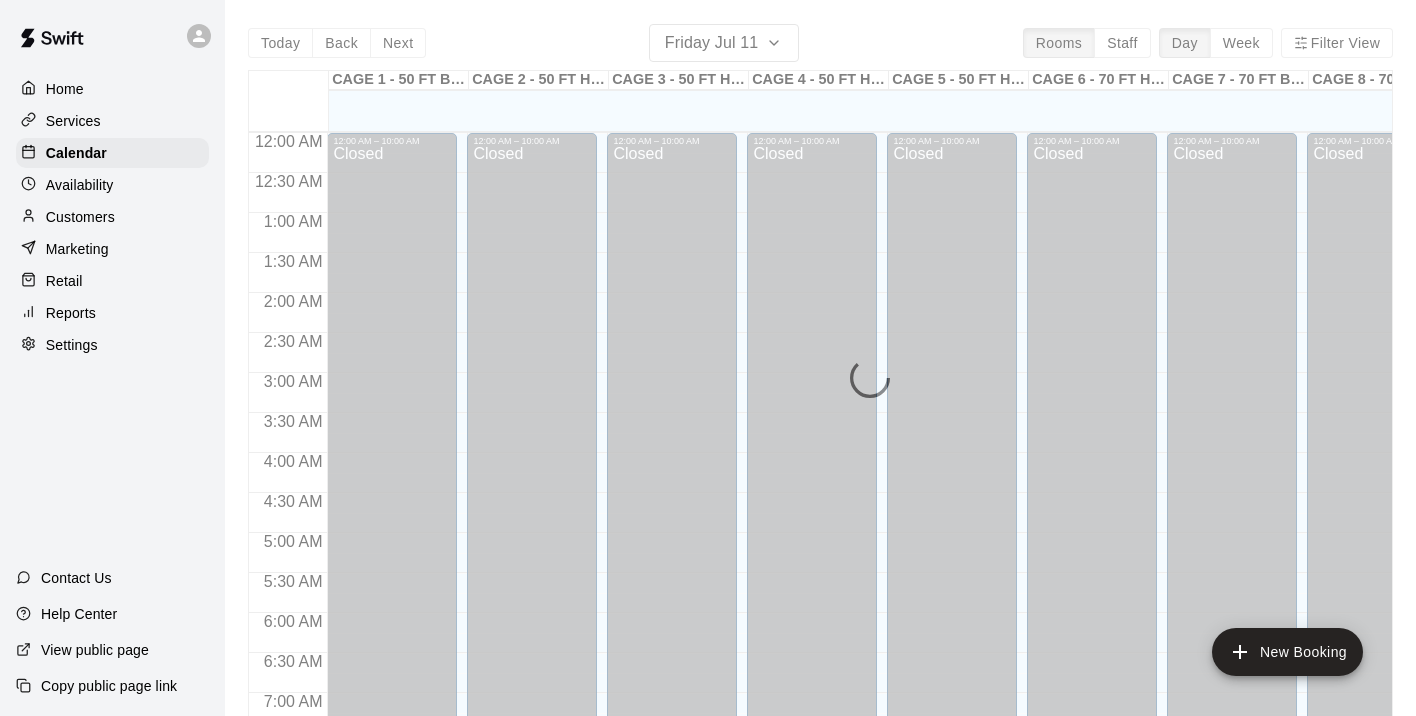 scroll, scrollTop: 0, scrollLeft: 0, axis: both 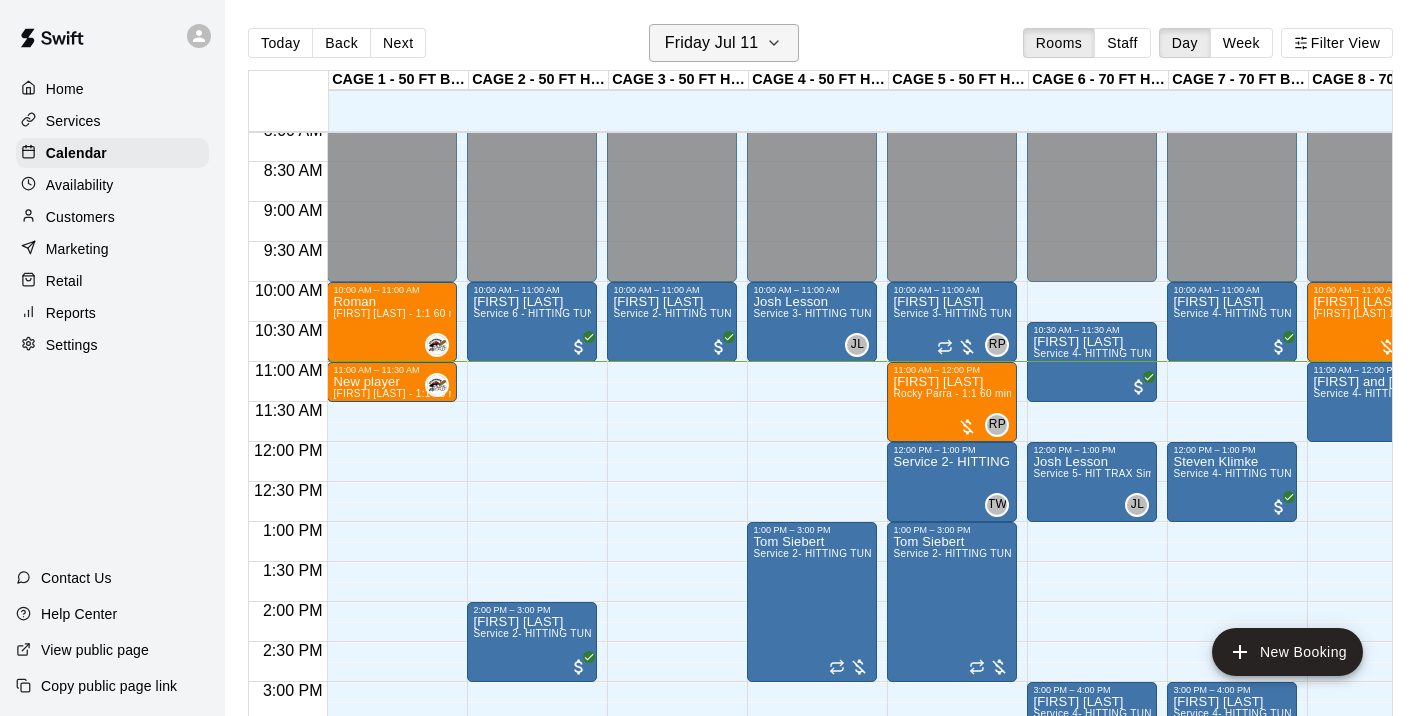 click on "Friday Jul 11" at bounding box center [712, 43] 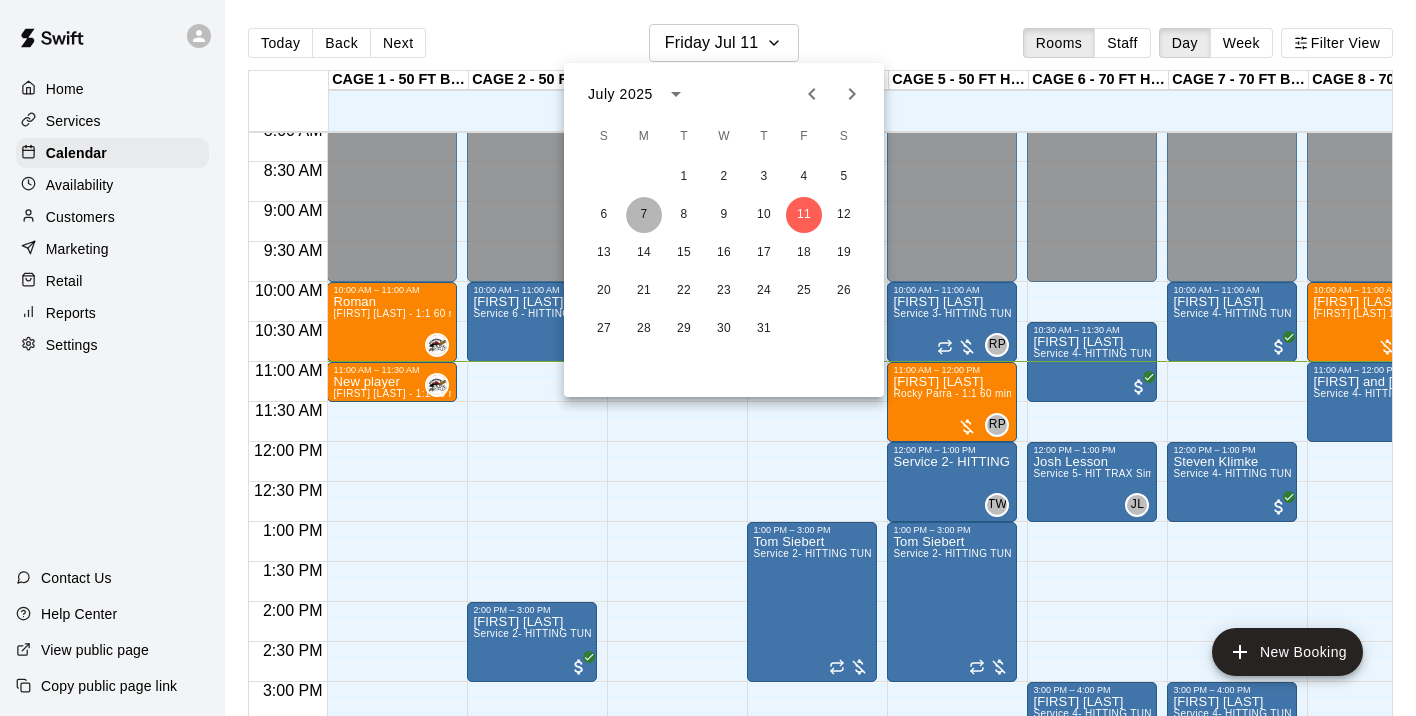 click on "7" at bounding box center [644, 215] 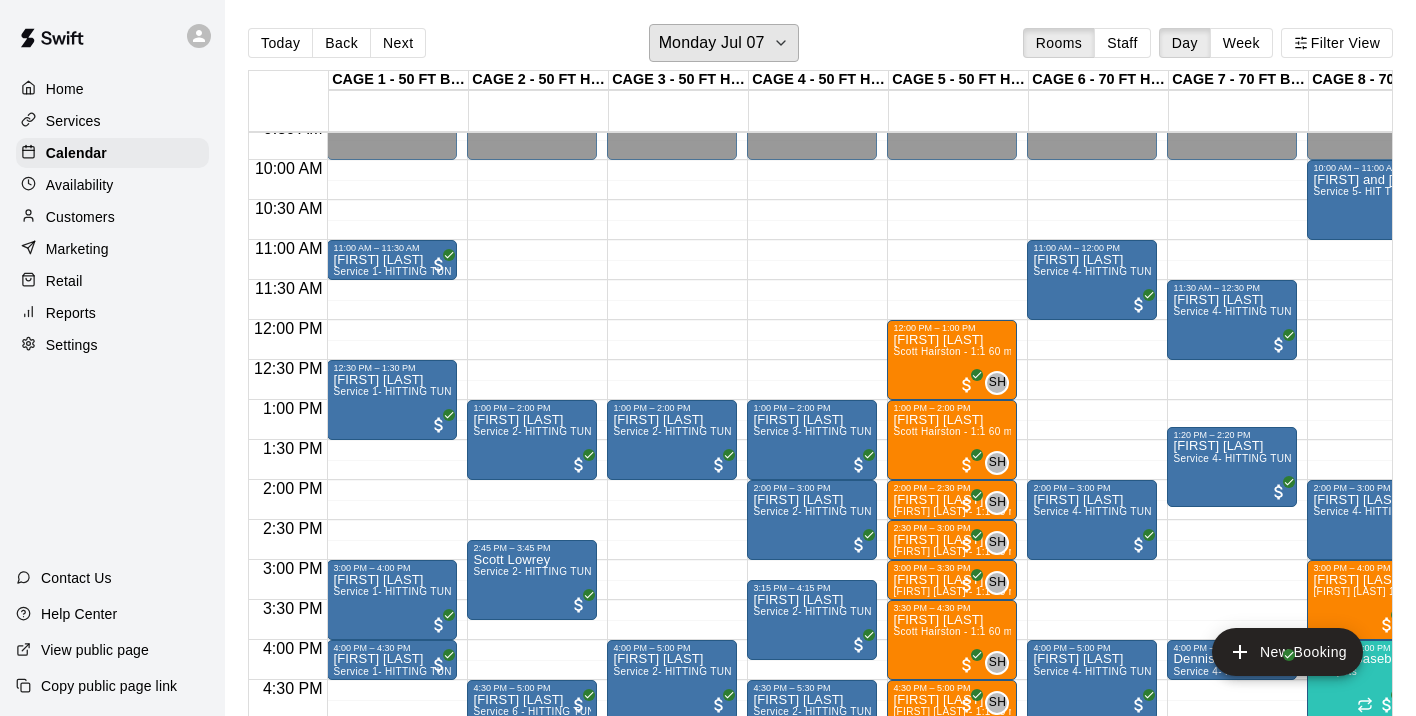 scroll, scrollTop: 812, scrollLeft: 0, axis: vertical 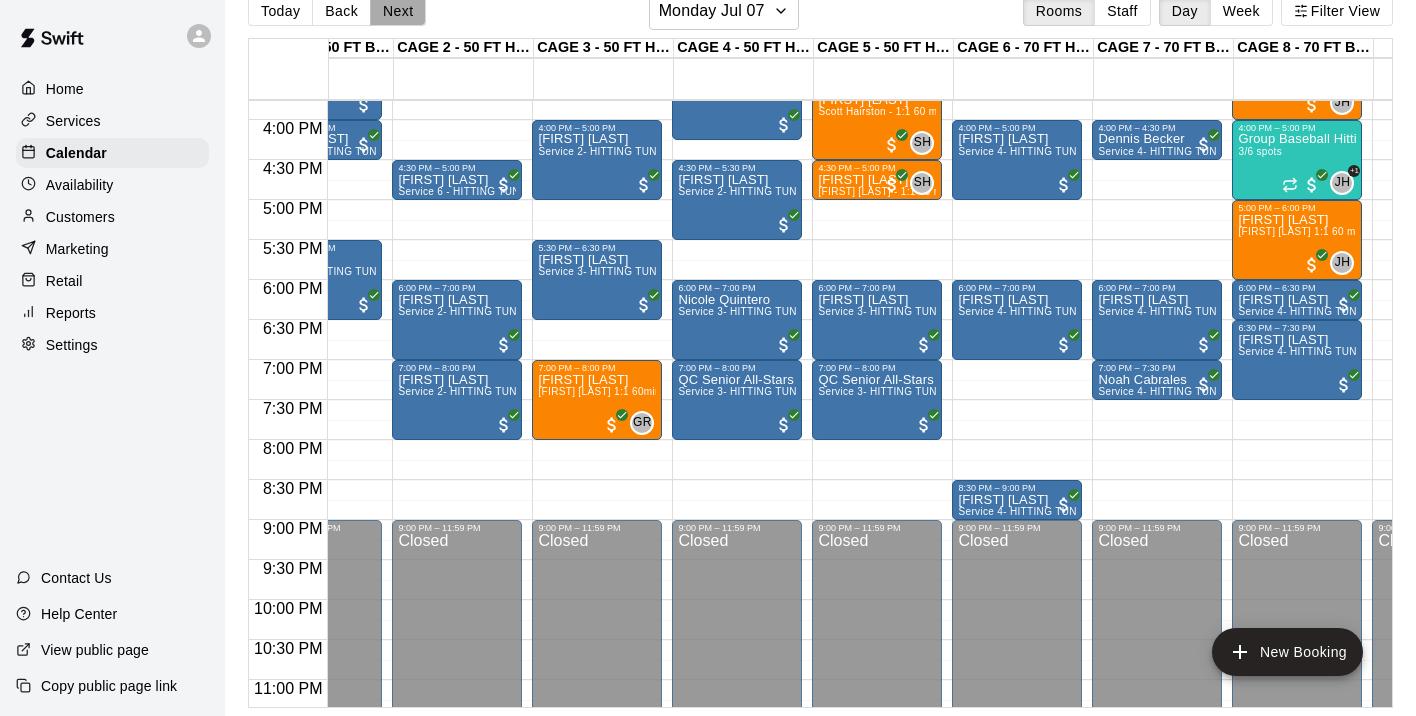 click on "Next" at bounding box center [398, 11] 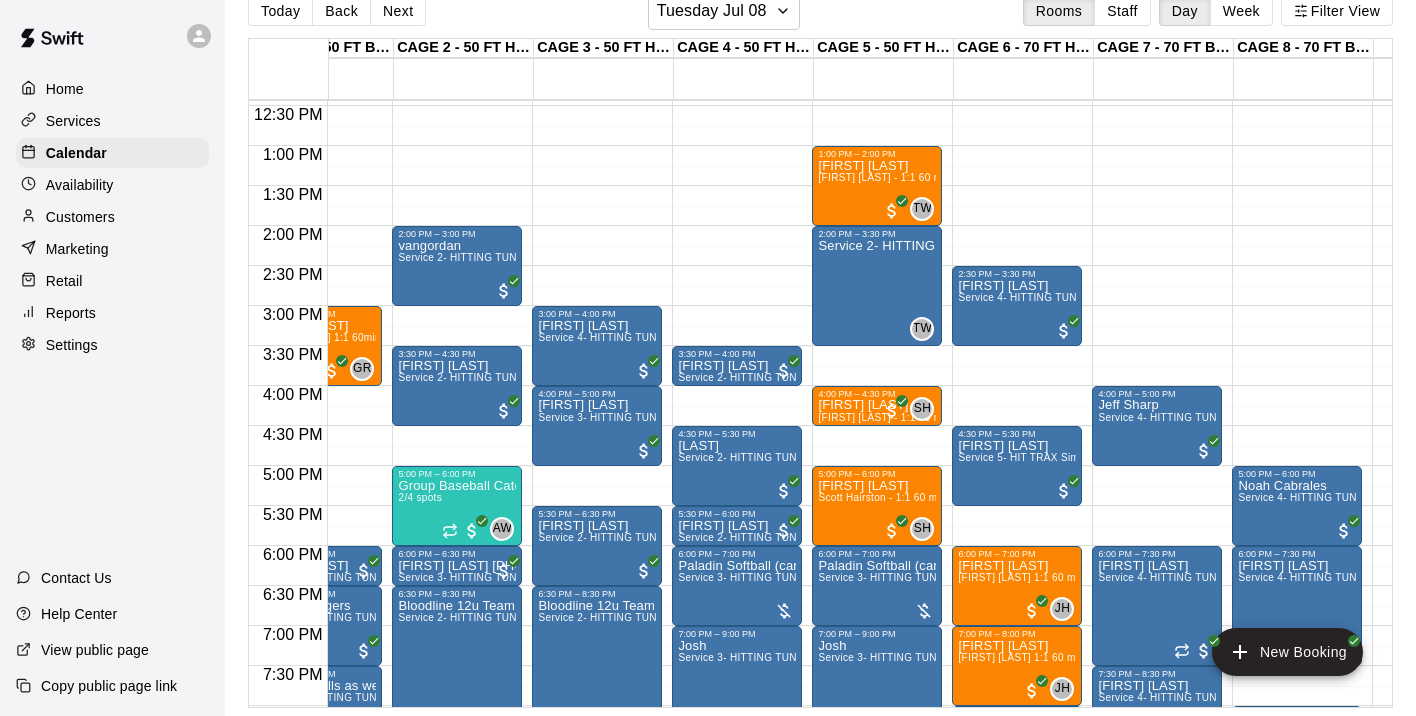 scroll, scrollTop: 981, scrollLeft: 74, axis: both 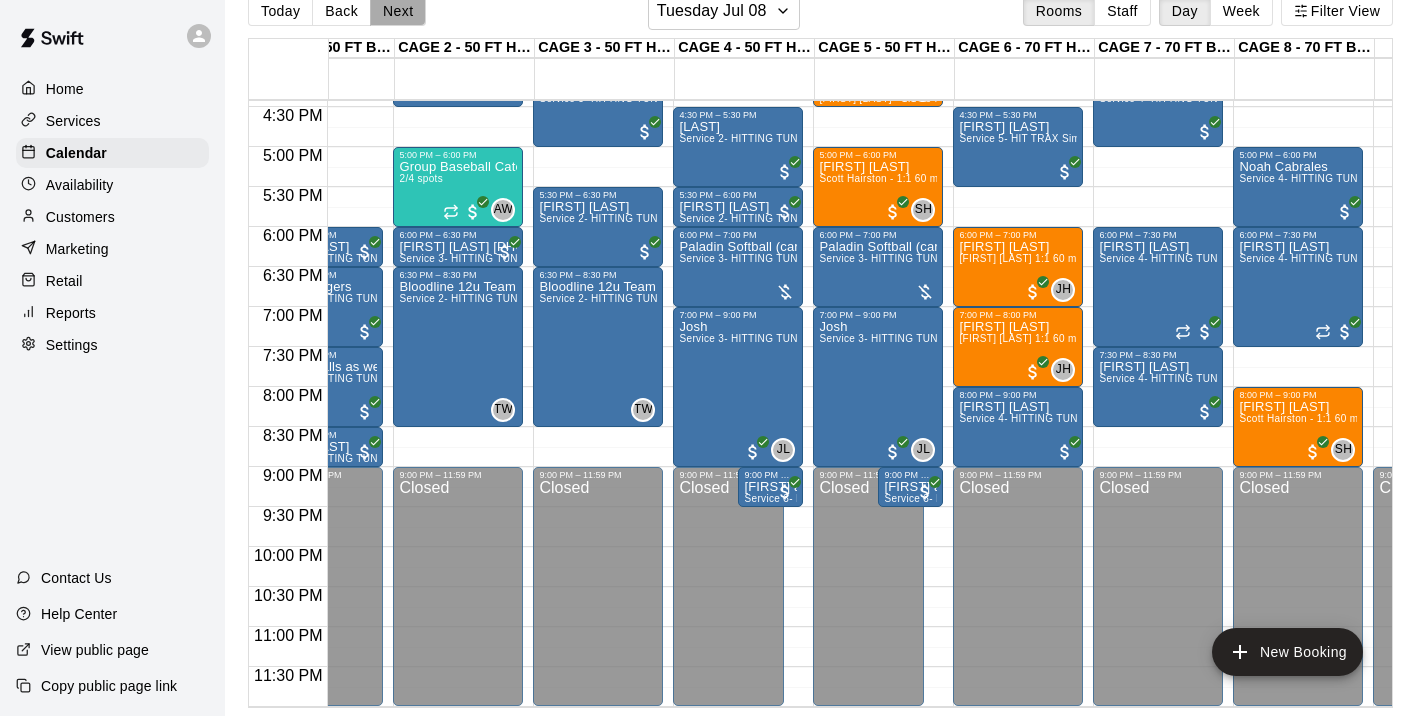 click on "Next" at bounding box center [398, 11] 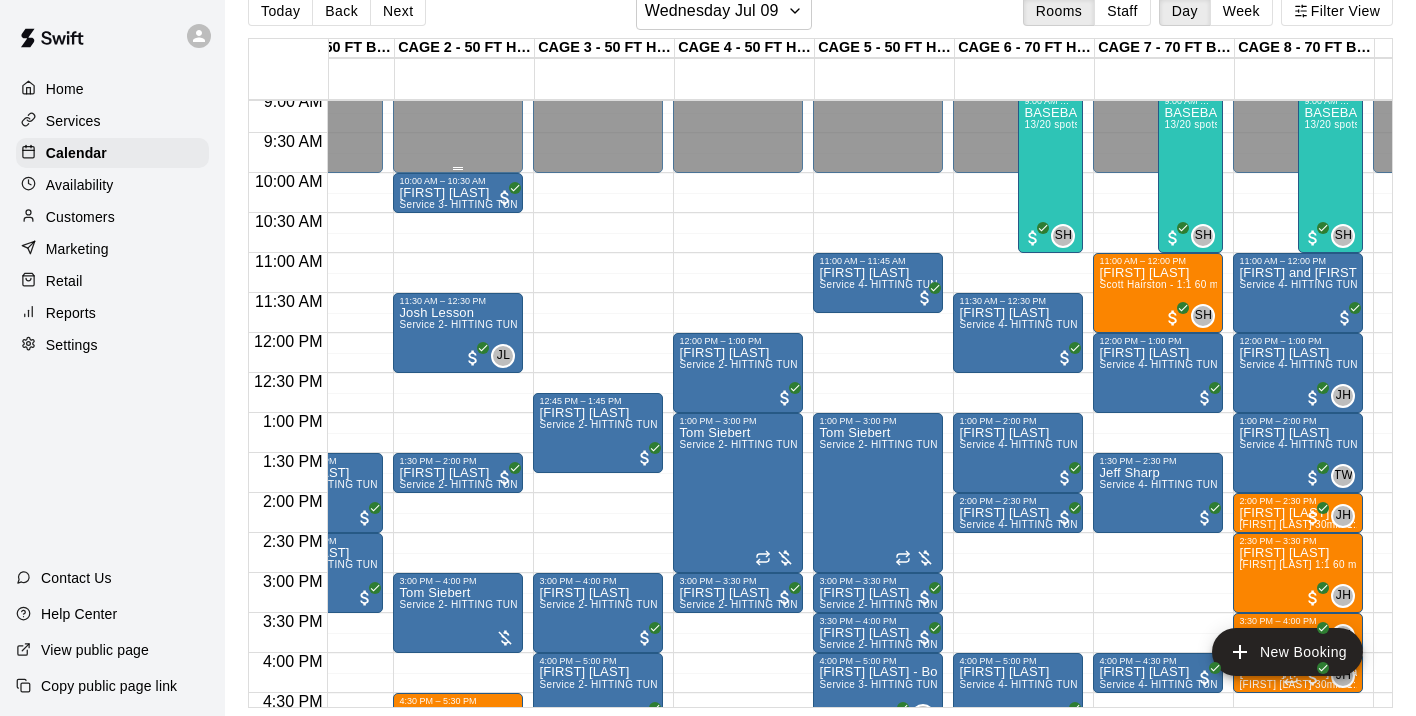 scroll, scrollTop: 728, scrollLeft: 73, axis: both 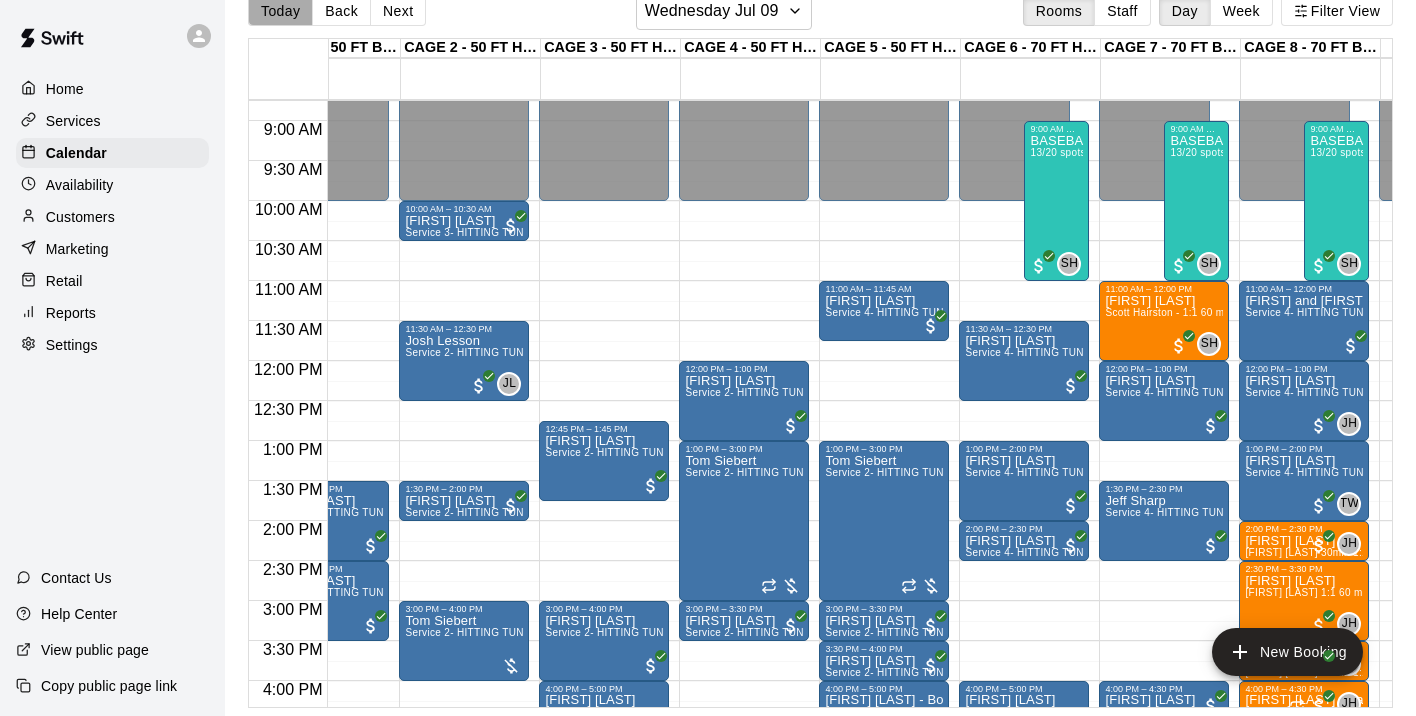 click on "Today" at bounding box center (280, 11) 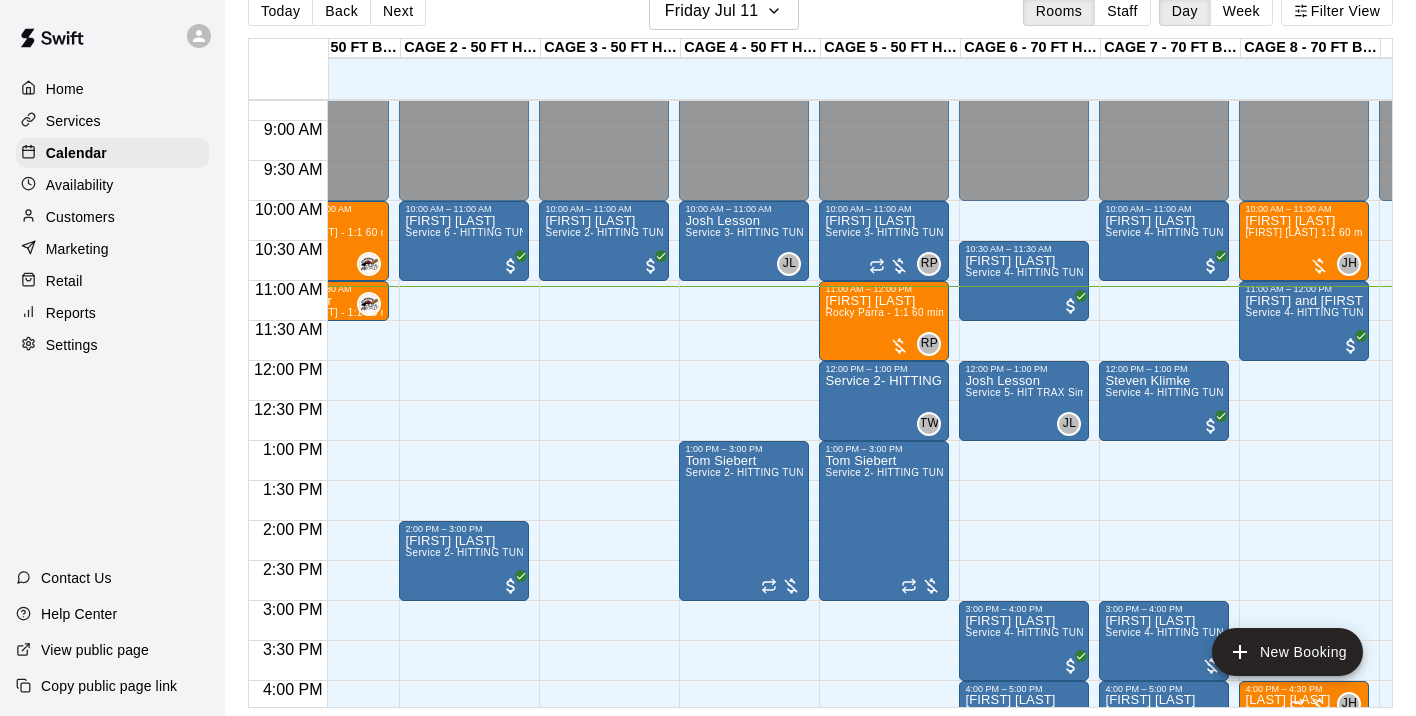 scroll, scrollTop: 700, scrollLeft: 6, axis: both 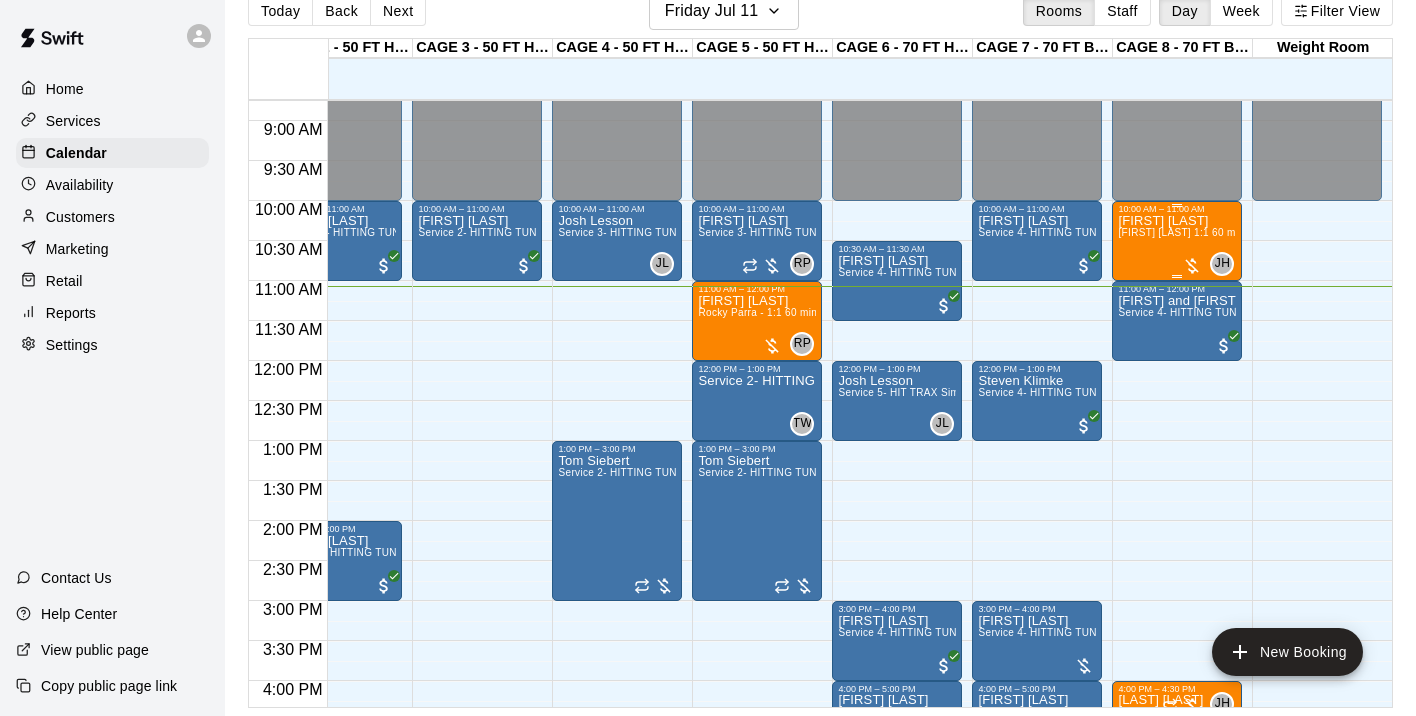 click on "Colt Crosby John Havird 1:1 60 min. pitching Lesson" at bounding box center [1177, 572] 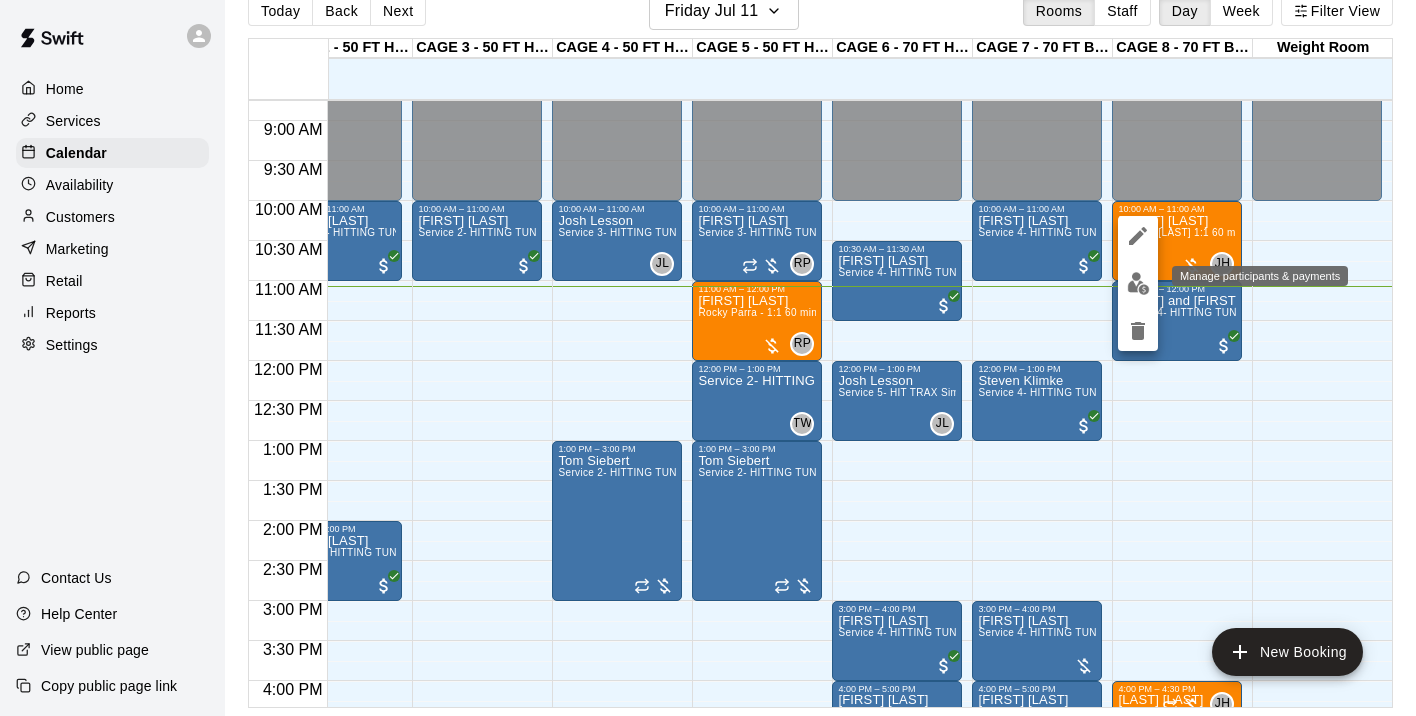 click at bounding box center [1138, 283] 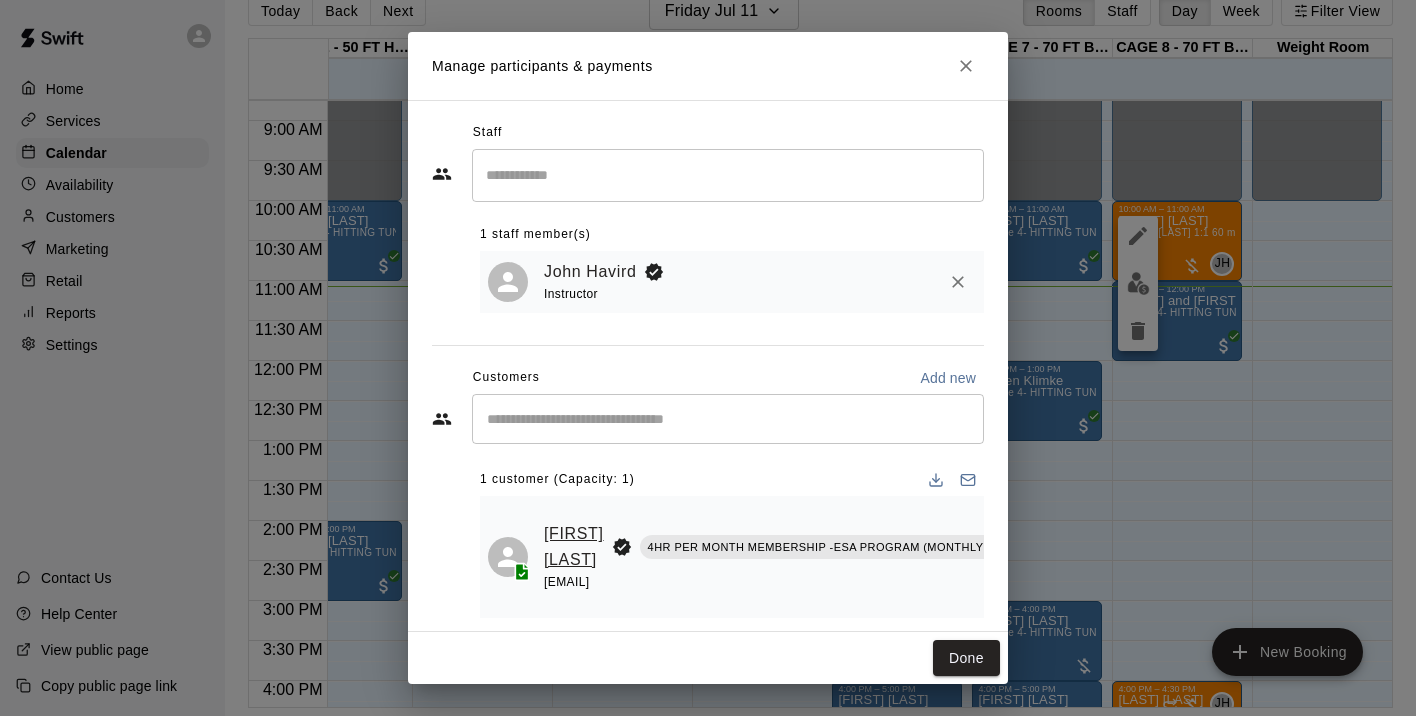 click on "Colt Crosby" at bounding box center [574, 546] 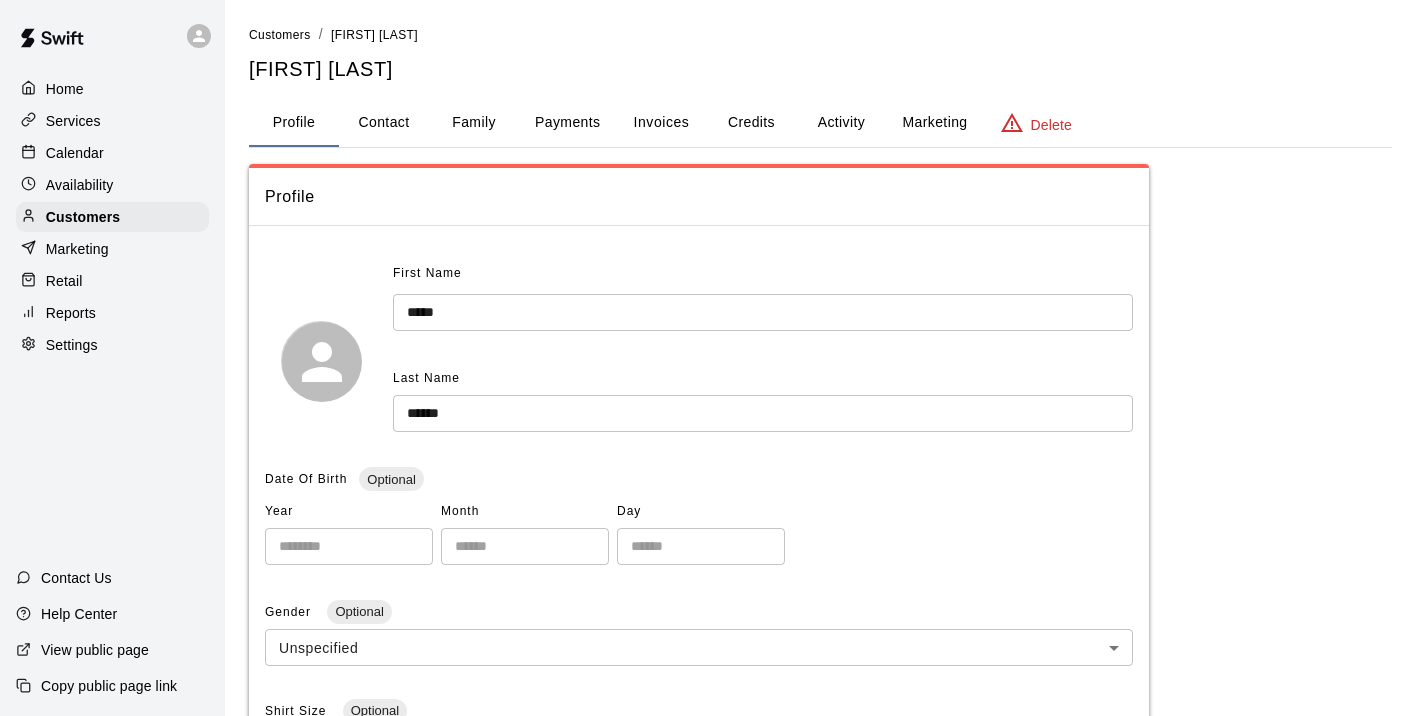 scroll, scrollTop: 0, scrollLeft: 0, axis: both 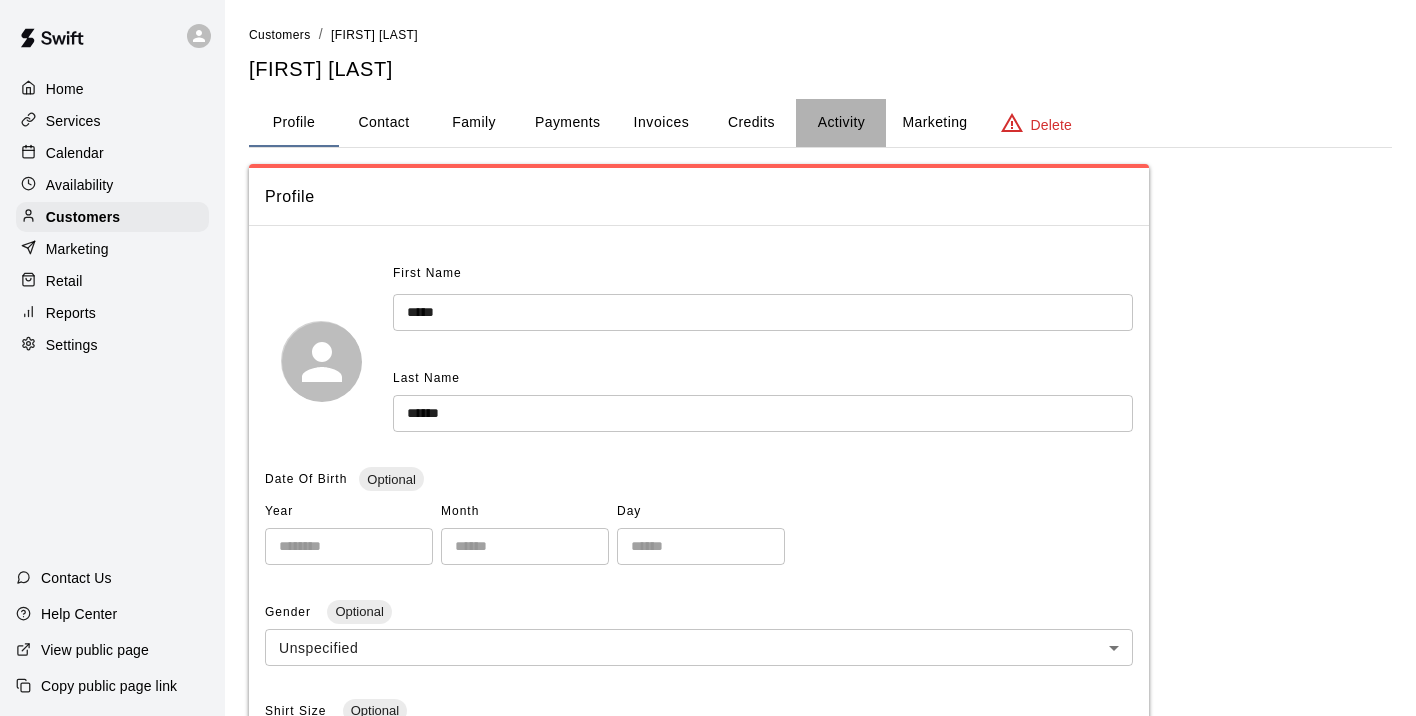 click on "Activity" at bounding box center (841, 123) 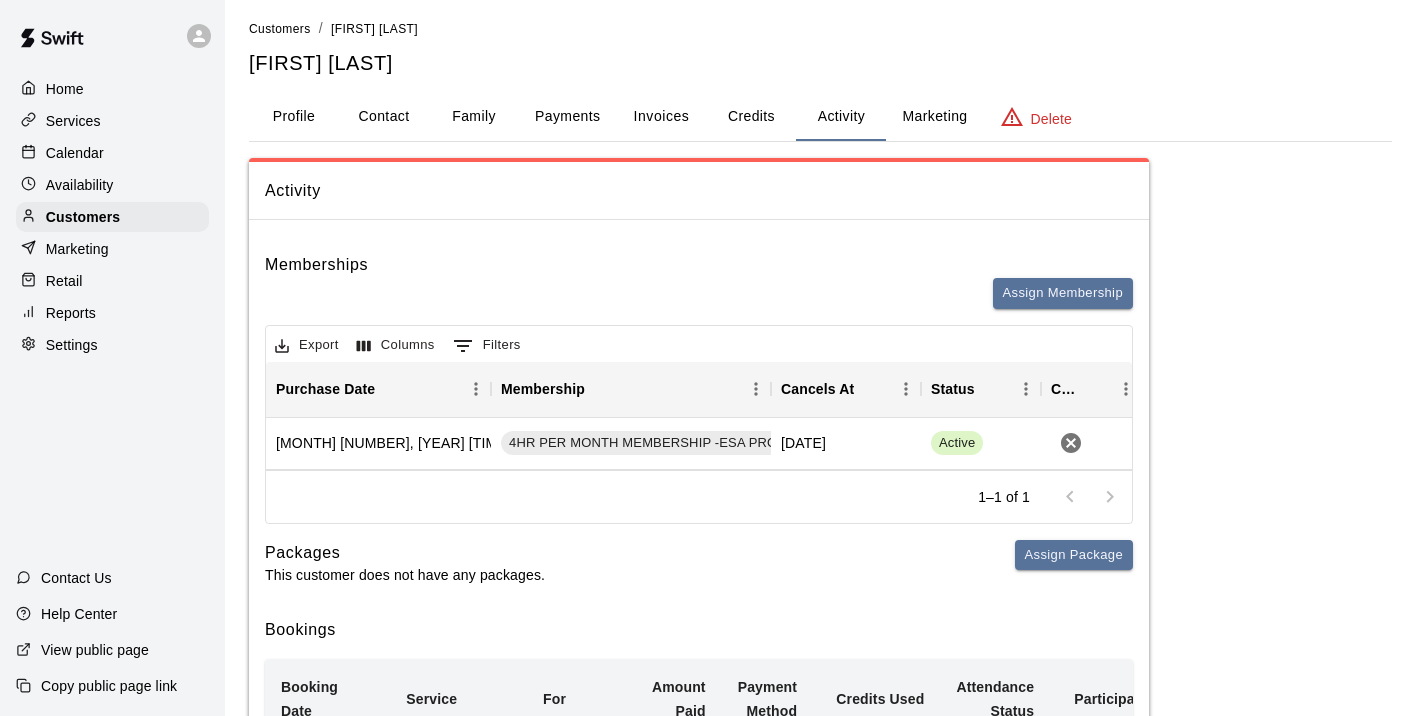 scroll, scrollTop: 0, scrollLeft: 0, axis: both 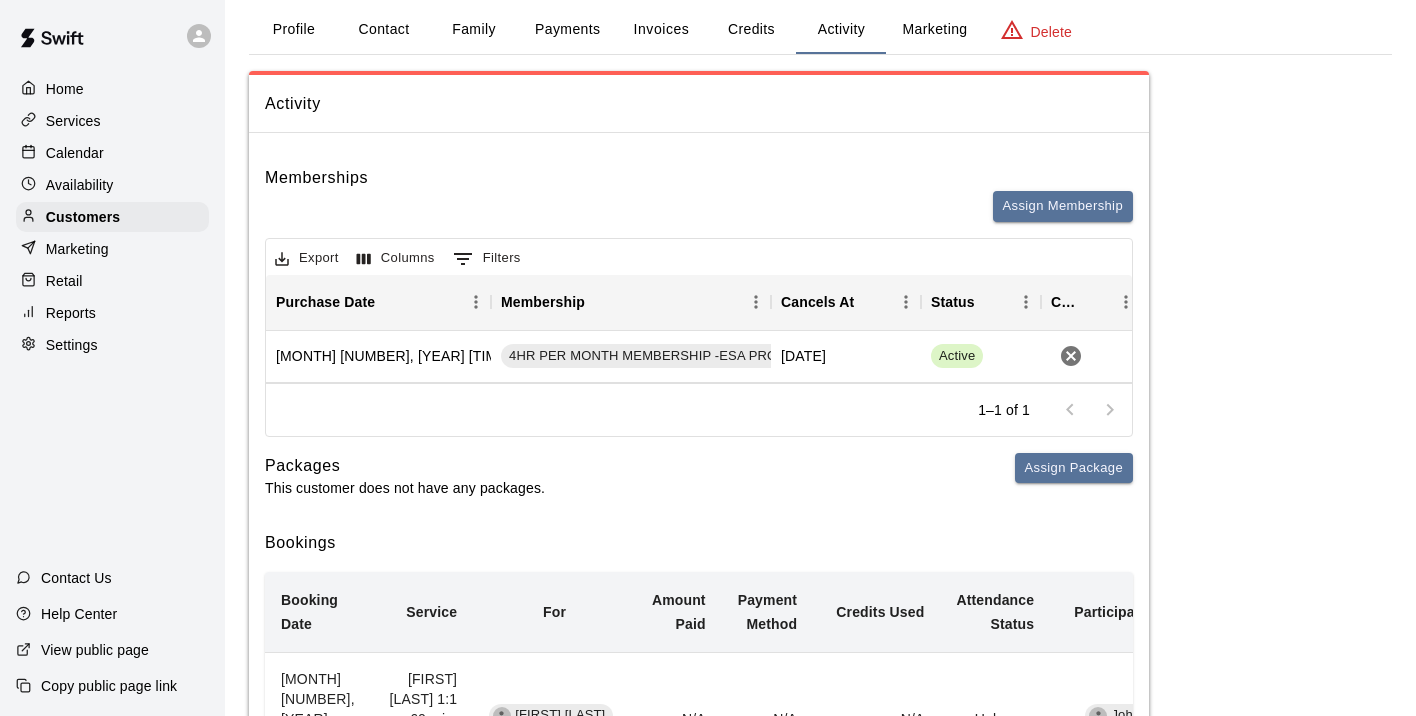 click on "Invoices" at bounding box center (662, 29) 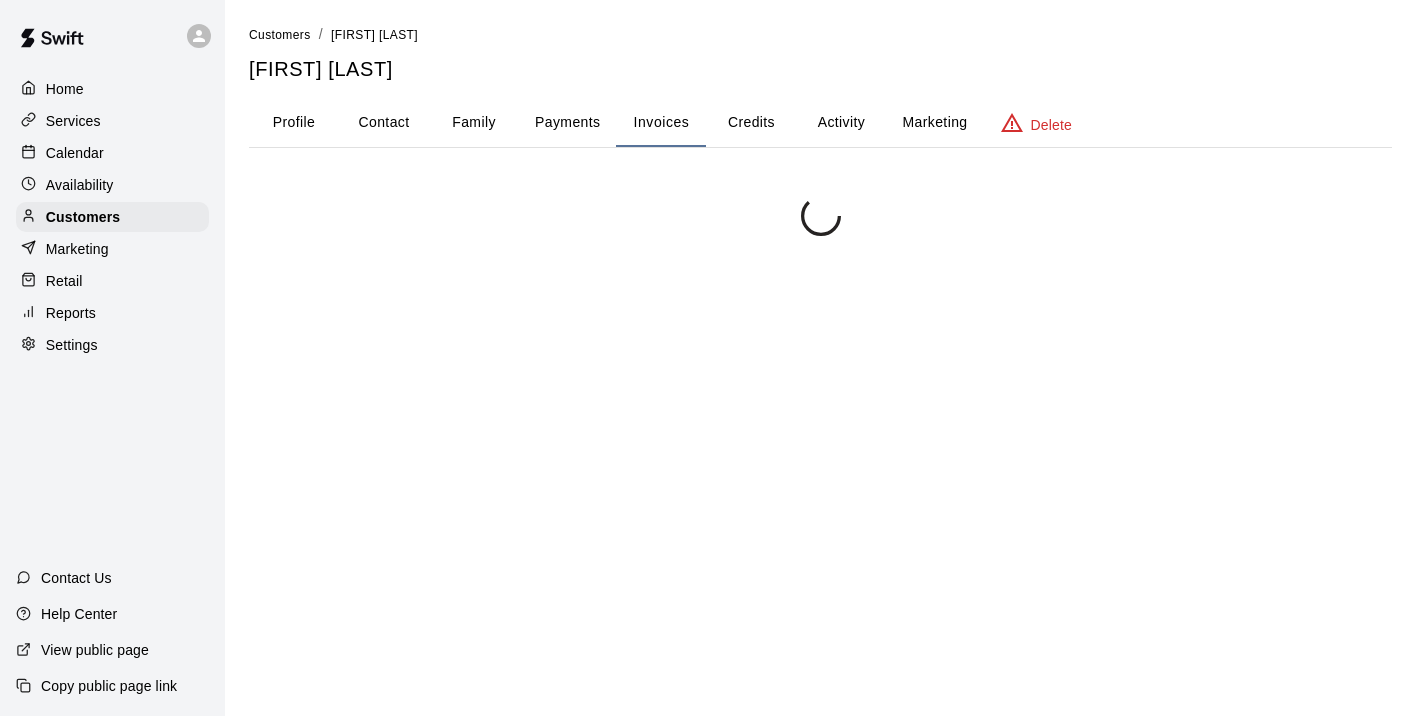 scroll, scrollTop: 0, scrollLeft: 0, axis: both 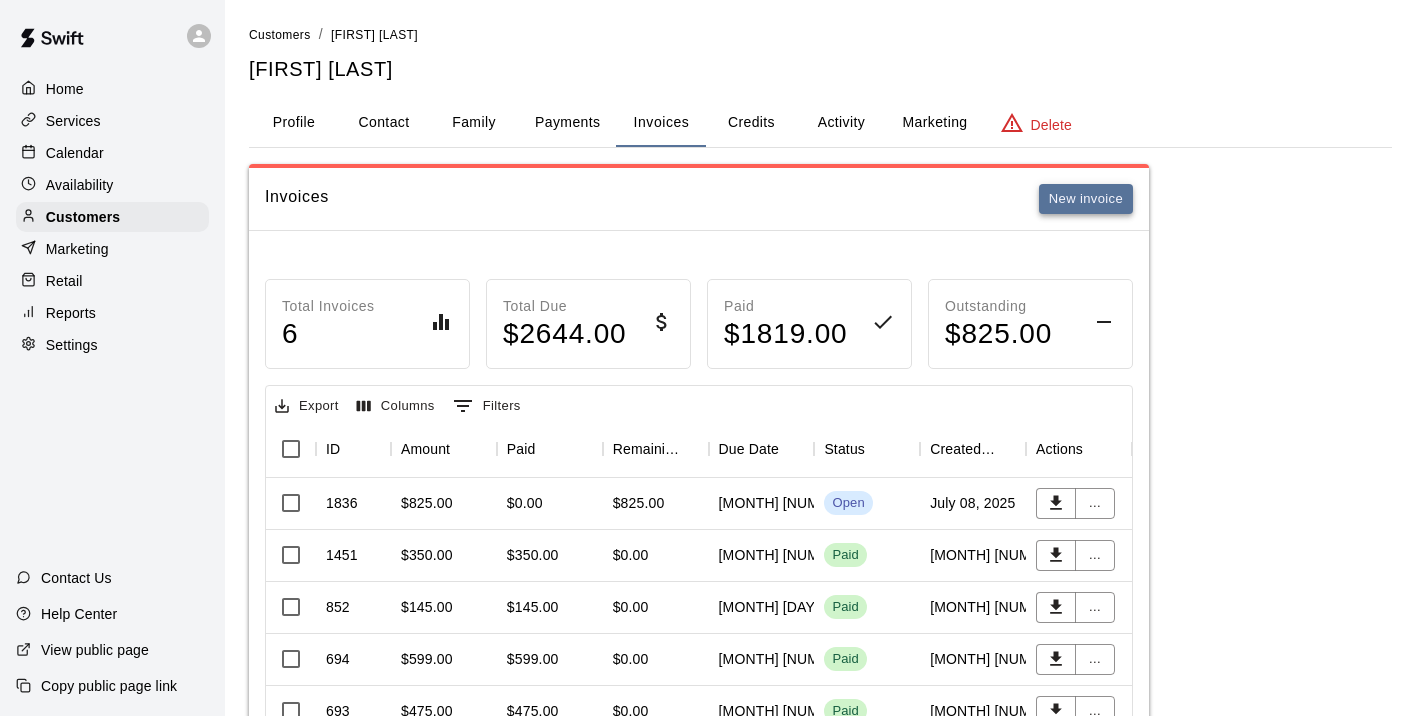 click on "New invoice" at bounding box center [1086, 199] 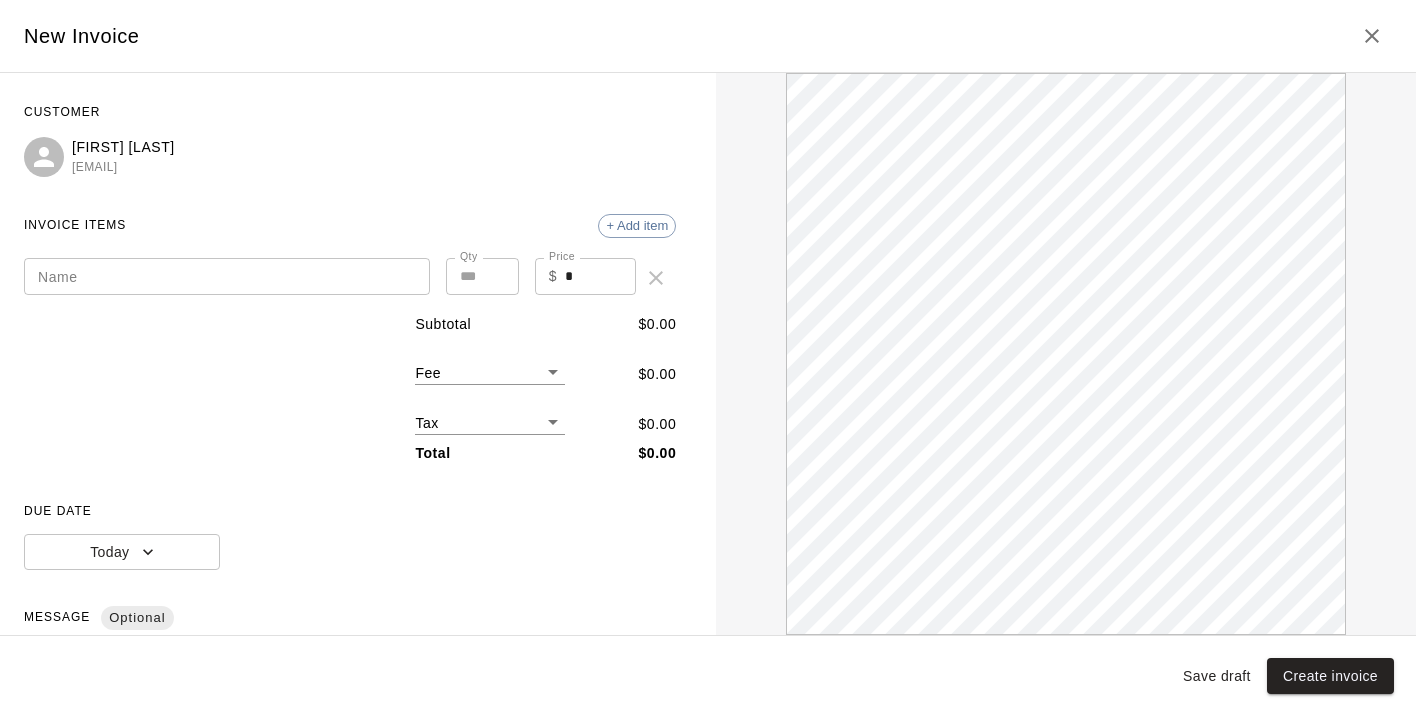 scroll, scrollTop: 0, scrollLeft: 0, axis: both 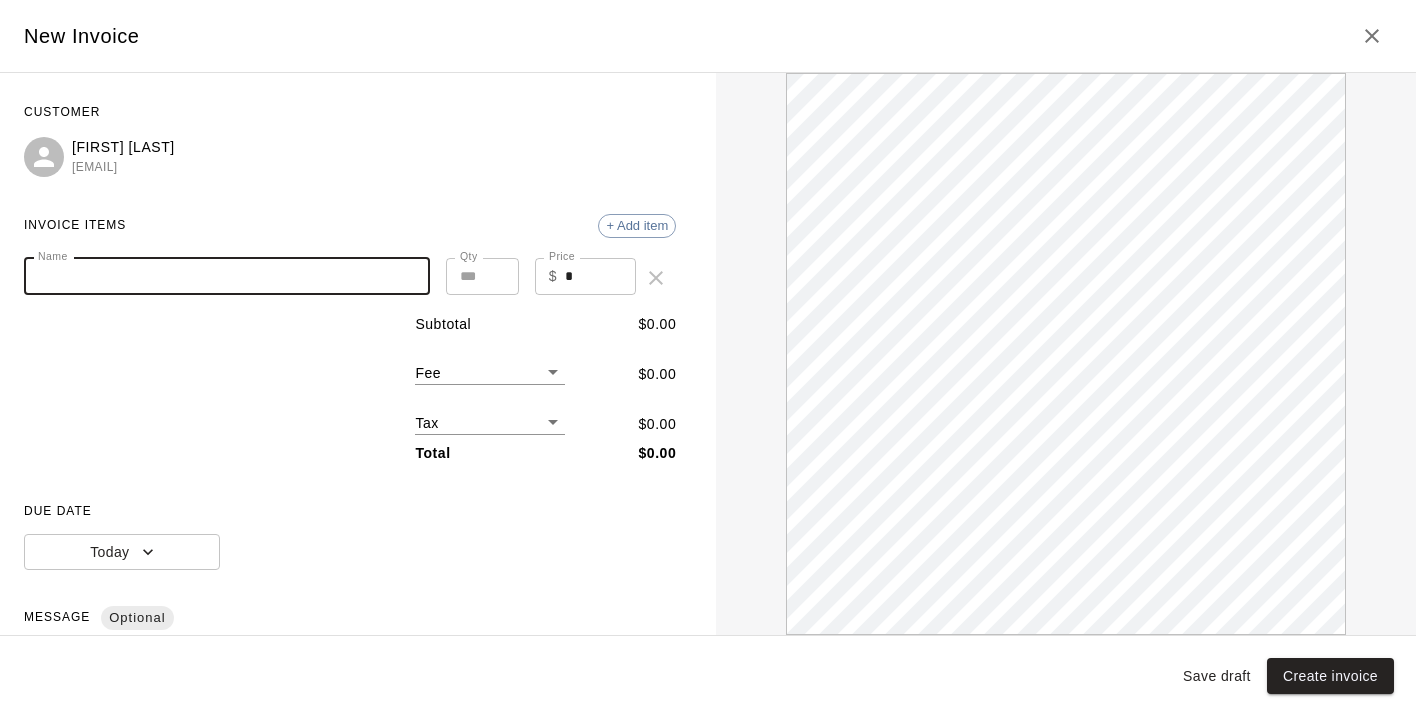 click on "Name" at bounding box center (227, 276) 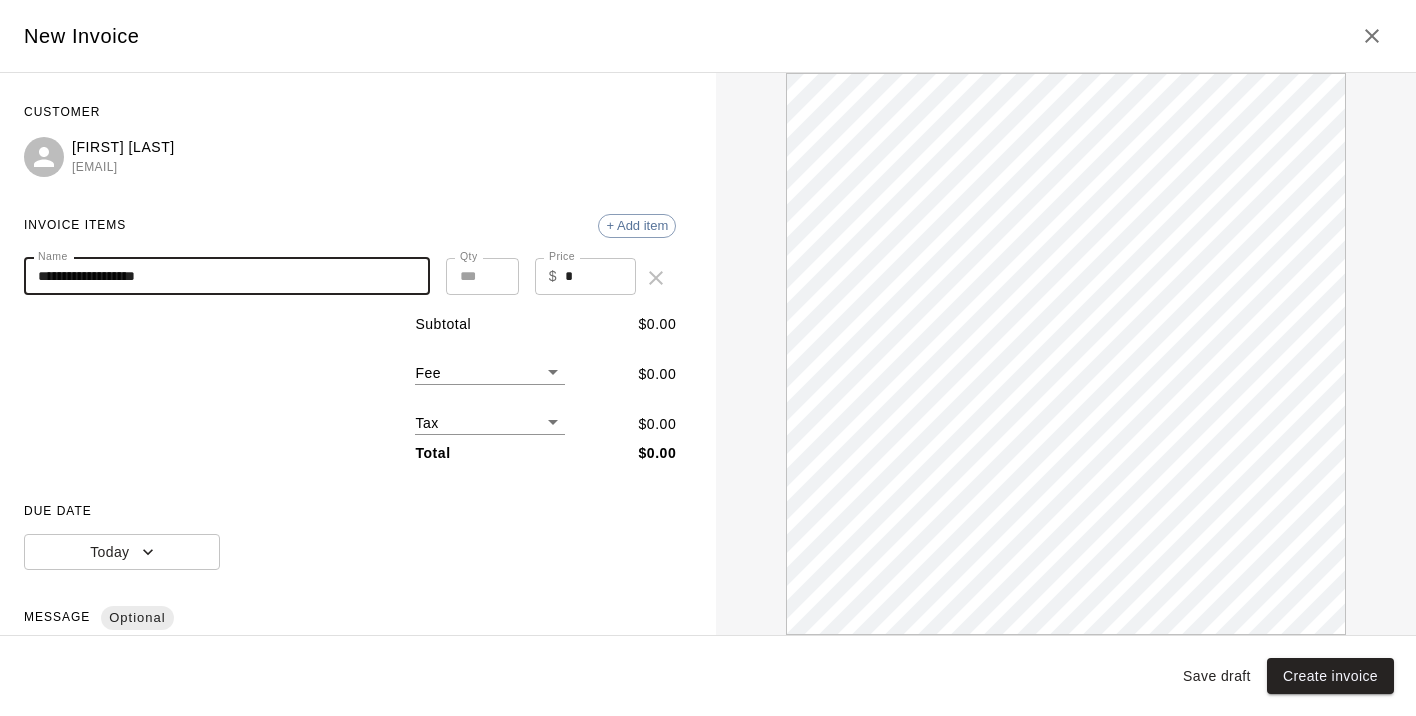 scroll, scrollTop: 0, scrollLeft: 0, axis: both 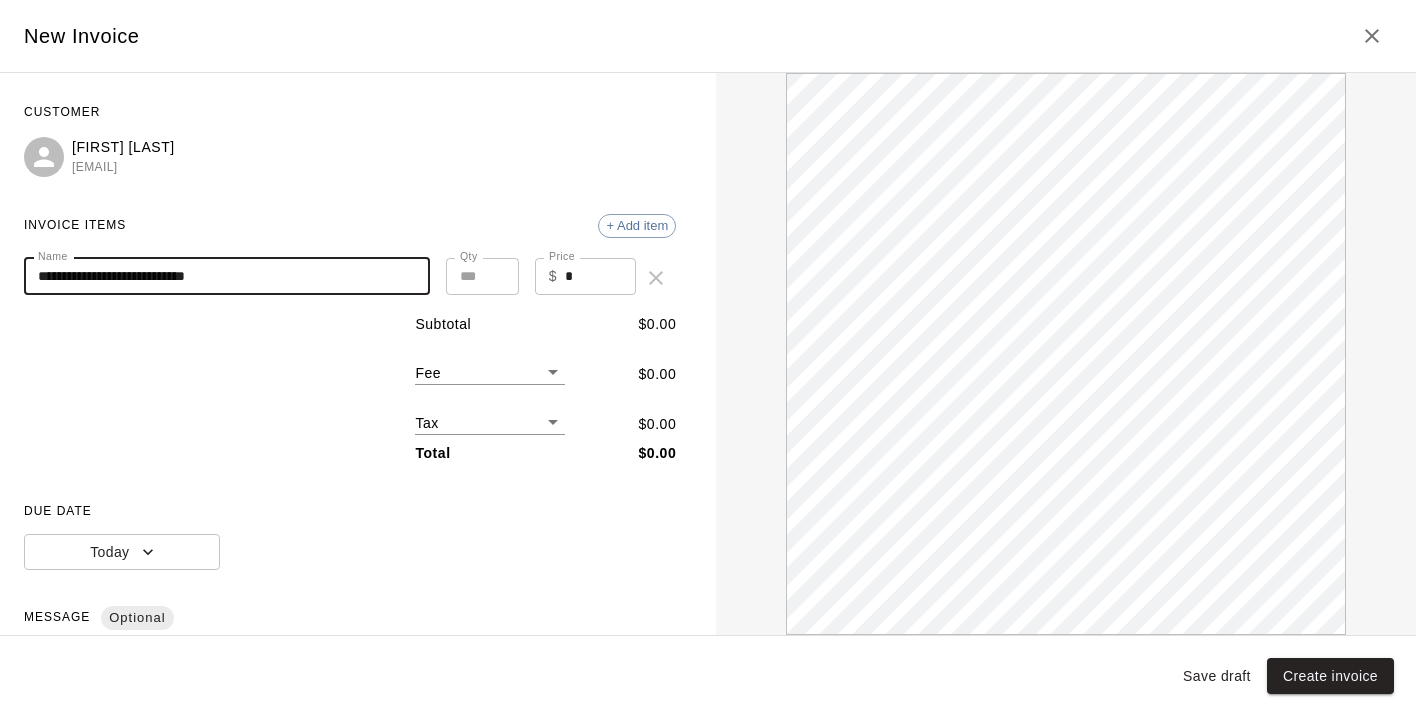 click on "**********" at bounding box center [227, 276] 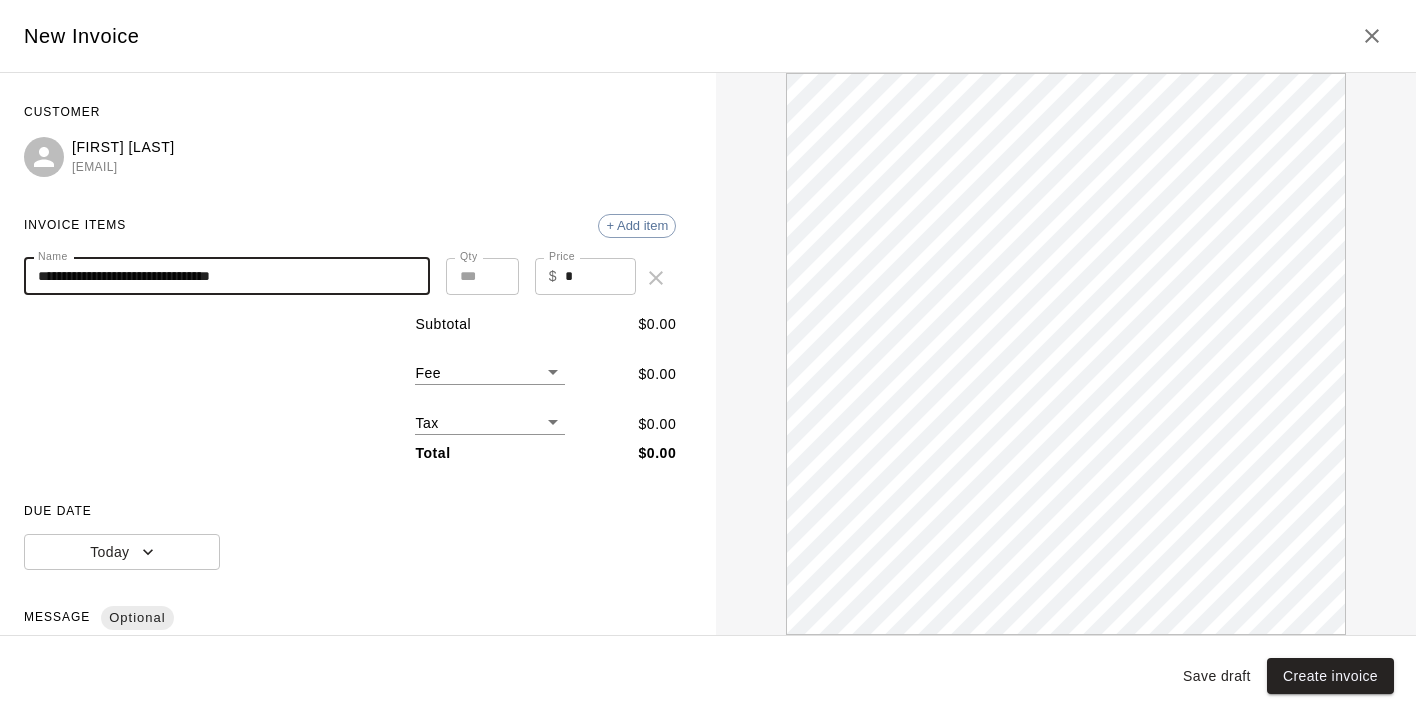scroll, scrollTop: 0, scrollLeft: 0, axis: both 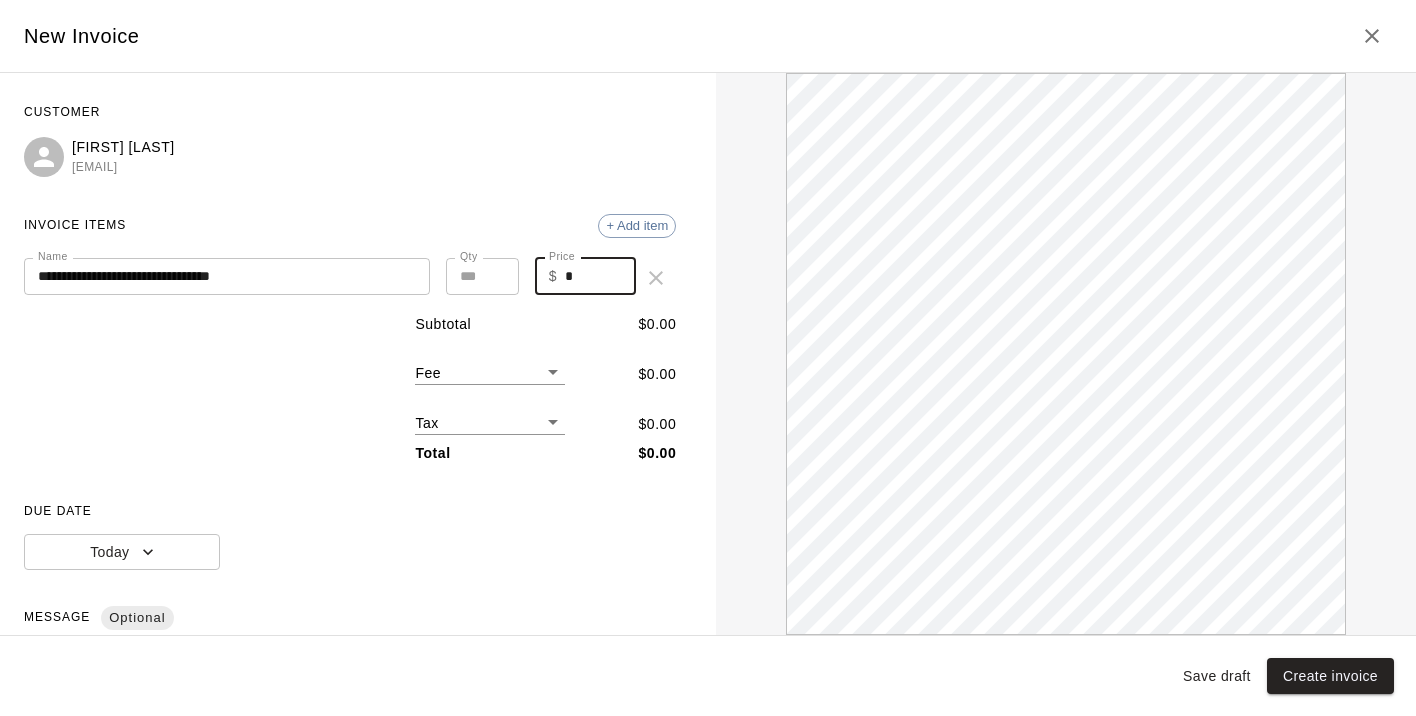 click on "*" at bounding box center (600, 276) 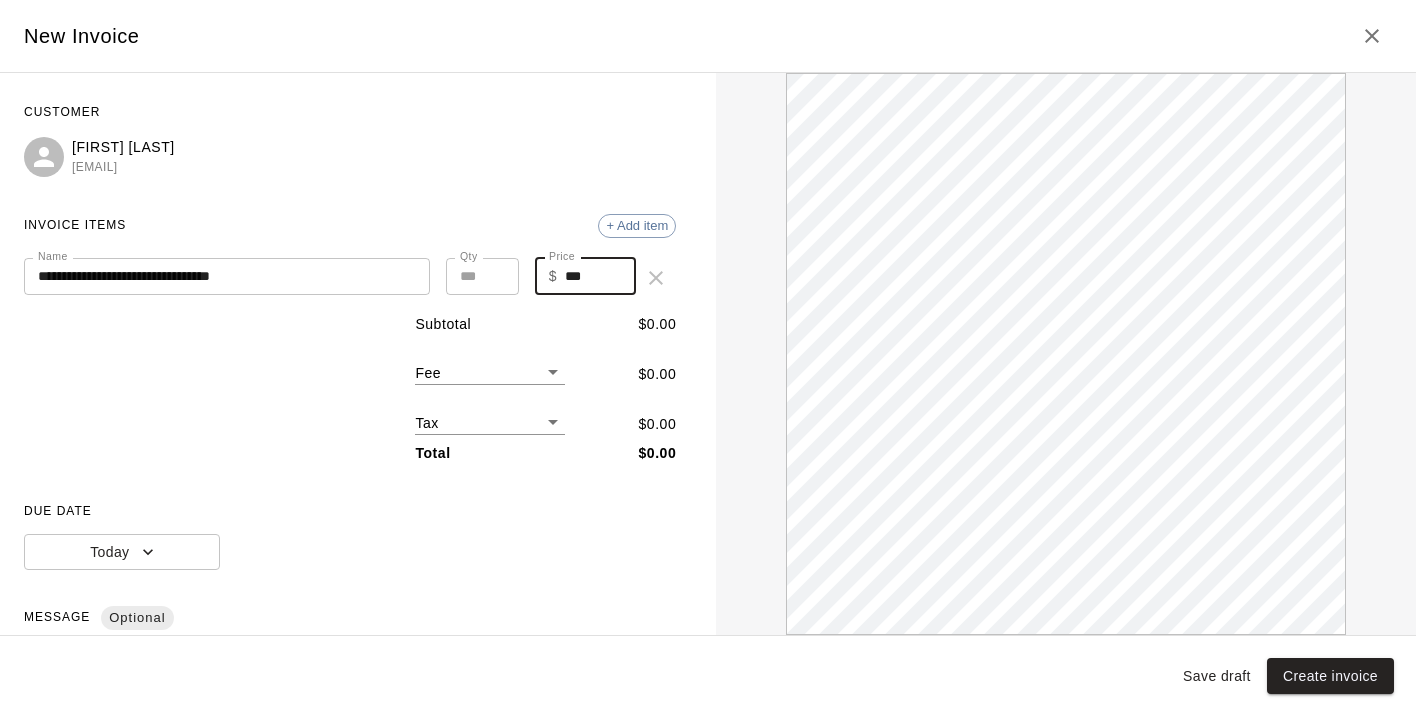scroll, scrollTop: 0, scrollLeft: 0, axis: both 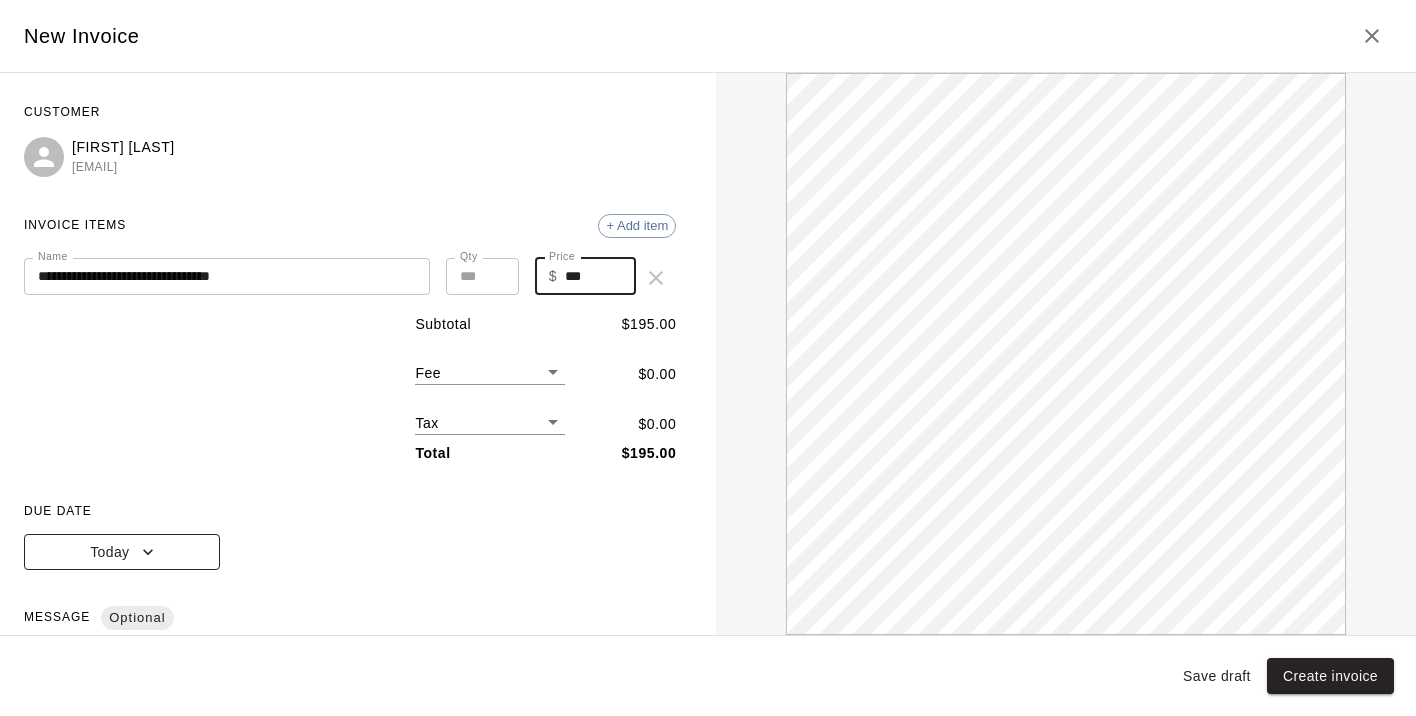 type on "***" 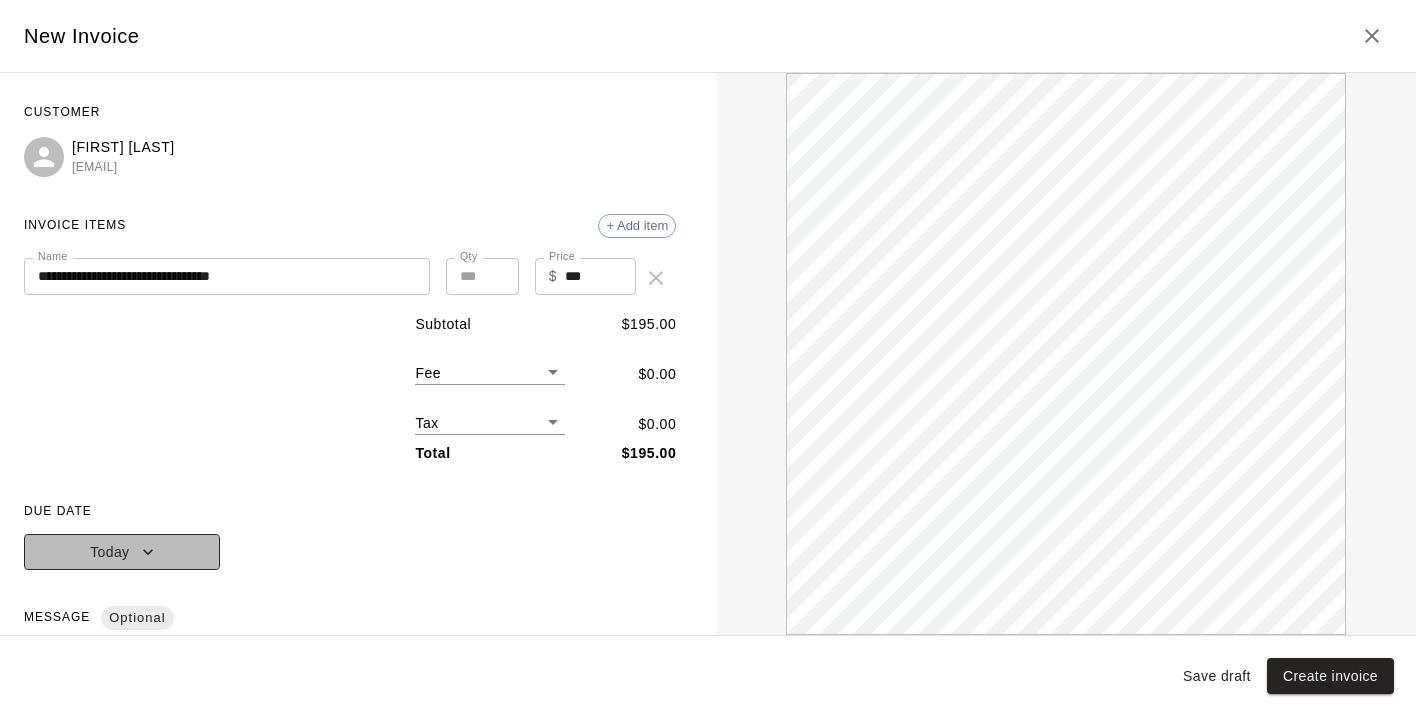 click 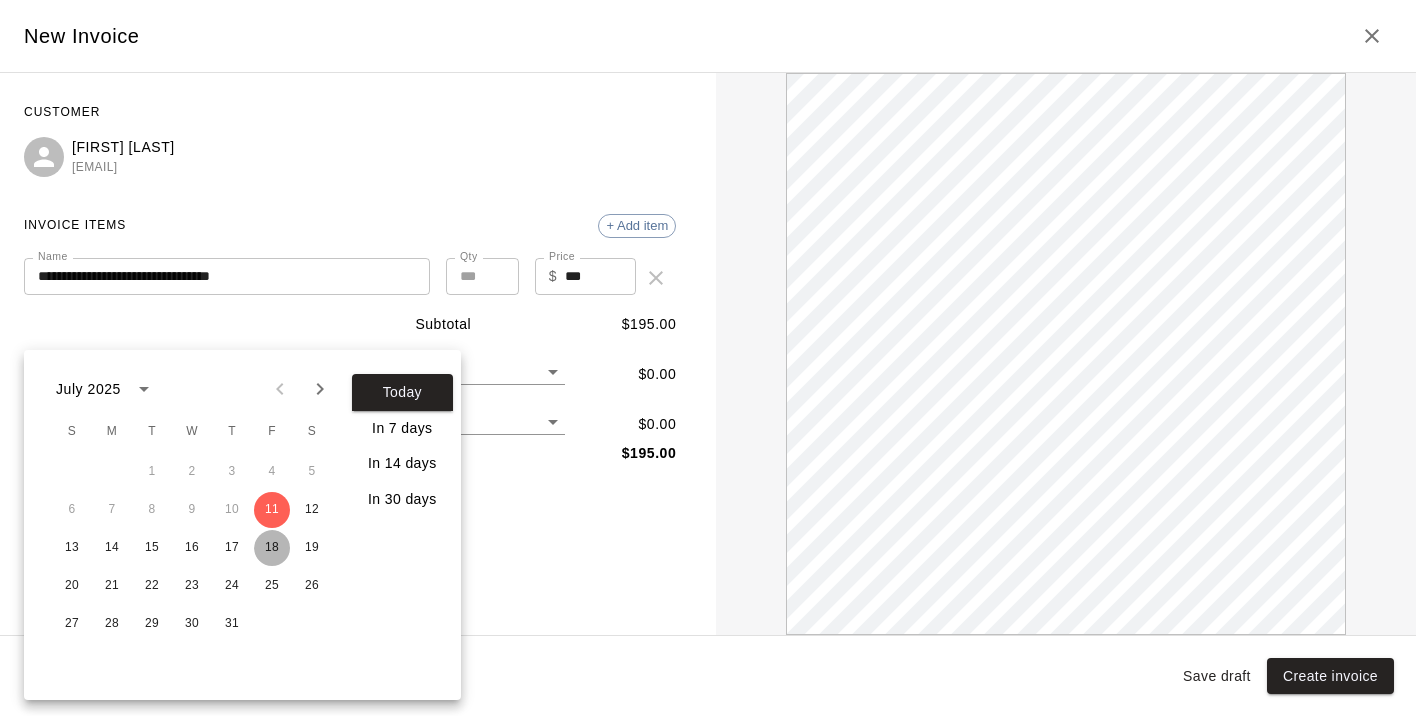 click on "18" at bounding box center (272, 548) 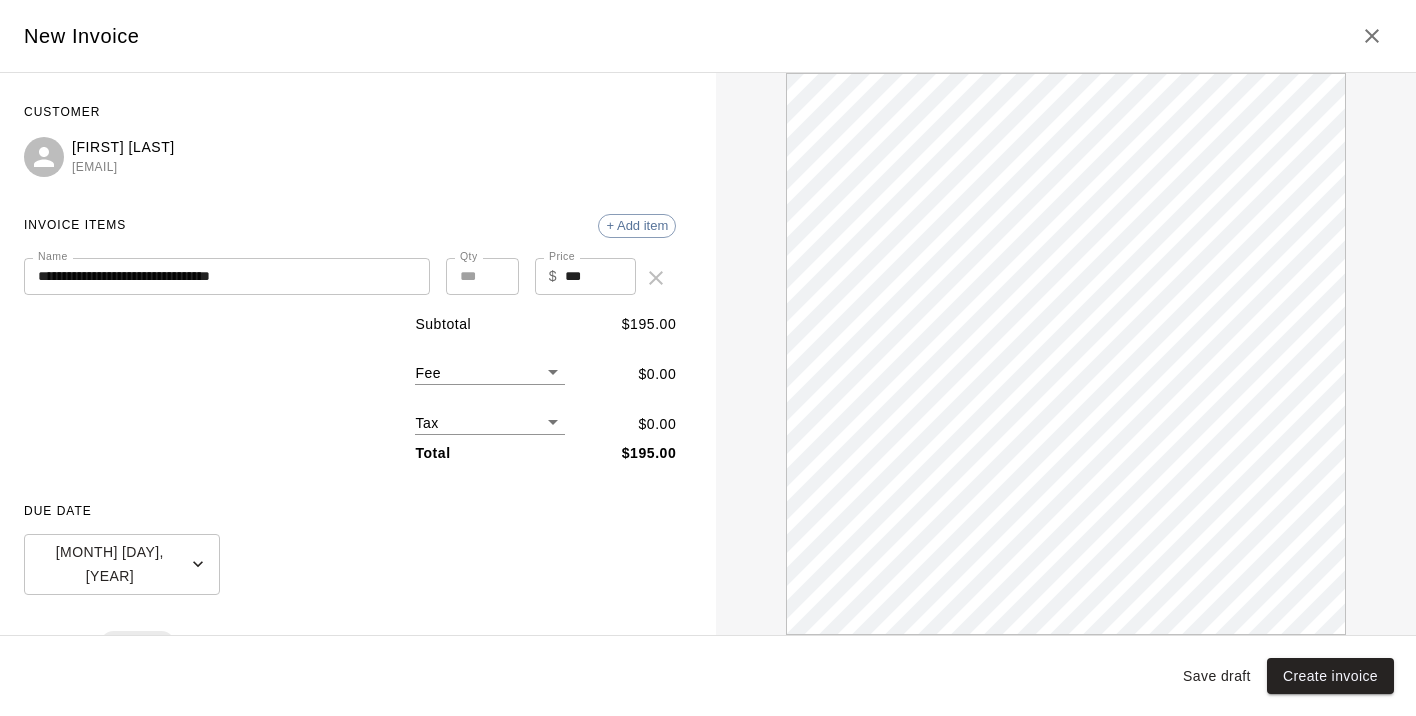click on "**********" at bounding box center (350, 489) 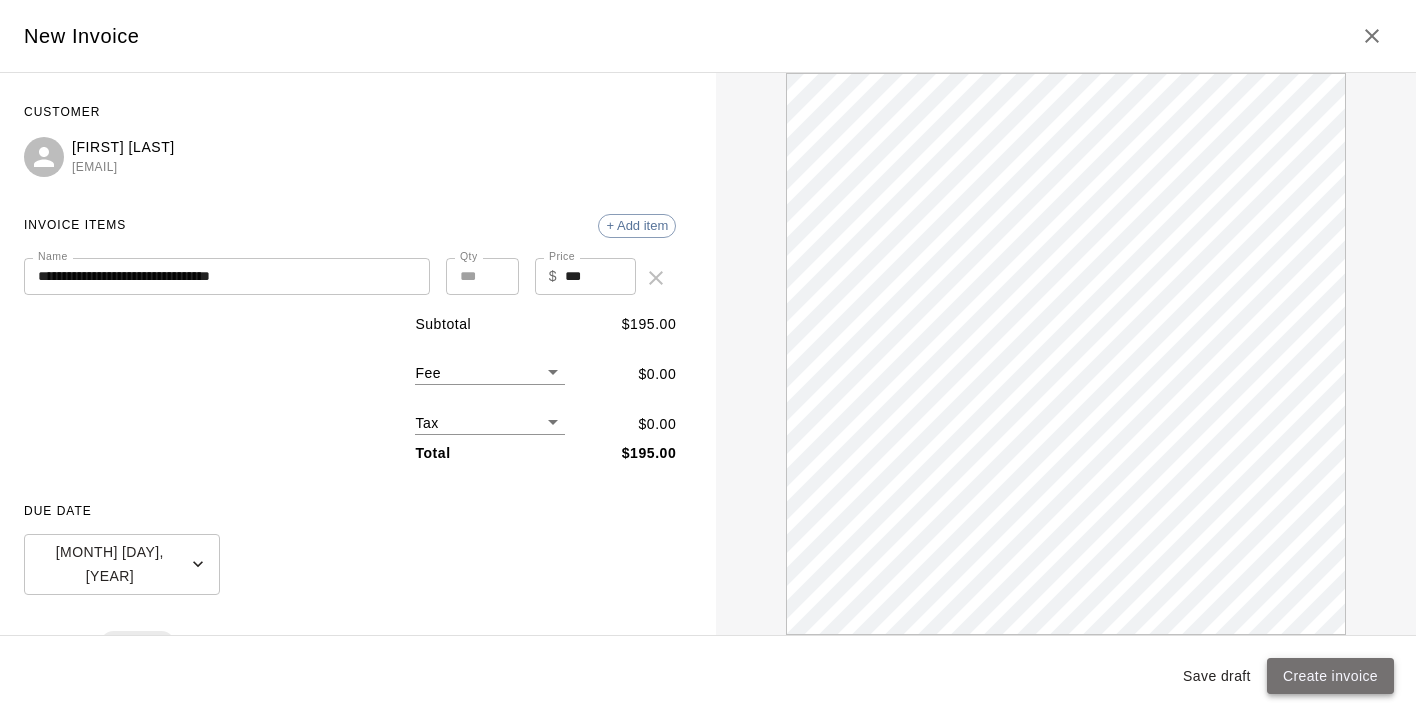 click on "Create invoice" at bounding box center (1330, 676) 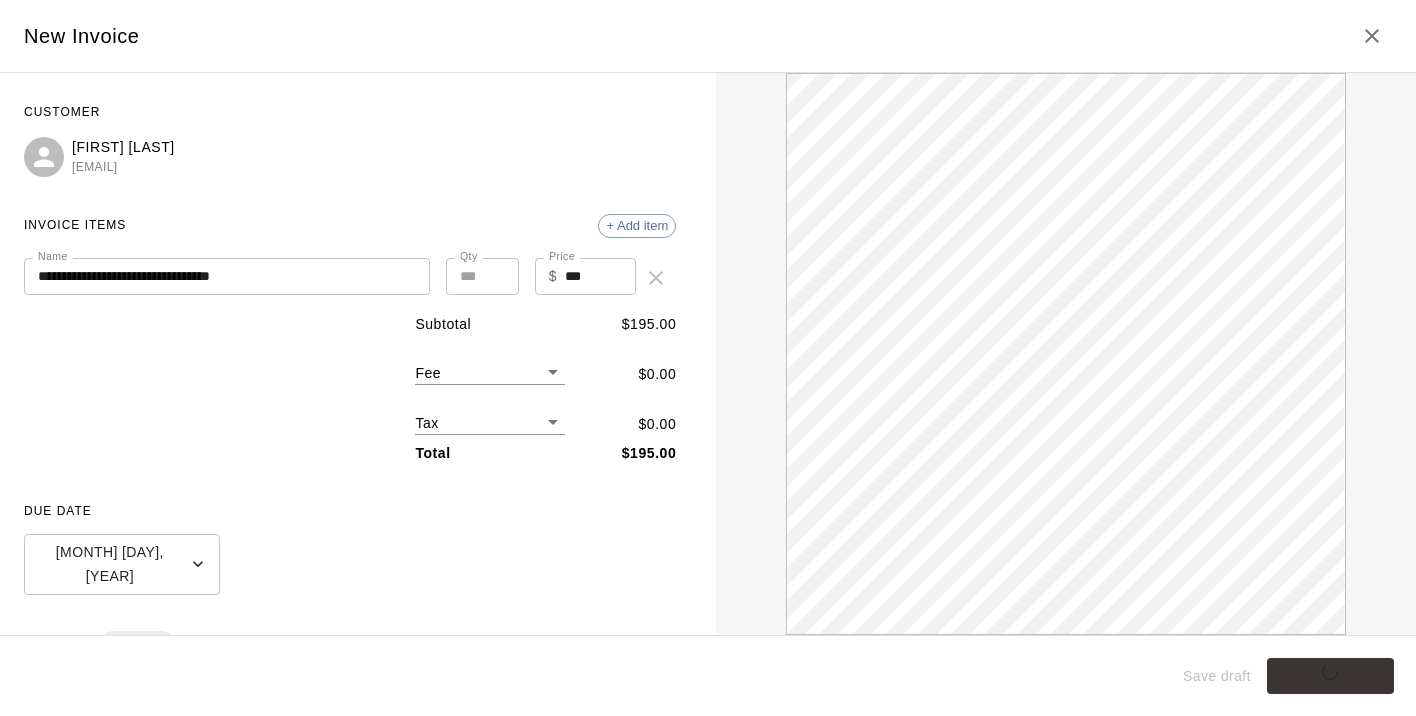scroll, scrollTop: 0, scrollLeft: 0, axis: both 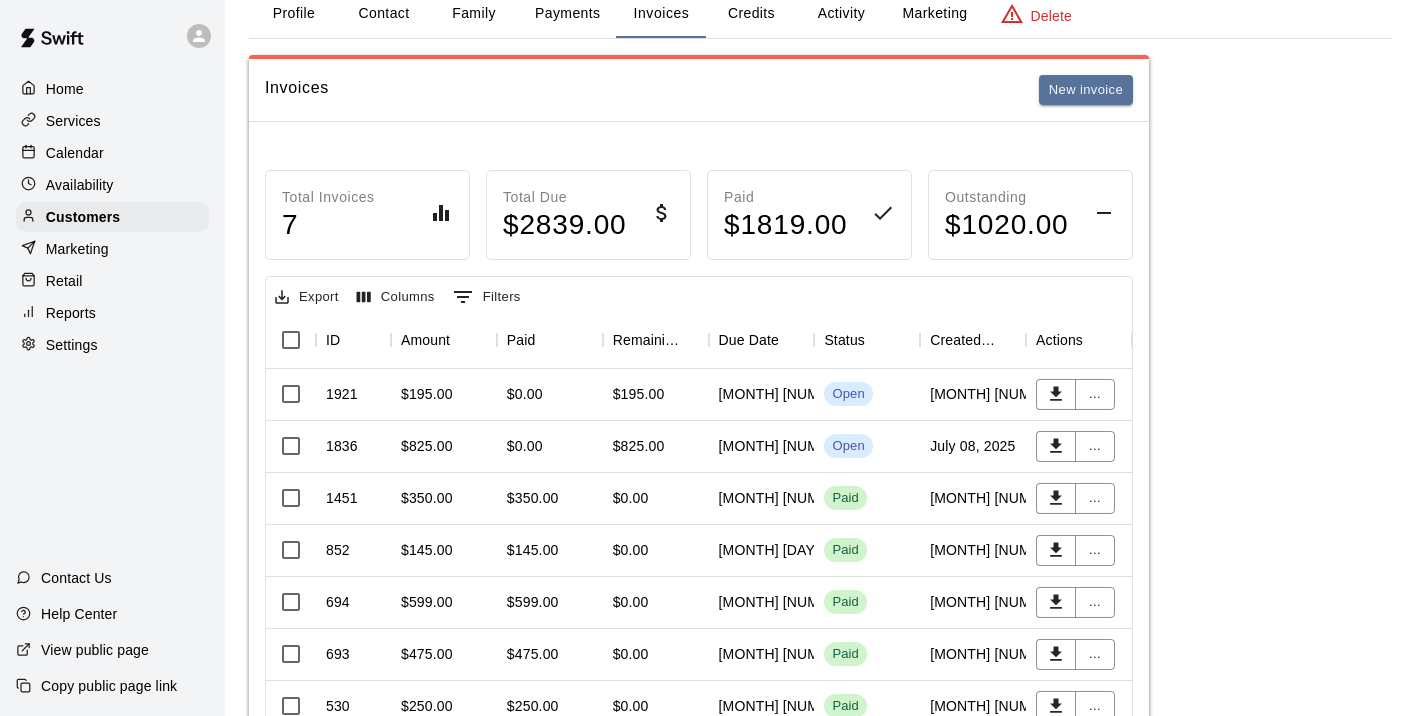 click on "$825.00" at bounding box center [444, 447] 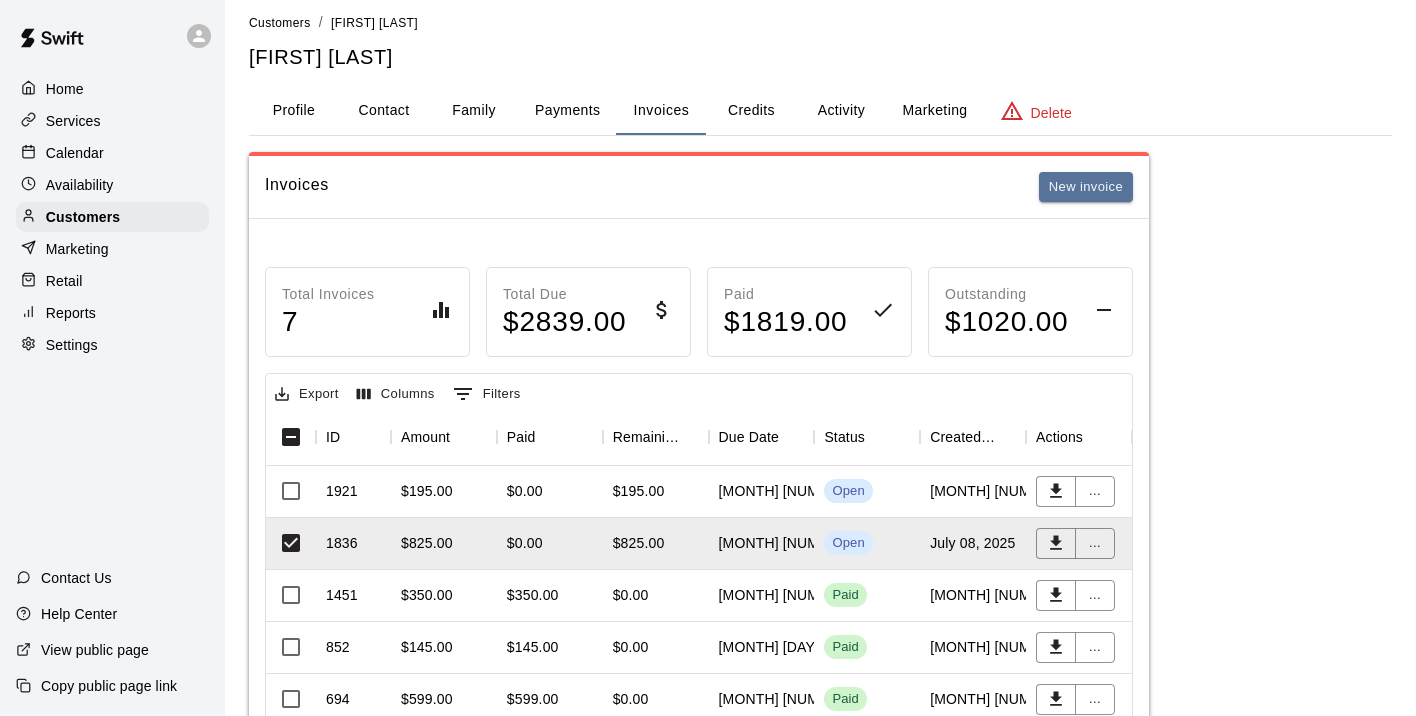 scroll, scrollTop: 0, scrollLeft: 0, axis: both 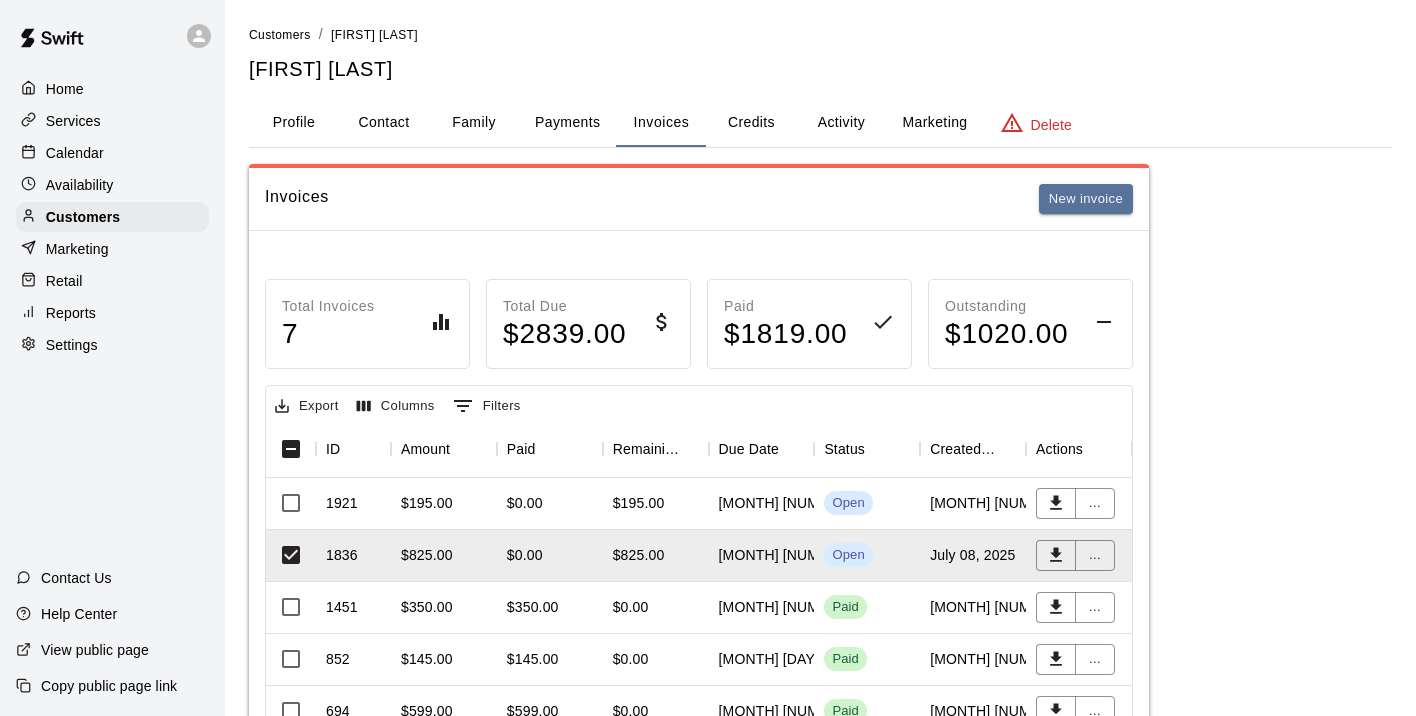 click on "Profile" at bounding box center [294, 123] 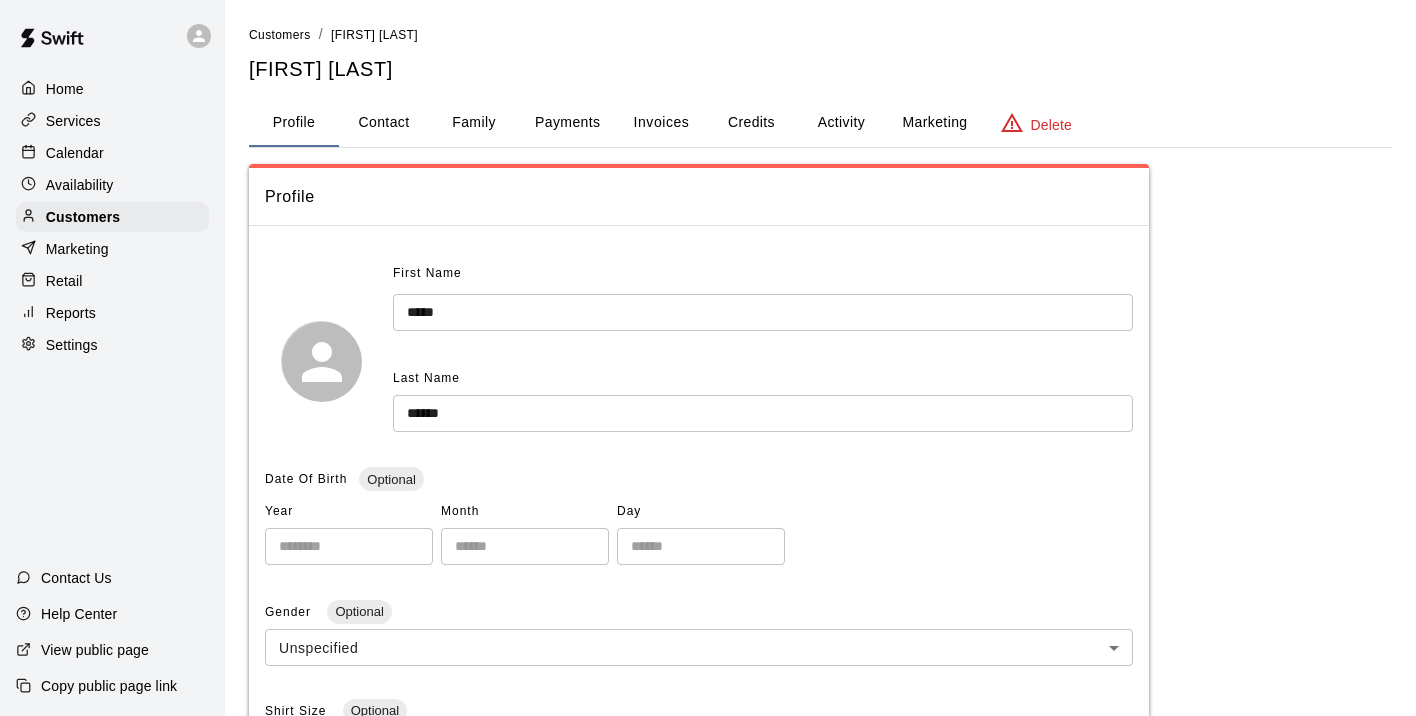 scroll, scrollTop: 0, scrollLeft: 0, axis: both 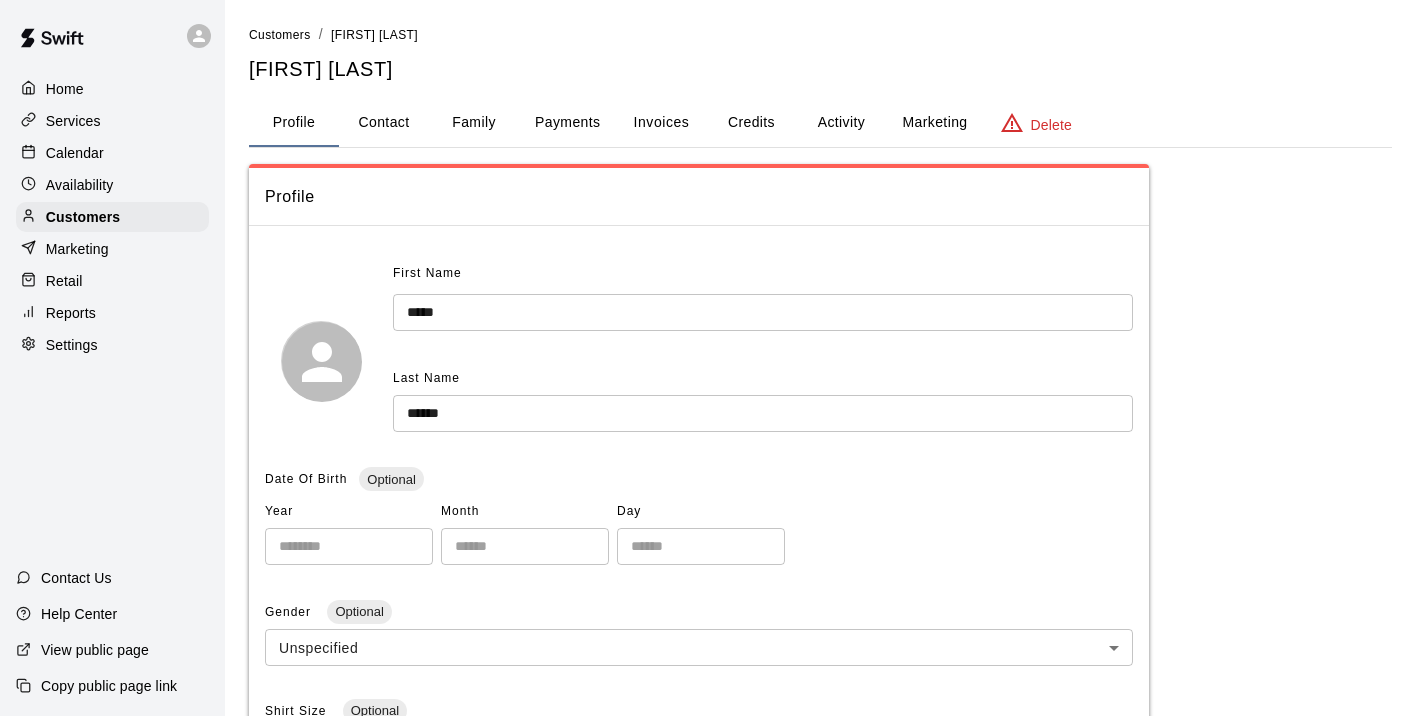 click on "Invoices" at bounding box center (662, 122) 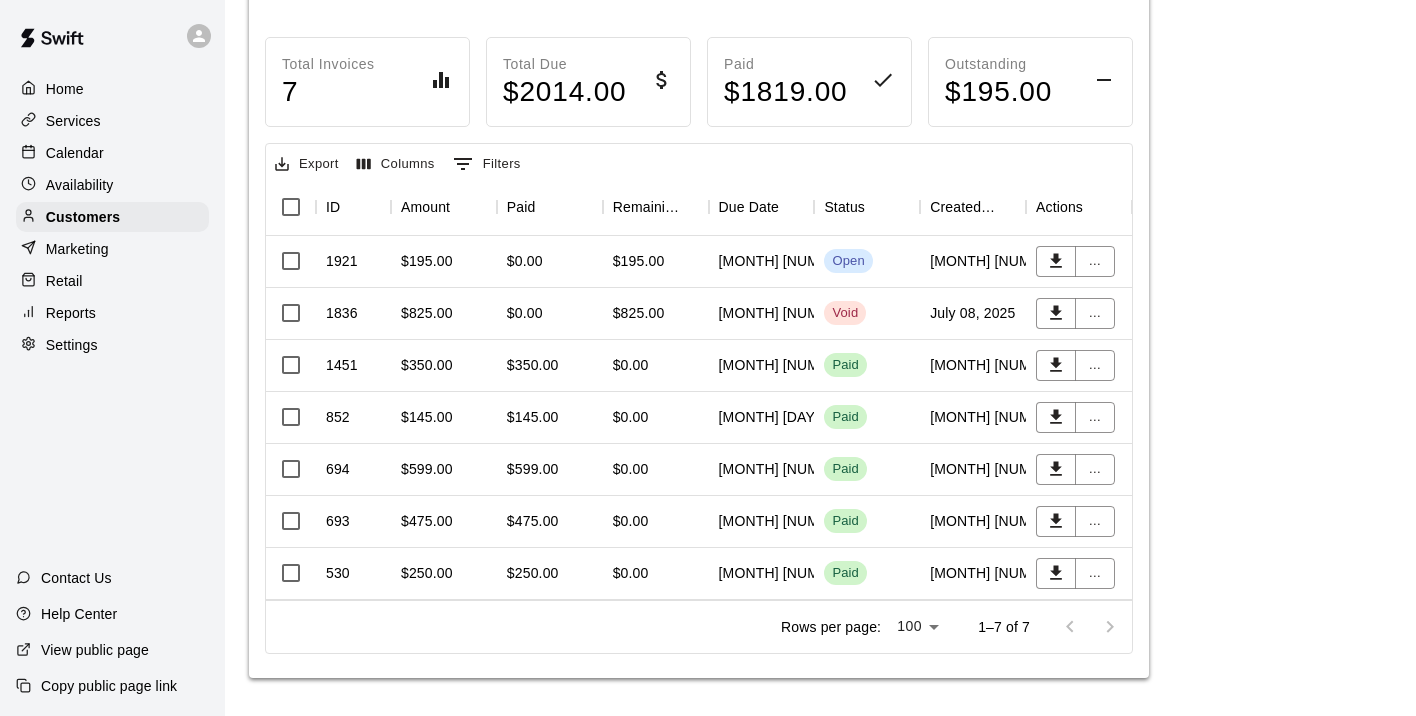 scroll, scrollTop: 241, scrollLeft: 0, axis: vertical 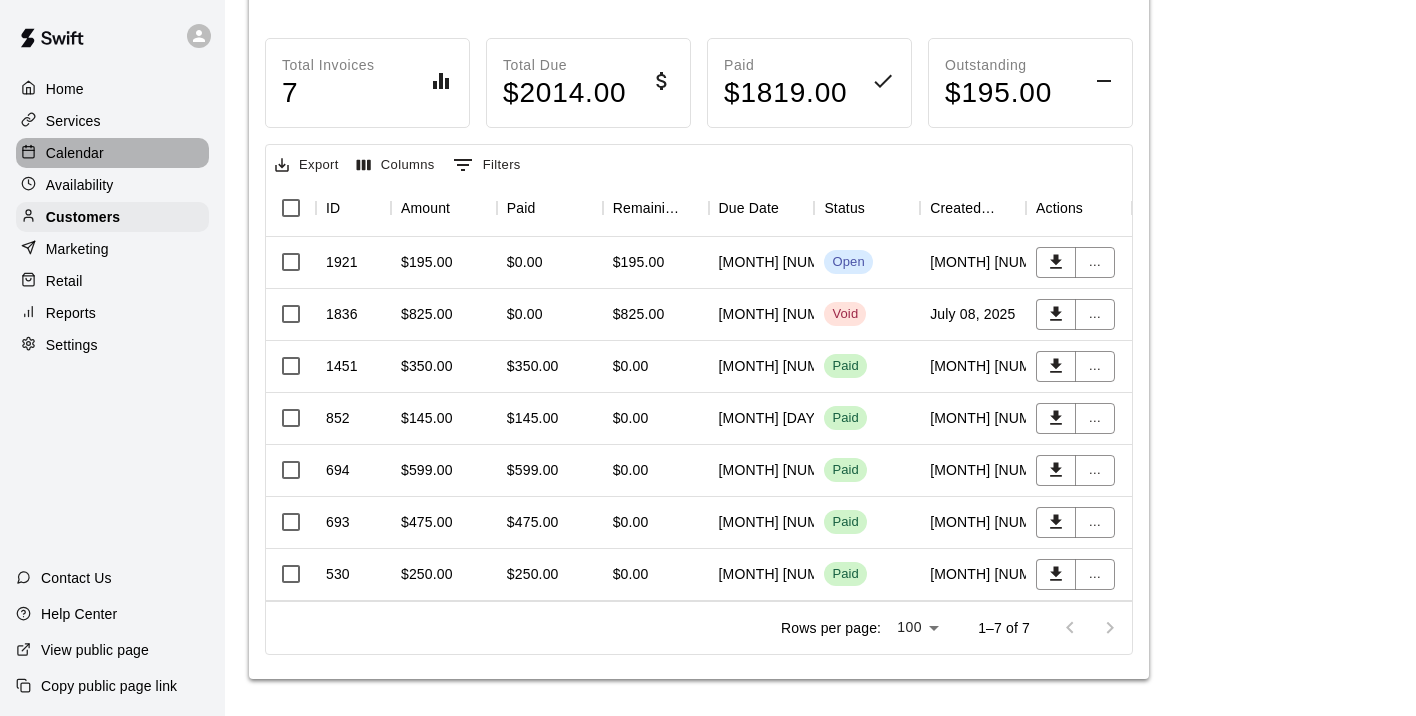 click on "Calendar" at bounding box center [75, 153] 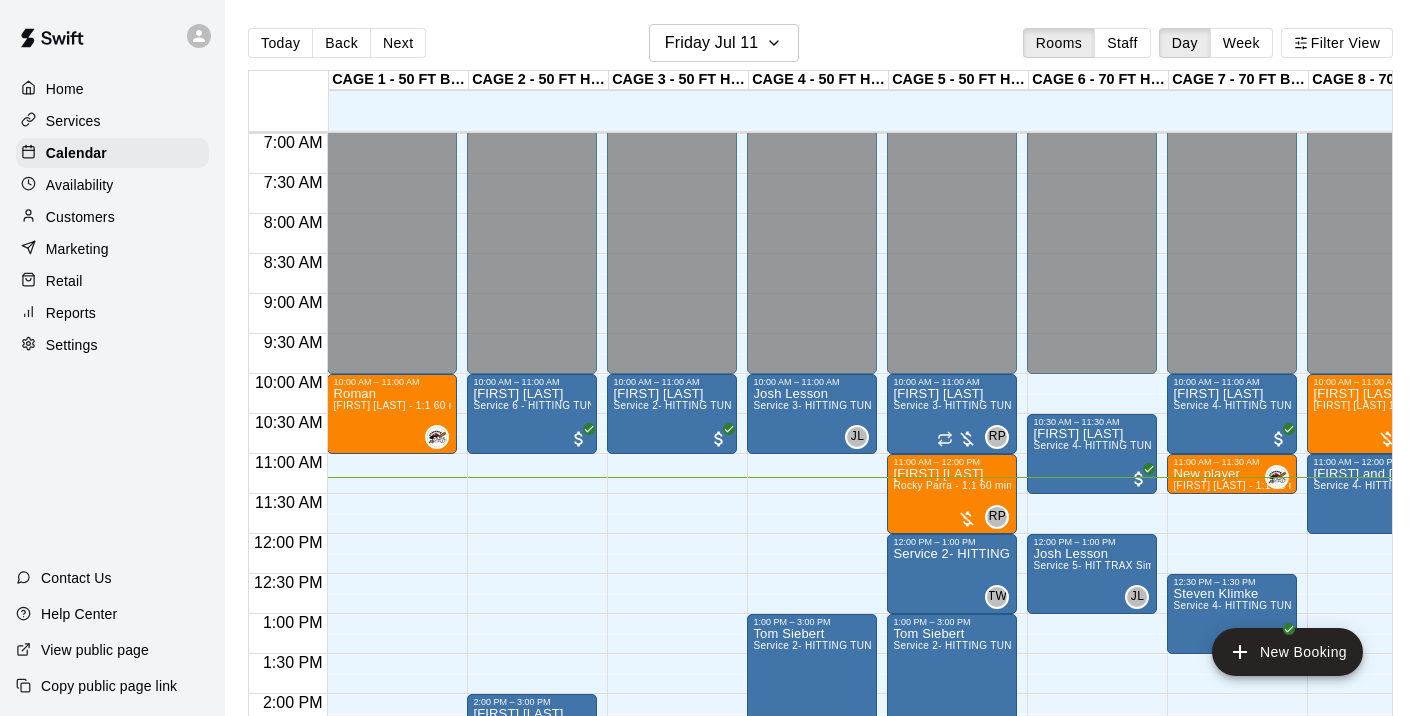 scroll, scrollTop: 545, scrollLeft: 124, axis: both 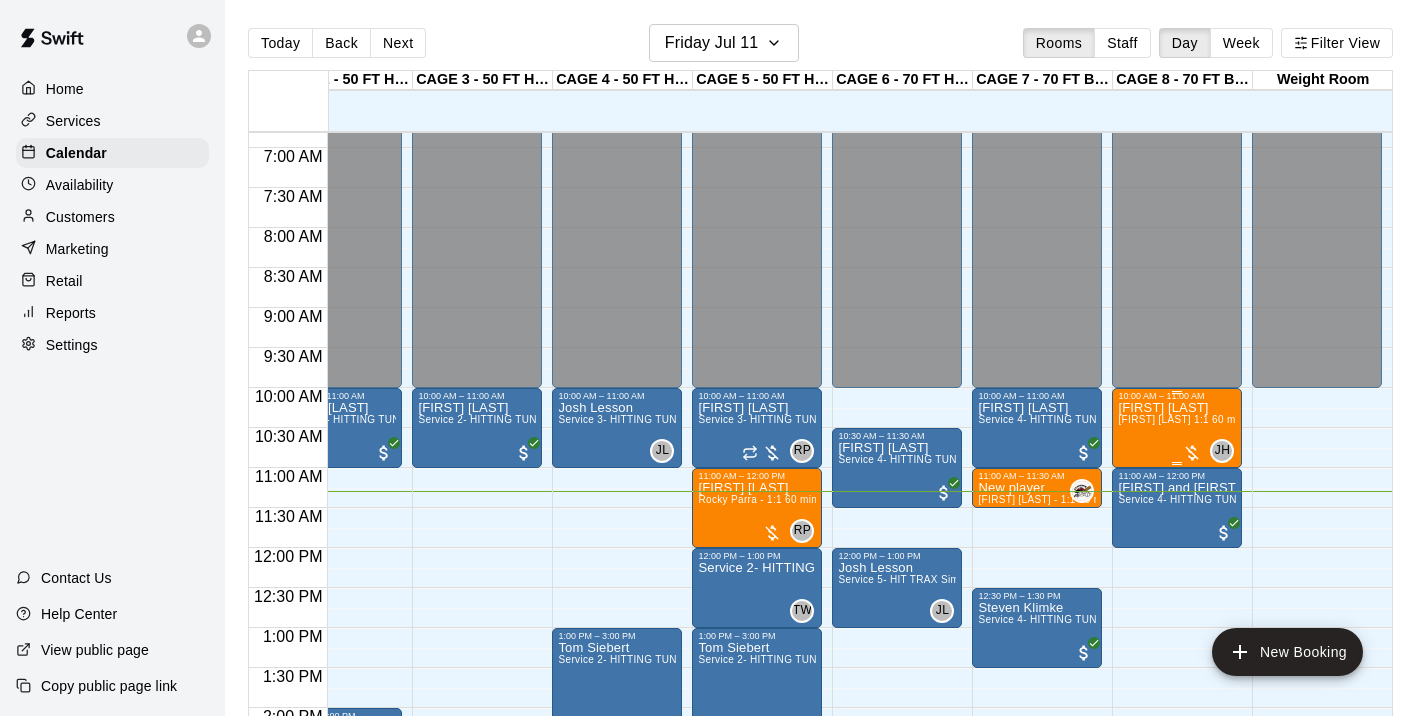 click on "Colt Crosby John Havird 1:1 60 min. pitching Lesson" at bounding box center [1177, 759] 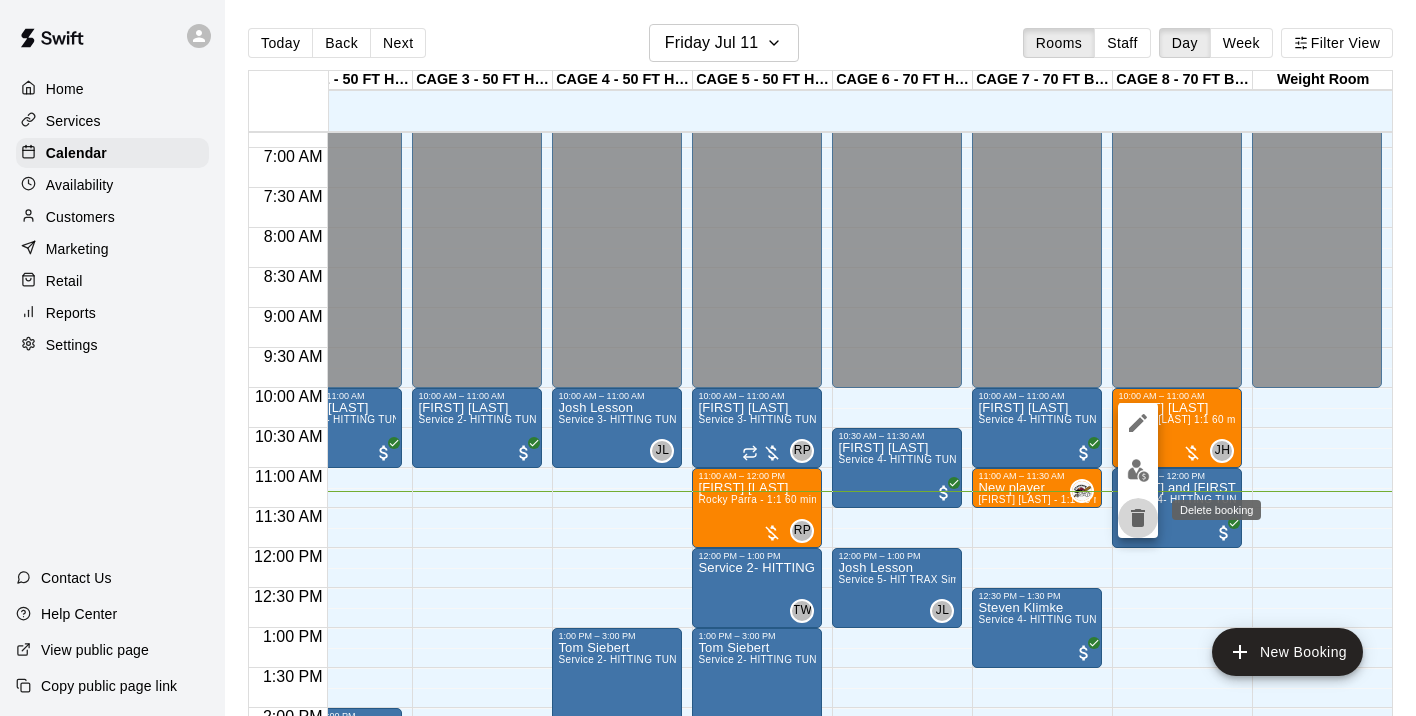 click 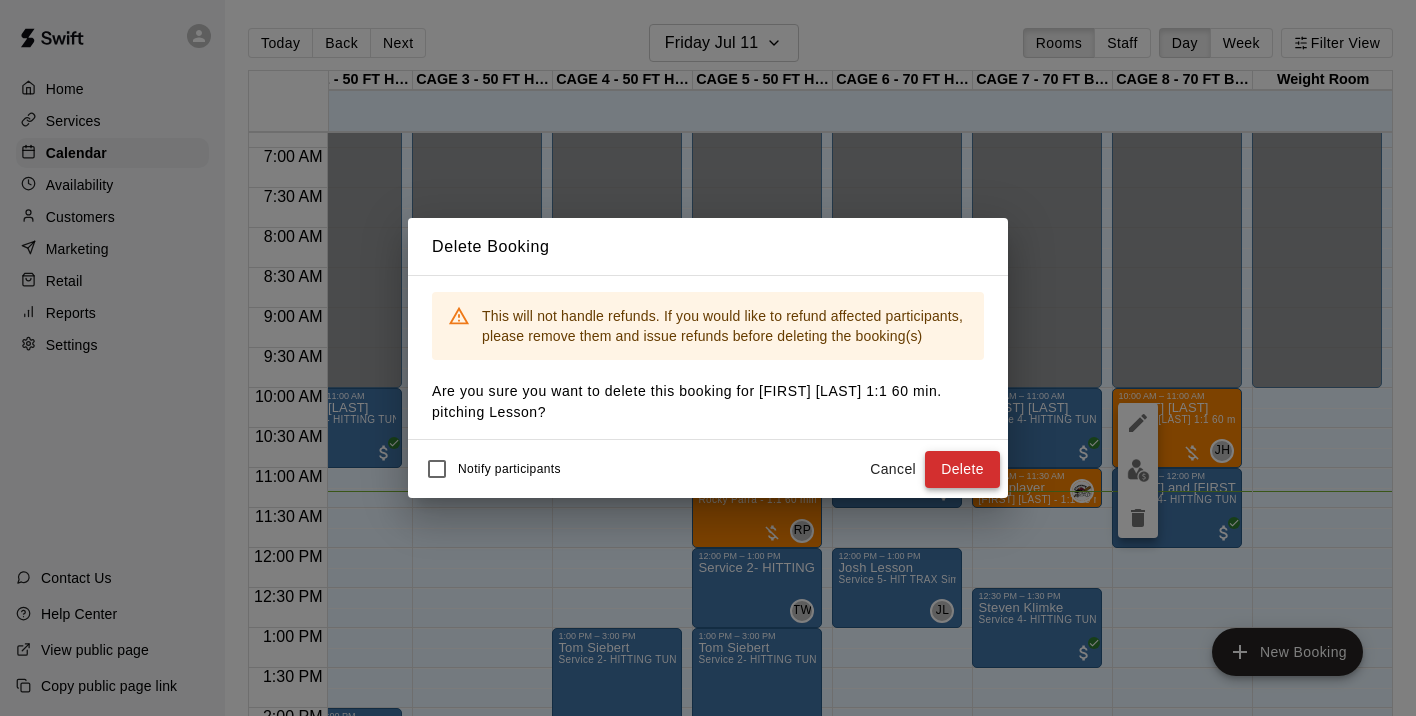 click on "Delete" at bounding box center [962, 469] 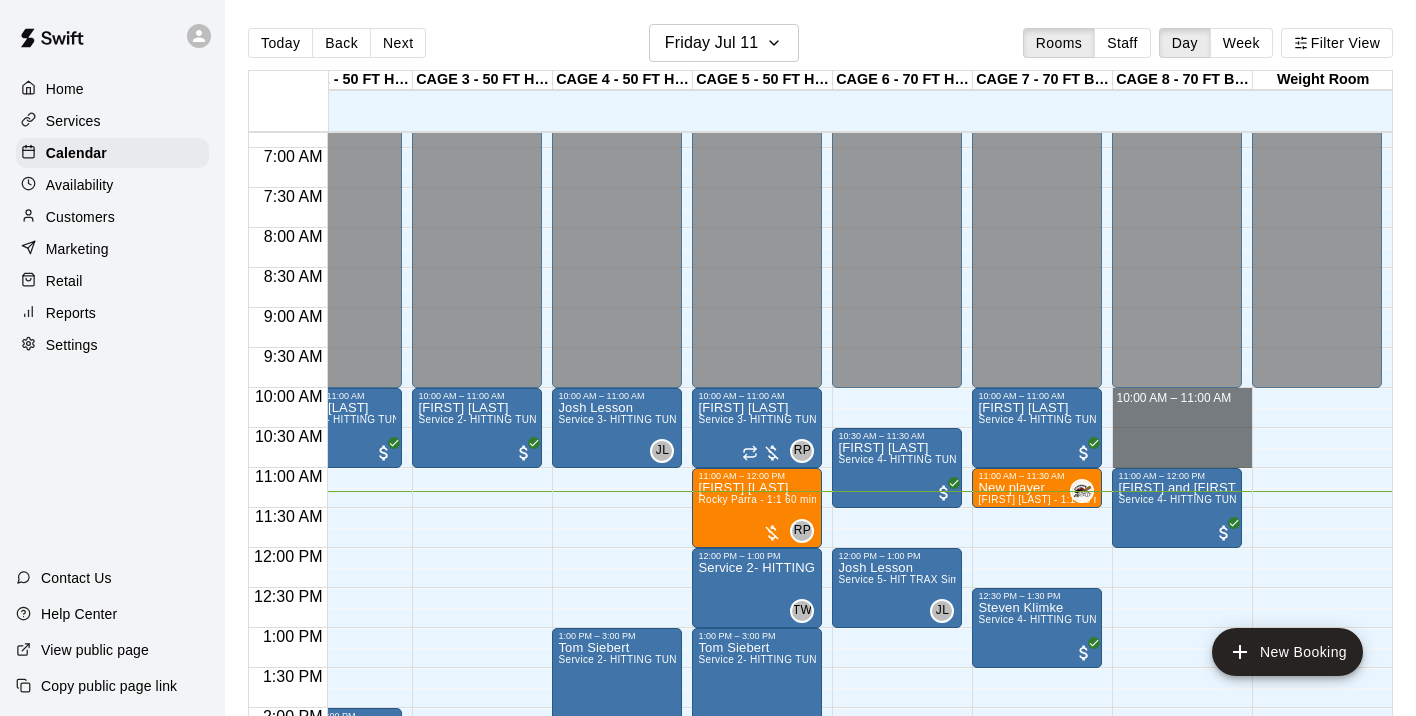 drag, startPoint x: 1202, startPoint y: 398, endPoint x: 1201, endPoint y: 453, distance: 55.00909 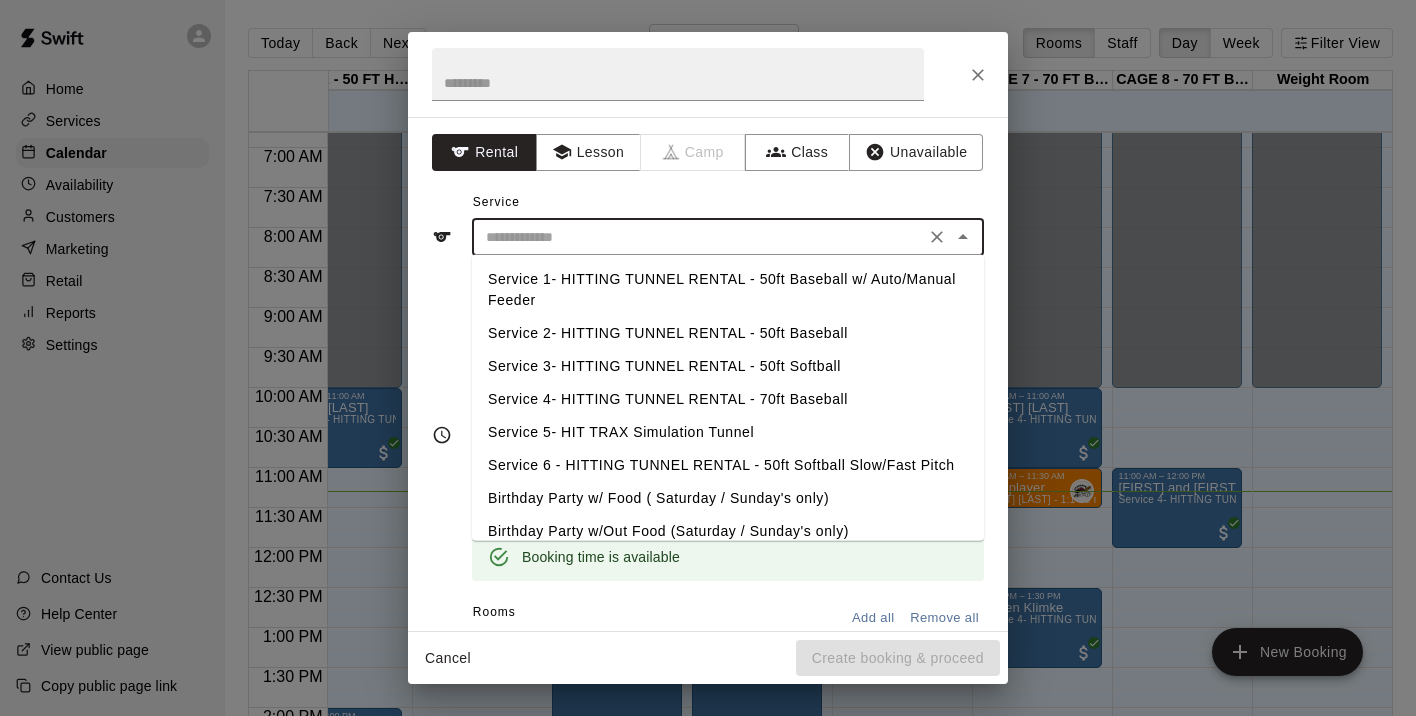 click at bounding box center [698, 237] 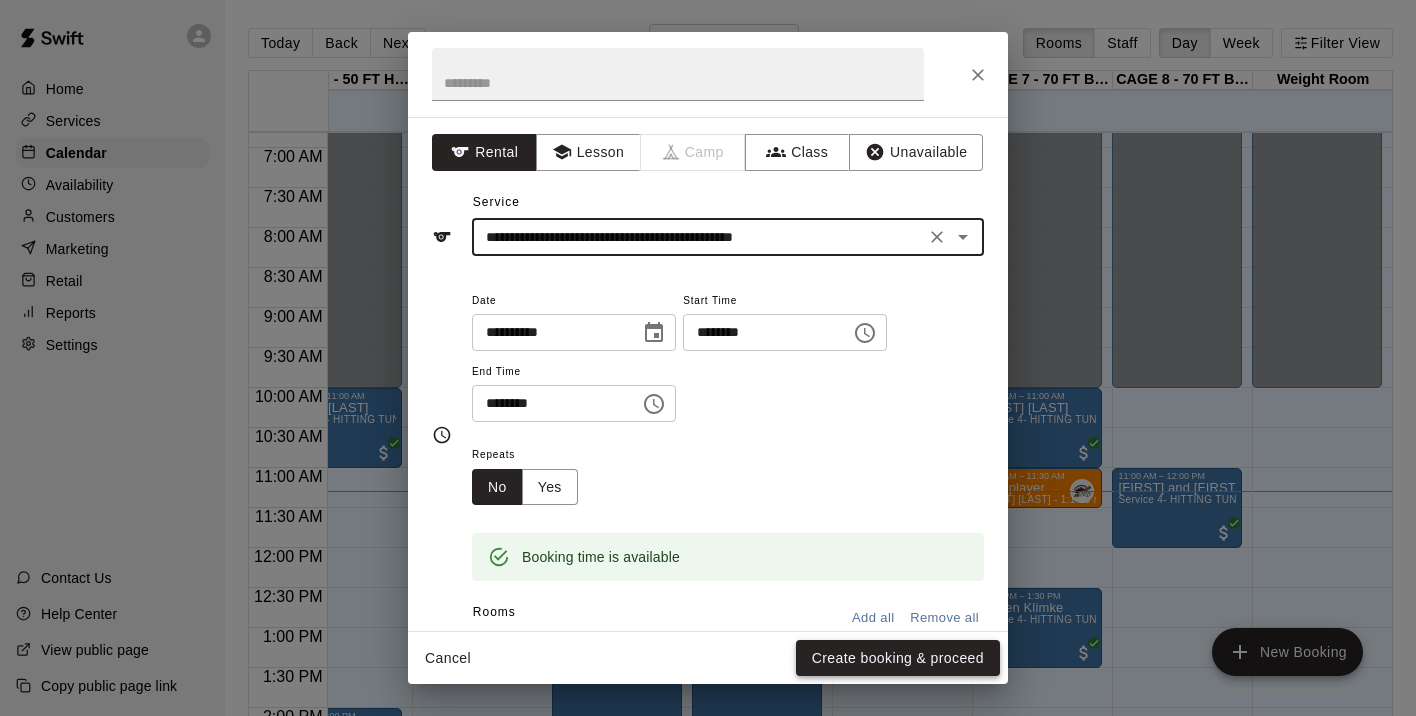 click on "Create booking & proceed" at bounding box center (898, 658) 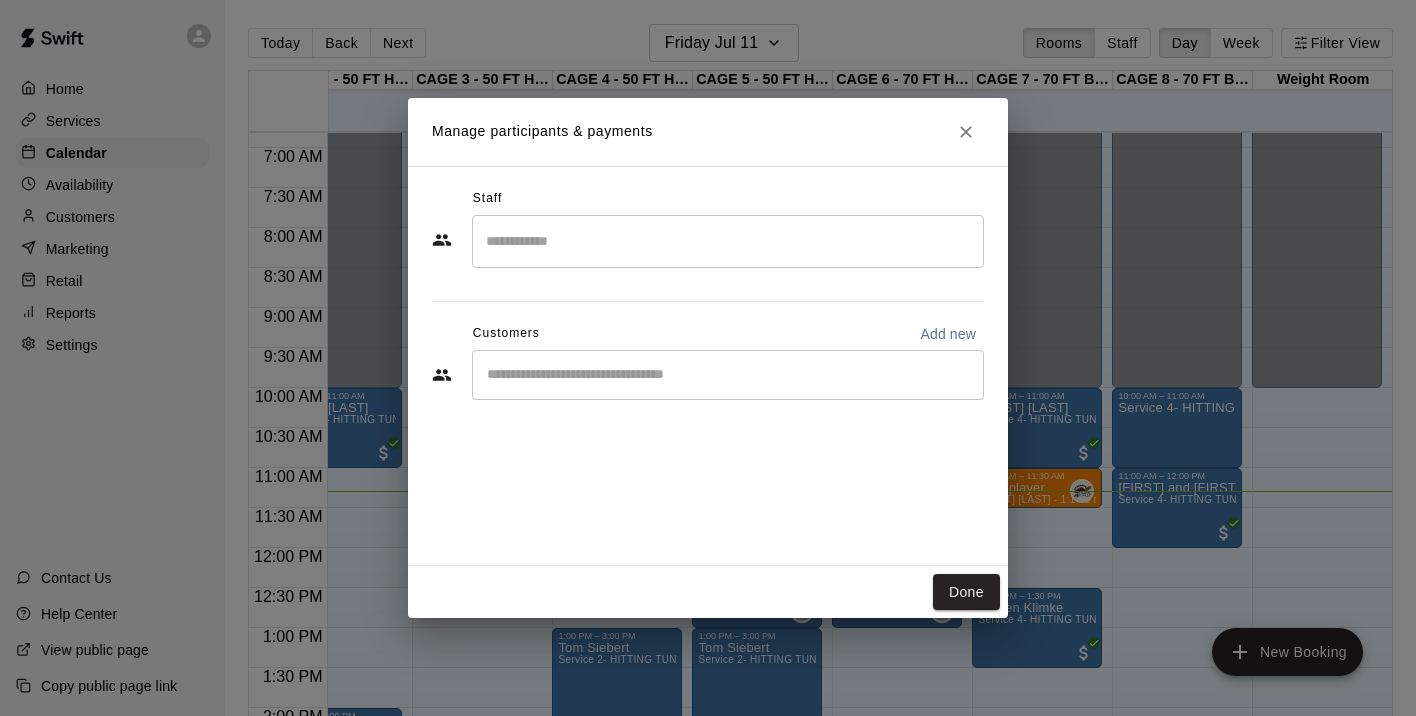 click at bounding box center [728, 241] 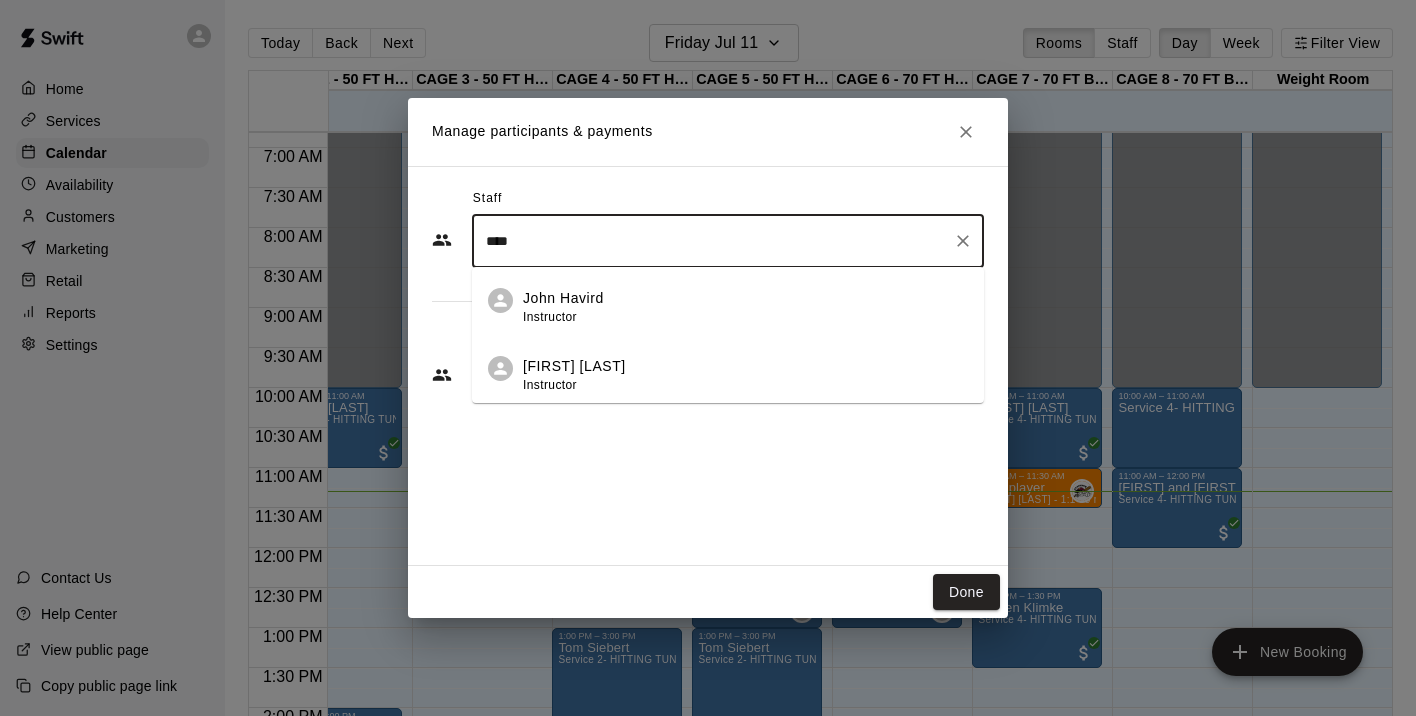 click on "John Havird" at bounding box center (574, 298) 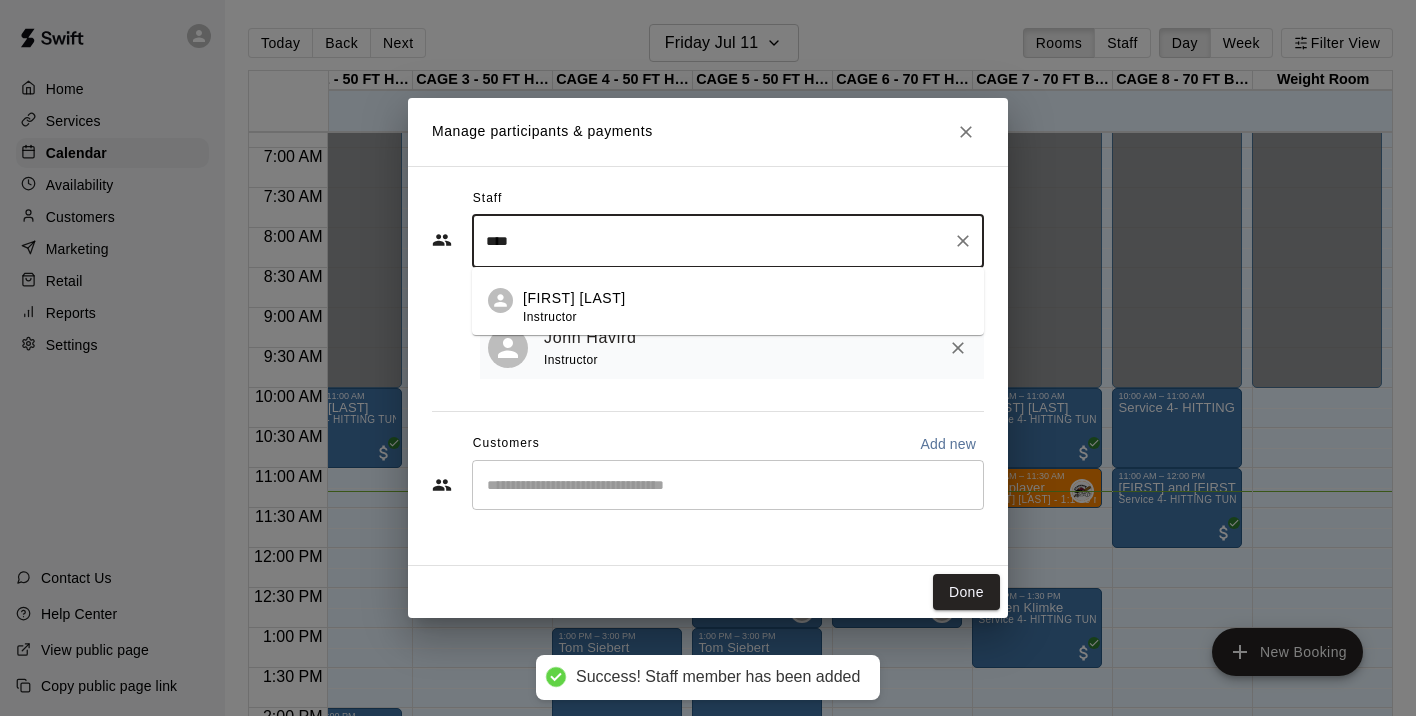 type on "****" 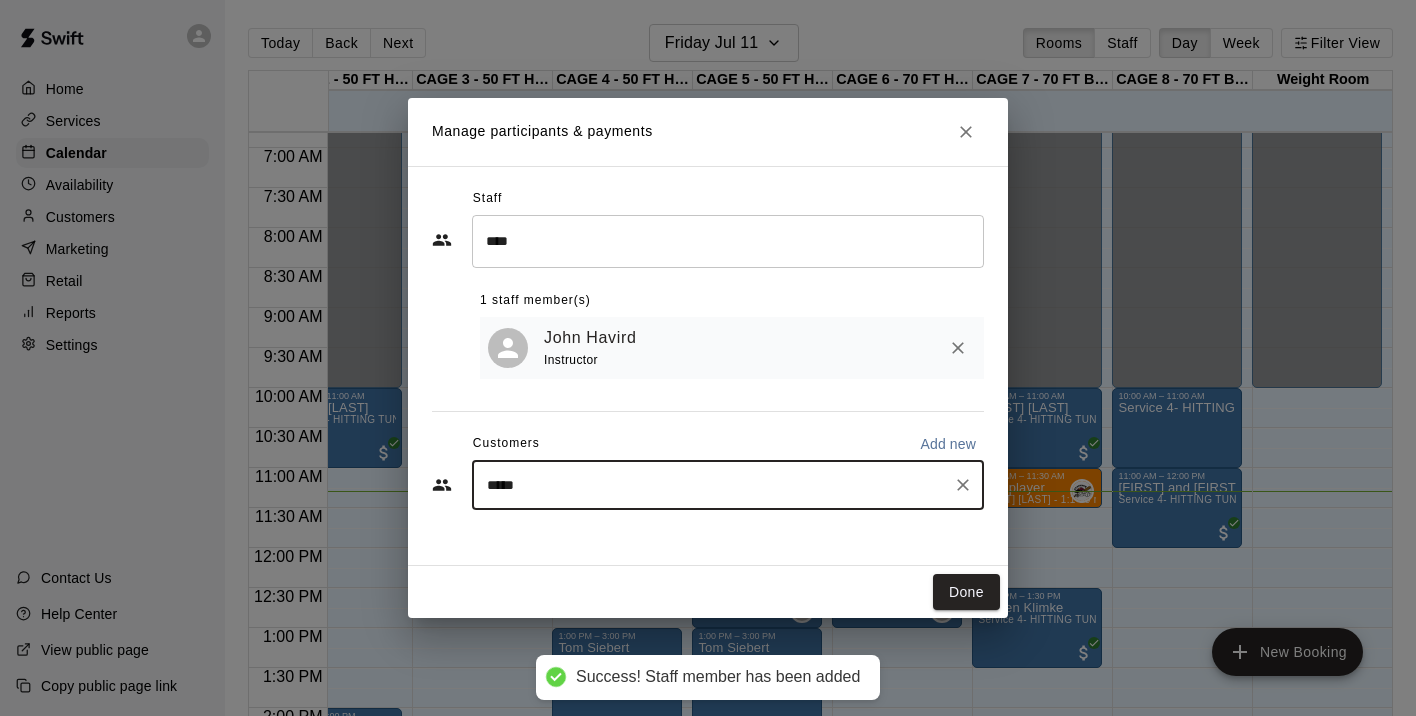 type on "******" 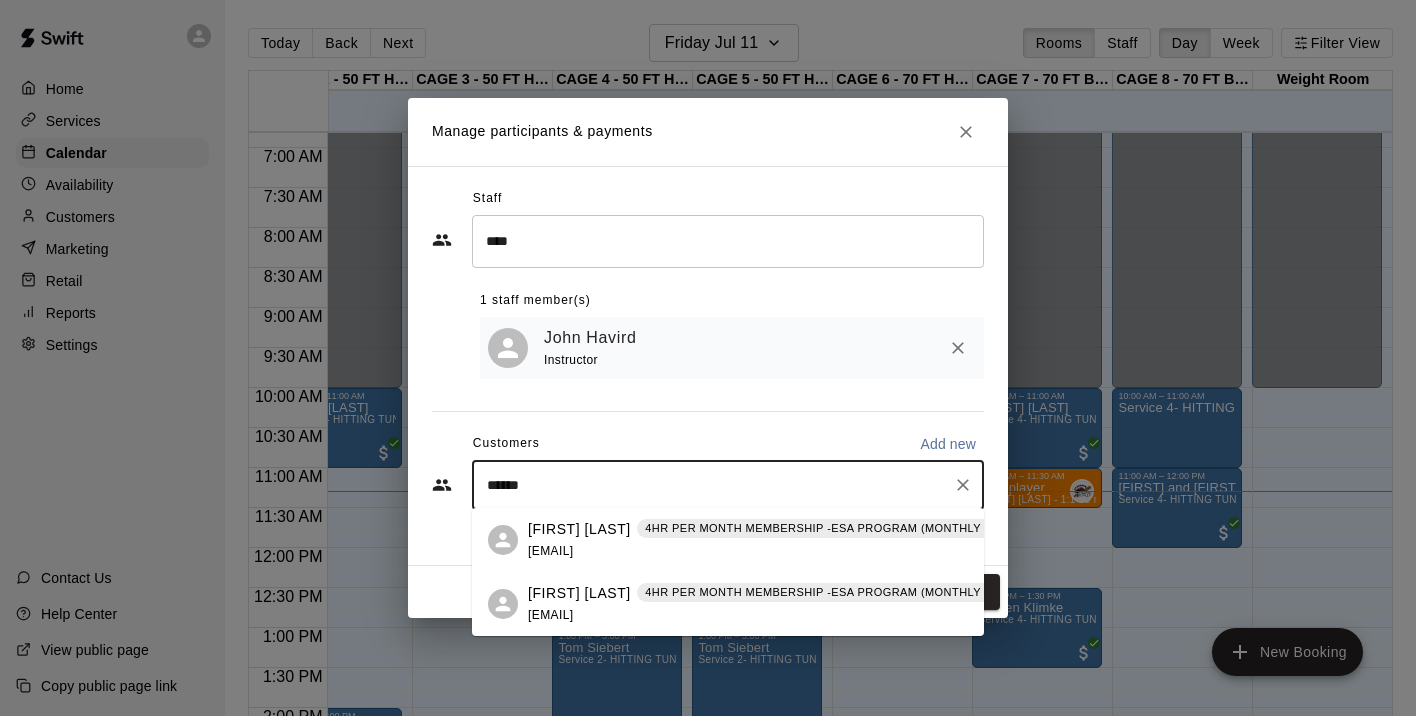 click on "[FIRST]  [LAST]" at bounding box center (579, 529) 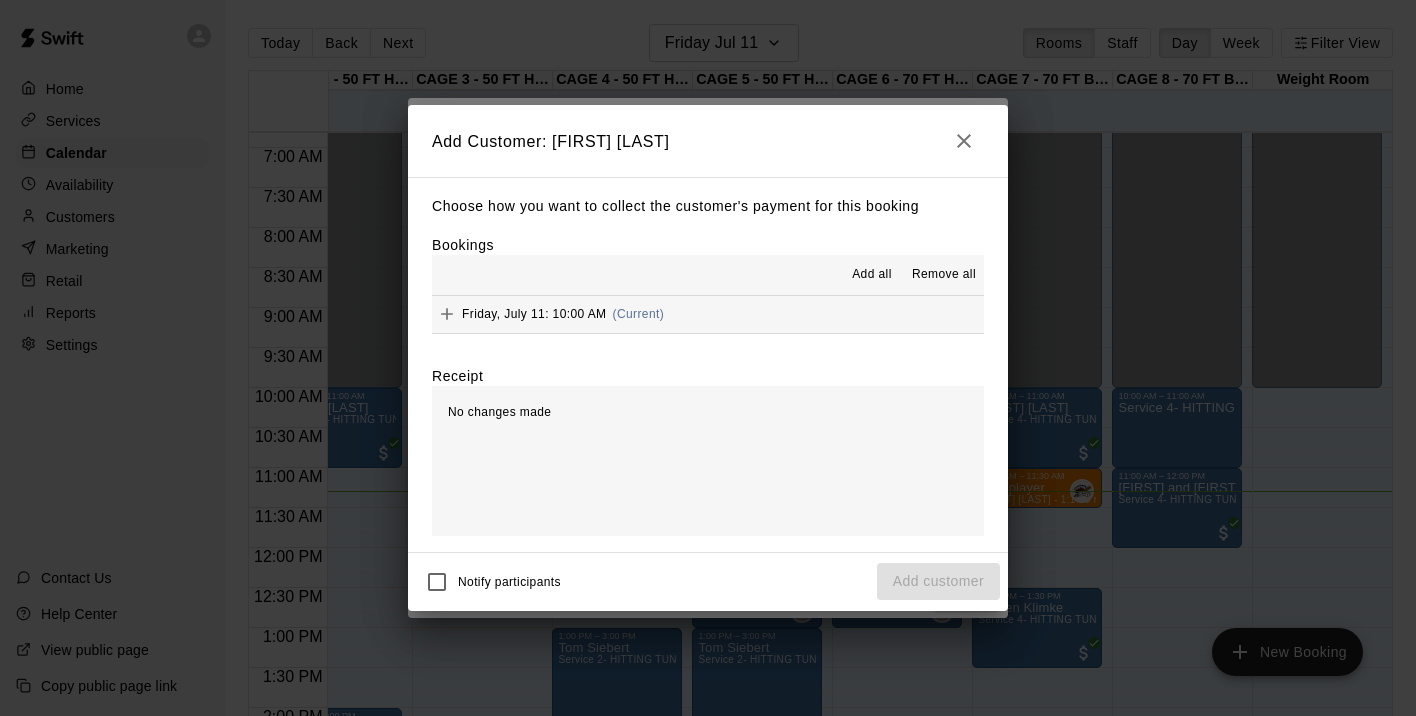 click on "Friday, July 11: 10:00 AM" at bounding box center [534, 314] 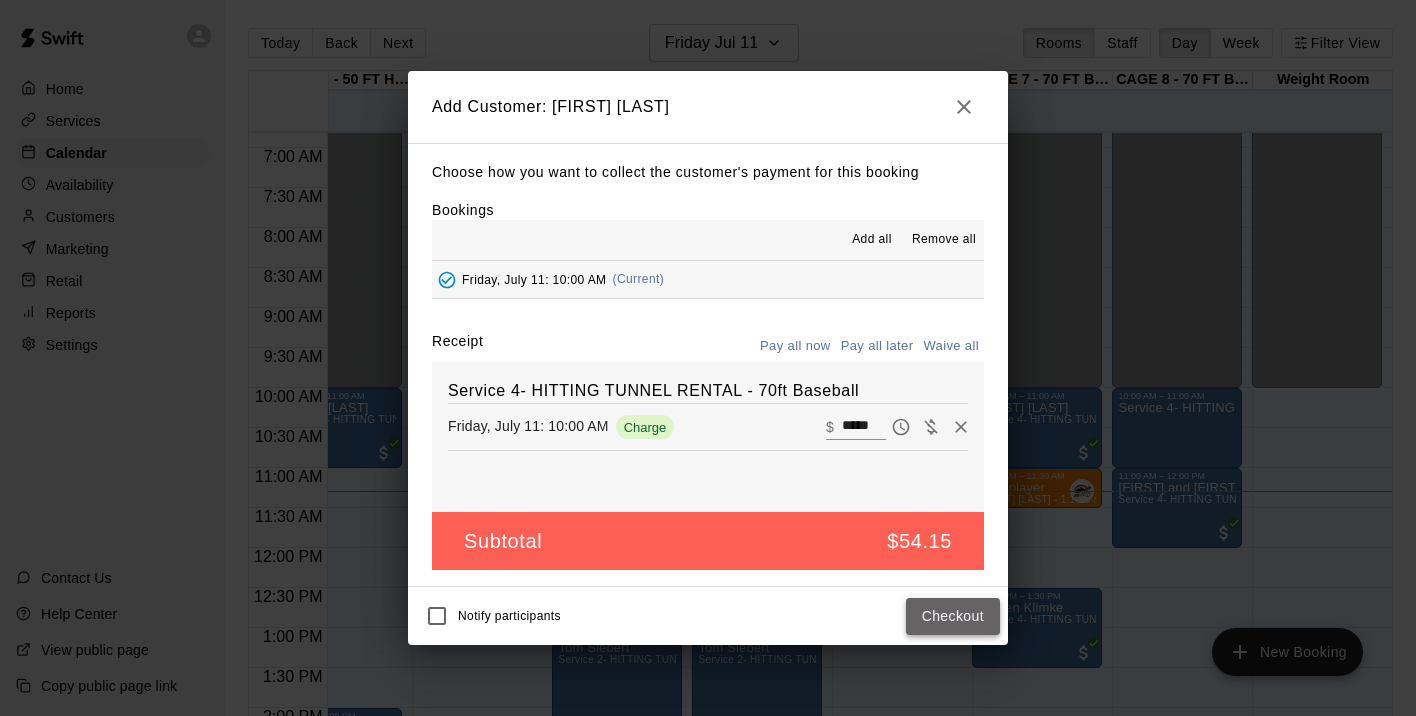 click on "Checkout" at bounding box center [953, 616] 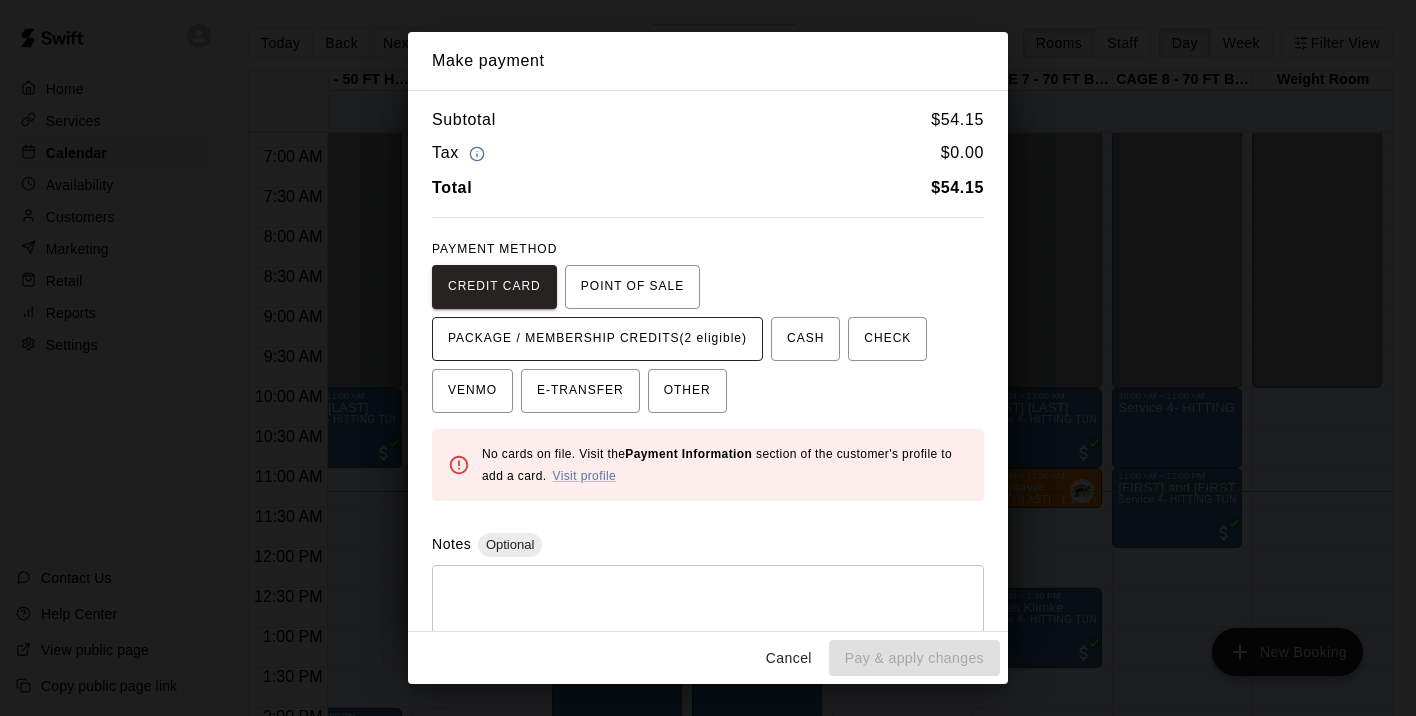 click on "PACKAGE / MEMBERSHIP CREDITS  (2 eligible)" at bounding box center (597, 339) 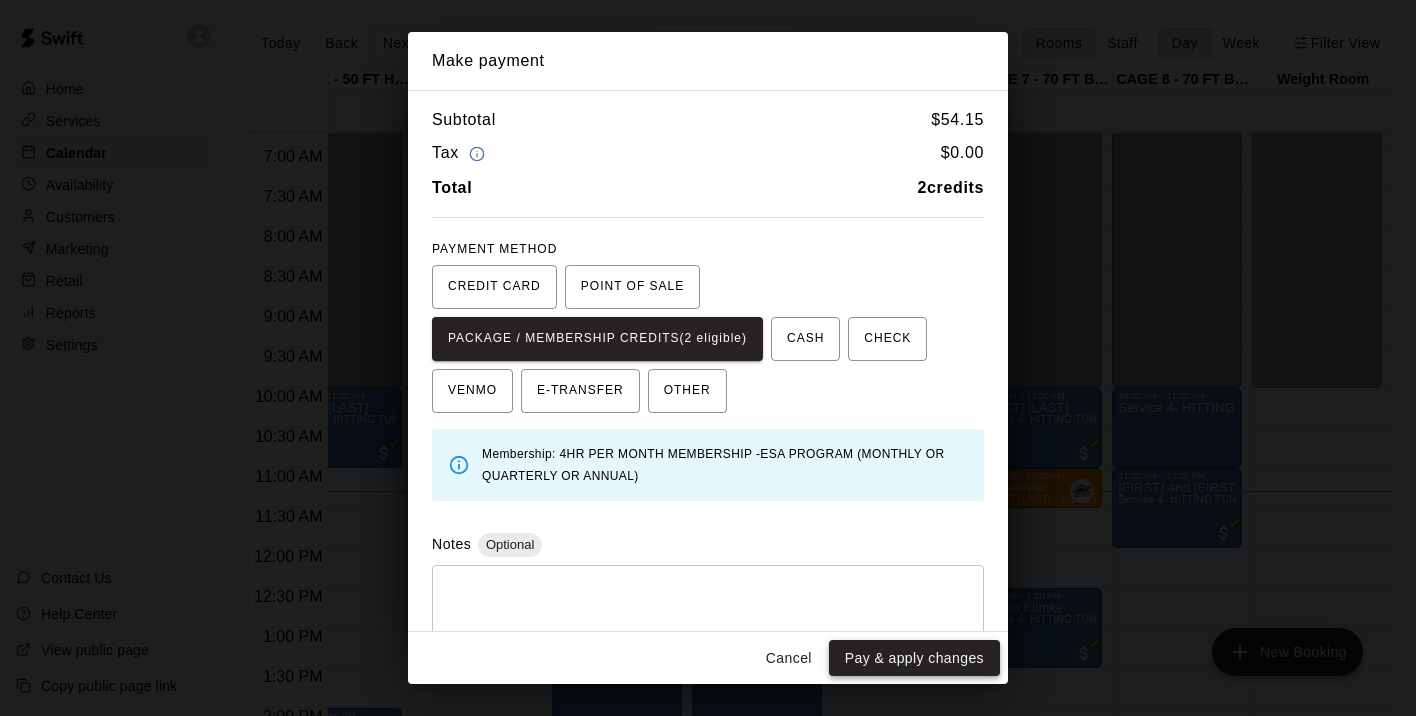 click on "Pay & apply changes" at bounding box center (914, 658) 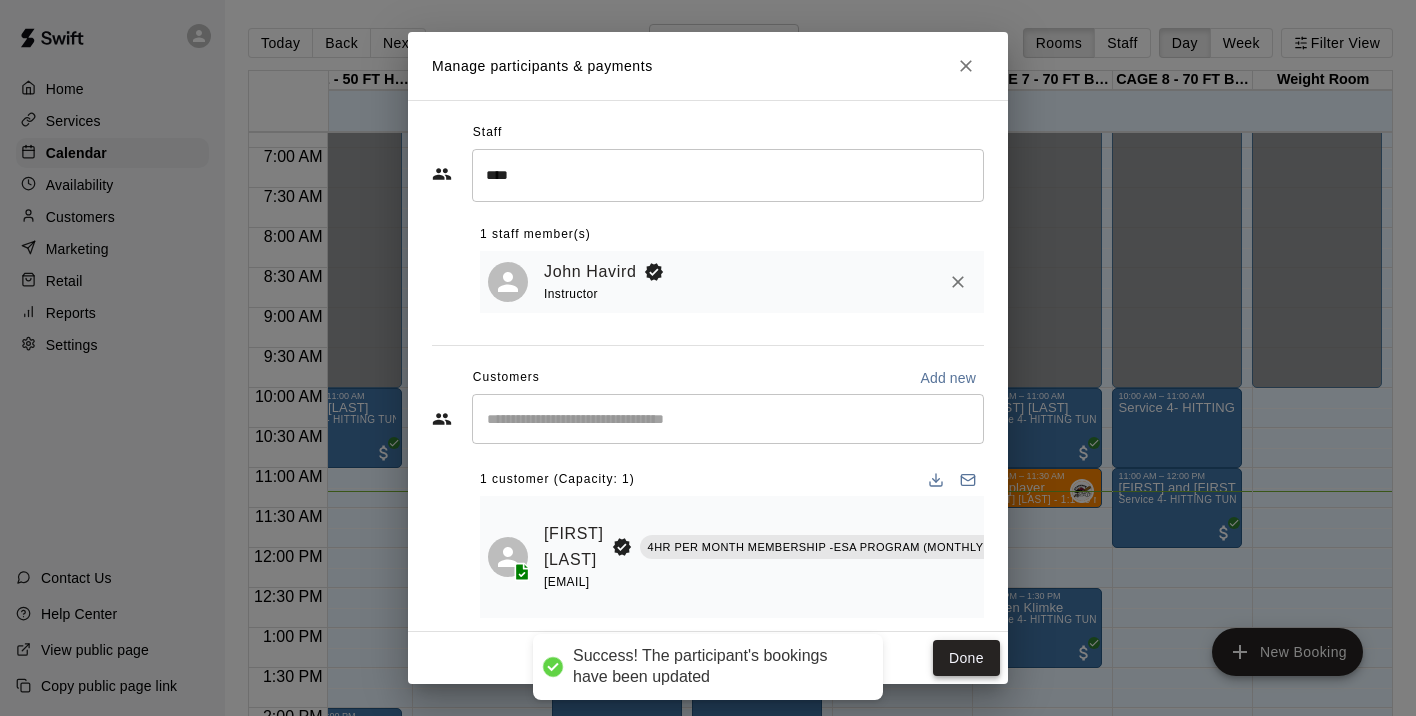 click on "Done" at bounding box center [966, 658] 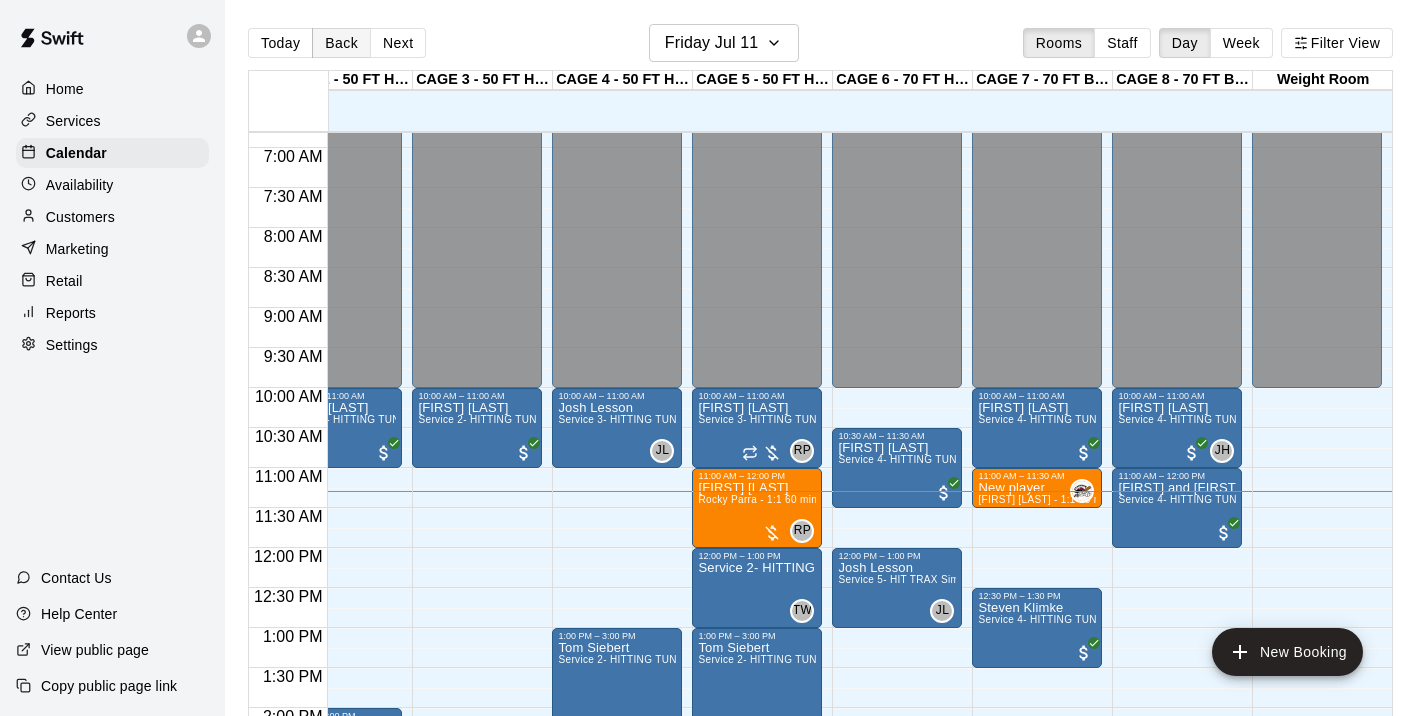 click on "Back" at bounding box center (341, 43) 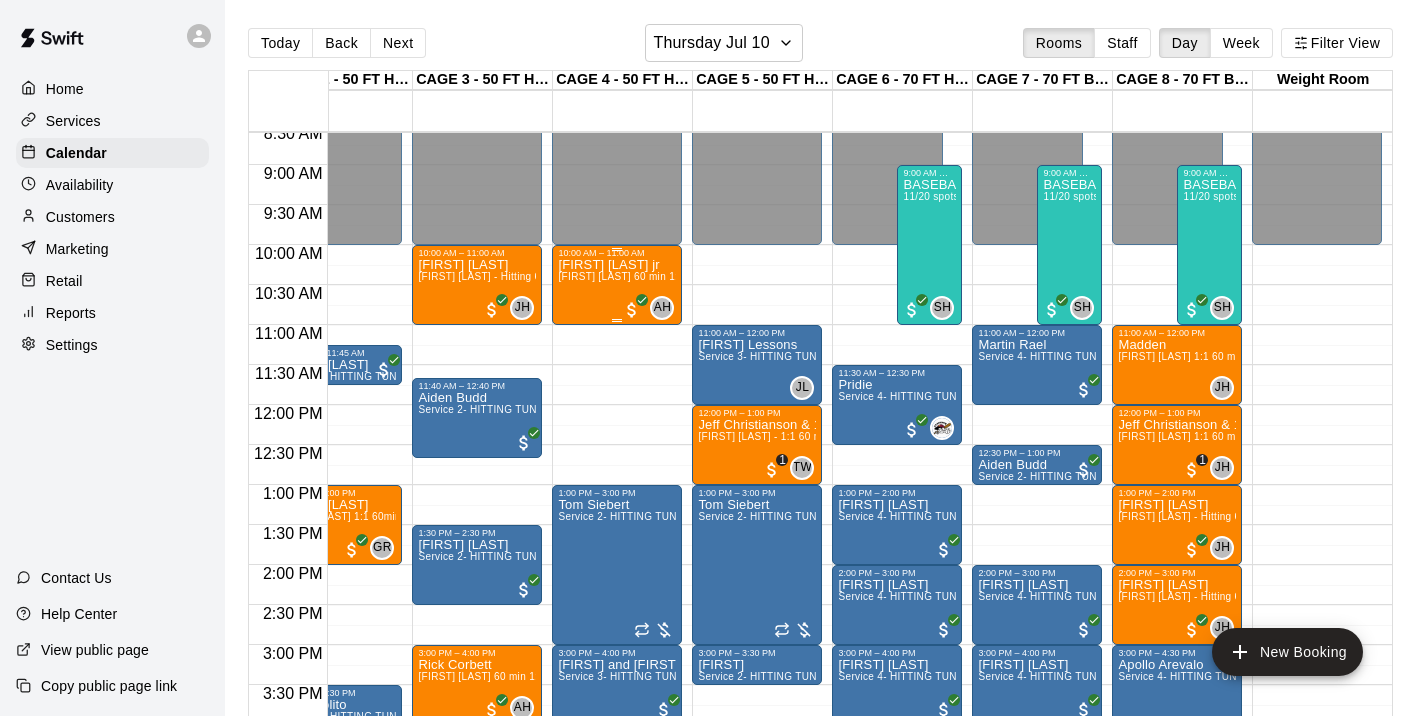 scroll, scrollTop: 704, scrollLeft: 196, axis: both 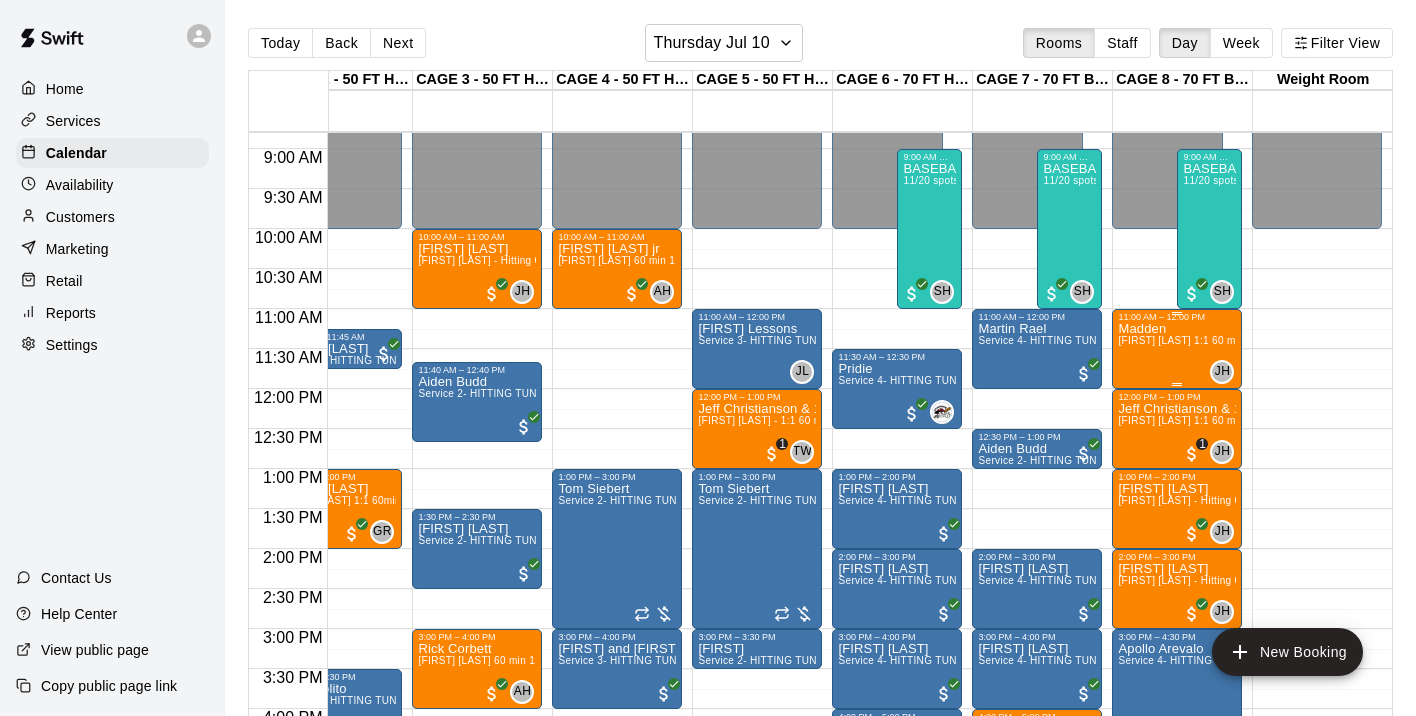 click on "Madden John Havird 1:1 60 min. pitching Lesson" at bounding box center (1177, 680) 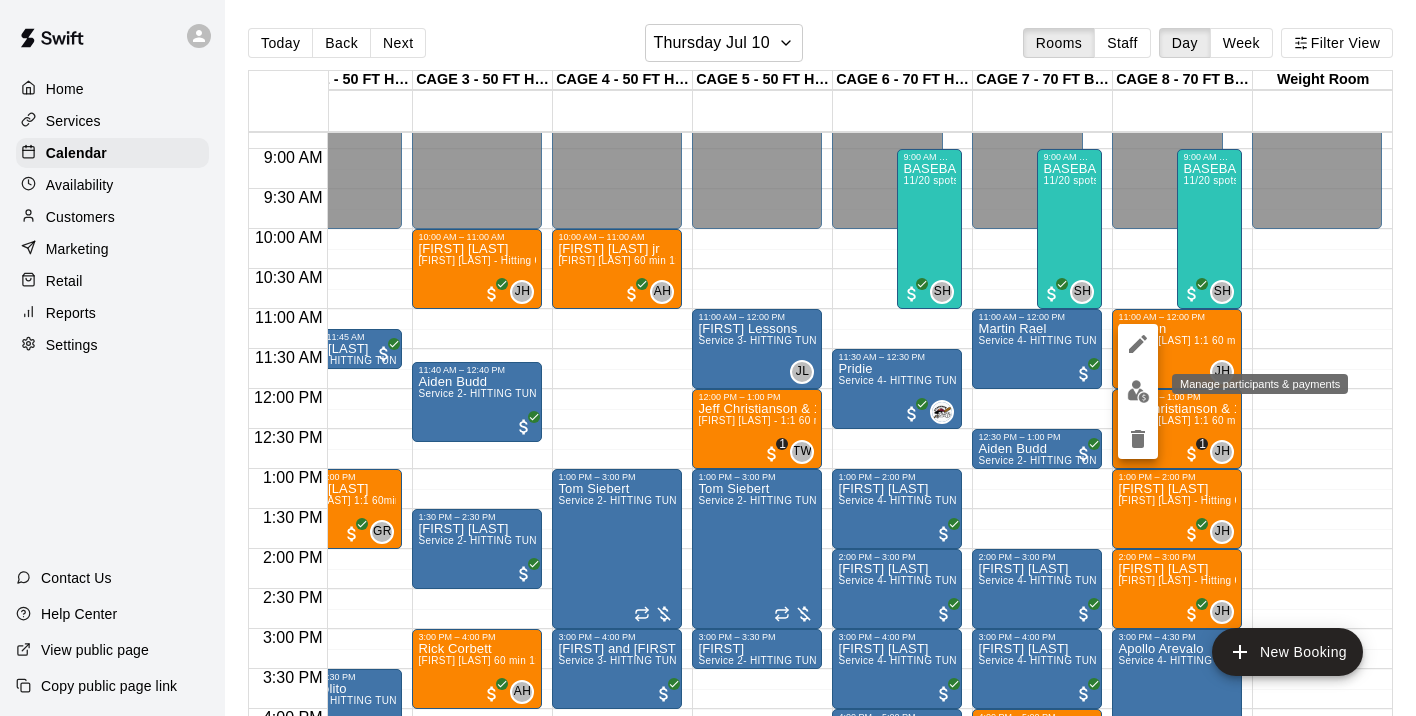 click at bounding box center (1138, 391) 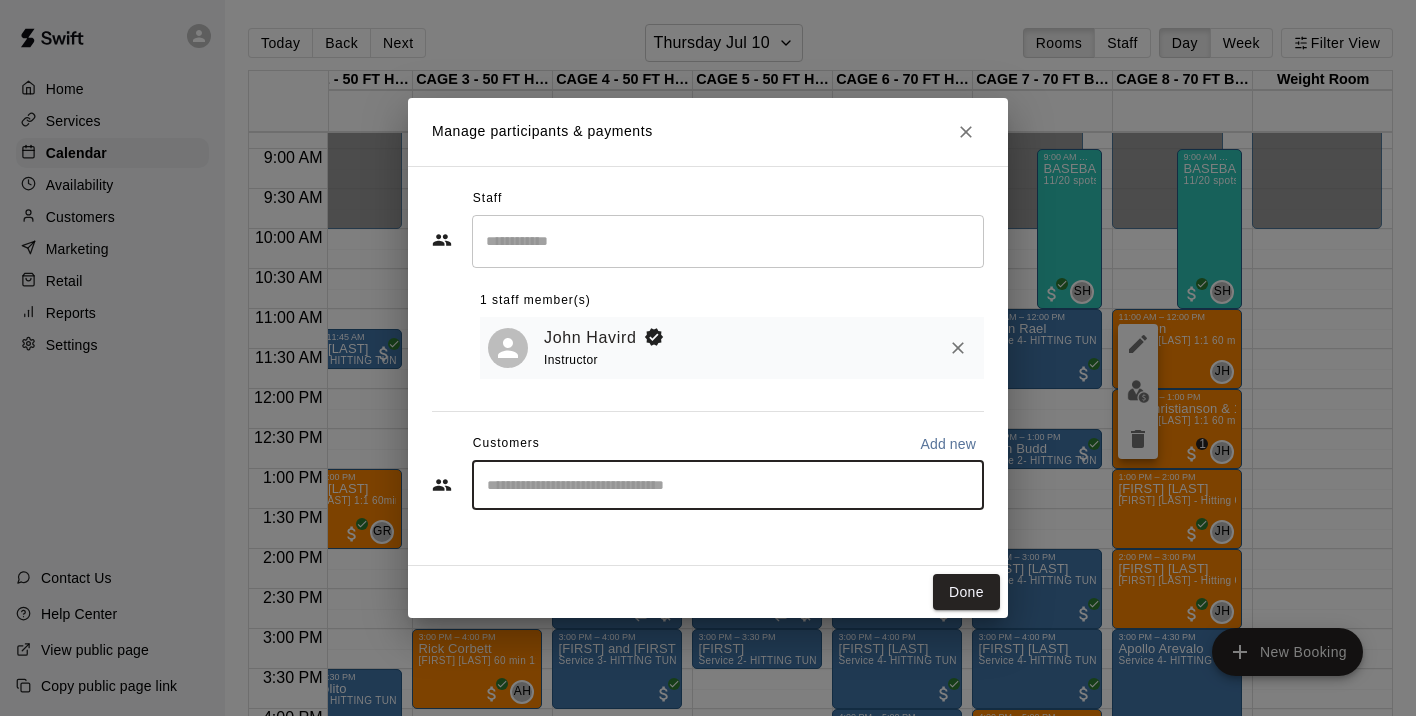 click at bounding box center (728, 485) 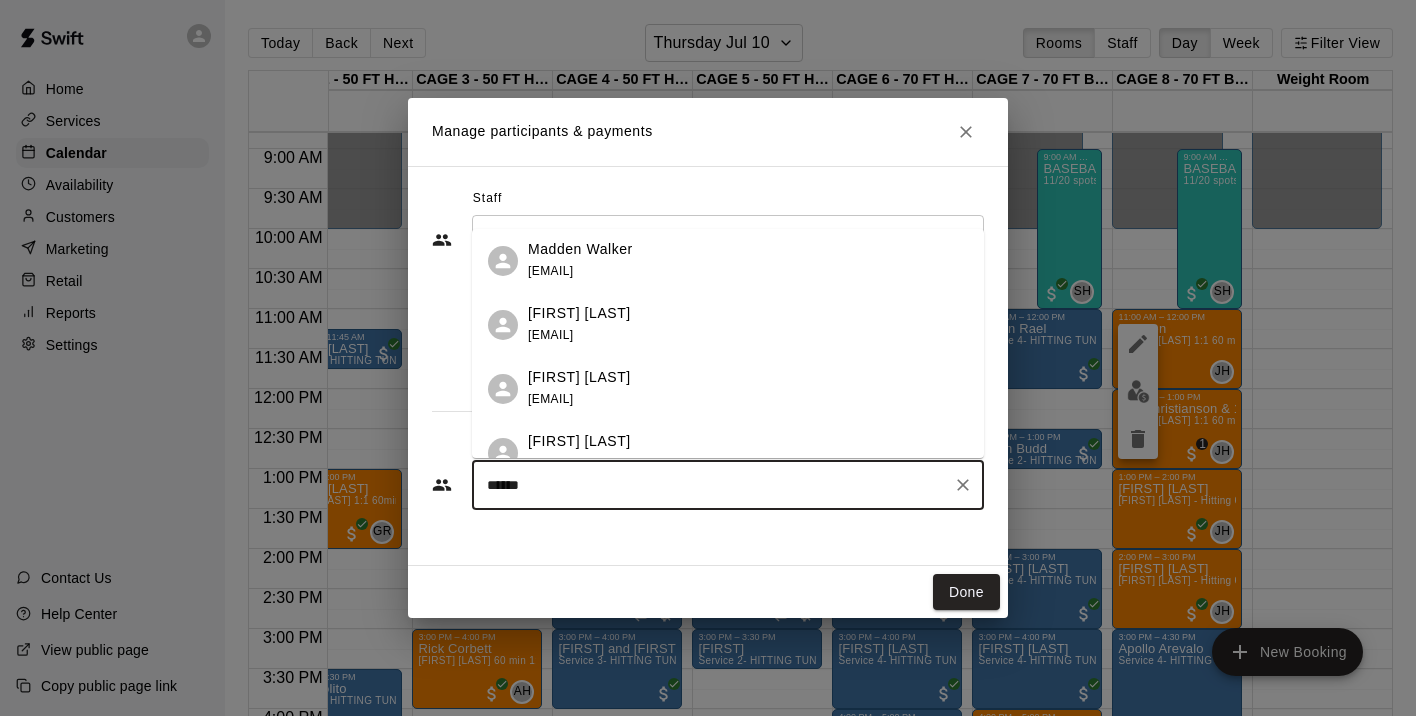scroll, scrollTop: 0, scrollLeft: 0, axis: both 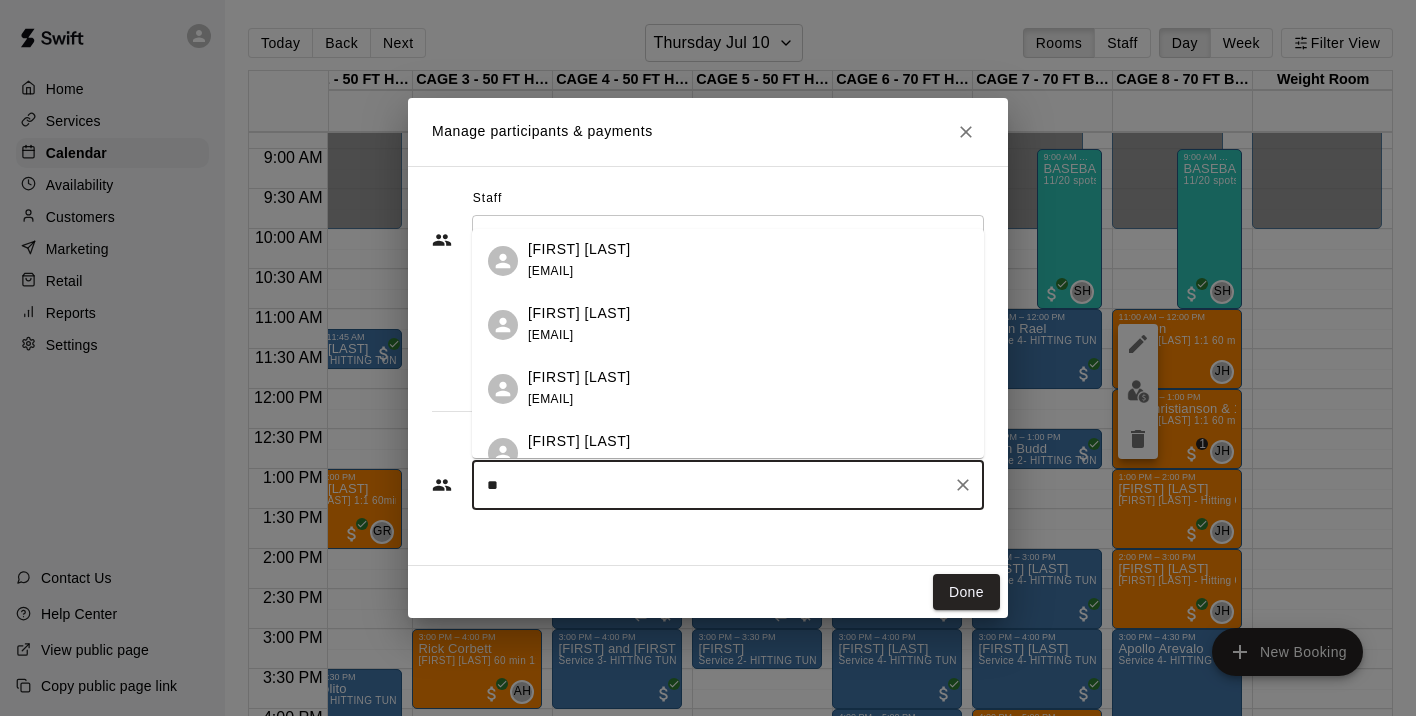 type on "*" 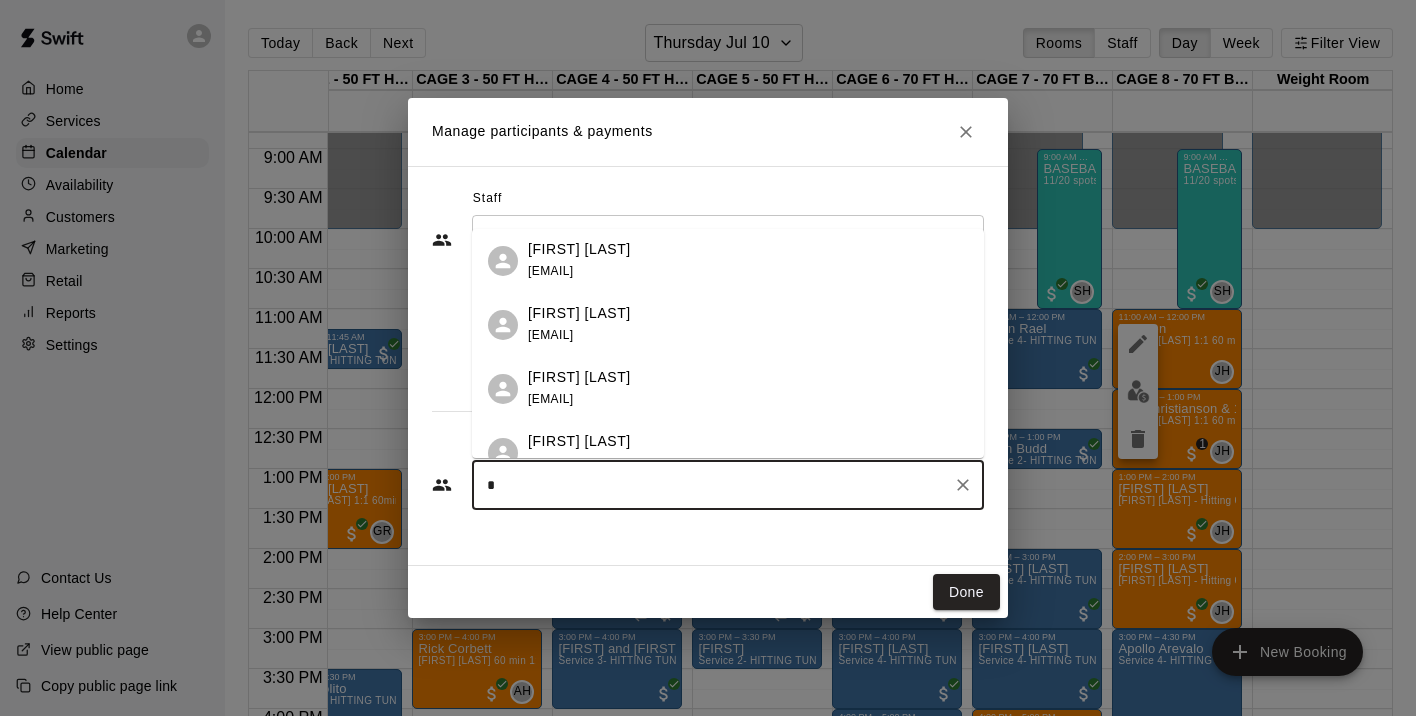 type 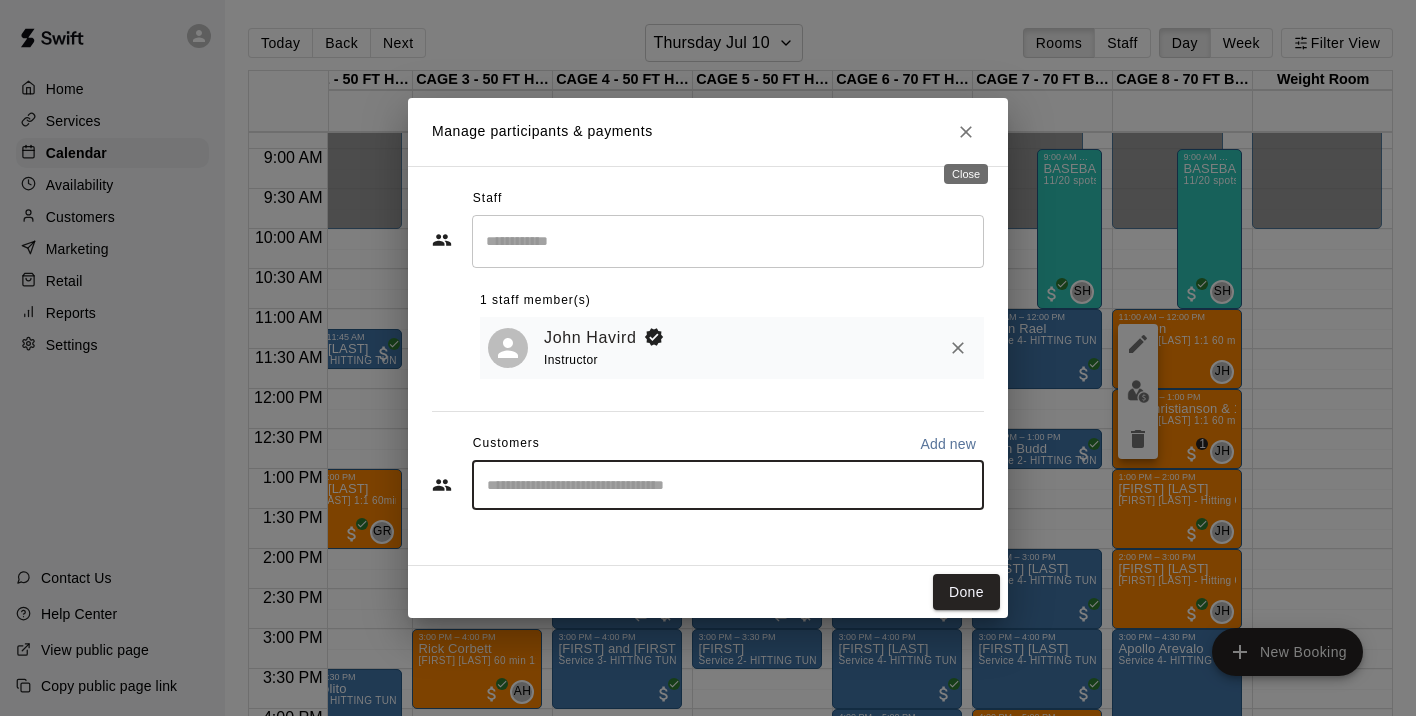 click 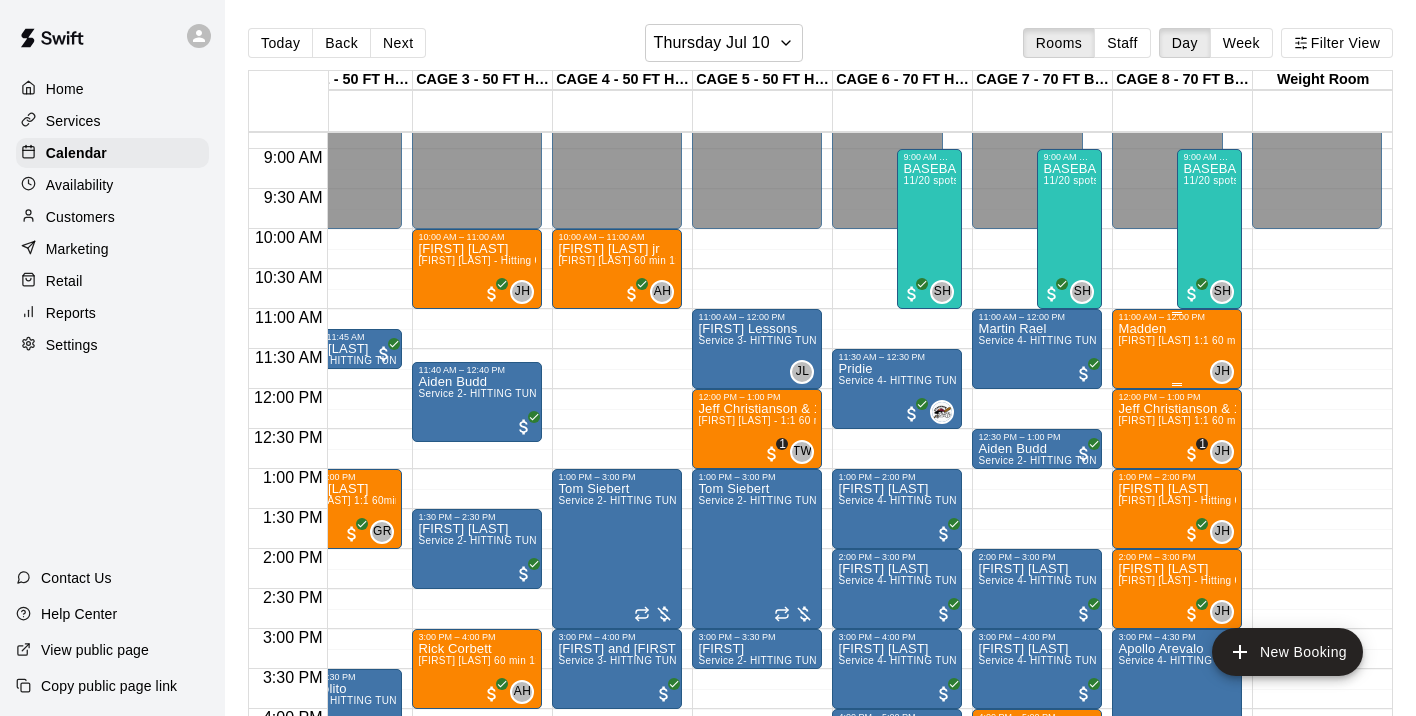 click on "Madden John Havird 1:1 60 min. pitching Lesson" at bounding box center (1177, 680) 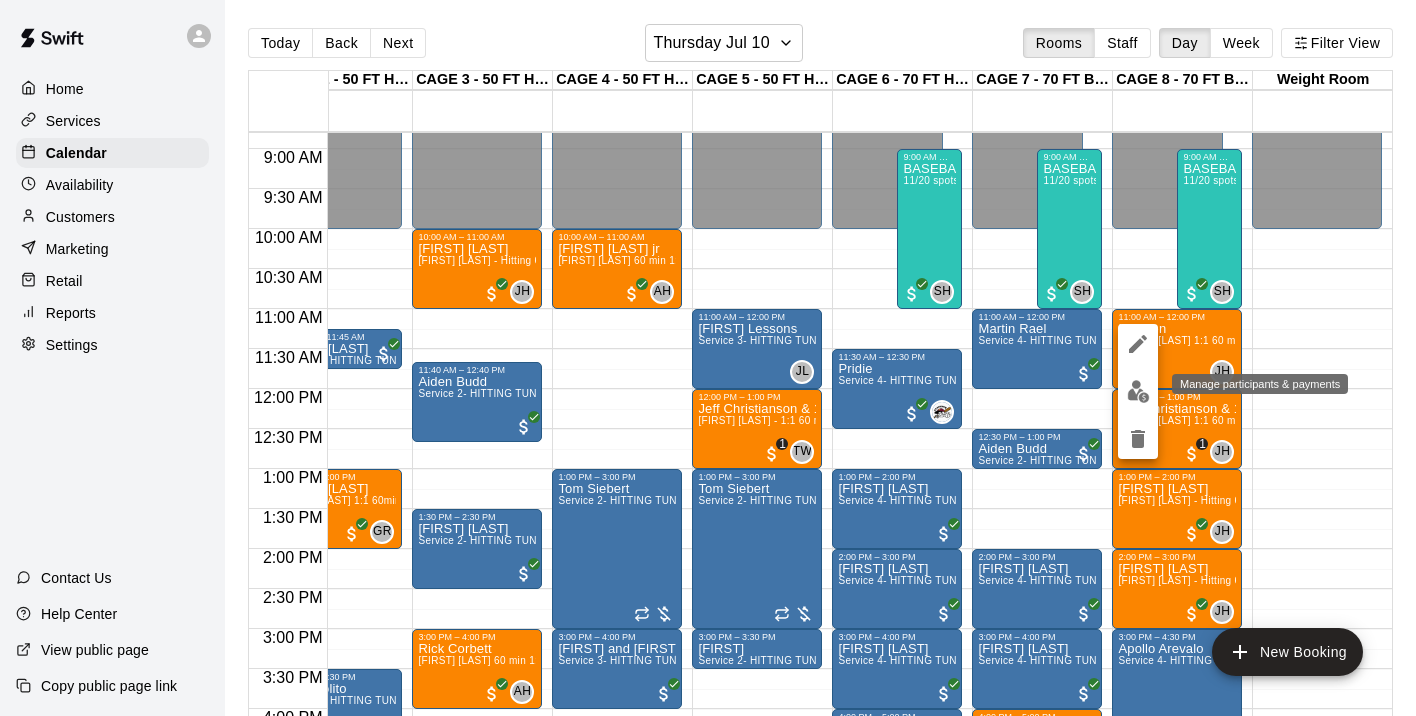 click at bounding box center [1138, 391] 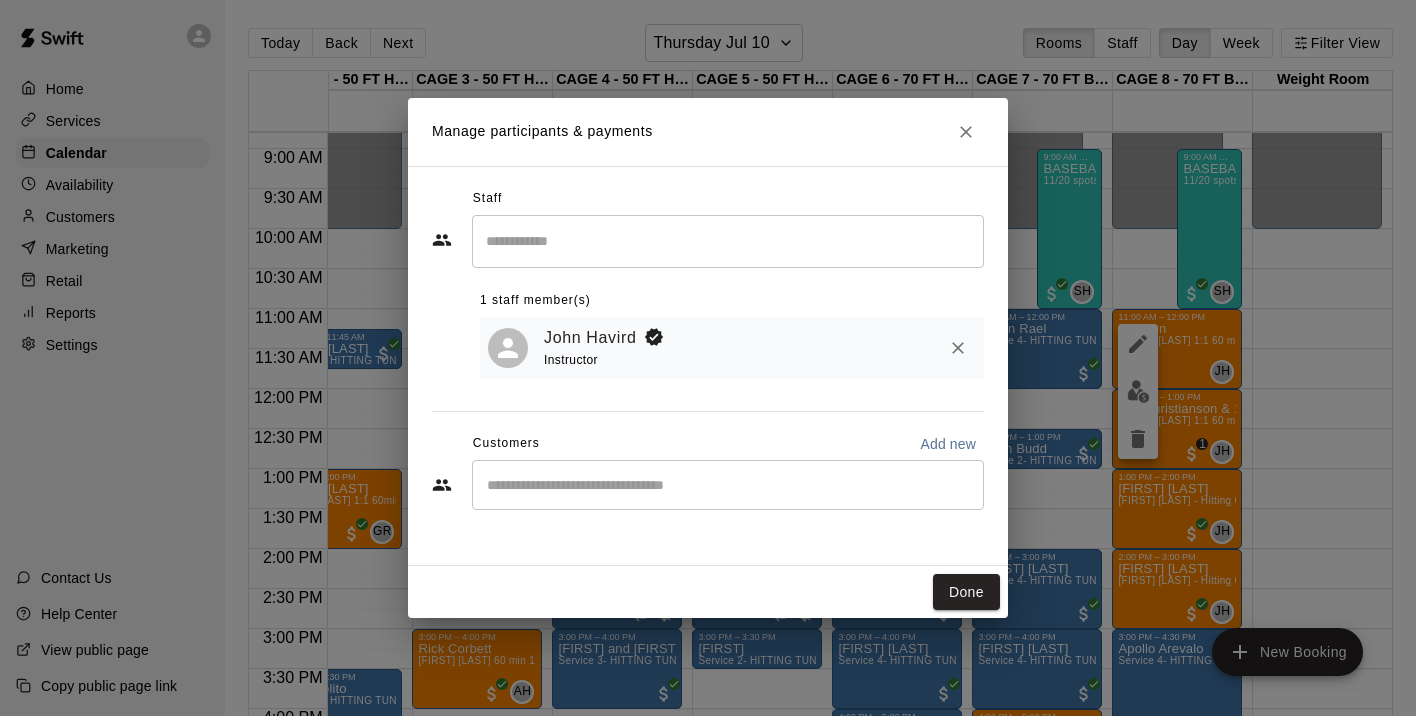 click at bounding box center (728, 485) 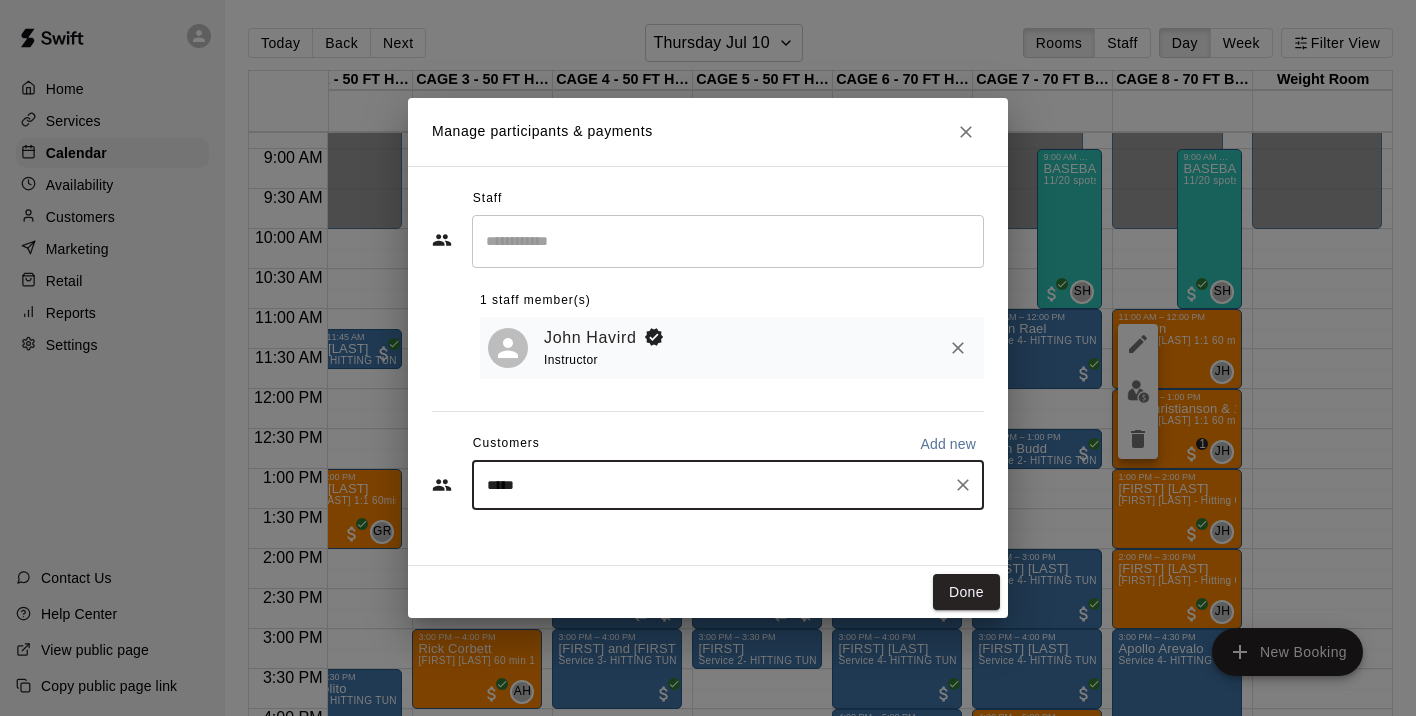 type on "******" 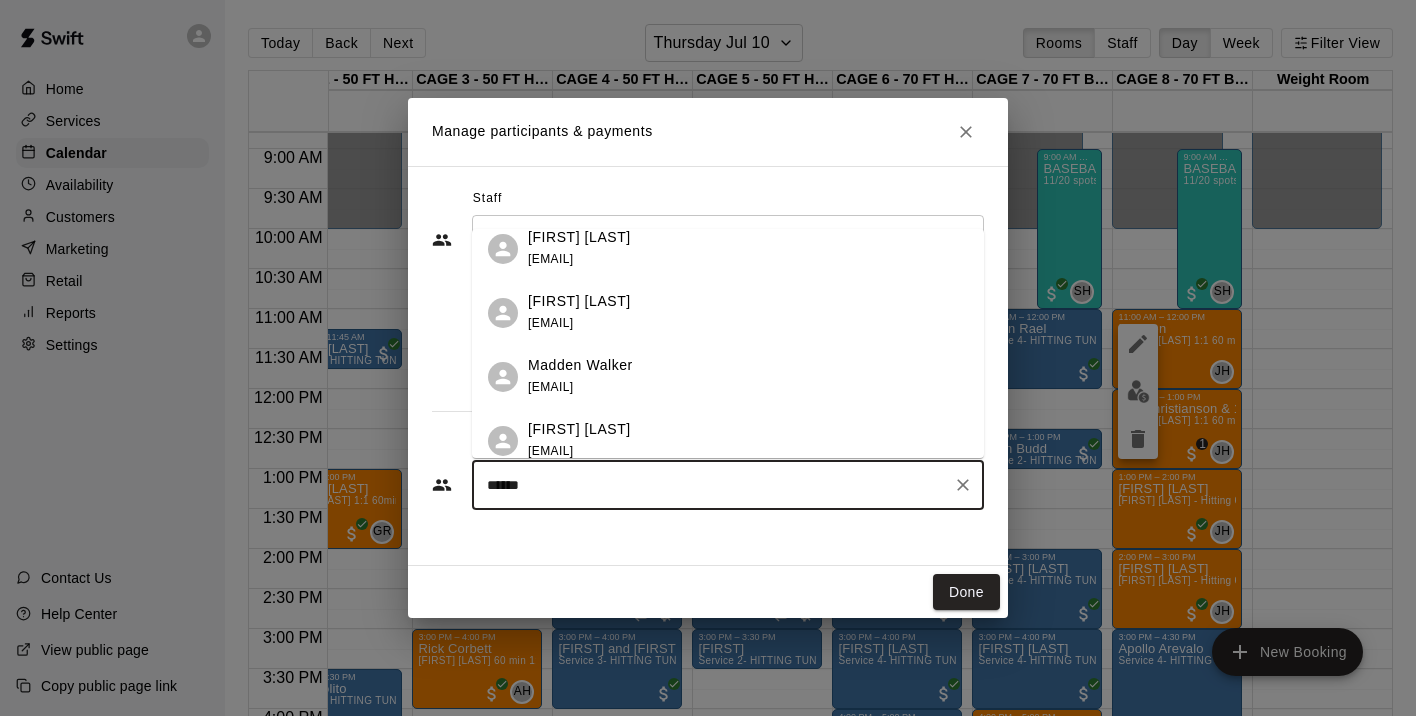 scroll, scrollTop: 485, scrollLeft: 0, axis: vertical 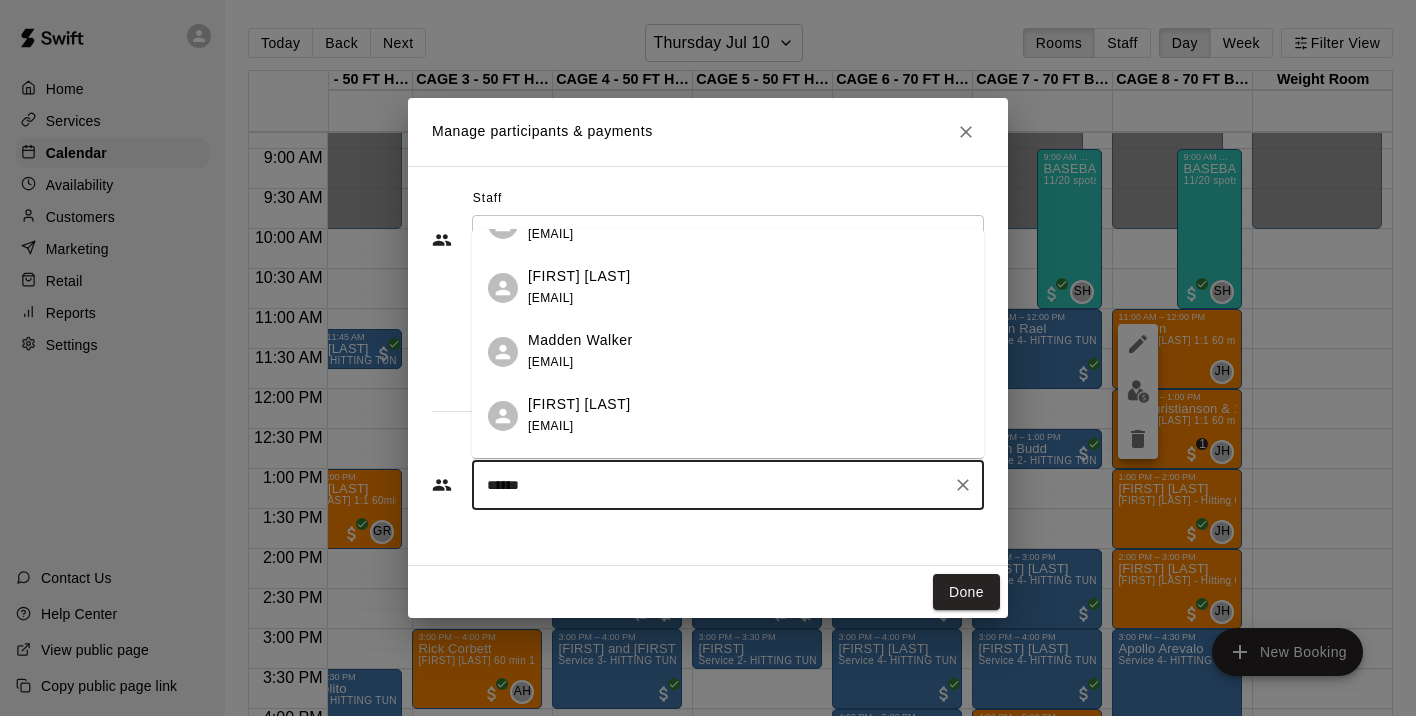 click on "Madden  Walker  tracyg57@gmail.com" at bounding box center (748, 351) 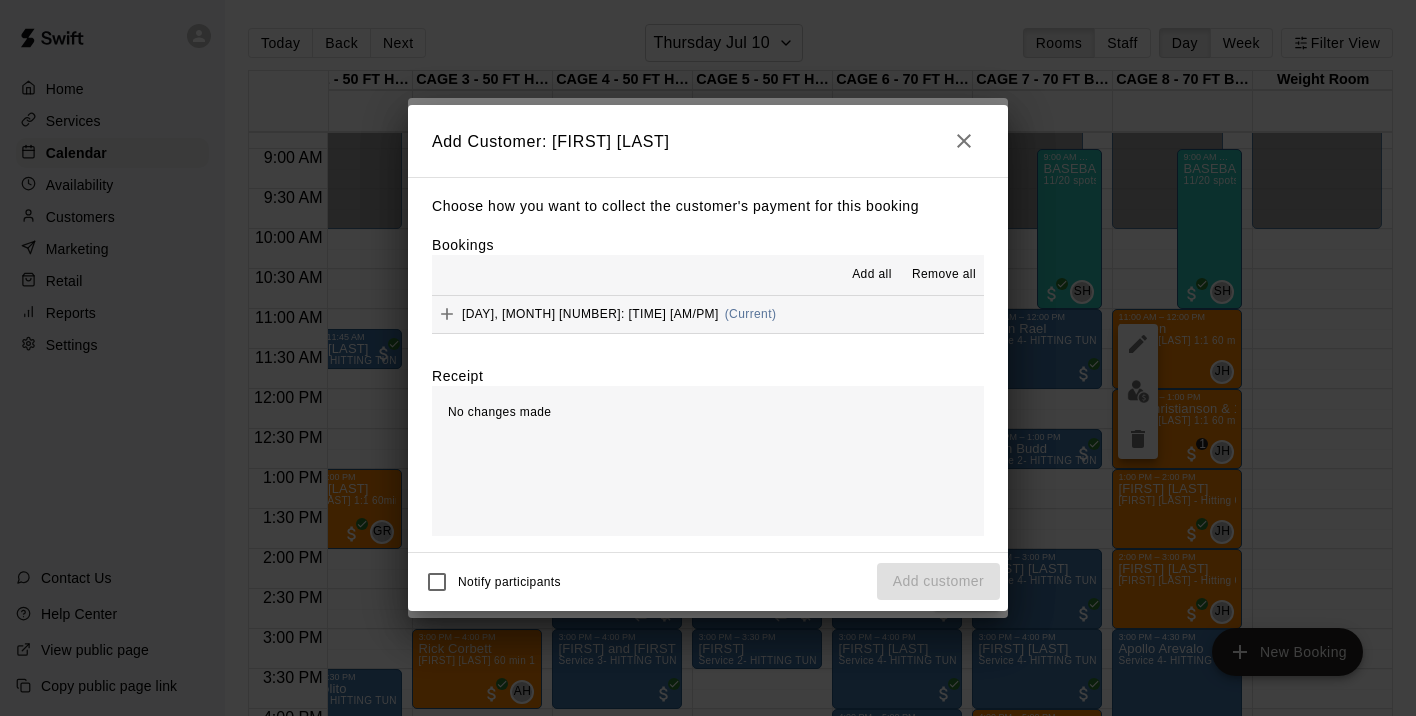 click on "Thursday, July 10: 11:00 AM" at bounding box center [524, 314] 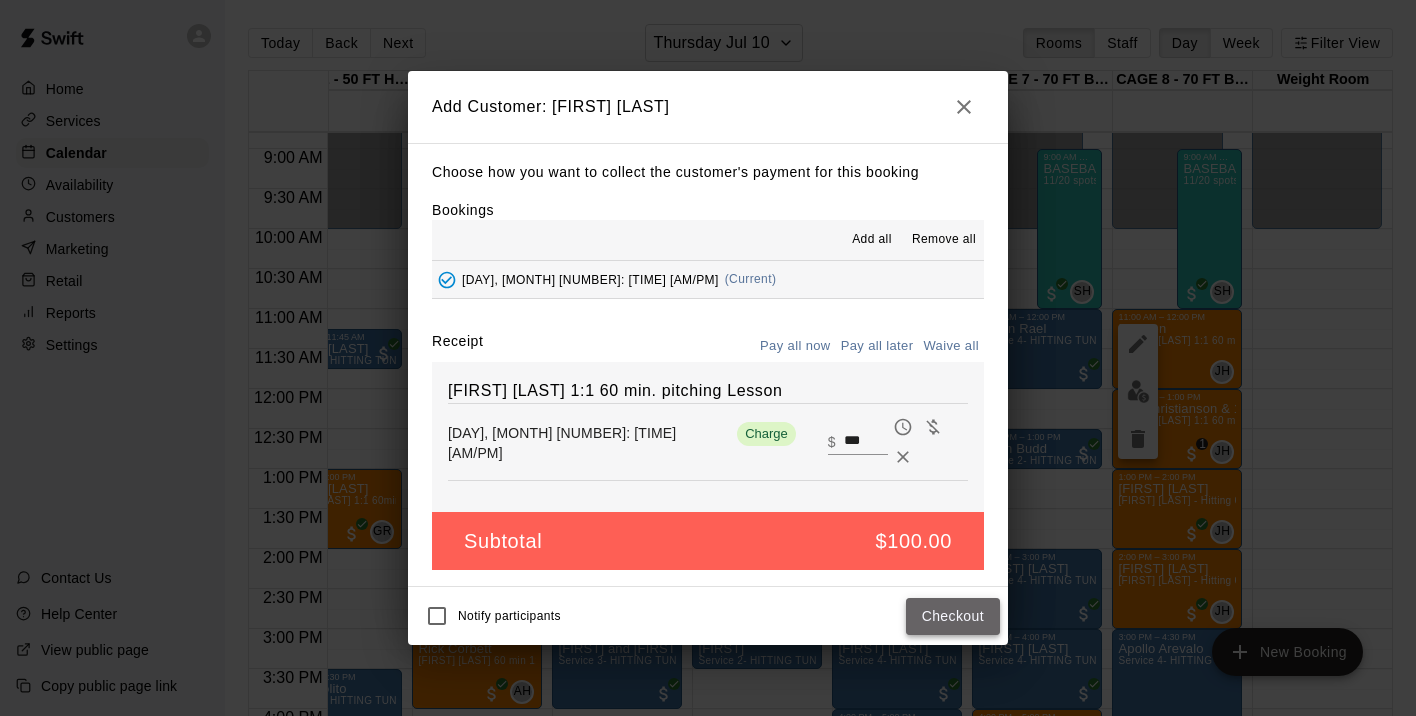 click on "Checkout" at bounding box center (953, 616) 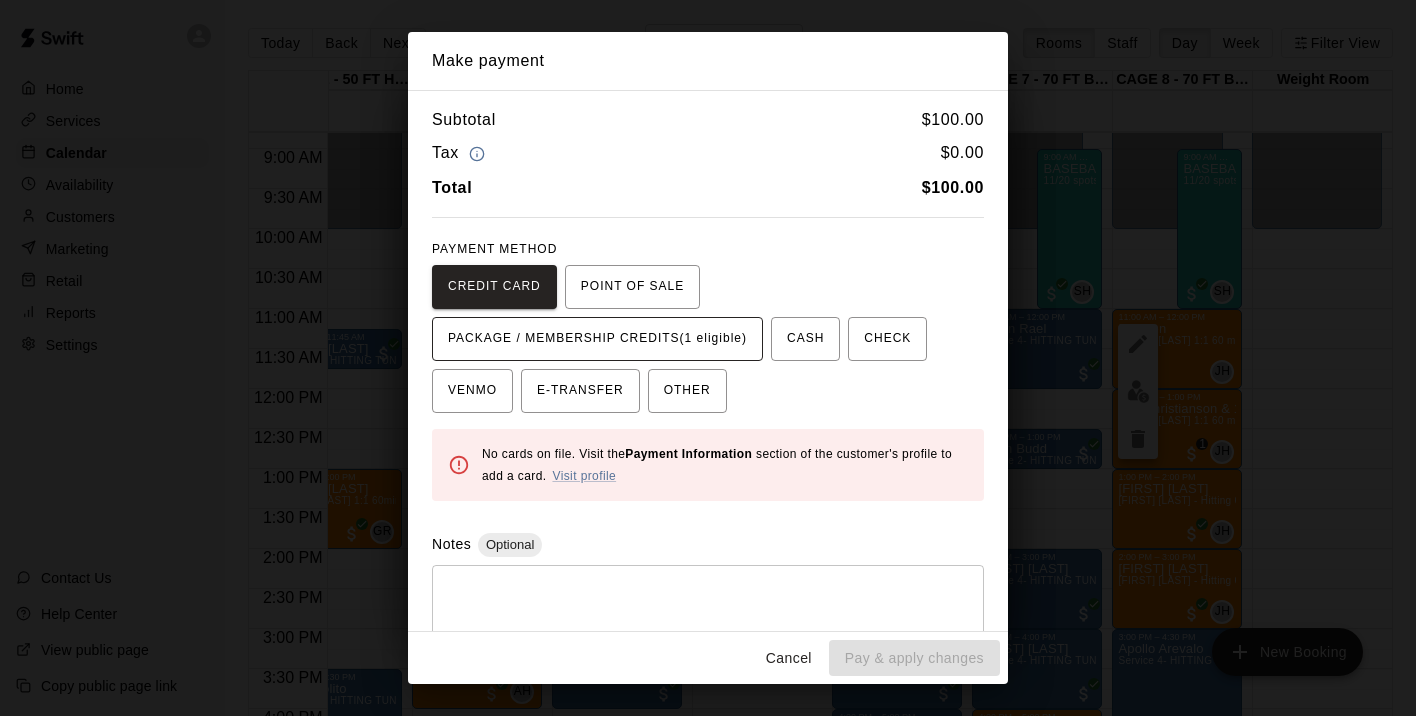 click on "PACKAGE / MEMBERSHIP CREDITS  (1 eligible)" at bounding box center (597, 339) 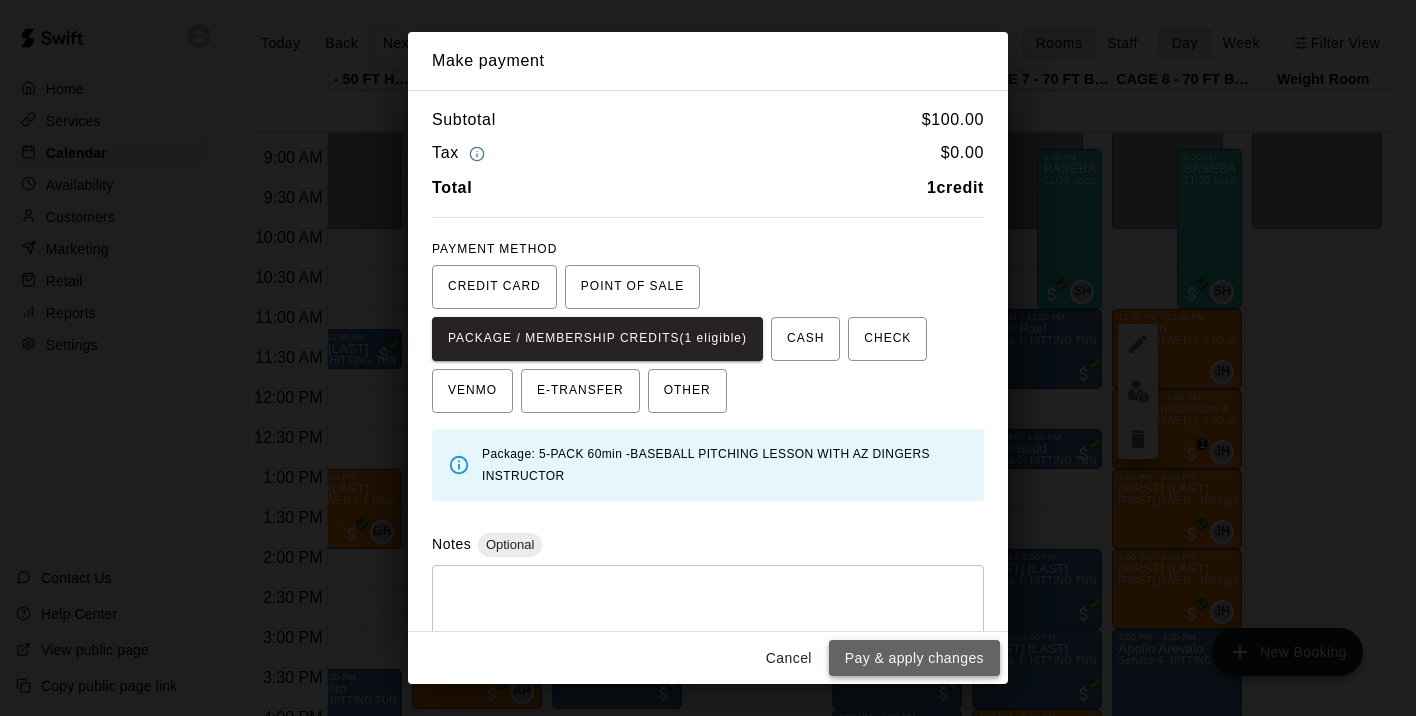 click on "Pay & apply changes" at bounding box center [914, 658] 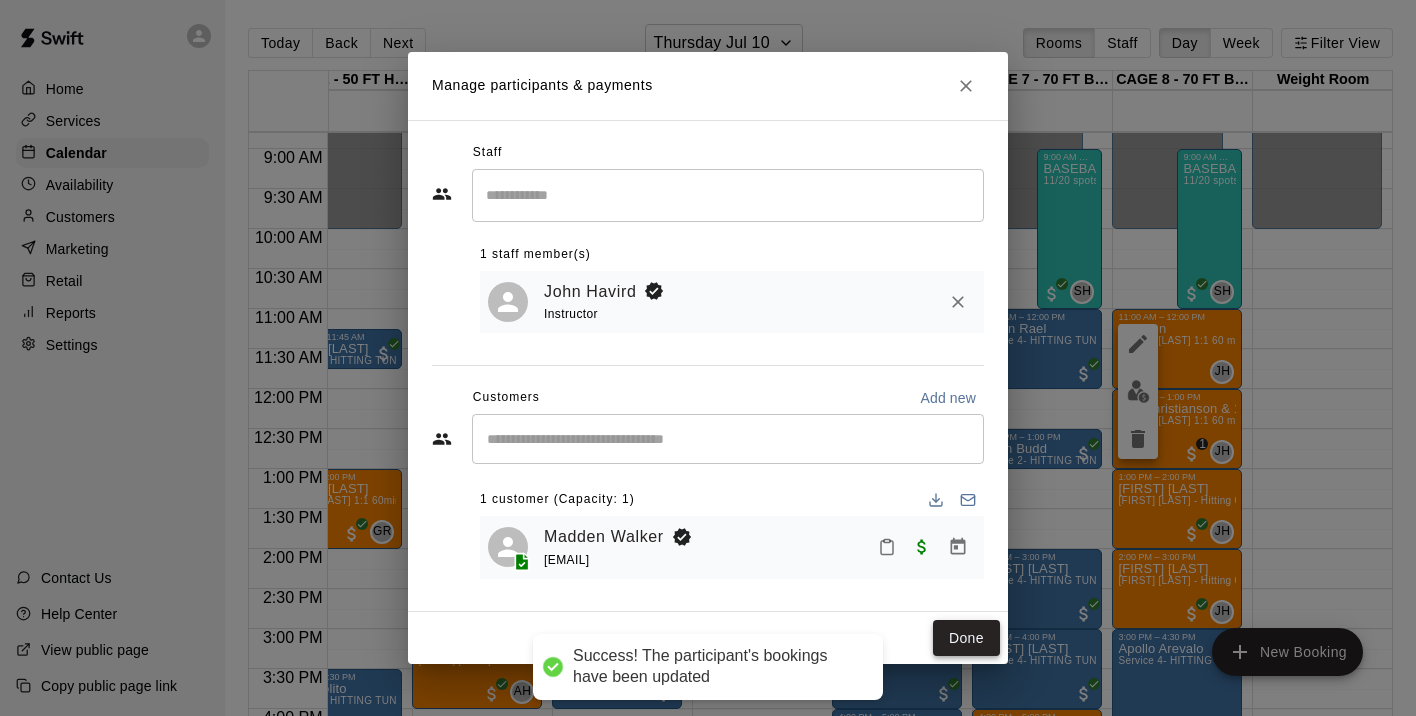 click on "Done" at bounding box center [966, 638] 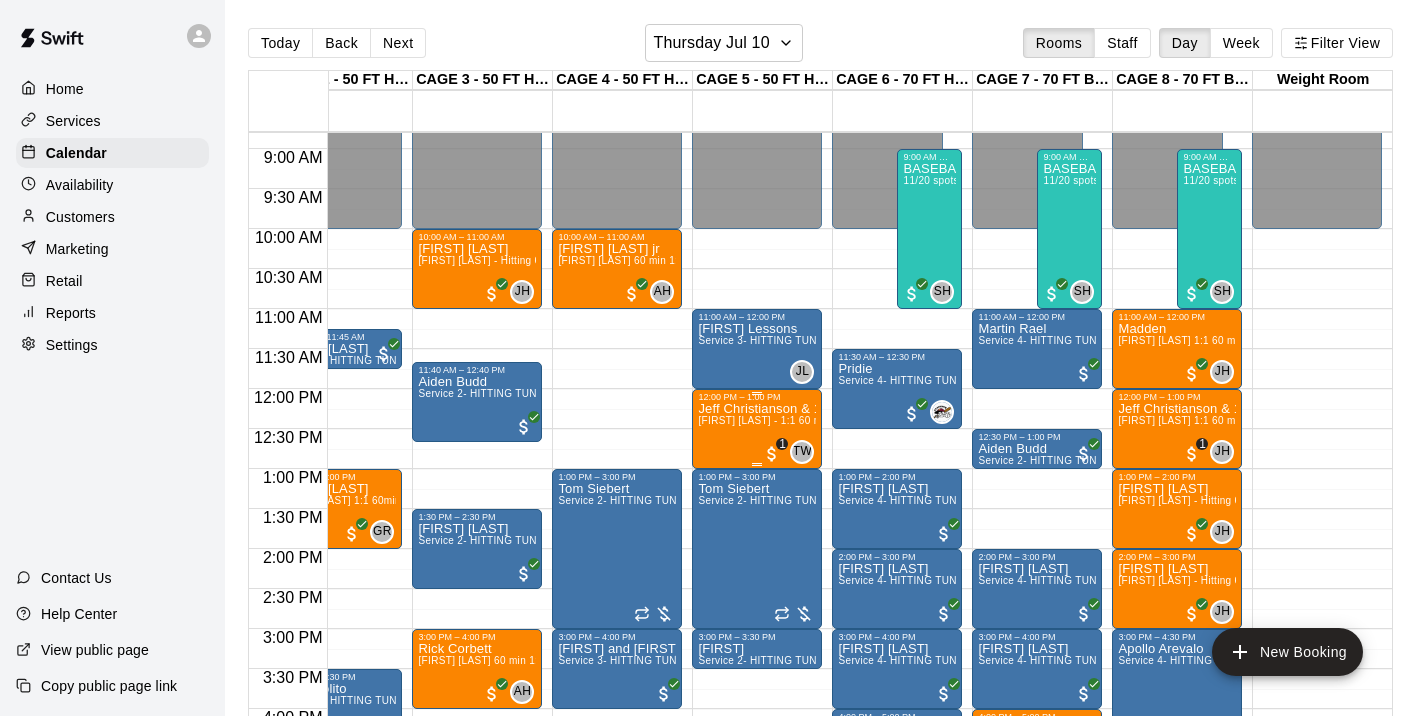 click on "Jeff Christianson & 1 other TJ Wilcoxson  - 1:1 60 min Baseball Hitting Lesson" at bounding box center (757, 760) 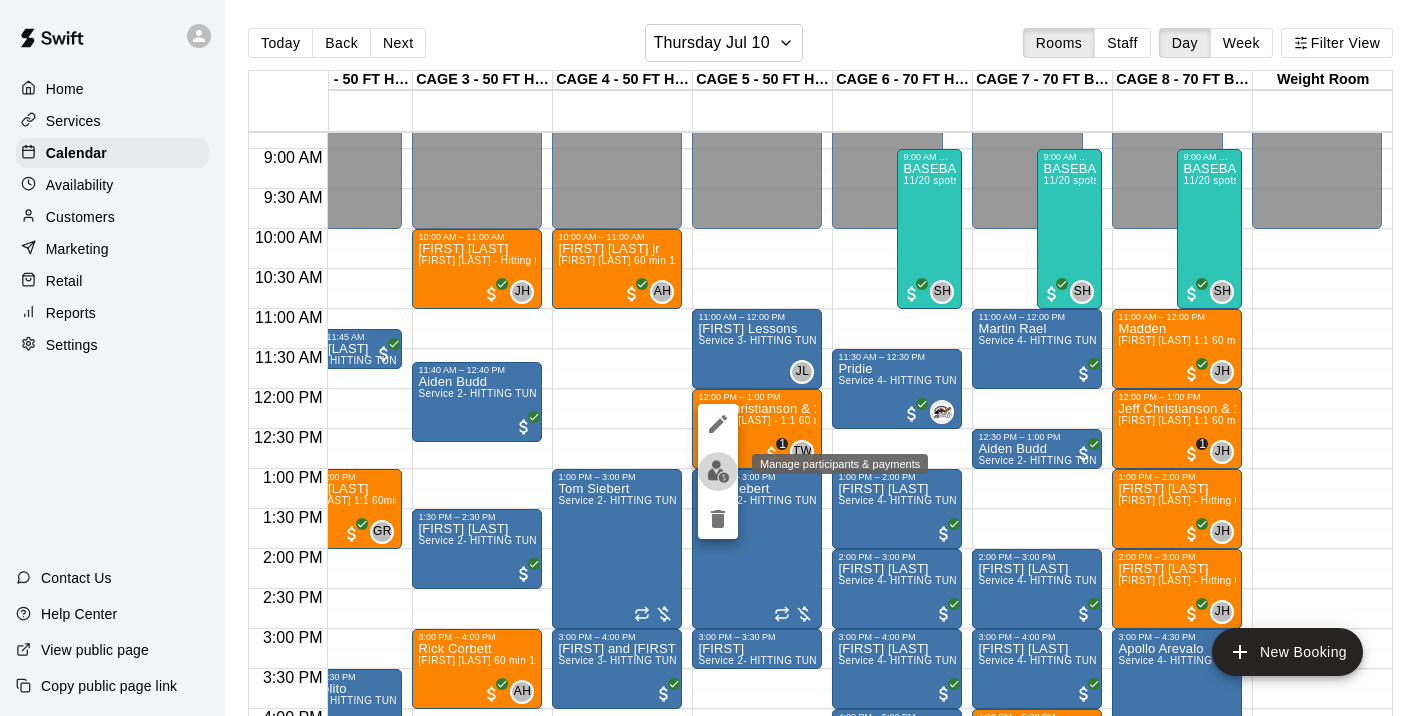 click at bounding box center [718, 471] 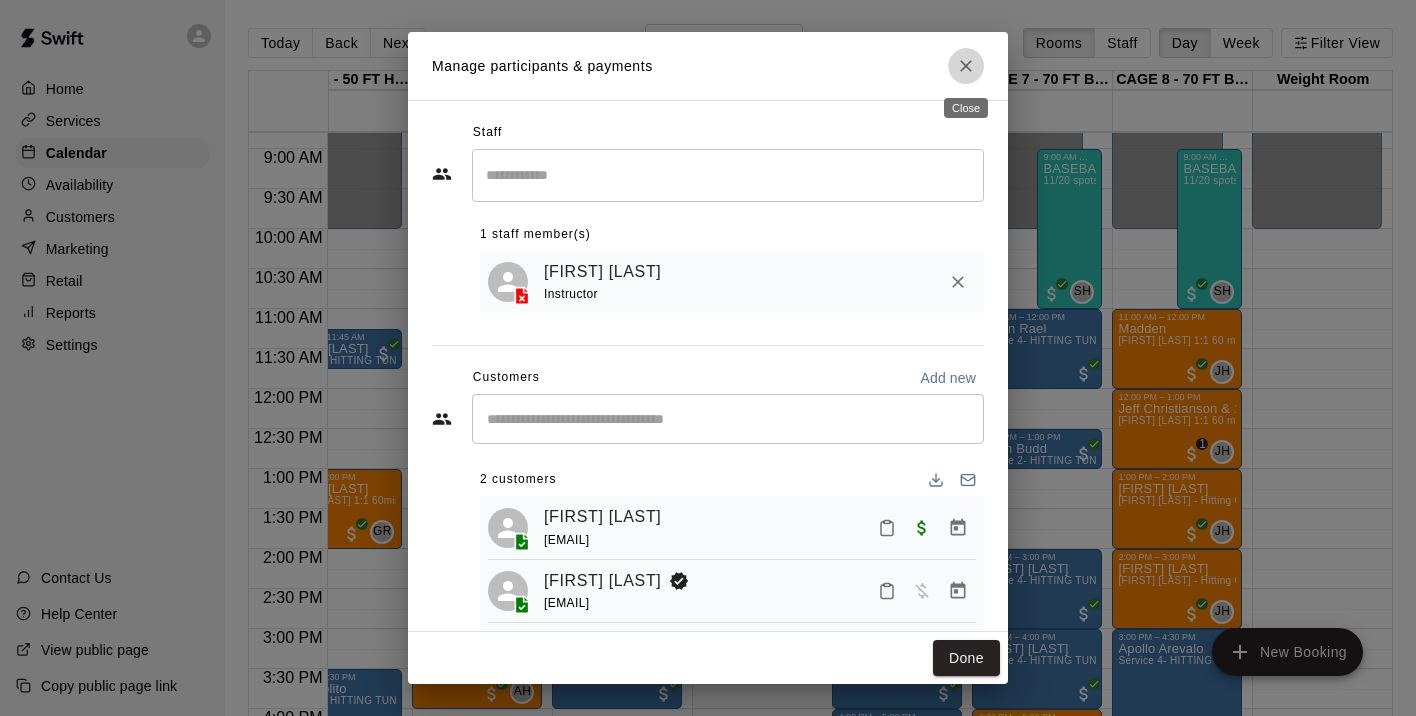 click at bounding box center (966, 66) 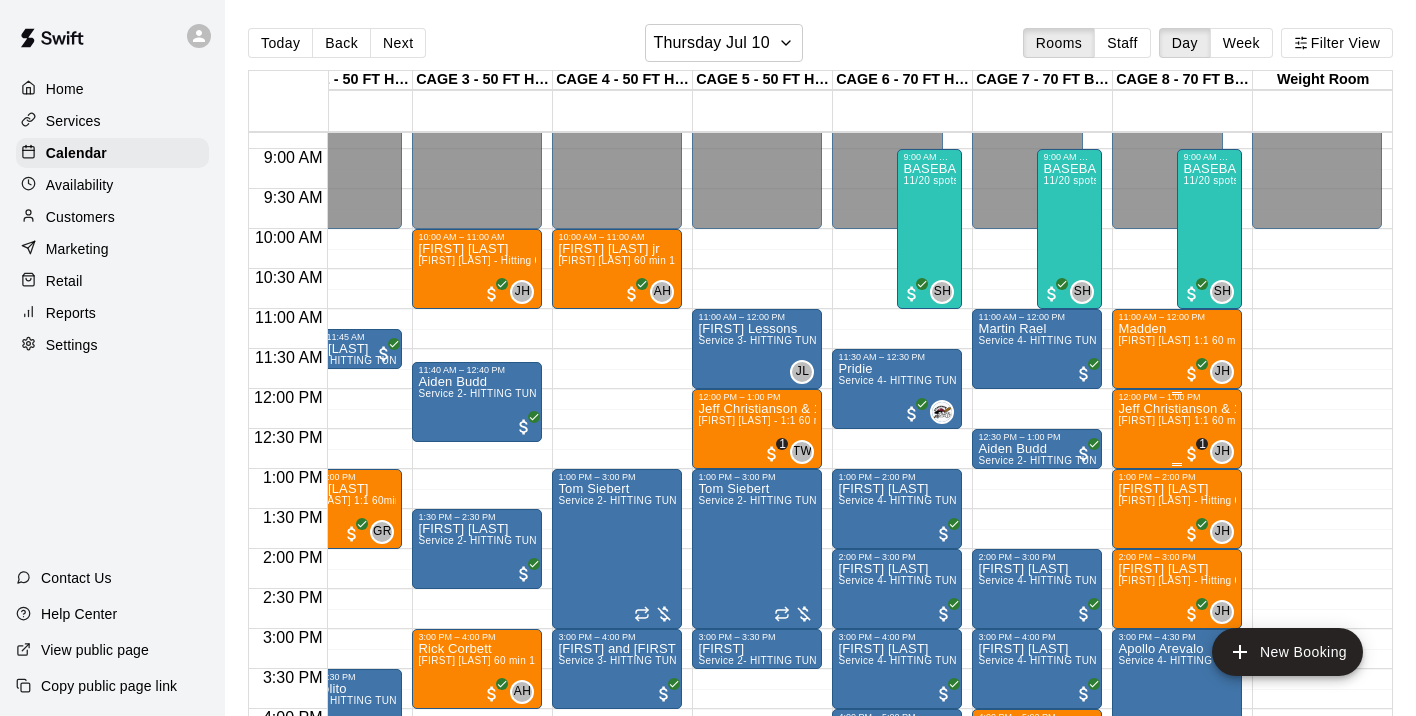 click on "[FIRST] [LAST] 1:1 60 min. pitching Lesson" at bounding box center (1221, 420) 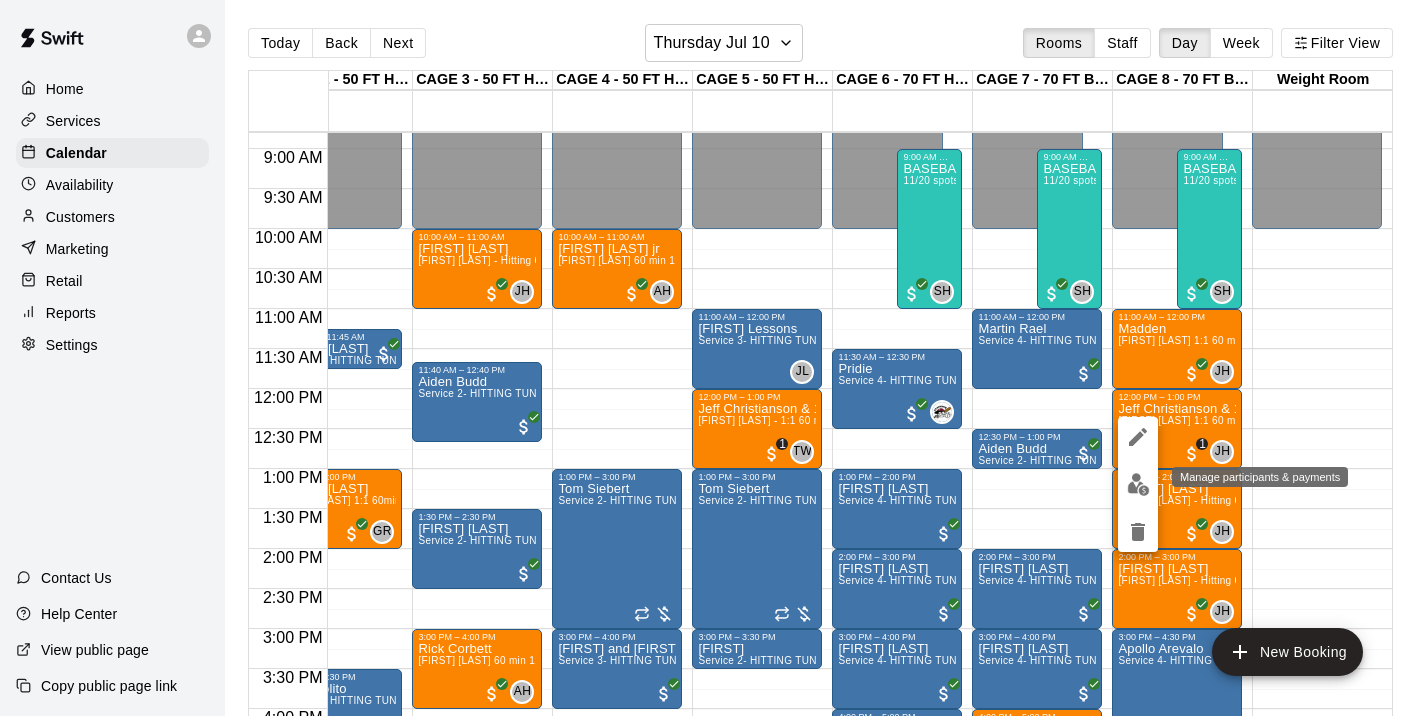 click at bounding box center (1138, 484) 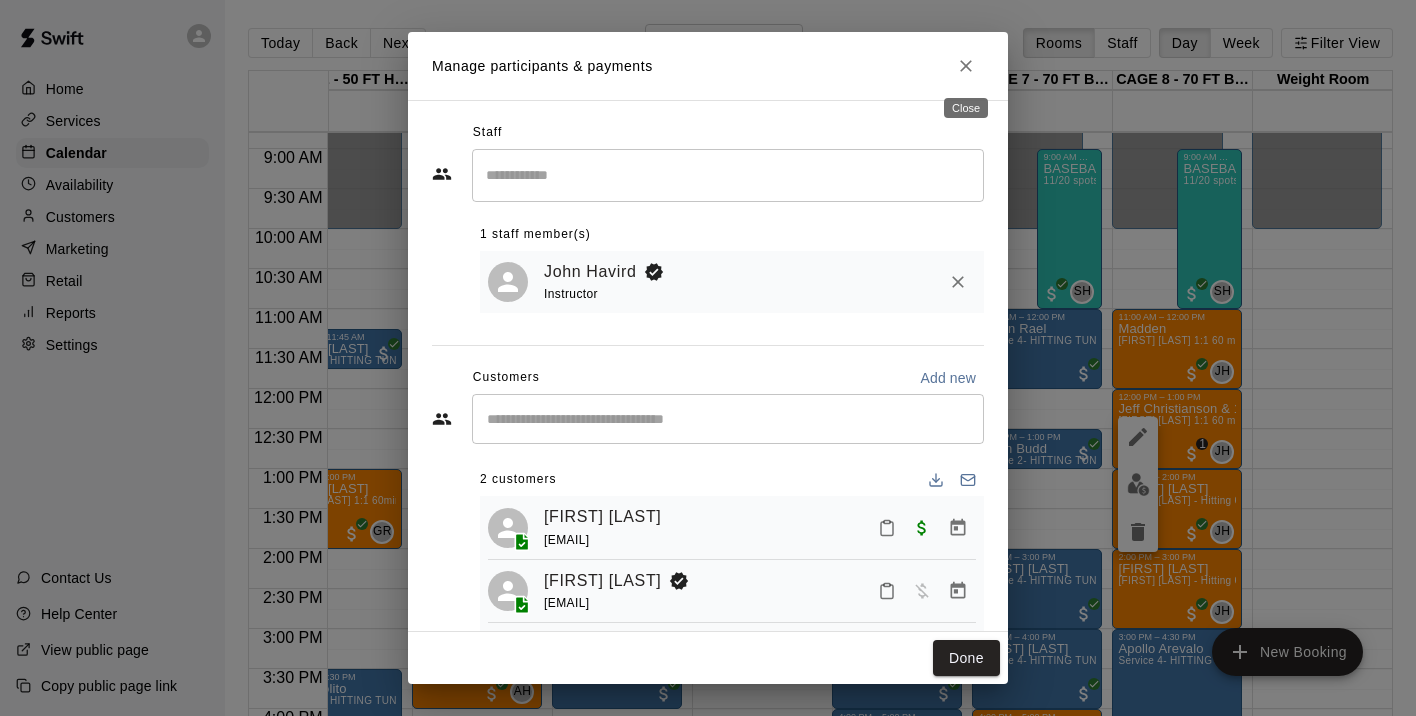 click 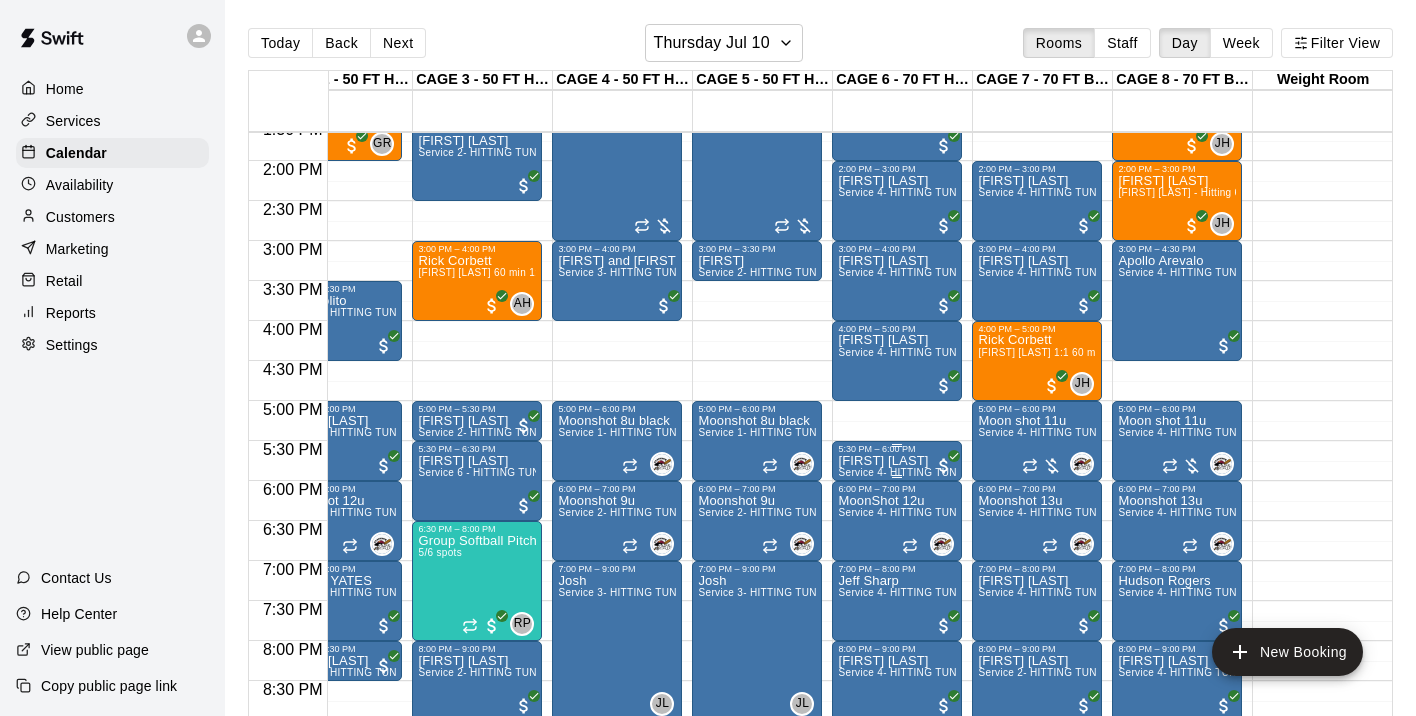 scroll, scrollTop: 1096, scrollLeft: 193, axis: both 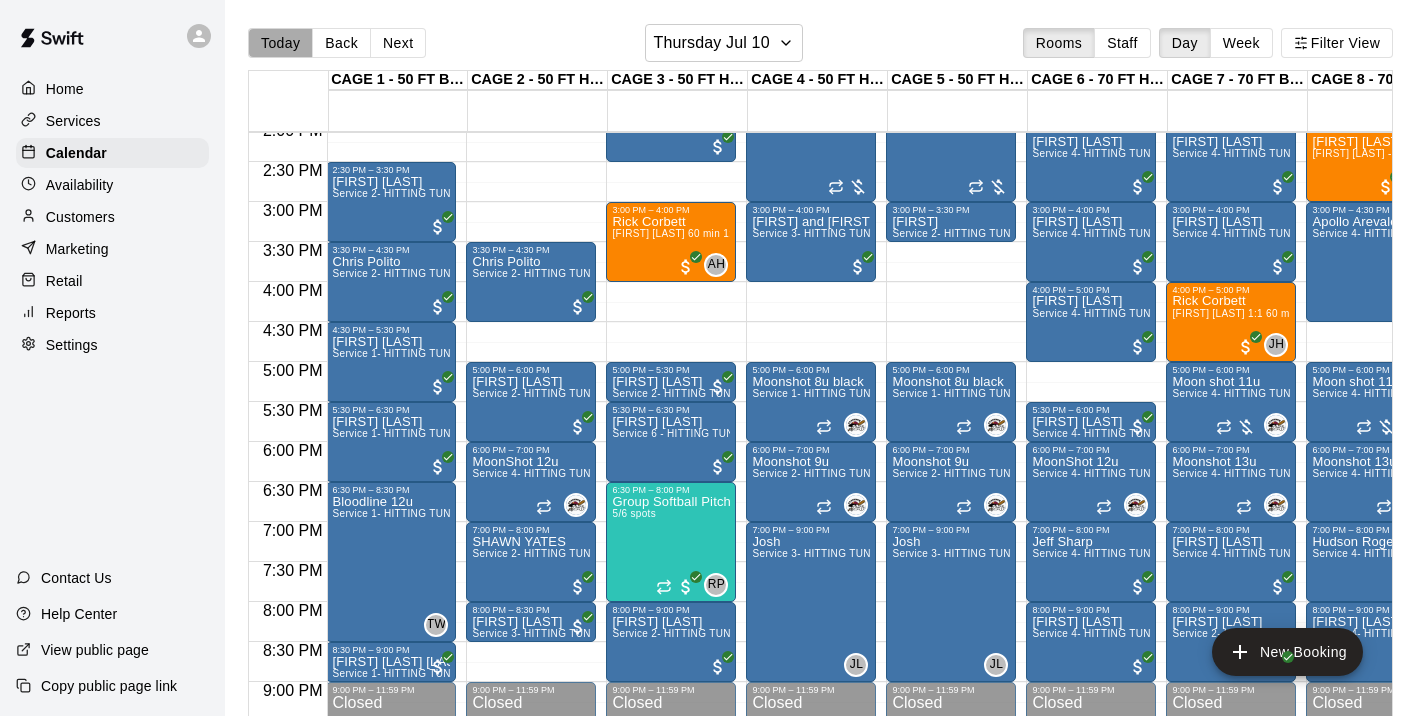click on "Today" at bounding box center (280, 43) 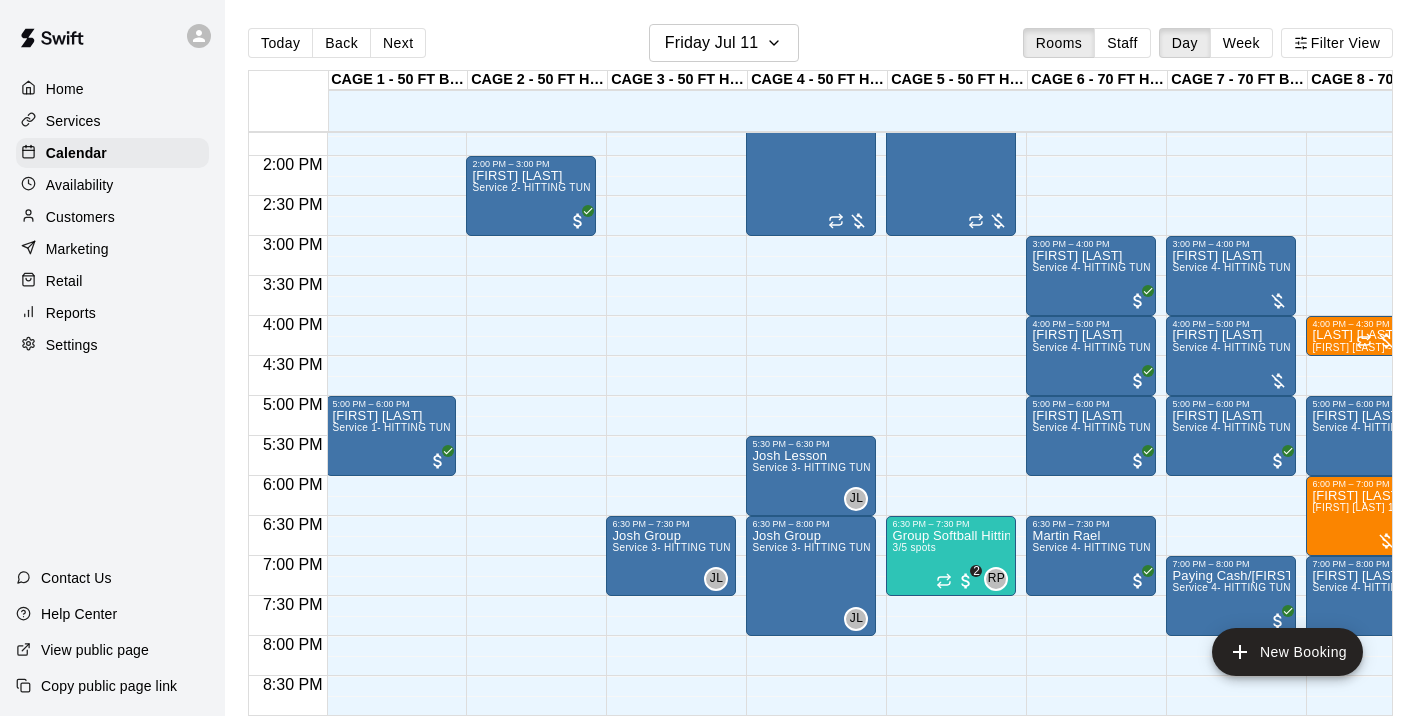 scroll, scrollTop: 1097, scrollLeft: 173, axis: both 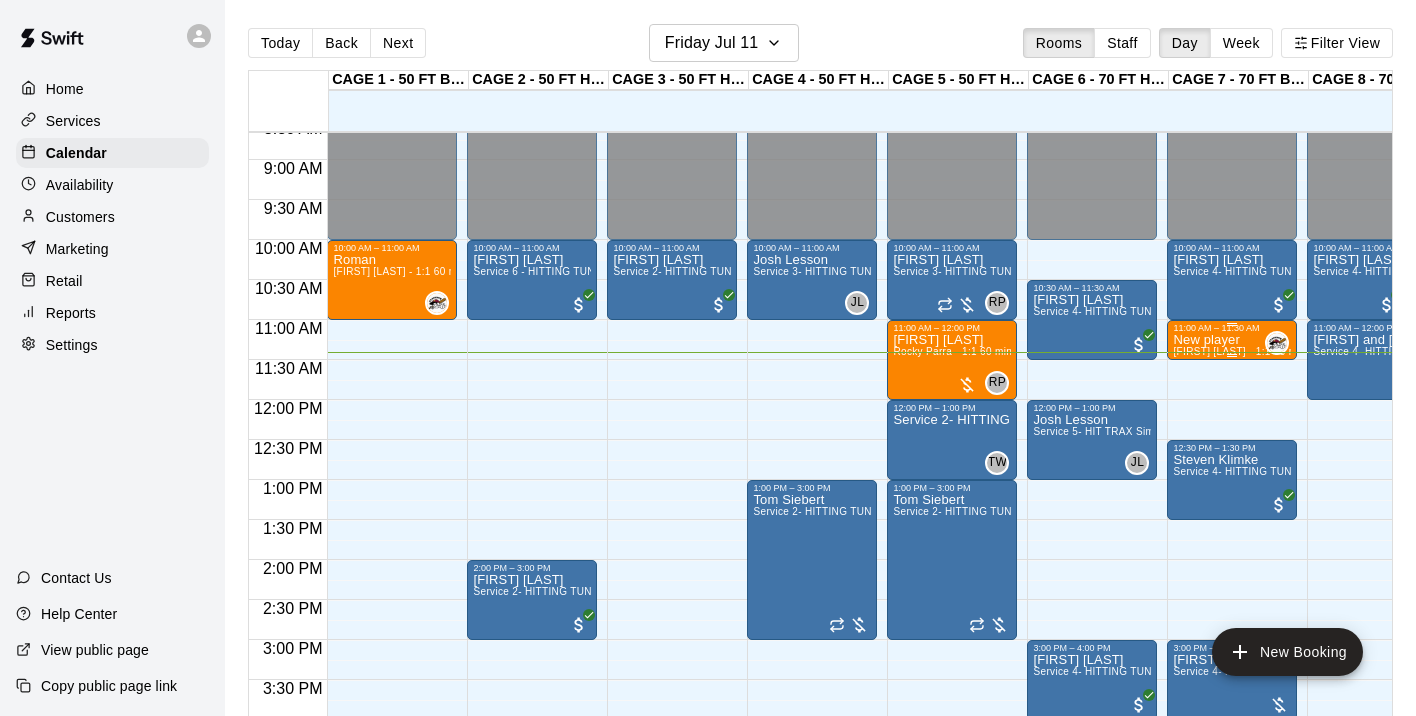 click on "New player" at bounding box center [1232, 340] 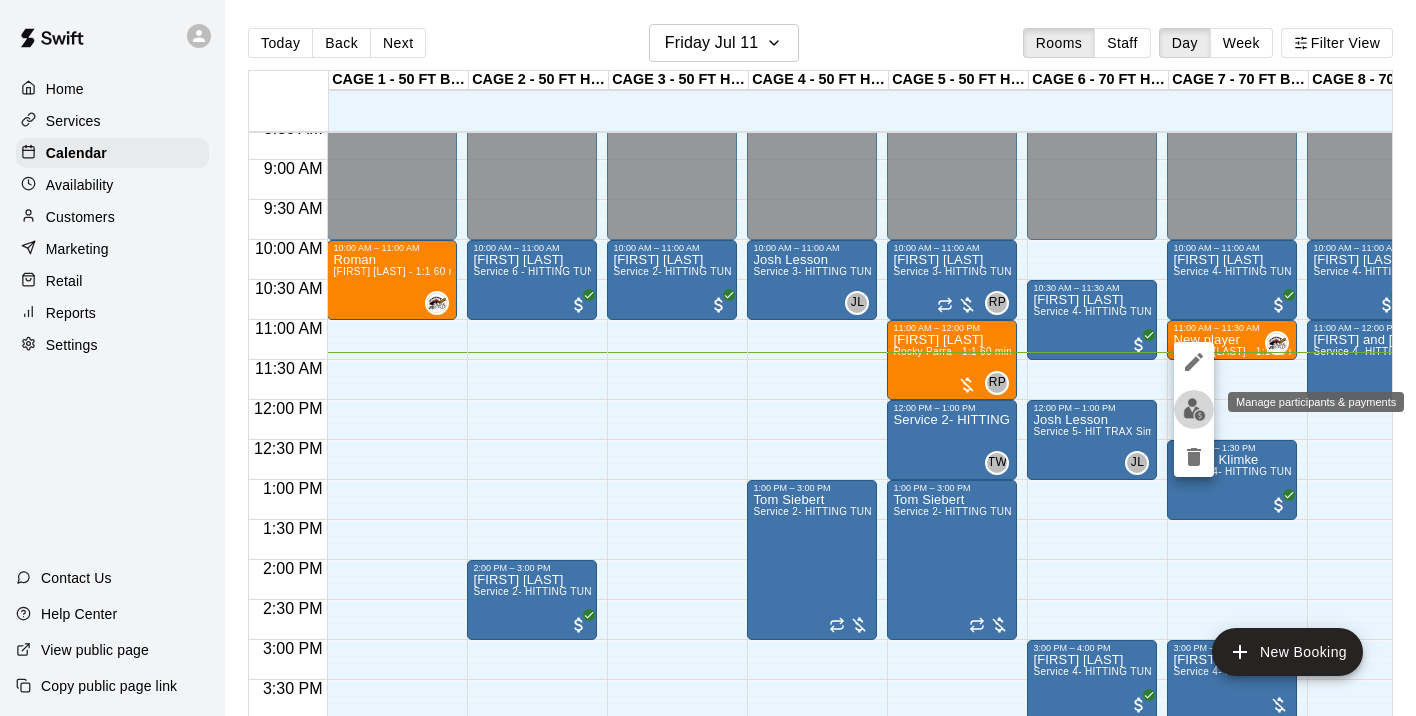 click at bounding box center (1194, 409) 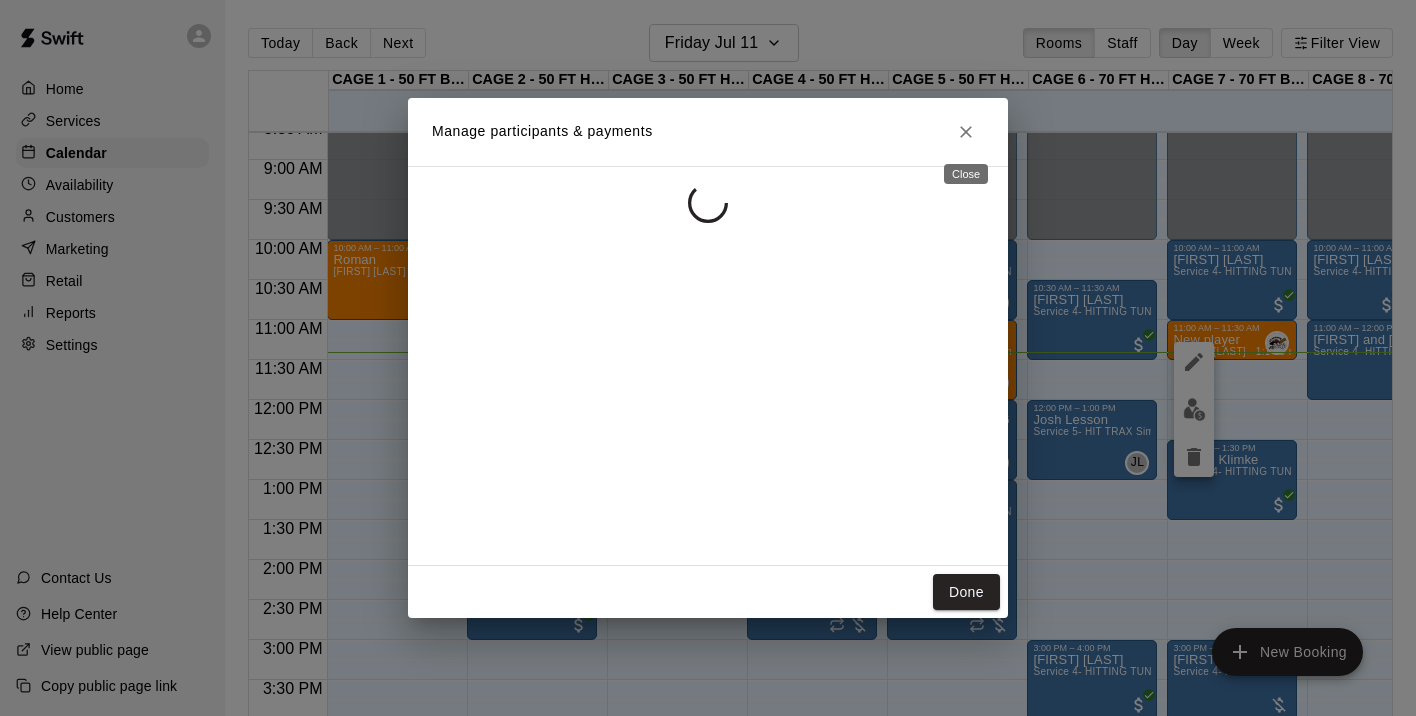 click 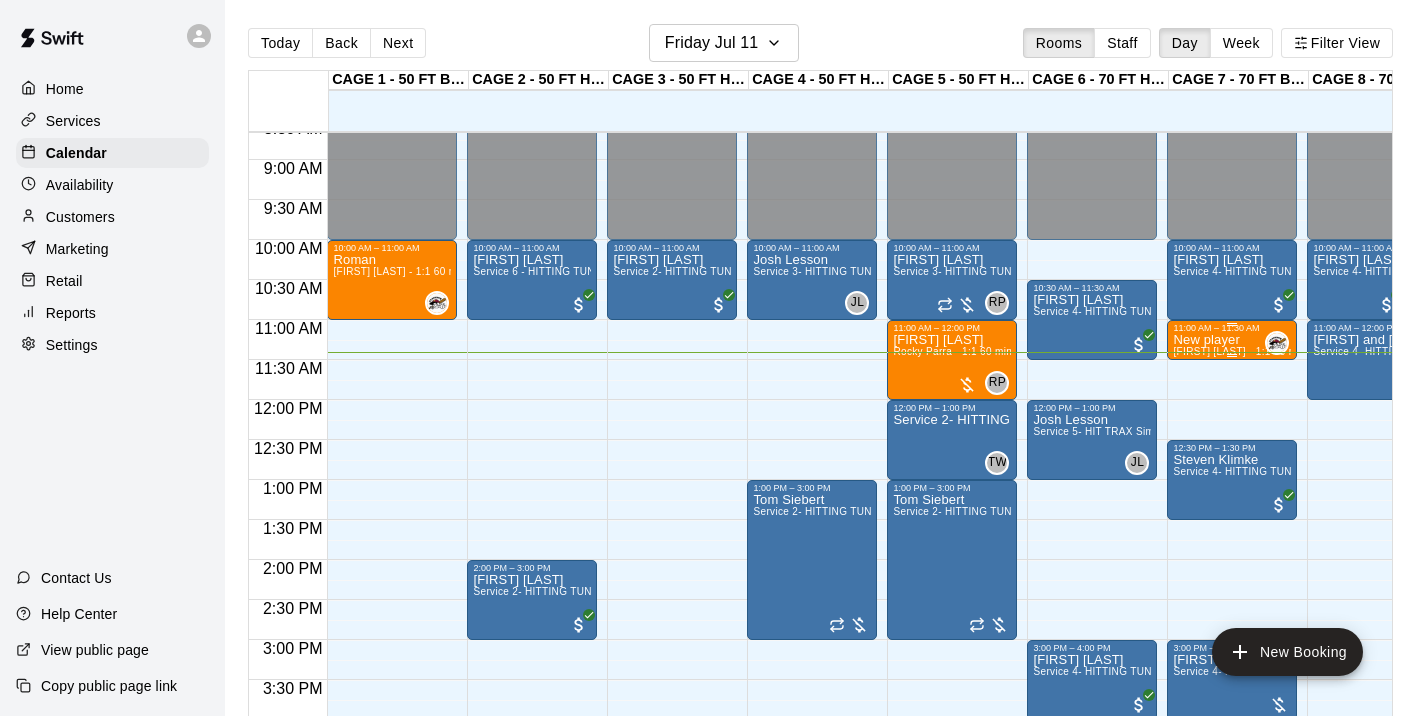 click on "New player" at bounding box center [1232, 340] 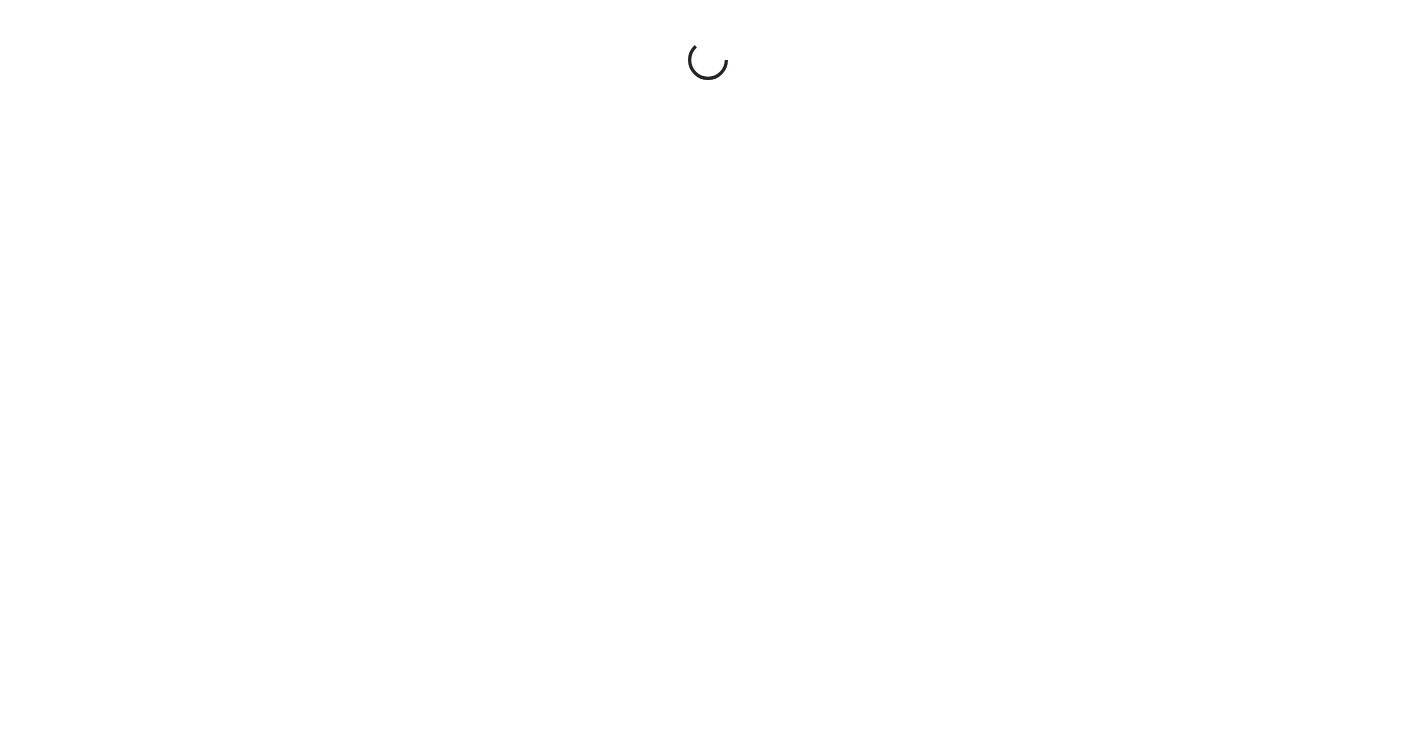 scroll, scrollTop: 0, scrollLeft: 0, axis: both 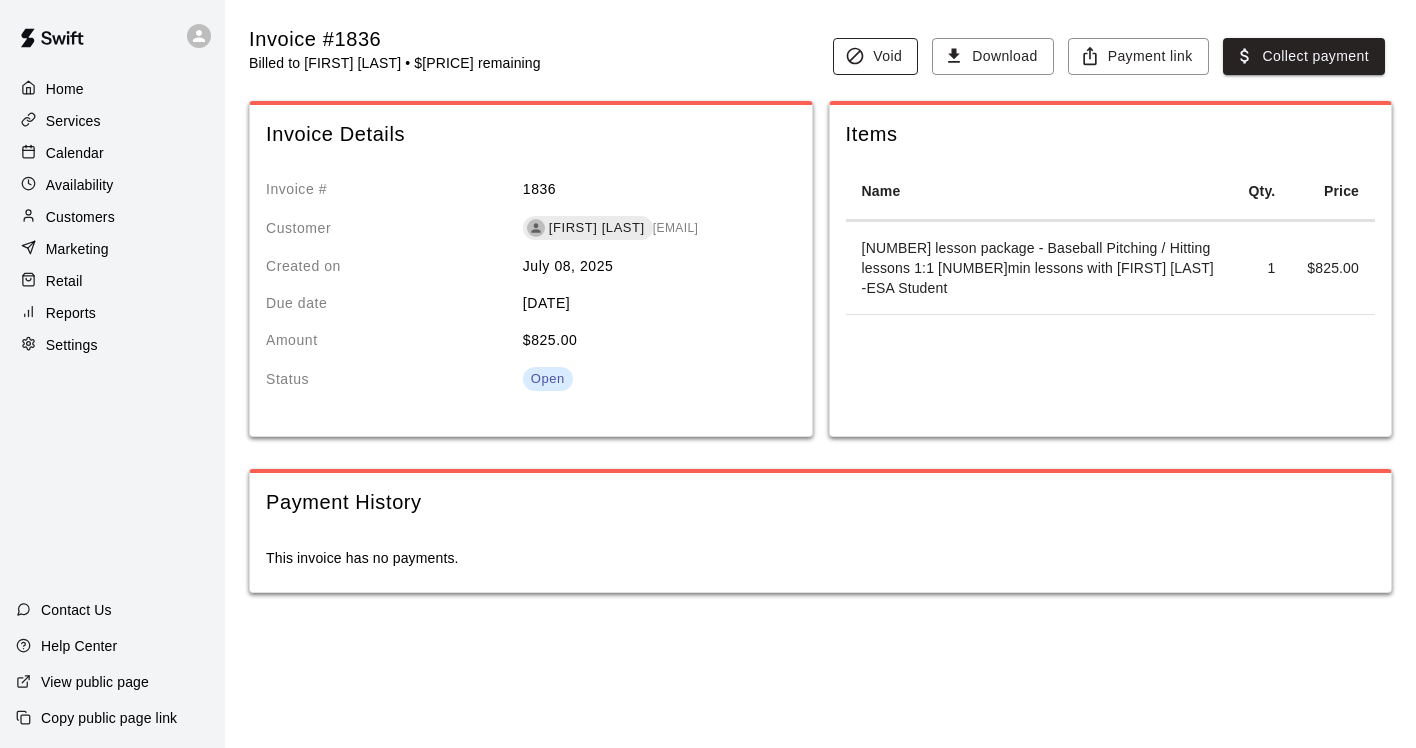 click on "Void" at bounding box center [875, 56] 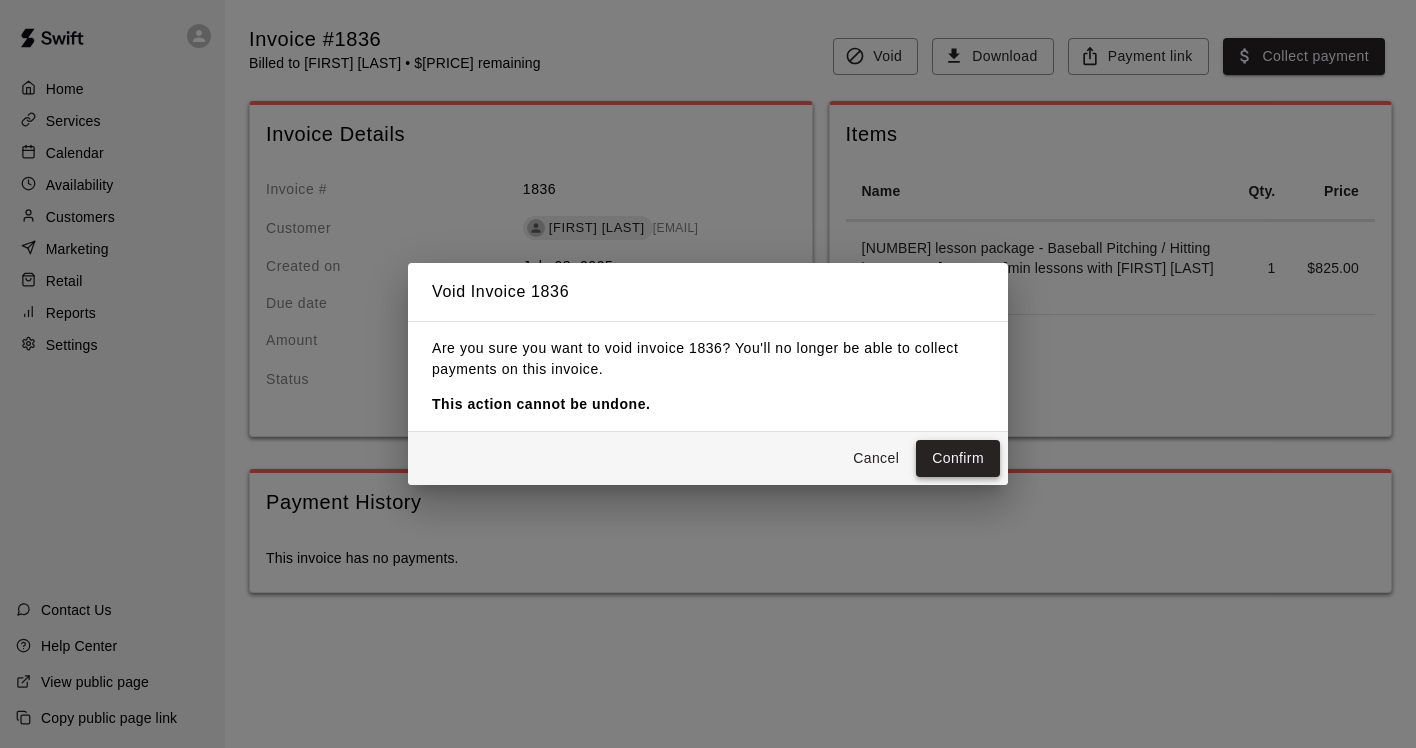 click on "Confirm" at bounding box center [958, 458] 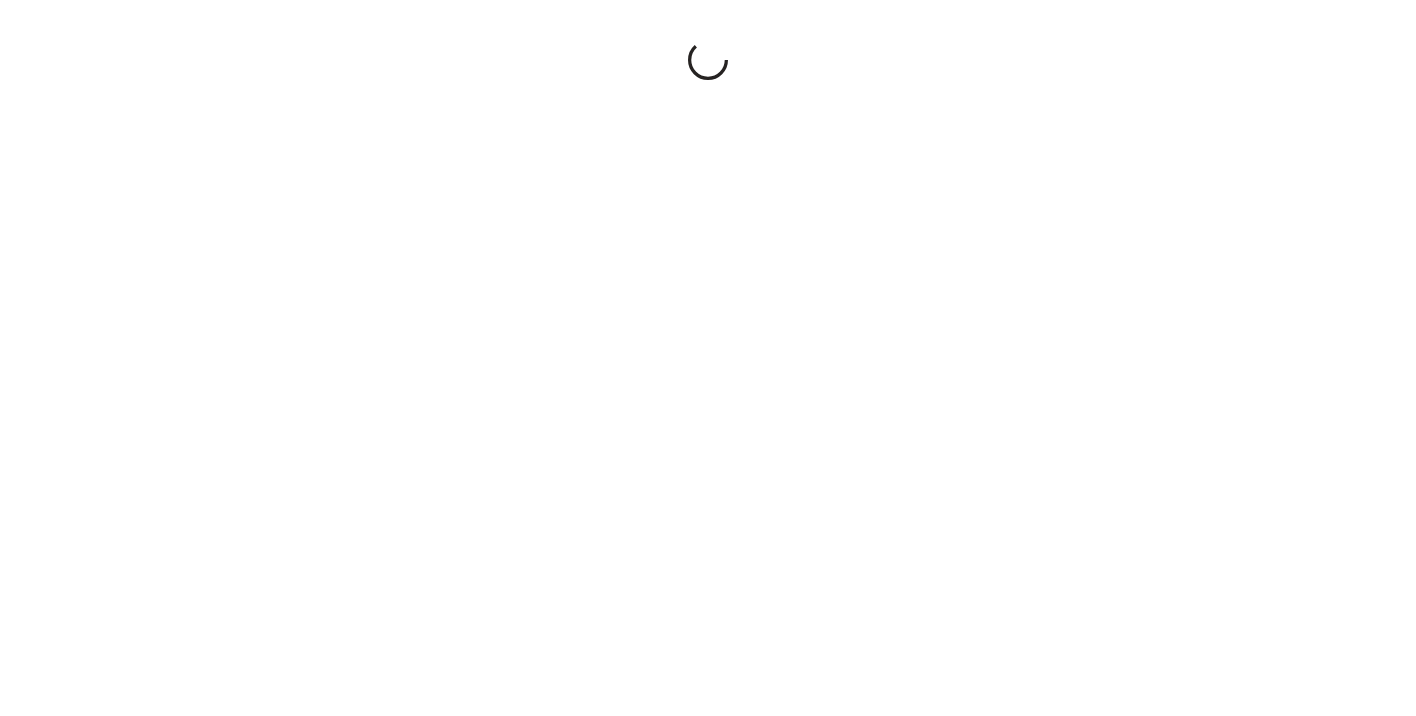 scroll, scrollTop: 0, scrollLeft: 0, axis: both 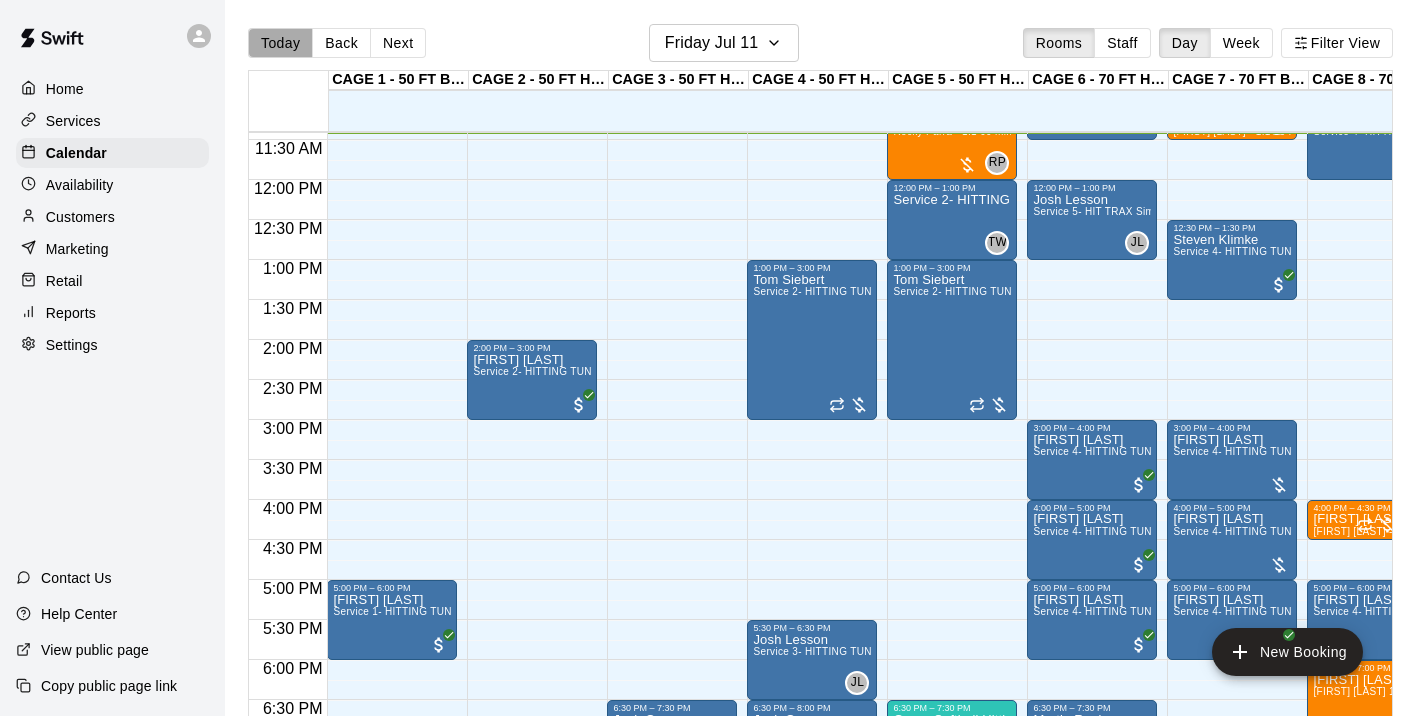 click on "Today" at bounding box center (280, 43) 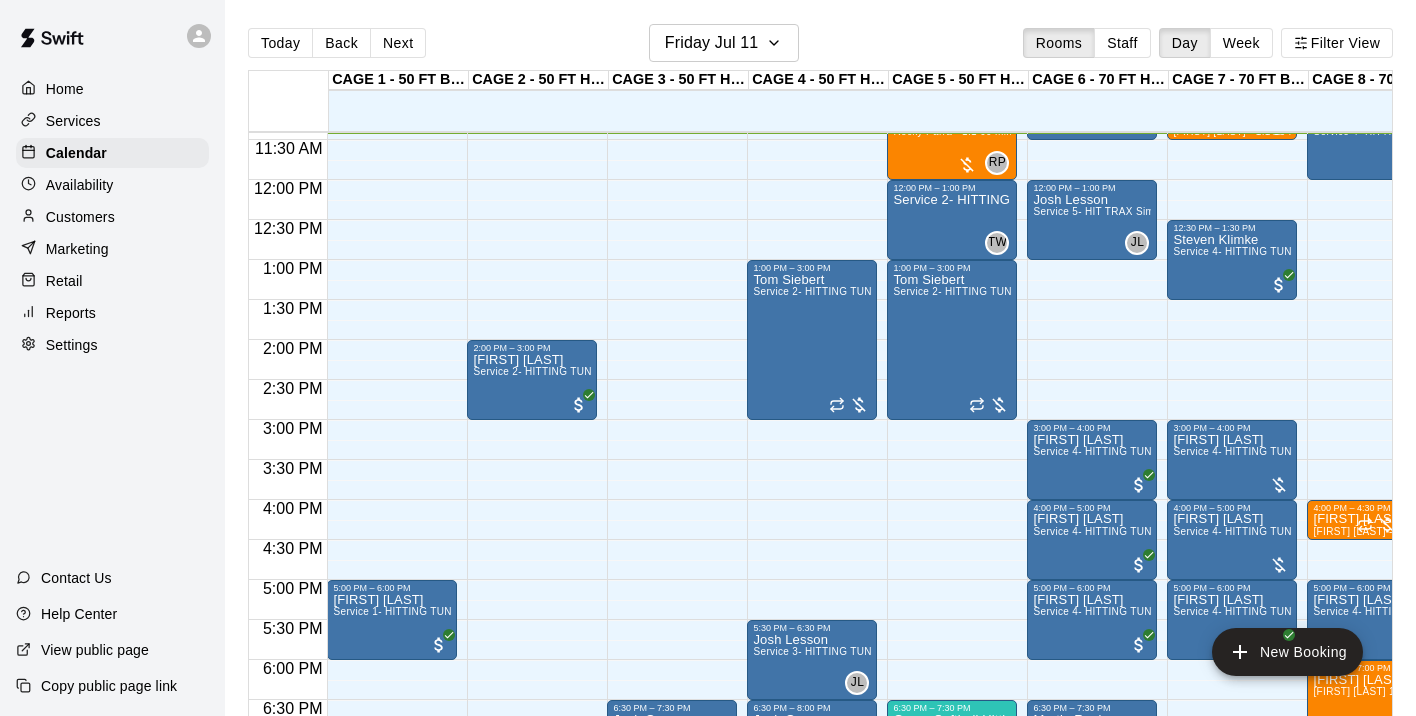 scroll, scrollTop: 913, scrollLeft: 211, axis: both 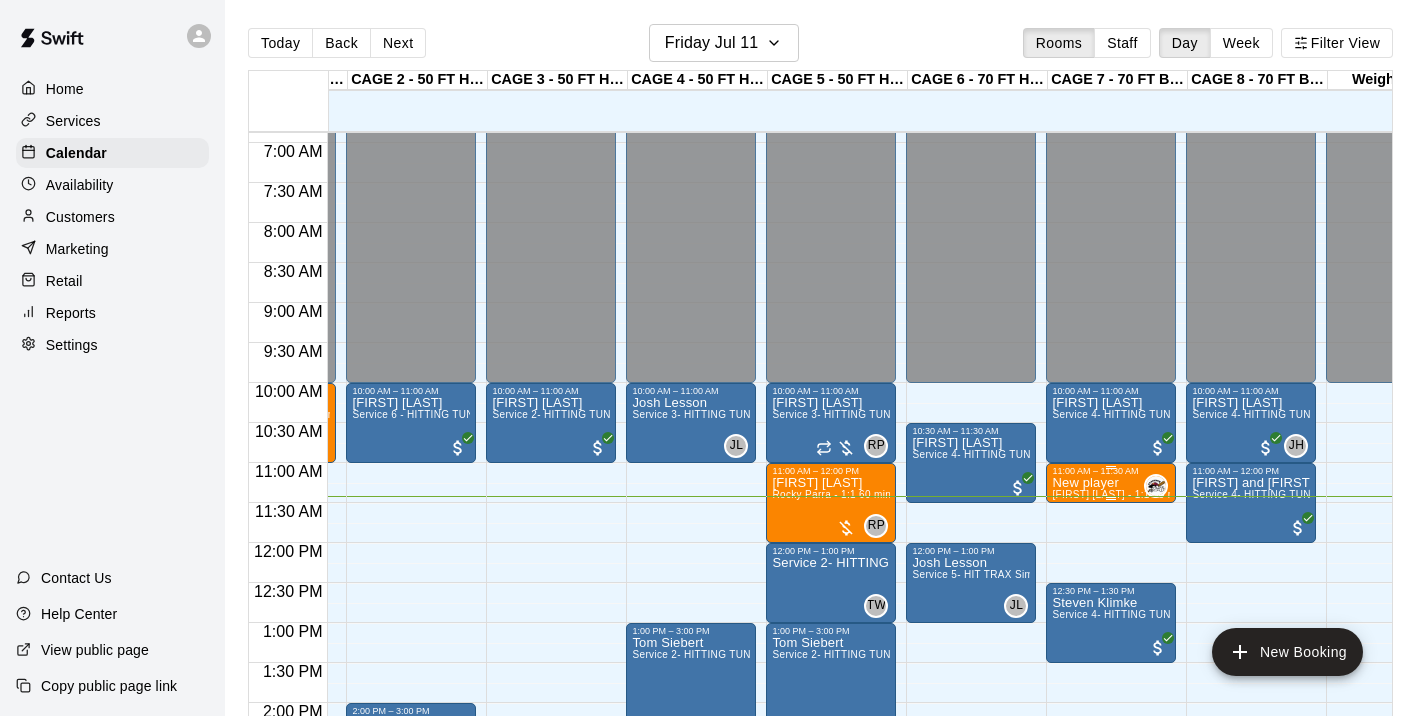 click on "New player" at bounding box center [1111, 483] 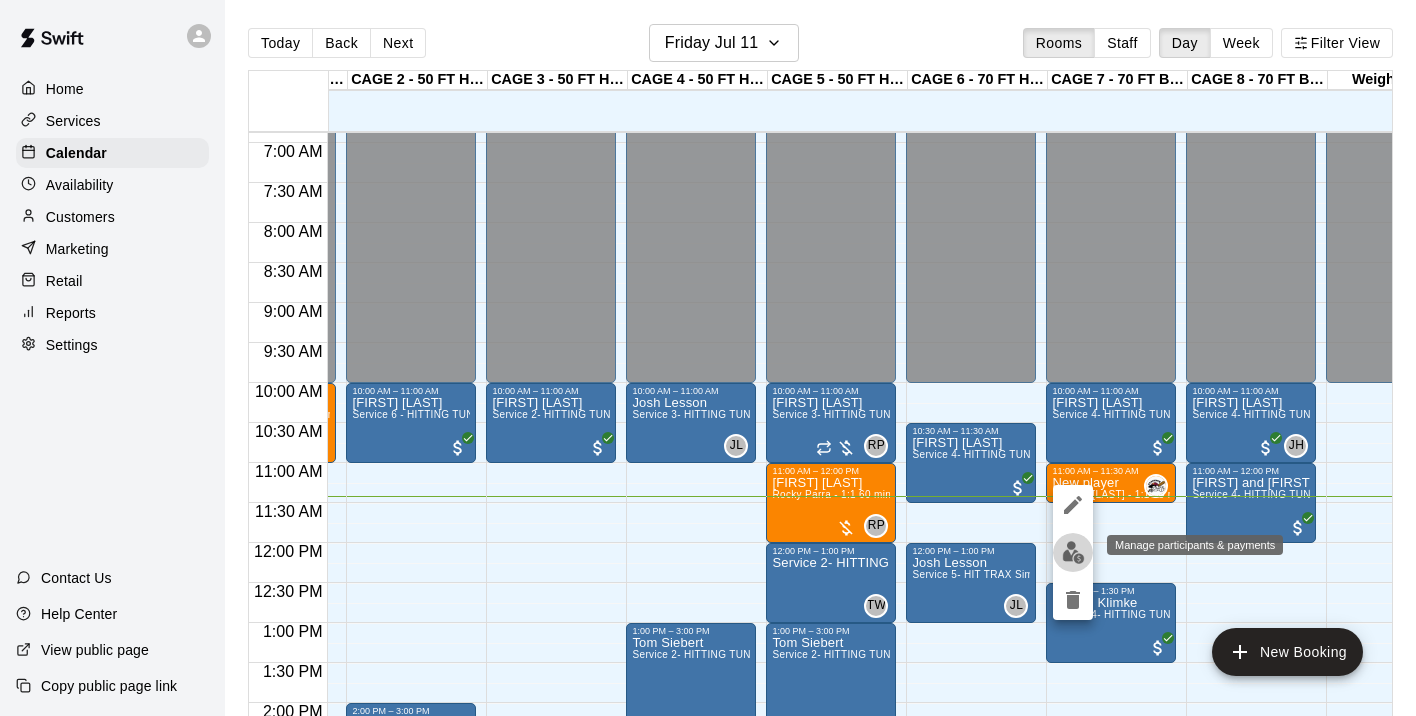 click at bounding box center [1073, 552] 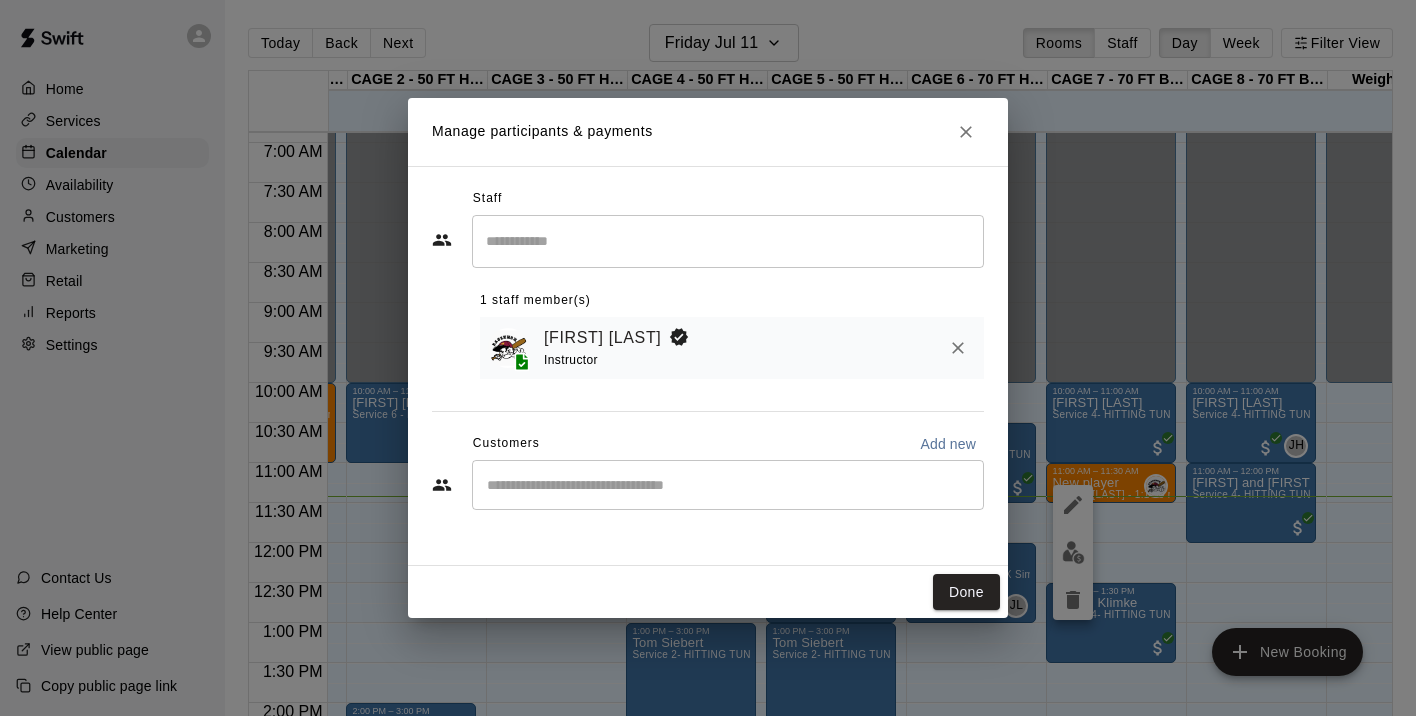 click at bounding box center (728, 485) 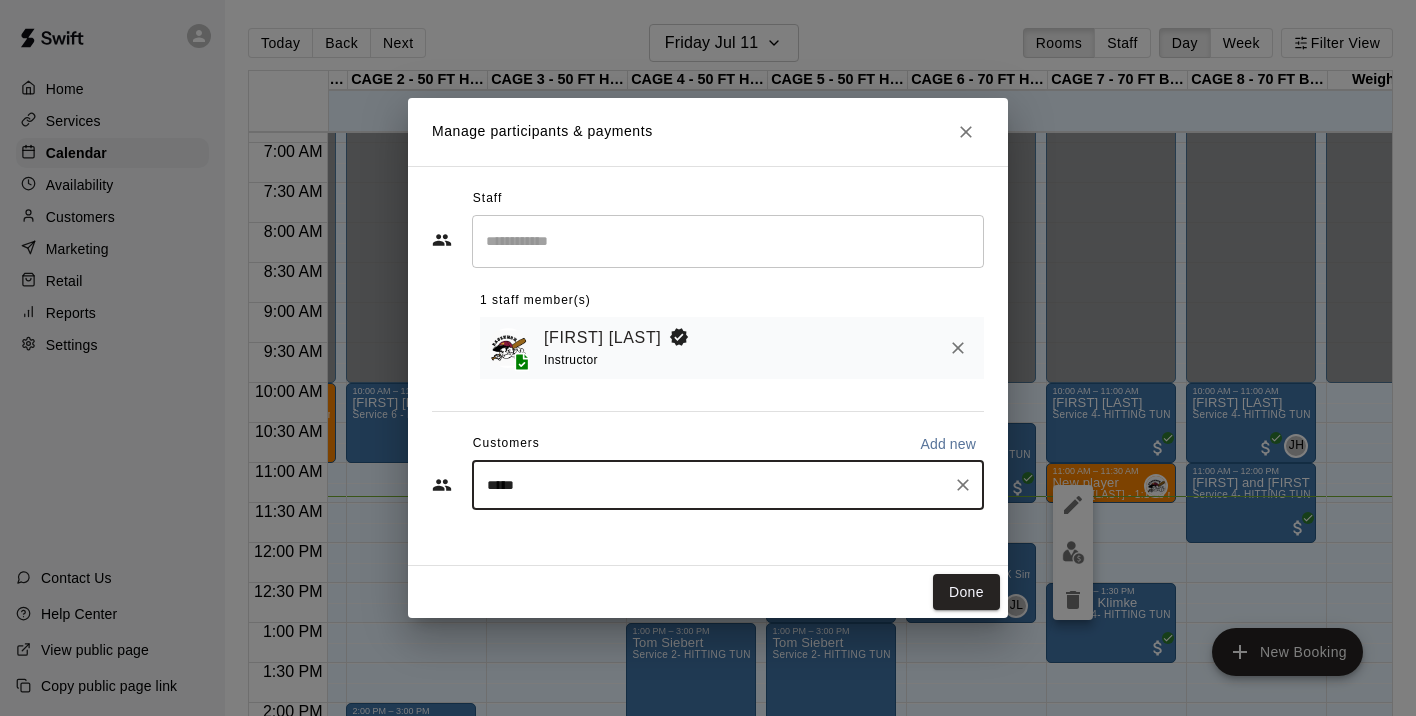 type on "******" 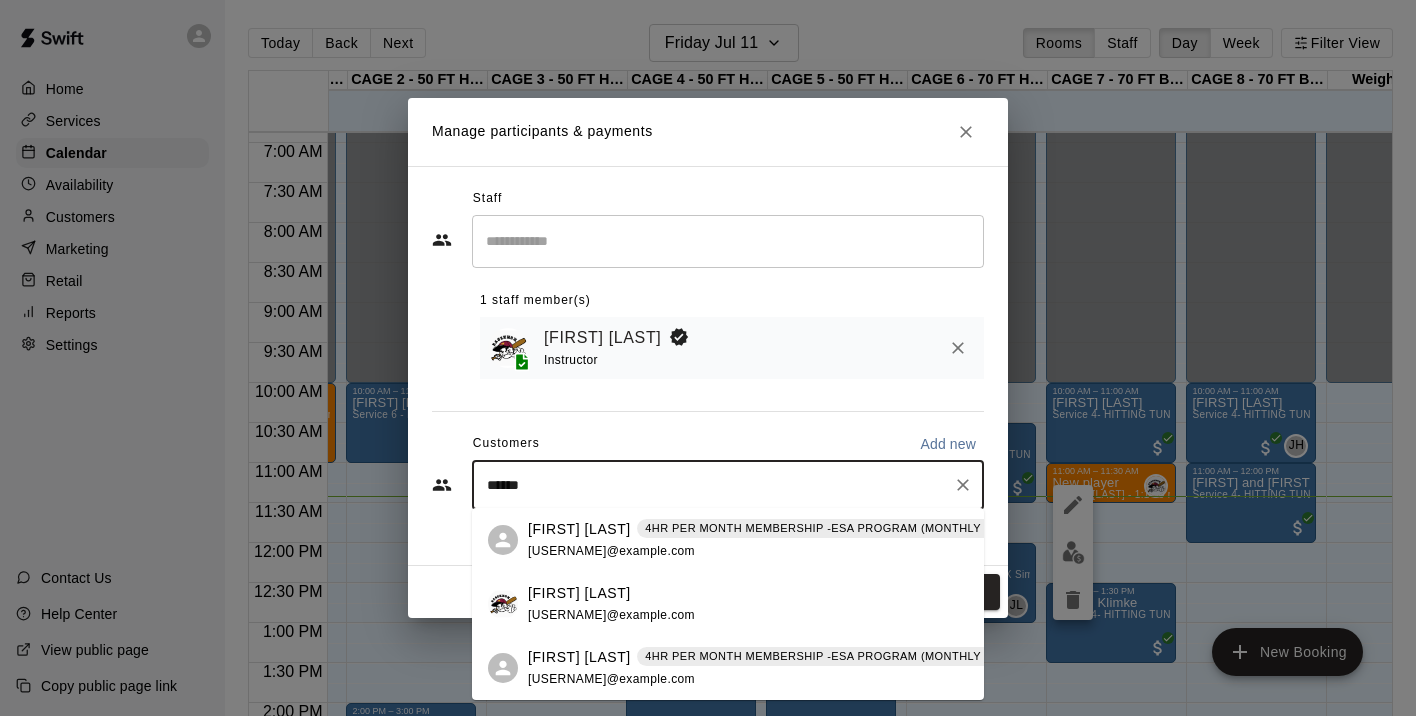click on "Jason Pridie" at bounding box center (579, 593) 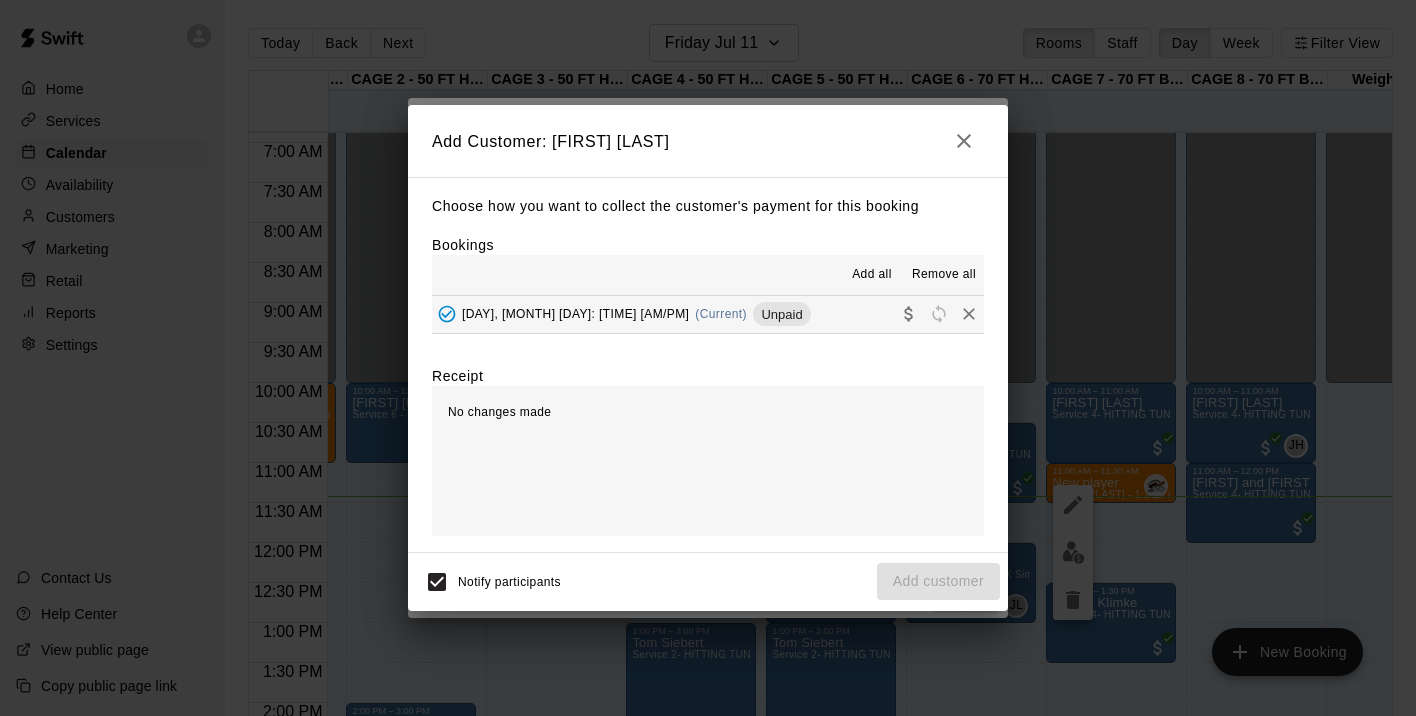click on "Friday, July 11: 11:00 AM (Current) Unpaid" at bounding box center (599, 314) 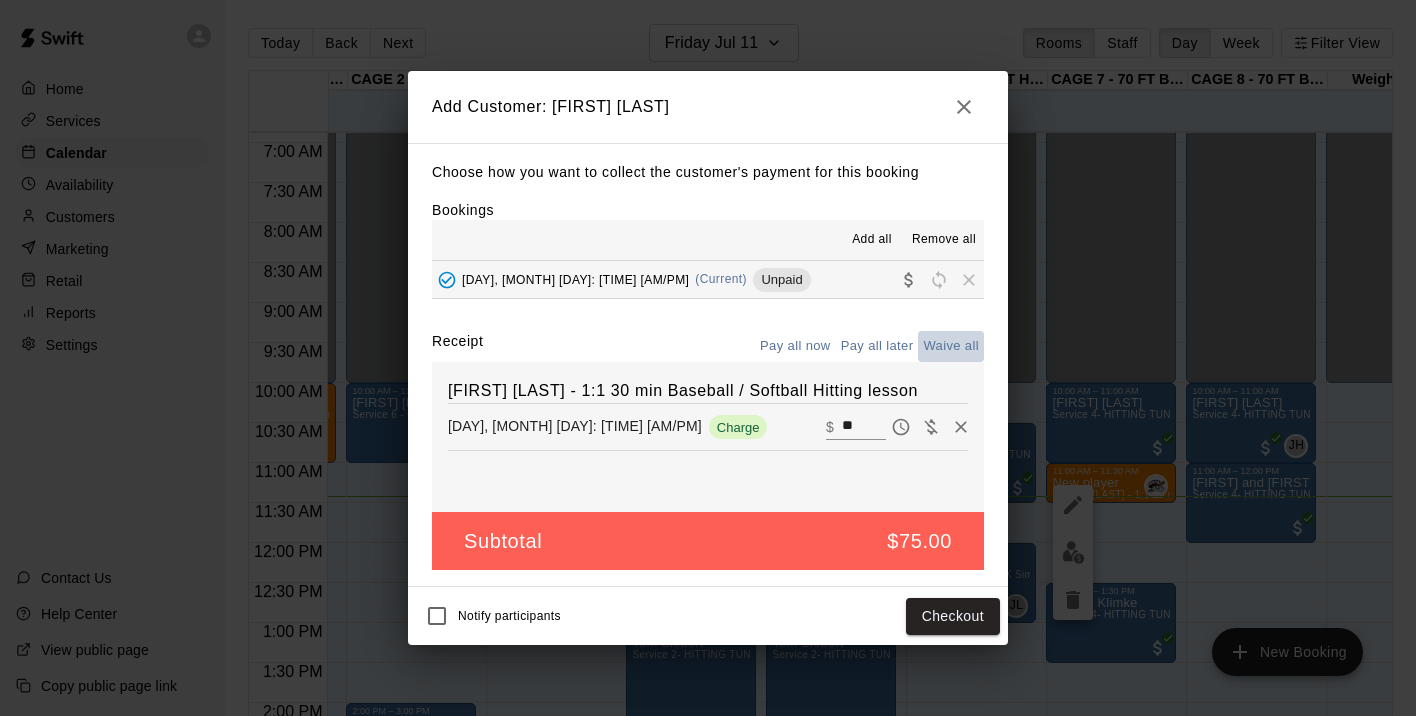 click on "Waive all" at bounding box center (951, 346) 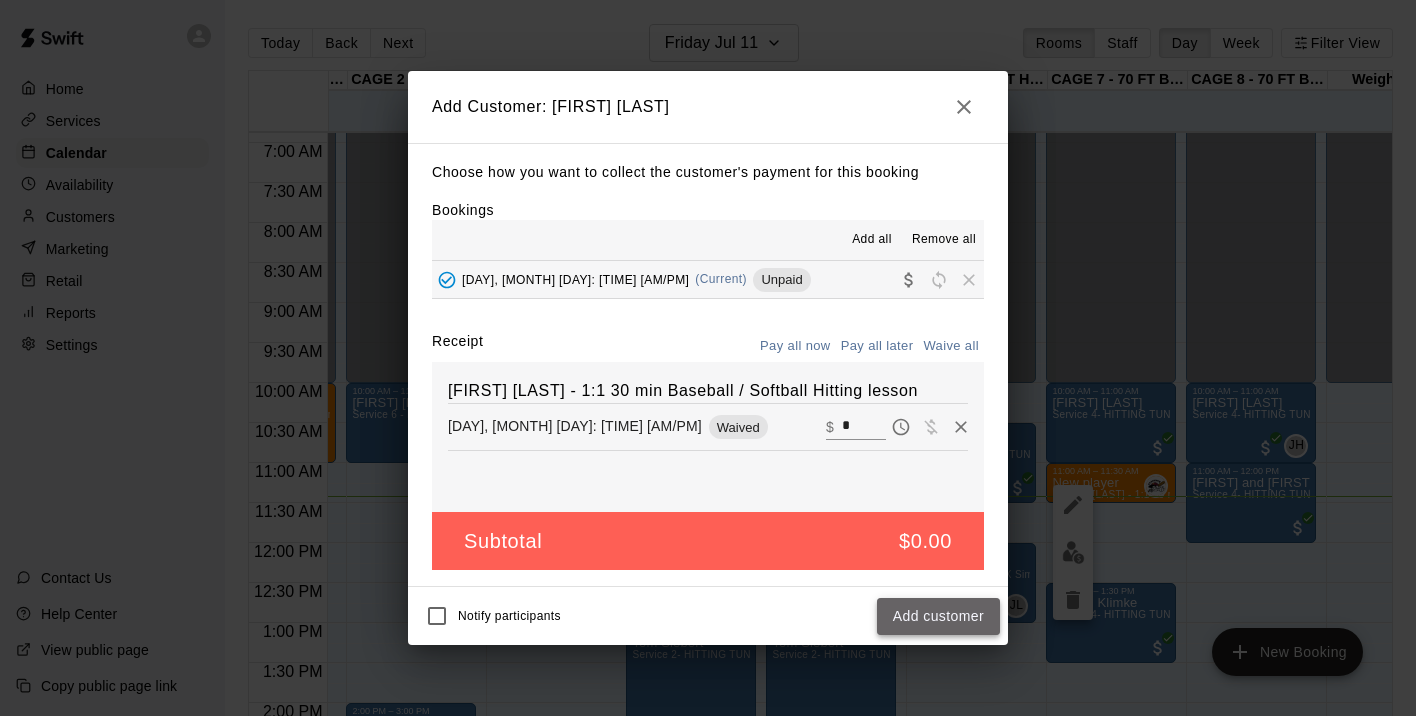 click on "Add customer" at bounding box center [938, 616] 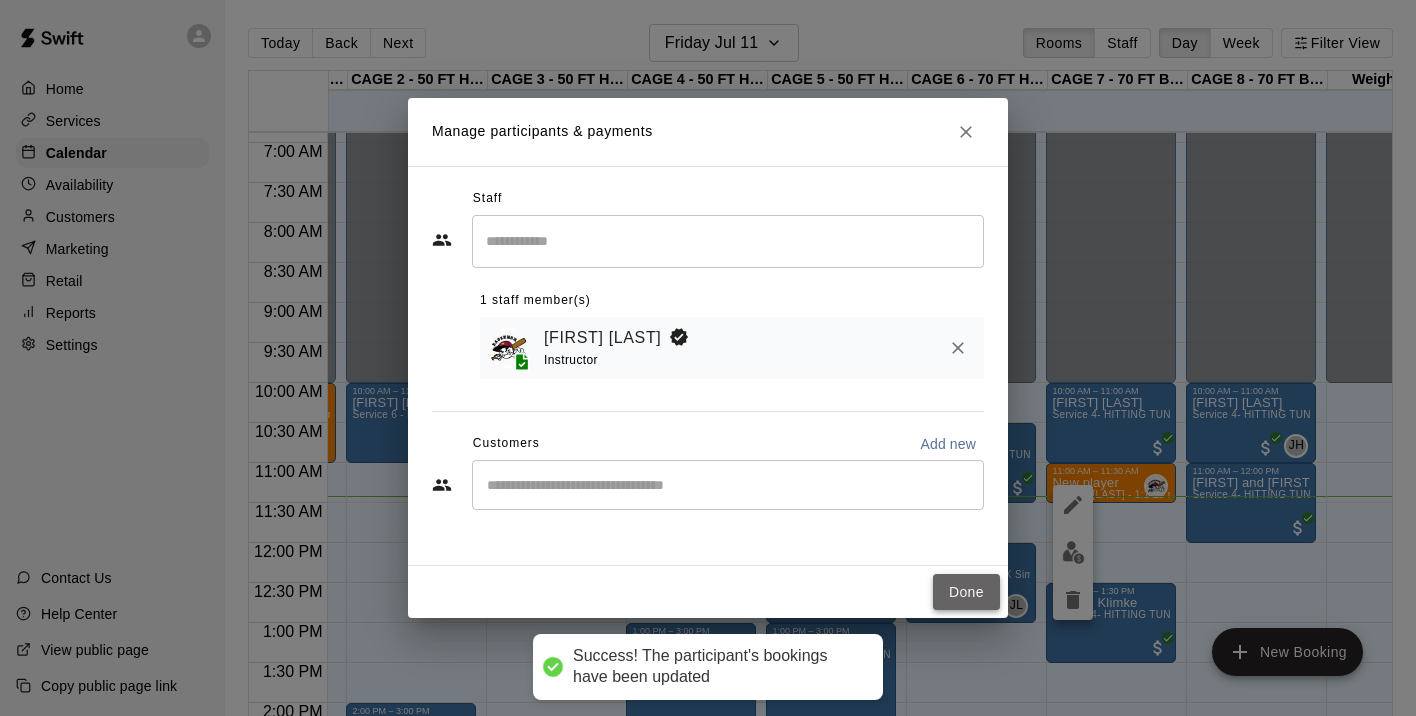 click on "Done" at bounding box center [966, 592] 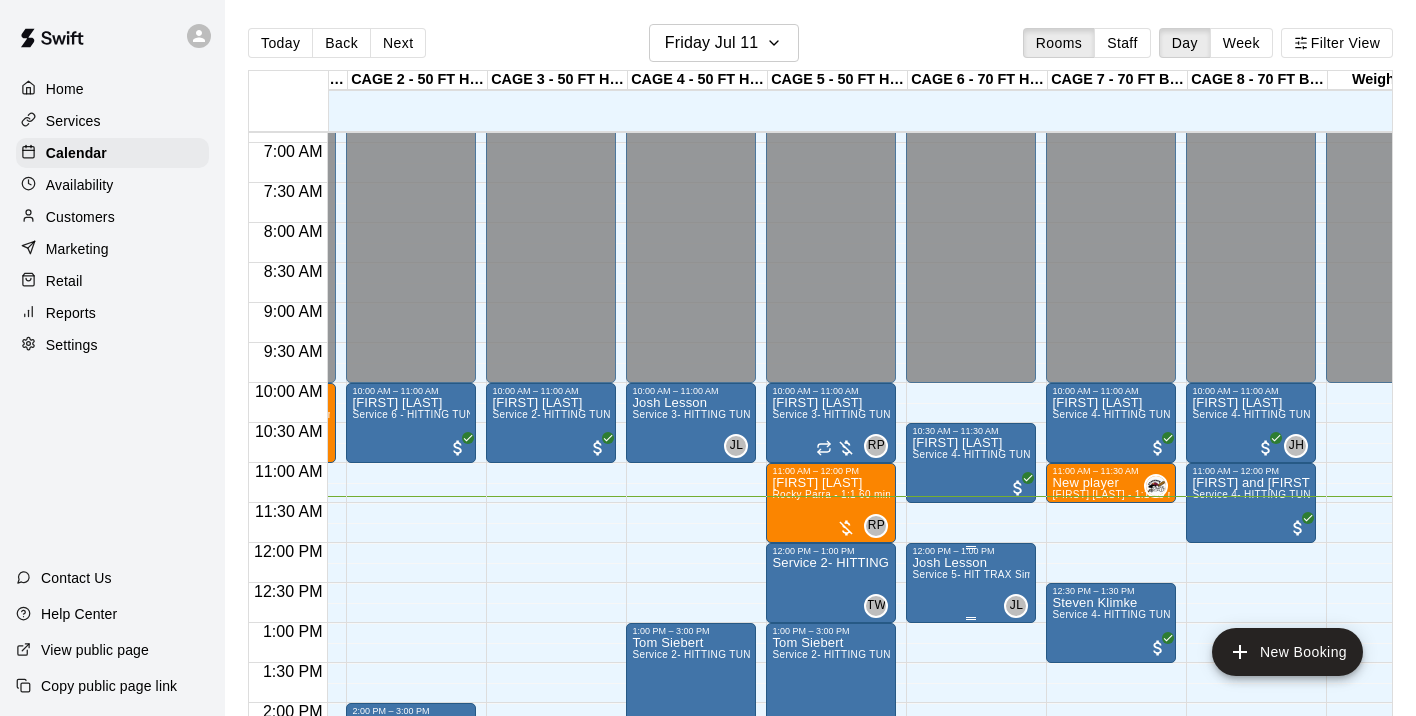 scroll, scrollTop: 553, scrollLeft: 100, axis: both 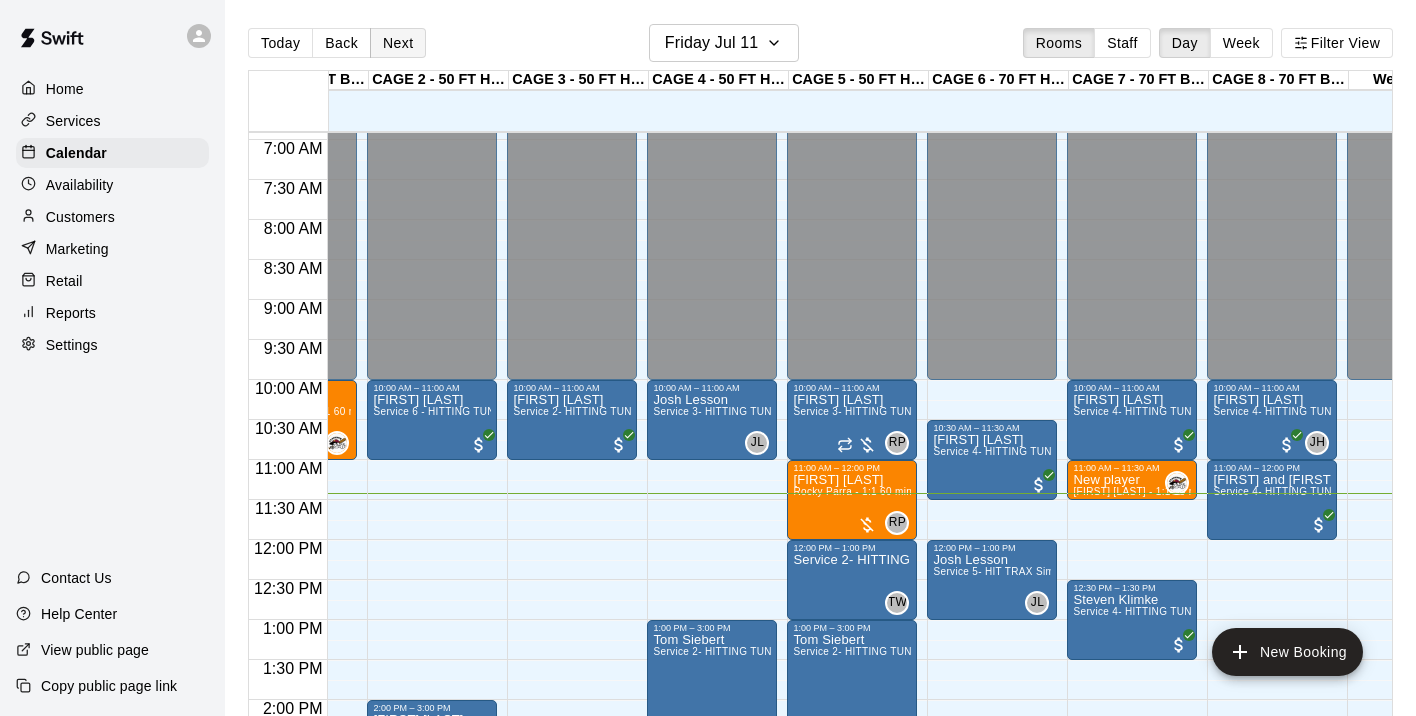 click on "Next" at bounding box center [398, 43] 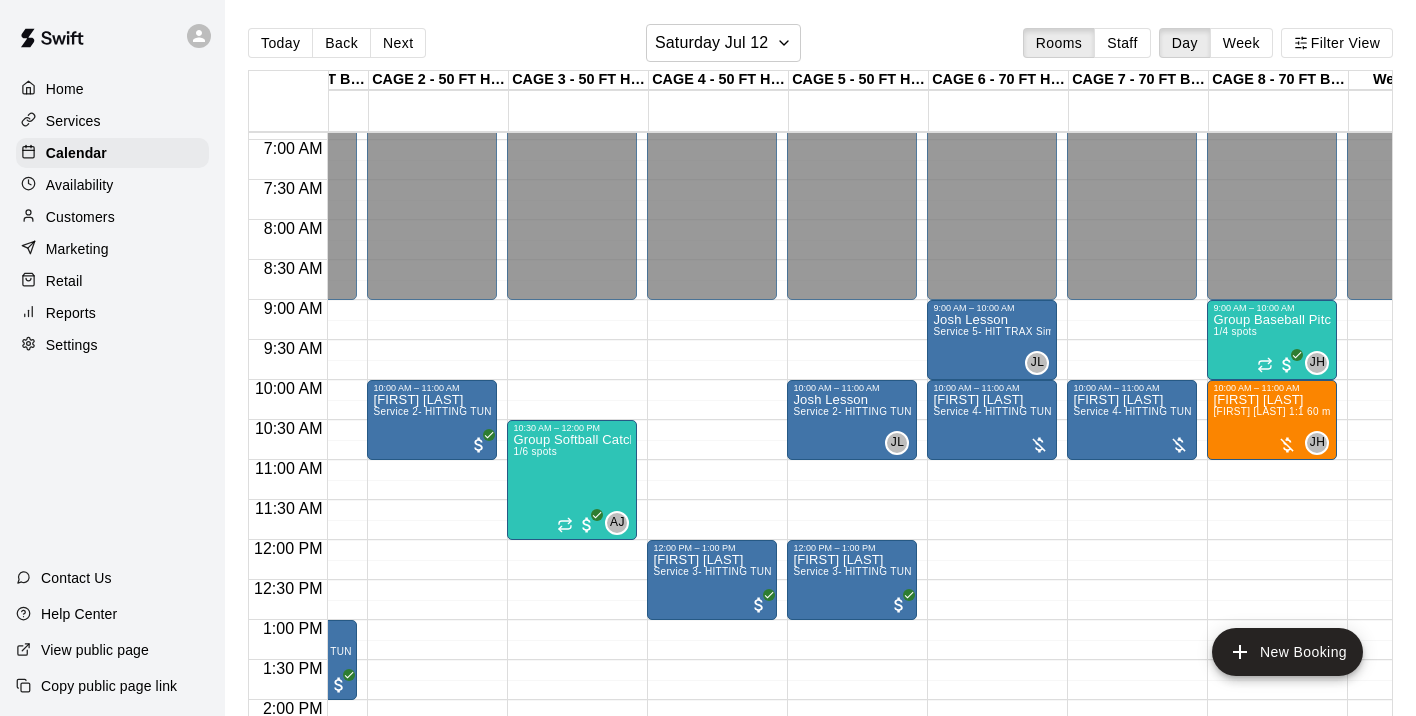 click on "Back" at bounding box center (341, 43) 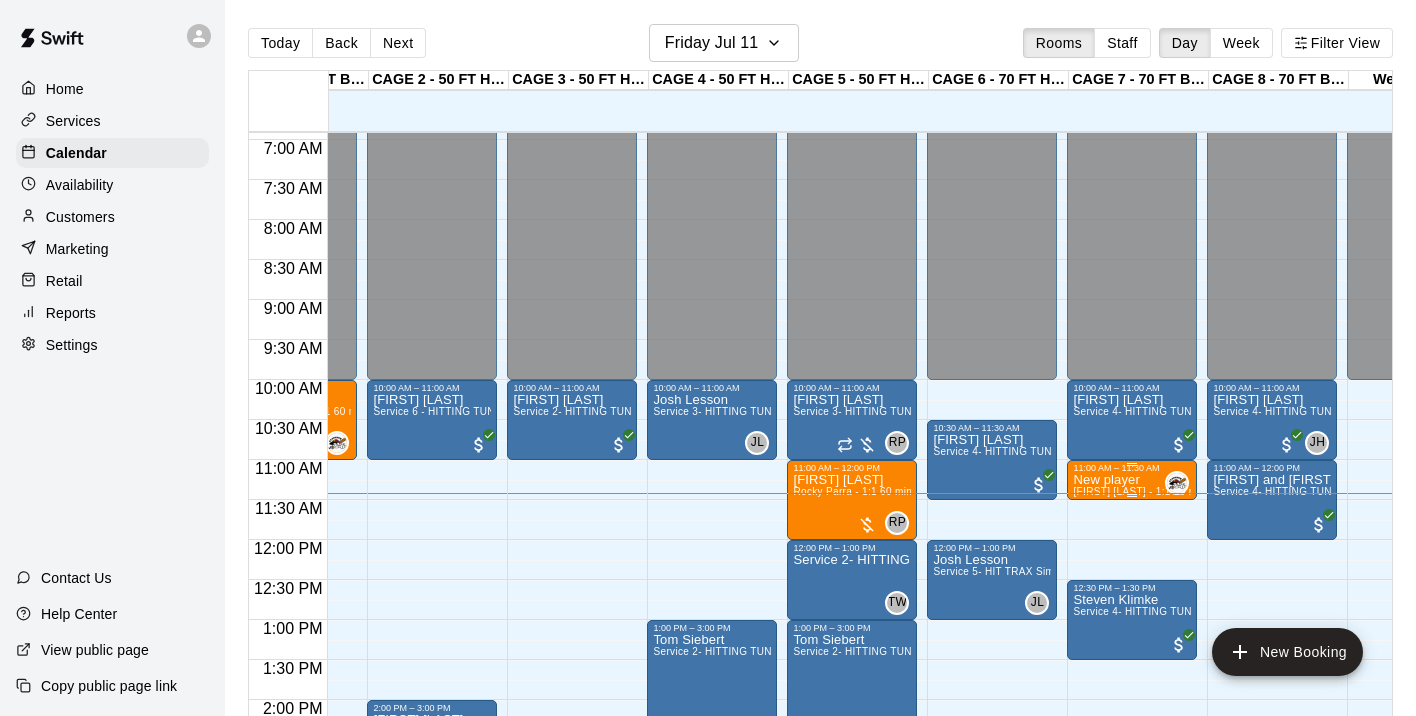 click at bounding box center (1132, 495) 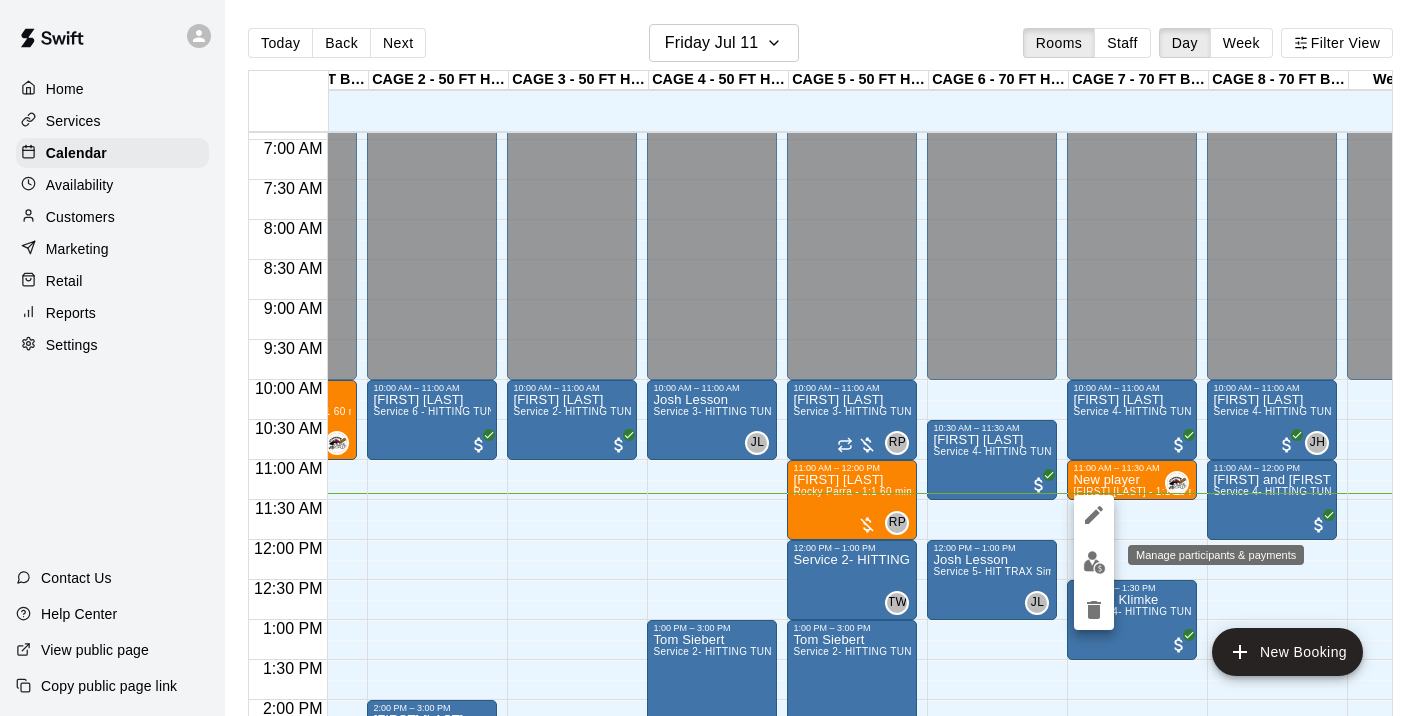 click at bounding box center [1094, 562] 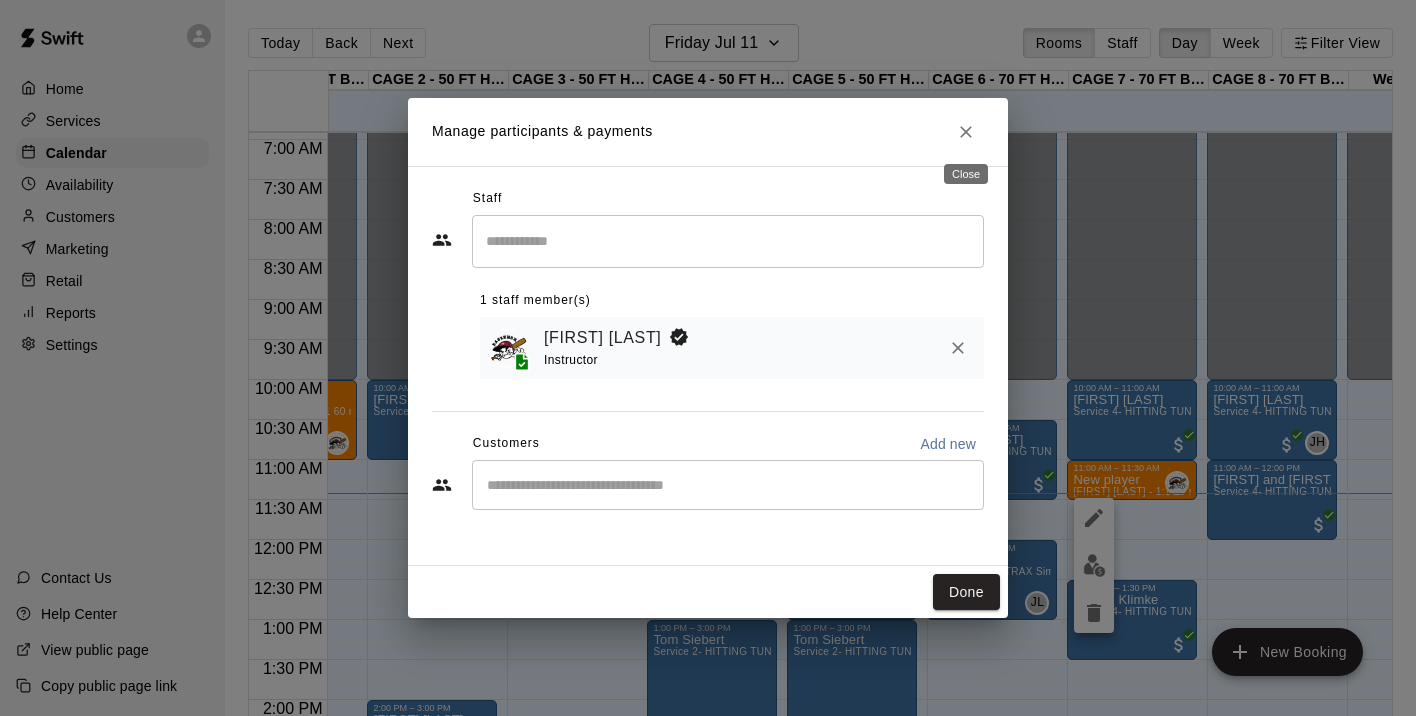 click 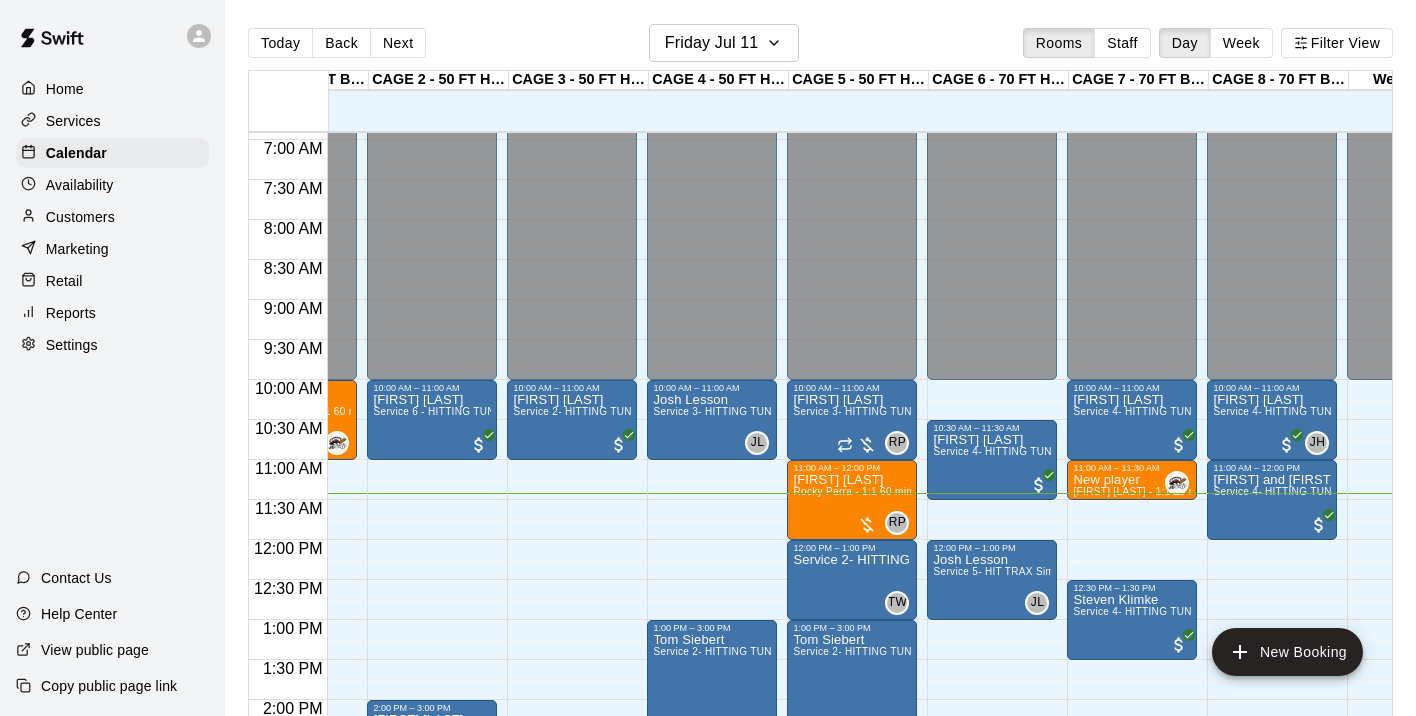 scroll, scrollTop: 553, scrollLeft: 57, axis: both 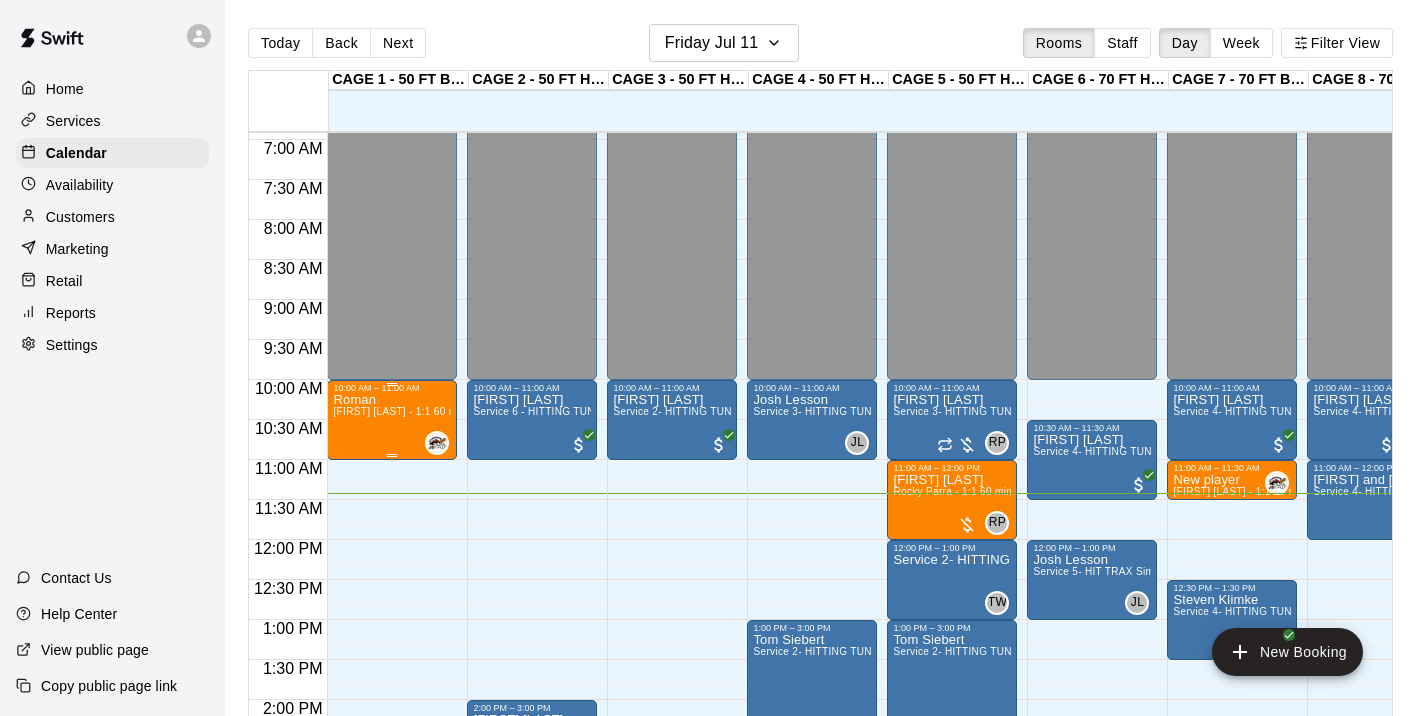 click on "Roman Jason Pridie - 1:1 60 min Hitting lesson" at bounding box center (392, 751) 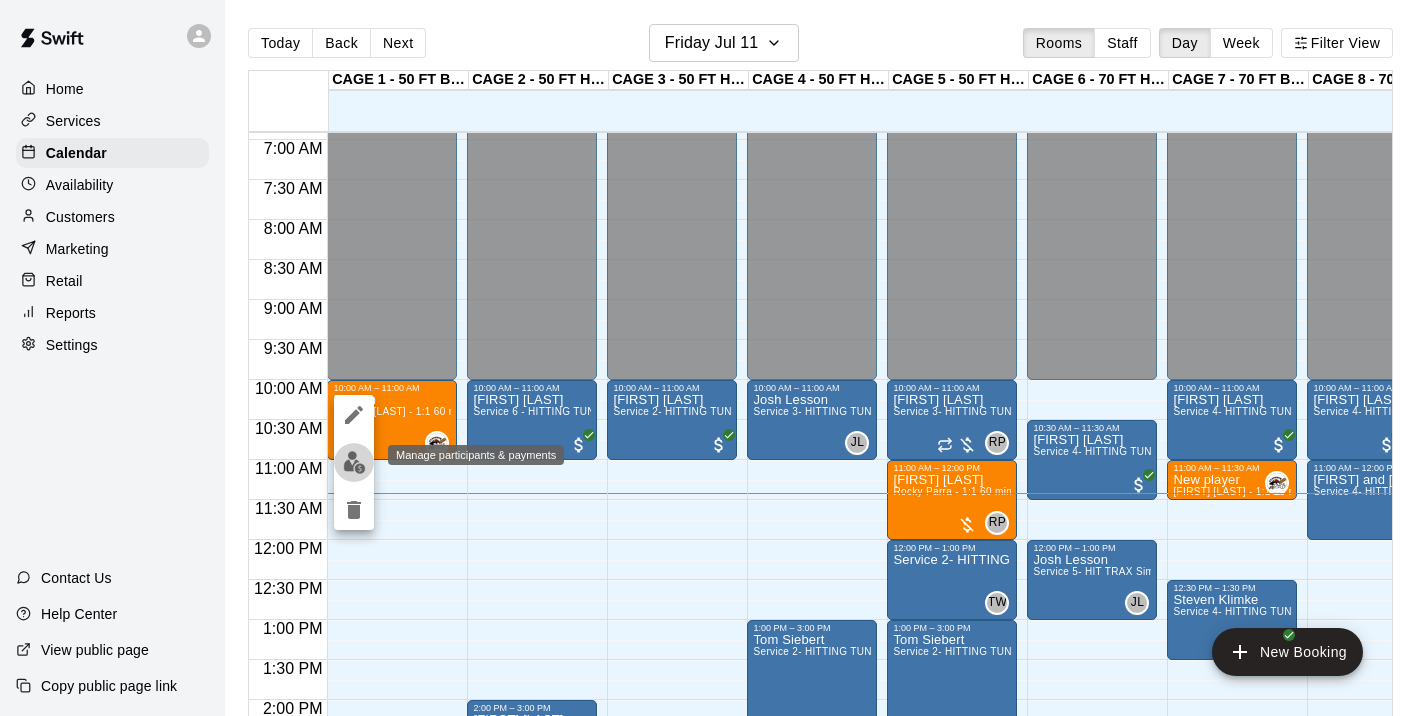 click at bounding box center [354, 462] 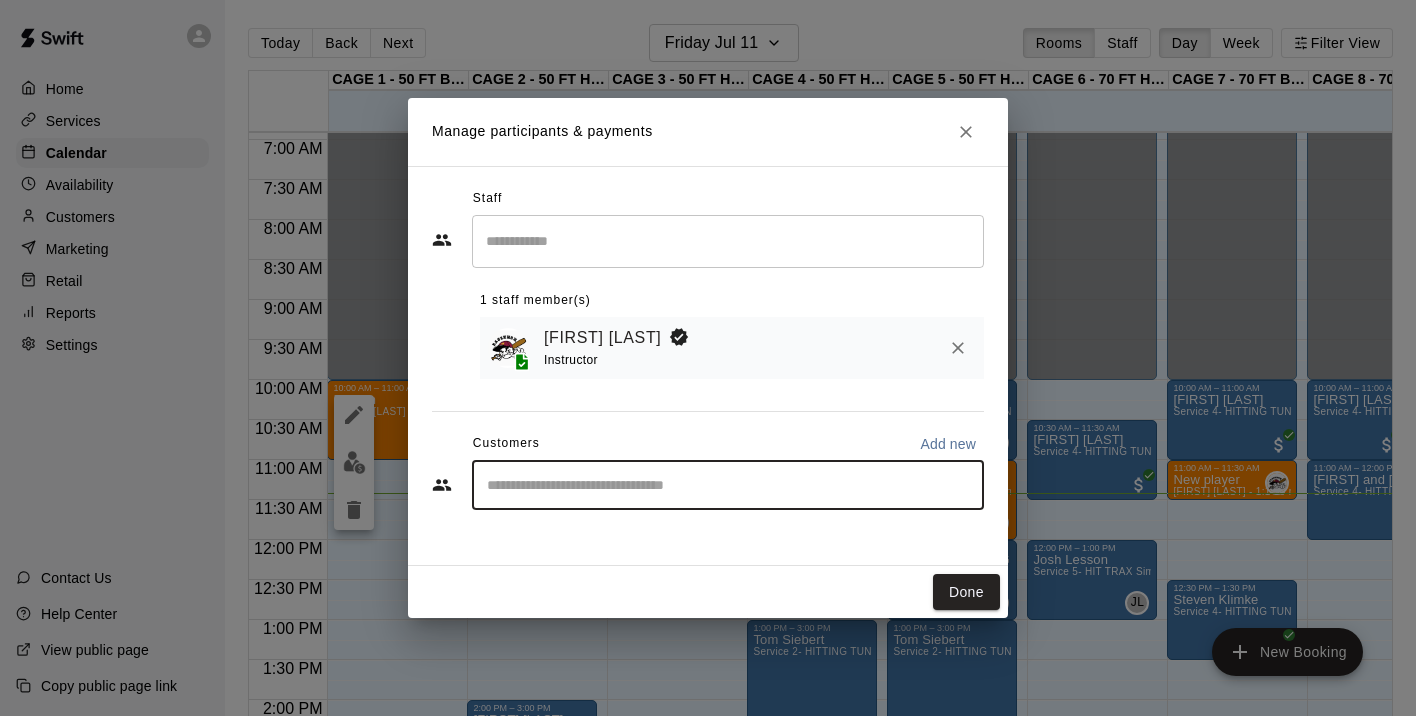 click at bounding box center [728, 485] 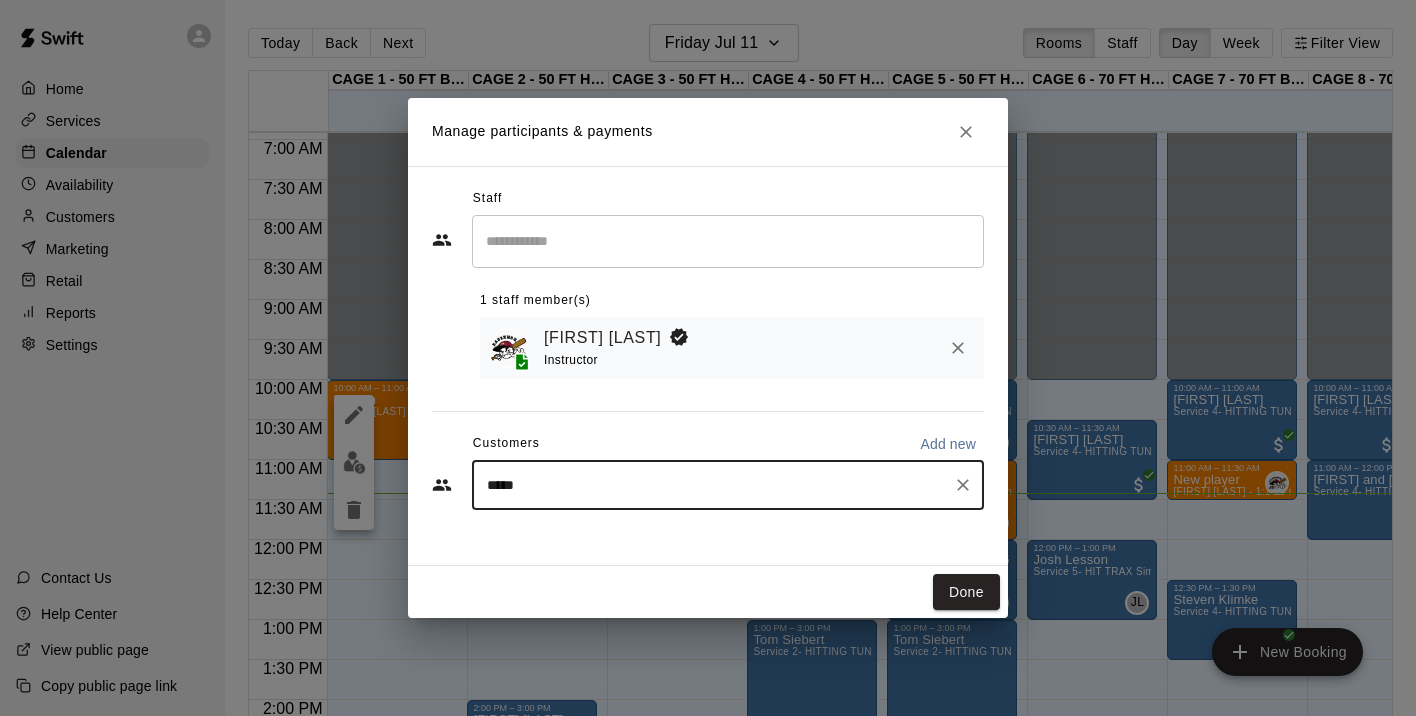 type on "******" 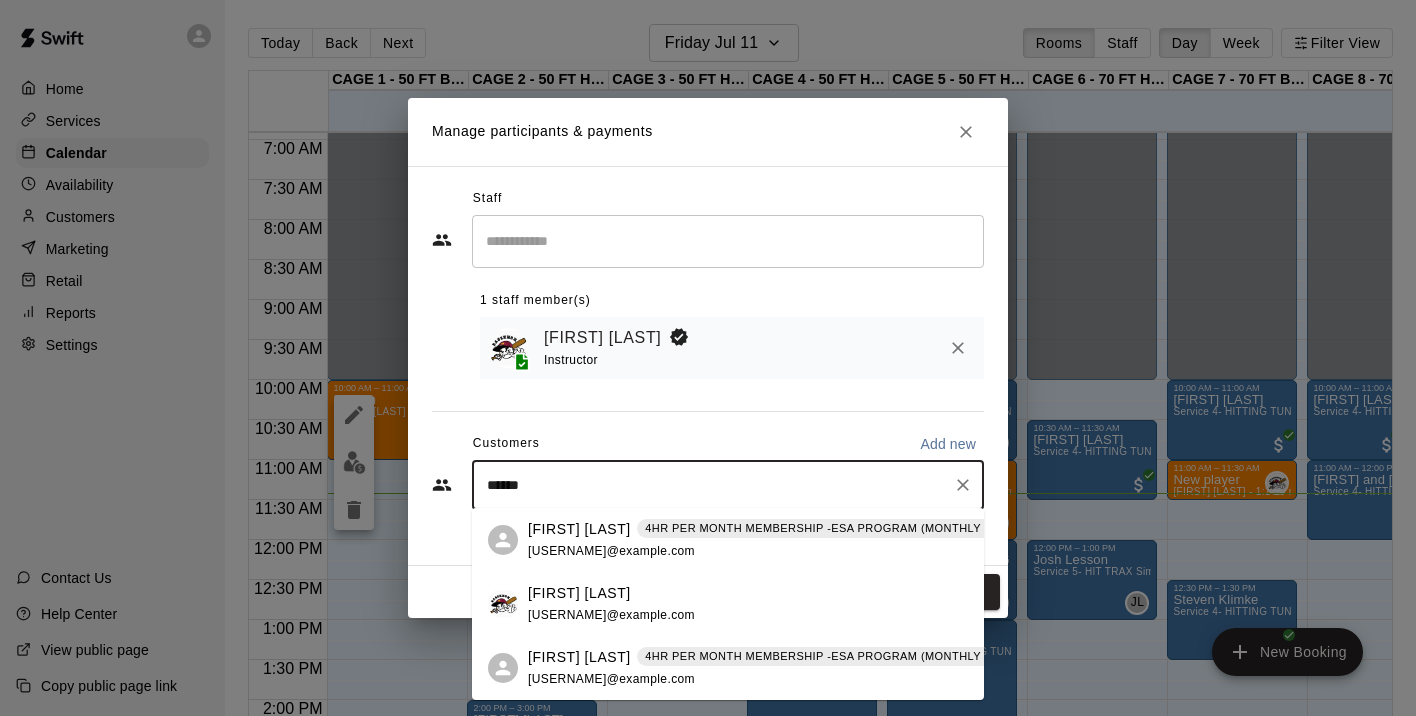 click on "Jason Pridie" at bounding box center (579, 593) 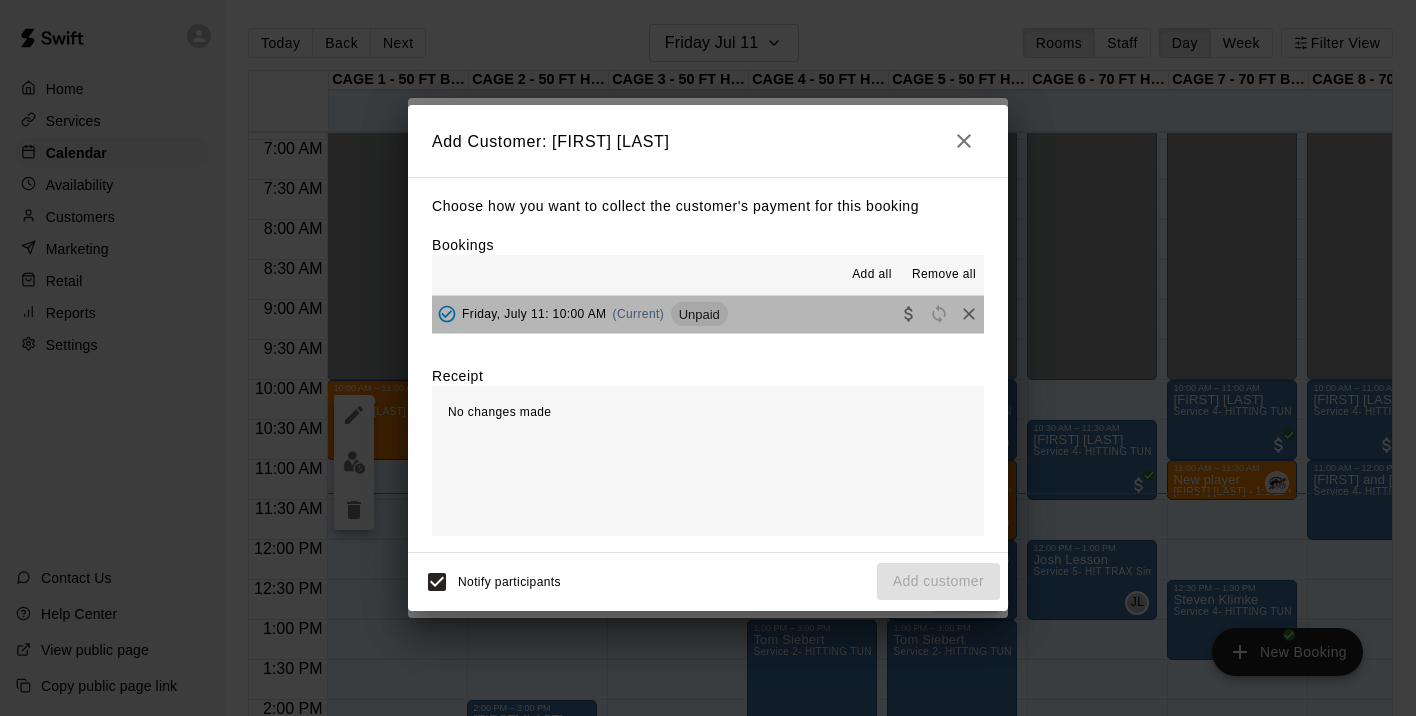 click on "Friday, July 11: 10:00 AM" at bounding box center [534, 314] 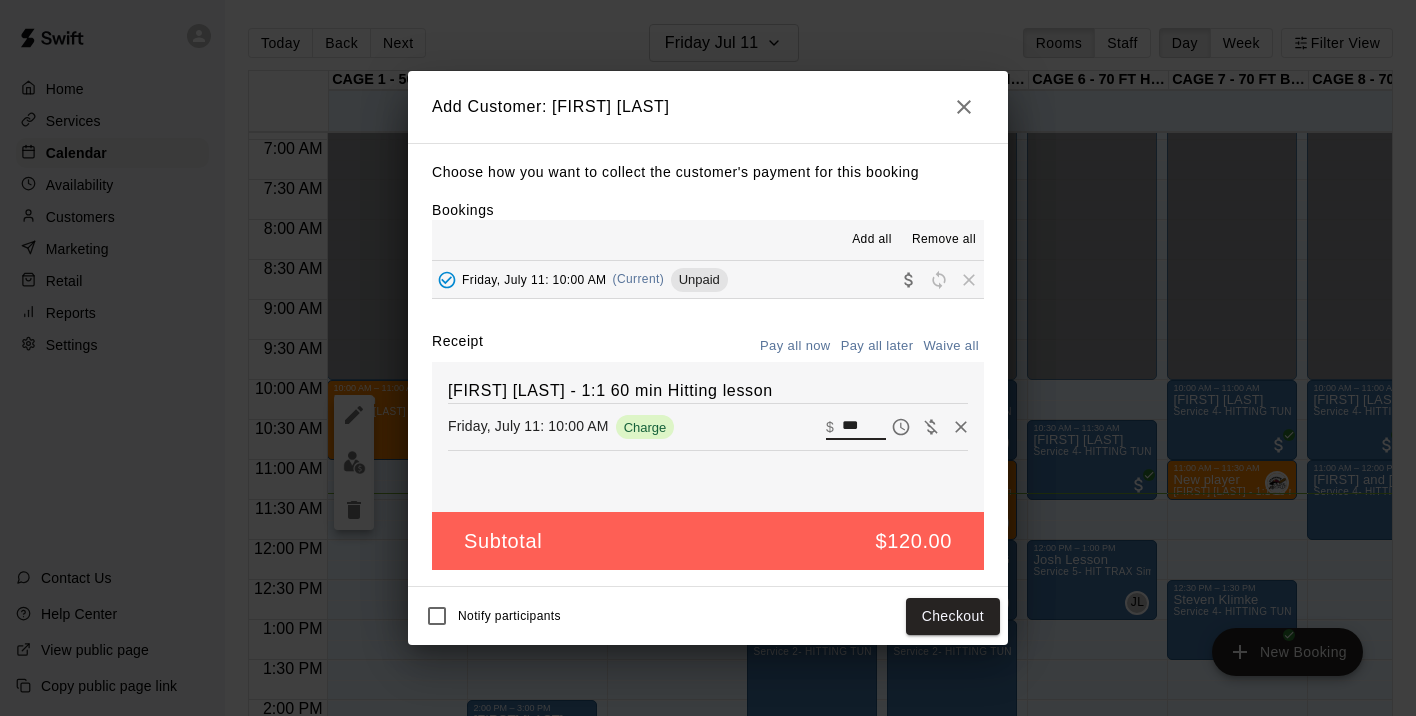 drag, startPoint x: 868, startPoint y: 421, endPoint x: 820, endPoint y: 422, distance: 48.010414 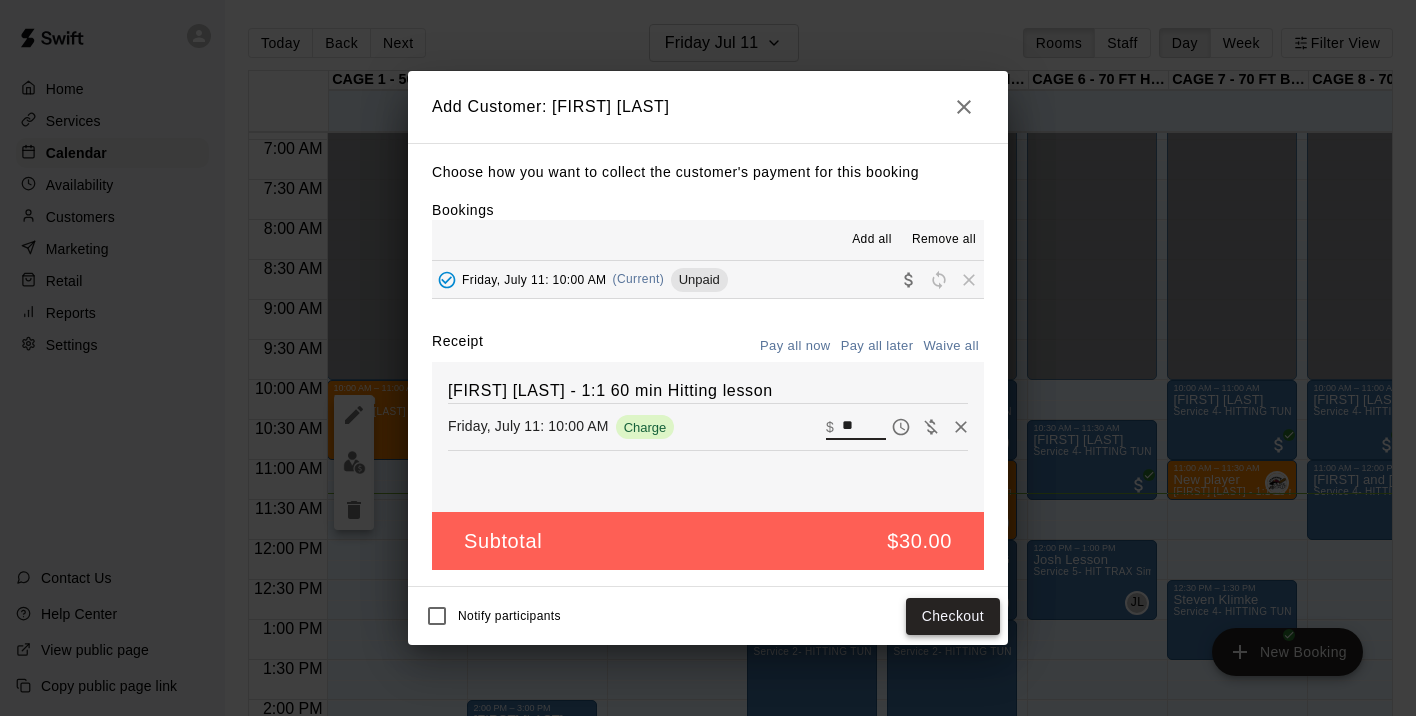 type on "**" 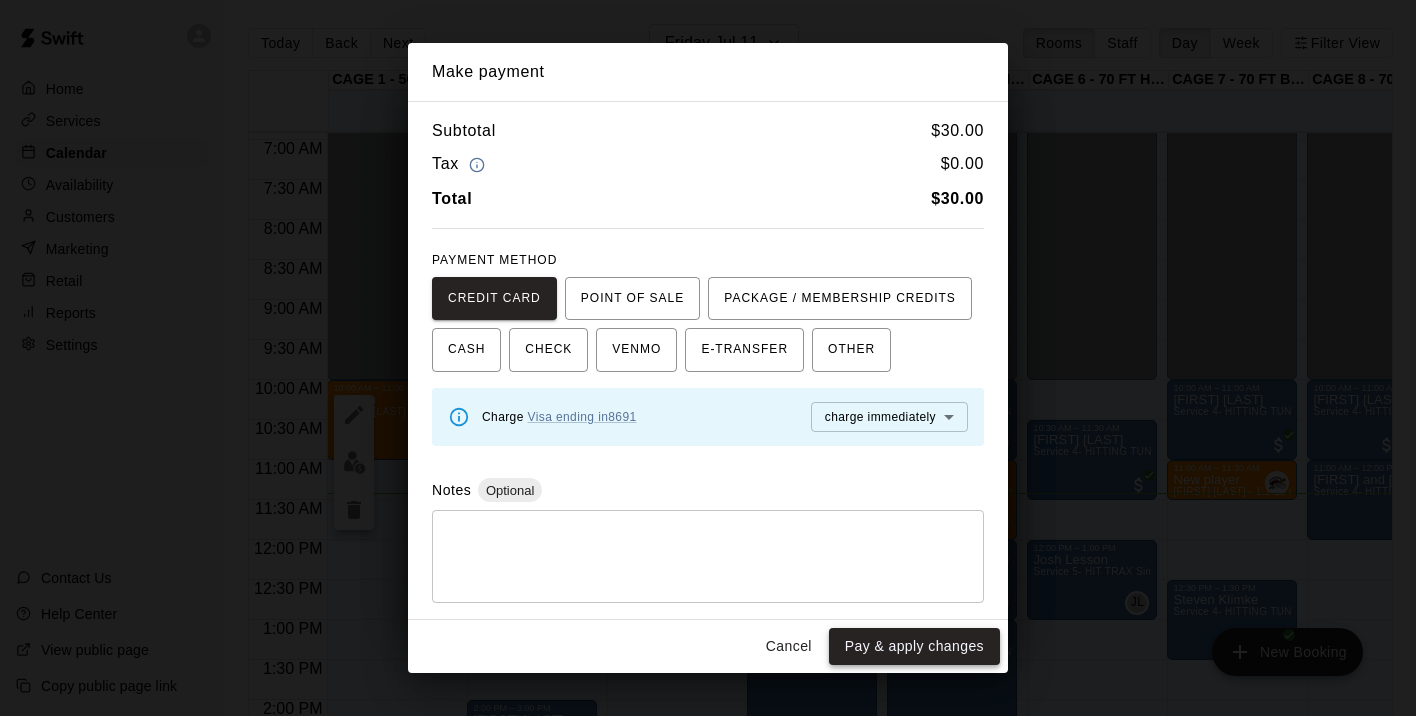 click on "Pay & apply changes" at bounding box center (914, 646) 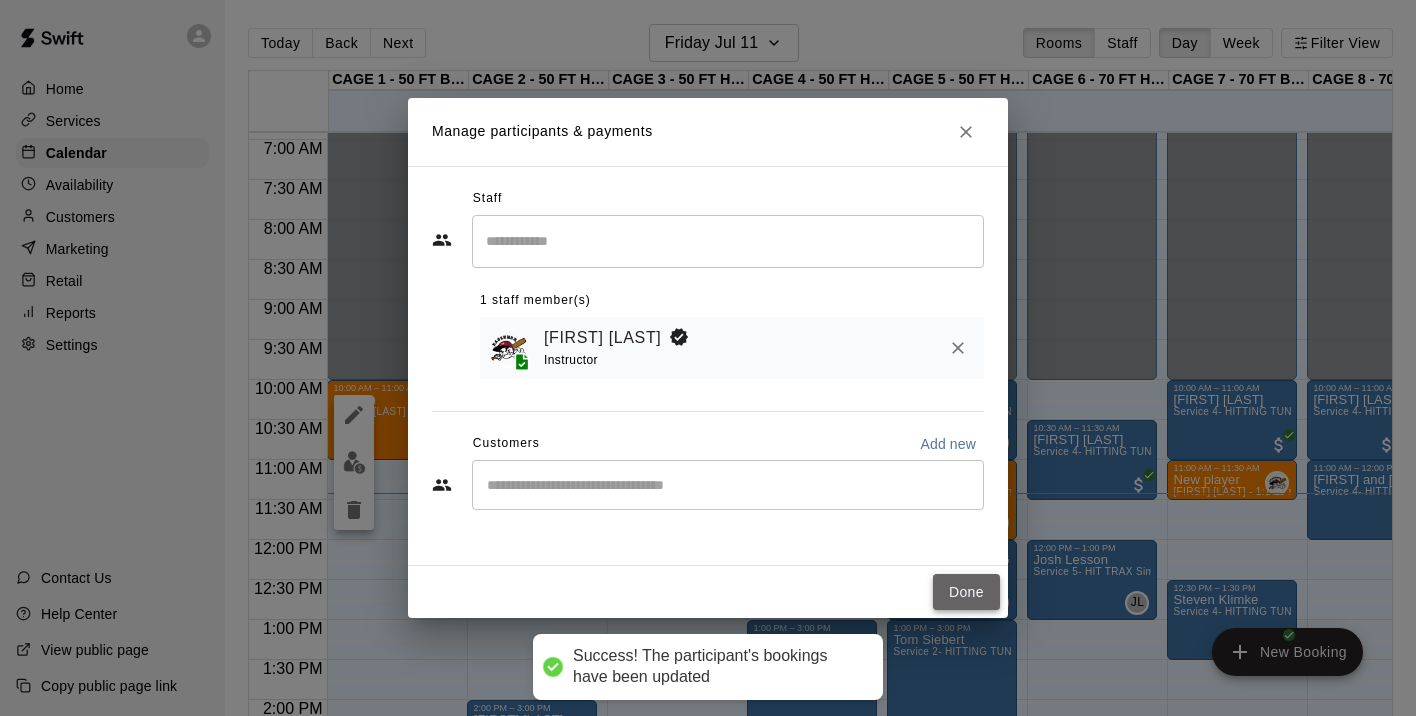 click on "Done" at bounding box center (966, 592) 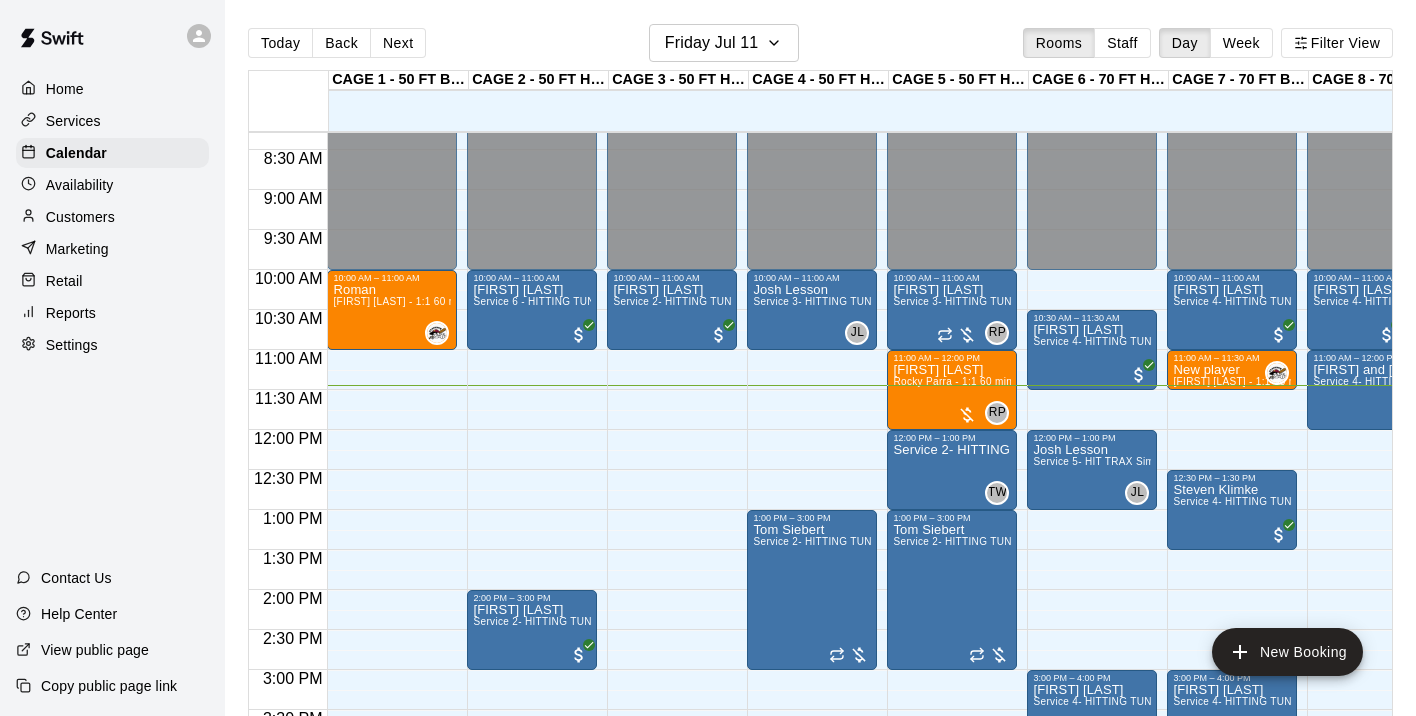 scroll, scrollTop: 675, scrollLeft: 0, axis: vertical 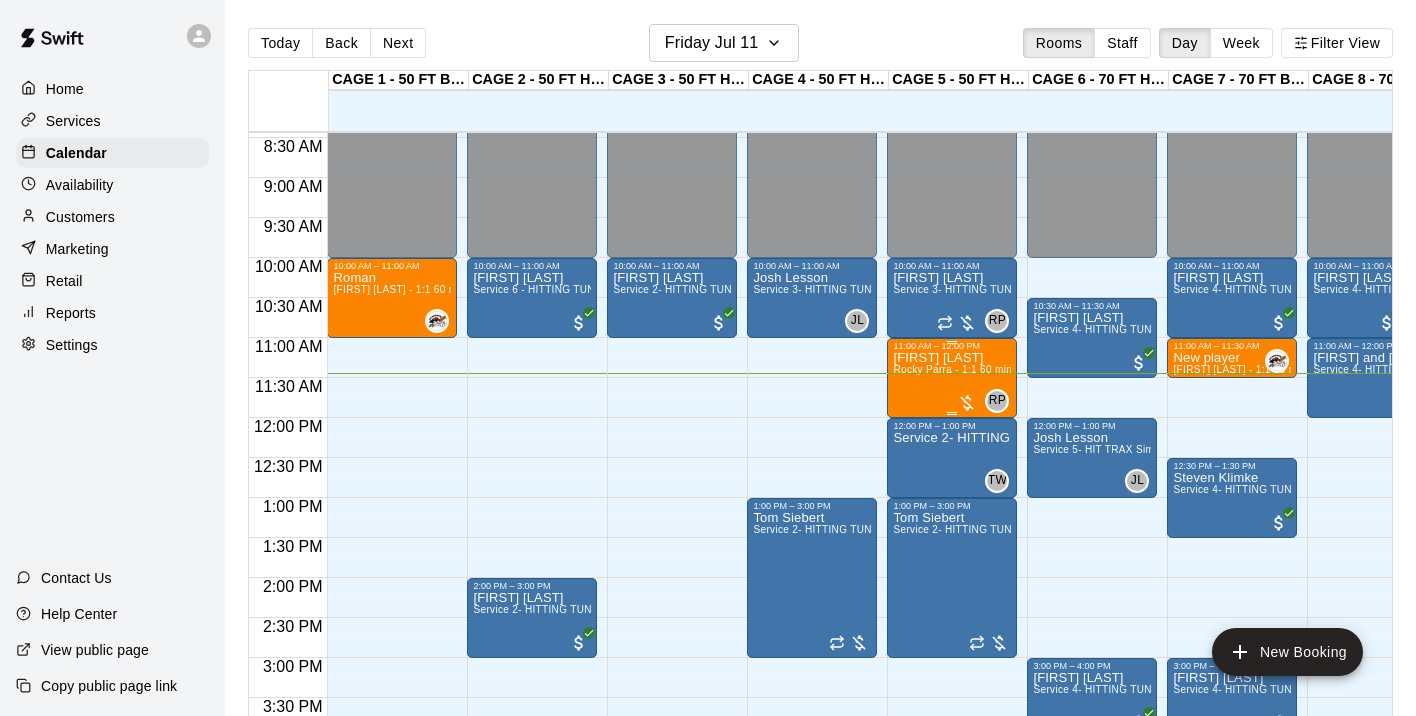 click on "RP 0" at bounding box center [983, 401] 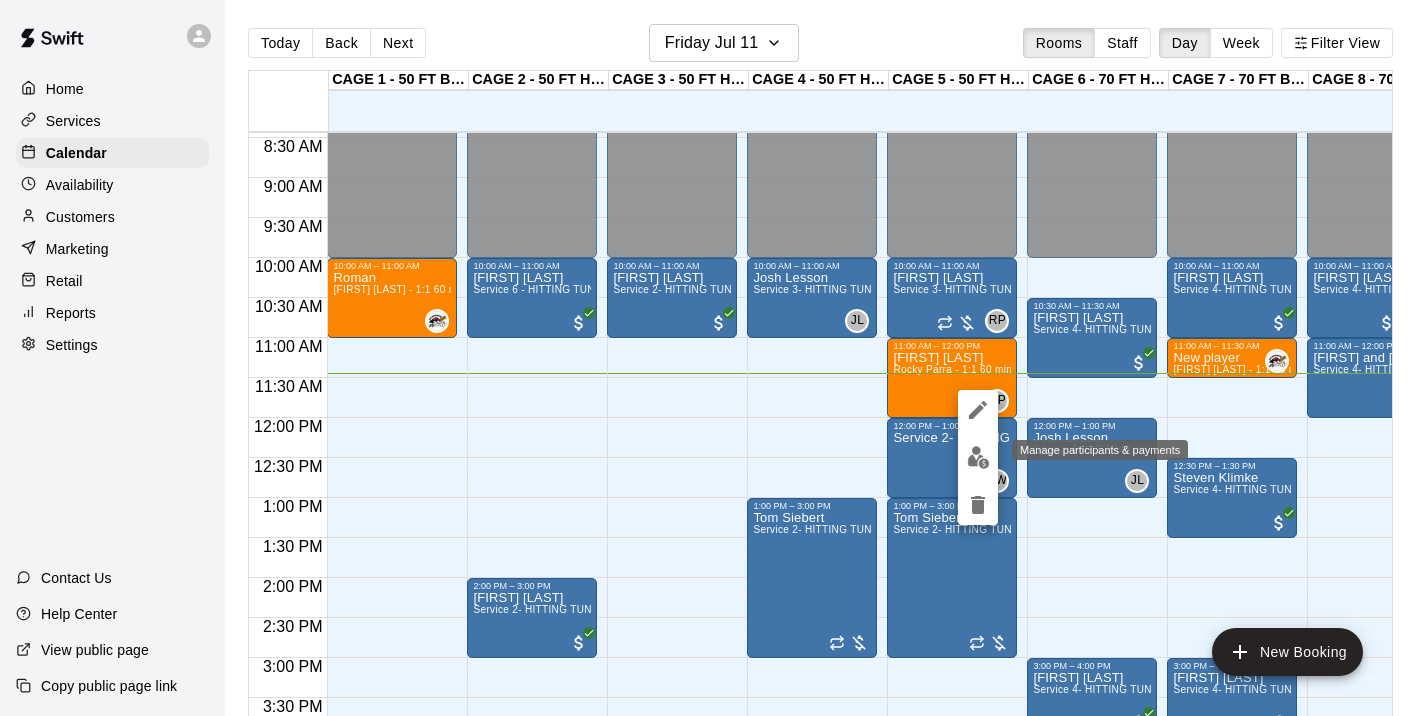 click at bounding box center (978, 457) 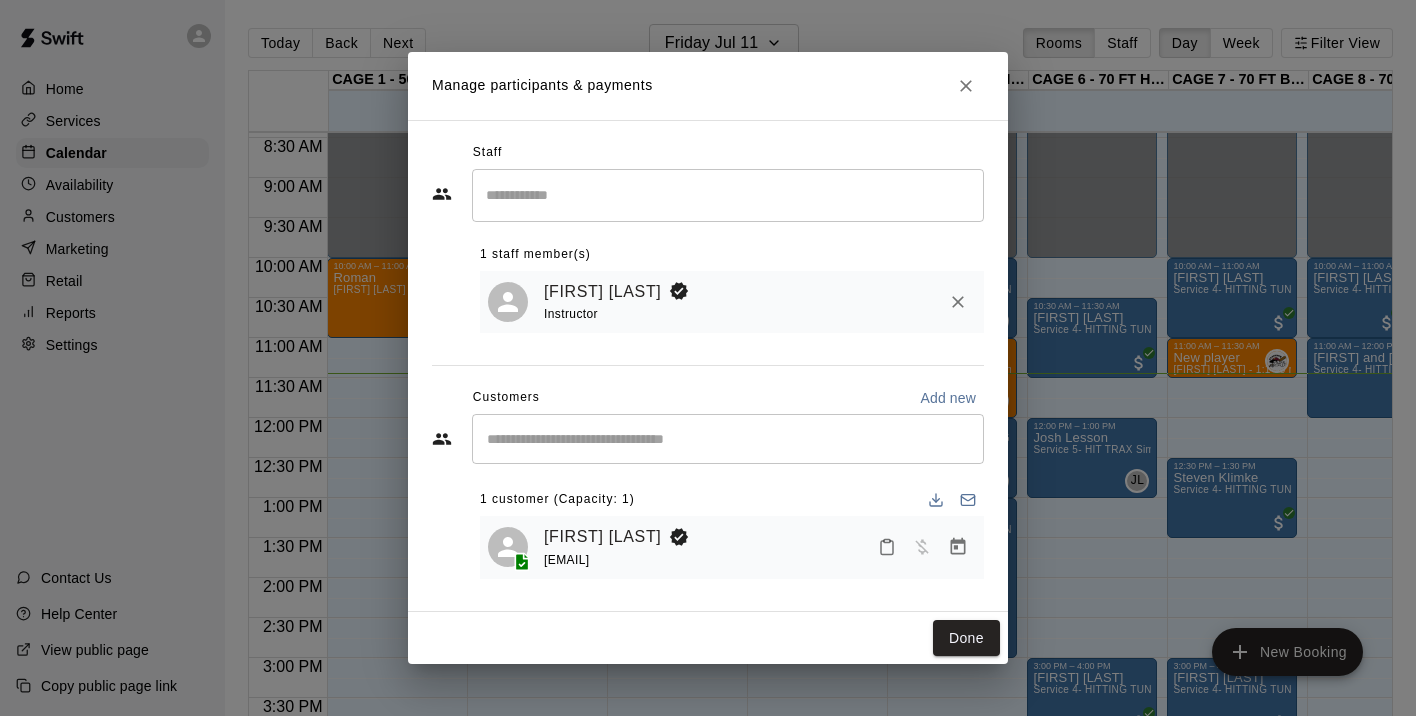 click 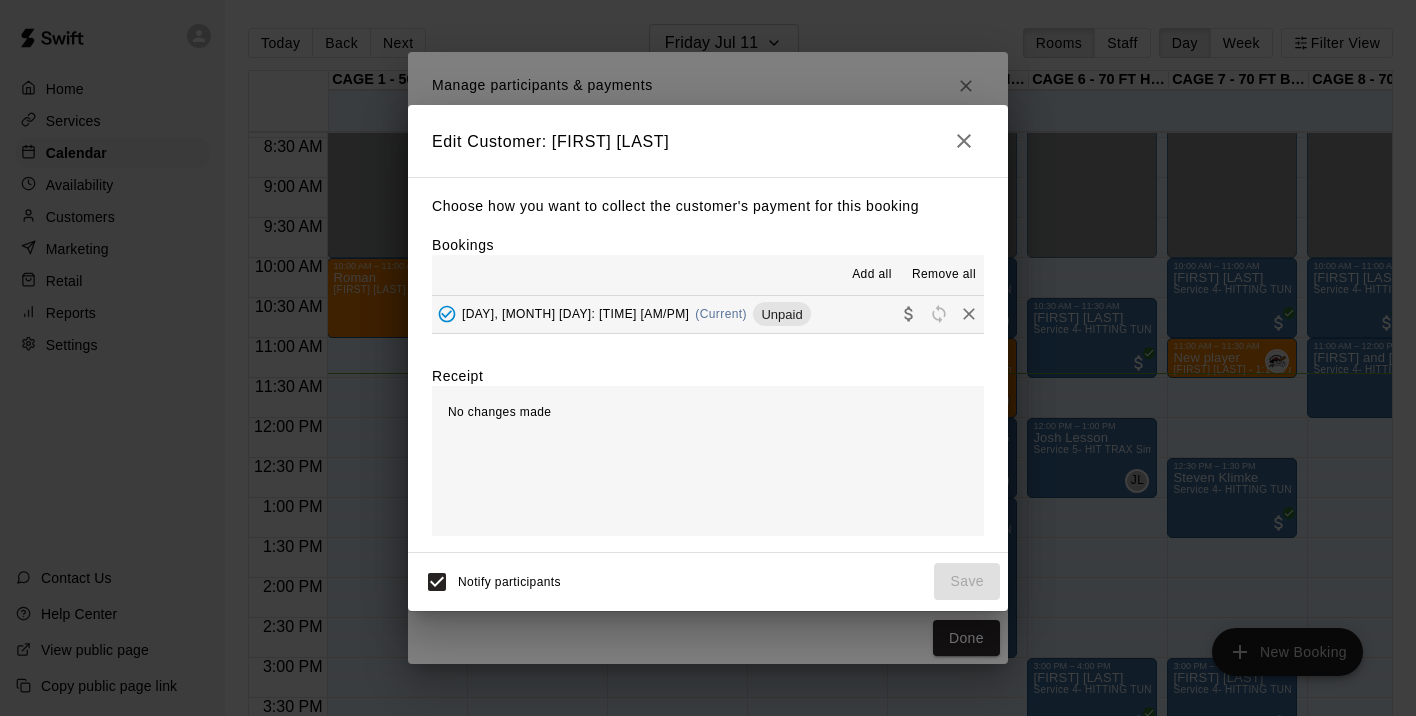 click on "Friday, July 11: 11:00 AM (Current) Unpaid" at bounding box center (599, 314) 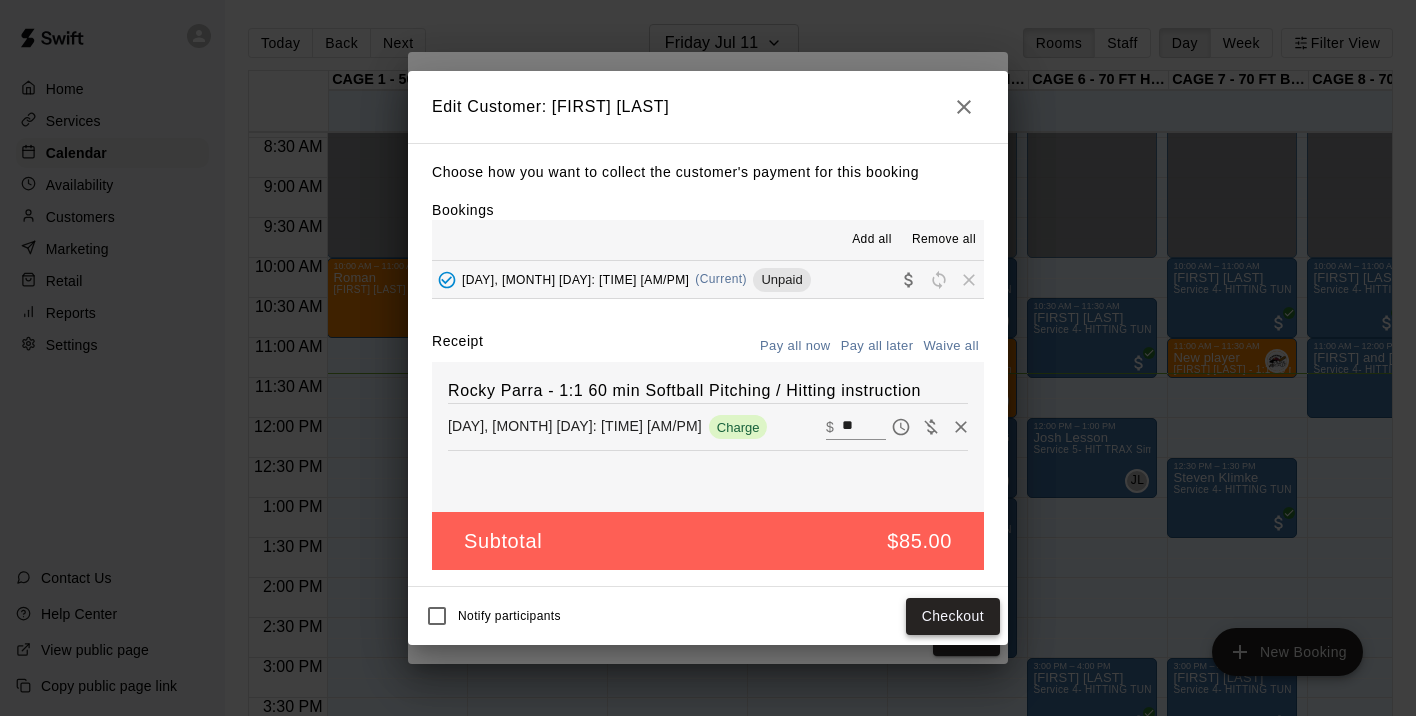 click on "Checkout" at bounding box center (953, 616) 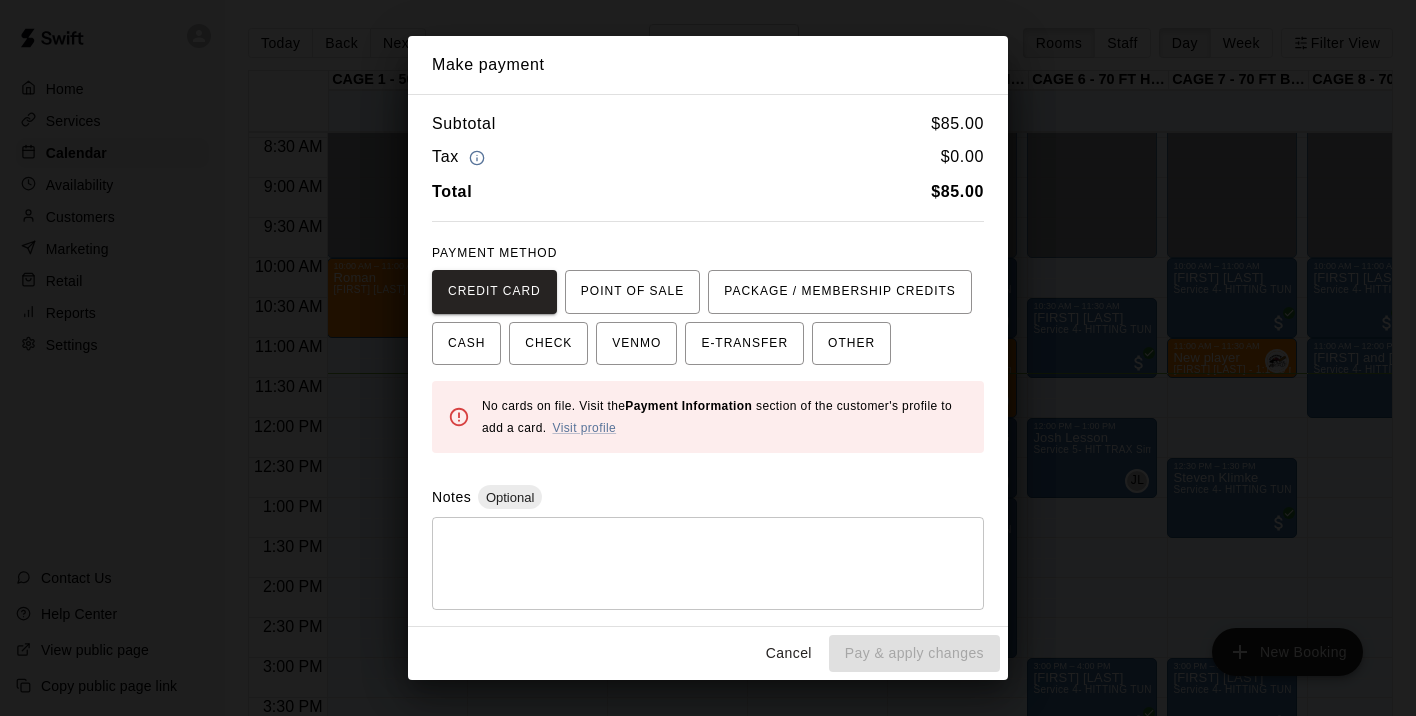 click on "Cancel" at bounding box center [789, 653] 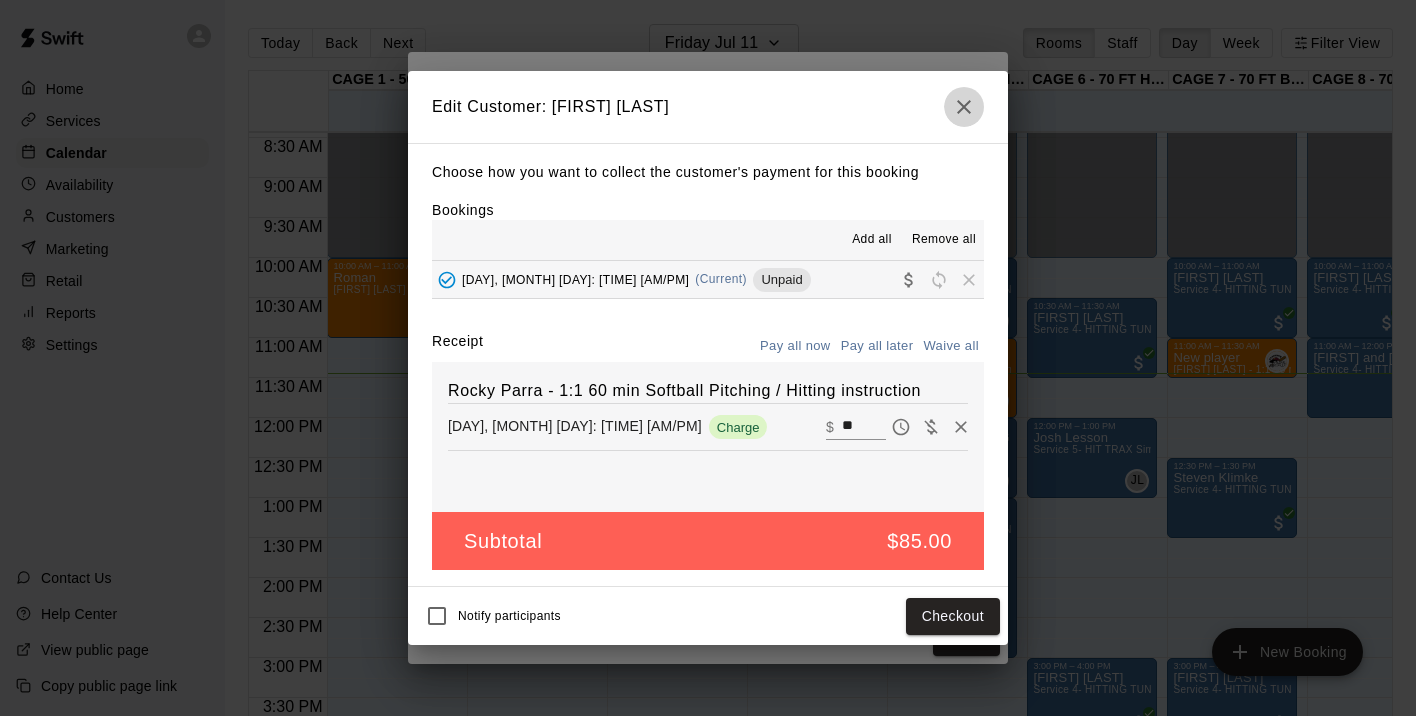 click 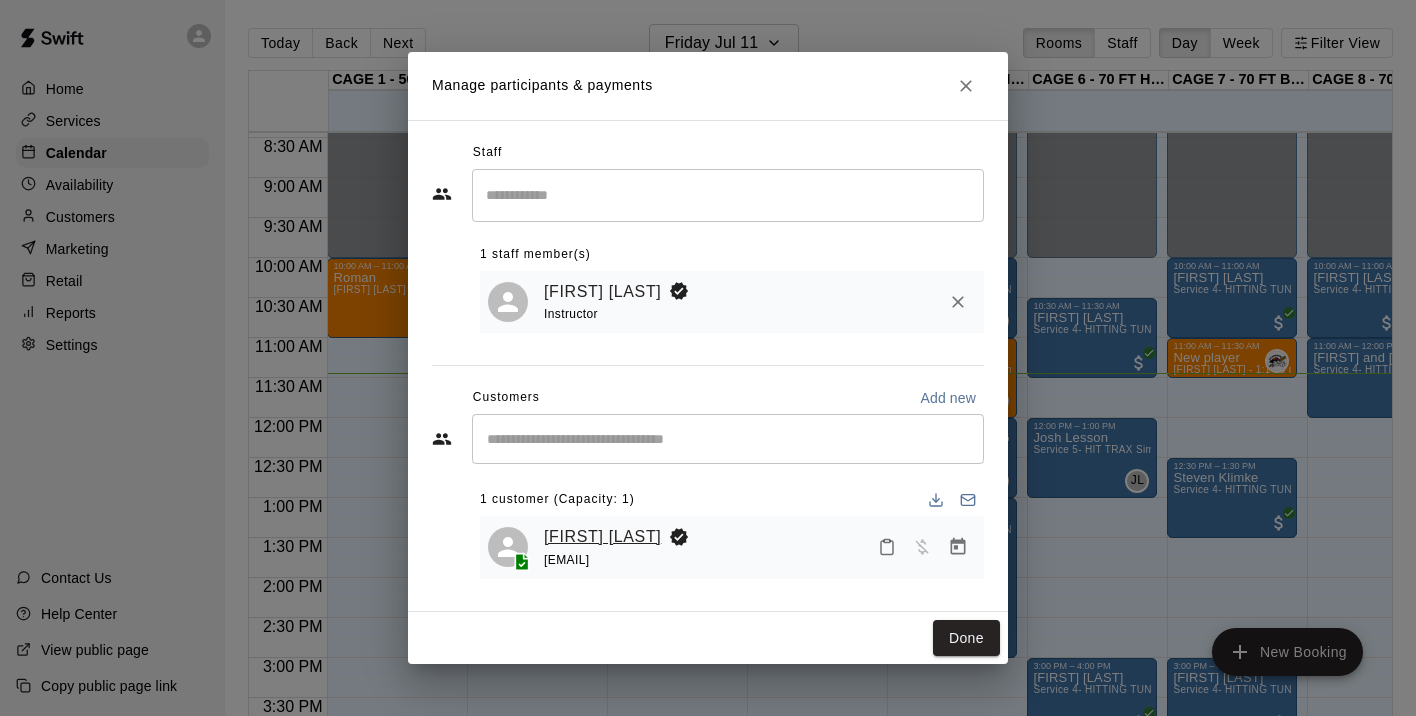 click on "[FIRST] [LAST]" at bounding box center (602, 537) 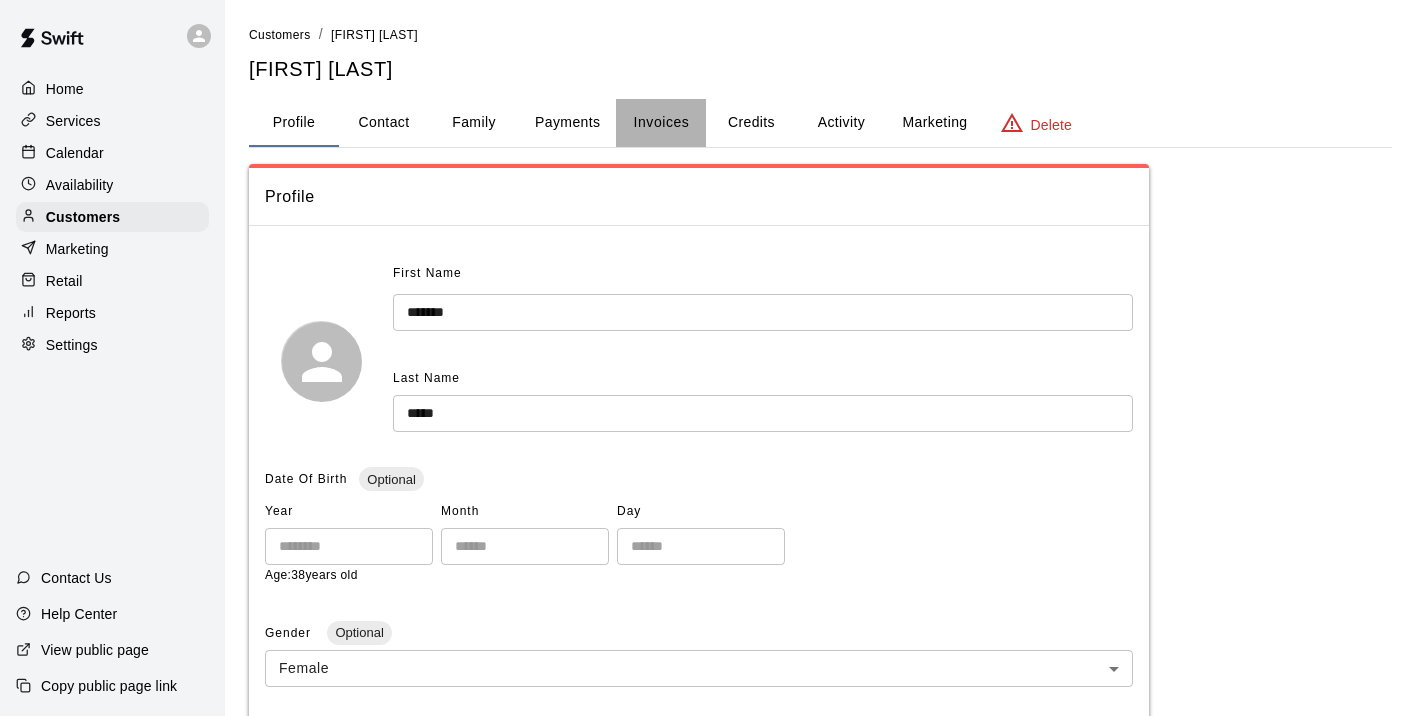 click on "Invoices" at bounding box center [661, 123] 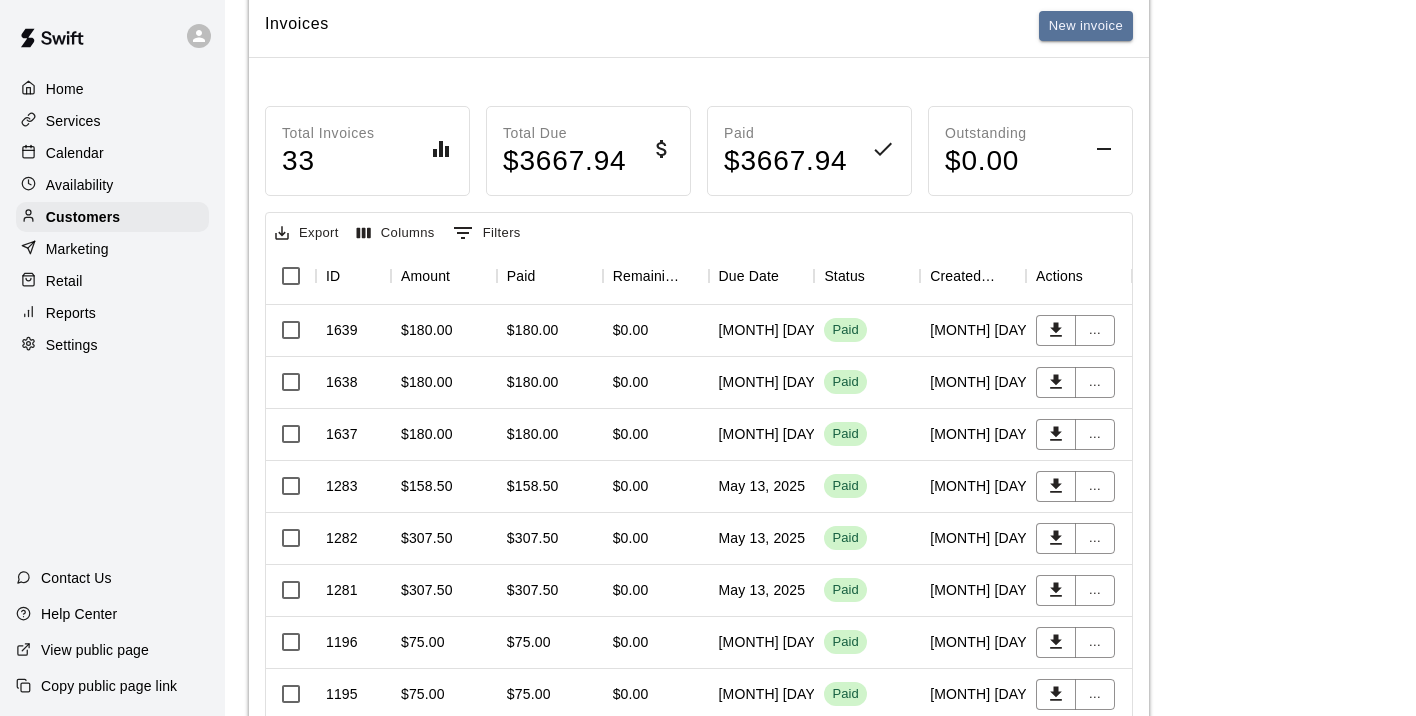 scroll, scrollTop: 174, scrollLeft: 0, axis: vertical 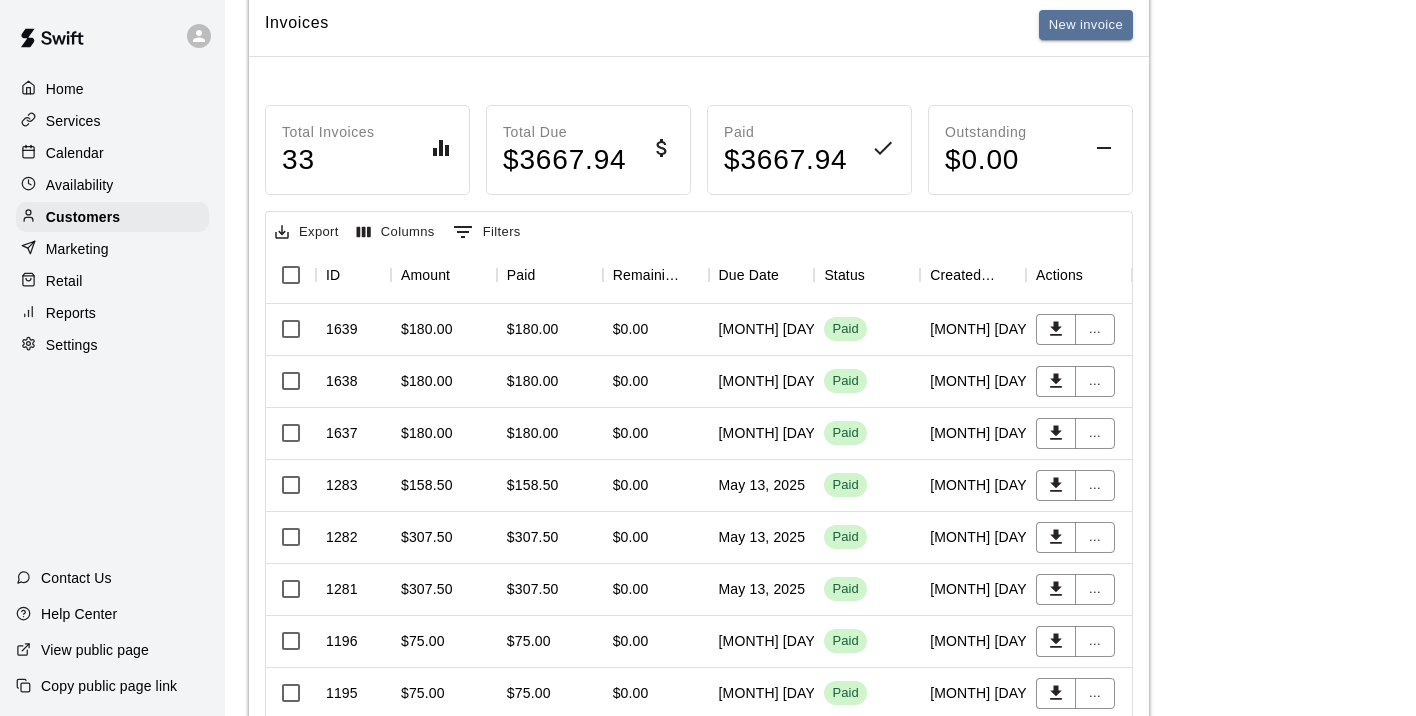 click on "June 13, 2025" at bounding box center (762, 330) 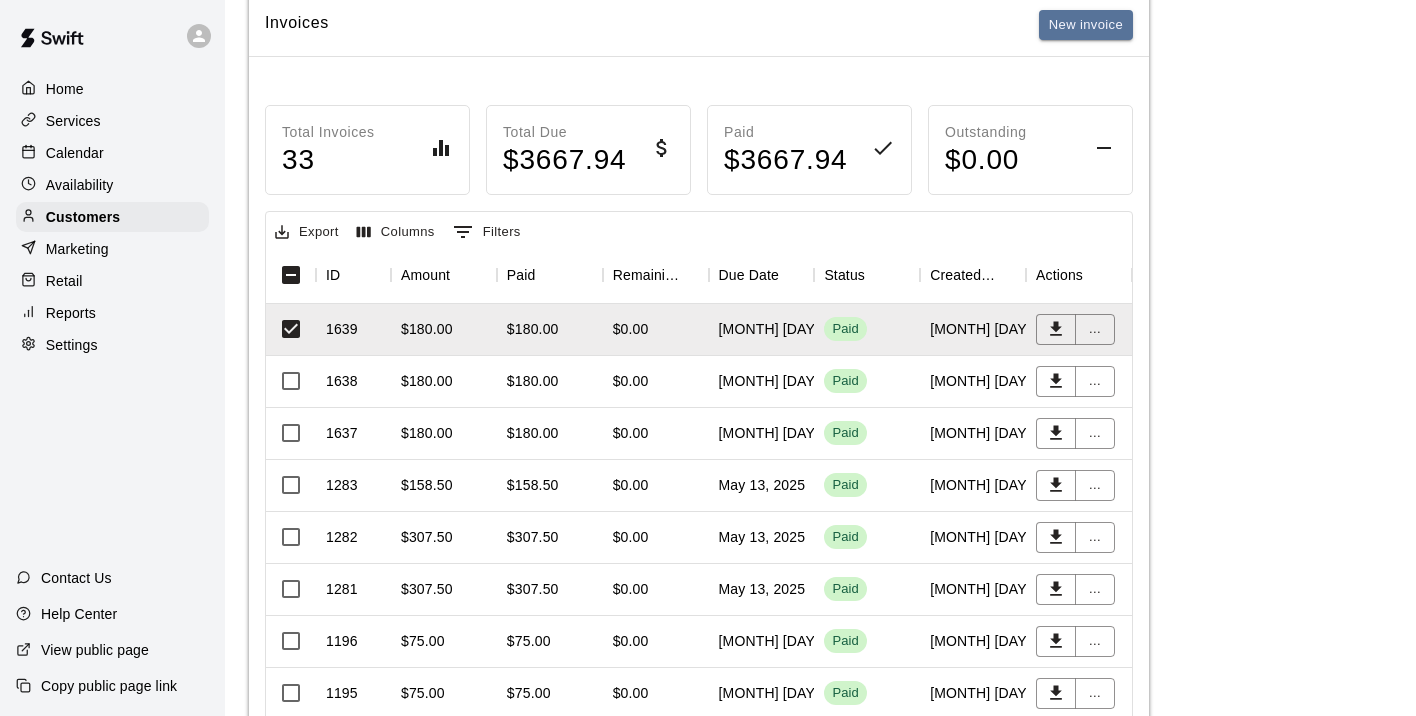 click on "$180.00" at bounding box center [533, 381] 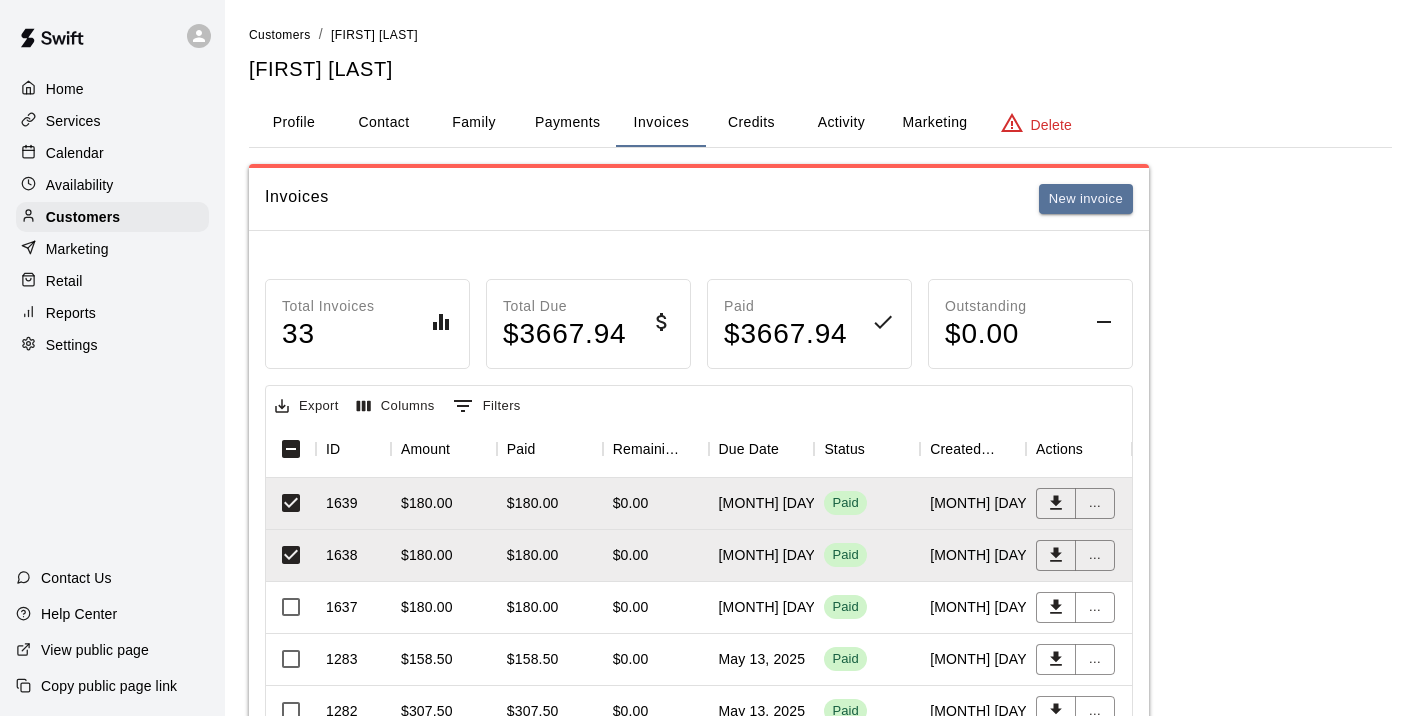 scroll, scrollTop: 0, scrollLeft: 0, axis: both 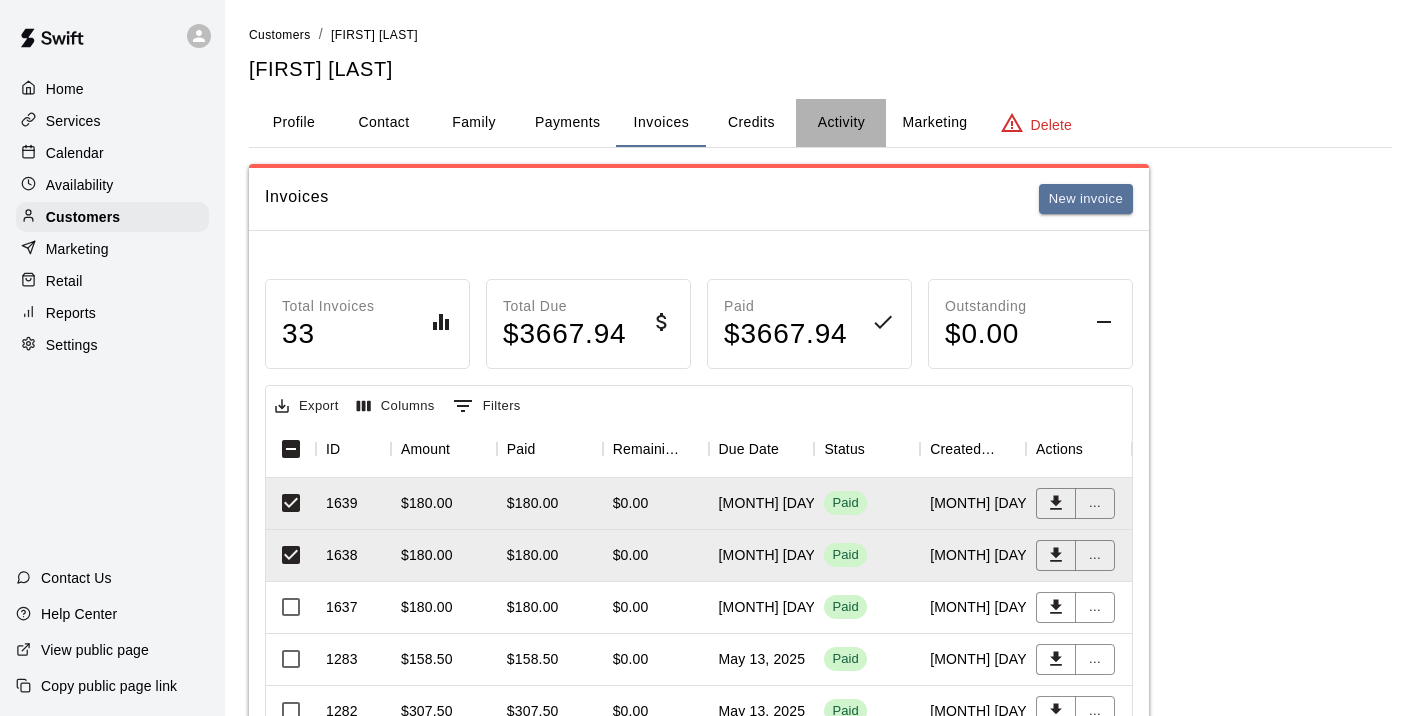 click on "Activity" at bounding box center [841, 123] 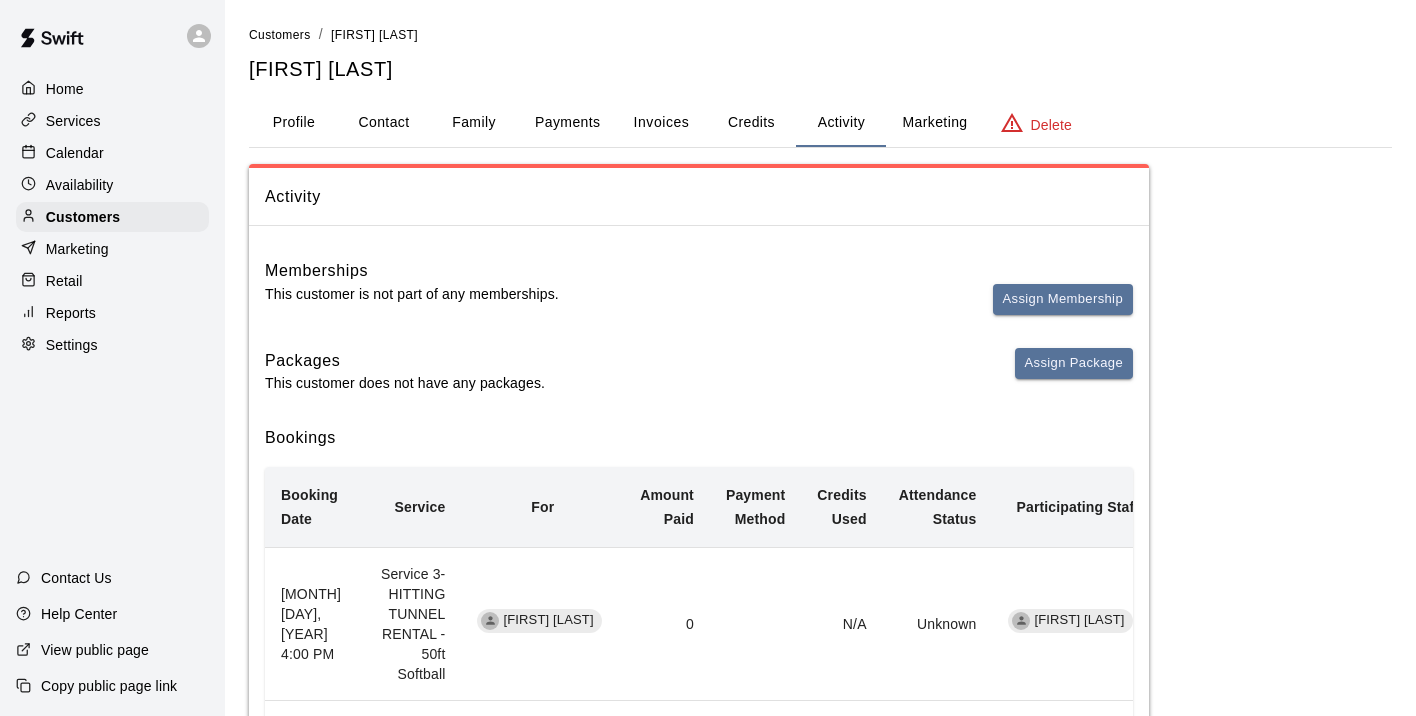 scroll, scrollTop: 0, scrollLeft: 0, axis: both 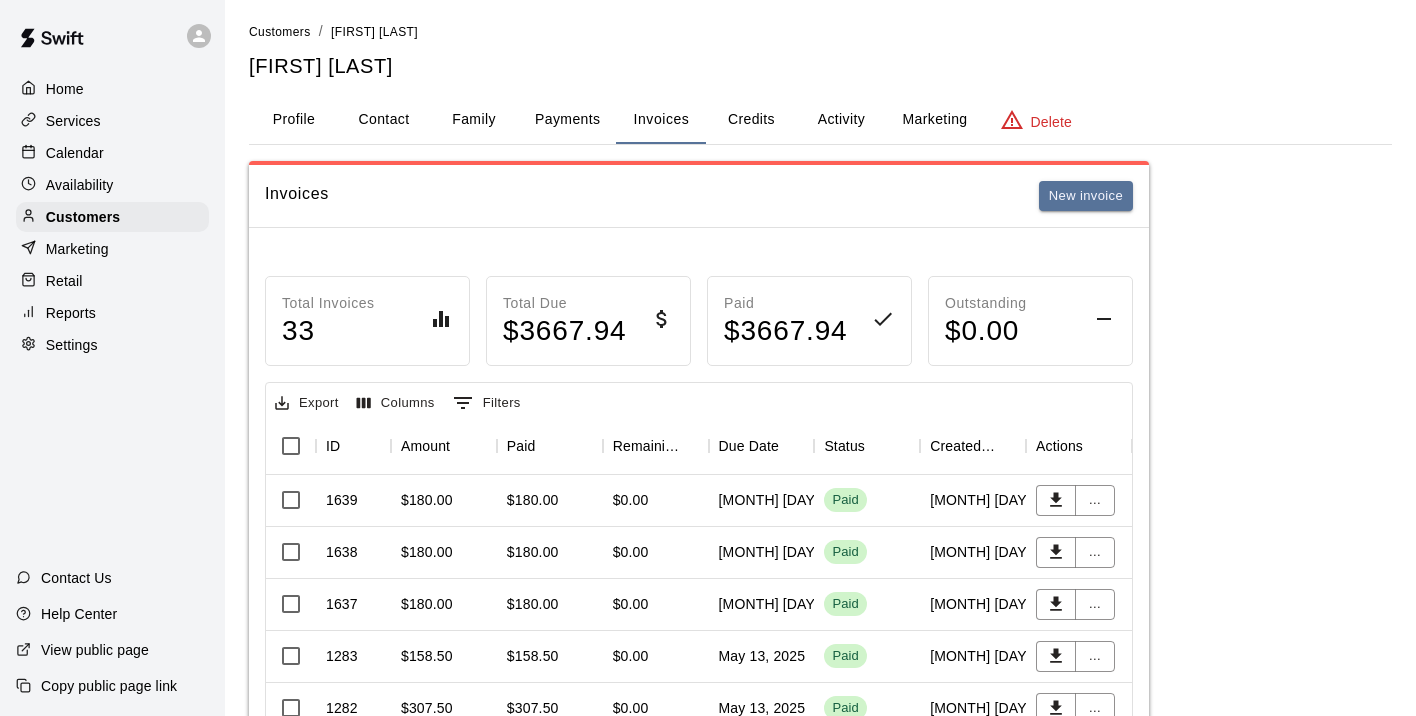 click on "June 13, 2025" at bounding box center (762, 605) 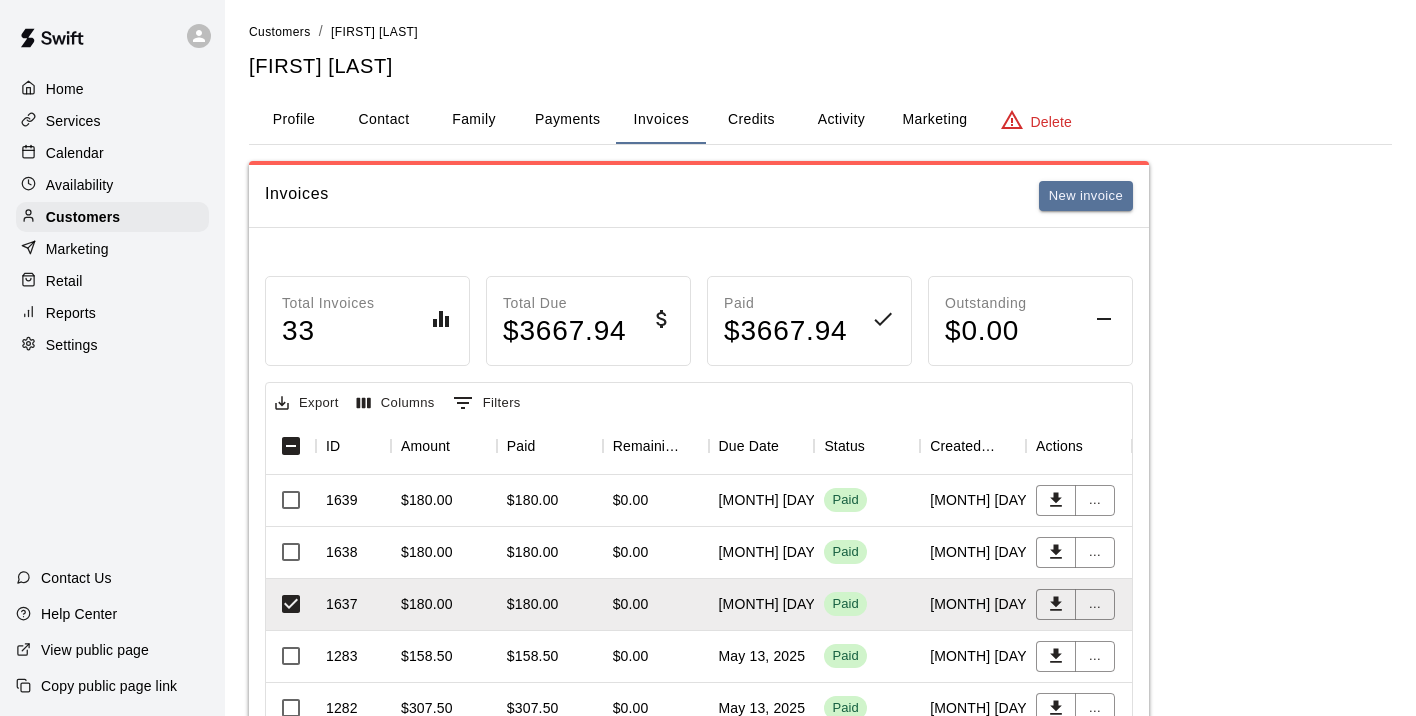 scroll, scrollTop: 54, scrollLeft: 0, axis: vertical 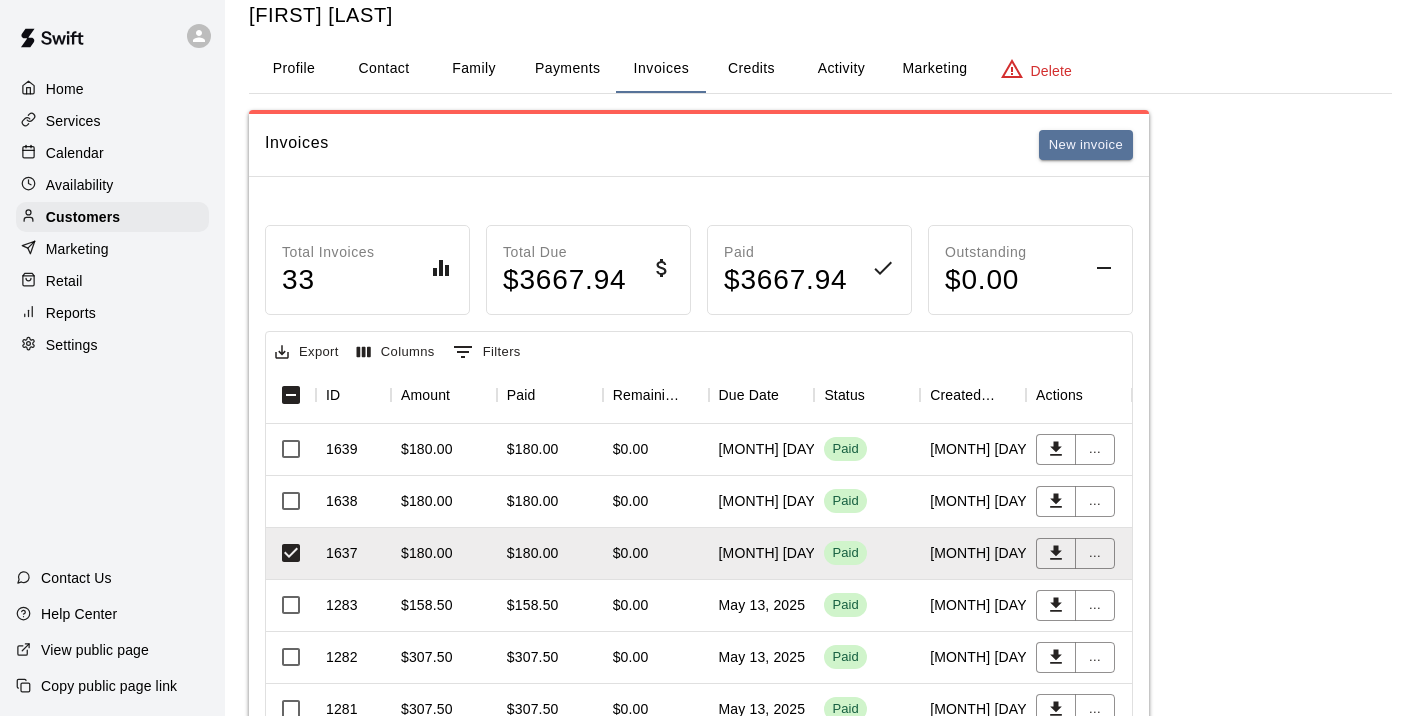 click on "Activity" at bounding box center [841, 69] 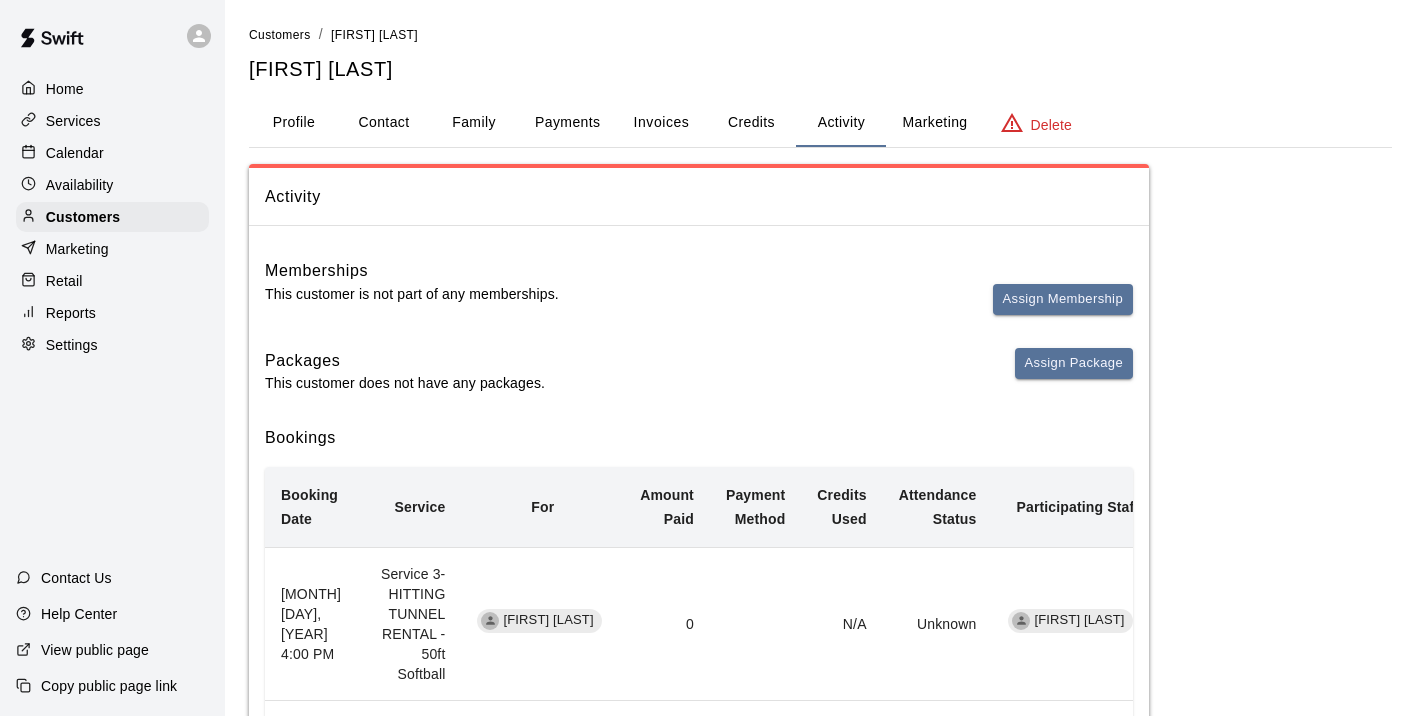 scroll, scrollTop: 0, scrollLeft: 0, axis: both 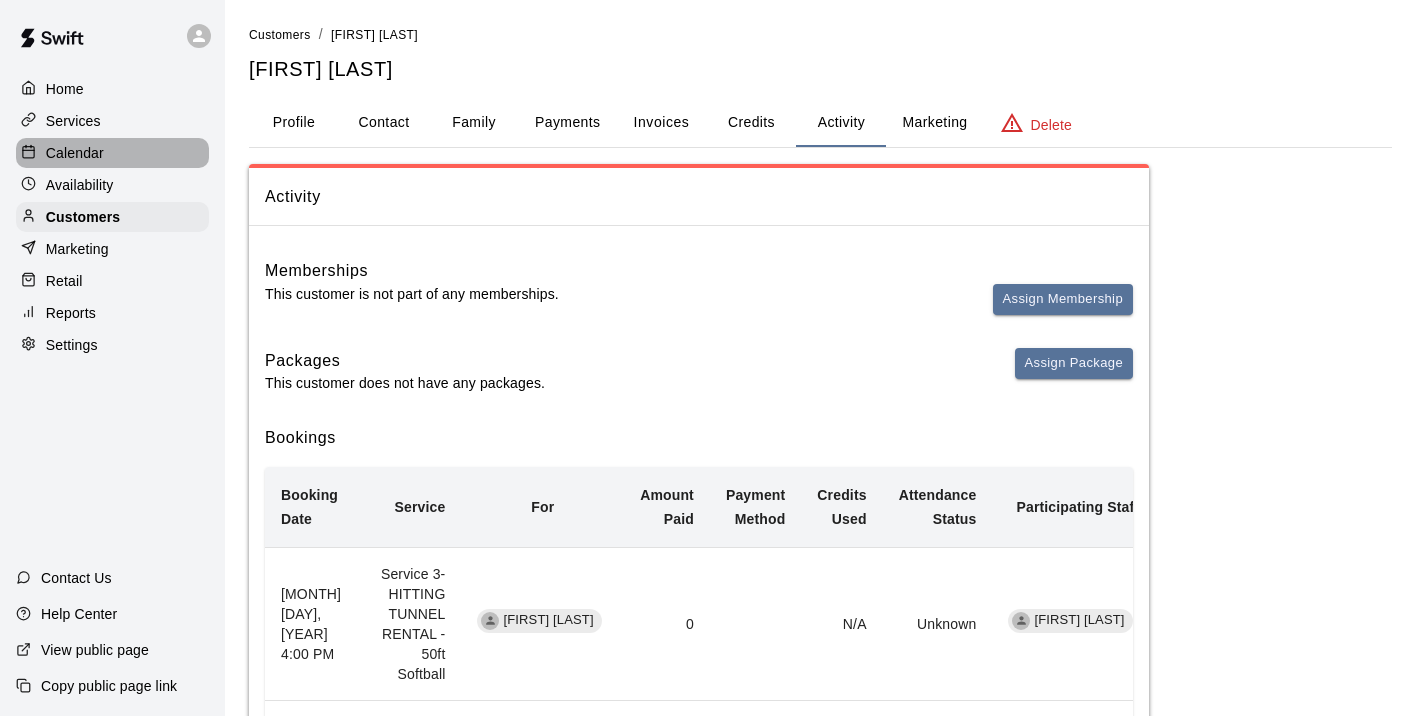 click on "Calendar" at bounding box center (75, 153) 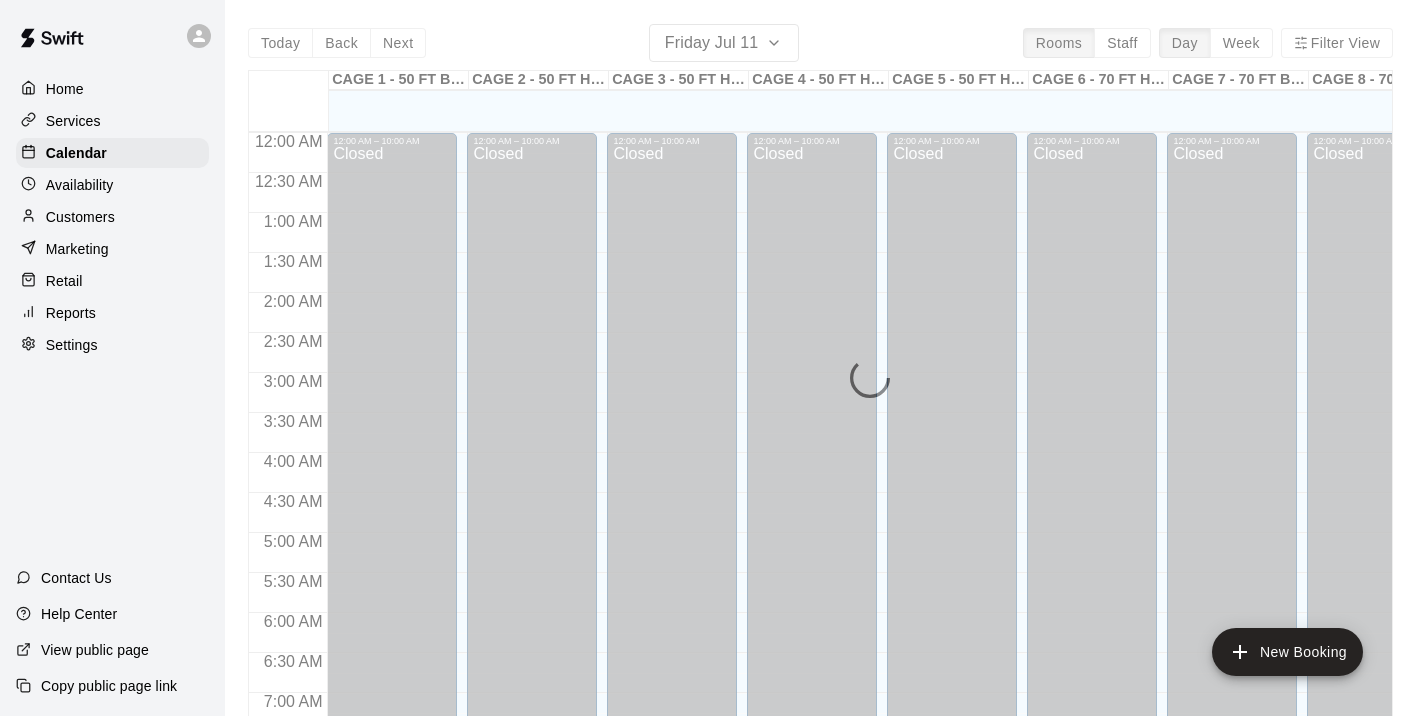 scroll, scrollTop: 919, scrollLeft: 0, axis: vertical 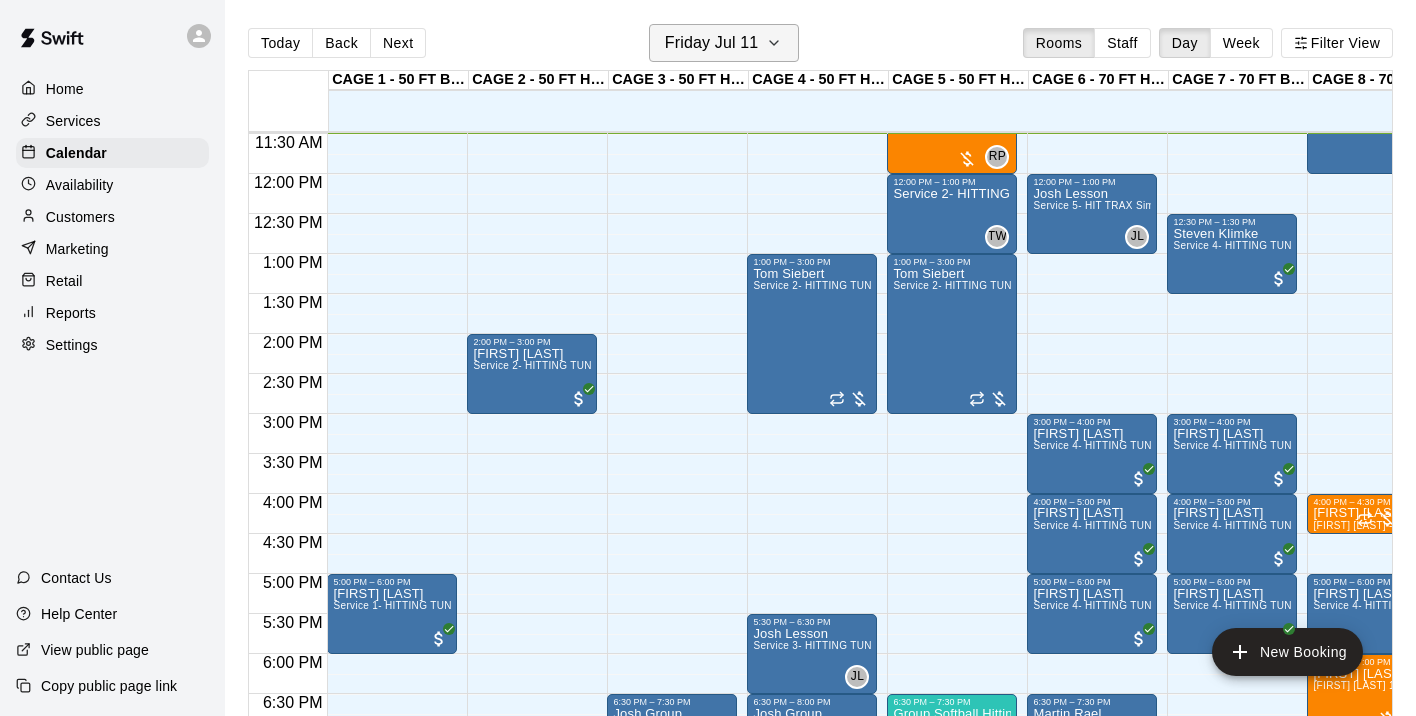 click on "Friday Jul 11" at bounding box center [712, 43] 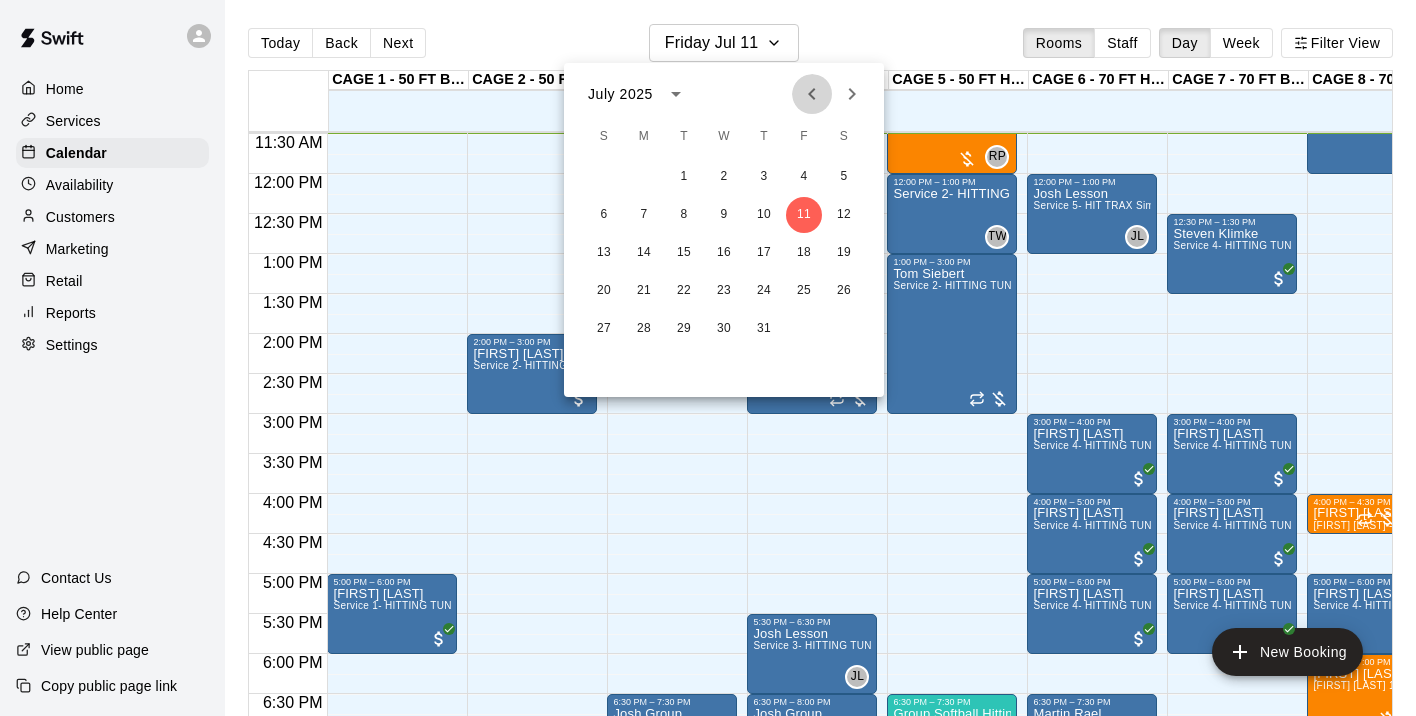 click 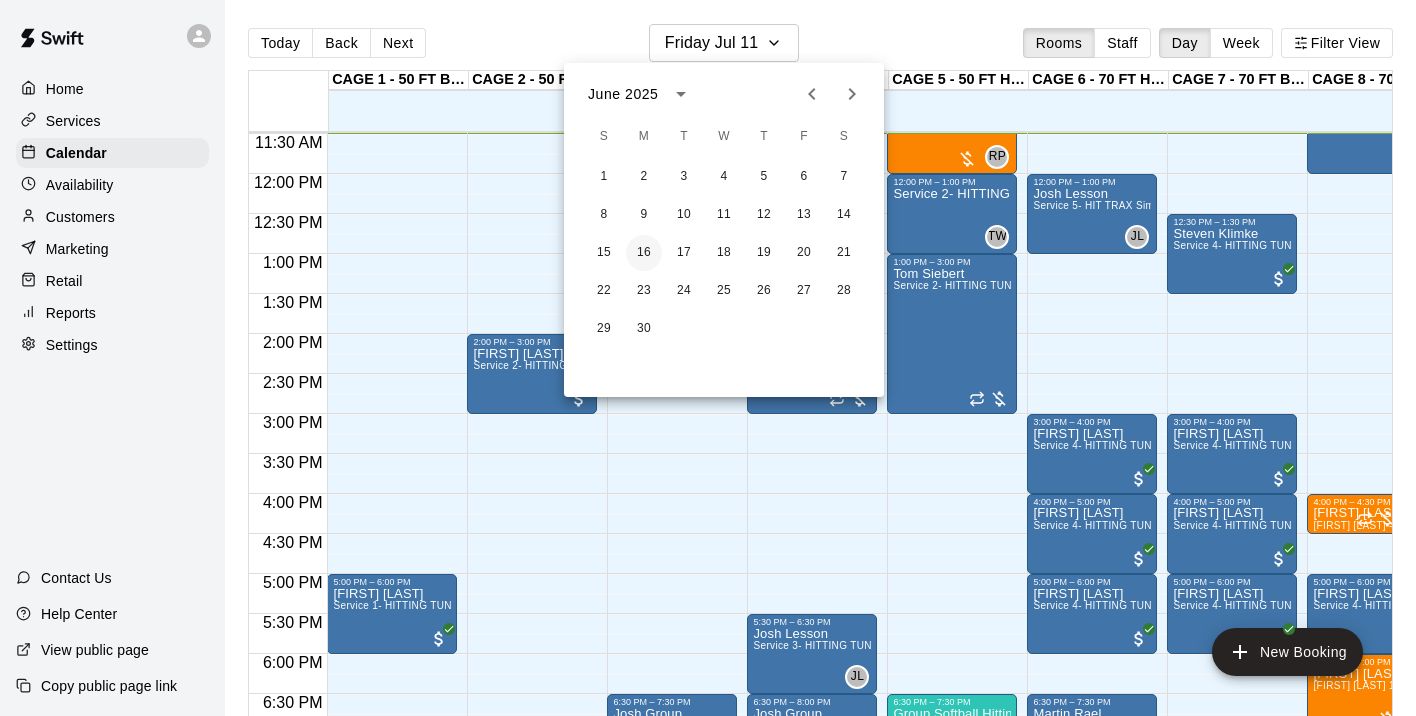 click on "16" at bounding box center [644, 253] 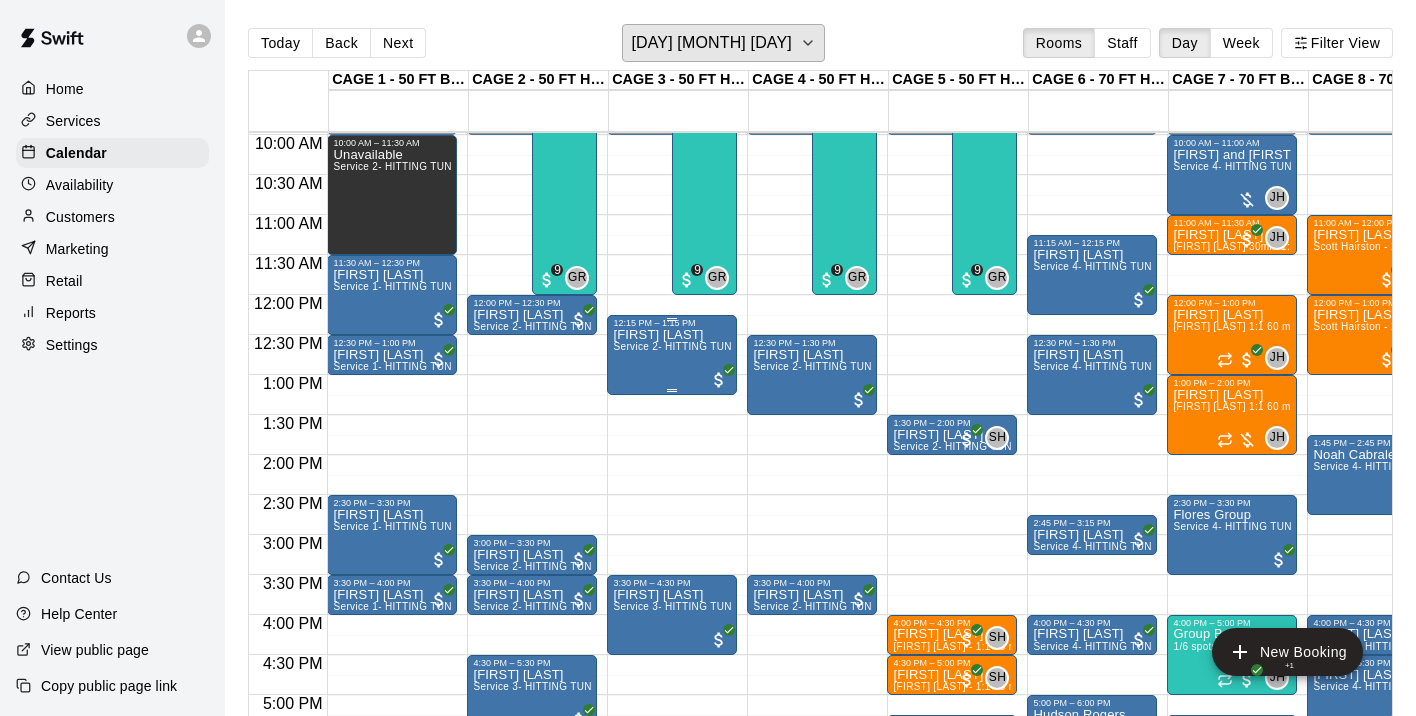 scroll, scrollTop: 798, scrollLeft: 74, axis: both 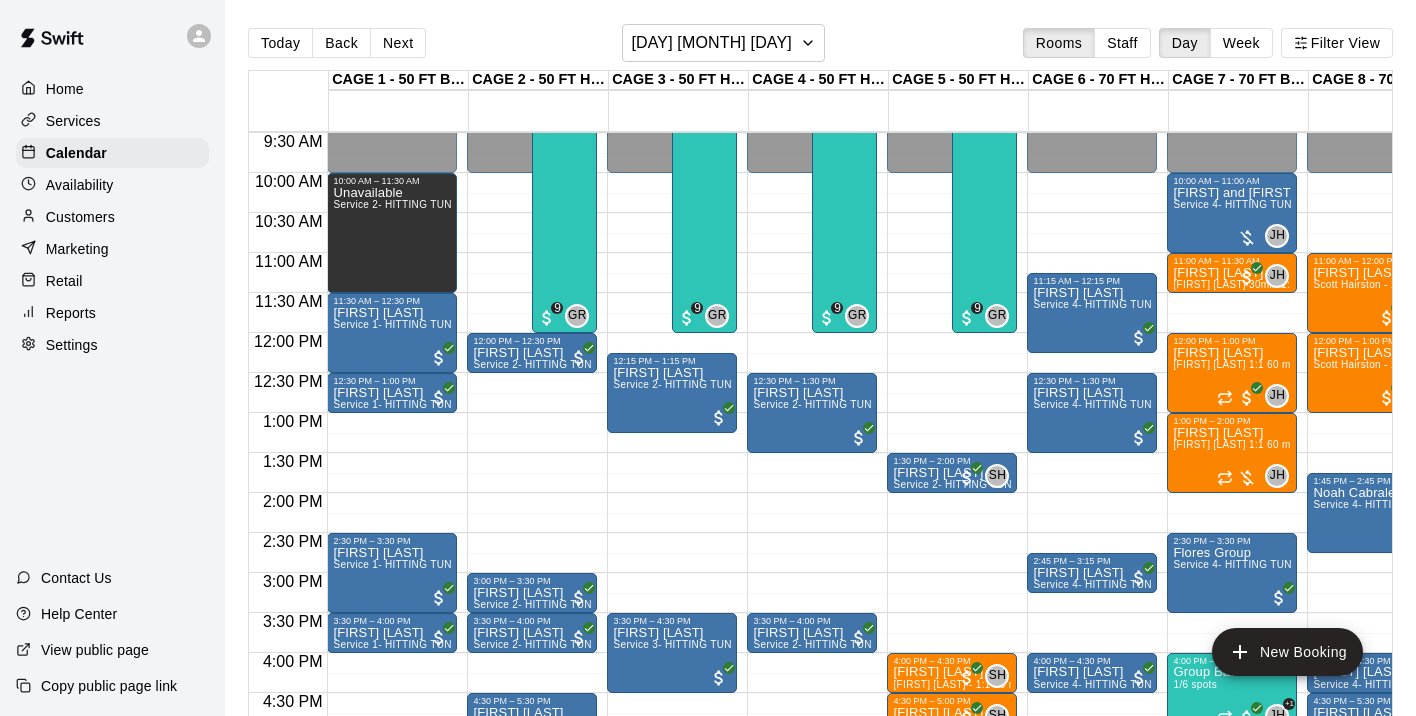 click on "Customers" at bounding box center (80, 217) 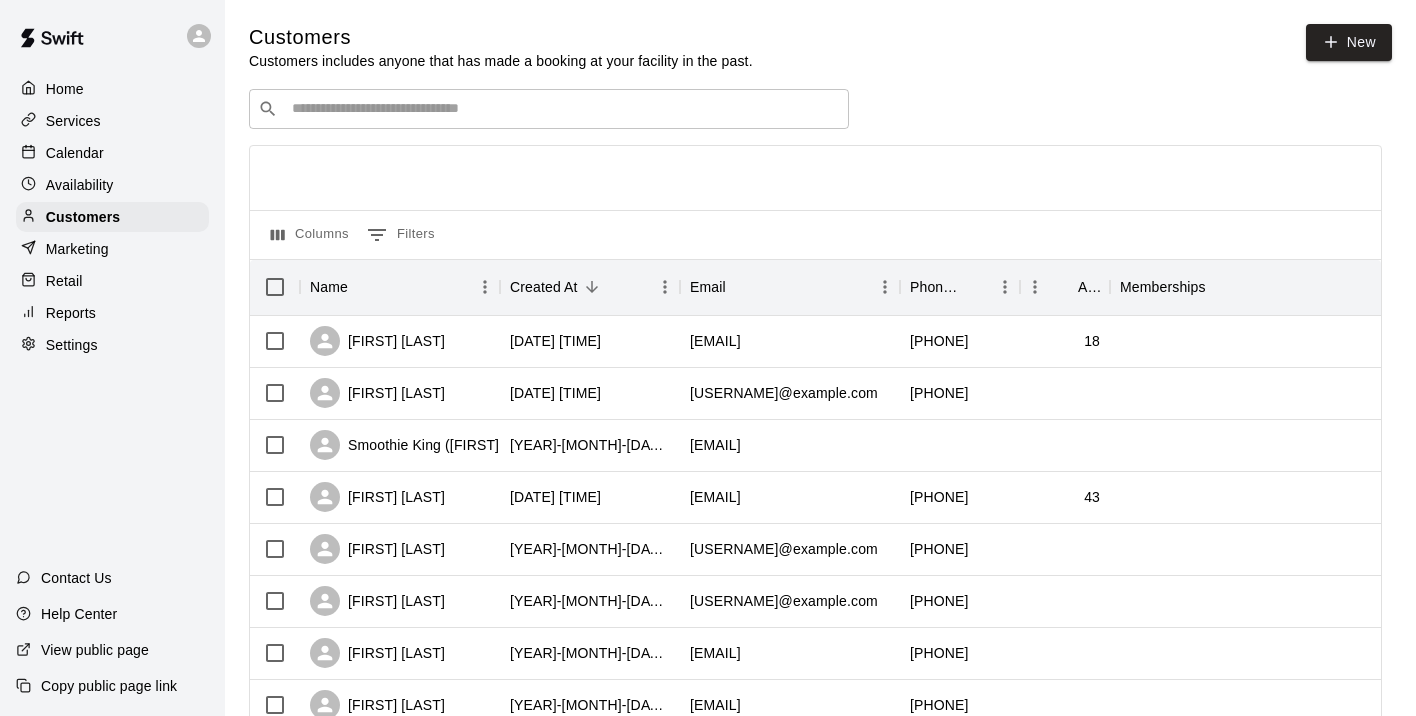 click at bounding box center (563, 109) 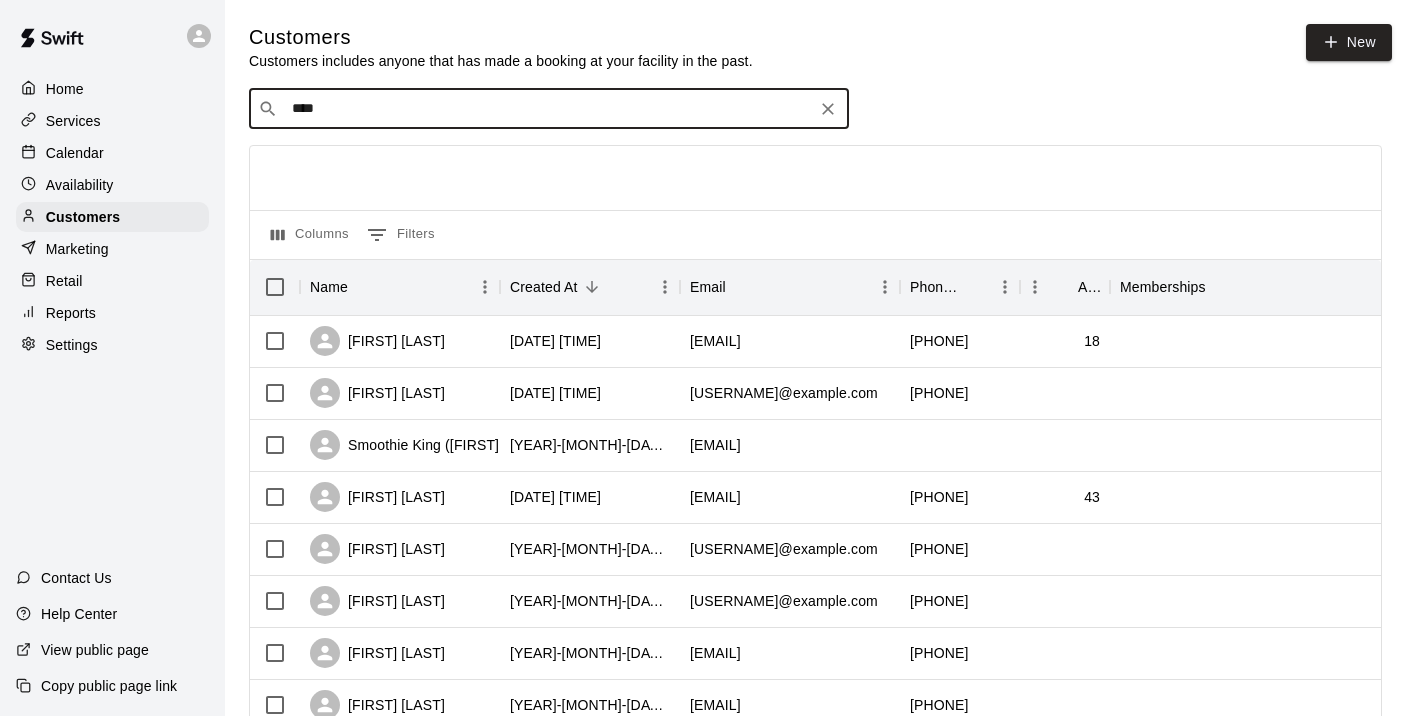 type on "*****" 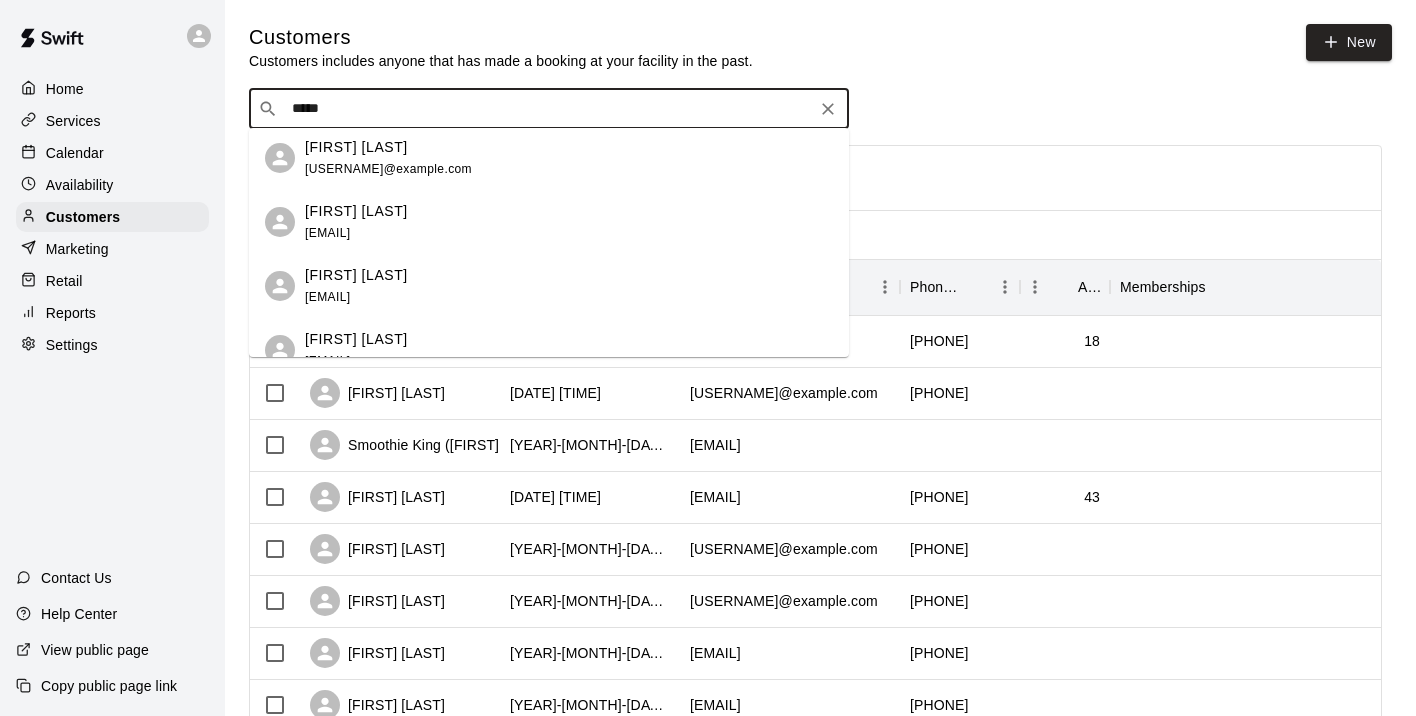 scroll, scrollTop: 443, scrollLeft: 0, axis: vertical 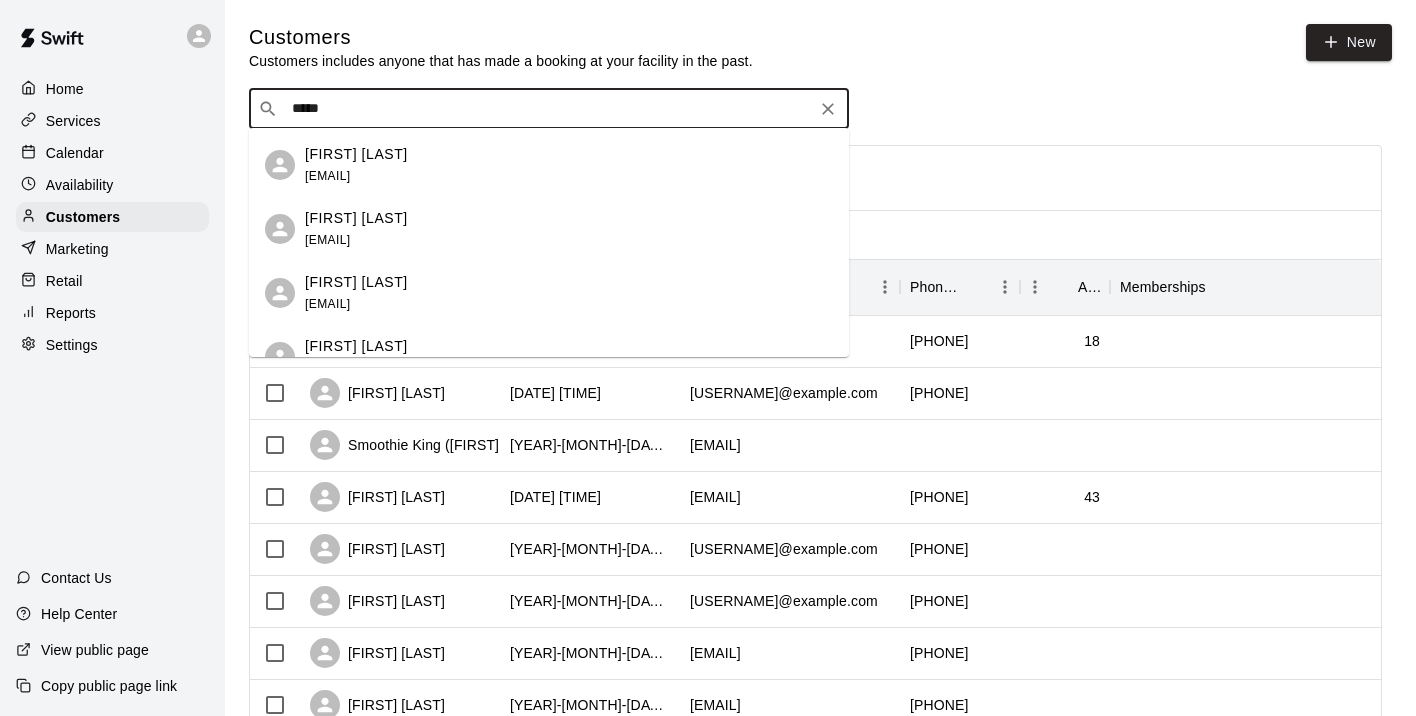 click on "colbyduo@gmail.com" at bounding box center [327, 176] 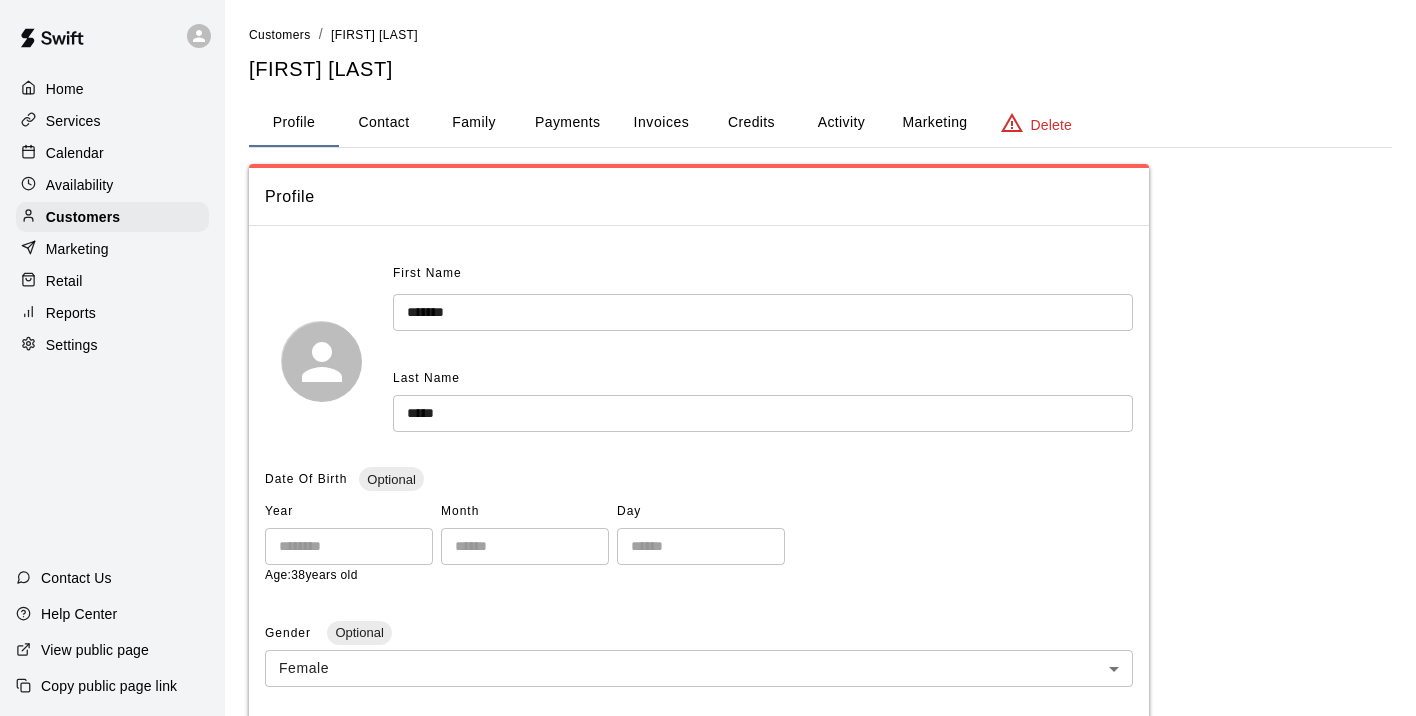 click on "Activity" at bounding box center [841, 123] 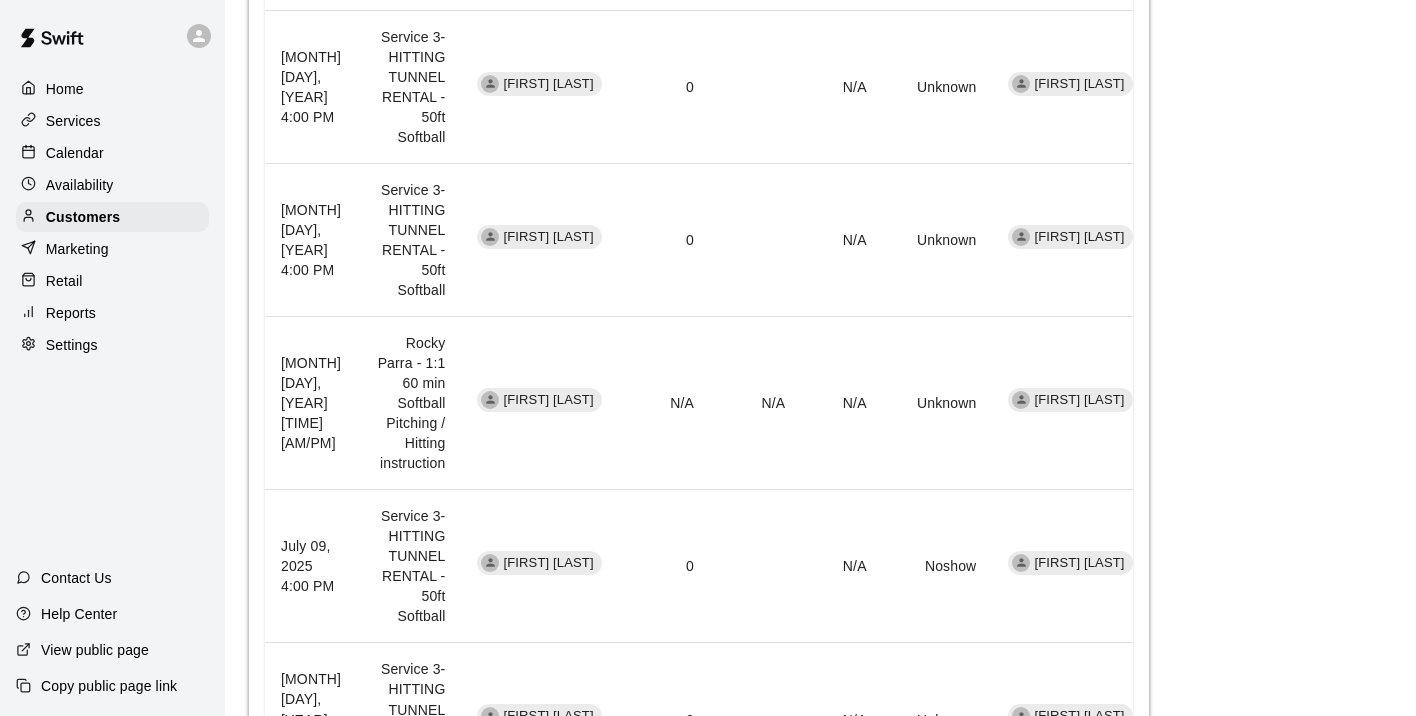 scroll, scrollTop: 684, scrollLeft: 0, axis: vertical 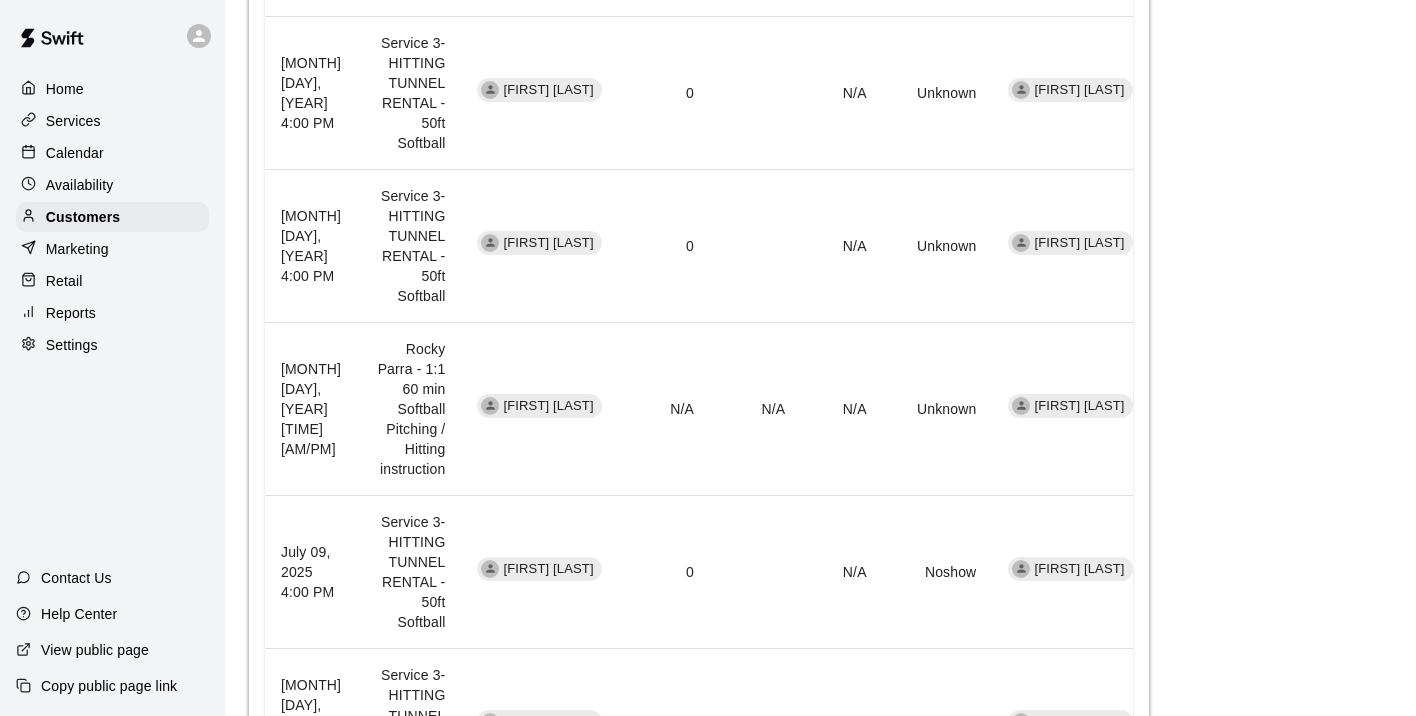 click on "Calendar" at bounding box center (75, 153) 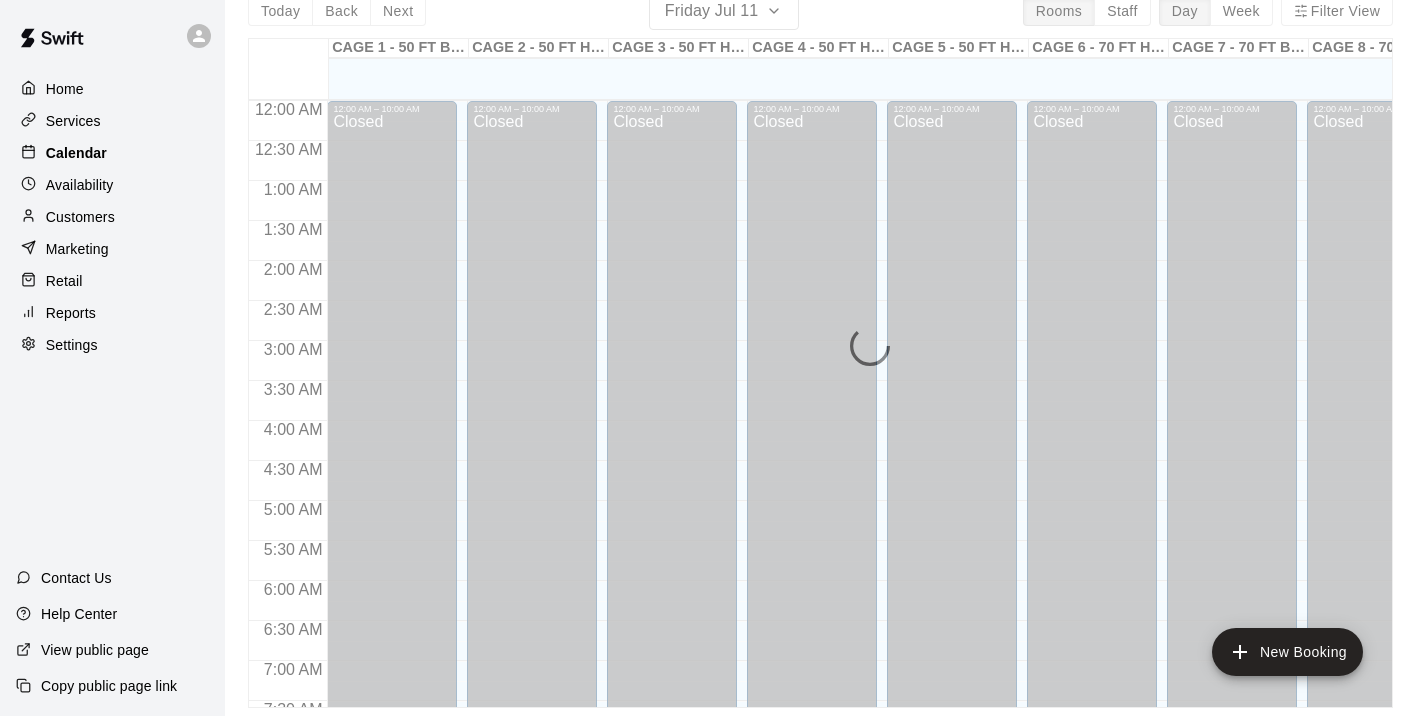 scroll, scrollTop: 0, scrollLeft: 0, axis: both 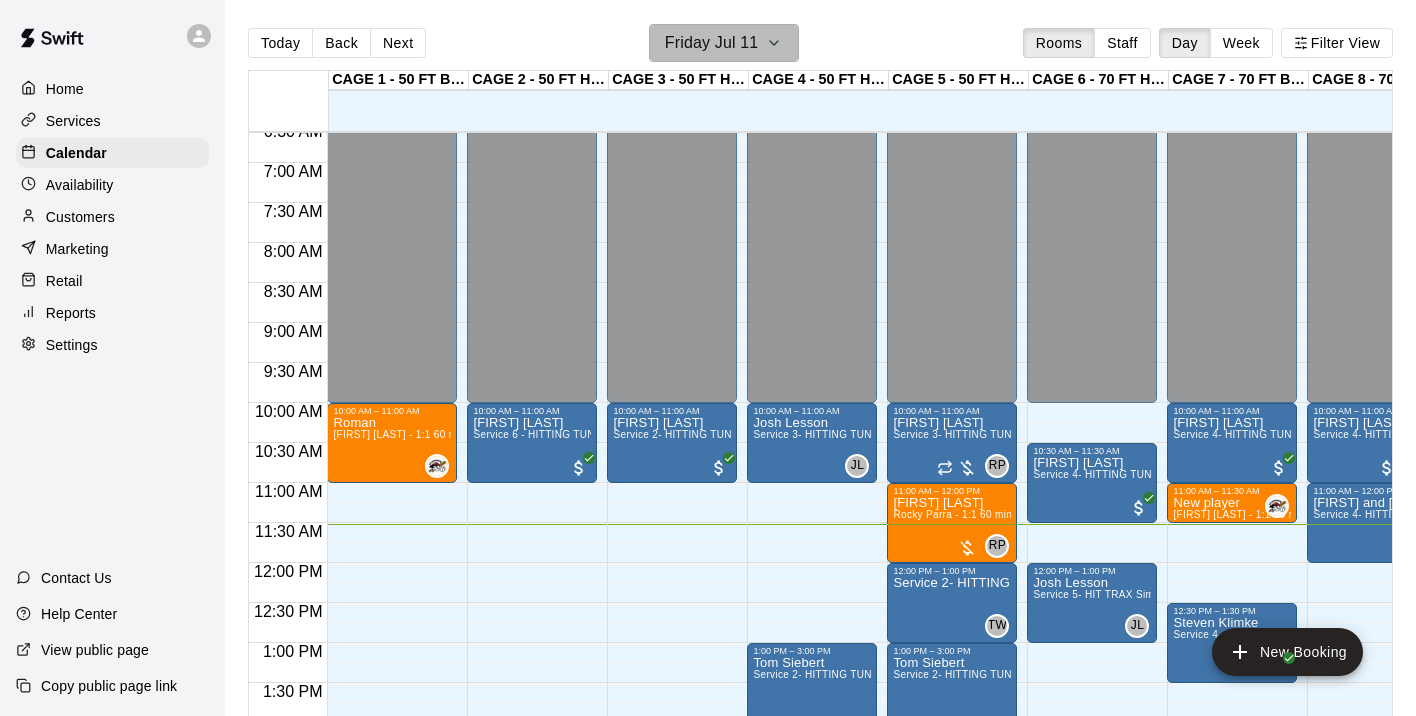 click on "Friday Jul 11" at bounding box center [712, 43] 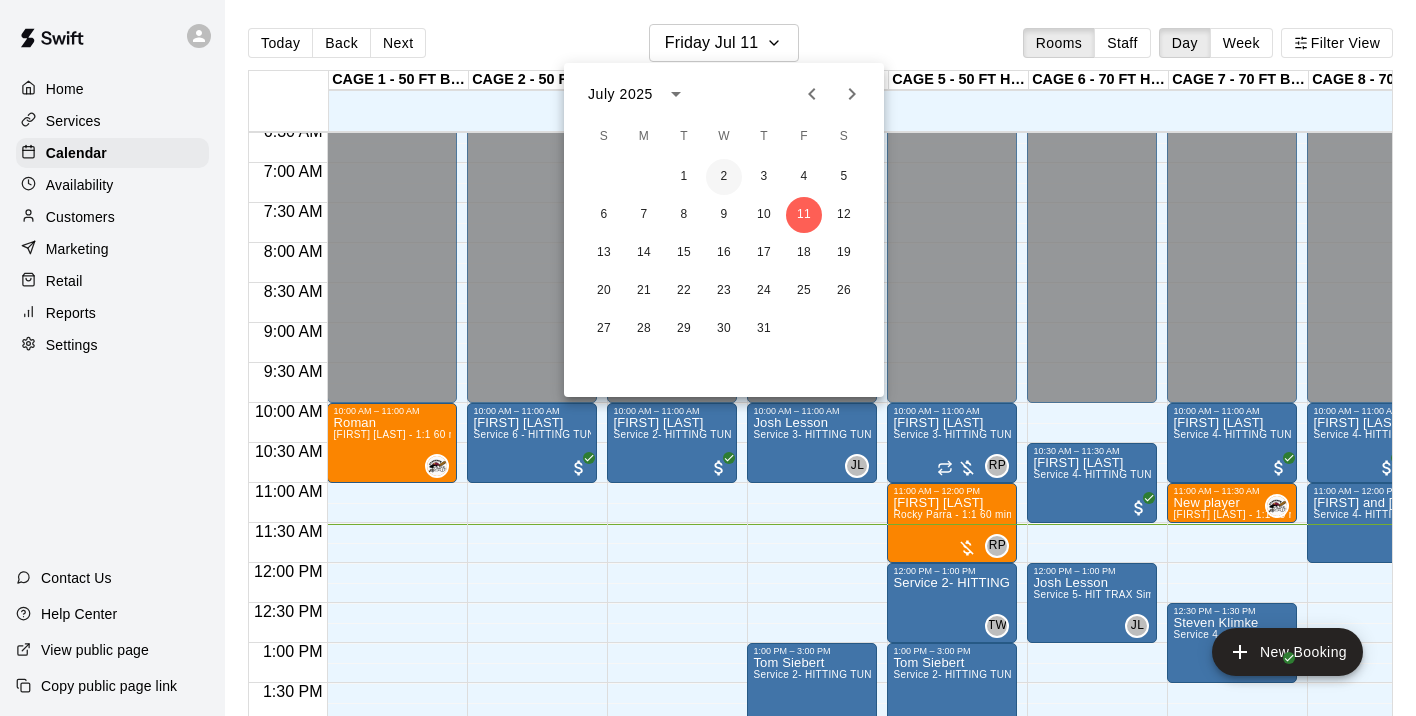 click on "2" at bounding box center [724, 177] 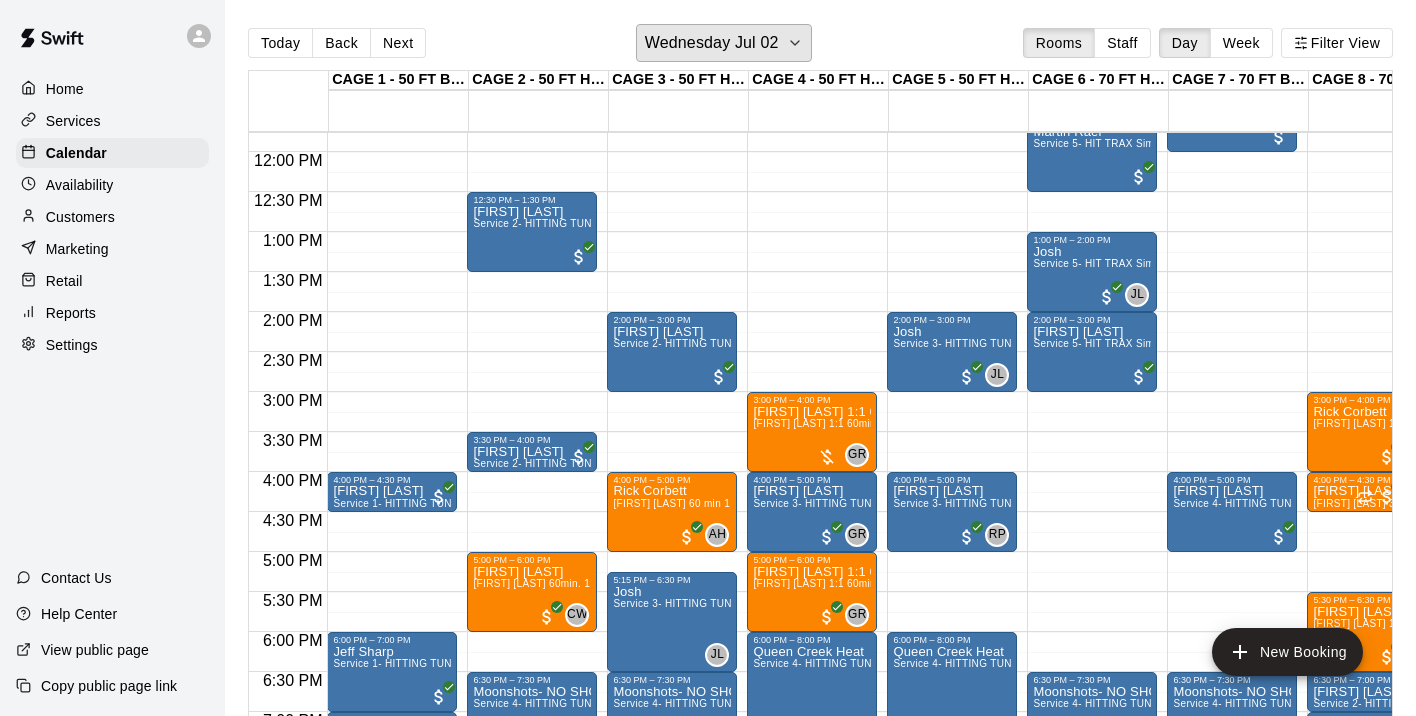 scroll, scrollTop: 945, scrollLeft: 22, axis: both 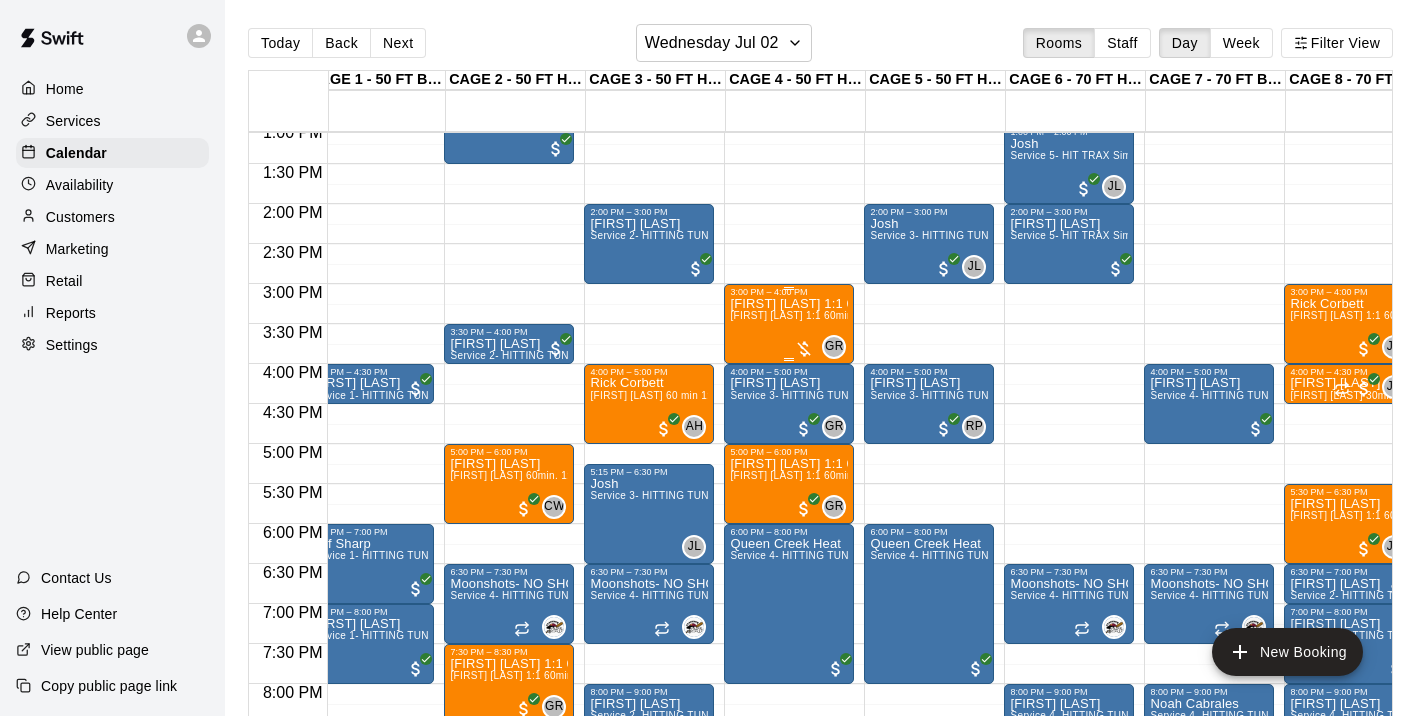 click on "Grace Rana 1:1 60min Softball Catcher / Hitting instruction  Grace Rana 1:1 60min Softball Catcher / Hitting / Pitching instruction" at bounding box center (789, 655) 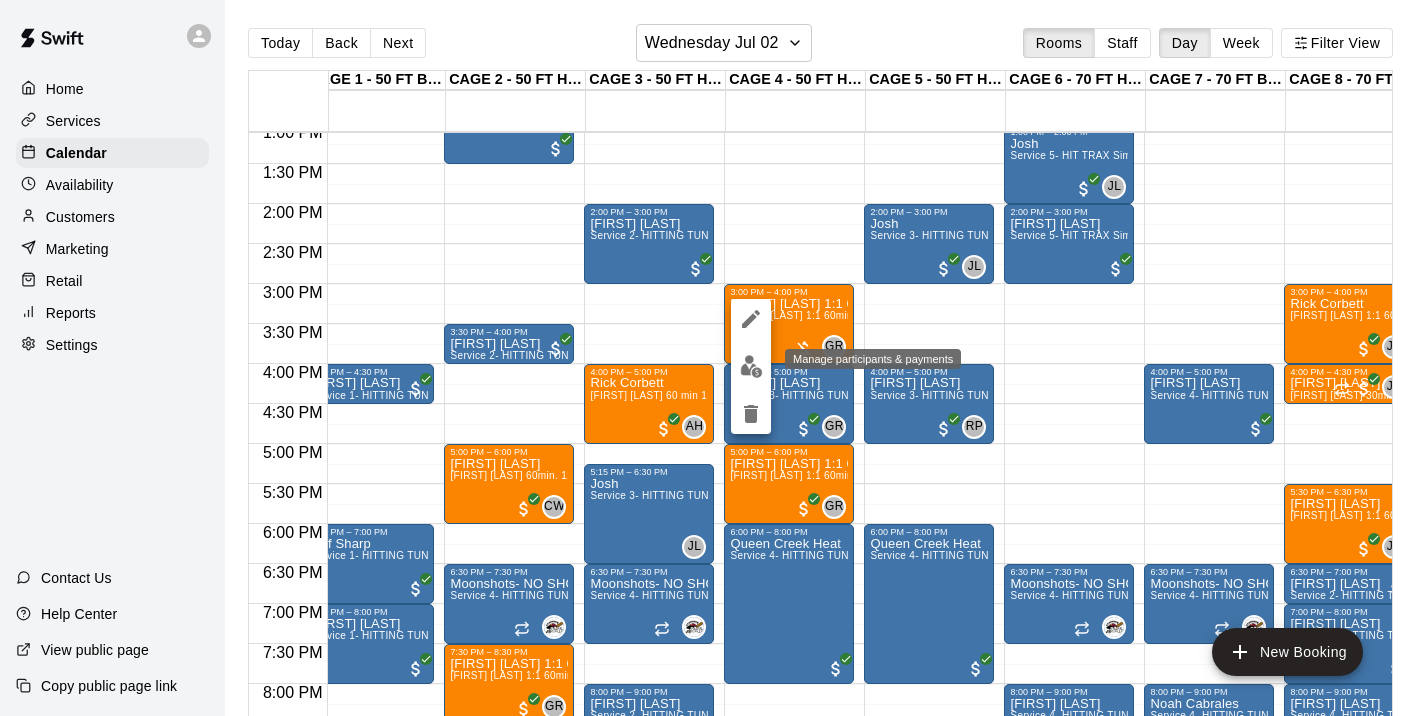 click at bounding box center [751, 366] 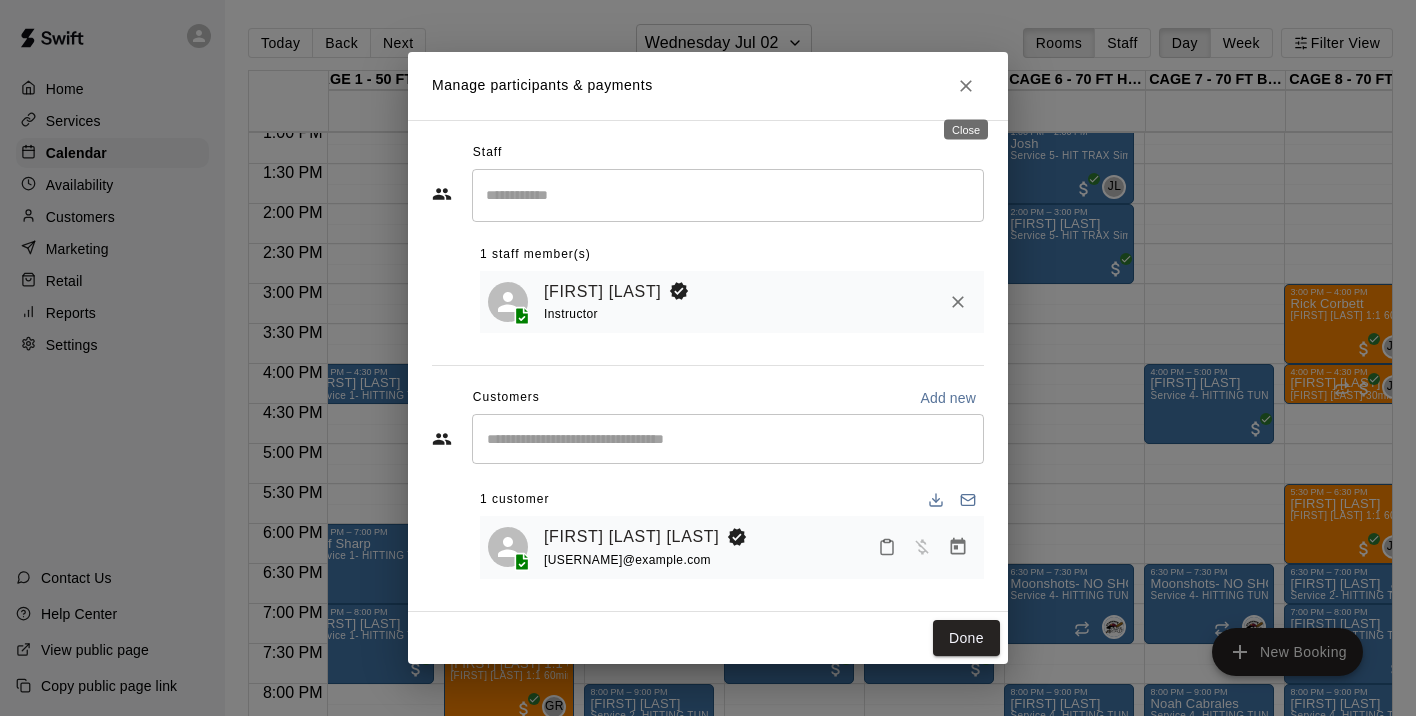 click 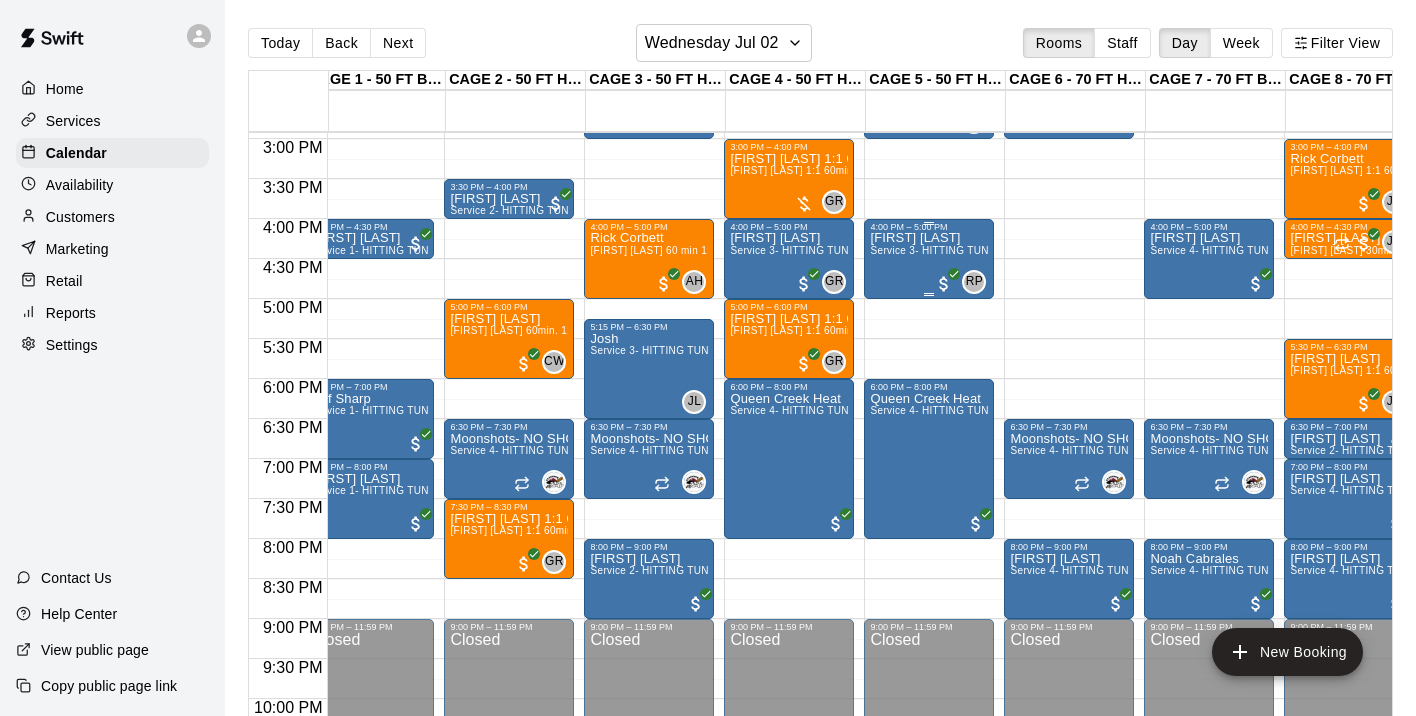 scroll, scrollTop: 1195, scrollLeft: 23, axis: both 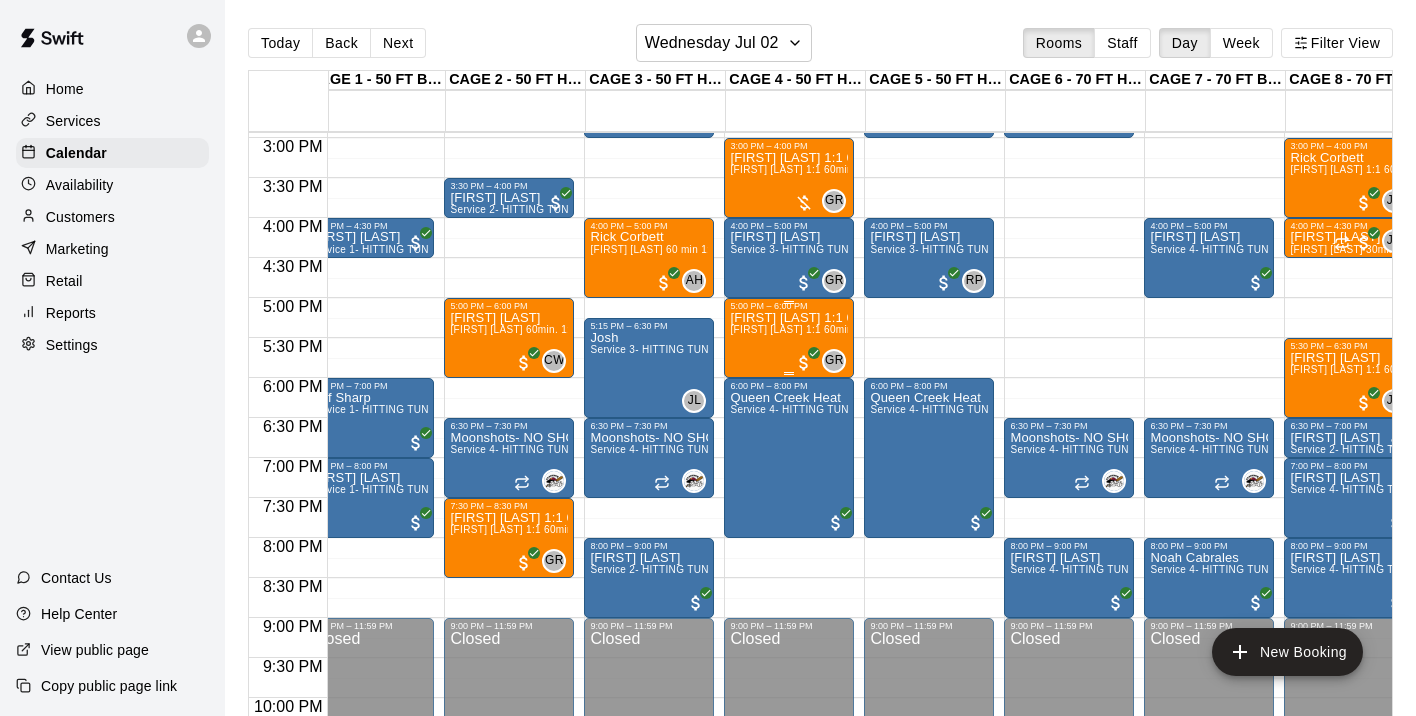 click on "Grace Rana 1:1 60min Softball Catcher / Hitting instruction  Grace Rana 1:1 60min Softball Catcher / Hitting / Pitching instruction" at bounding box center (789, 669) 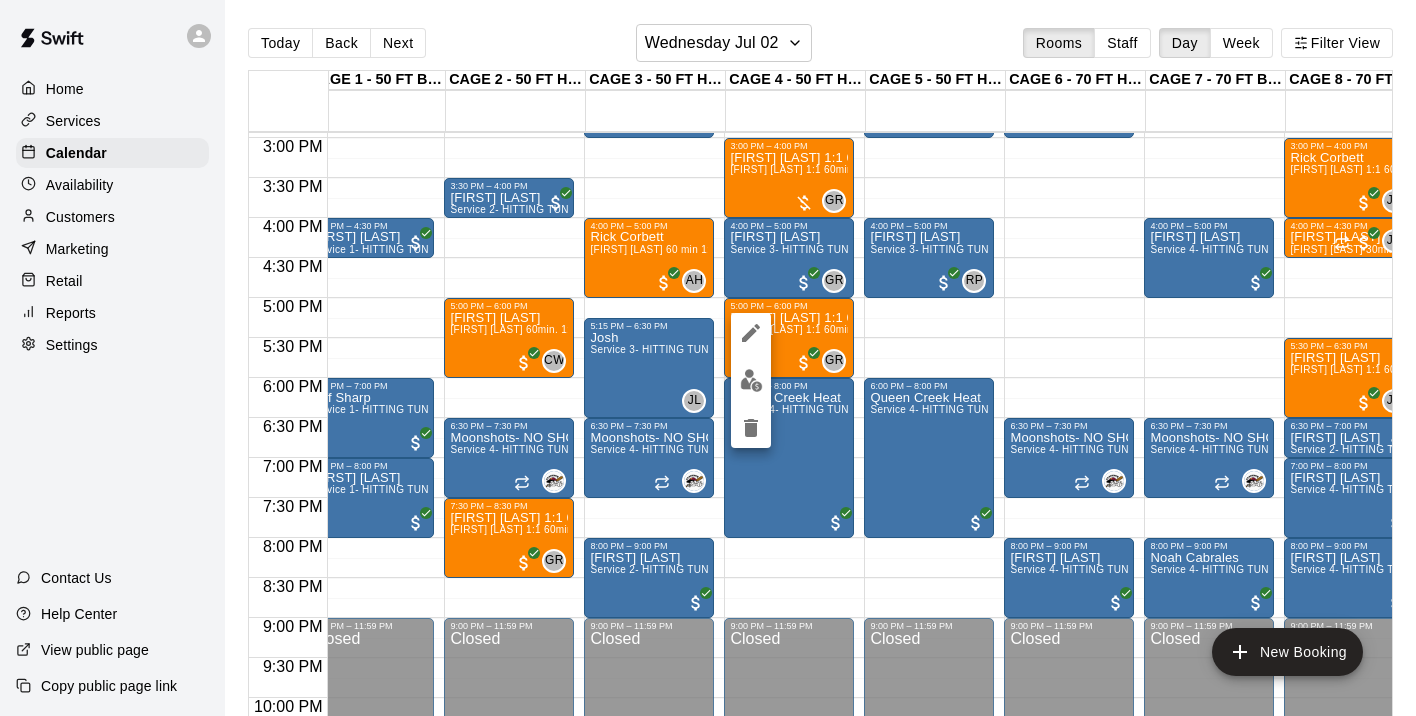 click at bounding box center [751, 380] 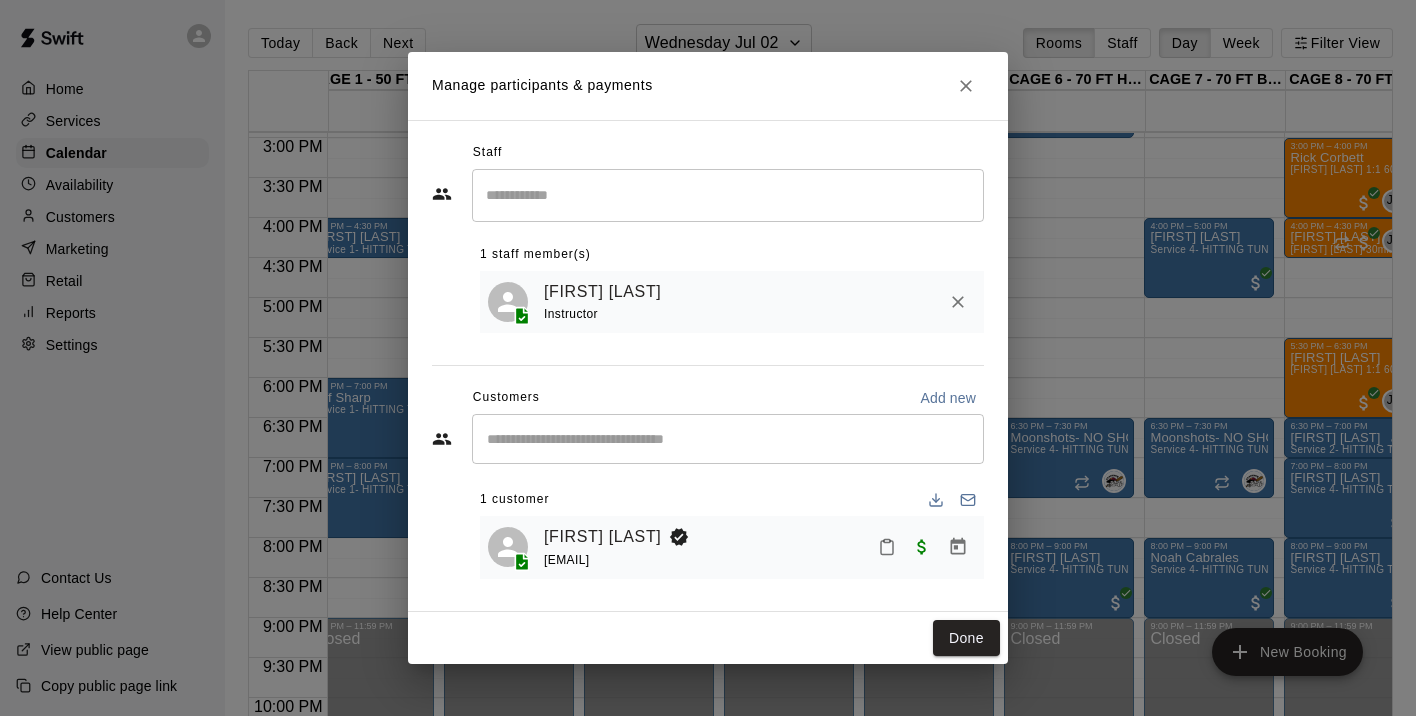 click 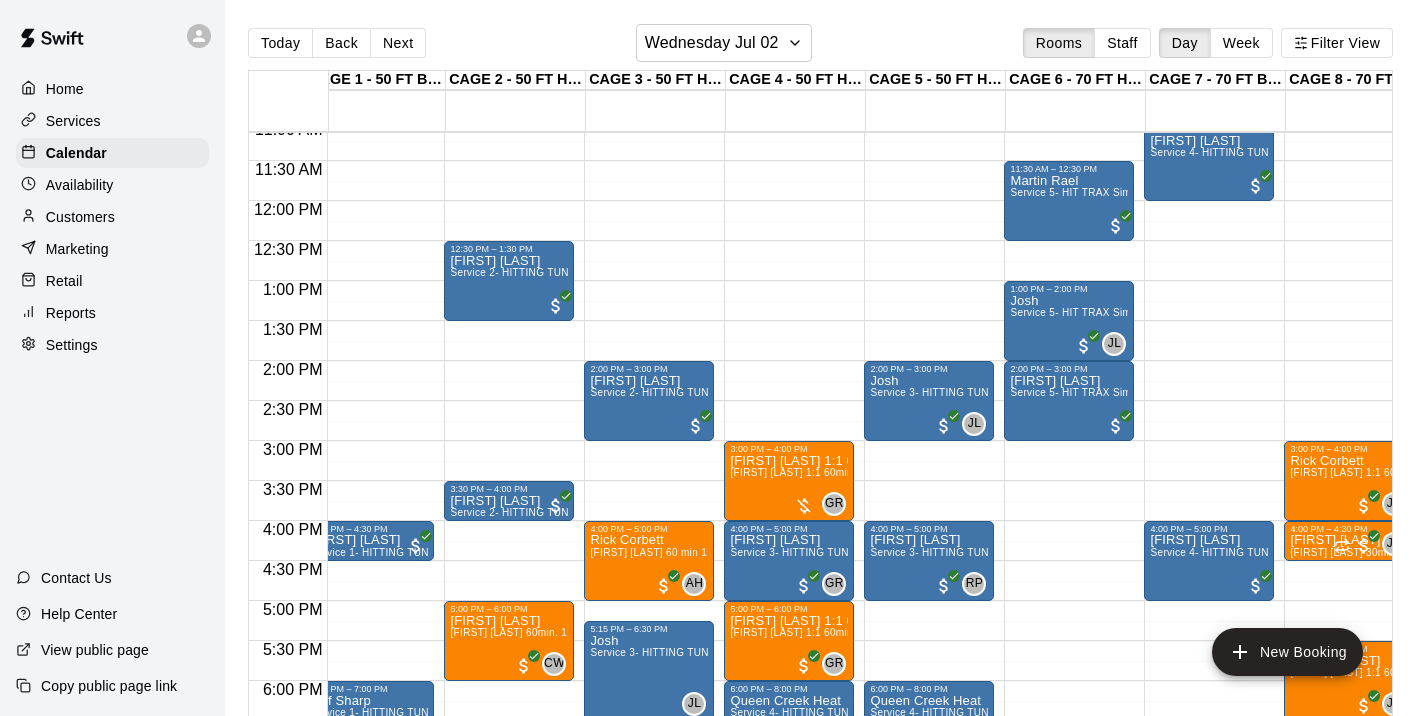scroll, scrollTop: 887, scrollLeft: 21, axis: both 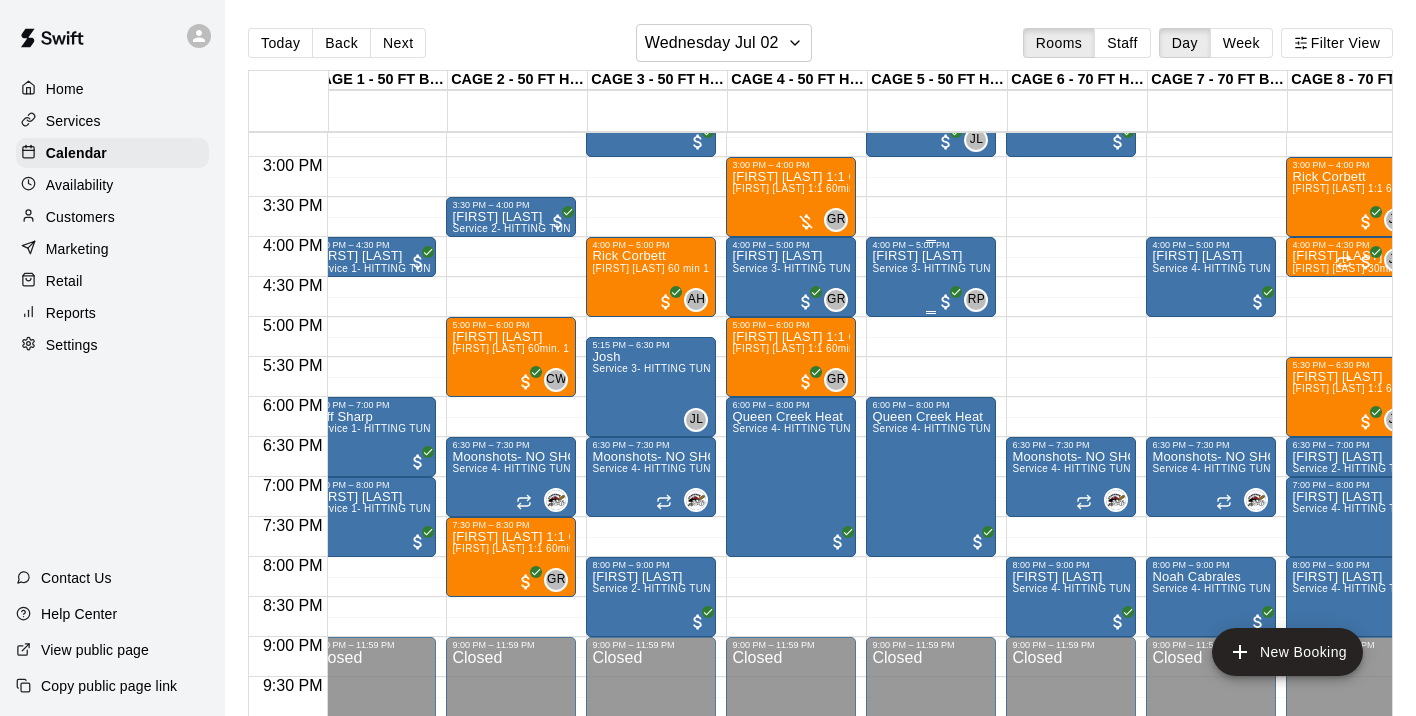 click on "Macie Colby Service 3- HITTING TUNNEL RENTAL - 50ft Softball" at bounding box center (931, 608) 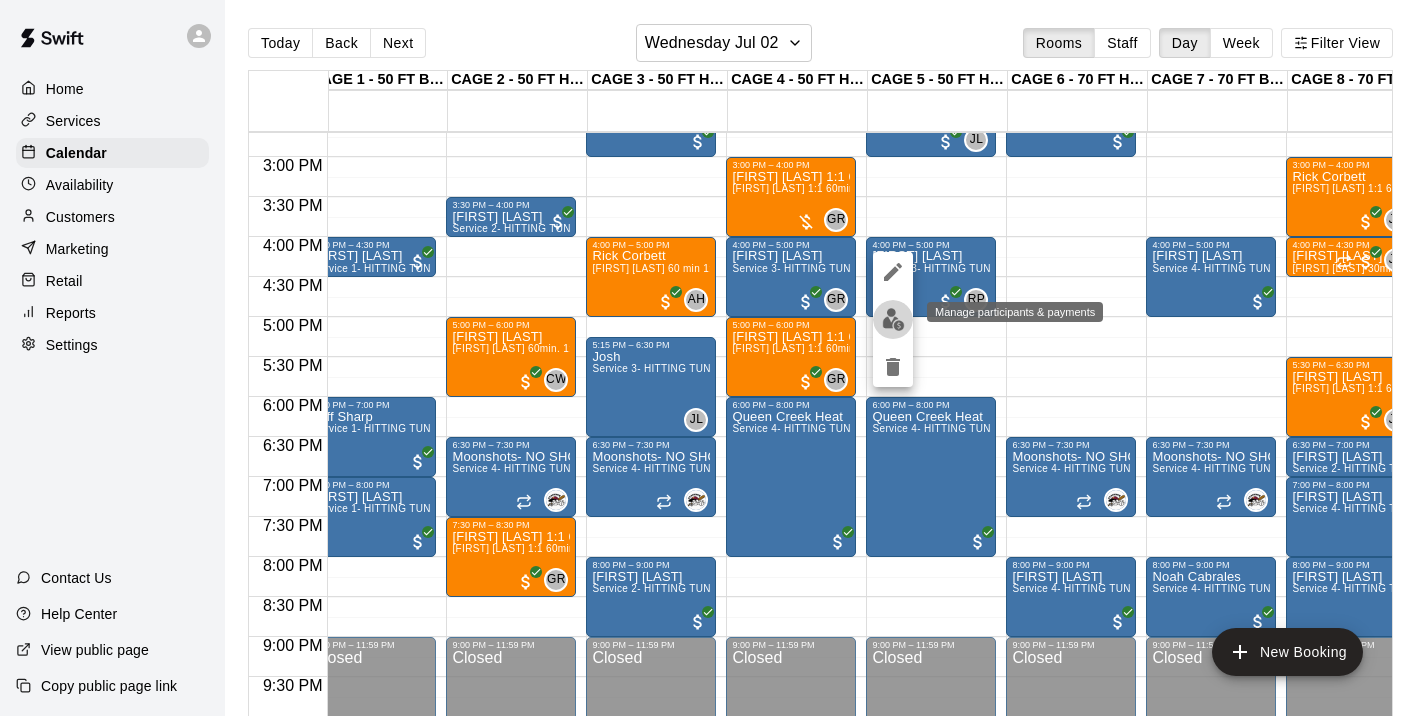 click at bounding box center (893, 319) 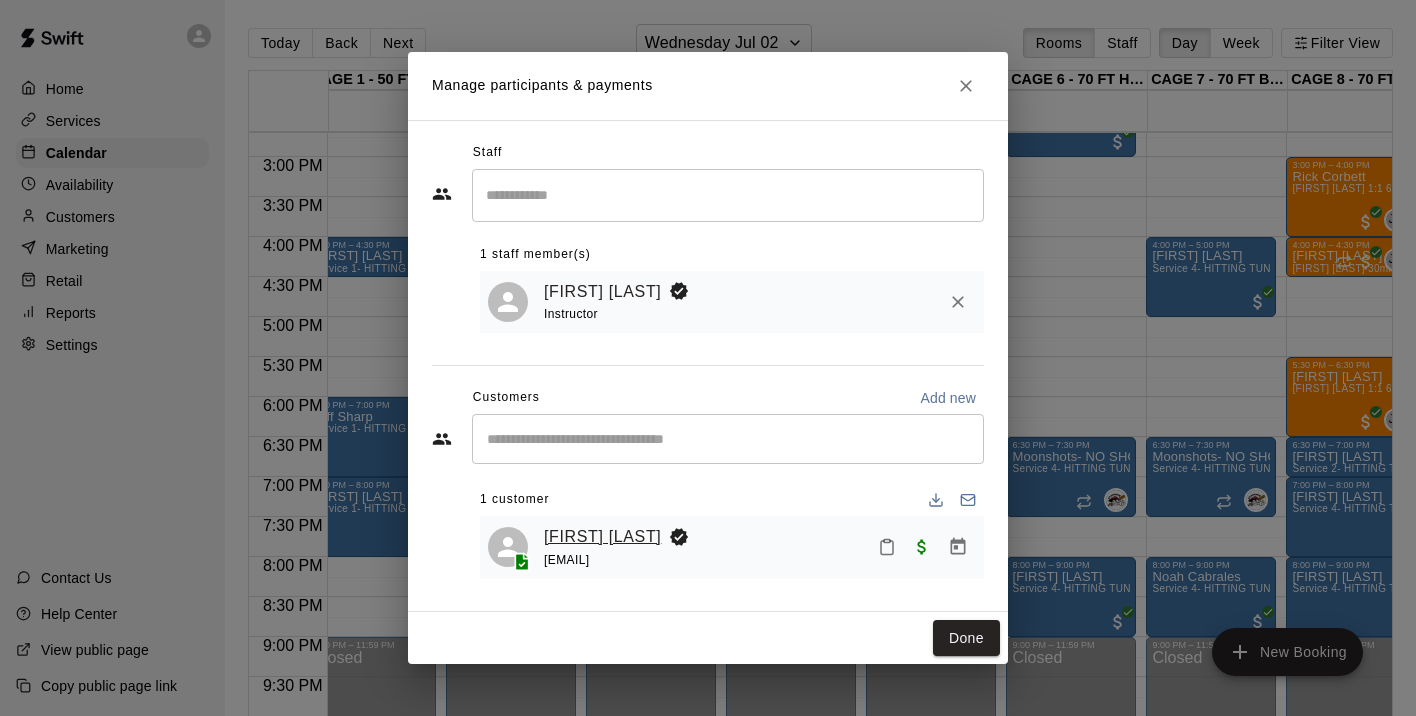 click on "Macie Colby" at bounding box center (602, 537) 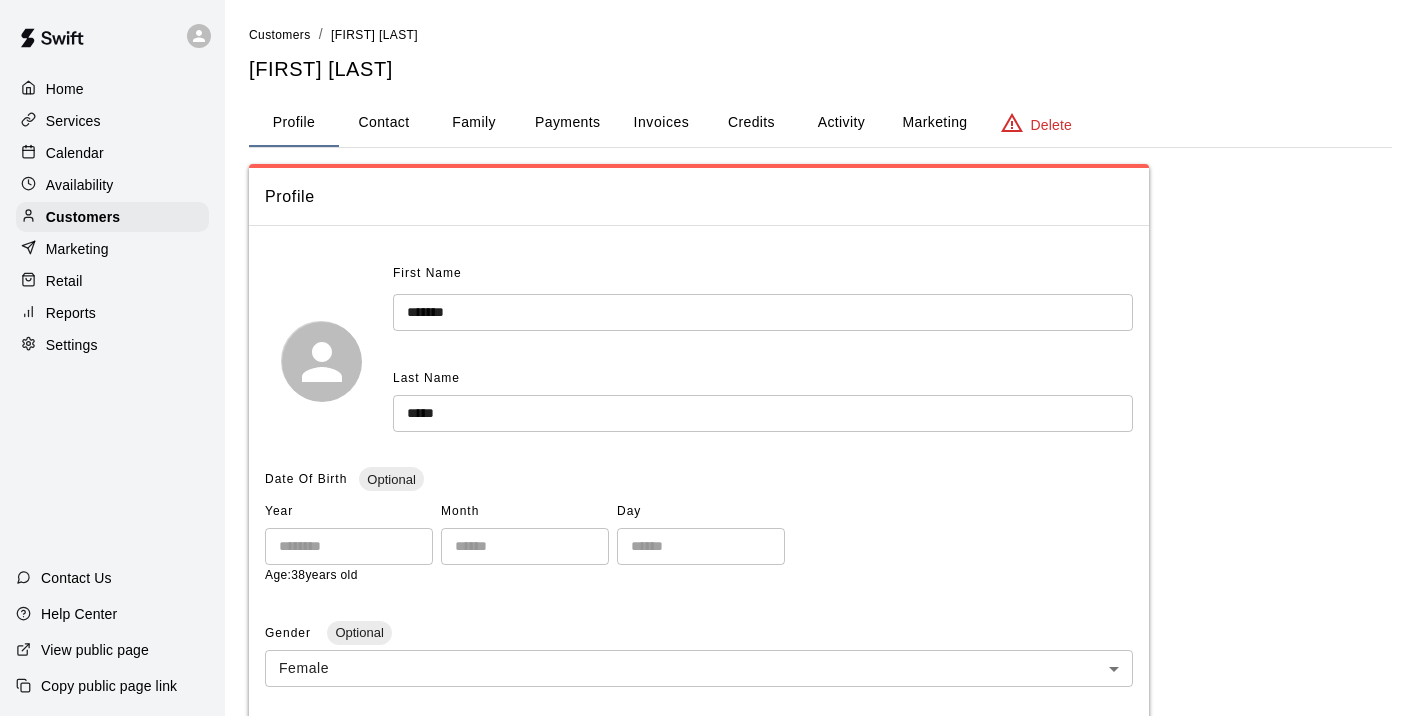 click on "Payments" at bounding box center (567, 123) 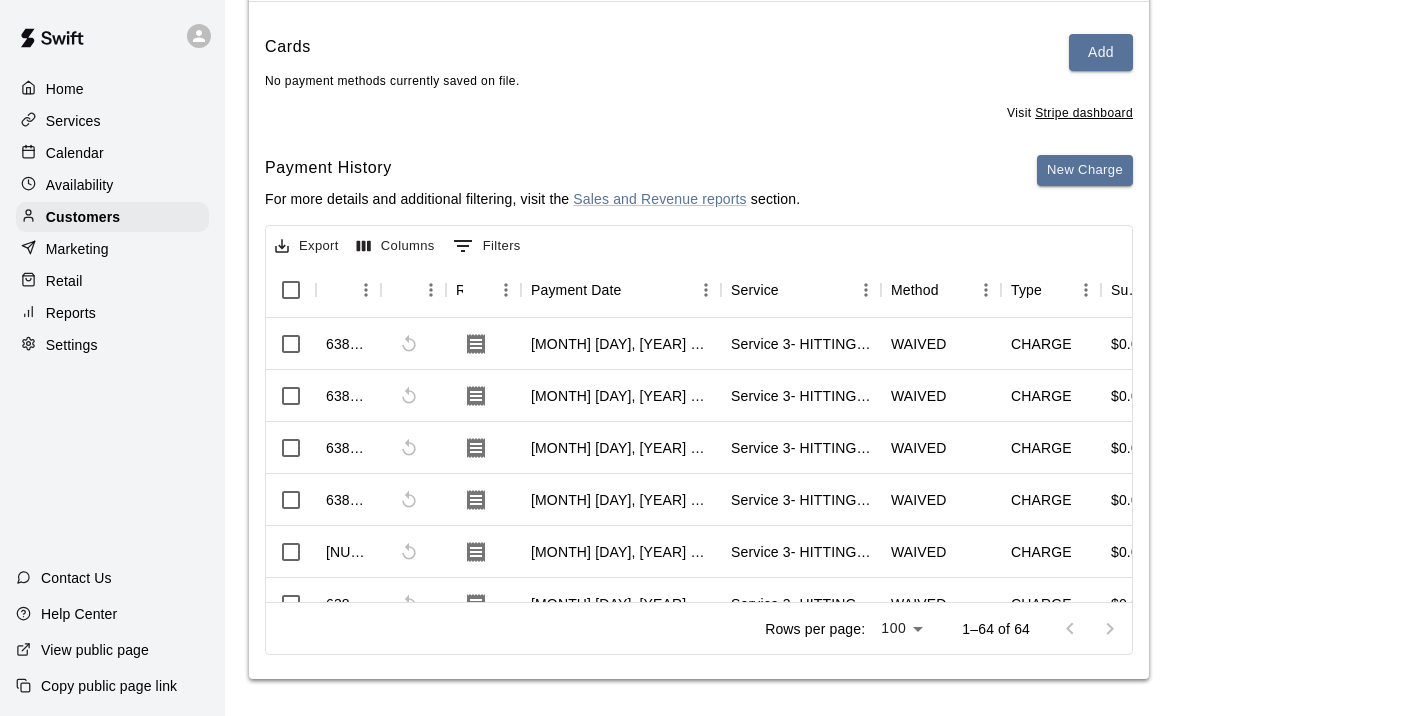 scroll, scrollTop: 223, scrollLeft: 0, axis: vertical 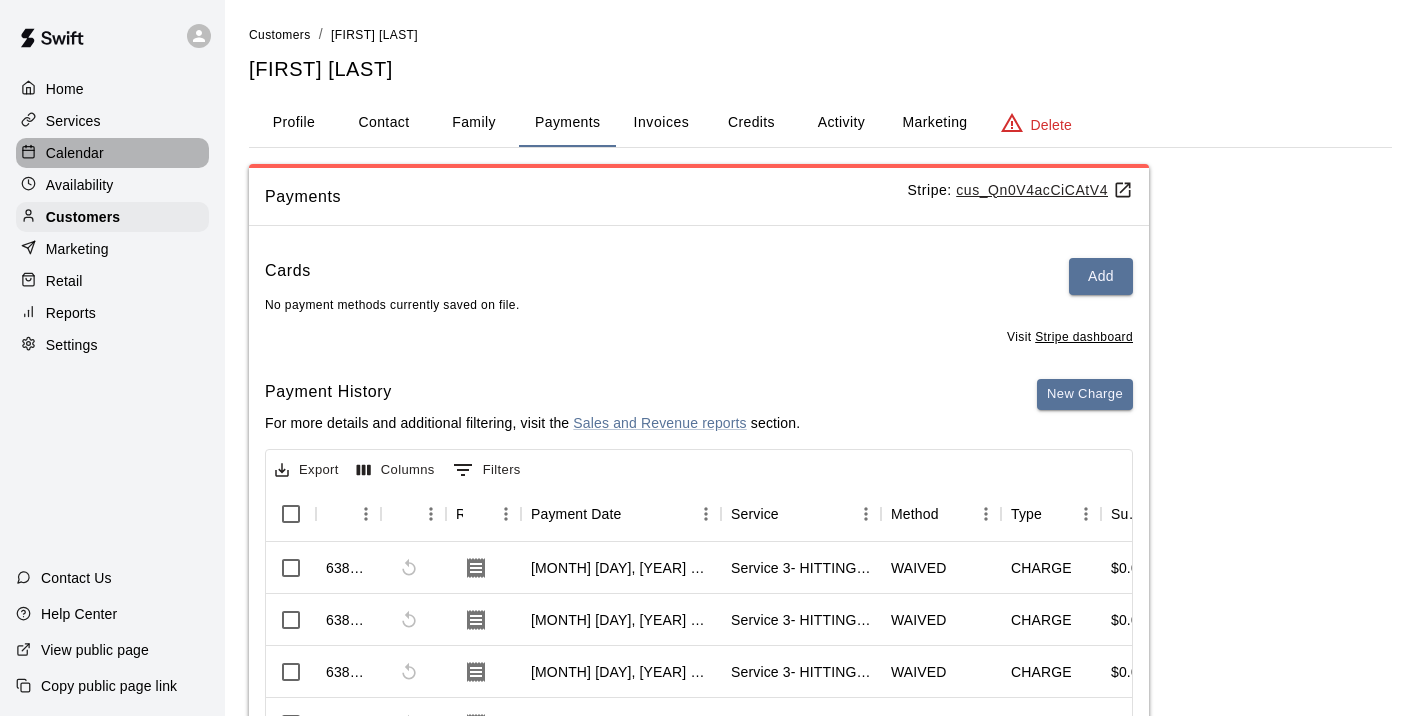 click on "Calendar" at bounding box center (75, 153) 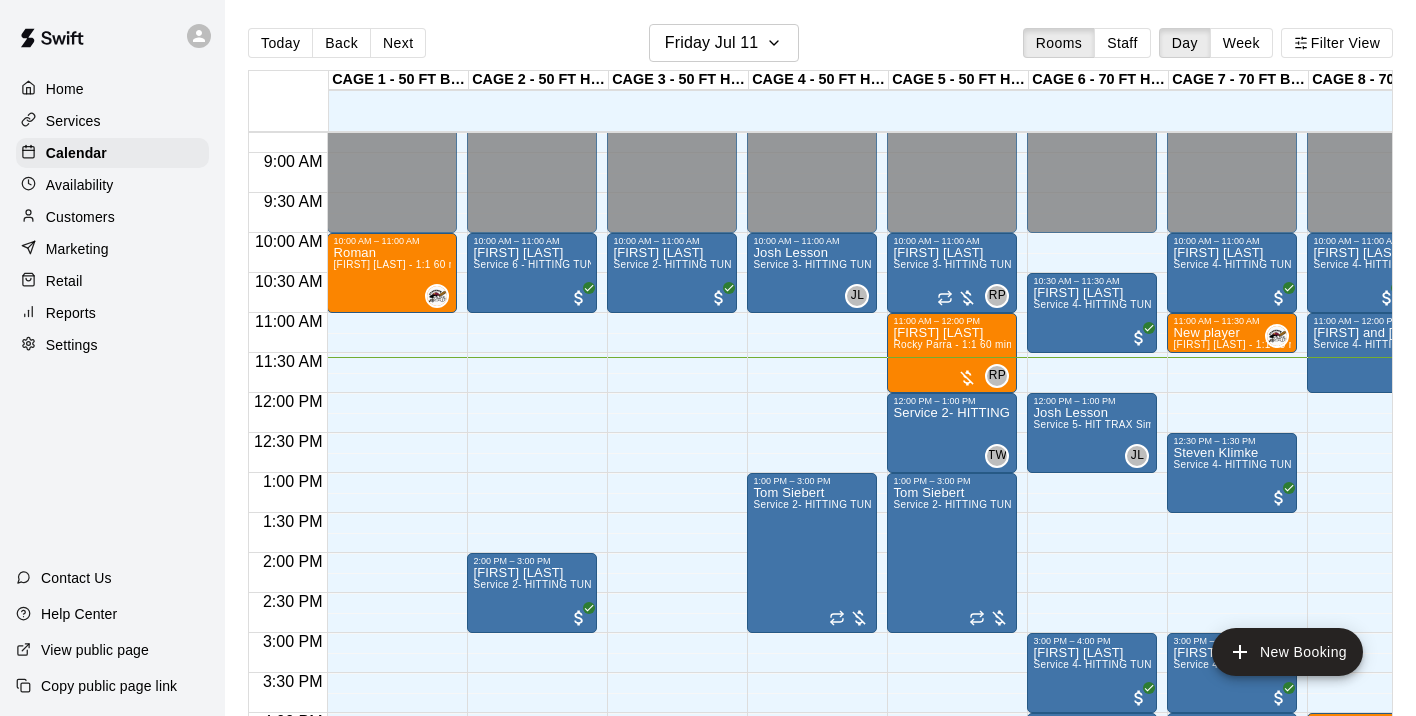 scroll, scrollTop: 695, scrollLeft: 0, axis: vertical 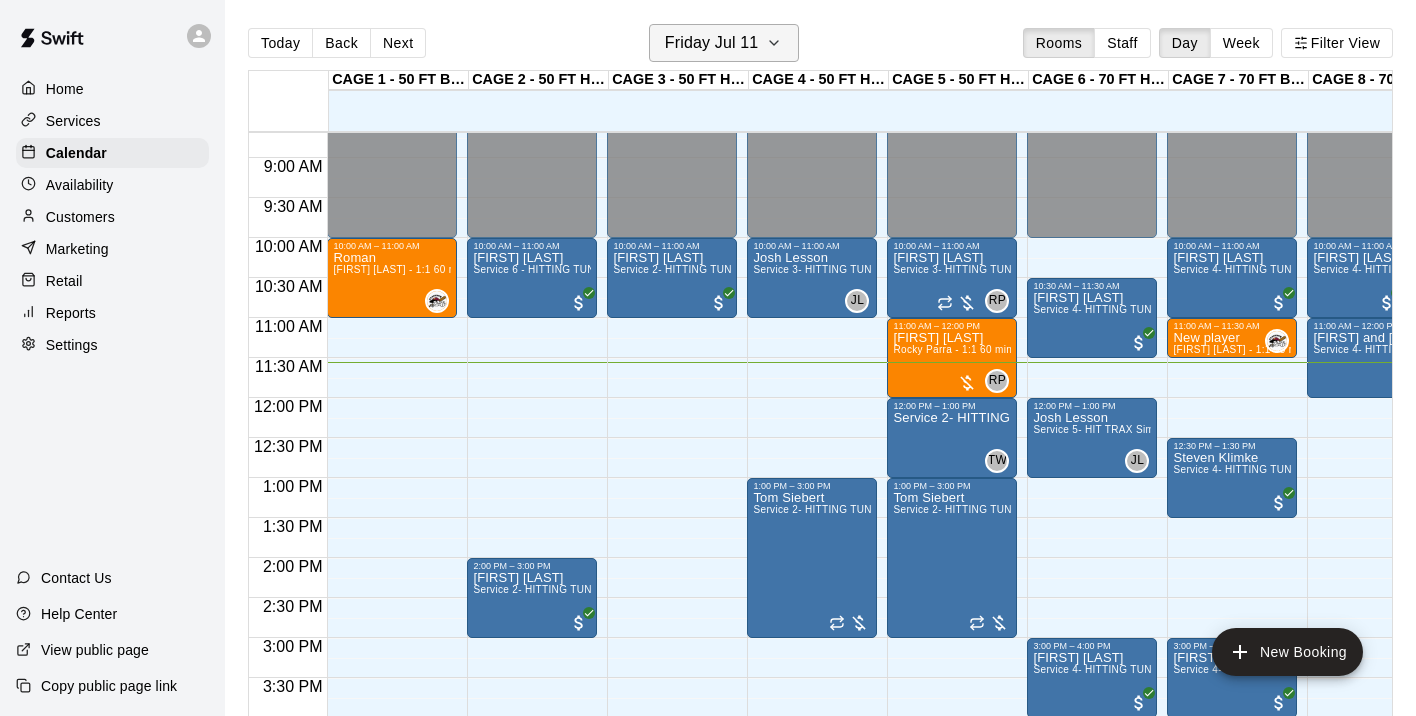 click on "Friday Jul 11" at bounding box center (712, 43) 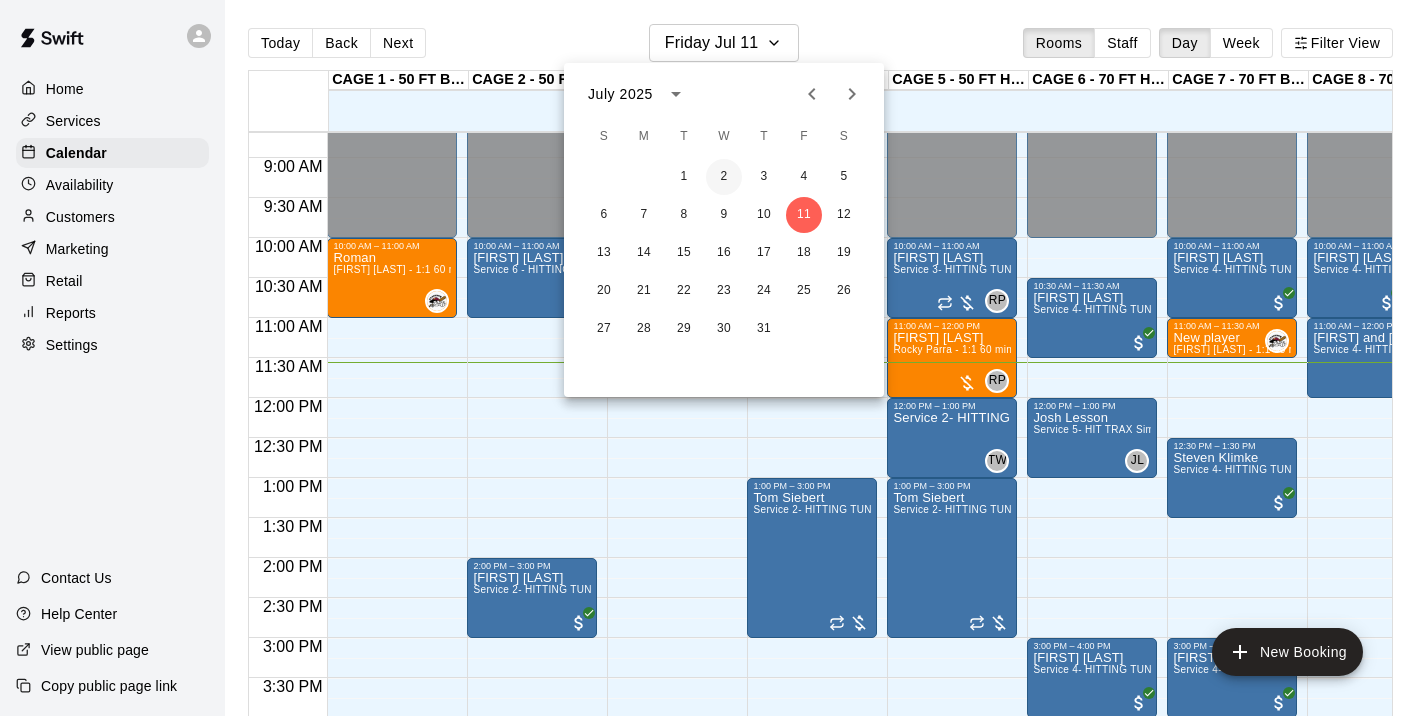 click on "2" at bounding box center (724, 177) 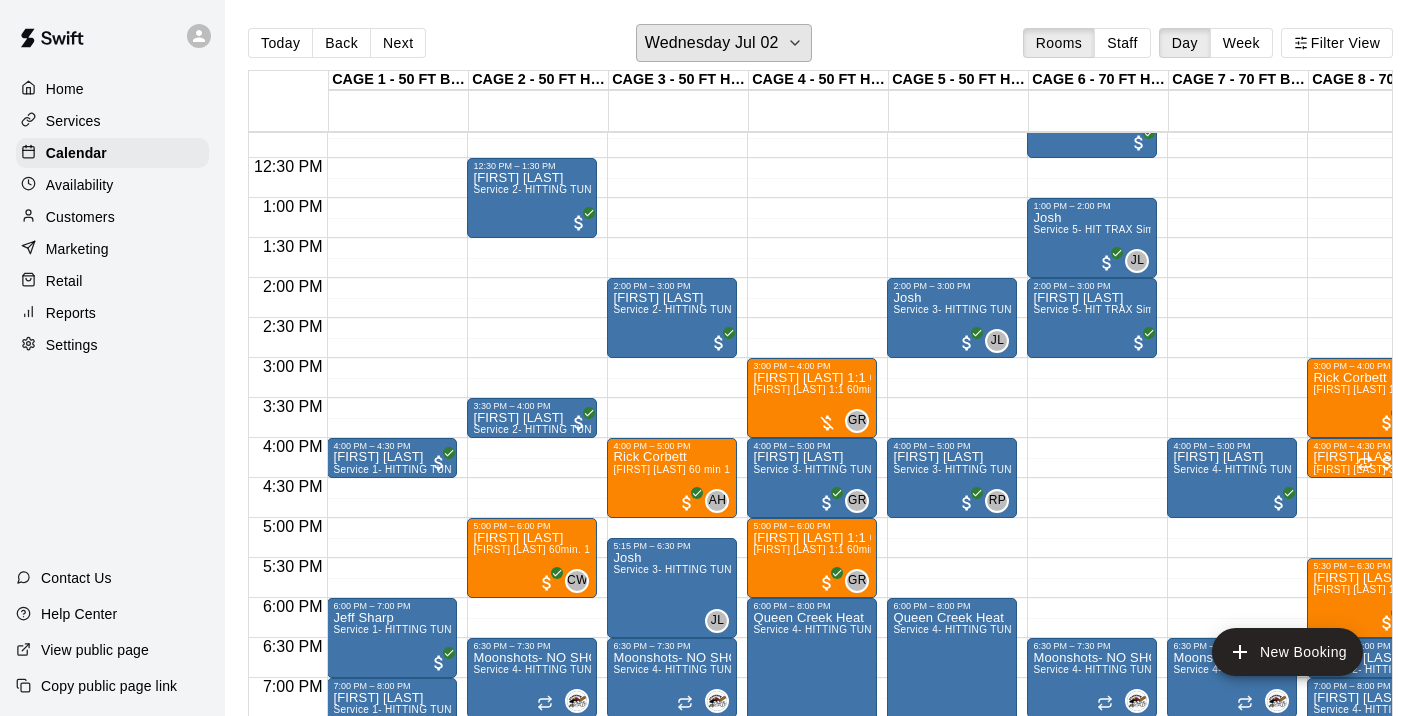 scroll, scrollTop: 976, scrollLeft: 1, axis: both 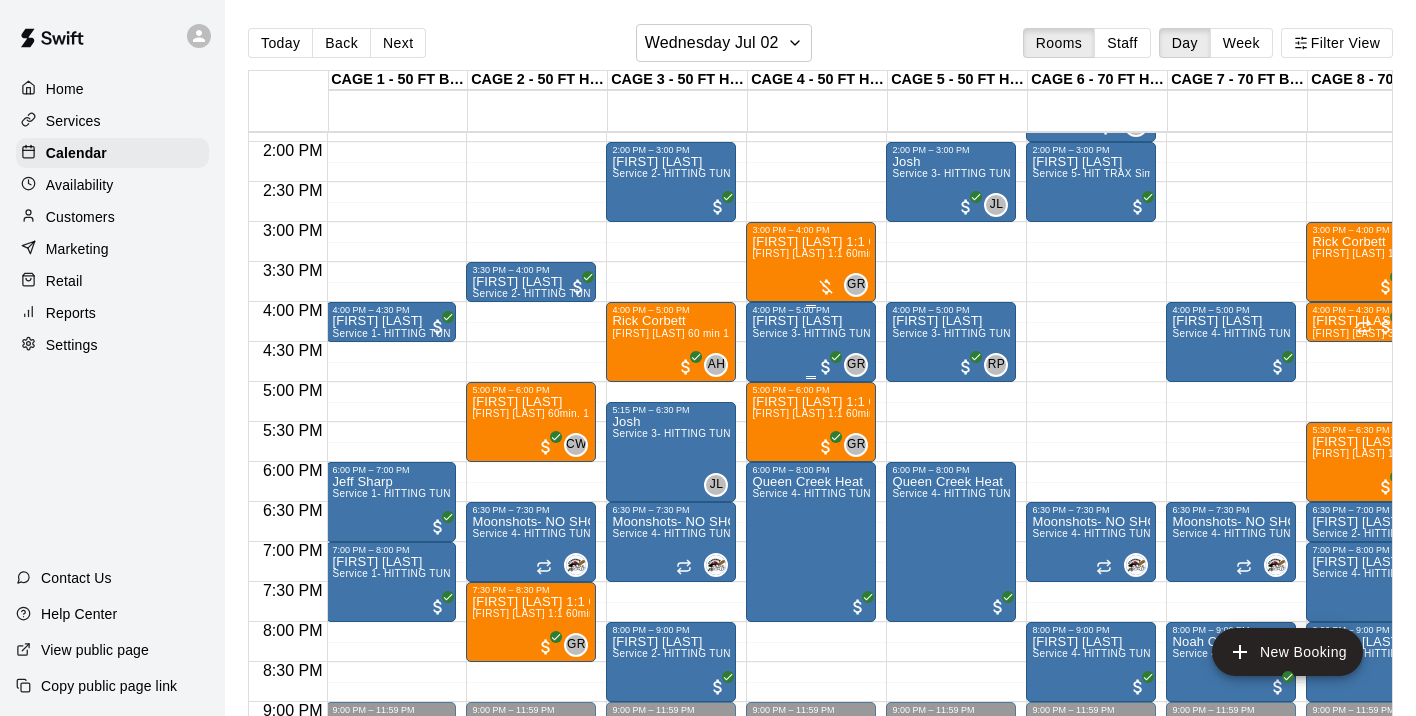 click on "Eleanor Colby Service 3- HITTING TUNNEL RENTAL - 50ft Softball" at bounding box center (811, 673) 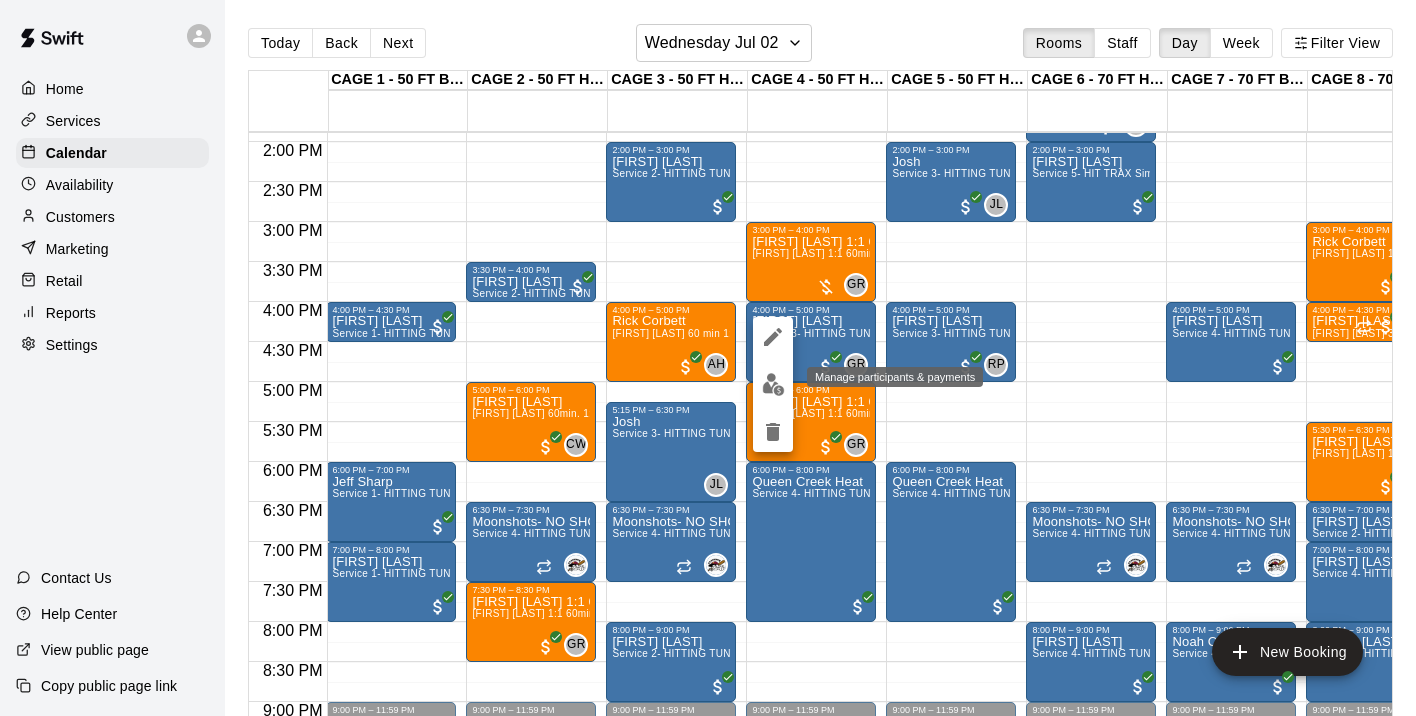 click at bounding box center [773, 384] 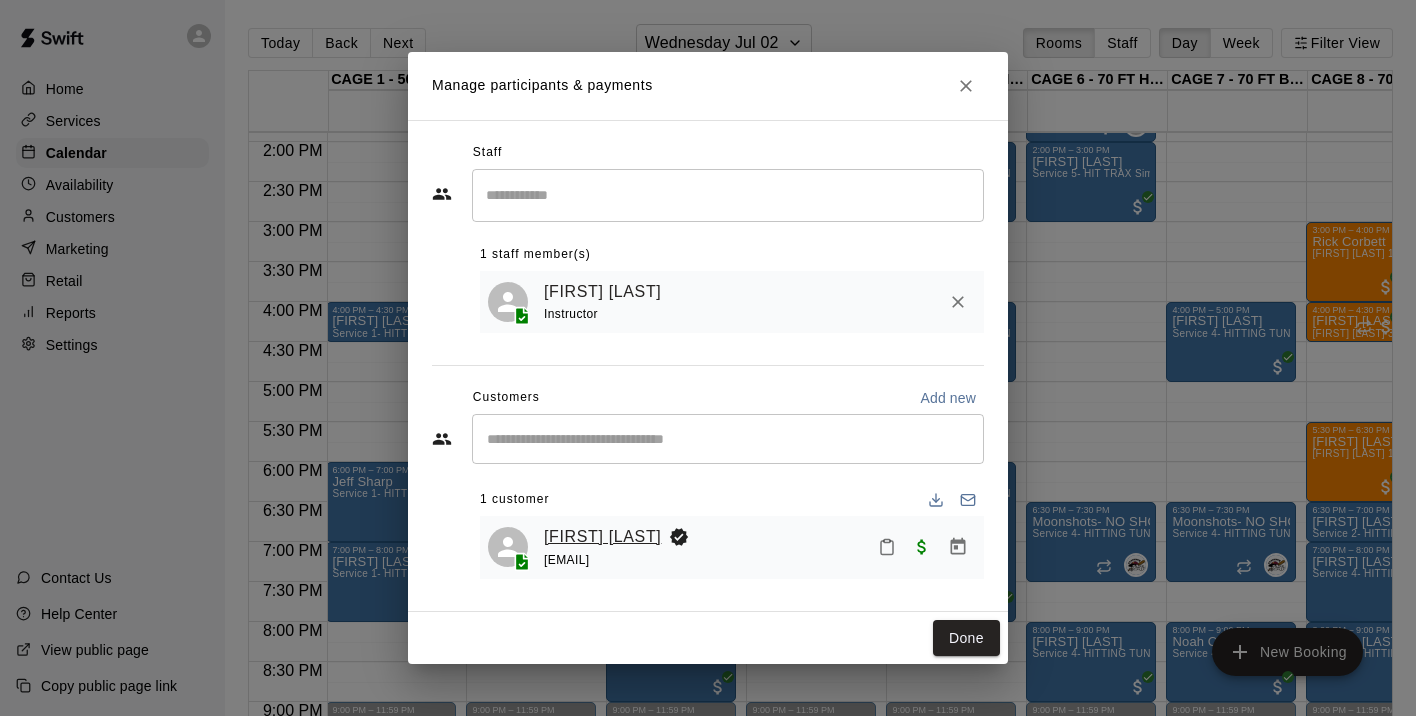 click on "Eleanor Colby" at bounding box center [602, 537] 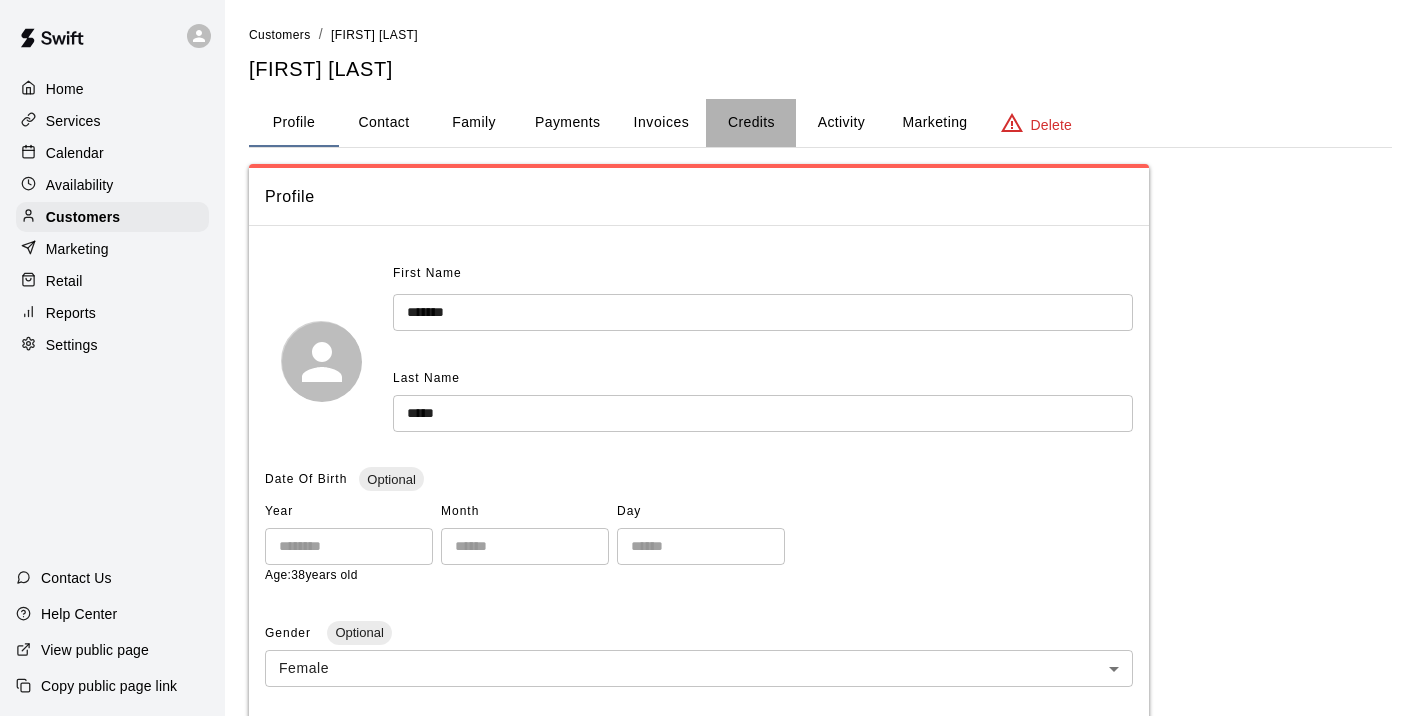 click on "Credits" at bounding box center (751, 123) 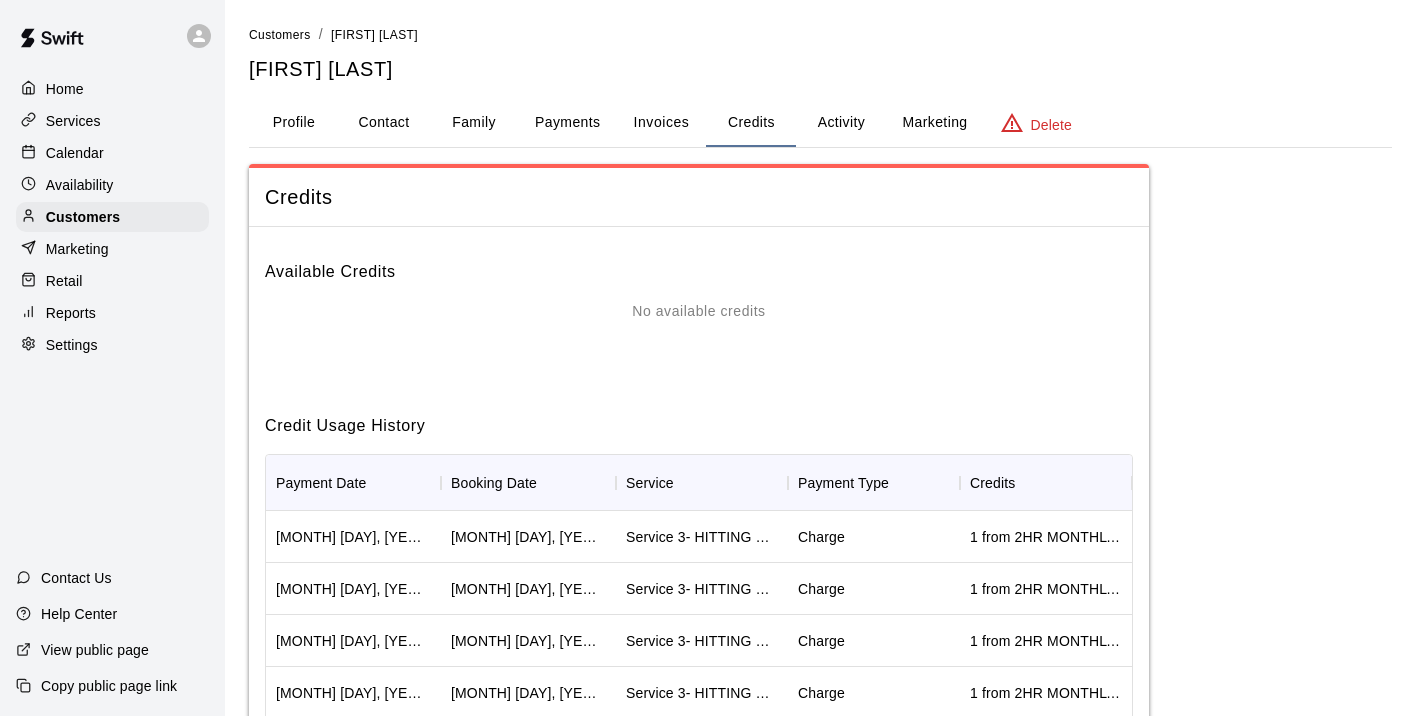 scroll, scrollTop: 35, scrollLeft: 0, axis: vertical 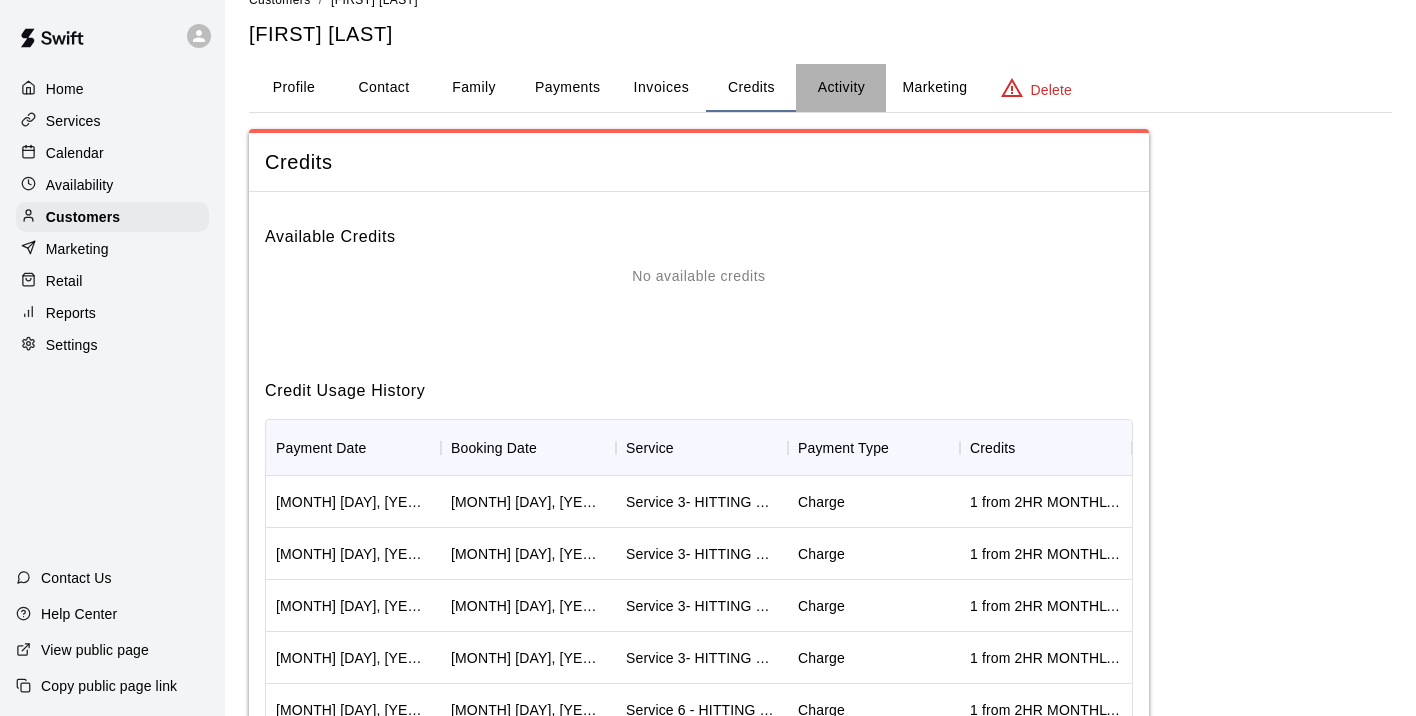 click on "Activity" at bounding box center (841, 88) 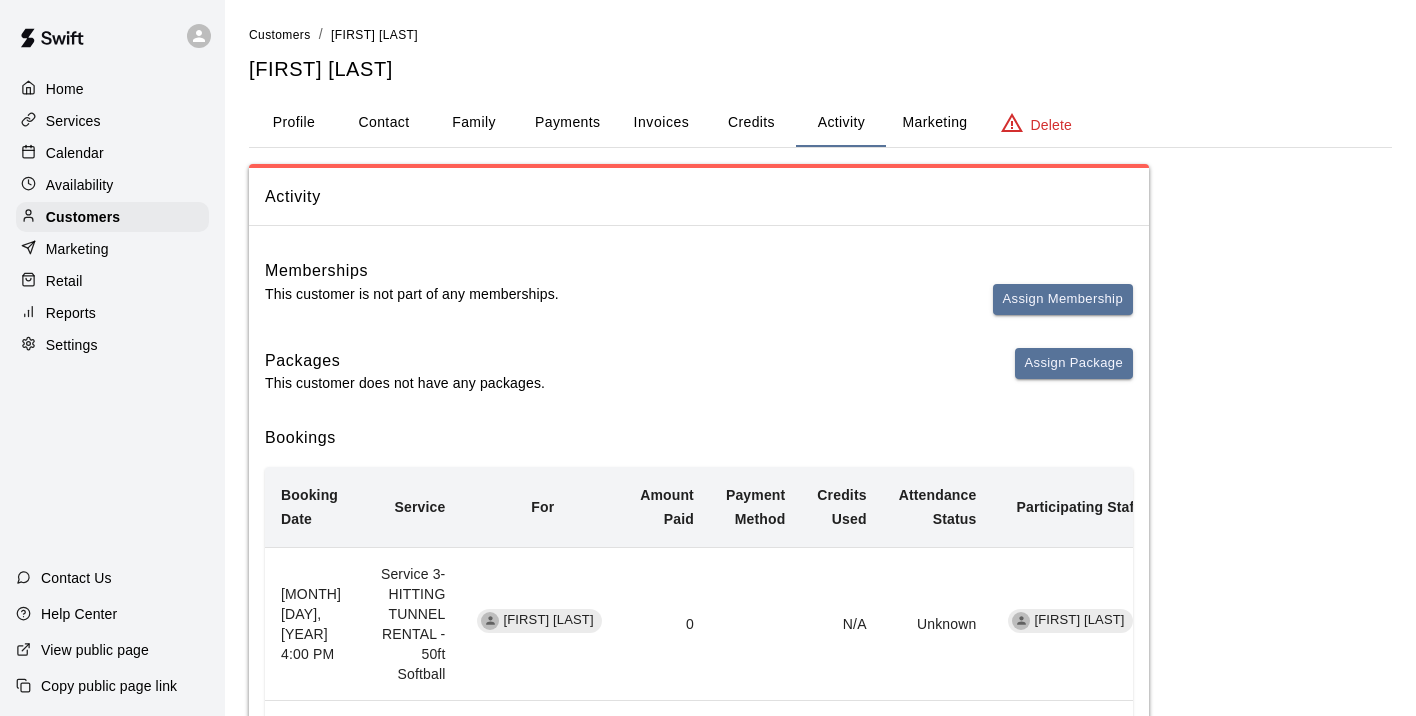 scroll, scrollTop: 28, scrollLeft: 0, axis: vertical 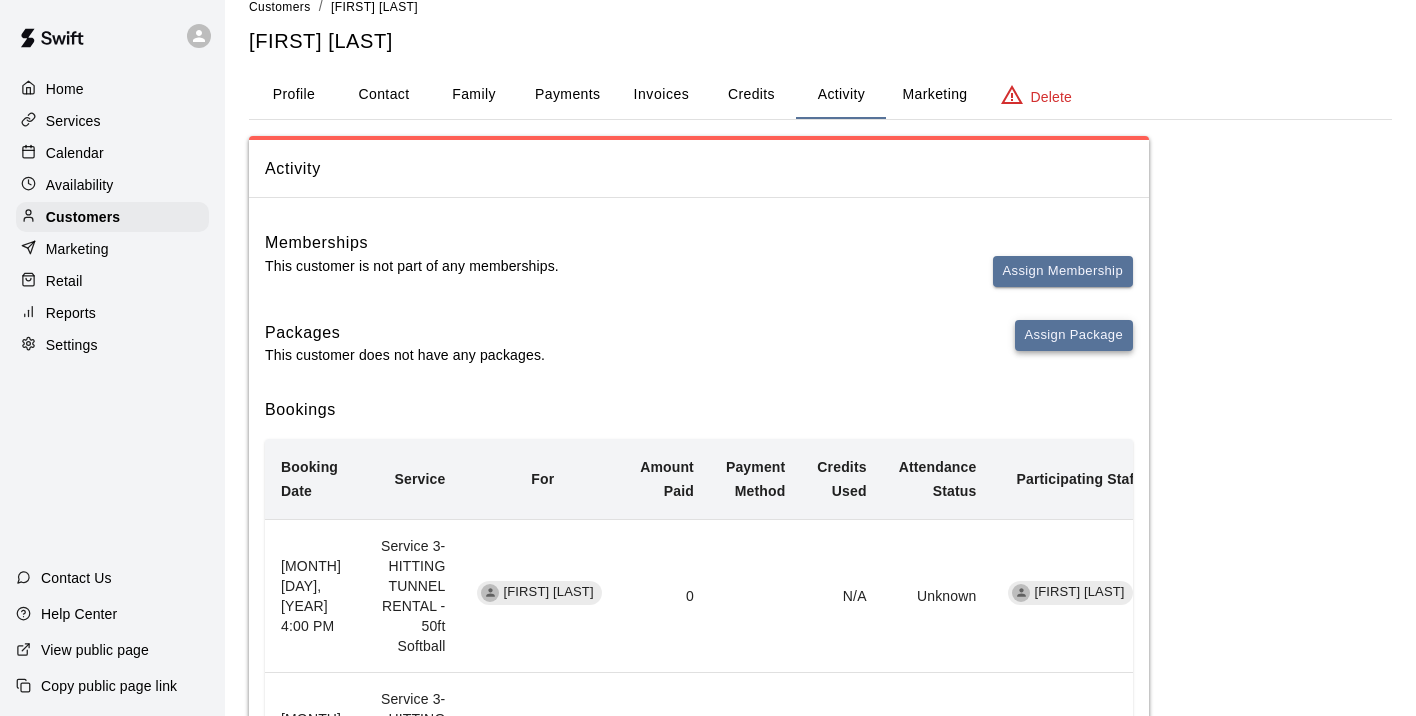 click on "Assign Package" at bounding box center (1074, 335) 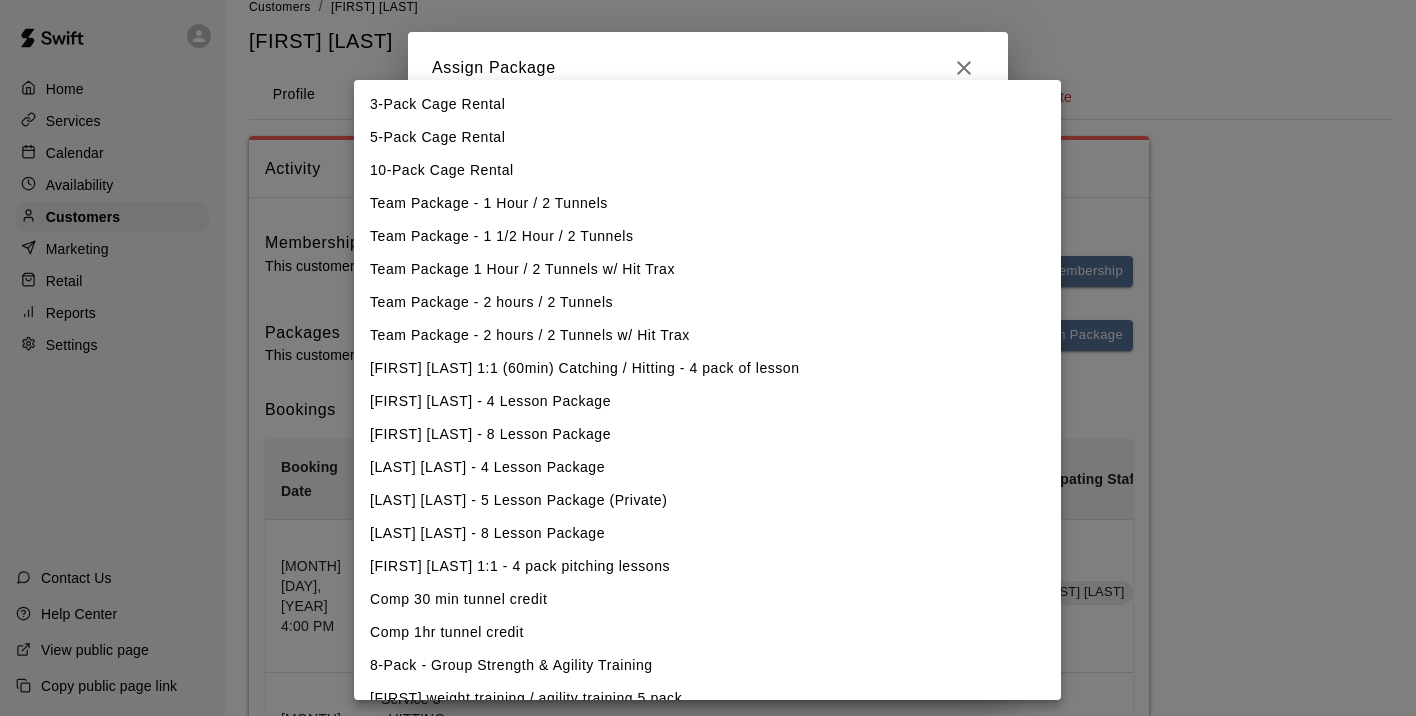 click on "Home Services Calendar Availability Customers Marketing Retail Reports Settings Contact Us Help Center View public page Copy public page link Customers / Eleanor Colby Eleanor Colby Profile Contact Family Payments Invoices Credits Activity Marketing Delete Activity Memberships This customer is not part of any memberships. Assign Membership Packages This customer does not have any packages. Assign Package Bookings Booking Date   Service For Amount Paid Payment Method Credits Used Attendance Status Participating Staff July 23, 2025 4:00 PM Service 3- HITTING TUNNEL RENTAL - 50ft Softball  Preslee Colby 0 N/A Unknown Rocky Parra July 16, 2025 4:00 PM Service 3- HITTING TUNNEL RENTAL - 50ft Softball  Macie Colby 0 N/A Unknown Rocky Parra July 16, 2025 4:00 PM Service 3- HITTING TUNNEL RENTAL - 50ft Softball  Eleanor Colby 0 N/A Unknown Grace Rana July 11, 2025 11:00 AM Rocky Parra - 1:1 60 min Softball Pitching / Hitting instruction  Preslee Colby N/A N/A N/A Unknown Rocky Parra July 09, 2025 4:00 PM 0 N/A Noshow" at bounding box center (708, 1139) 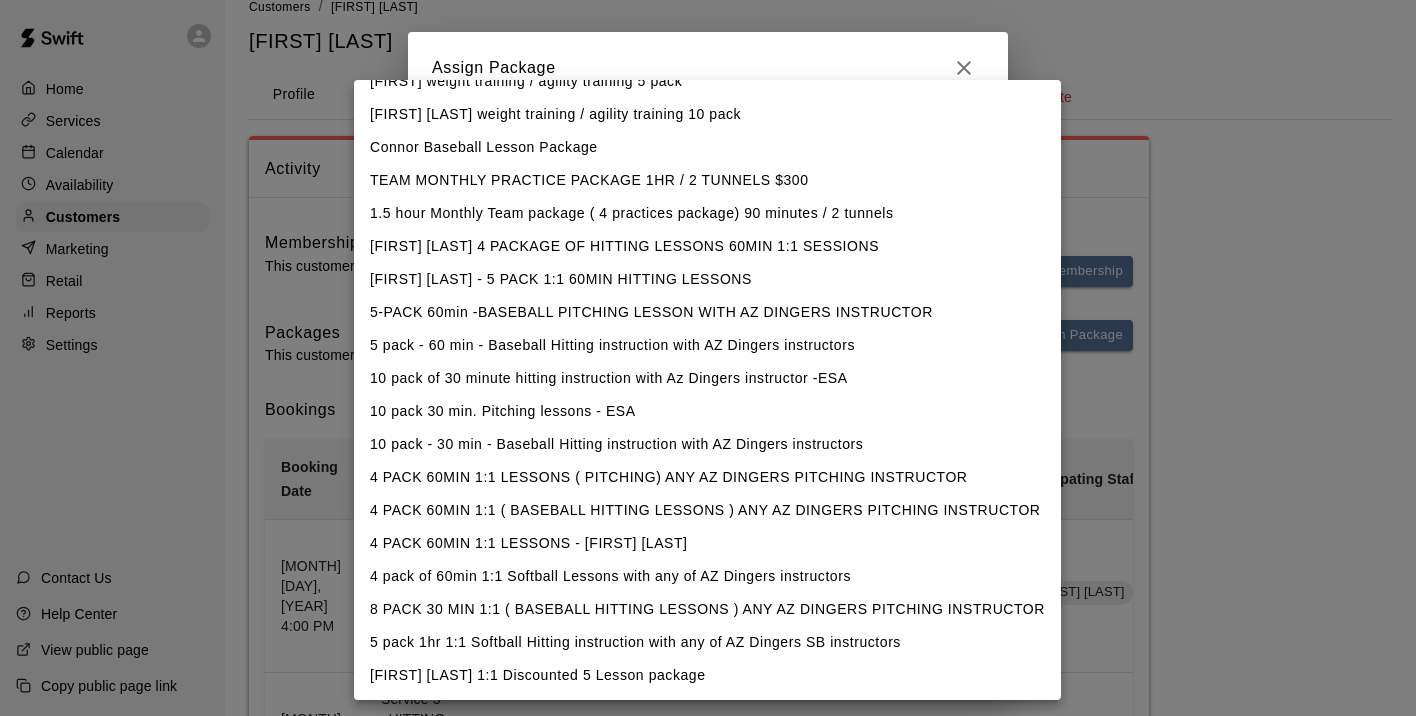 scroll, scrollTop: 617, scrollLeft: 0, axis: vertical 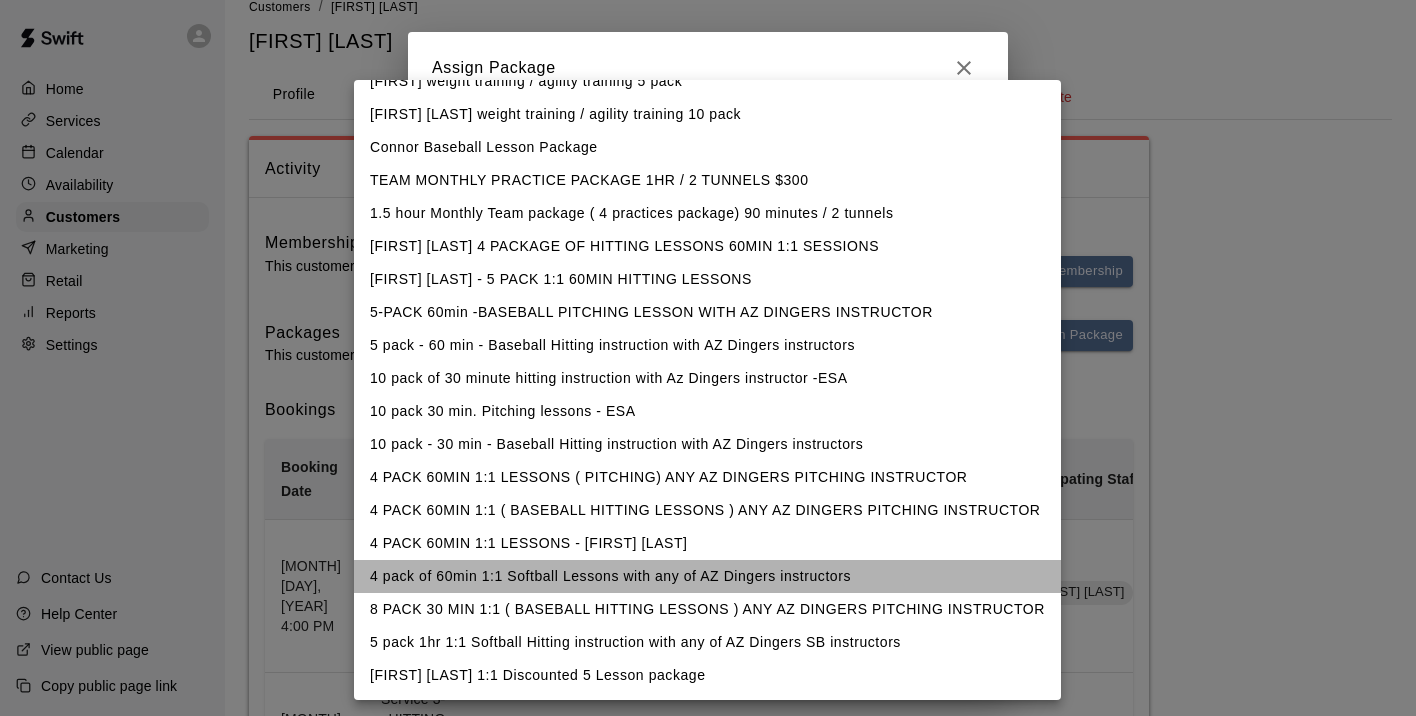 click on "4 pack of 60min 1:1 Softball Lessons with any of AZ Dingers instructors" at bounding box center (707, 576) 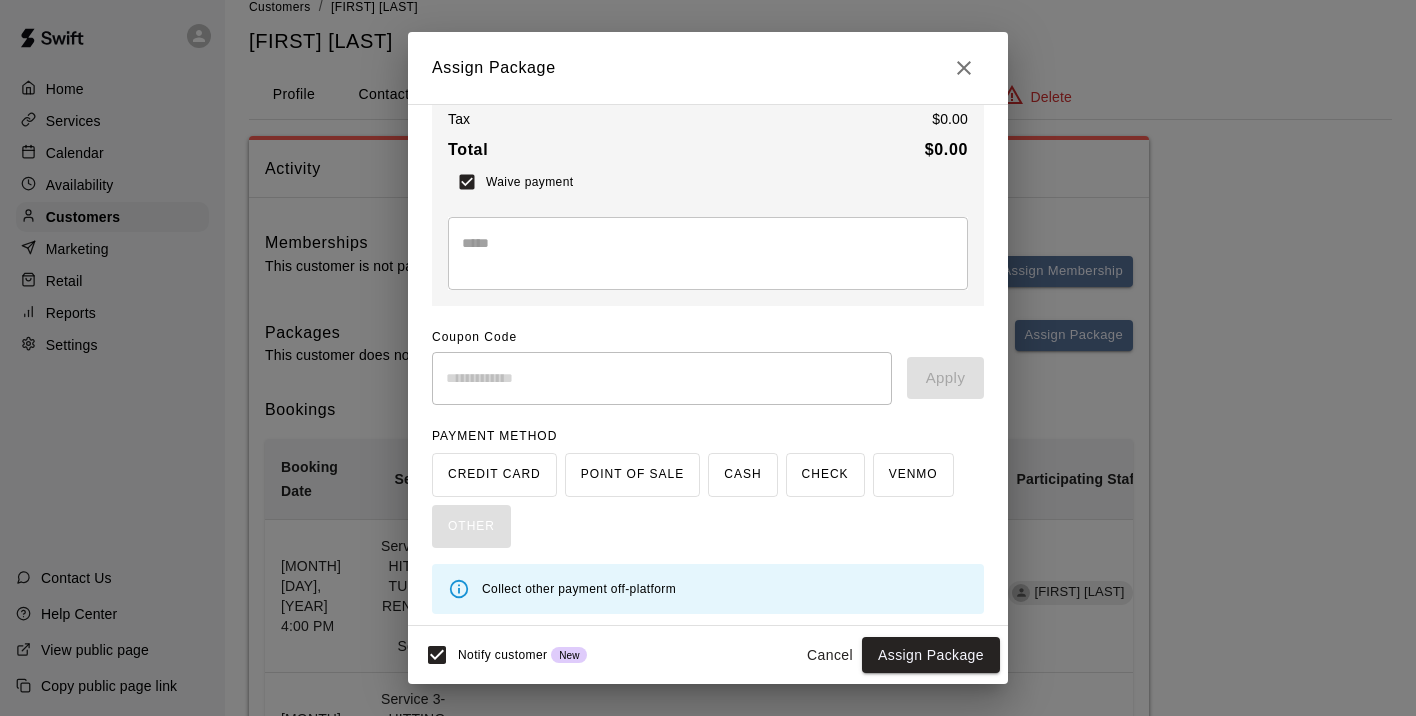 scroll, scrollTop: 168, scrollLeft: 0, axis: vertical 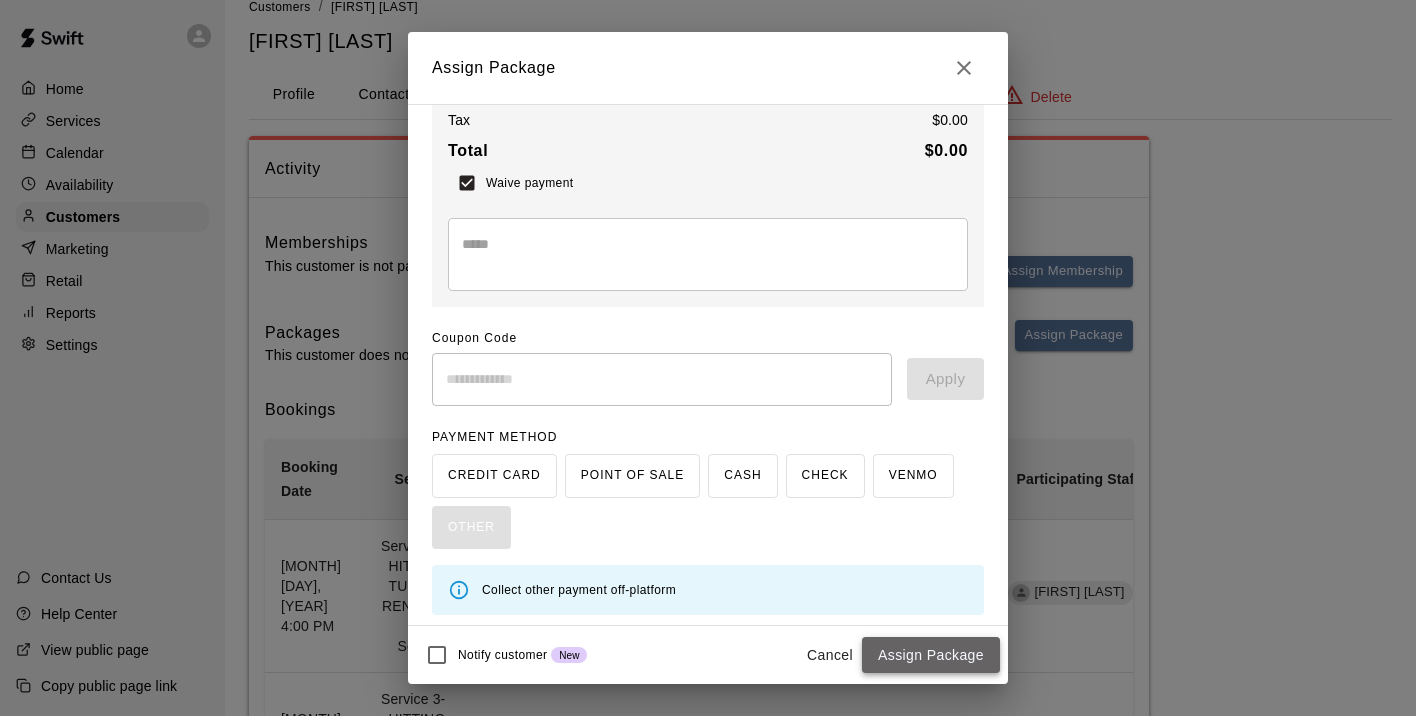 click on "Assign Package" at bounding box center [931, 655] 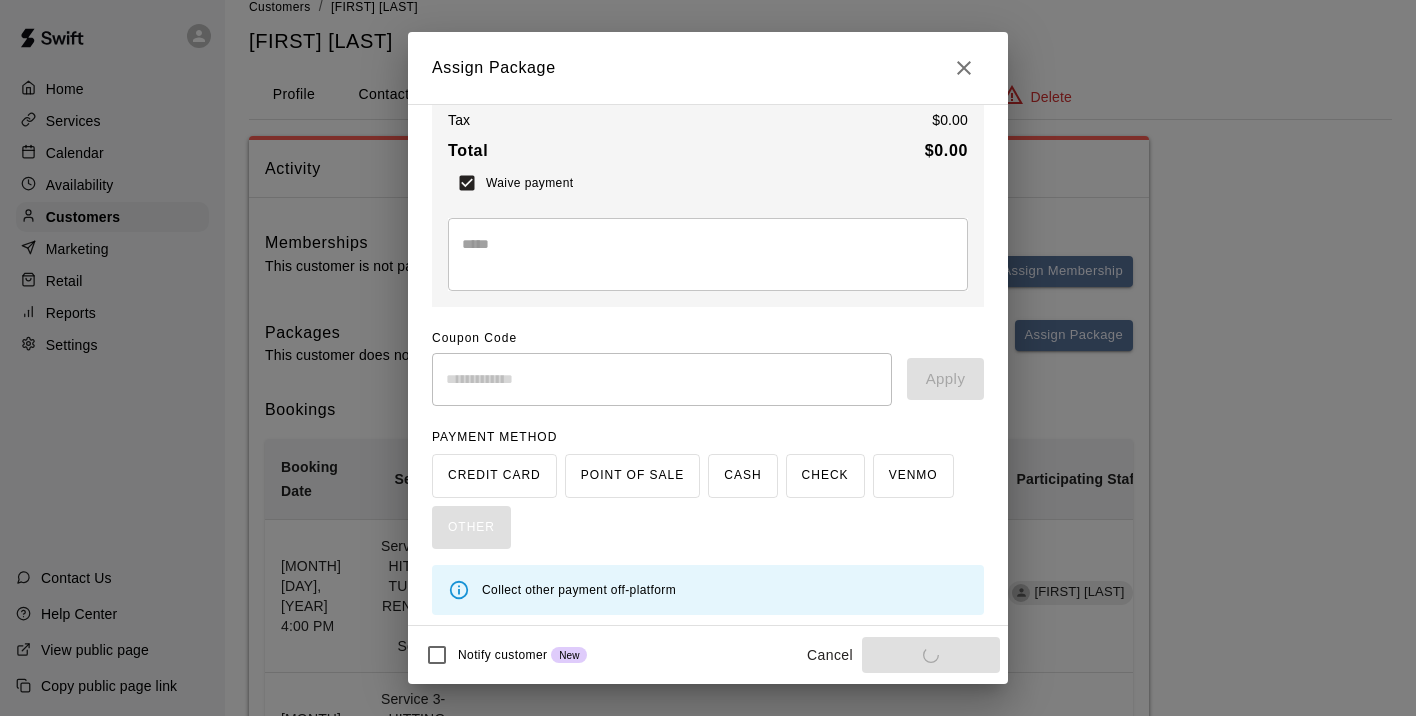 scroll, scrollTop: 151, scrollLeft: 0, axis: vertical 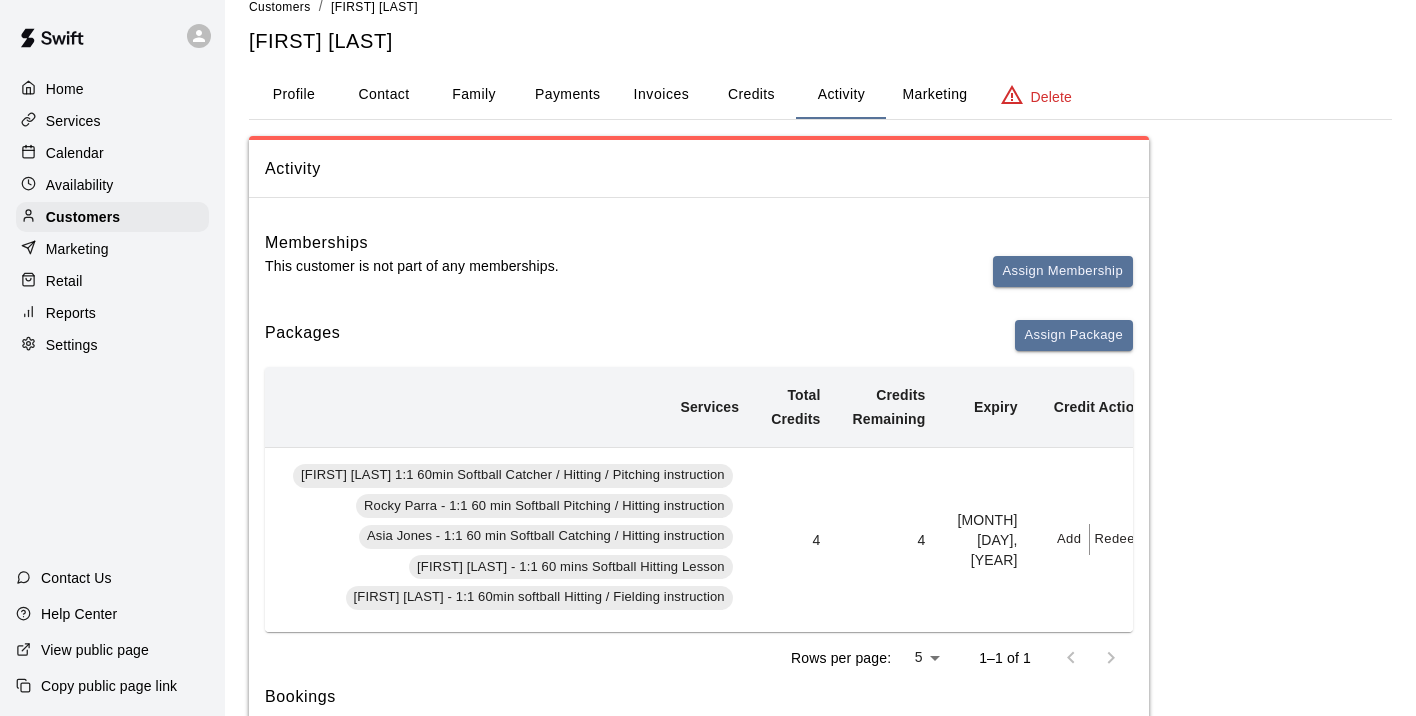click on "Add" at bounding box center [1070, 539] 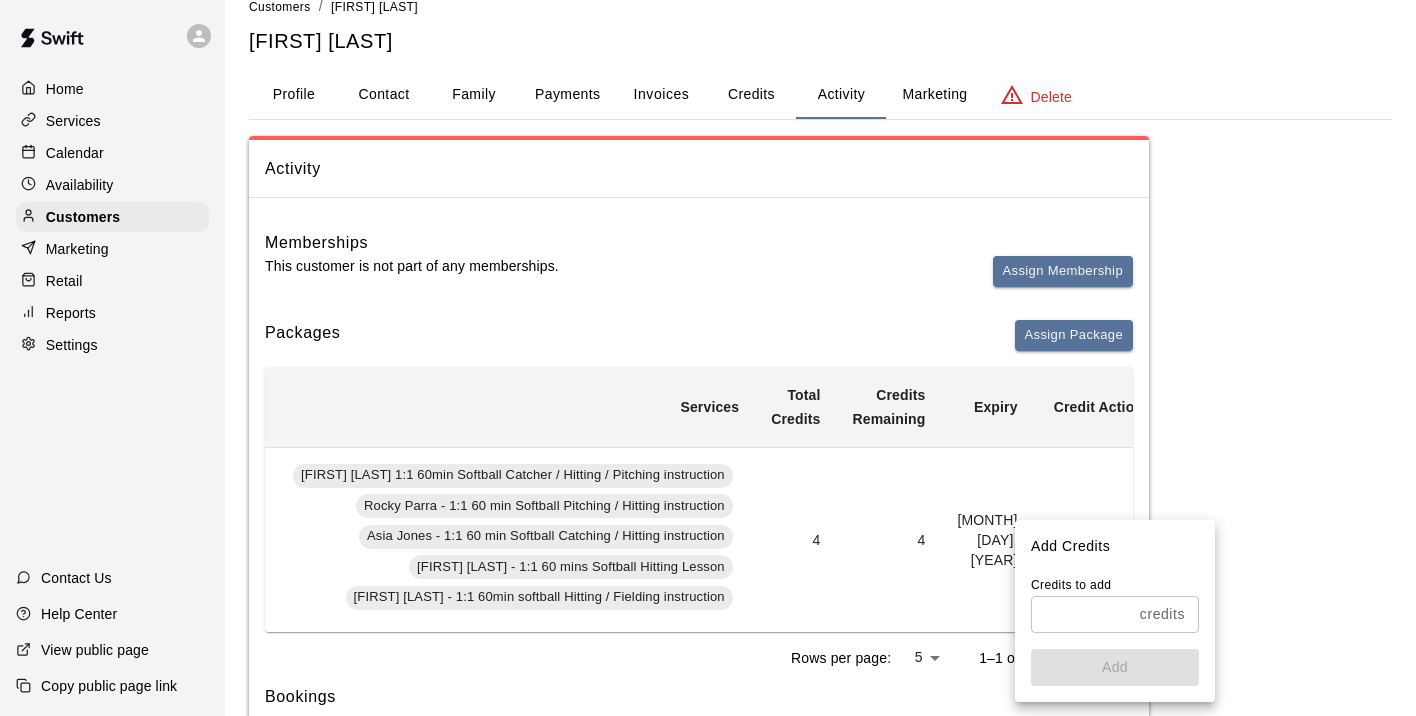 click at bounding box center [1081, 614] 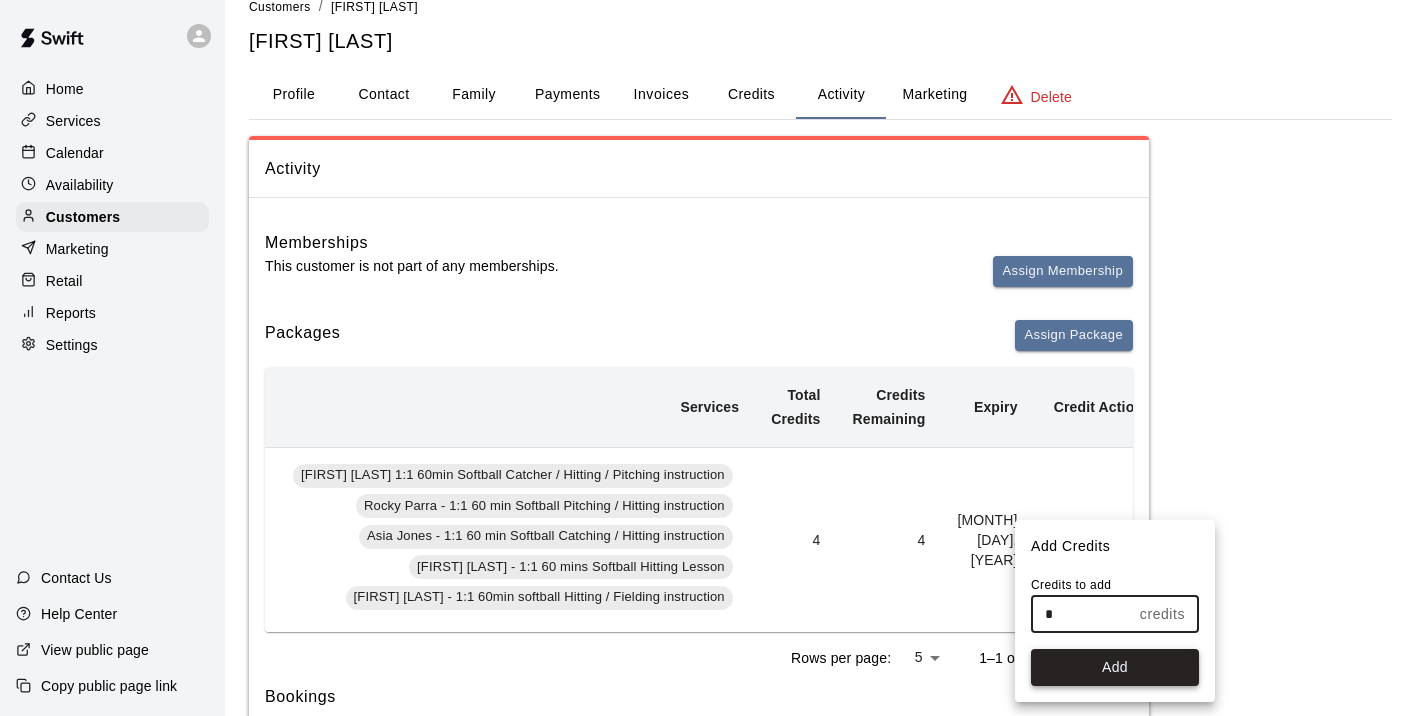 type on "*" 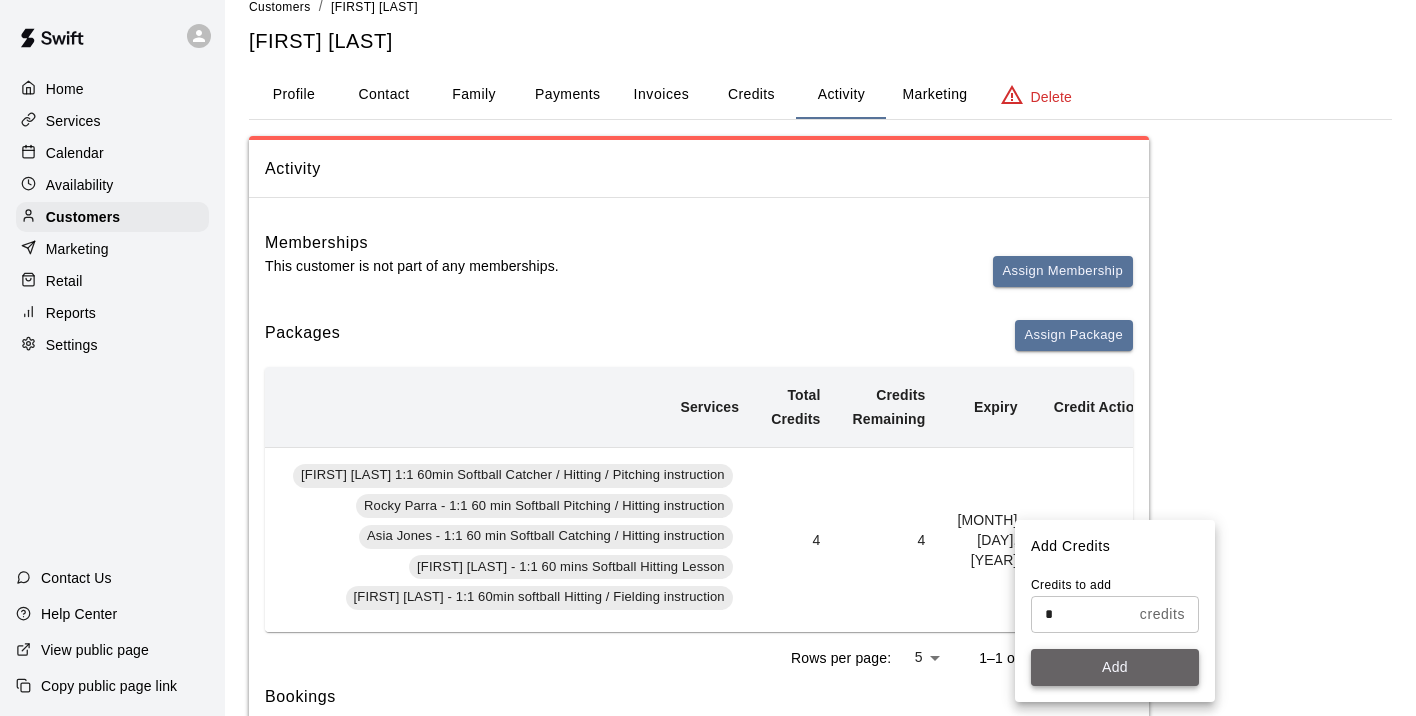 click on "Add" at bounding box center [1115, 667] 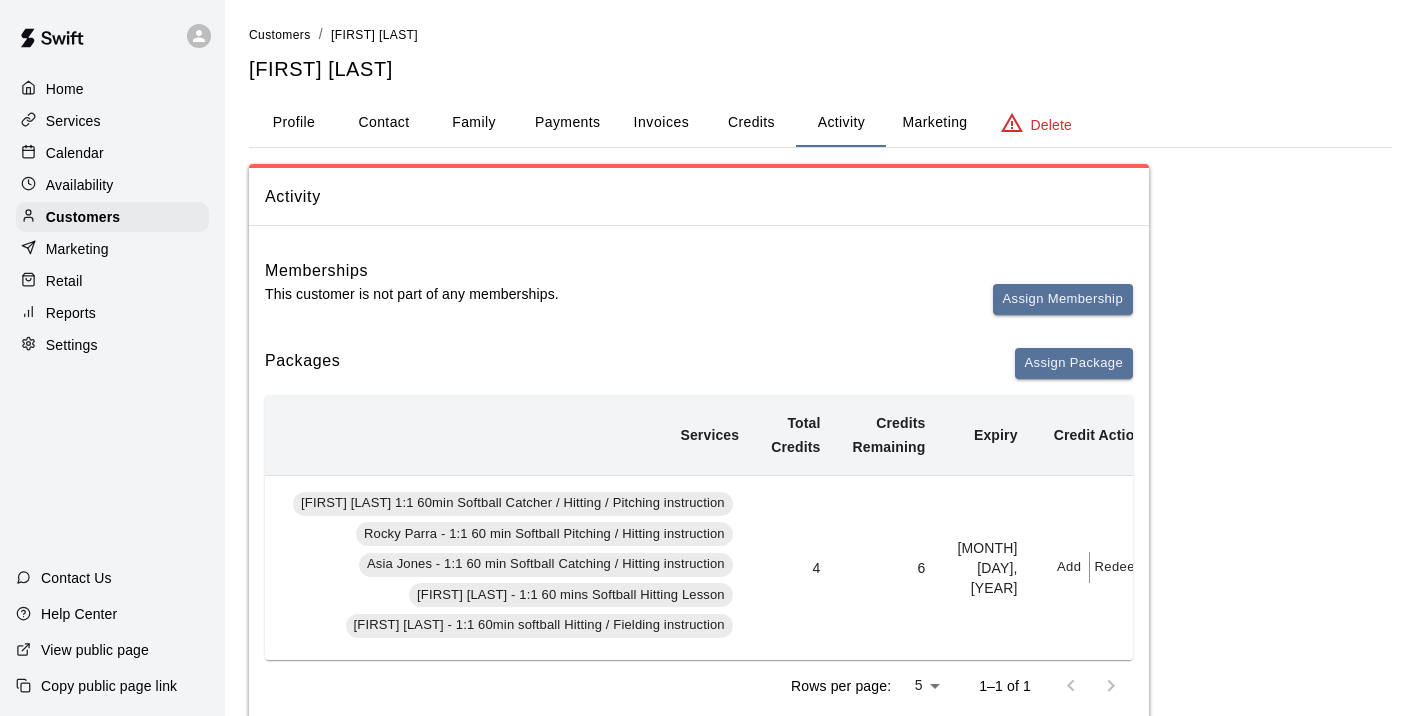 scroll, scrollTop: 0, scrollLeft: 0, axis: both 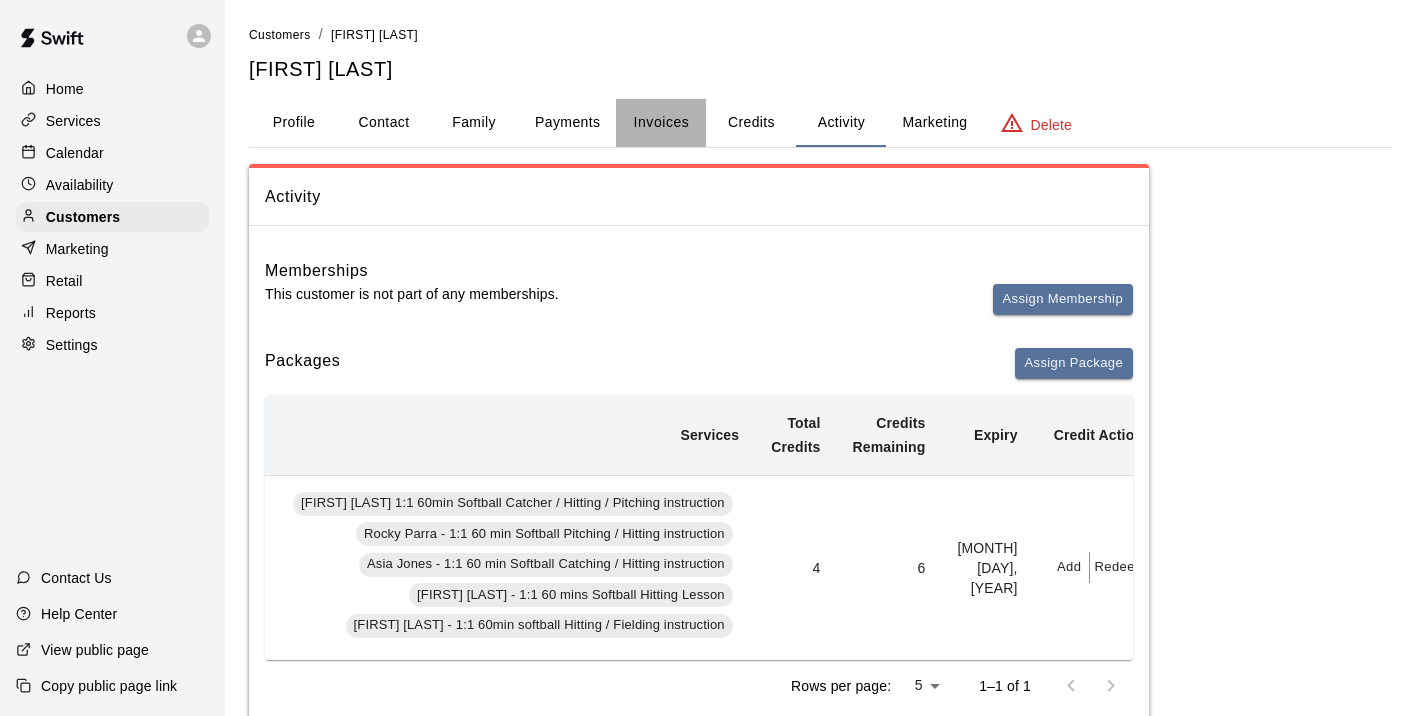click on "Invoices" at bounding box center (662, 122) 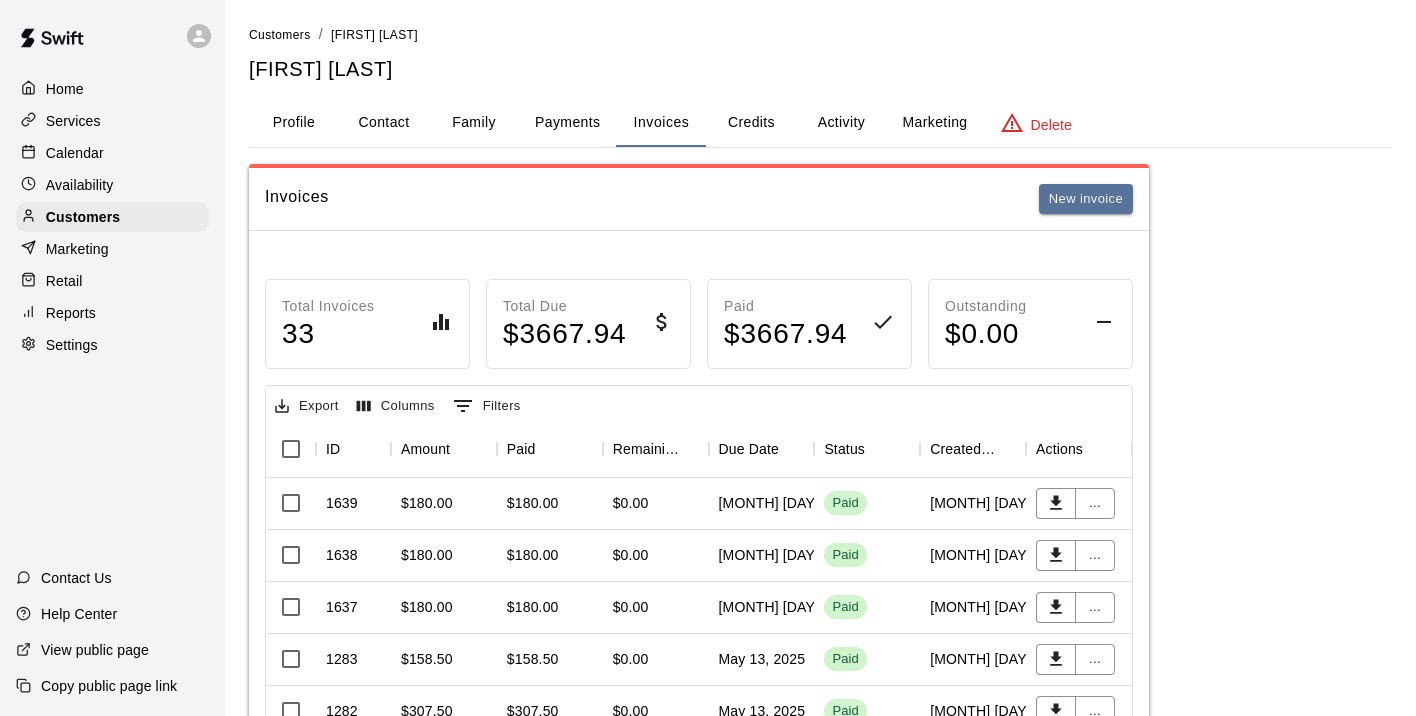 scroll, scrollTop: 0, scrollLeft: 0, axis: both 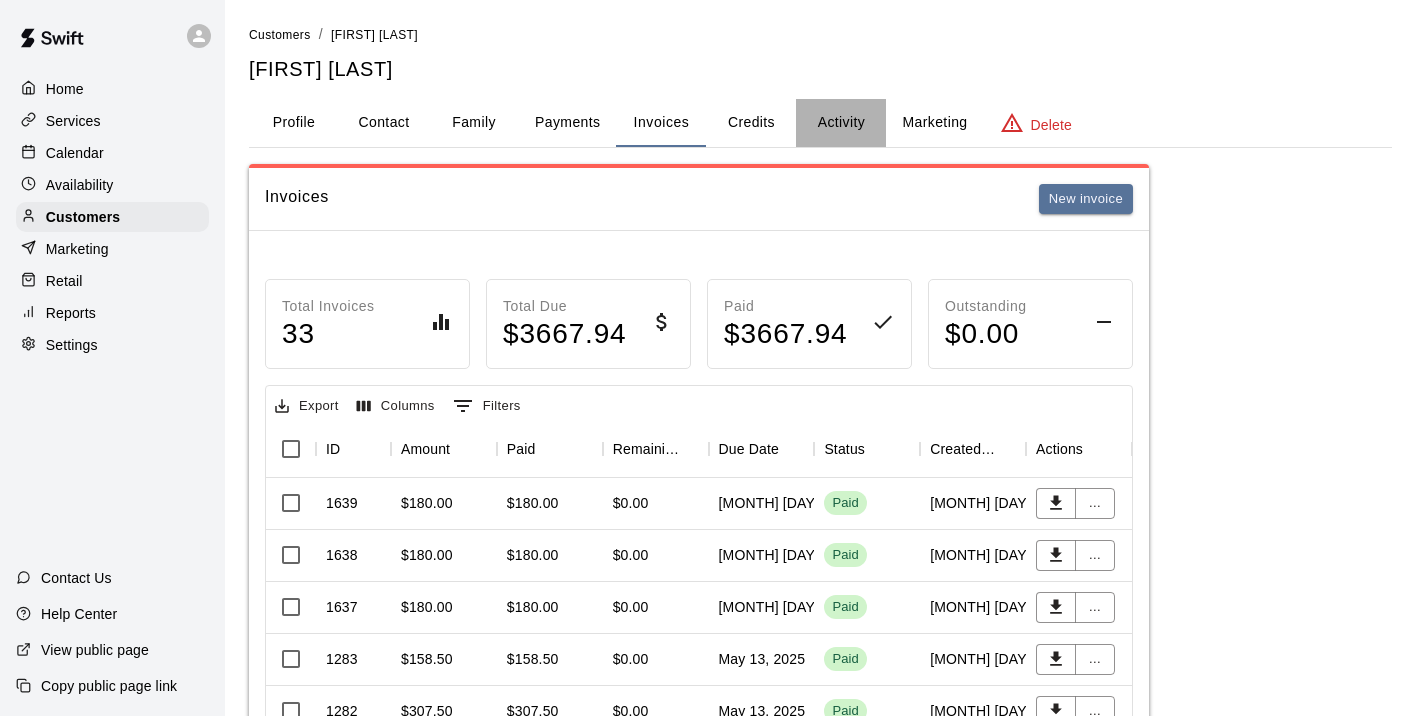 click on "Activity" at bounding box center [841, 123] 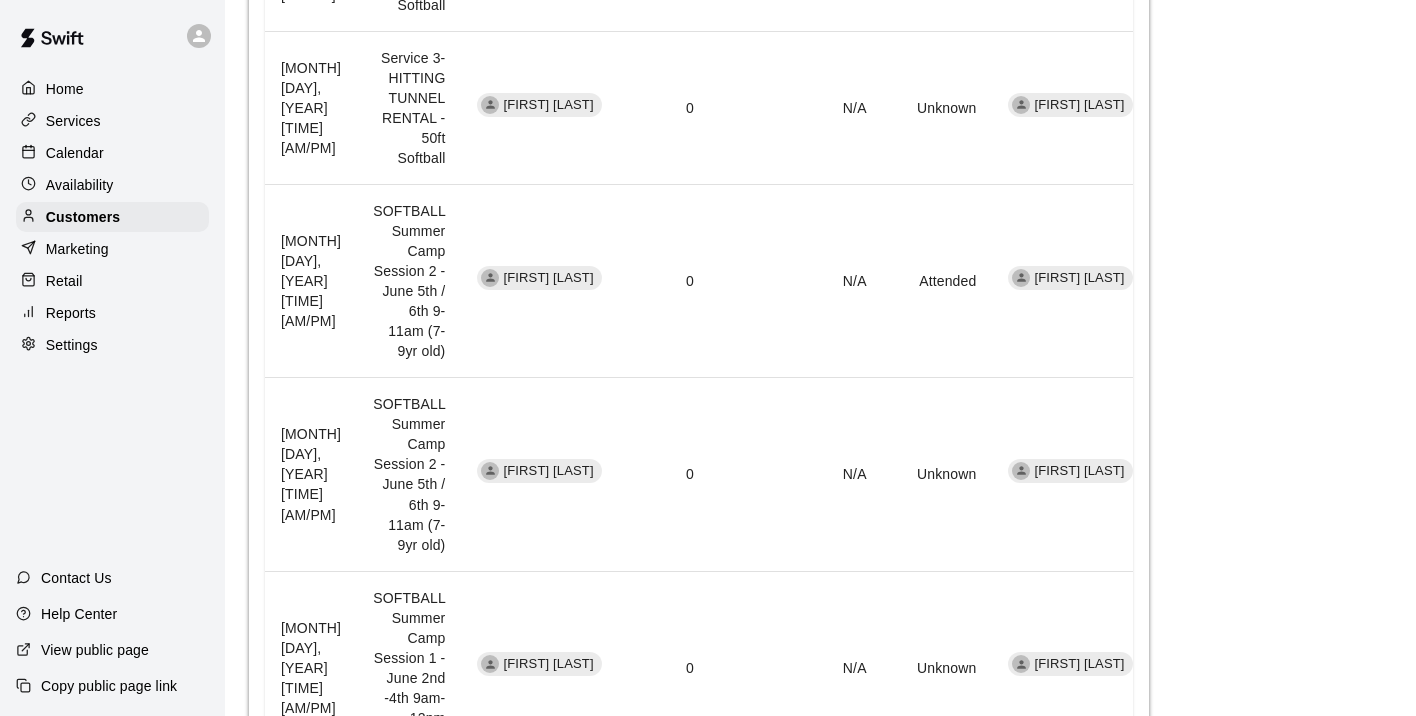 scroll, scrollTop: 1740, scrollLeft: 0, axis: vertical 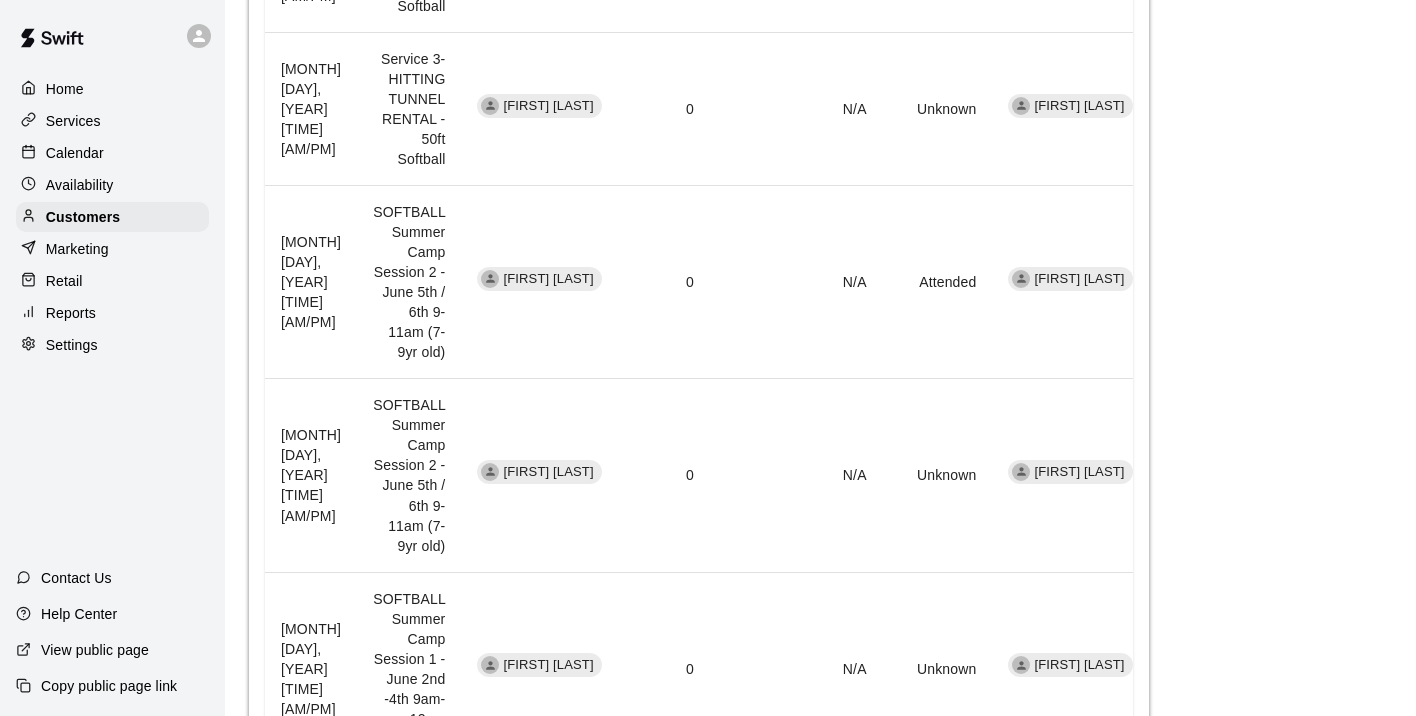 click on "Home Services Calendar Availability Customers Marketing Retail Reports Settings Contact Us Help Center View public page Copy public page link Customers / Eleanor Colby Eleanor Colby Profile Contact Family Payments Invoices Credits Activity Marketing Delete Activity Memberships This customer is not part of any memberships. Assign Membership Packages Assign Package Purchase Date   Package Services Total Credits Credits Remaining Expiry Credit Actions July 11, 2025 11:37 AM 4 pack of 60min 1:1 Softball Lessons with any of AZ Dingers instructors  Grace Rana 1:1 60min Softball Catcher / Hitting / Pitching instruction  Rocky Parra - 1:1 60 min Softball Pitching / Hitting instruction  Asia Jones - 1:1 60 min Softball Catching / Hitting instruction  Raedyn Hedlund - 1:1 60 mins Softball Hitting Lesson  Allie Skaggs - 1:1 60min softball Hitting / Fielding instruction  4 6 July 11, 2026 Add Redeem Rows per page: 5 * 1–1 of 1 Bookings Booking Date   Service For Amount Paid Payment Method Credits Used Attendance Status" at bounding box center [708, -430] 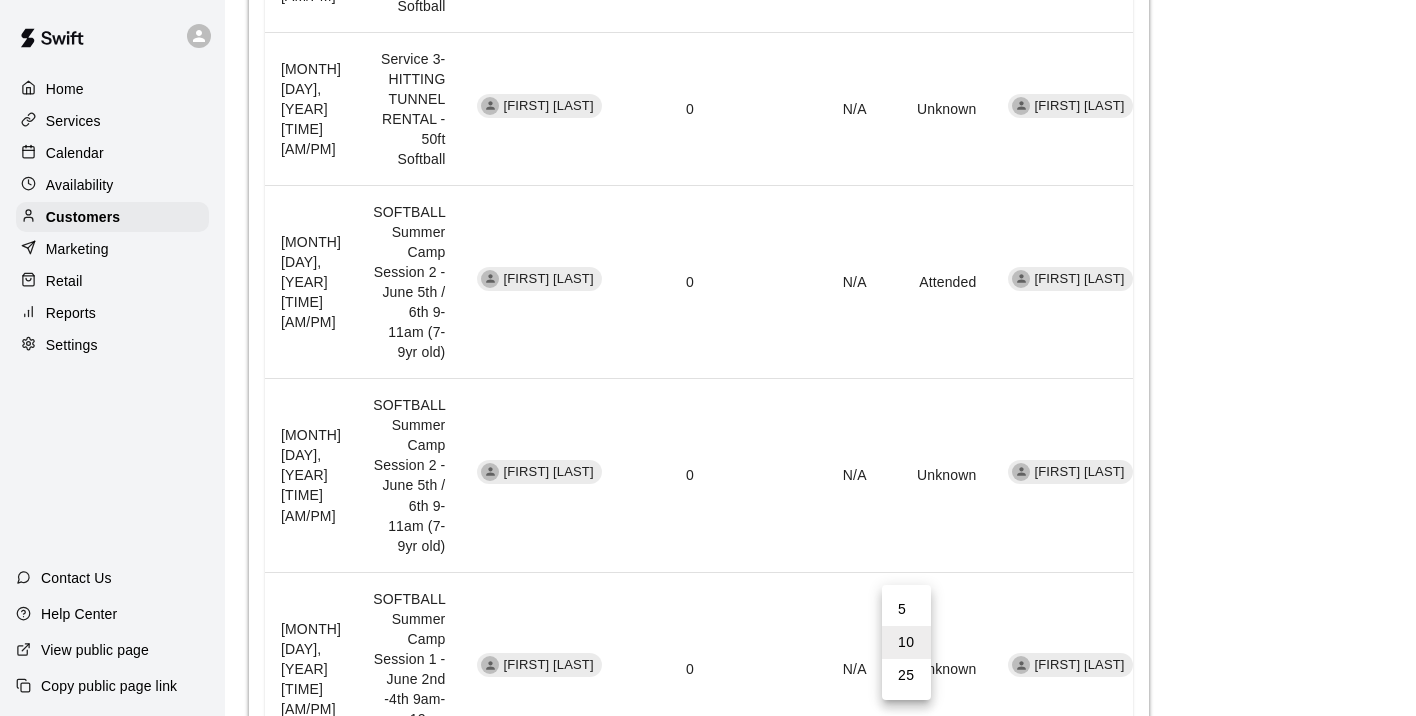 click on "25" at bounding box center [906, 675] 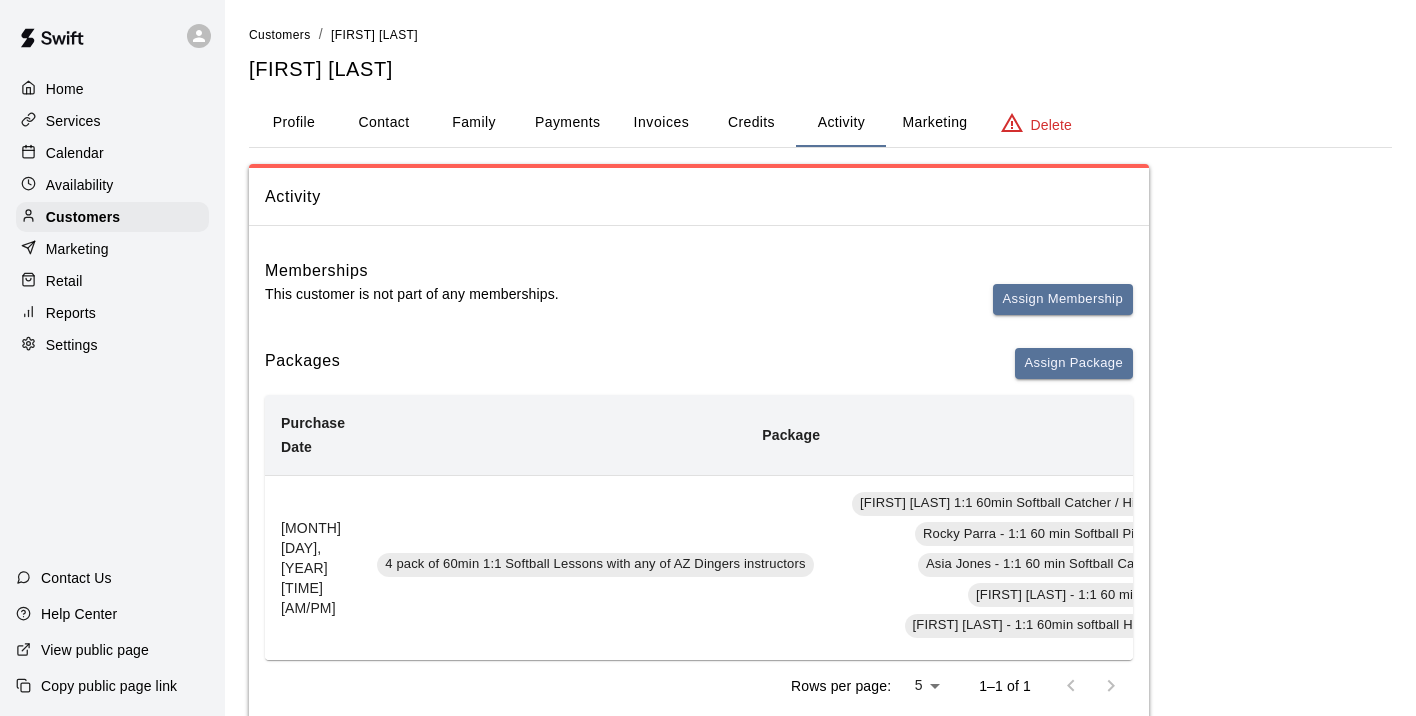 scroll, scrollTop: 0, scrollLeft: 0, axis: both 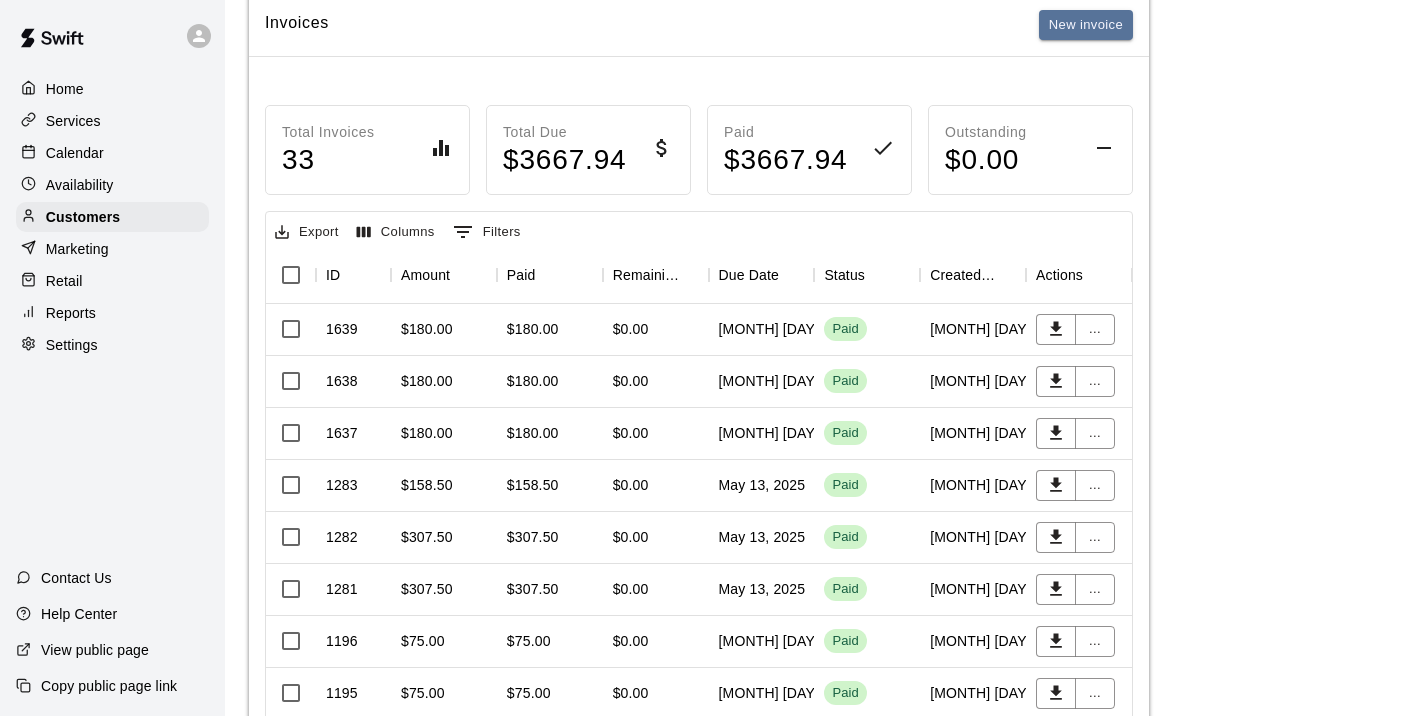 click on "$180.00" at bounding box center (533, 433) 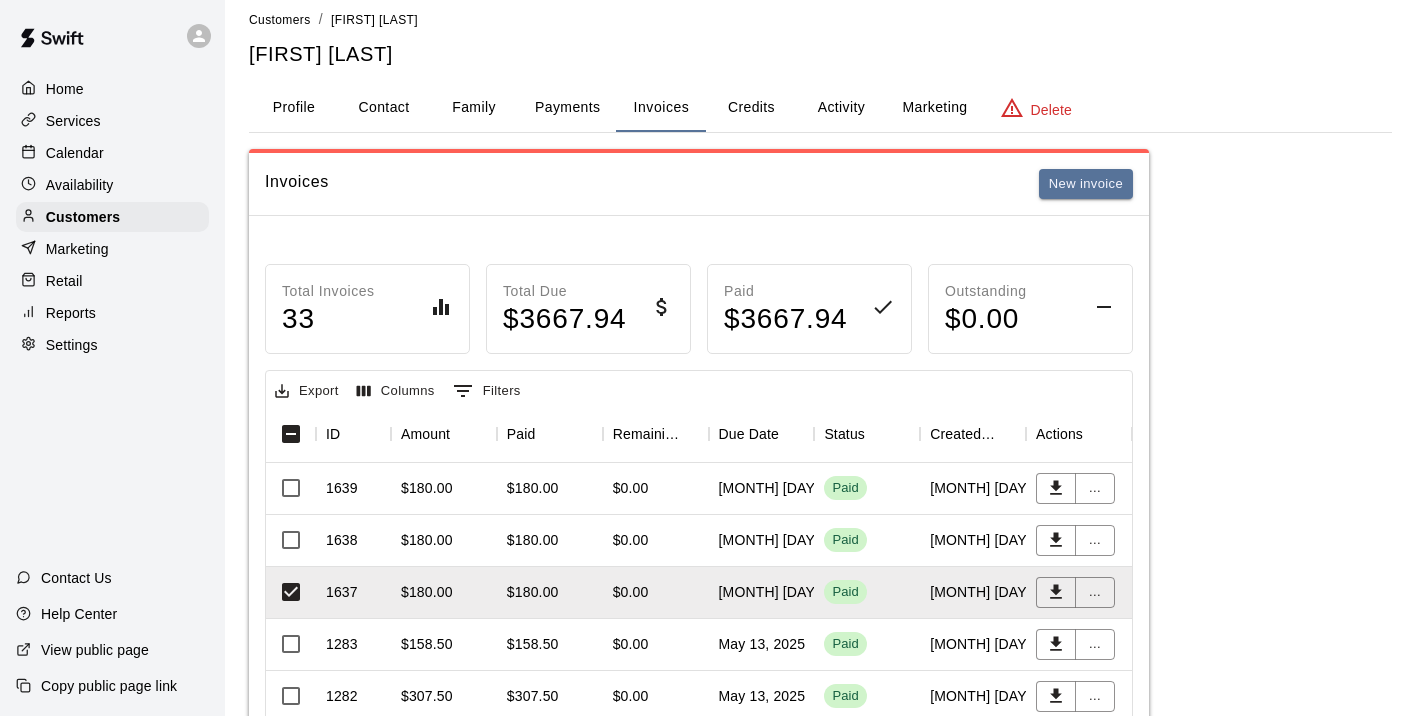 scroll, scrollTop: 19, scrollLeft: 0, axis: vertical 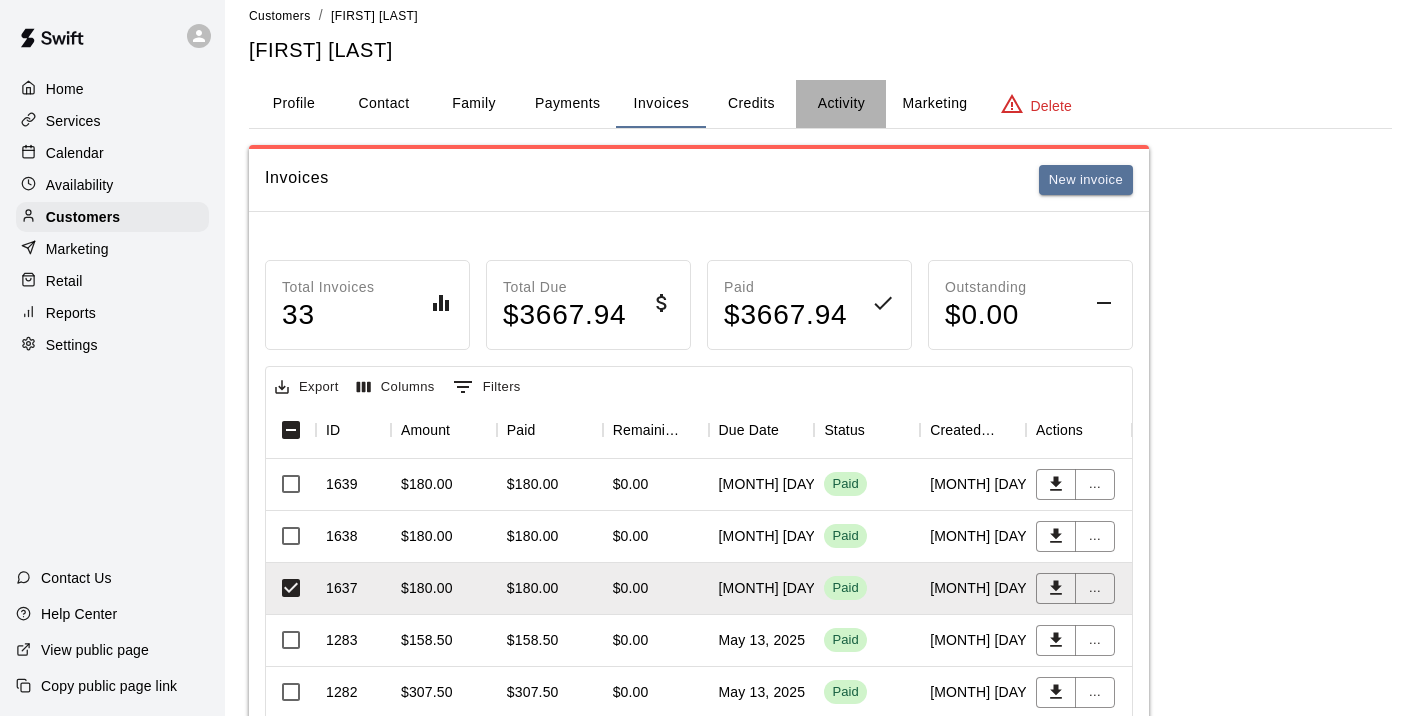 click on "Activity" at bounding box center [841, 104] 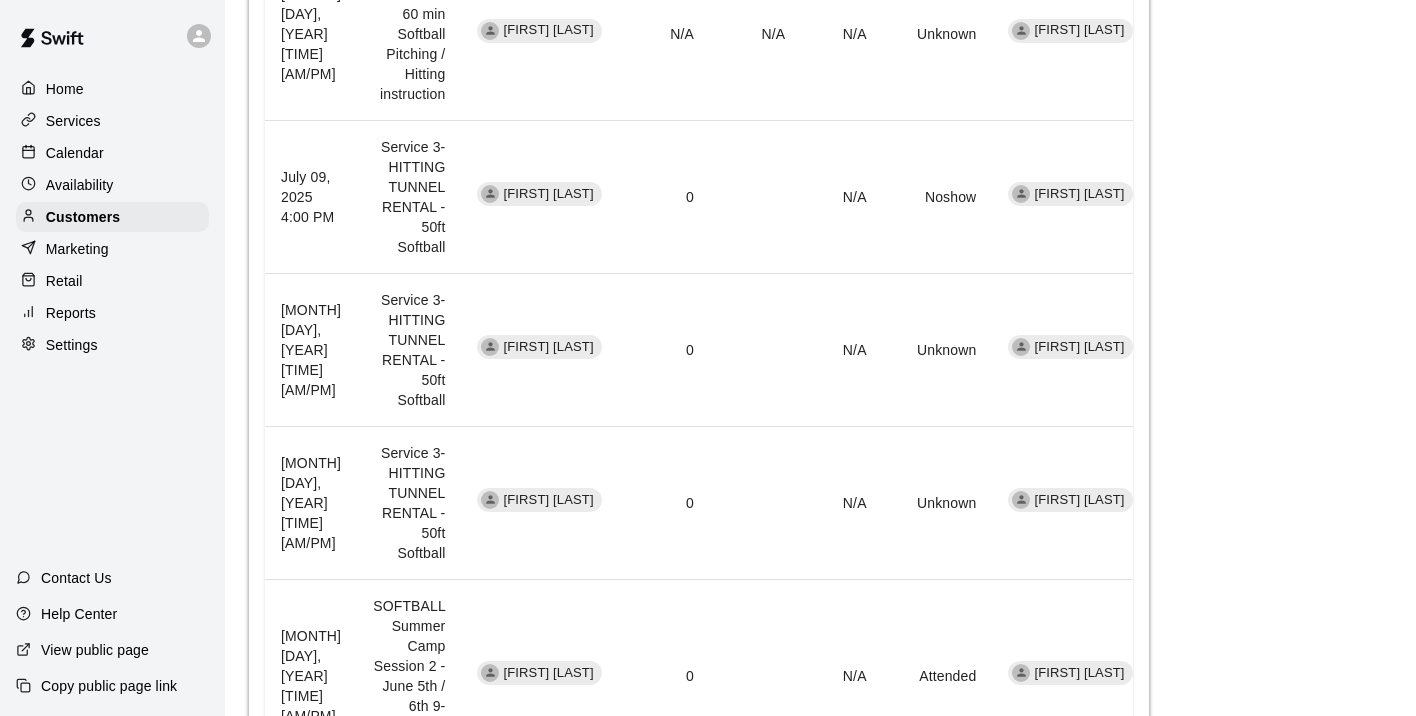 scroll, scrollTop: 1263, scrollLeft: 0, axis: vertical 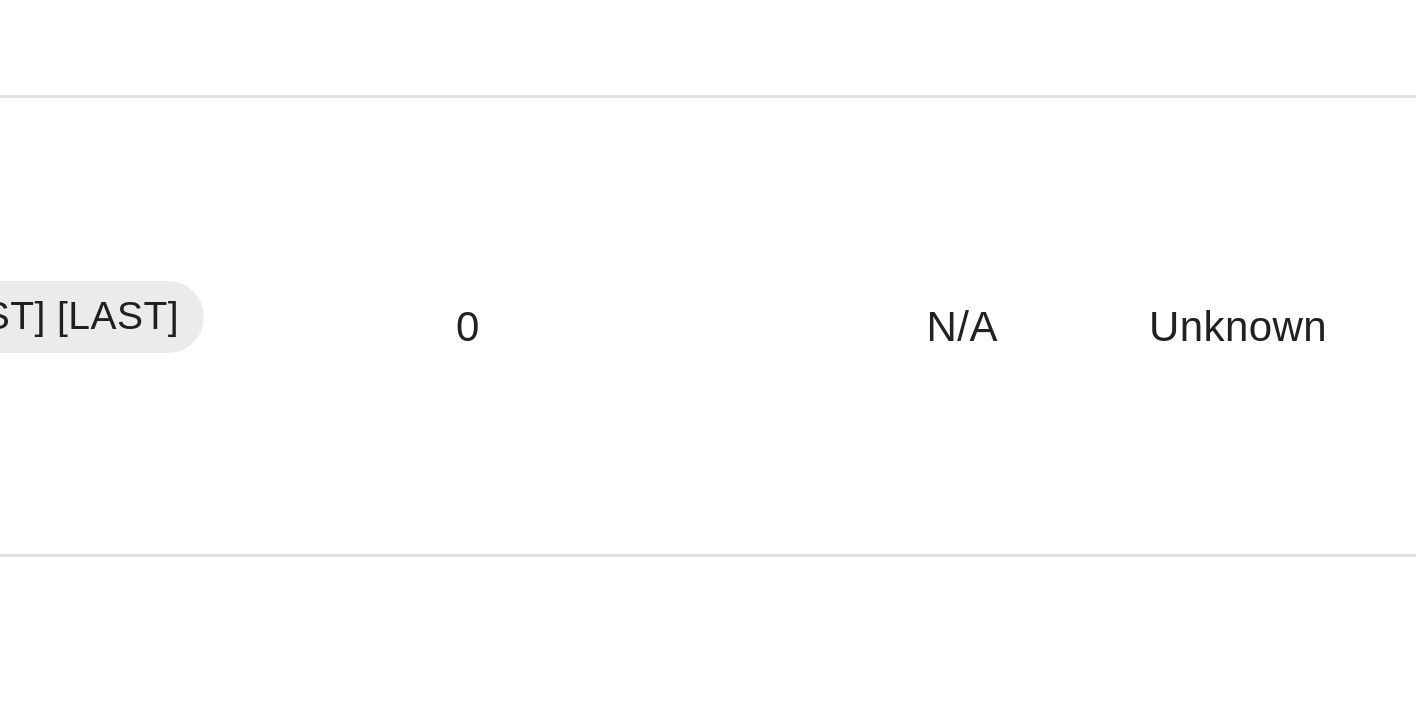 click at bounding box center (757, 759) 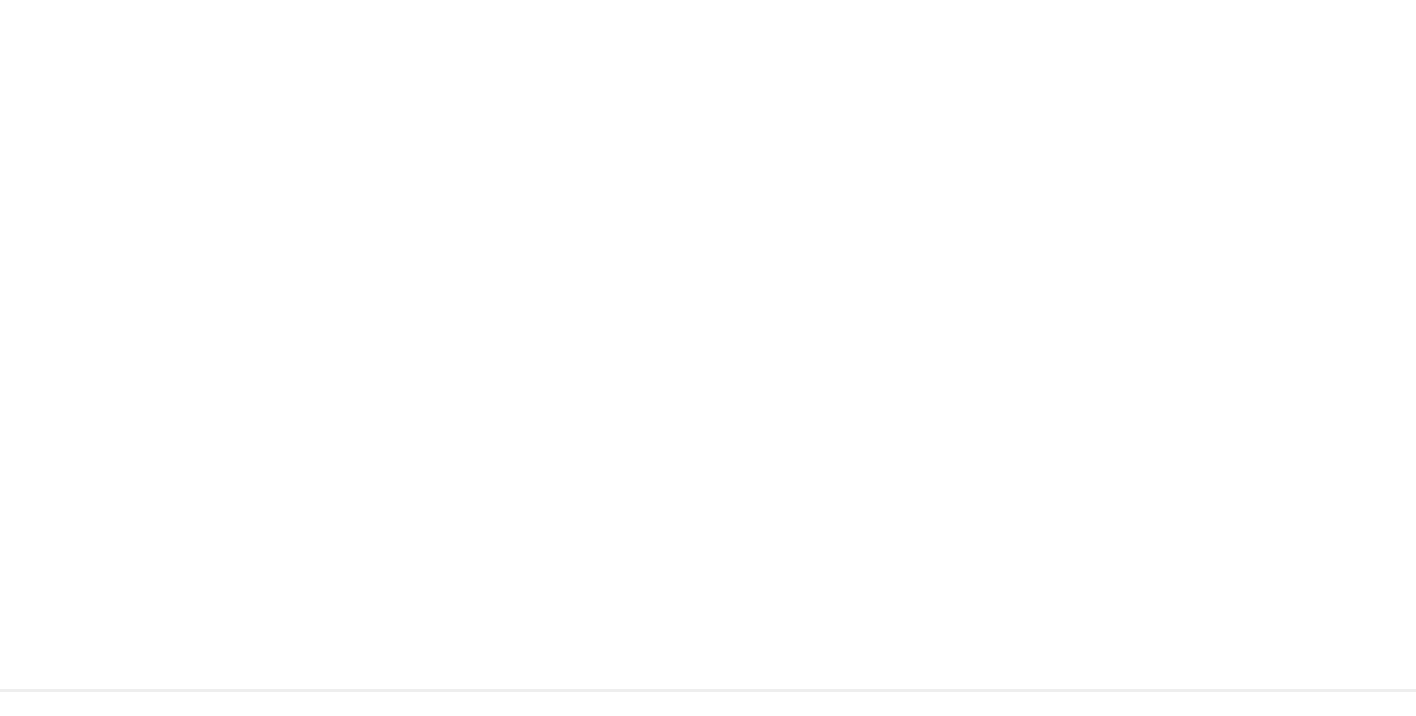 scroll, scrollTop: 0, scrollLeft: 0, axis: both 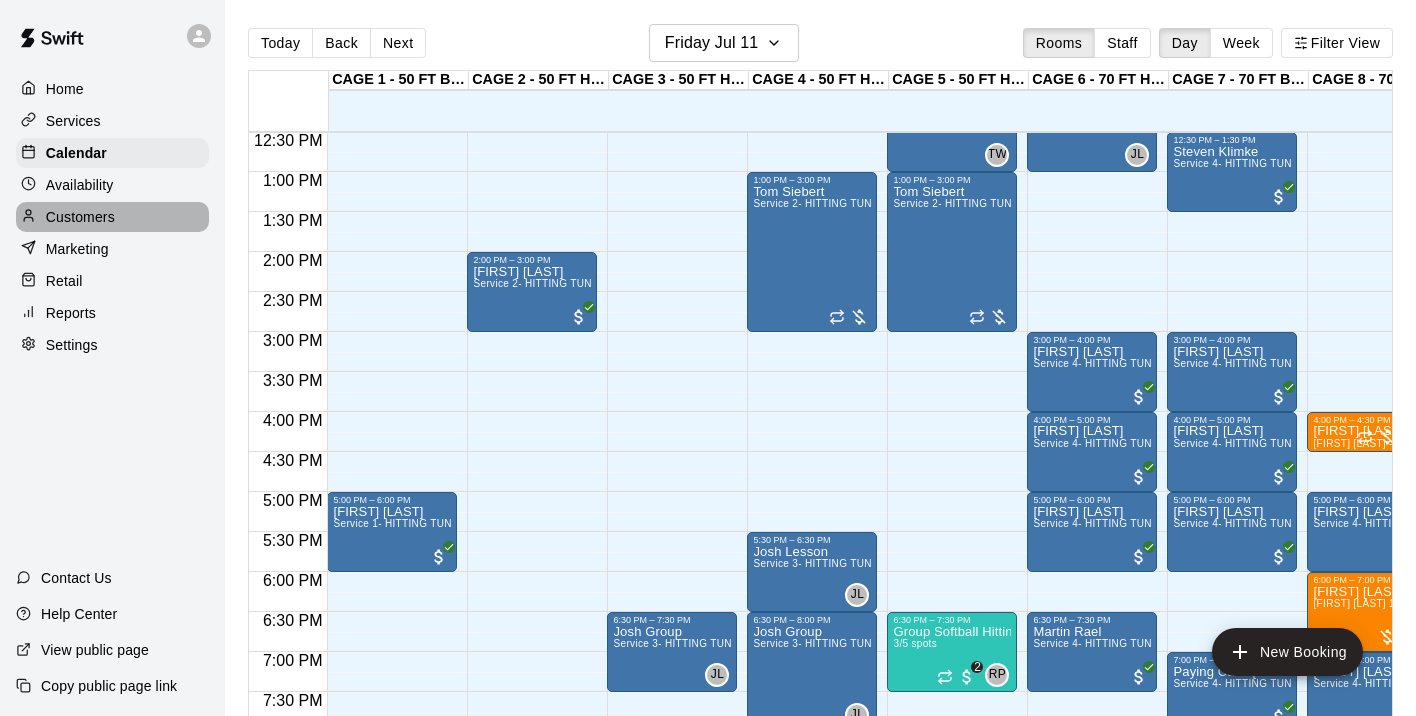 click on "Customers" at bounding box center [80, 217] 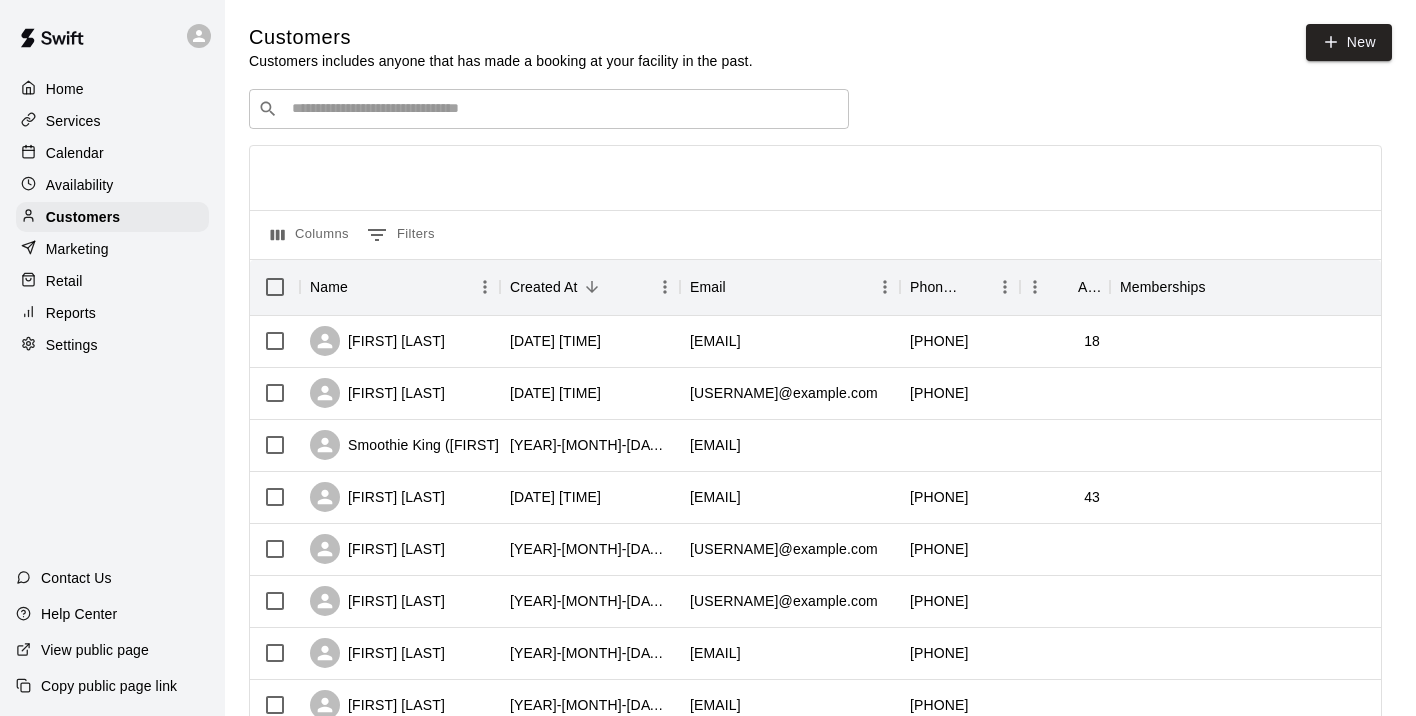 click at bounding box center [563, 109] 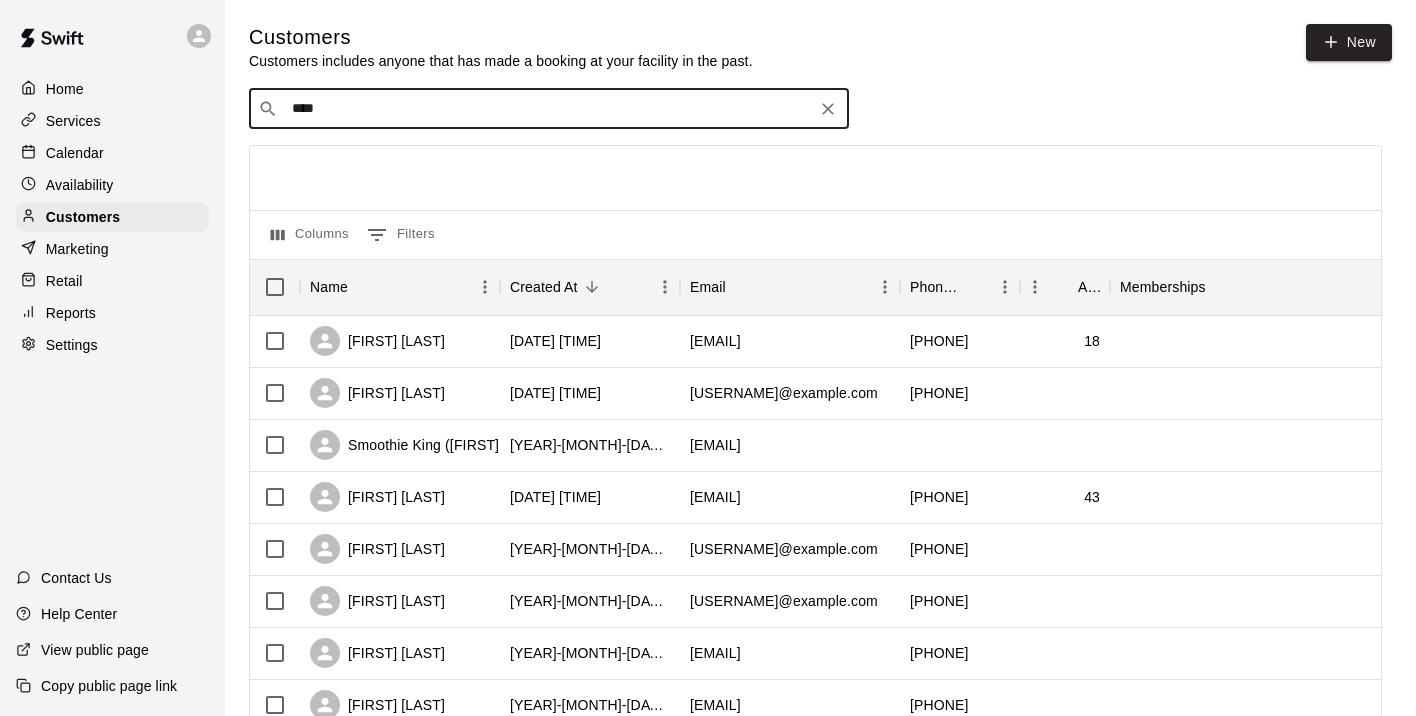 type on "*****" 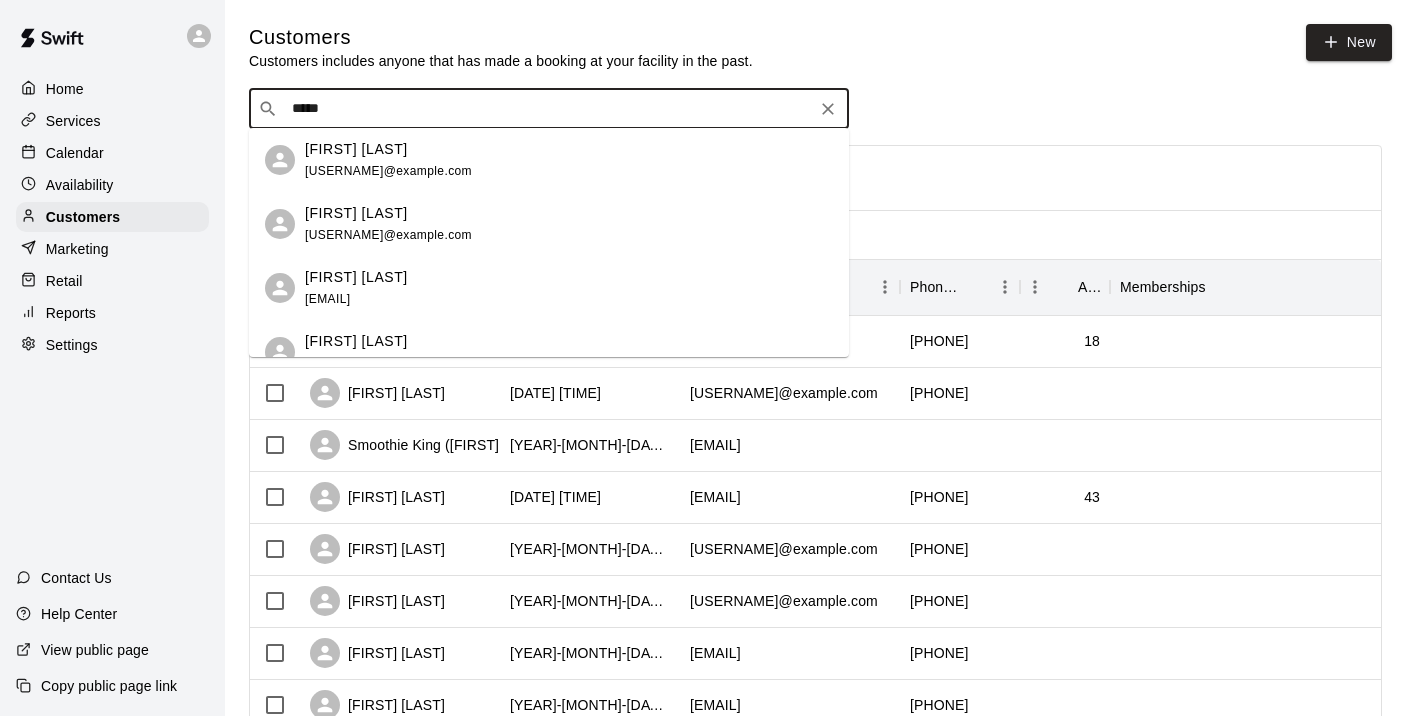 click on "Eleanor Colby" at bounding box center (356, 277) 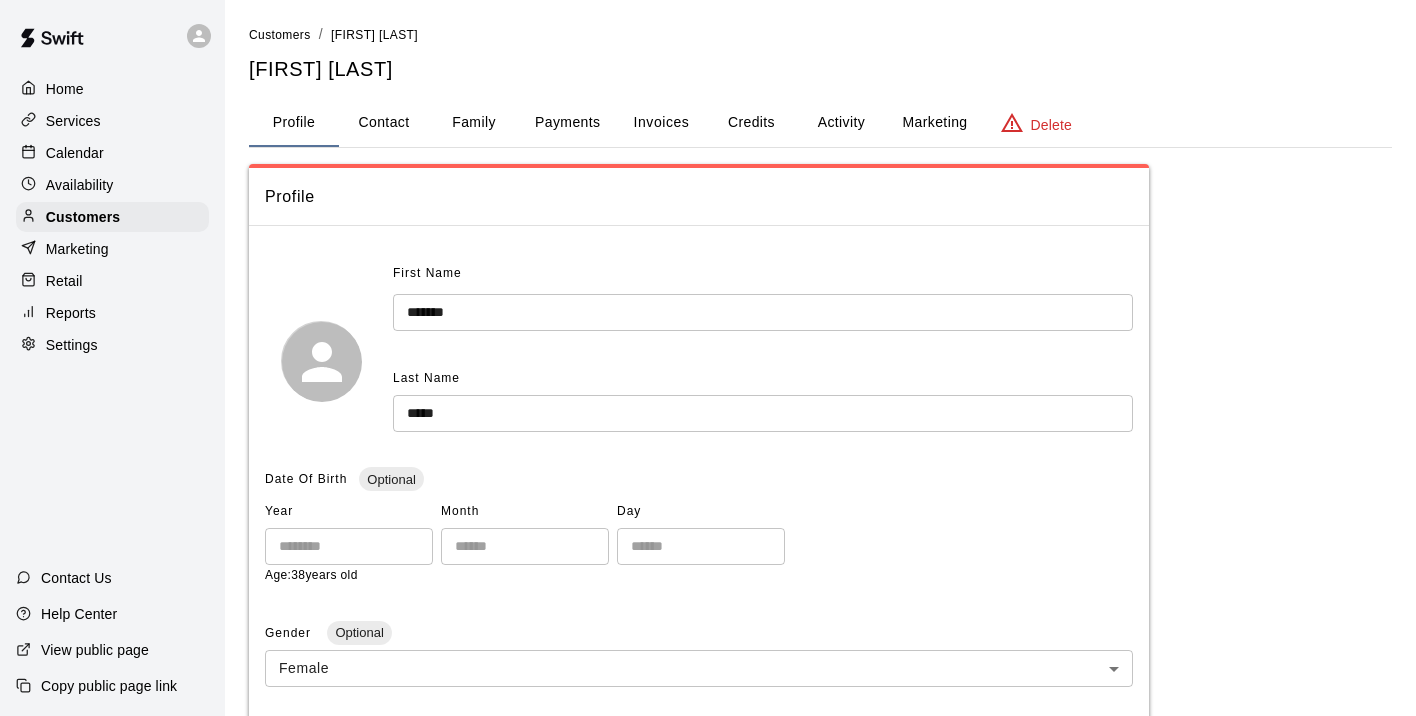 click on "Invoices" at bounding box center (662, 122) 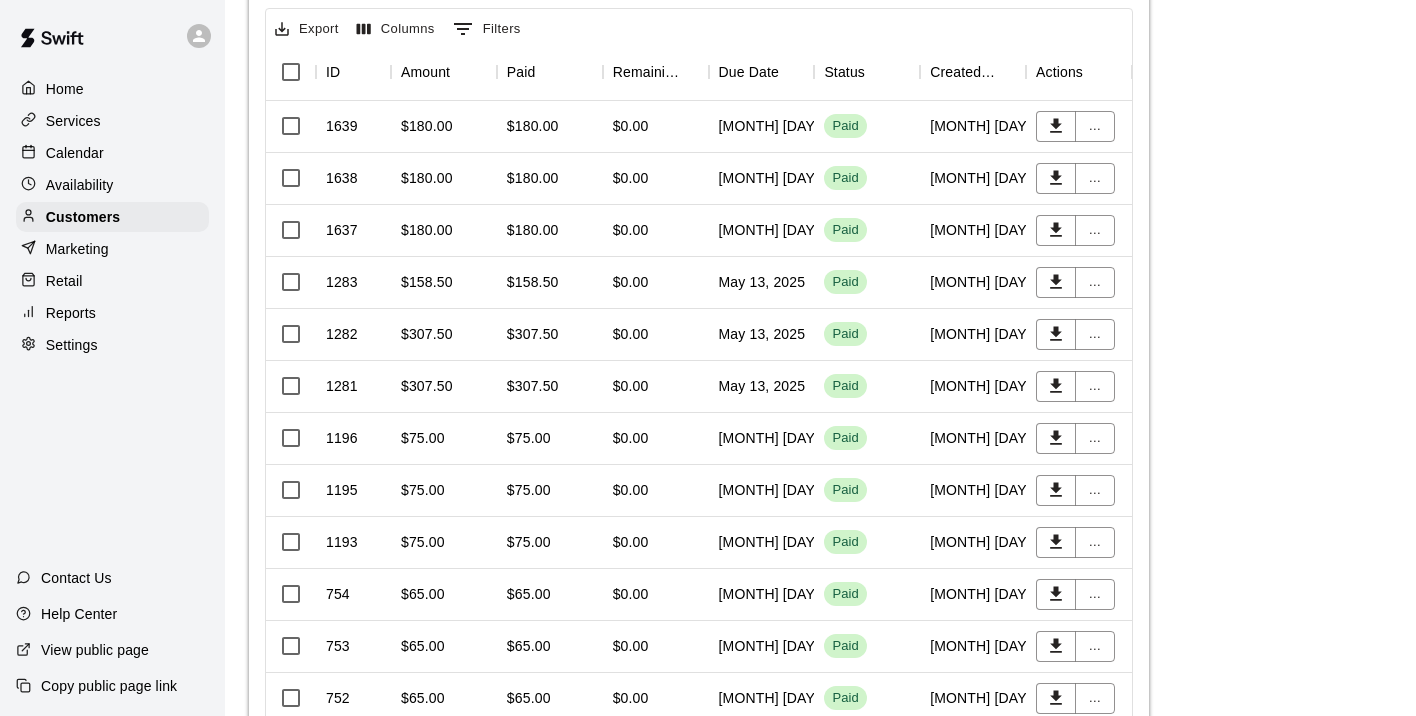scroll, scrollTop: 378, scrollLeft: 0, axis: vertical 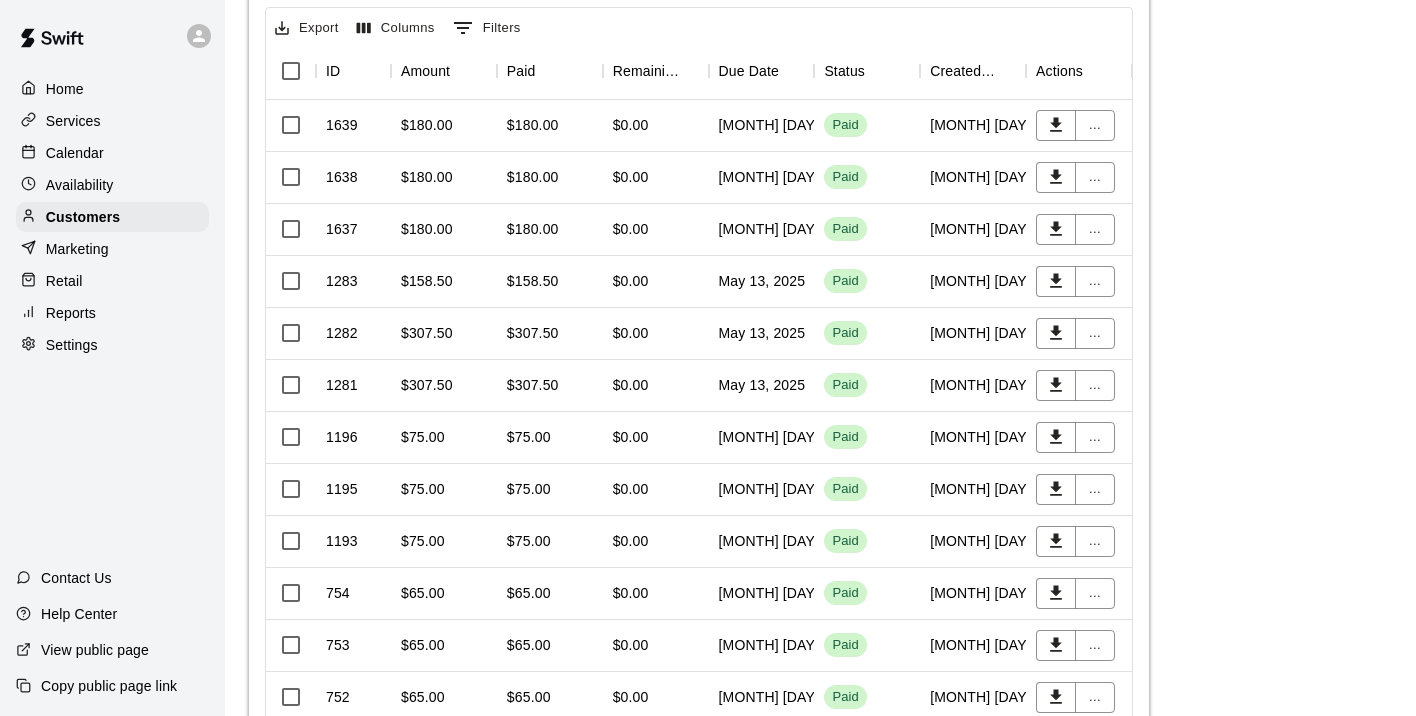 click on "$158.50" at bounding box center [444, 282] 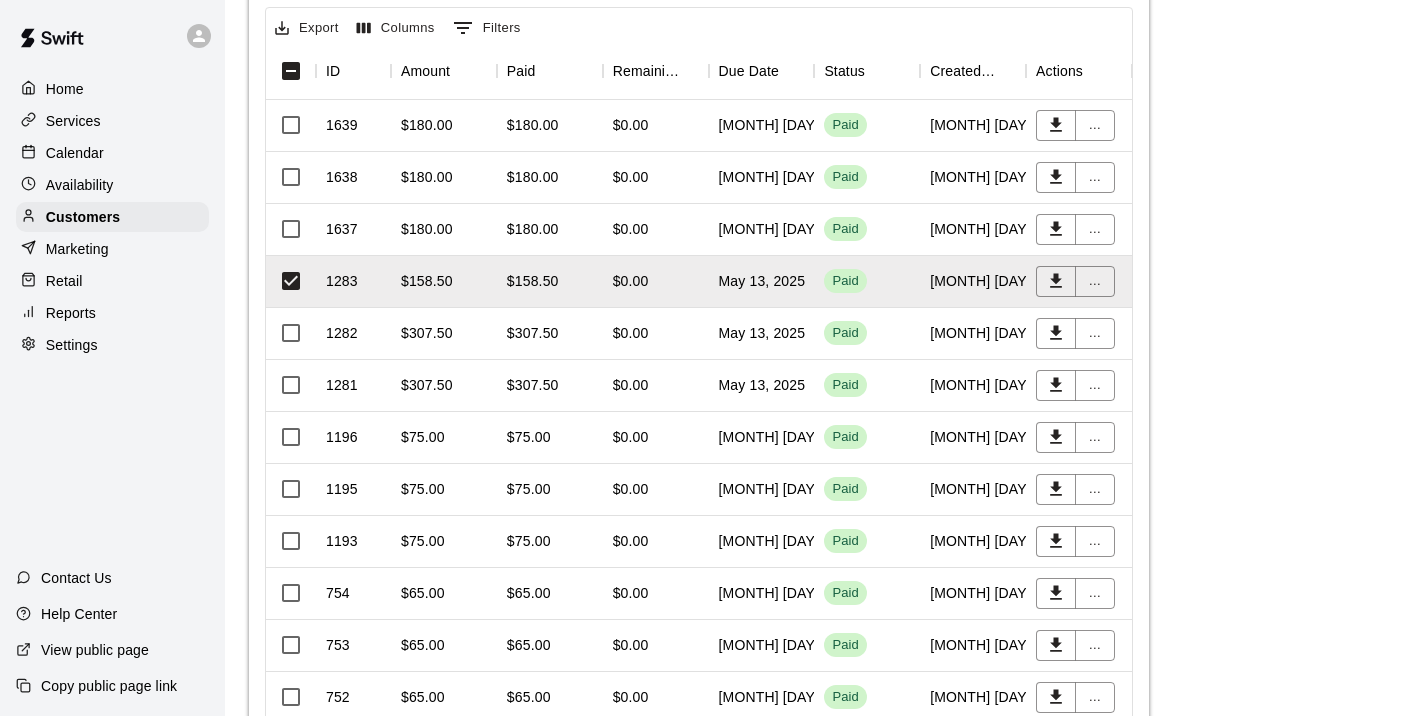 click on "$307.50" at bounding box center [444, 334] 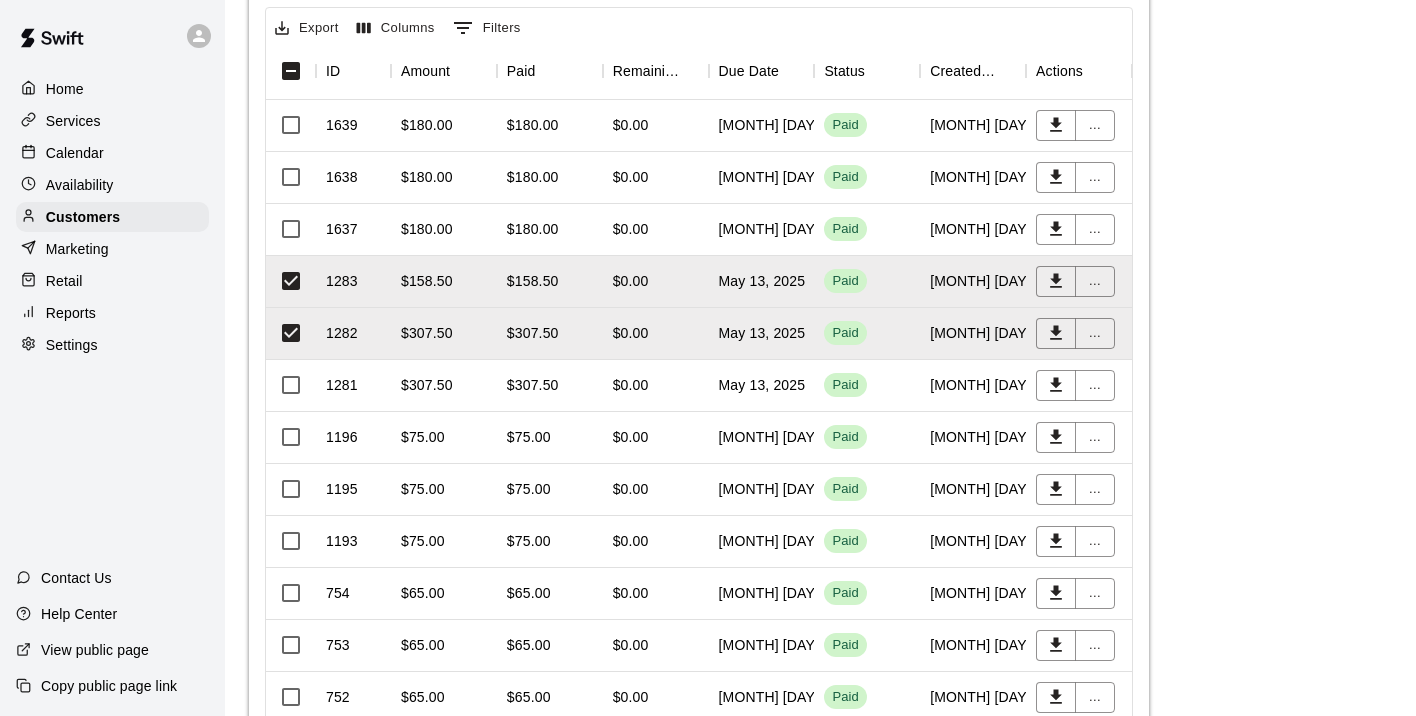 click on "$307.50" at bounding box center (427, 385) 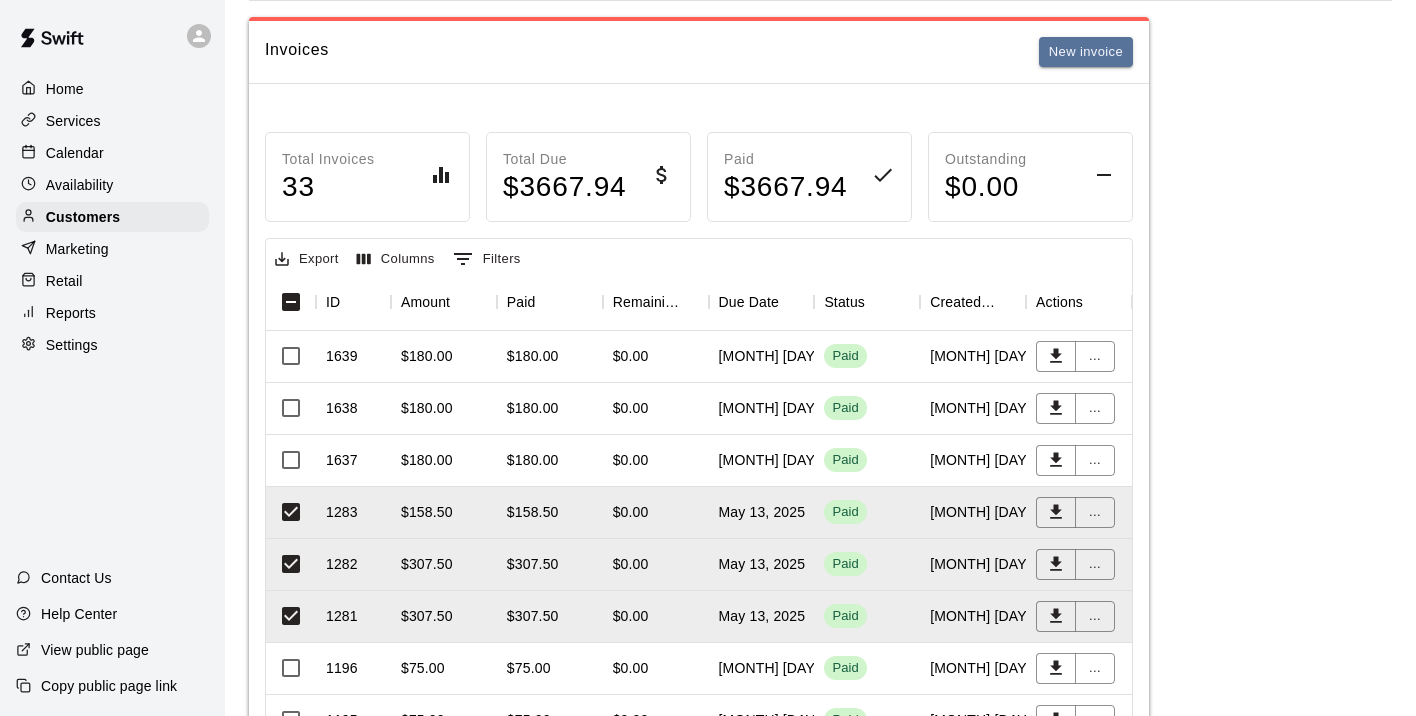 scroll, scrollTop: 140, scrollLeft: 0, axis: vertical 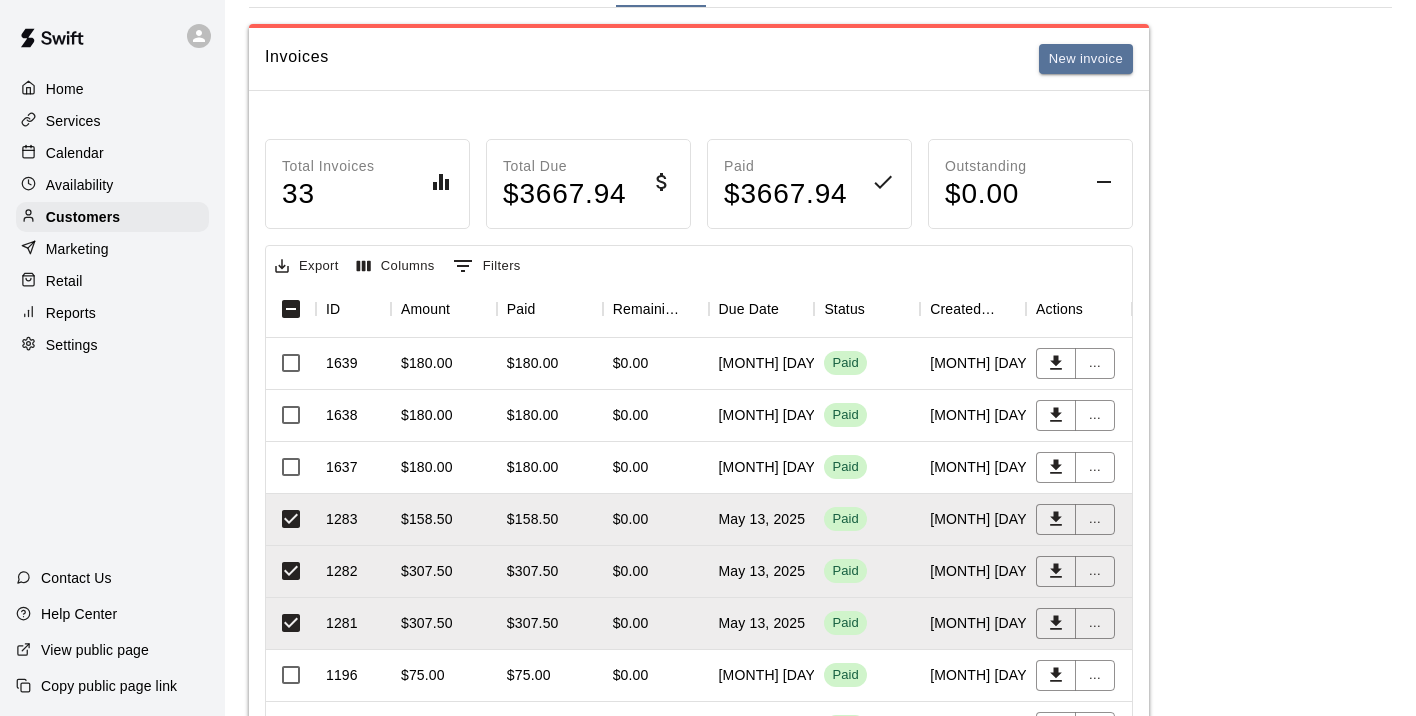 click on "$0.00" at bounding box center [656, 468] 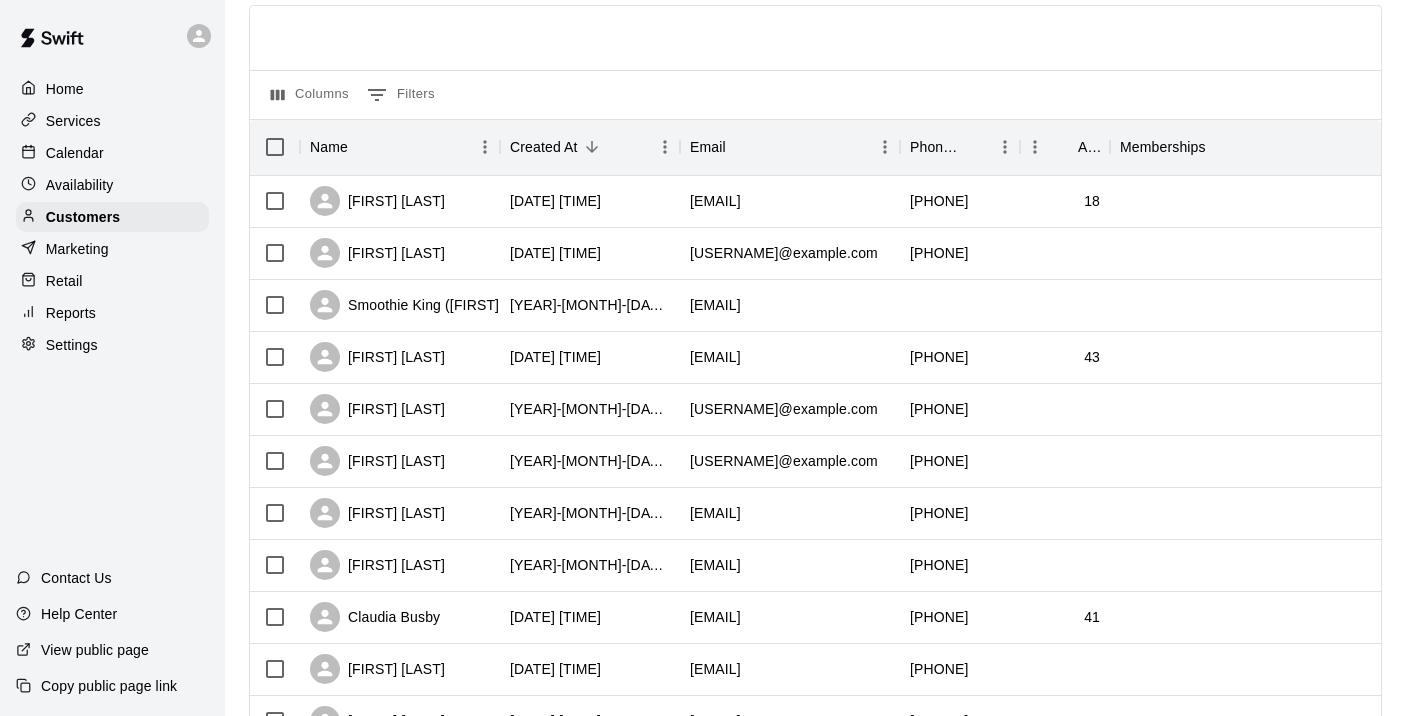 scroll, scrollTop: 0, scrollLeft: 0, axis: both 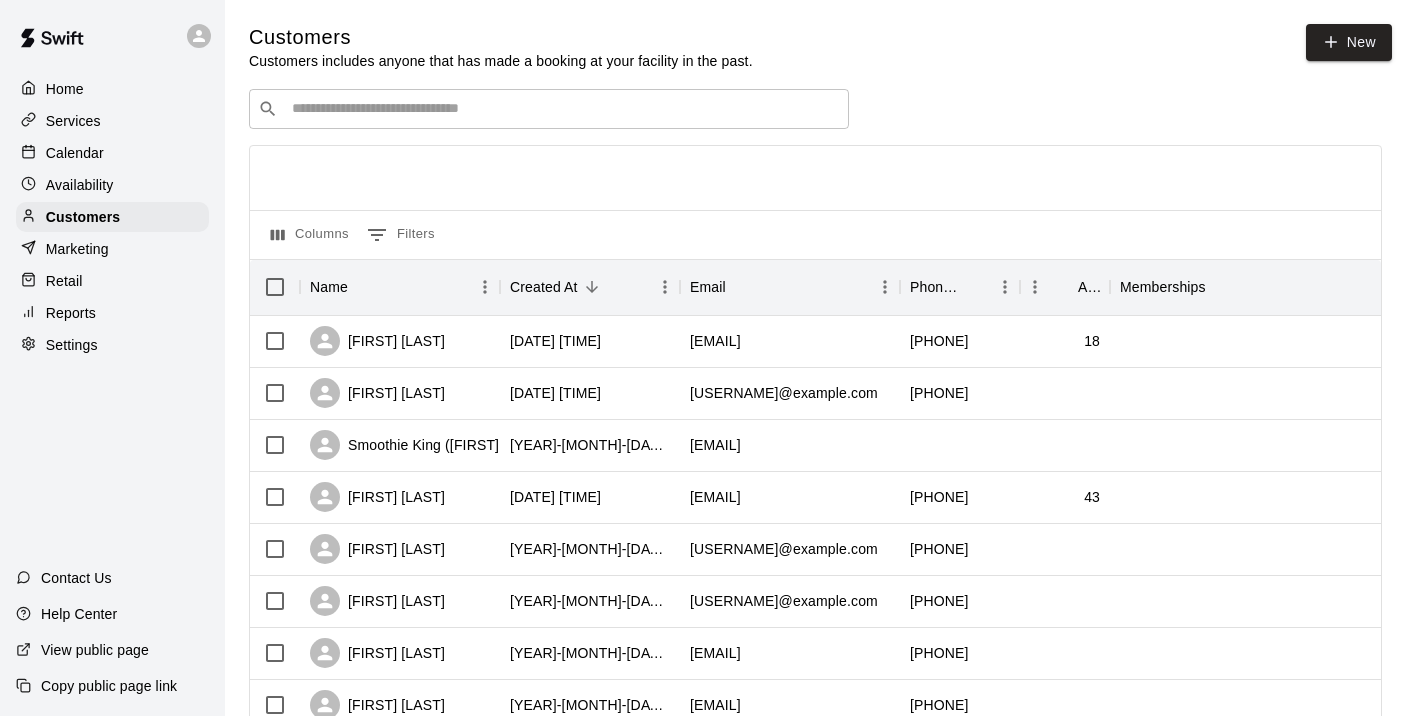 click on "Calendar" at bounding box center (75, 153) 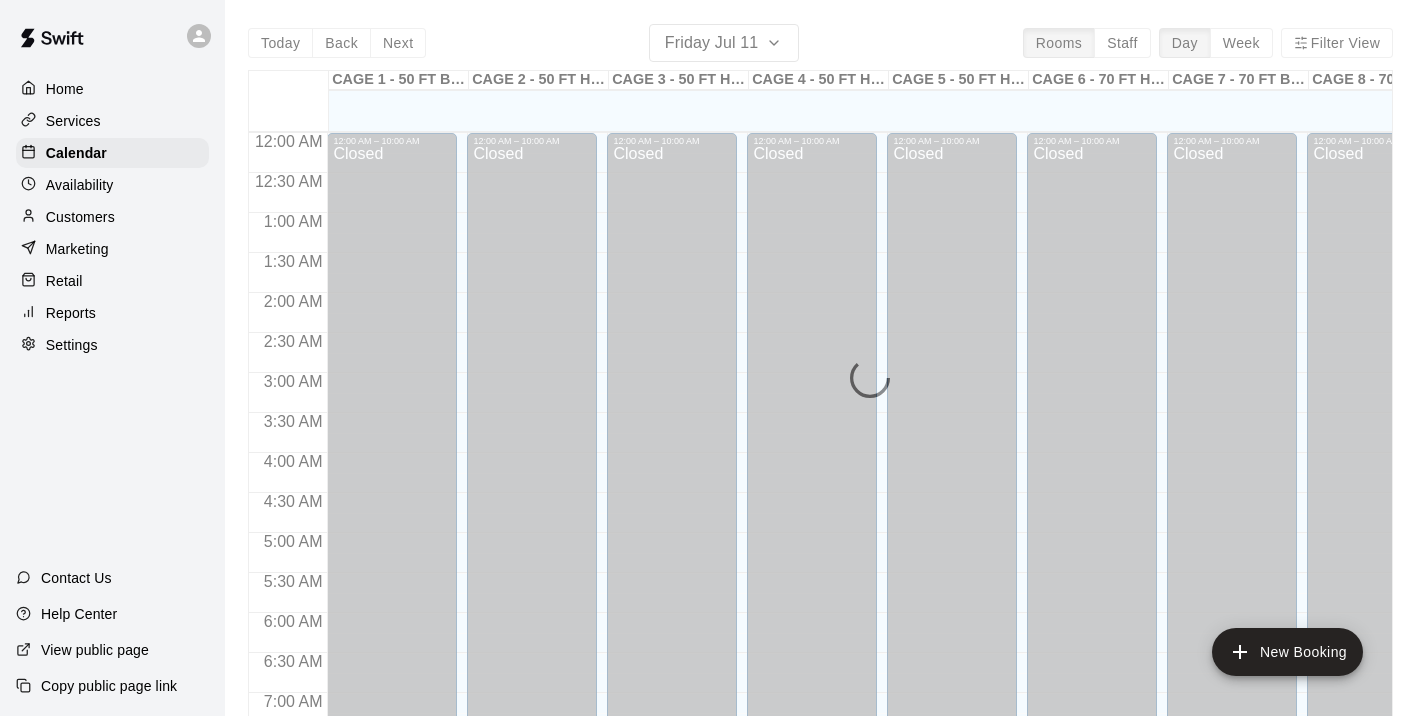 scroll, scrollTop: 934, scrollLeft: 0, axis: vertical 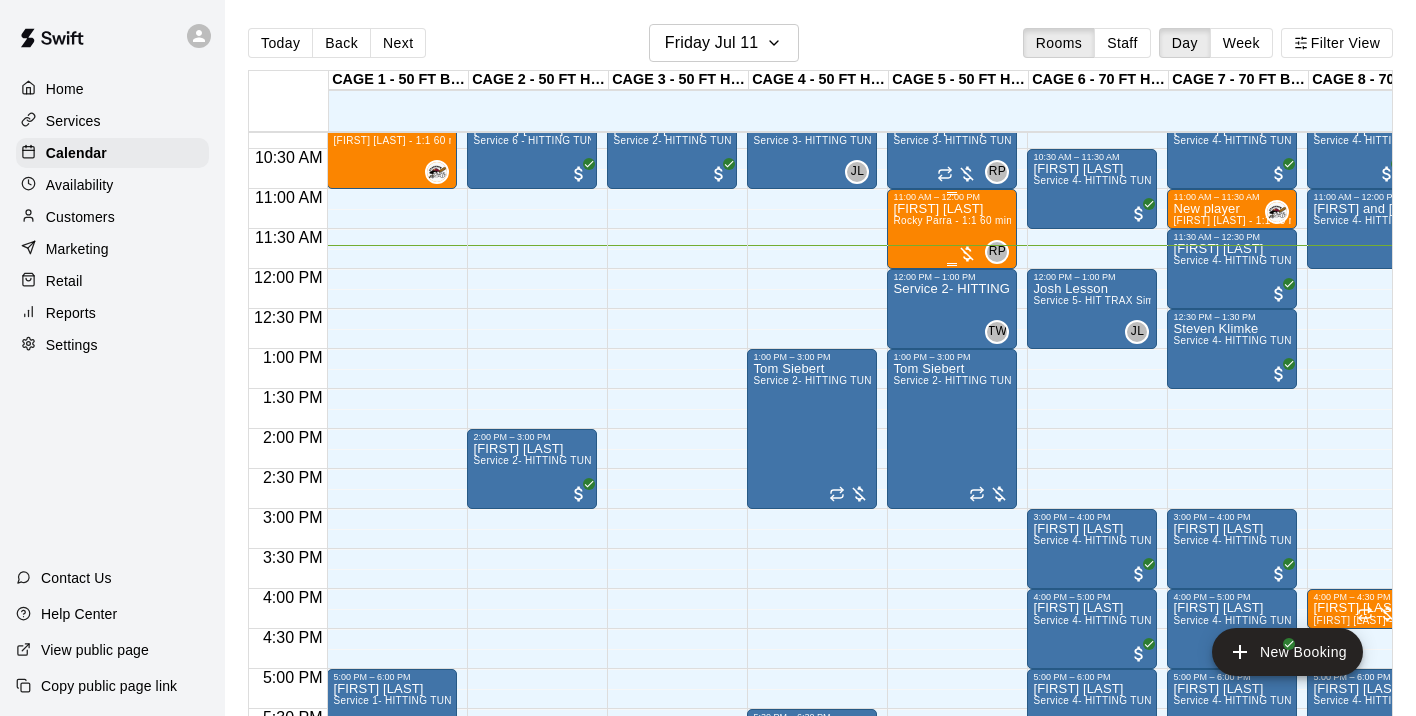 click on "Preslee Colby Rocky Parra - 1:1 60 min Softball Pitching / Hitting instruction" at bounding box center [952, 560] 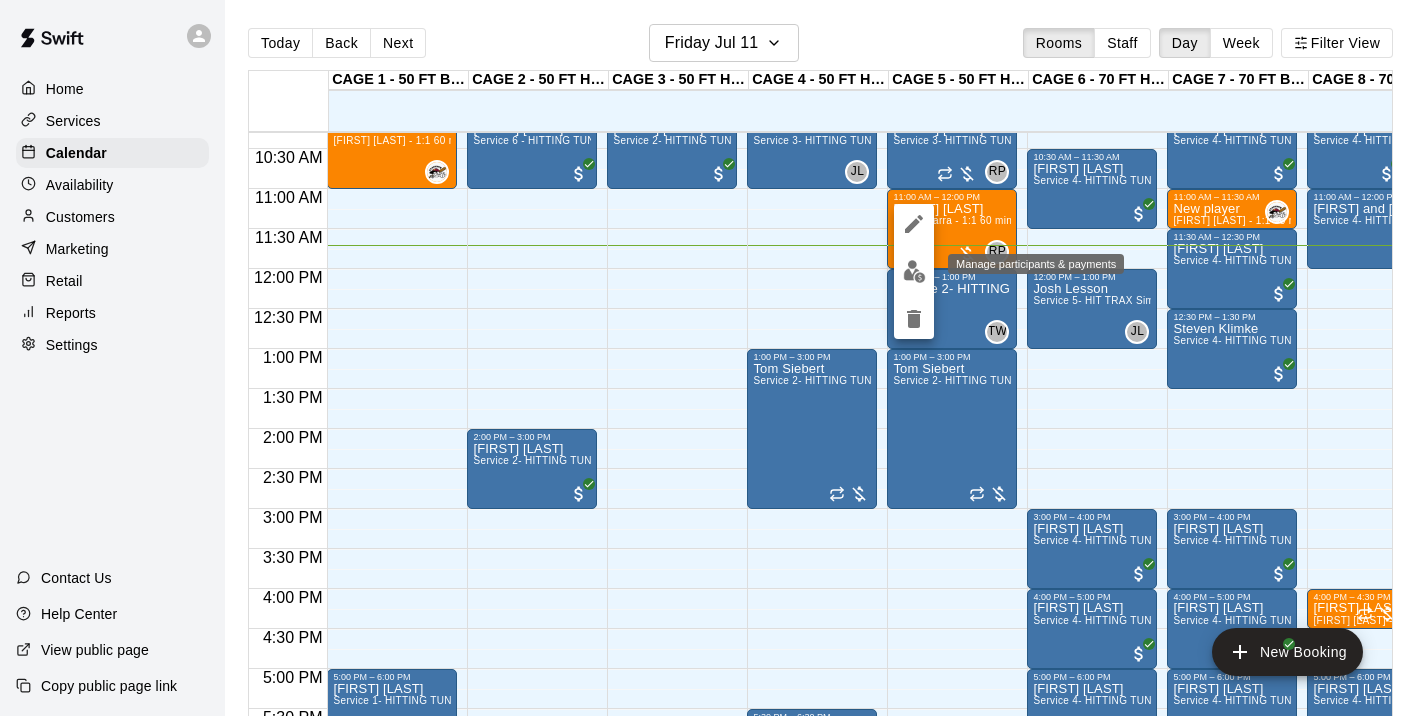 click at bounding box center (914, 271) 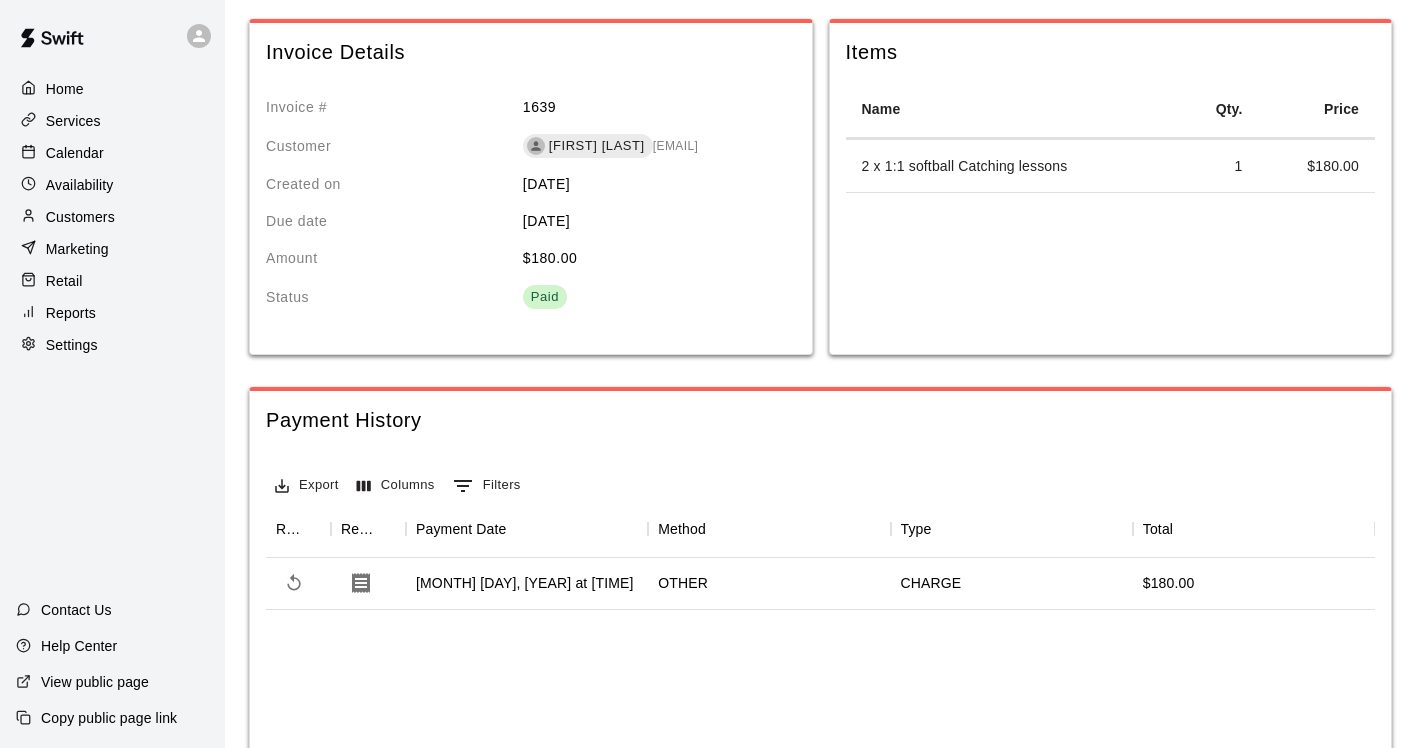 scroll, scrollTop: 79, scrollLeft: 0, axis: vertical 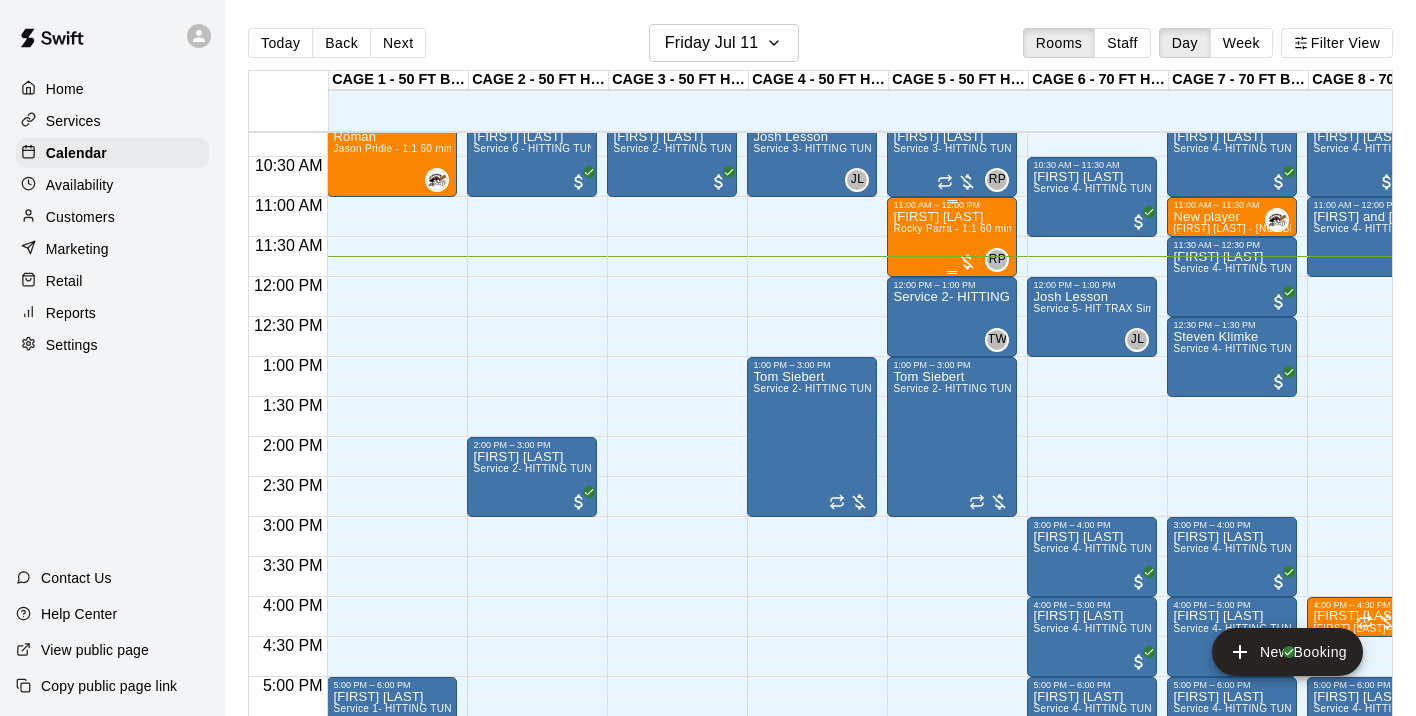 click on "[FIRST] [LAST] [FIRST] [LAST] - 1:1 60 min Softball Pitching / Hitting instruction" at bounding box center (952, 568) 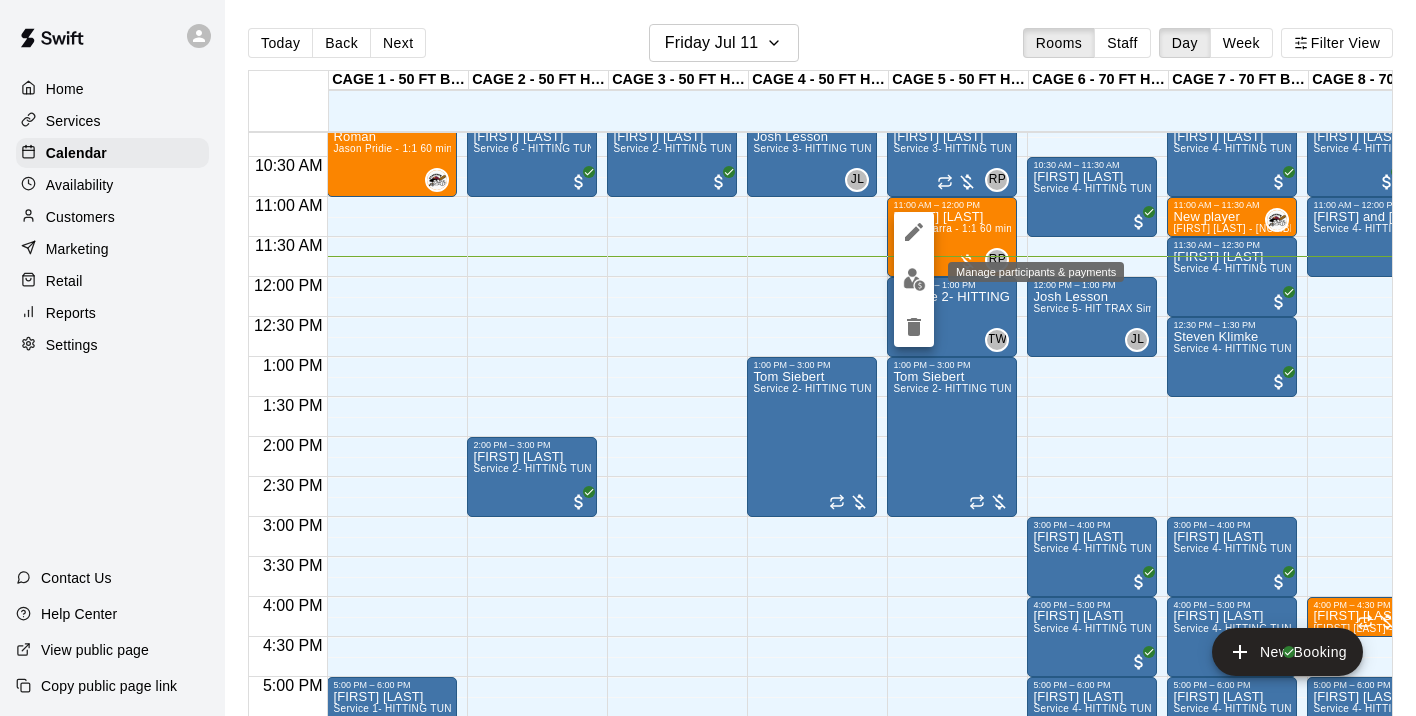 click at bounding box center (914, 279) 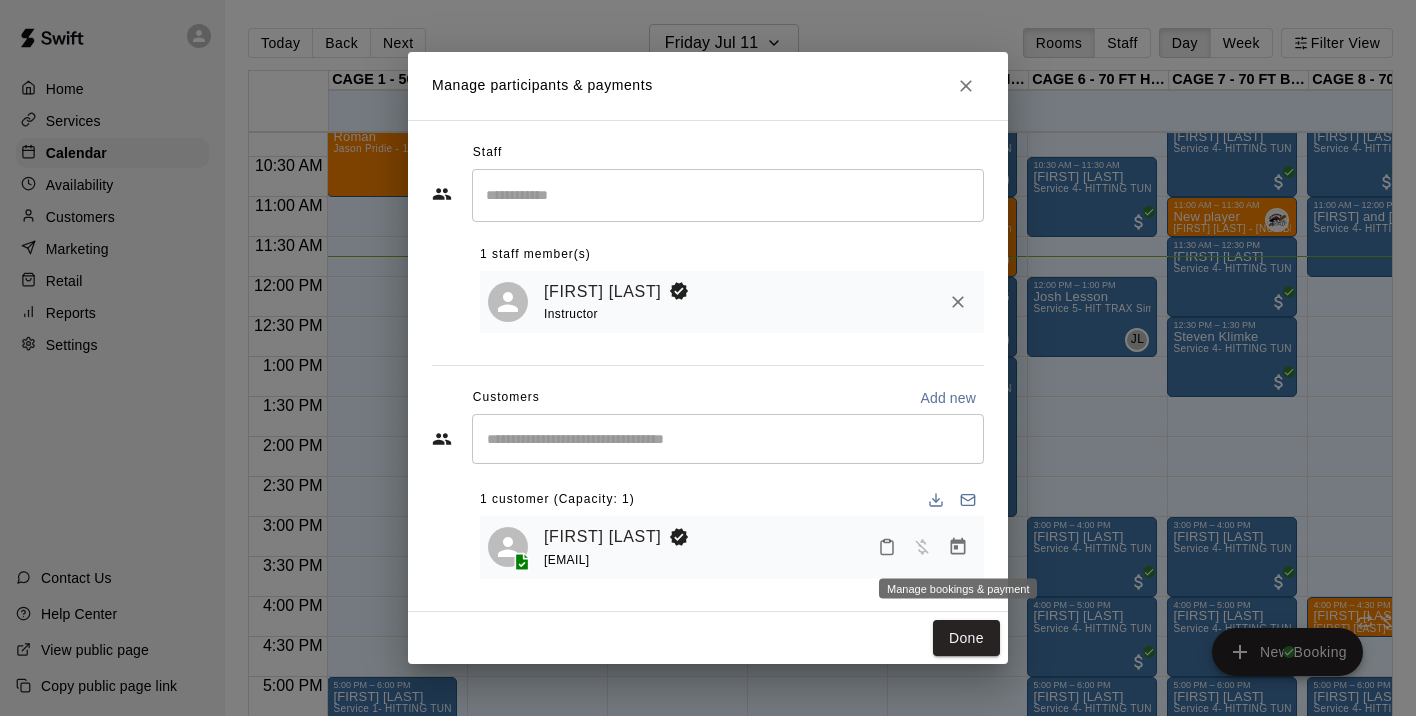 click 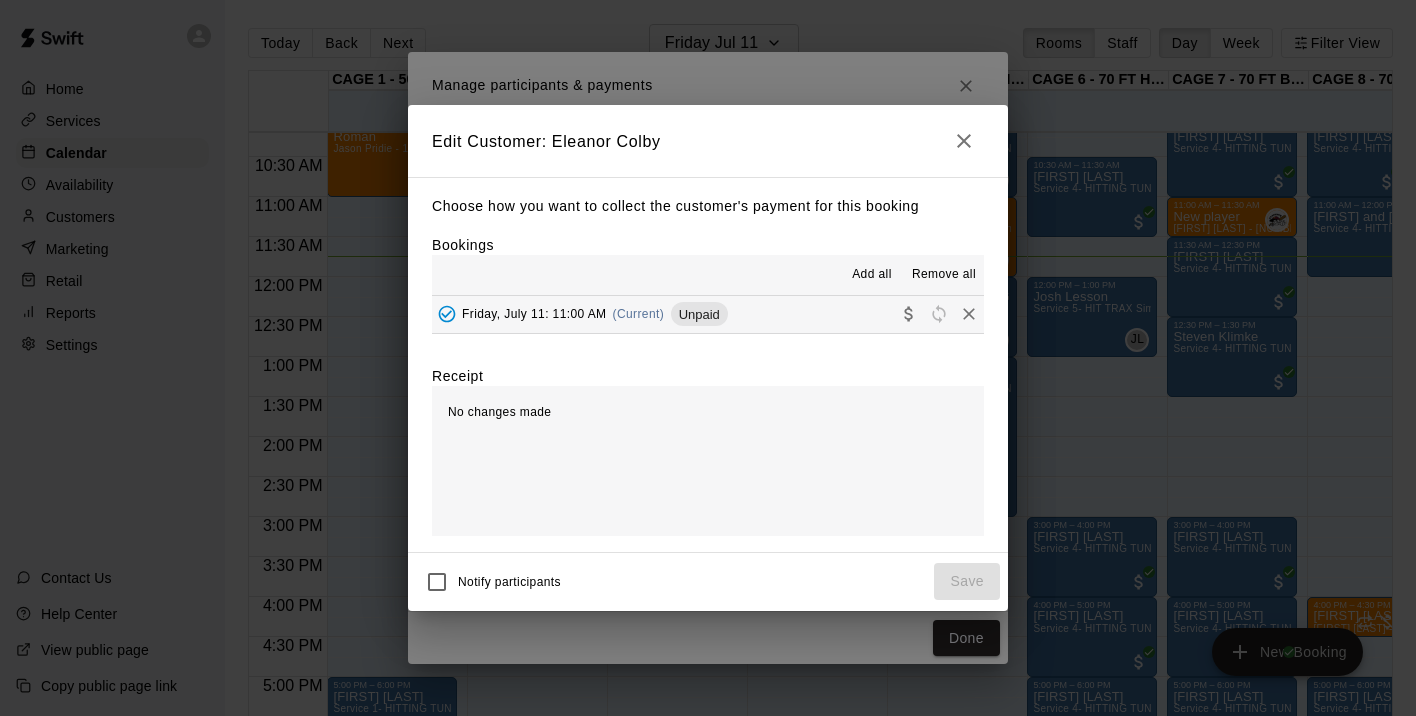 click on "Friday, July 11: 11:00 AM" at bounding box center (550, 314) 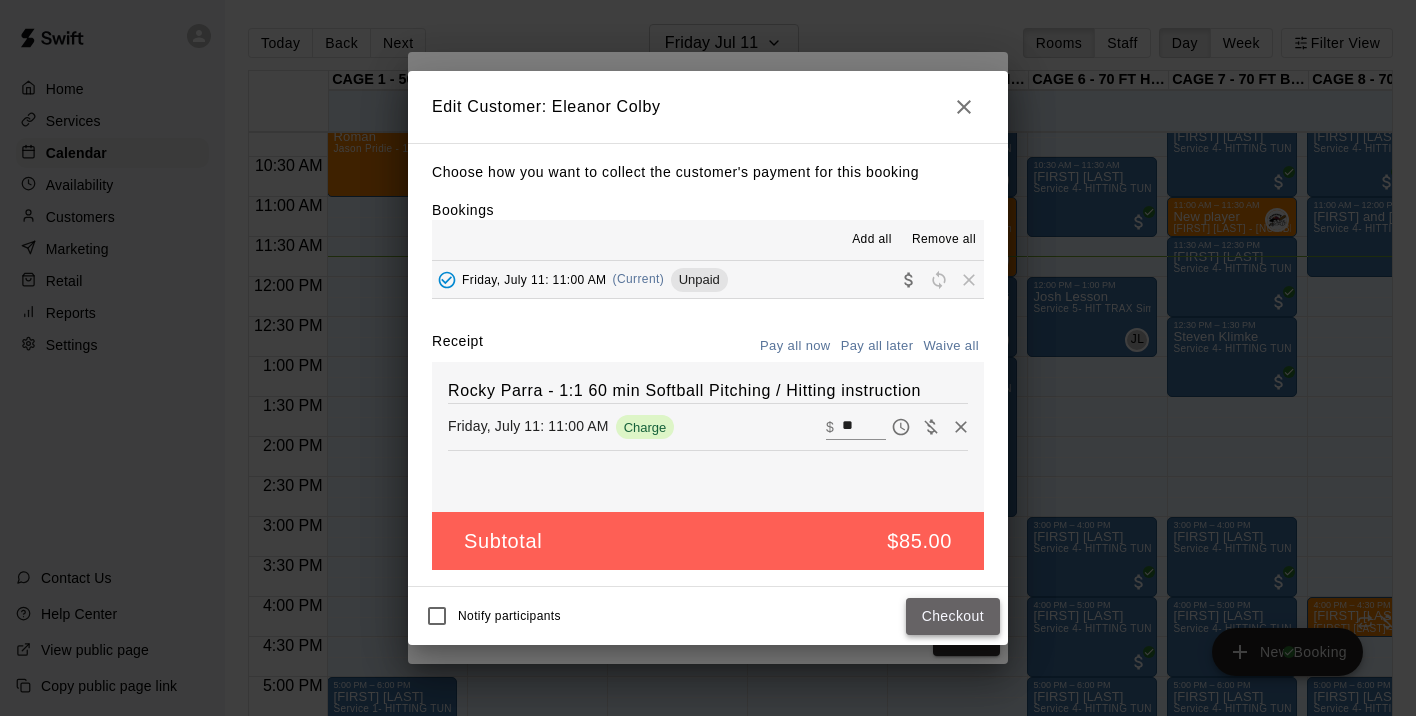 click on "Checkout" at bounding box center [953, 616] 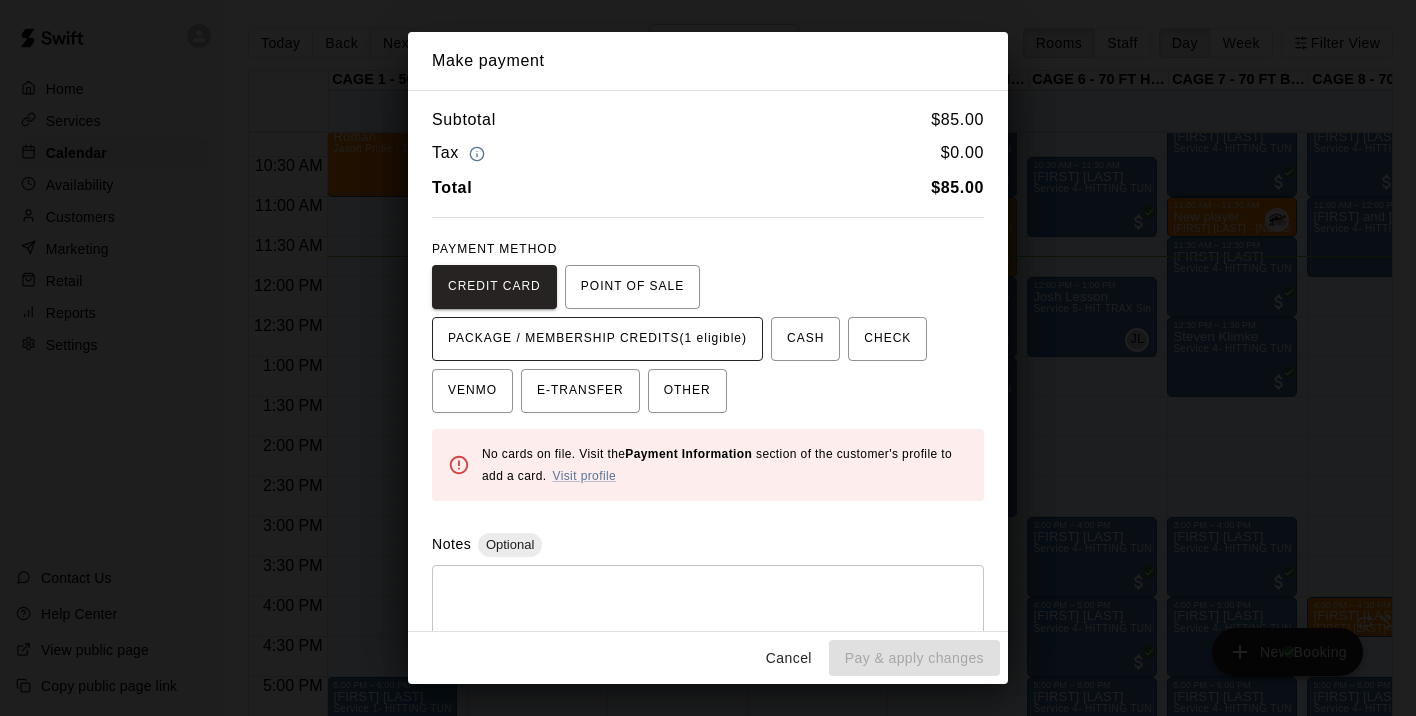 click on "PACKAGE / MEMBERSHIP CREDITS  (1 eligible)" at bounding box center [597, 339] 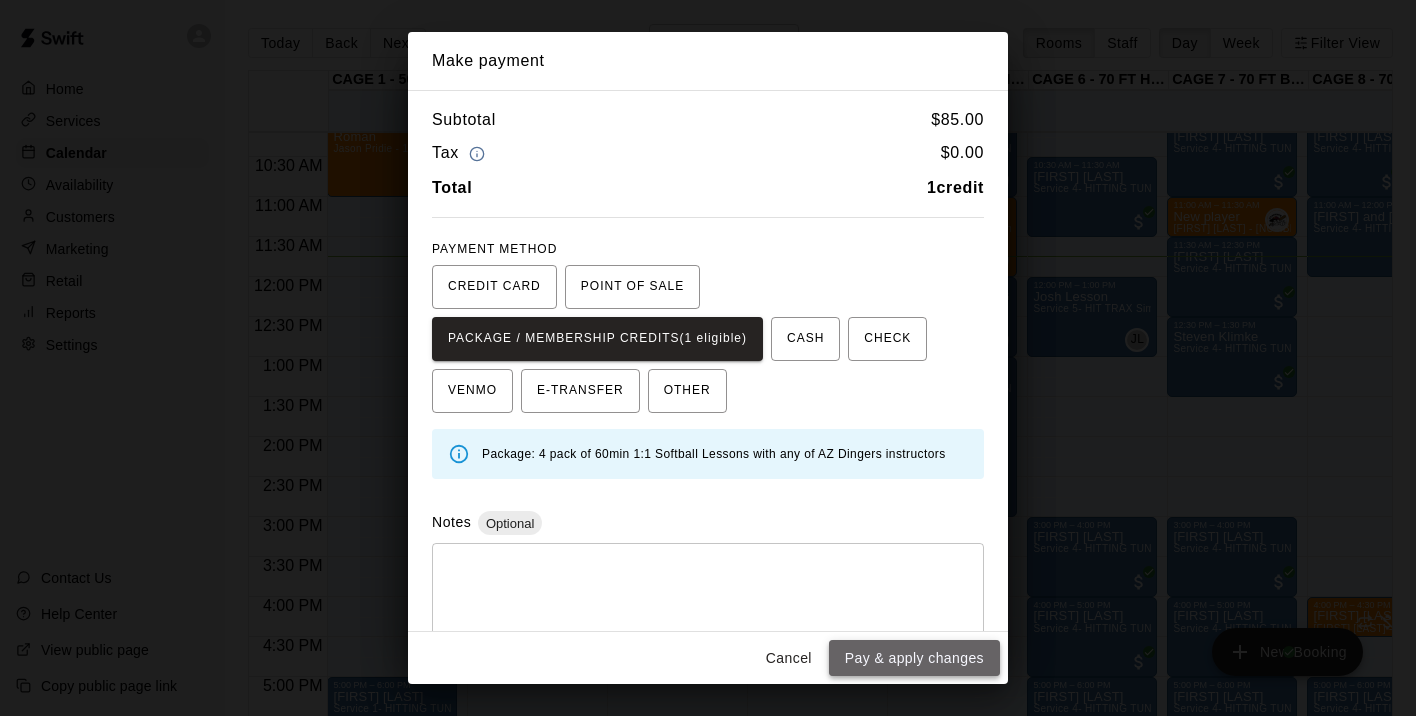 click on "Pay & apply changes" at bounding box center (914, 658) 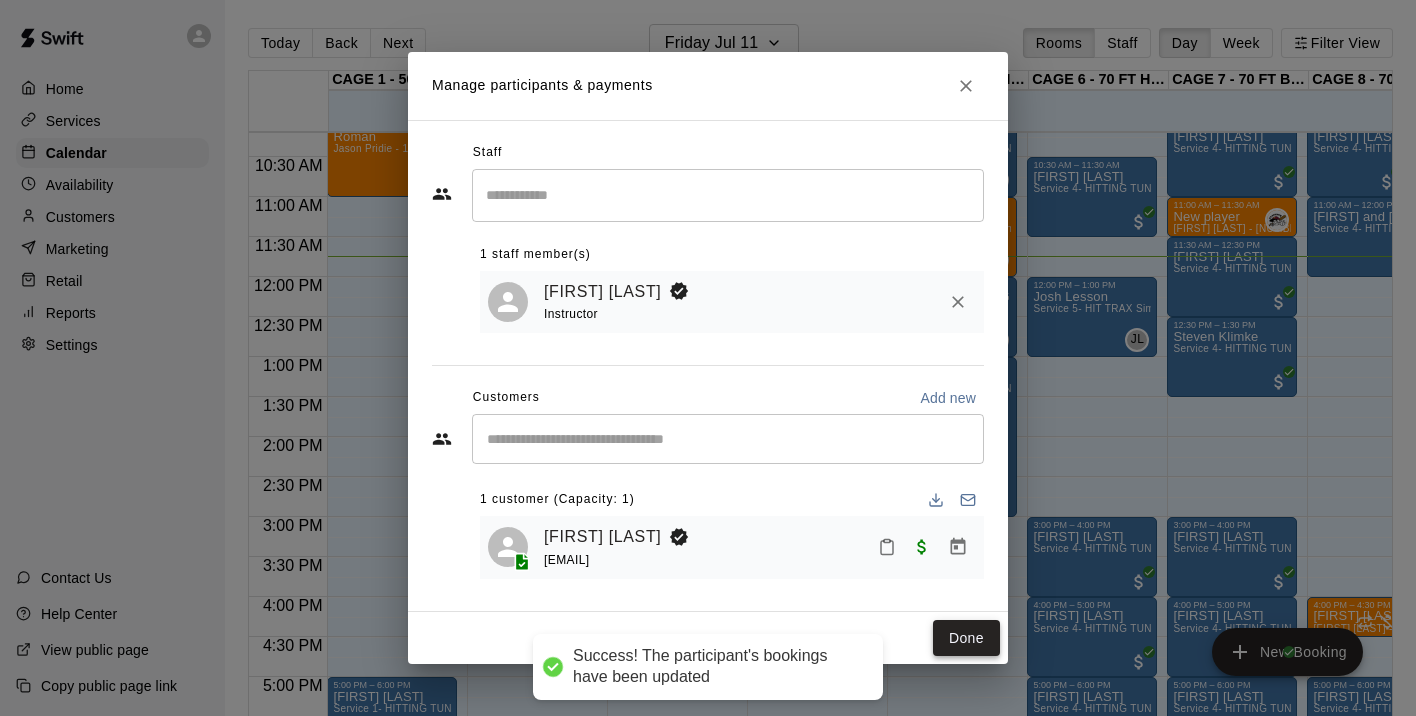 click on "Done" at bounding box center [966, 638] 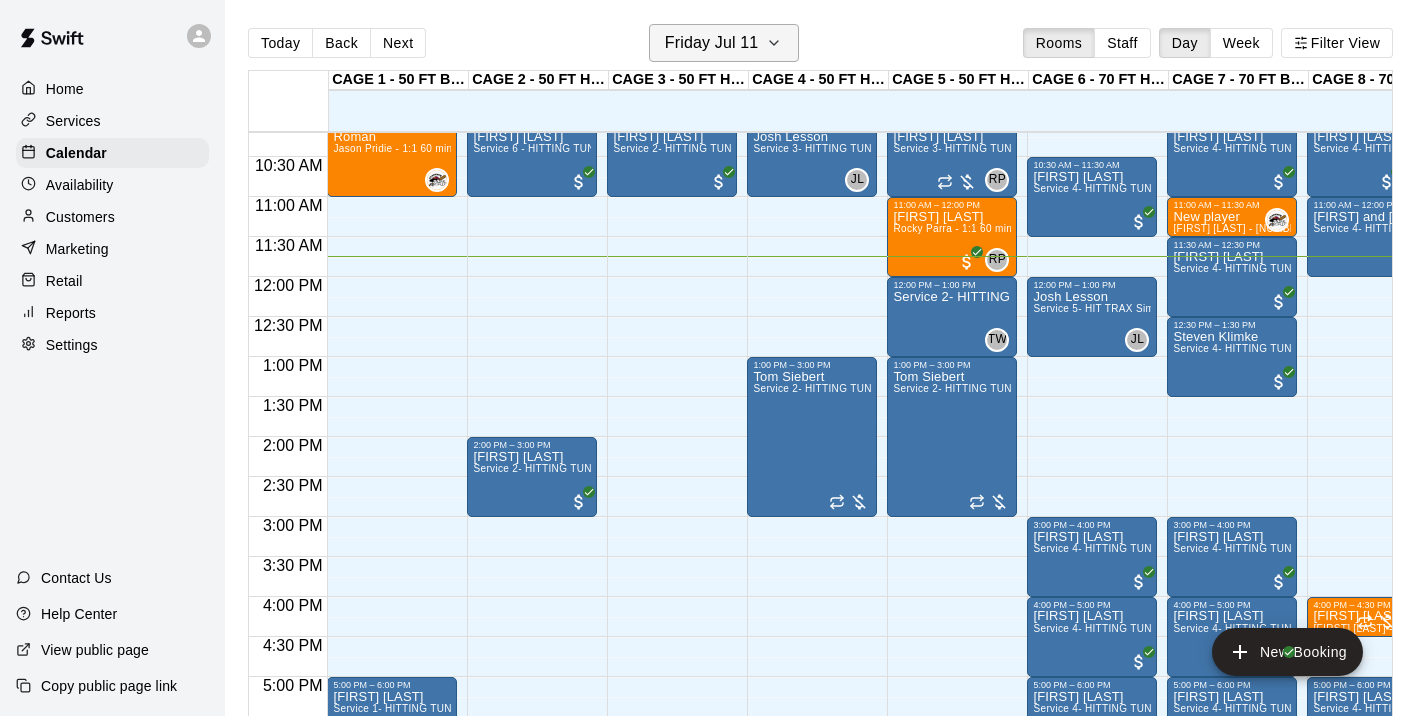 click on "Friday Jul 11" at bounding box center [712, 43] 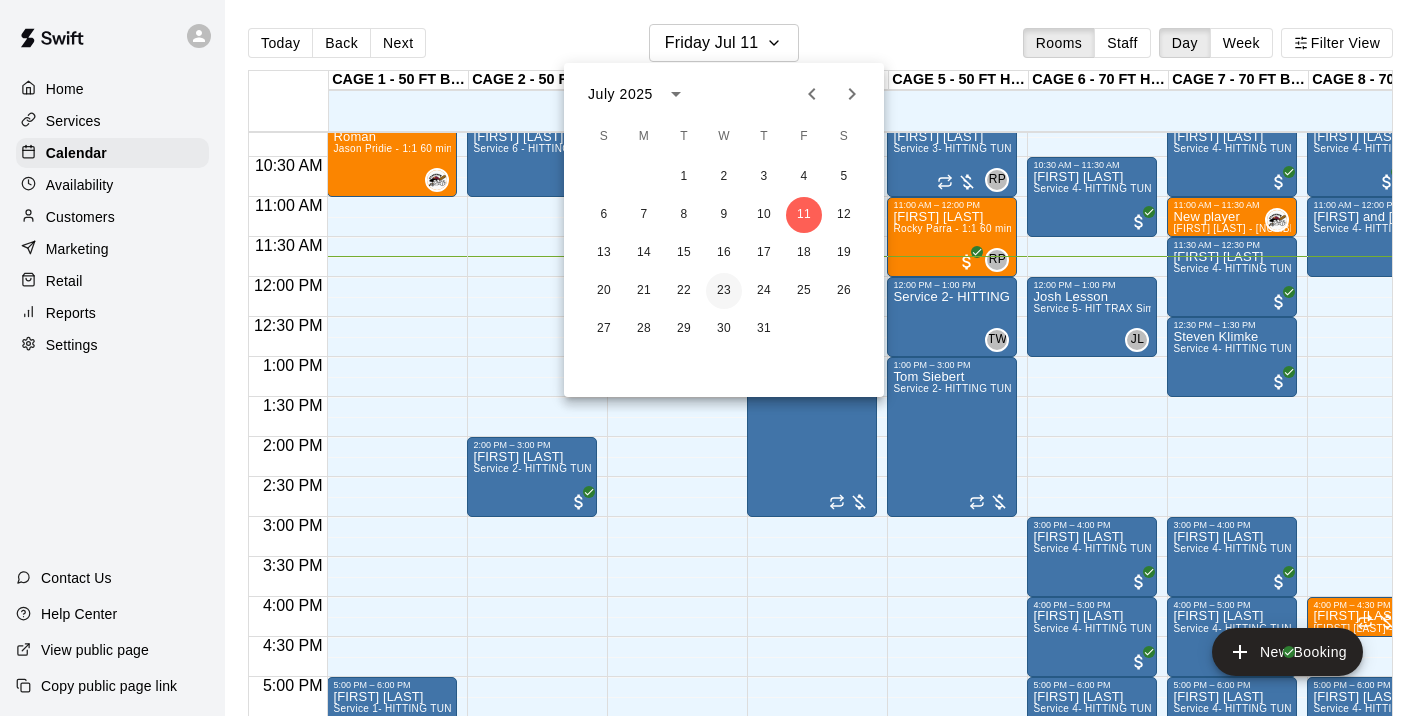 click on "23" at bounding box center [724, 291] 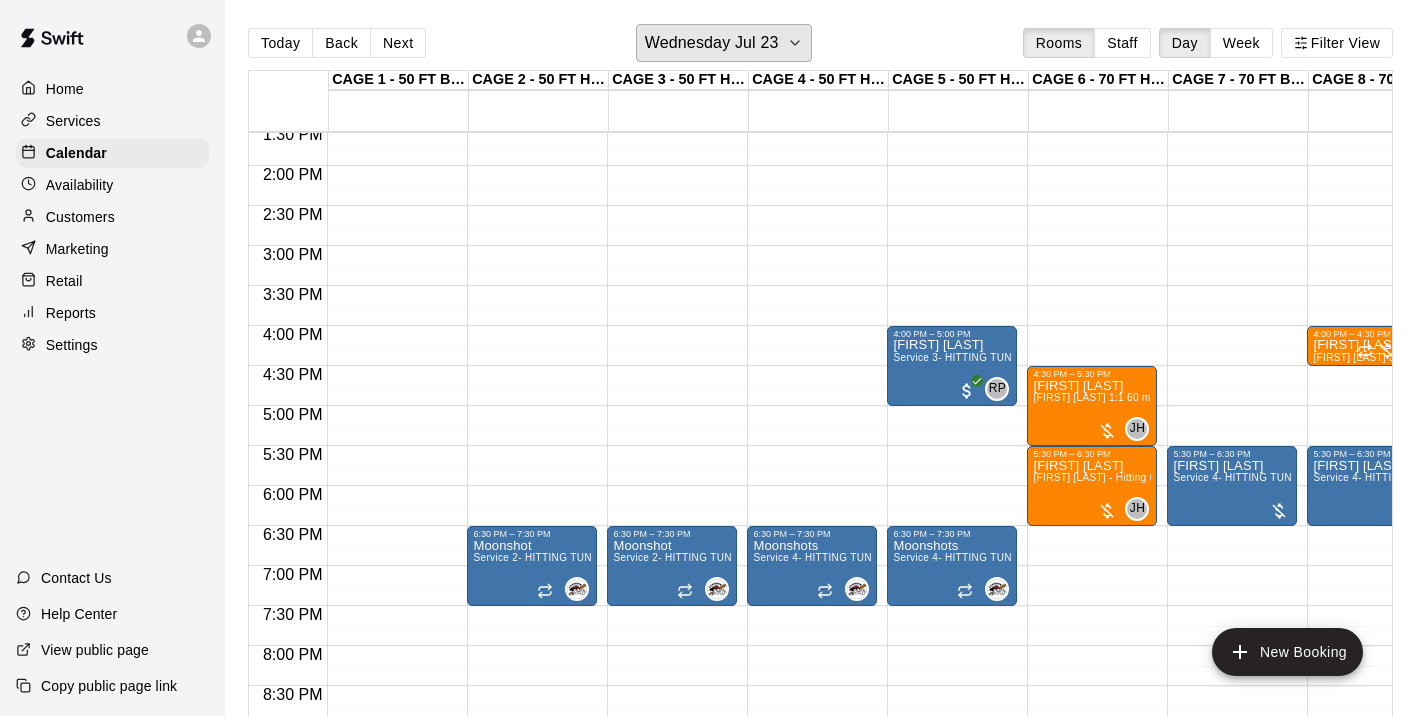 scroll, scrollTop: 1088, scrollLeft: 0, axis: vertical 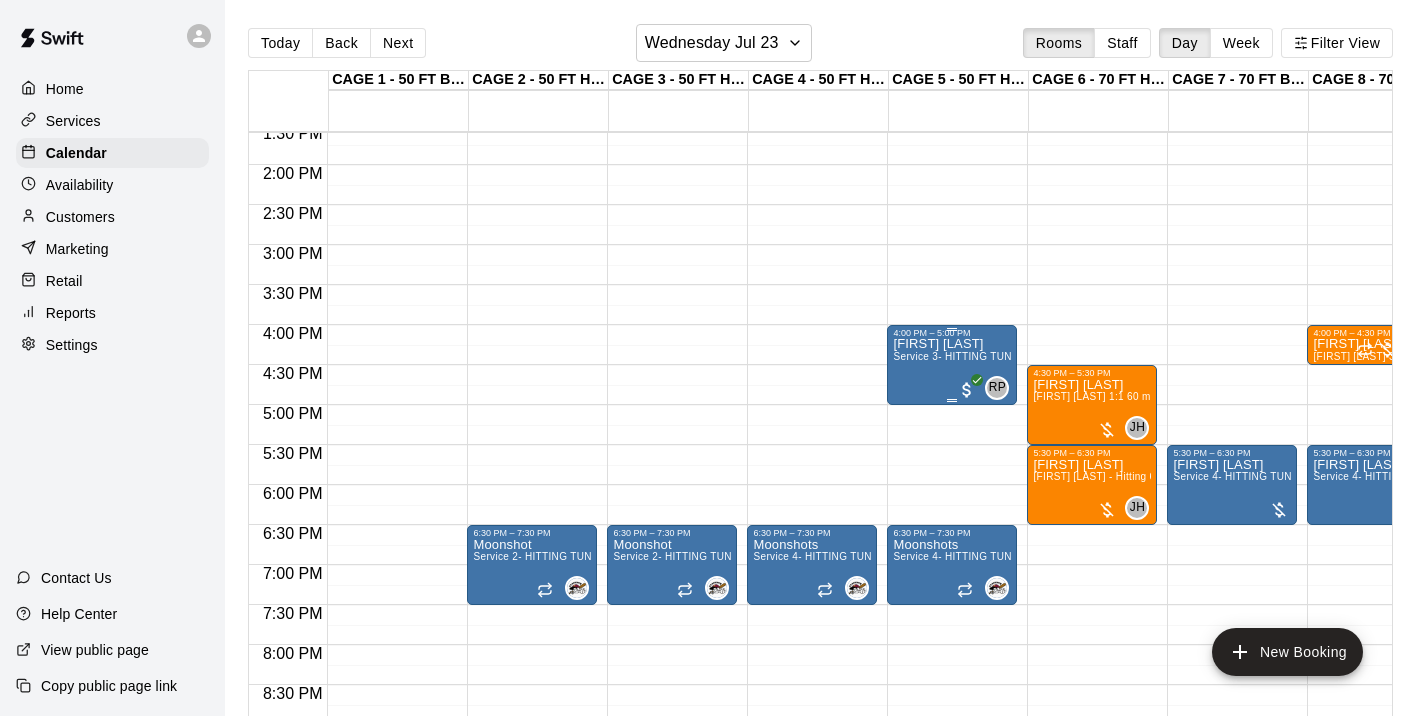 click on "Preslee Colby Service 3- HITTING TUNNEL RENTAL - 50ft Softball" at bounding box center [952, 696] 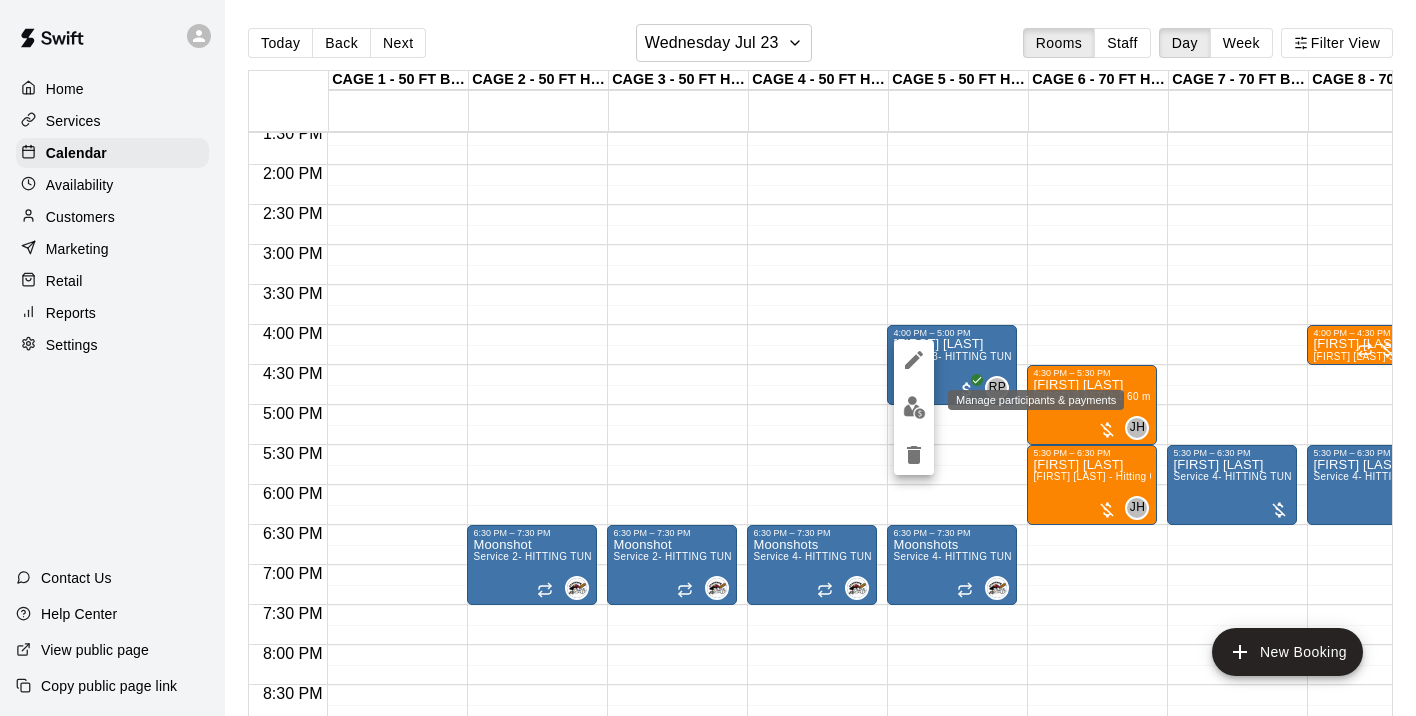 click at bounding box center (914, 407) 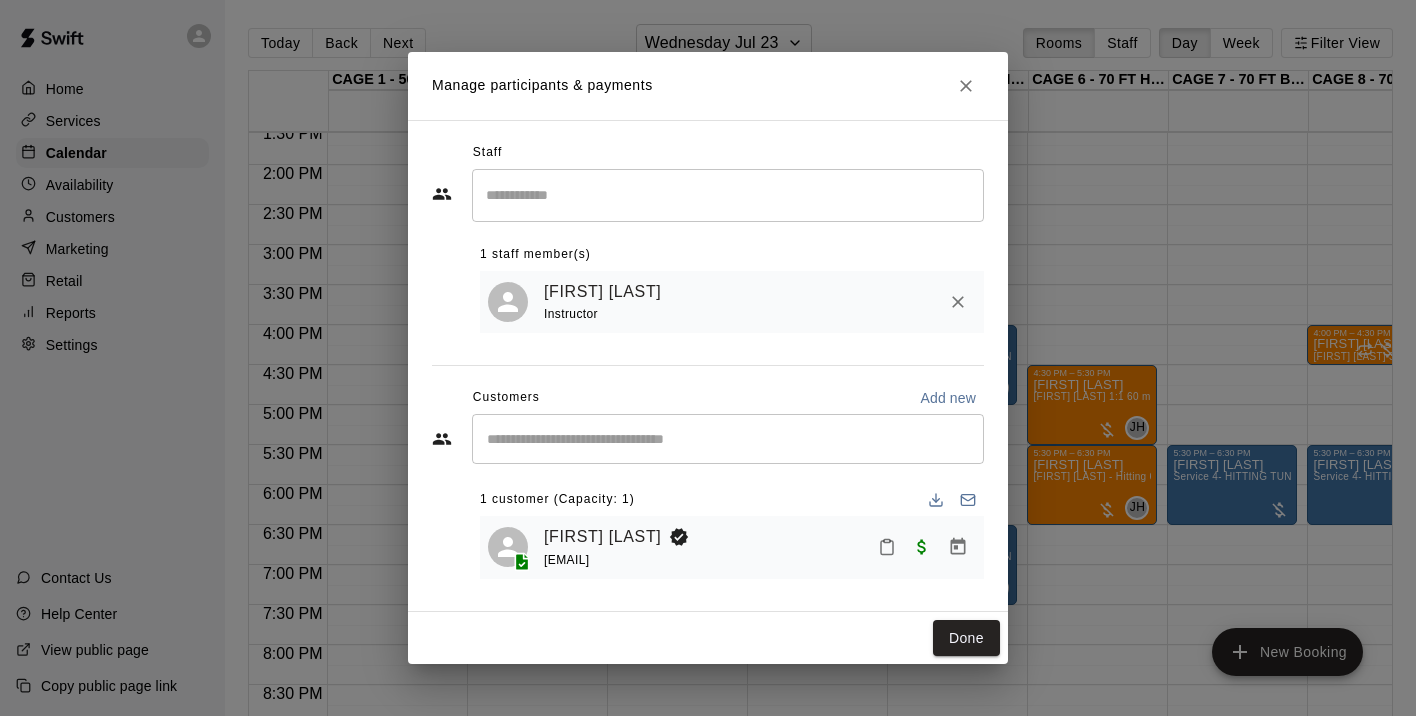 click 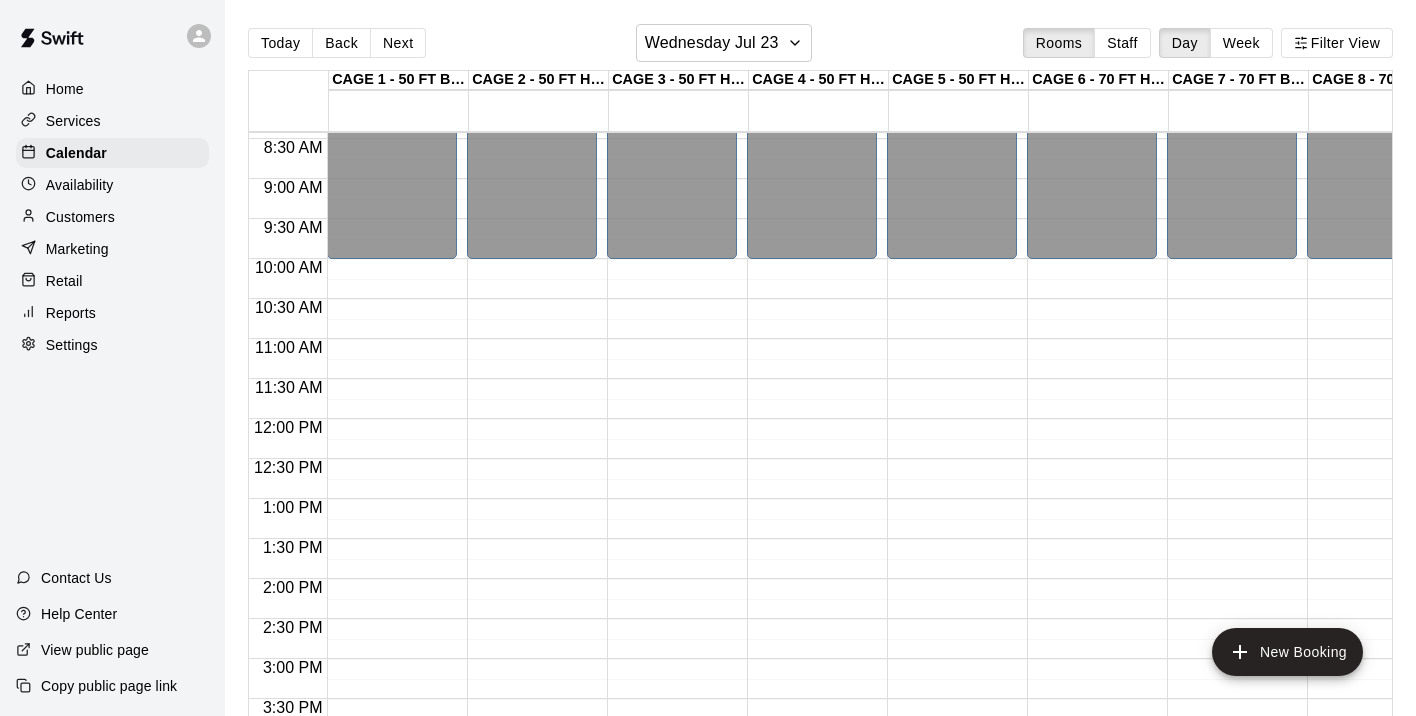 scroll, scrollTop: 673, scrollLeft: 0, axis: vertical 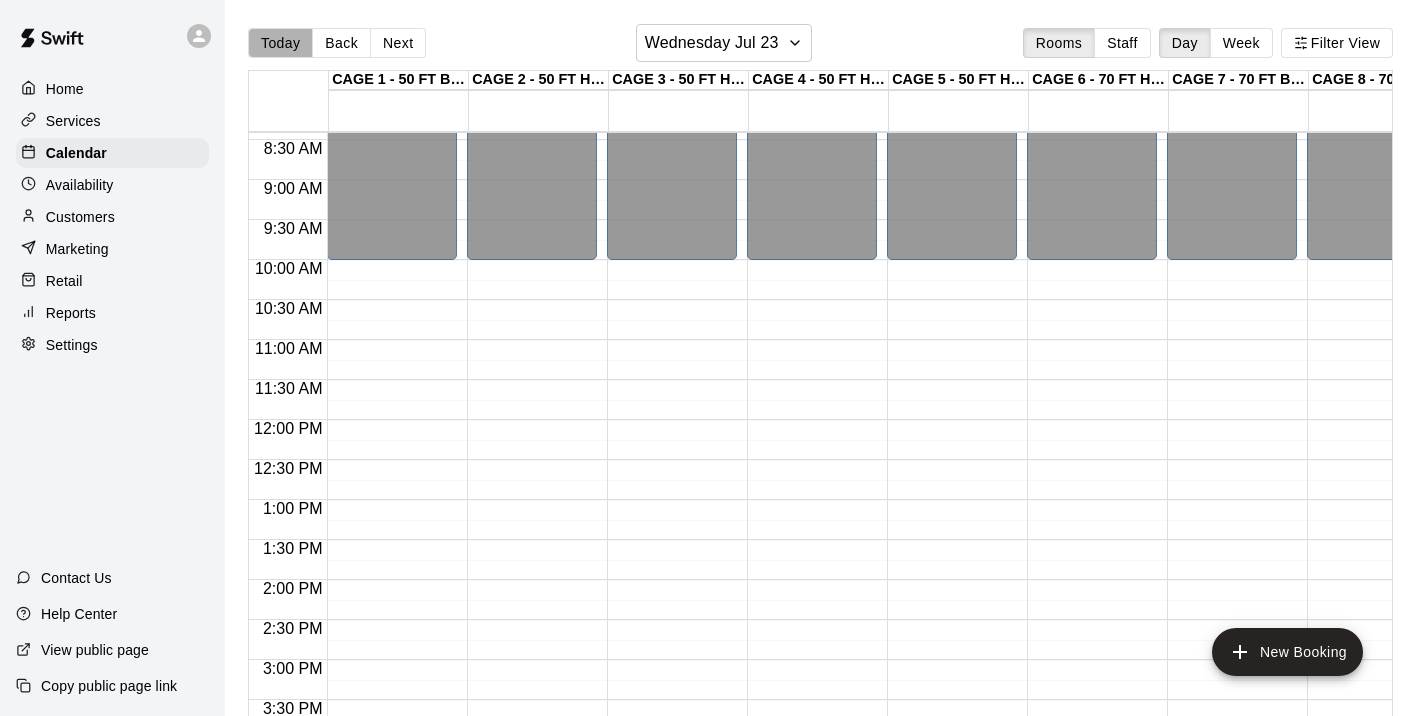 click on "Today" at bounding box center [280, 43] 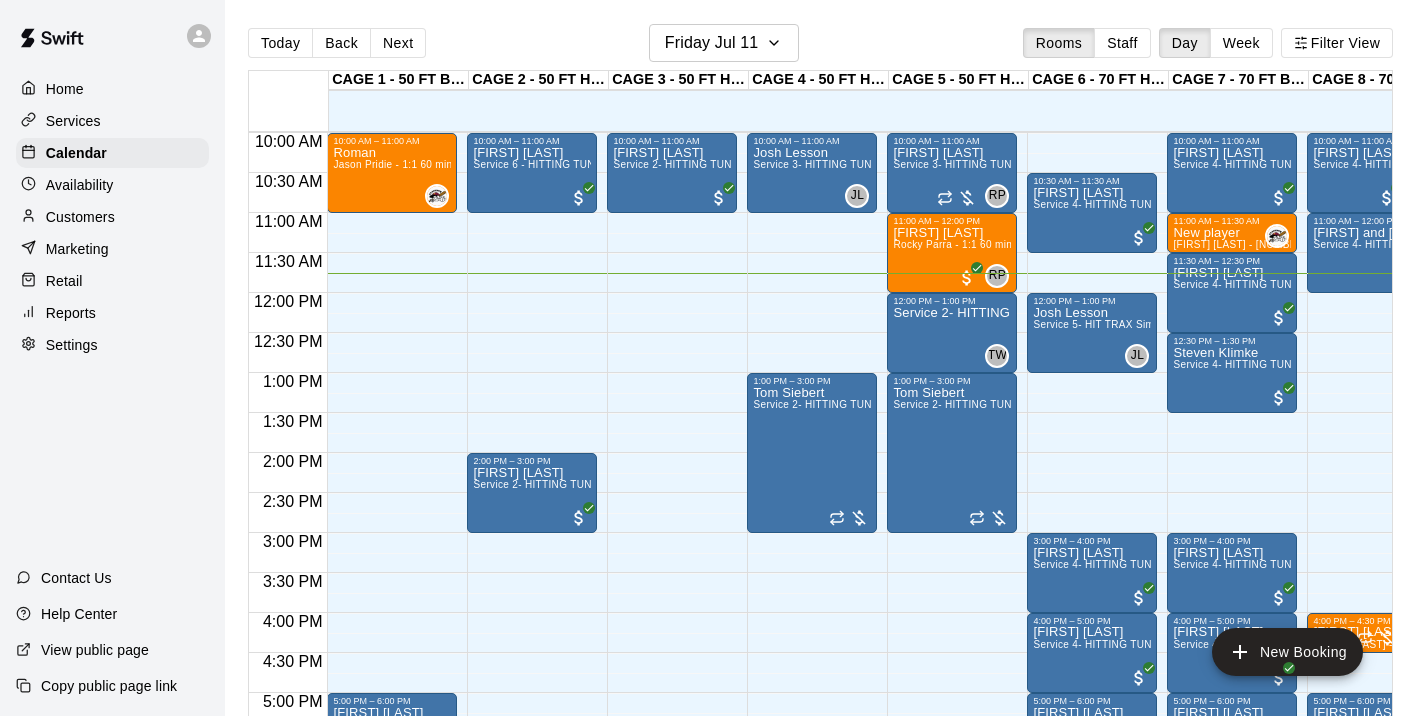 scroll, scrollTop: 800, scrollLeft: 16, axis: both 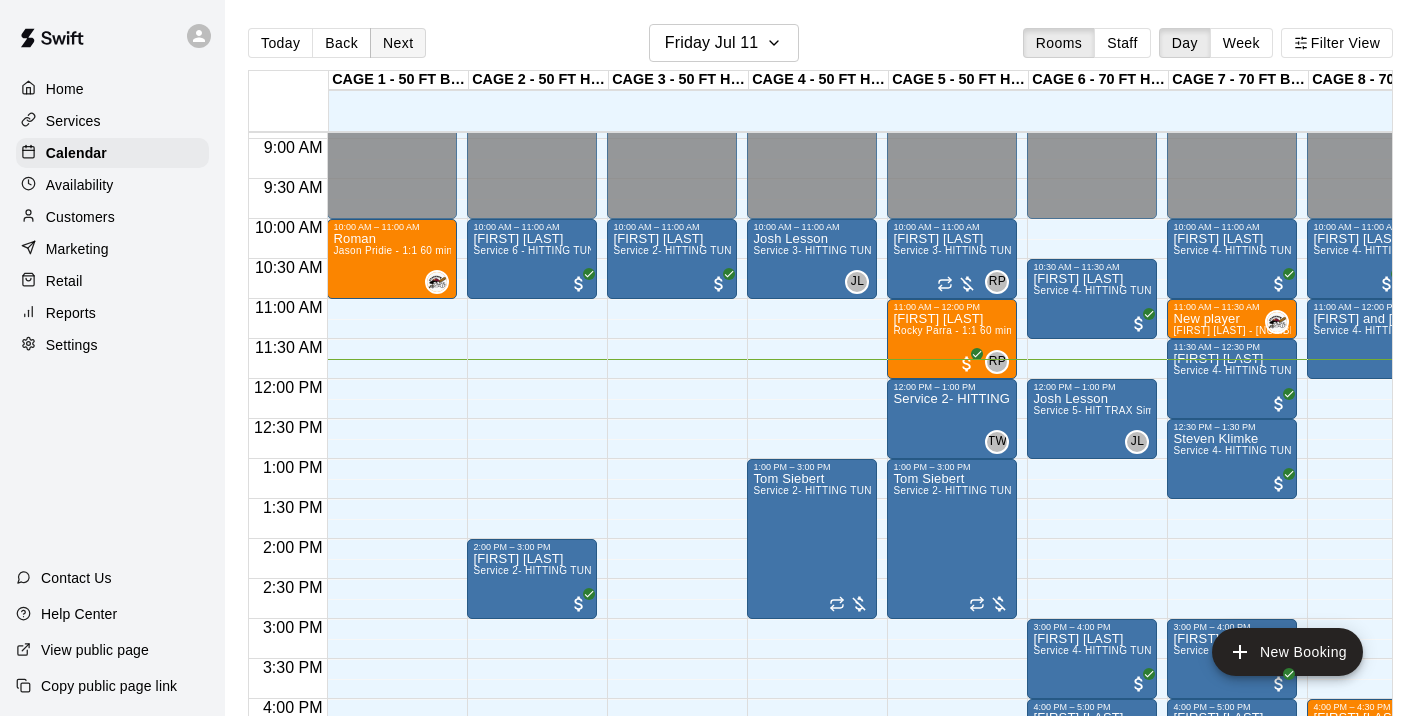 click on "Next" at bounding box center [398, 43] 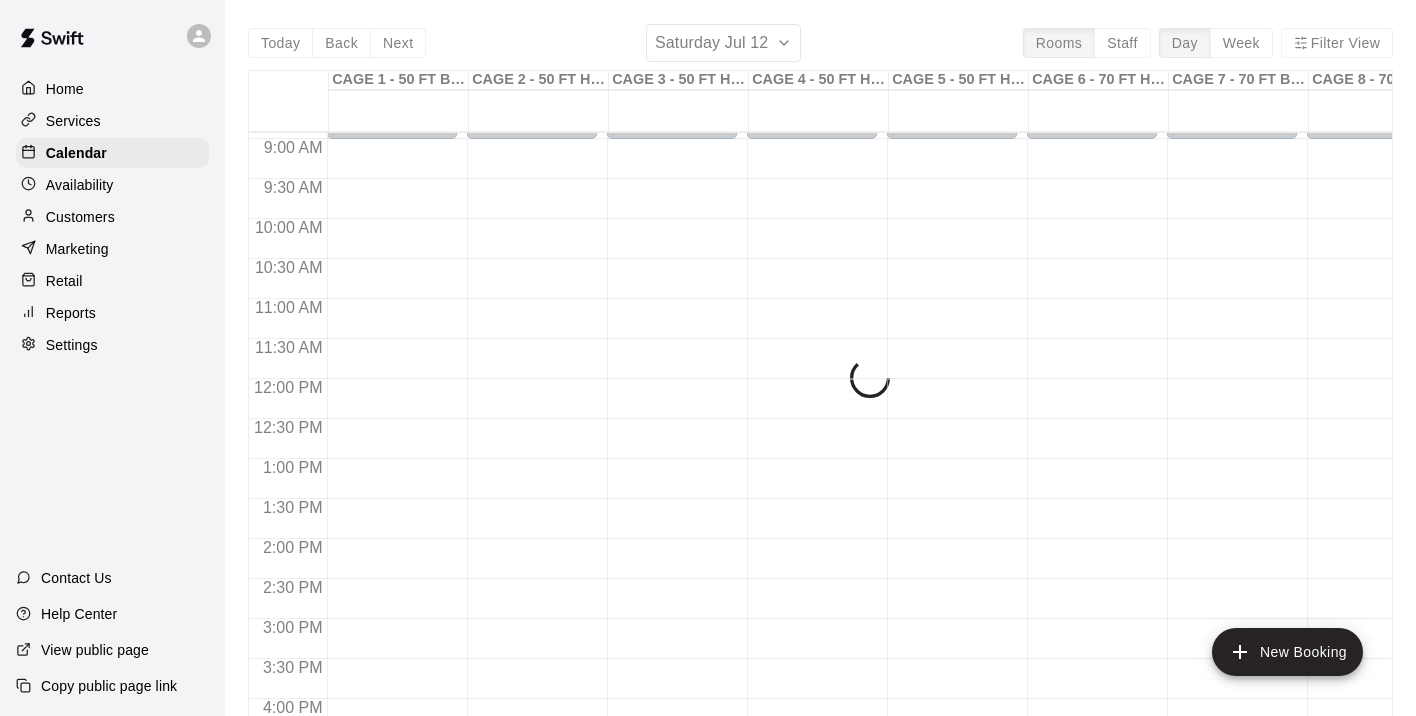 click on "Today Back Next Saturday Jul 12 Rooms Staff Day Week Filter View CAGE 1 - 50 FT BASEBALL w/ Auto Feeder 12 Sat CAGE 2 - 50 FT HYBRID BB/SB 12 Sat CAGE 3 - 50 FT HYBRID BB/SB 12 Sat CAGE 4 - 50 FT HYBRID BB/SB 12 Sat CAGE 5 - 50 FT HYBRID SB/BB 12 Sat CAGE 6 - 70 FT HIT TRAX  12 Sat CAGE 7 - 70 FT BB (w/ pitching mound) 12 Sat CAGE 8 - 70 FT BB (w/ pitching mound)  12 Sat Weight Room 12 Sat 12:00 AM 12:30 AM 1:00 AM 1:30 AM 2:00 AM 2:30 AM 3:00 AM 3:30 AM 4:00 AM 4:30 AM 5:00 AM 5:30 AM 6:00 AM 6:30 AM 7:00 AM 7:30 AM 8:00 AM 8:30 AM 9:00 AM 9:30 AM 10:00 AM 10:30 AM 11:00 AM 11:30 AM 12:00 PM 12:30 PM 1:00 PM 1:30 PM 2:00 PM 2:30 PM 3:00 PM 3:30 PM 4:00 PM 4:30 PM 5:00 PM 5:30 PM 6:00 PM 6:30 PM 7:00 PM 7:30 PM 8:00 PM 8:30 PM 9:00 PM 9:30 PM 10:00 PM 10:30 PM 11:00 PM 11:30 PM 12:00 AM – 9:00 AM Closed 6:00 PM – 11:59 PM Closed 12:00 AM – 9:00 AM Closed 6:00 PM – 11:59 PM Closed 12:00 AM – 9:00 AM Closed 6:00 PM – 11:59 PM Closed 12:00 AM – 9:00 AM Closed 6:00 PM – 11:59 PM Closed Closed" at bounding box center (820, 382) 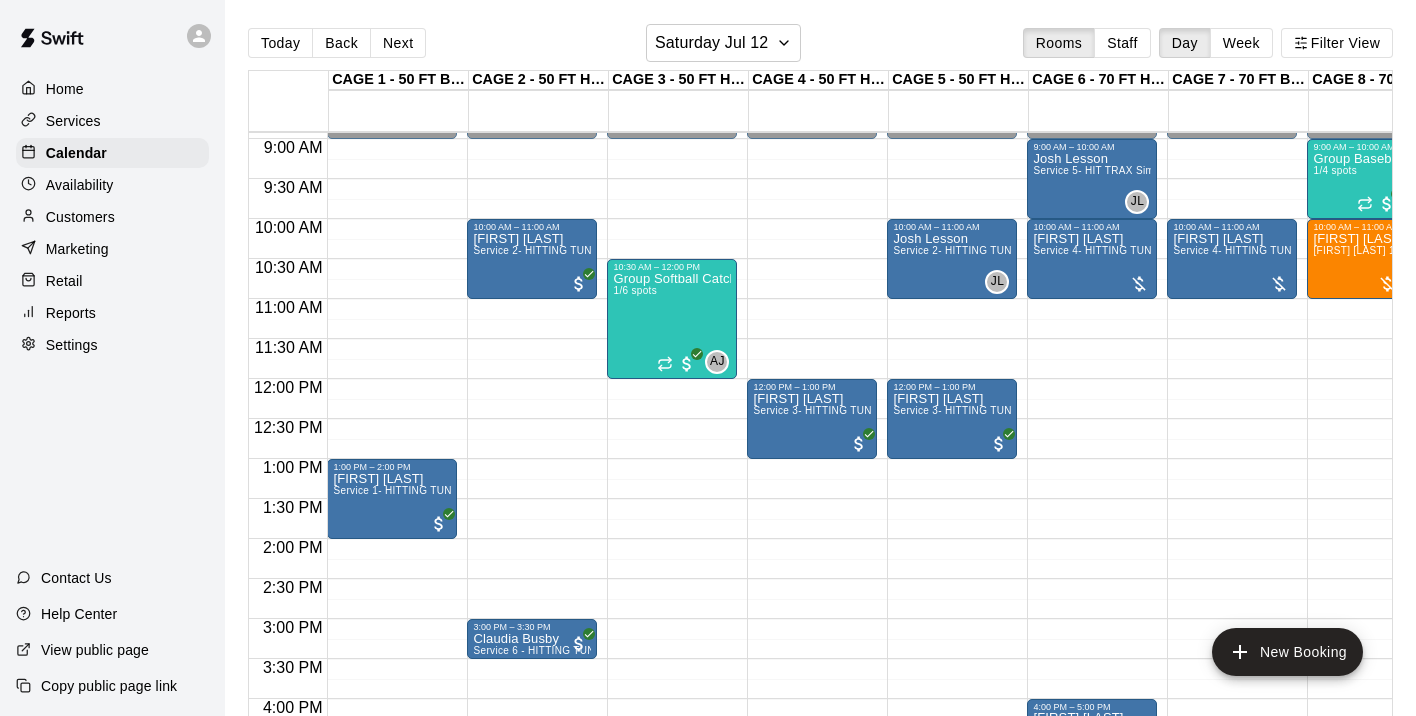 click on "Today" at bounding box center (280, 43) 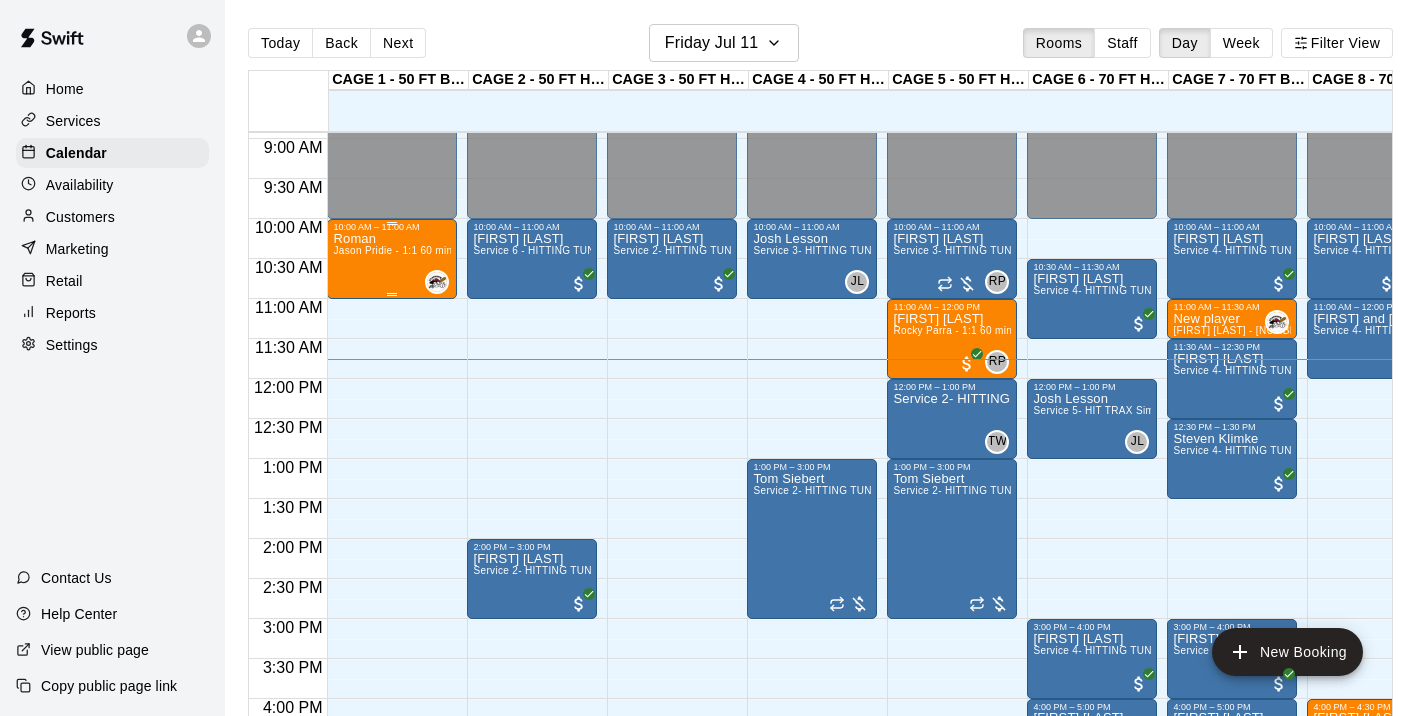 click on "Roman Jason Pridie - 1:1 60 min Hitting lesson" at bounding box center [392, 590] 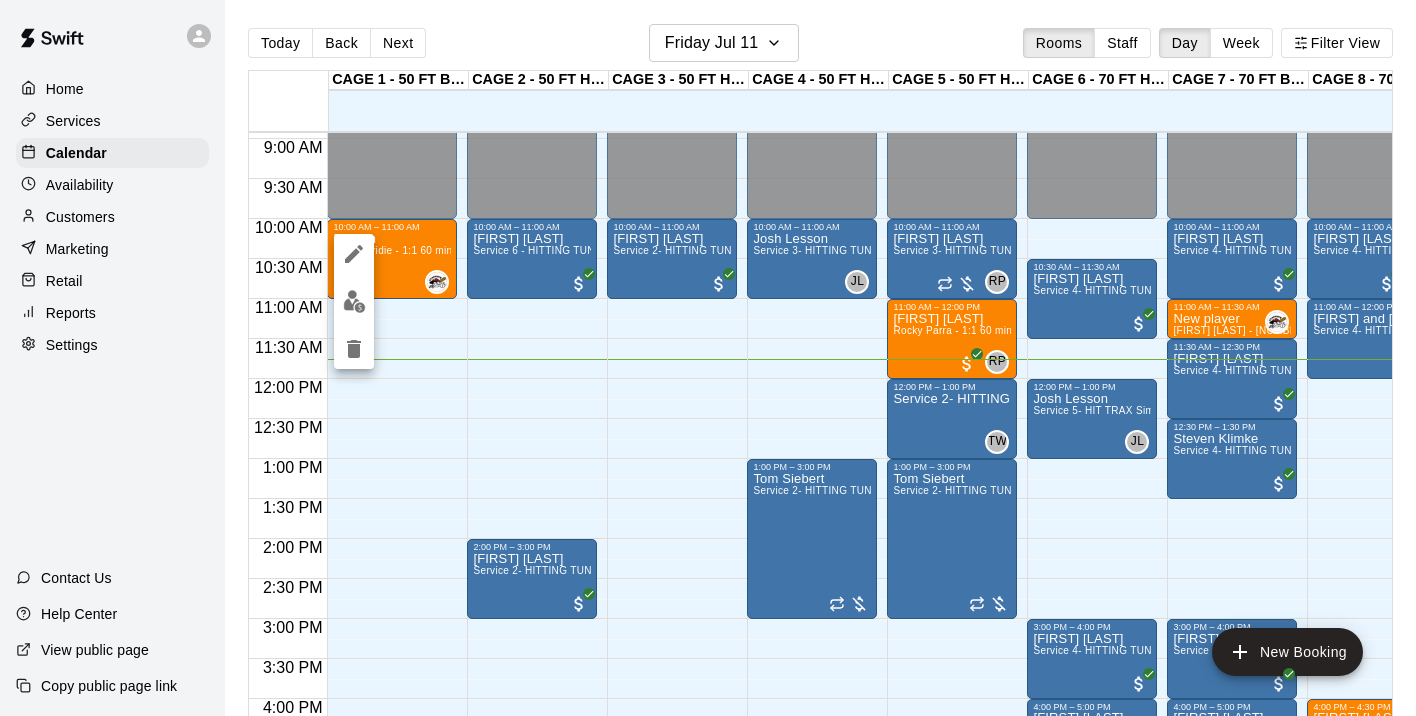 click at bounding box center [354, 301] 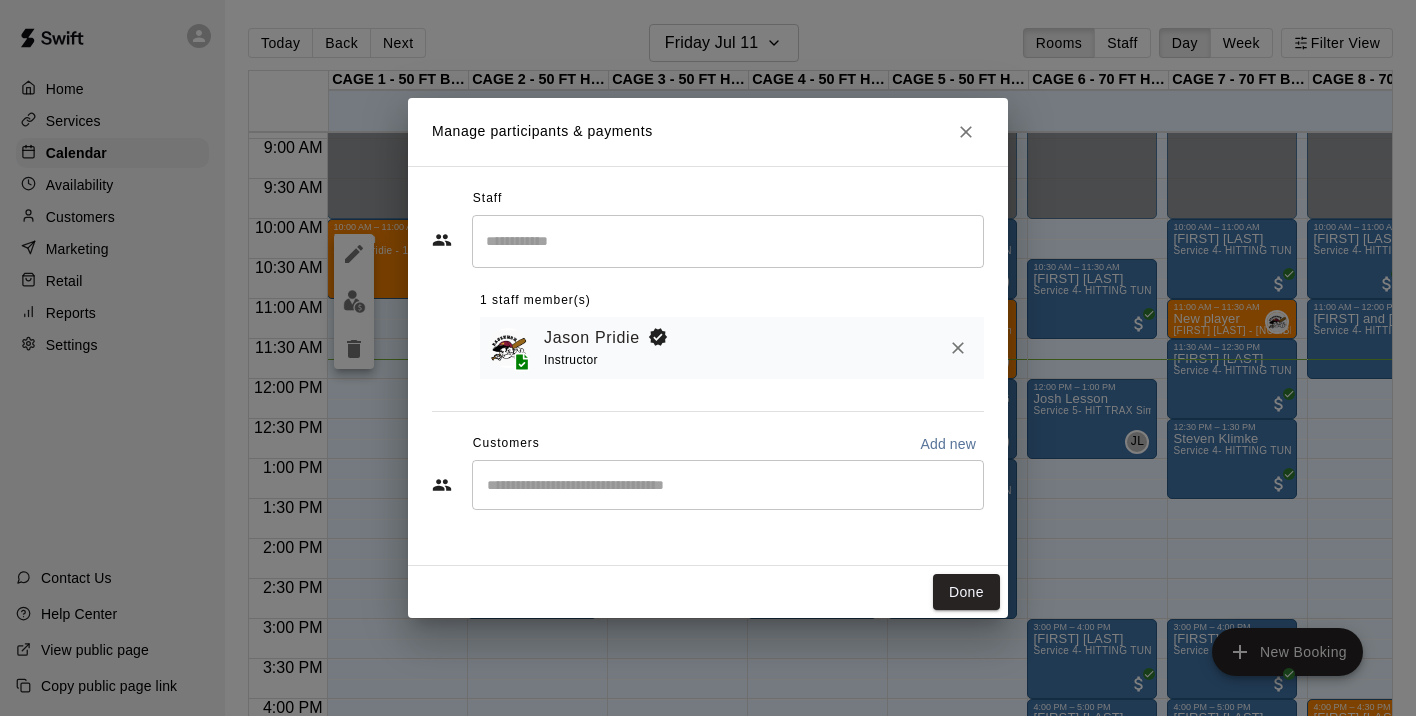 click 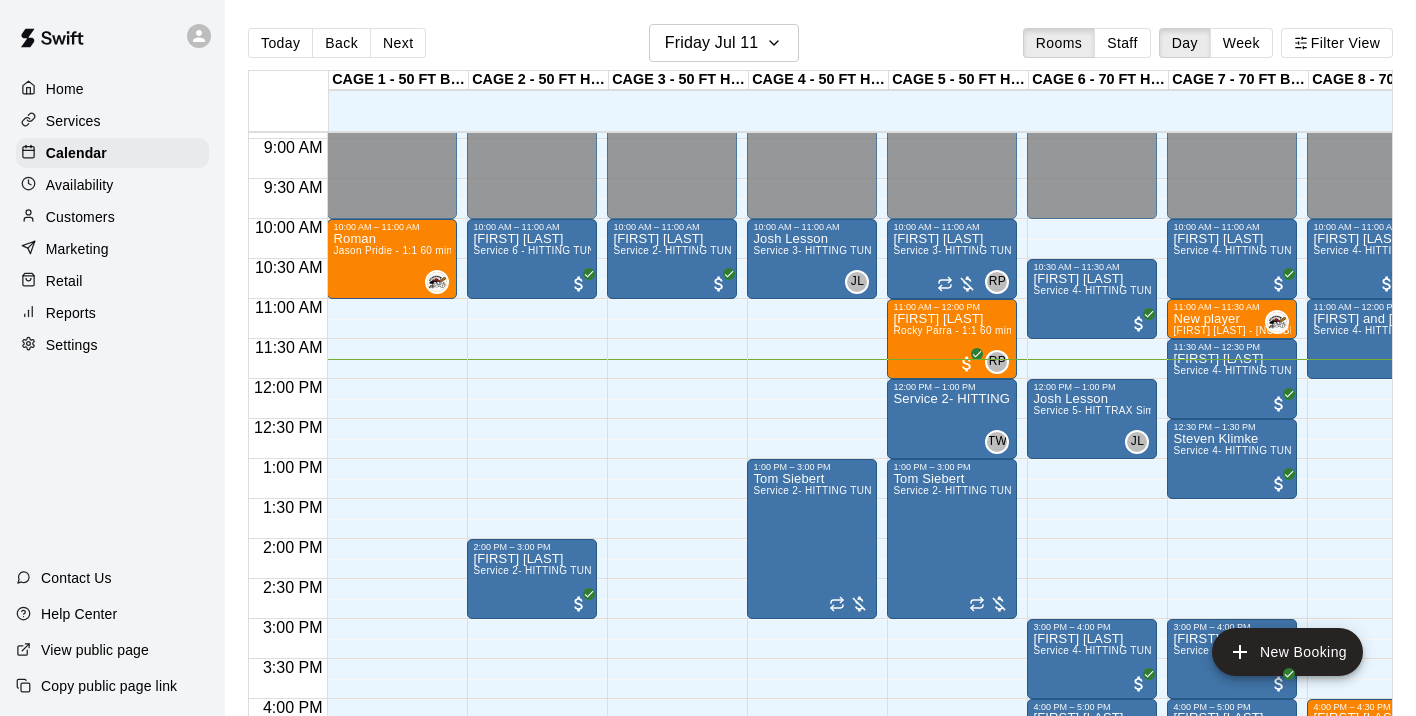 click on "Customers" at bounding box center (80, 217) 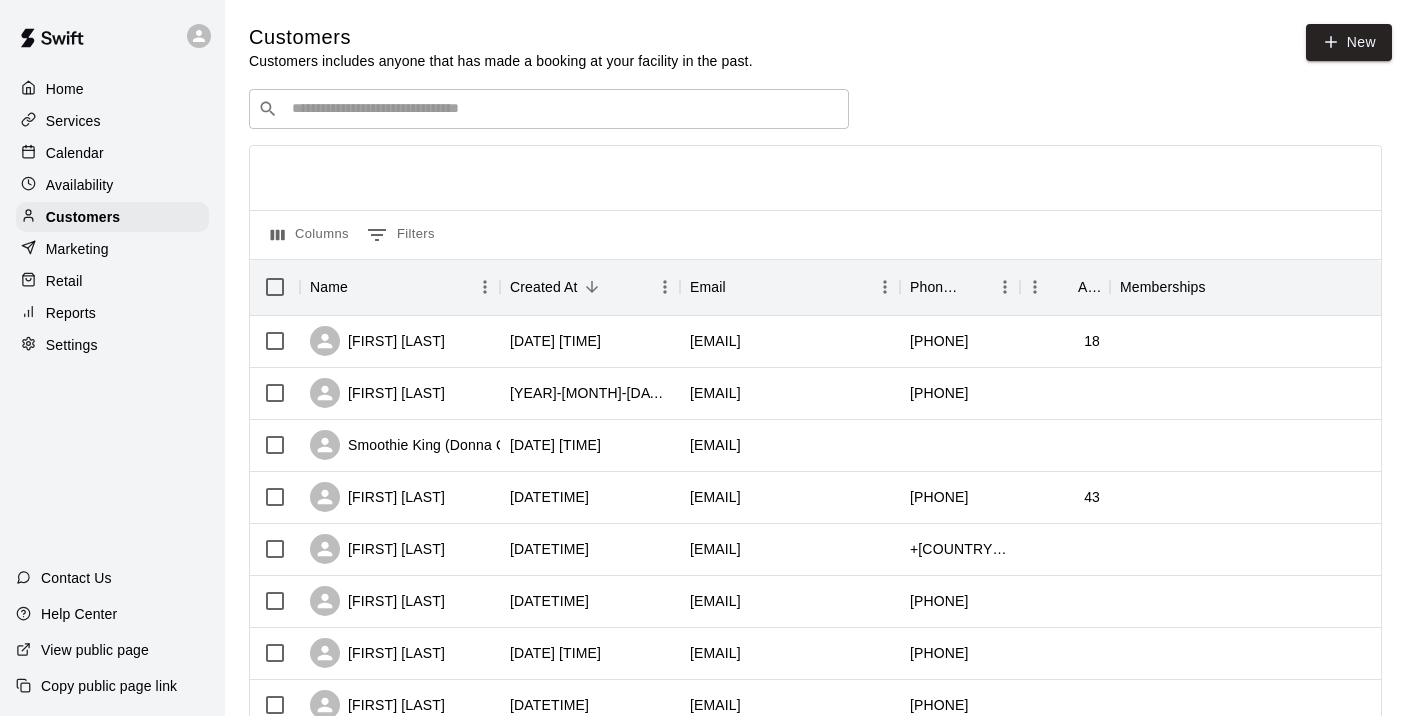 click at bounding box center (563, 109) 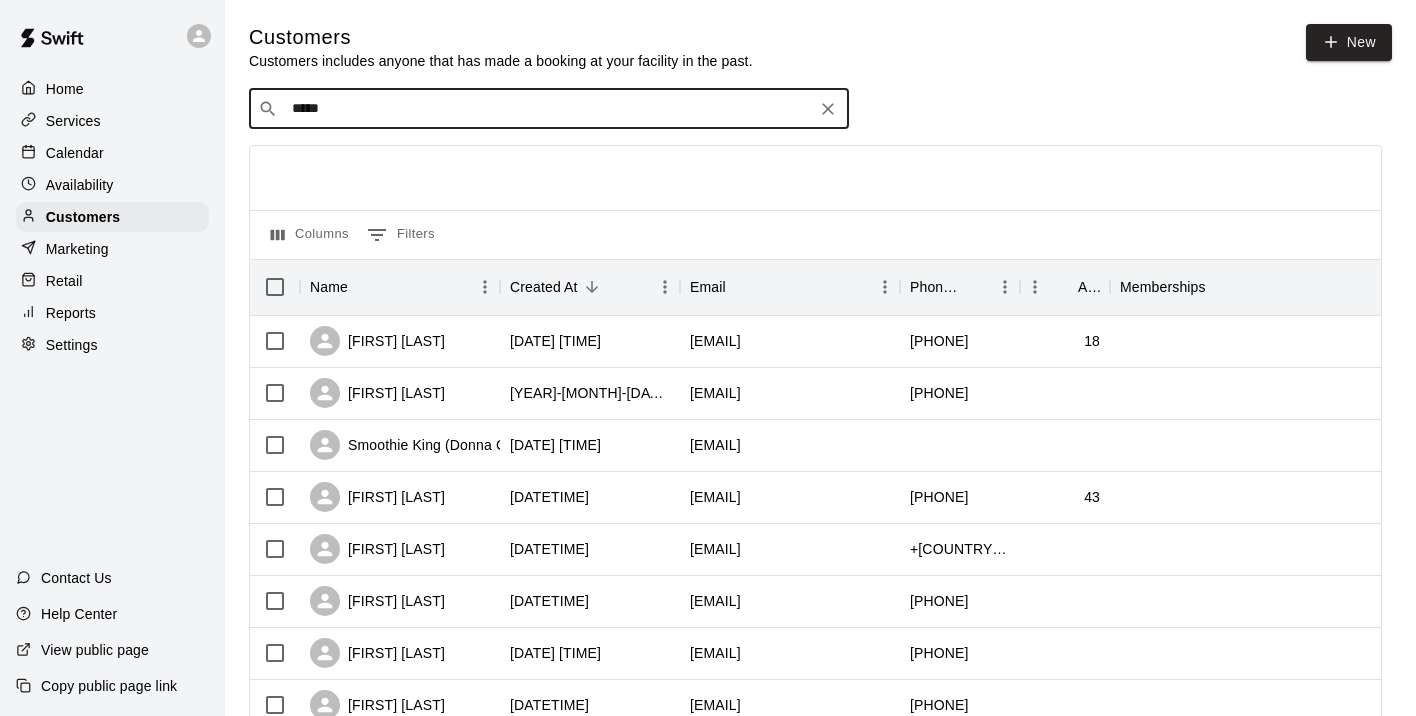 type on "******" 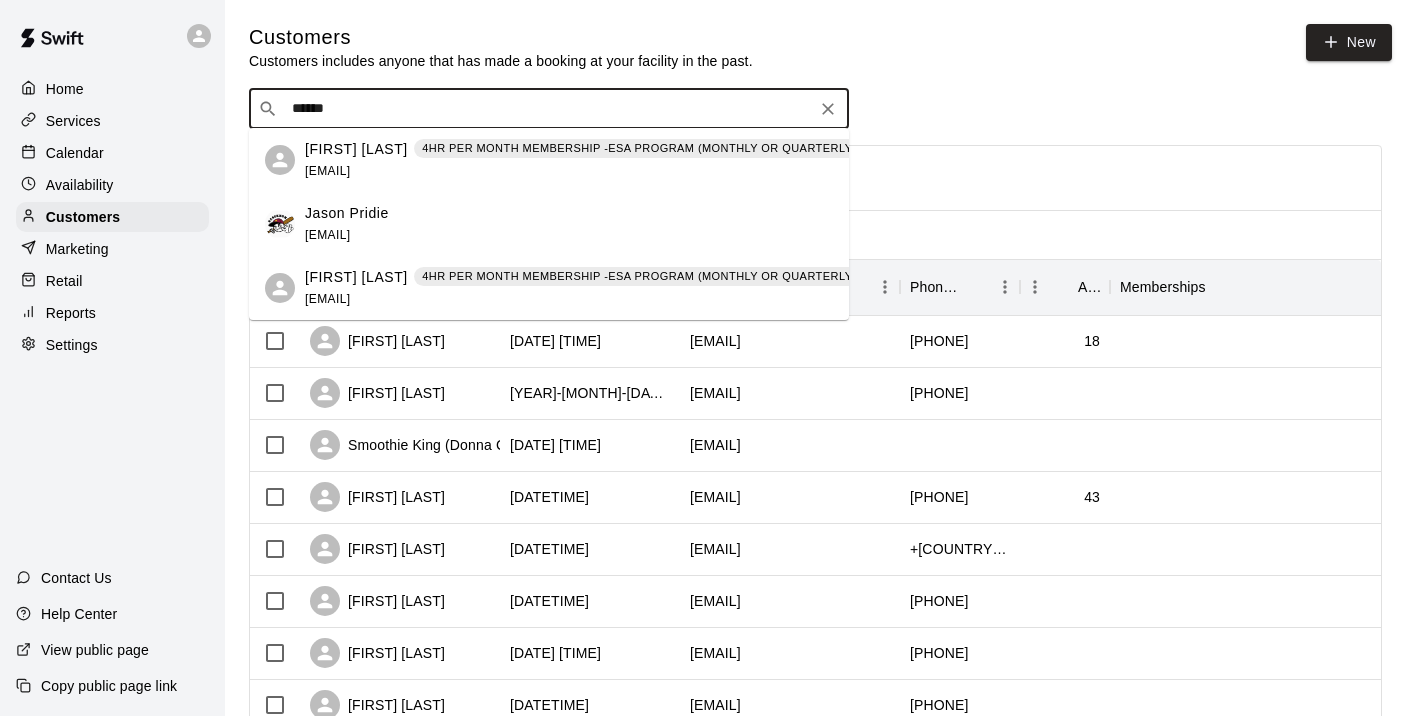 click on "azmoonshots@gmail.com" at bounding box center (327, 235) 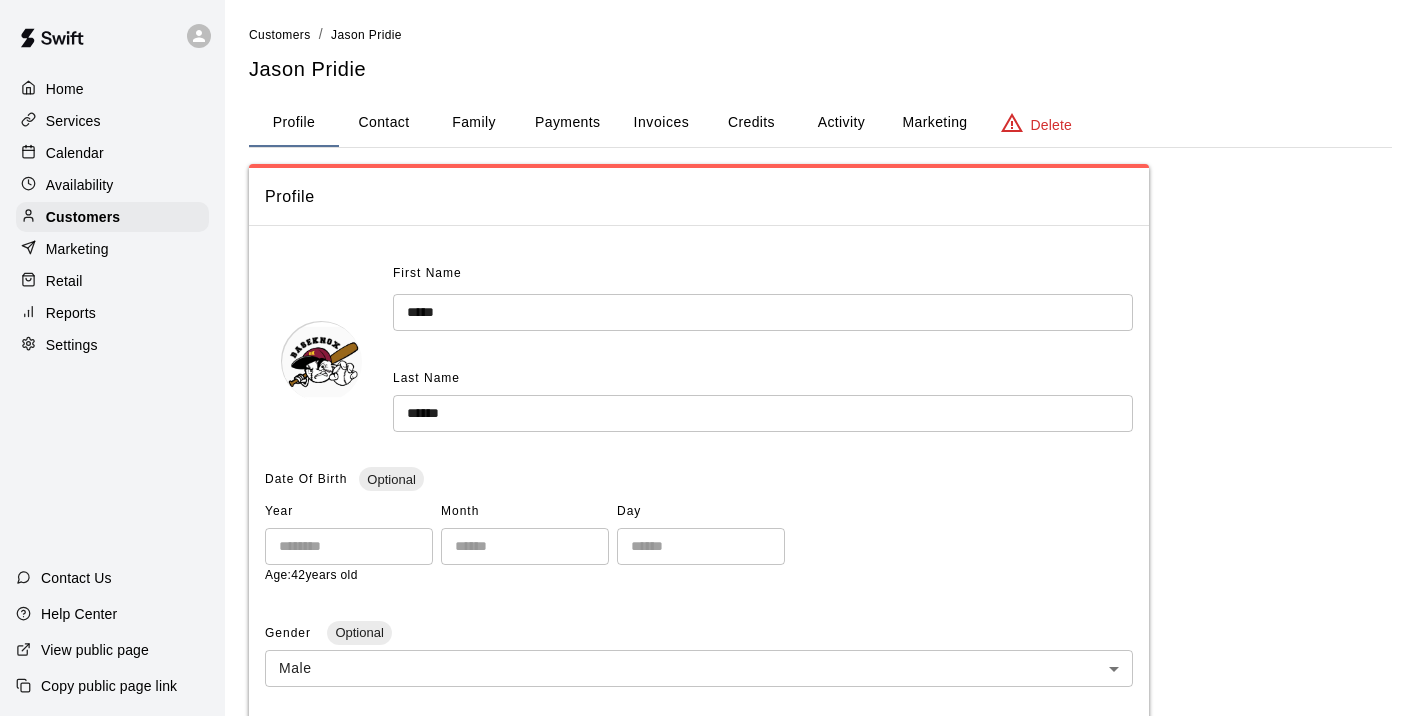 click on "Payments" at bounding box center [567, 123] 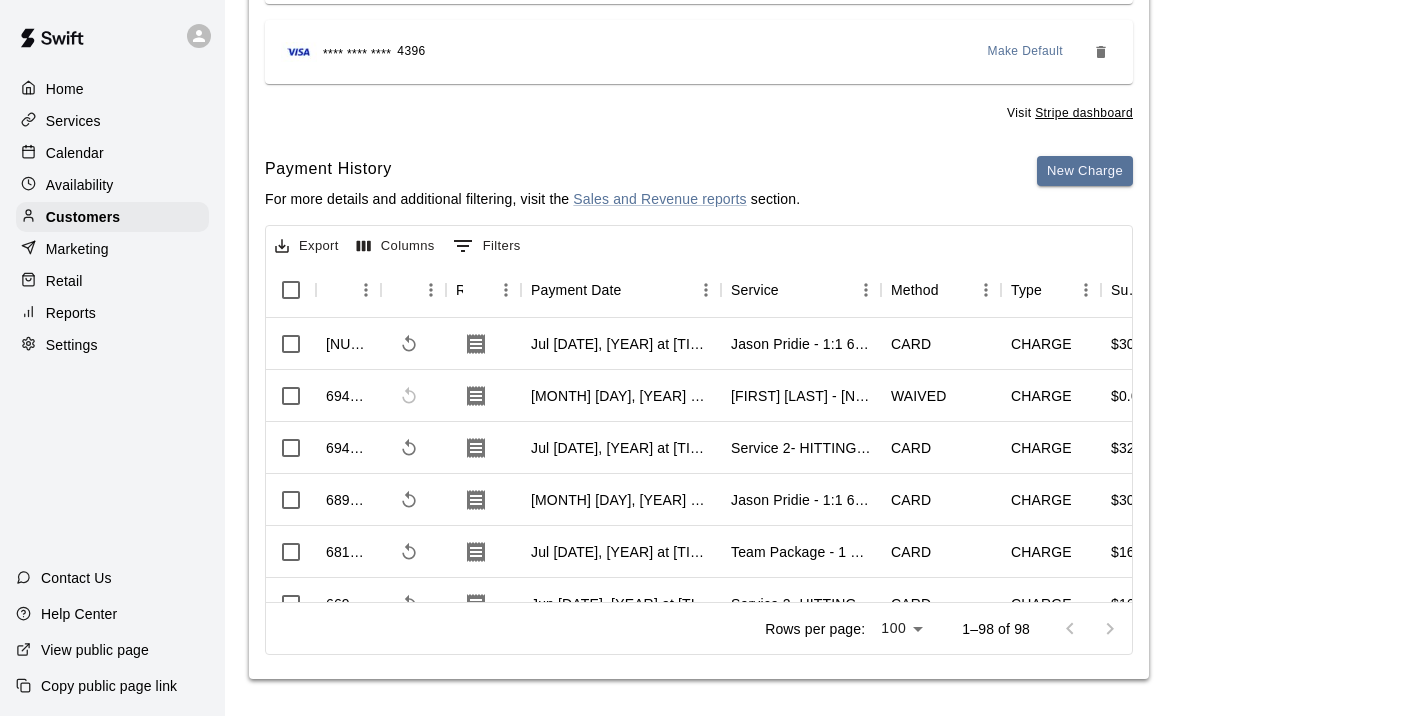 scroll, scrollTop: 370, scrollLeft: 0, axis: vertical 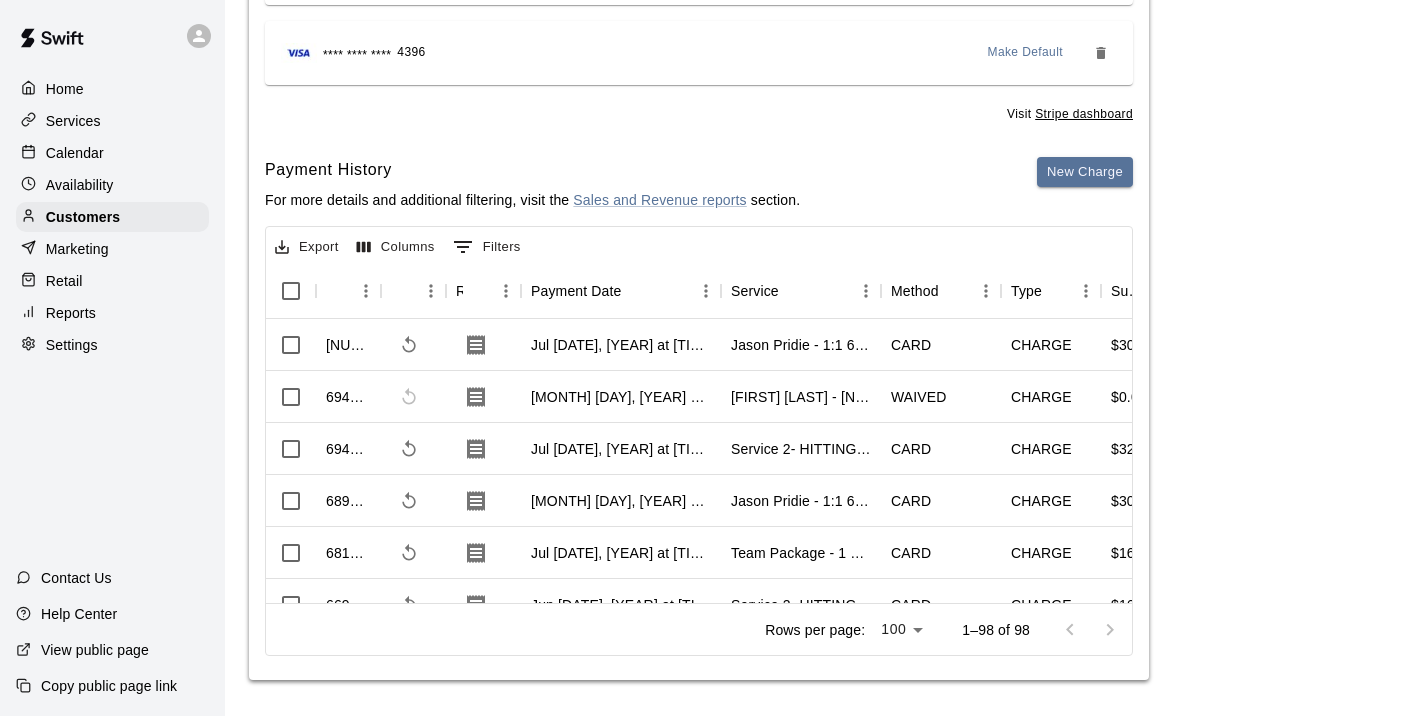 click on "Calendar" at bounding box center (75, 153) 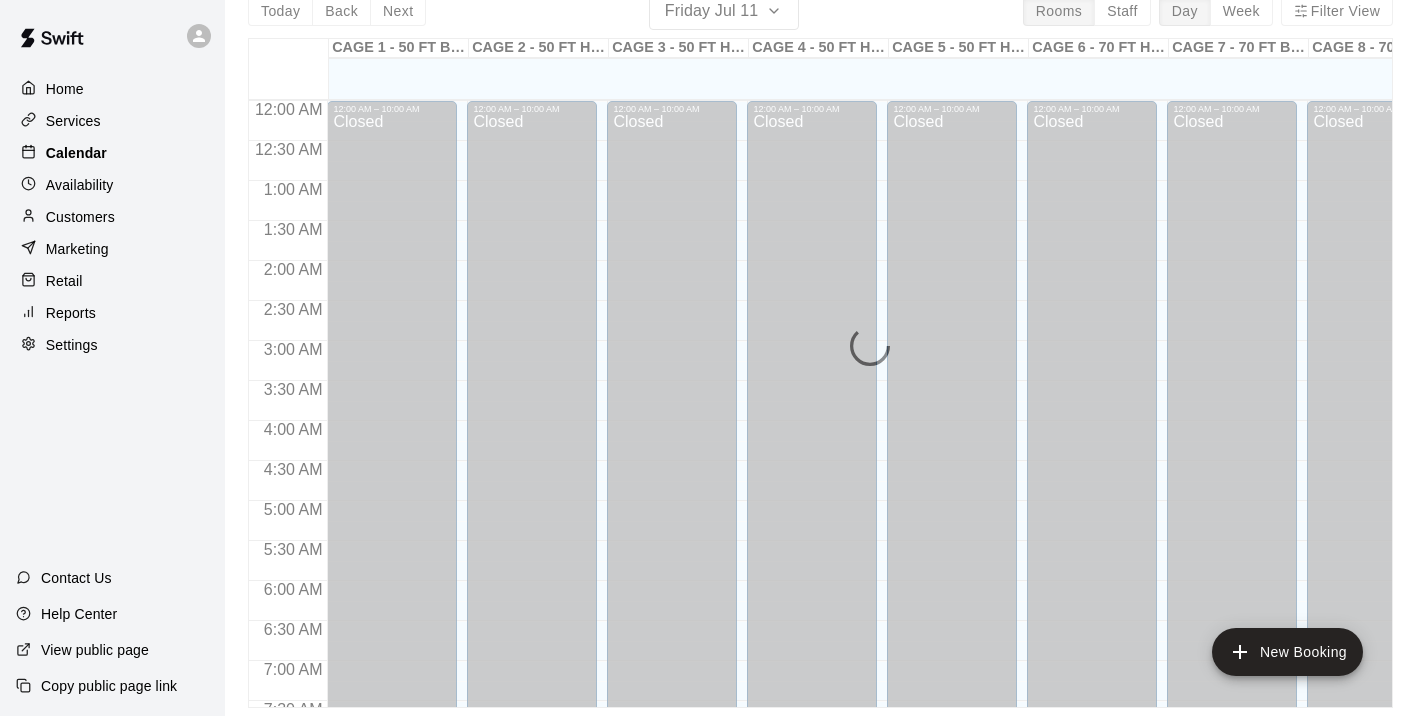 scroll, scrollTop: 0, scrollLeft: 0, axis: both 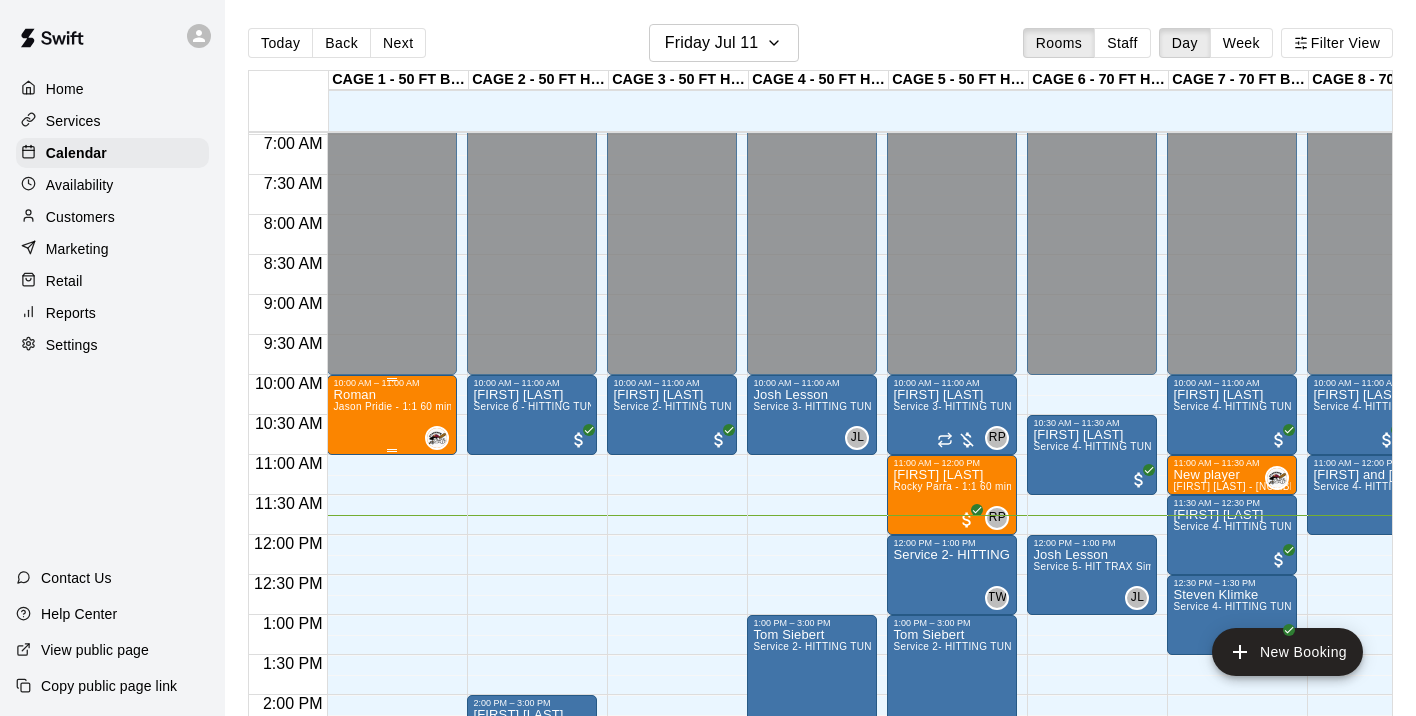 click on "Roman Jason Pridie - 1:1 60 min Hitting lesson" at bounding box center [392, 746] 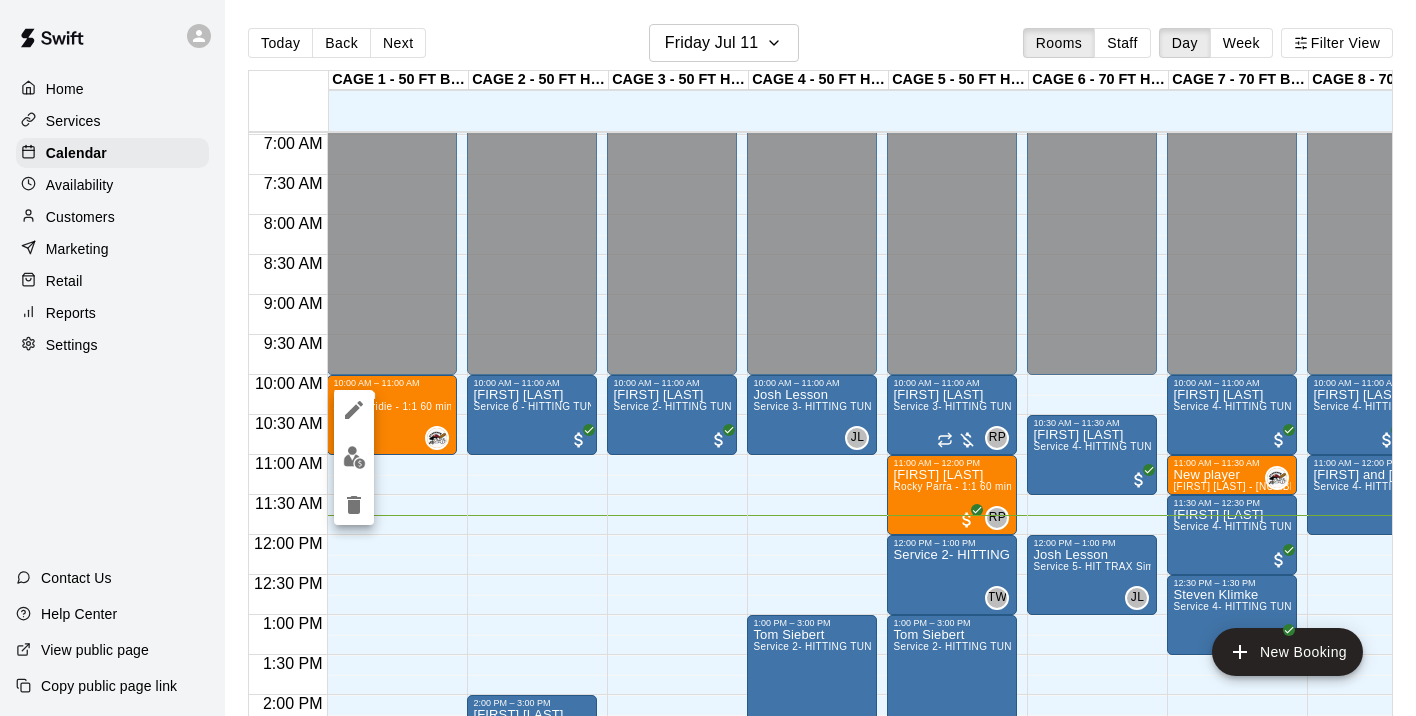 click at bounding box center [354, 457] 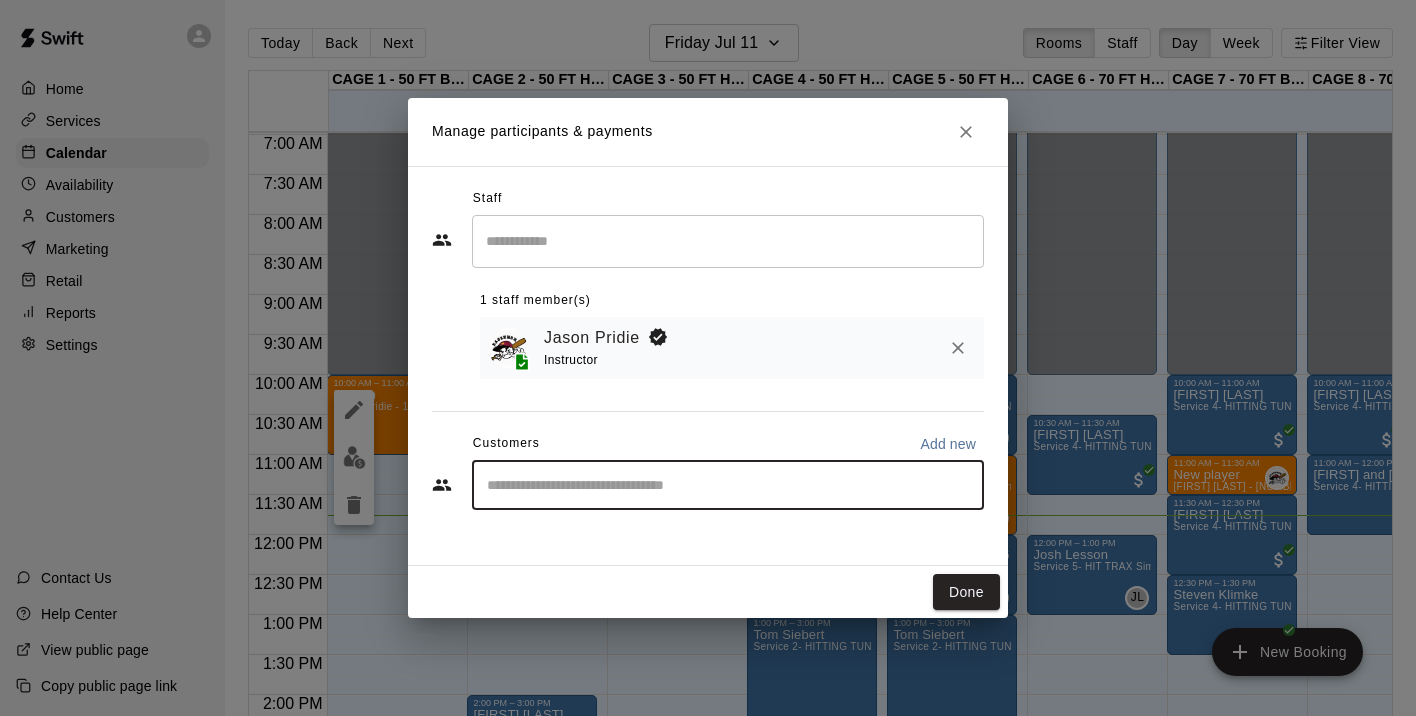 click at bounding box center [728, 485] 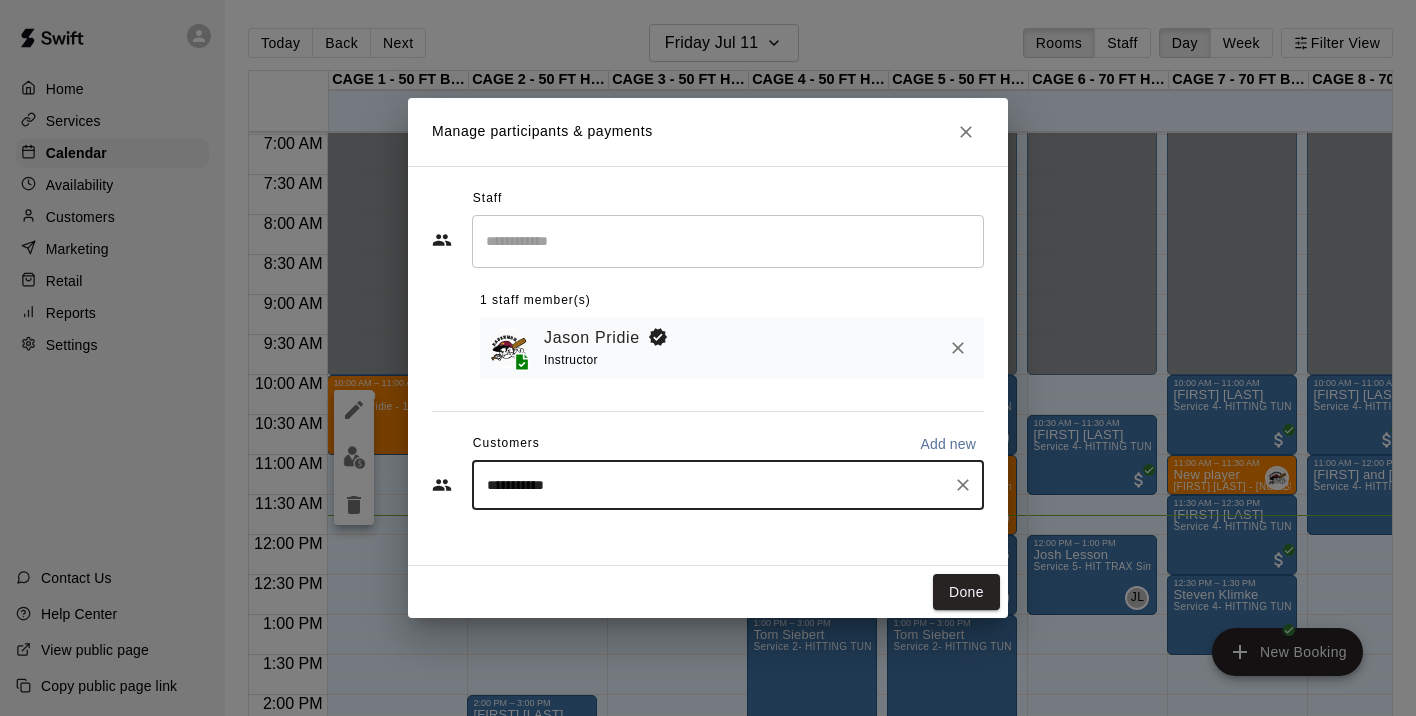 type on "**********" 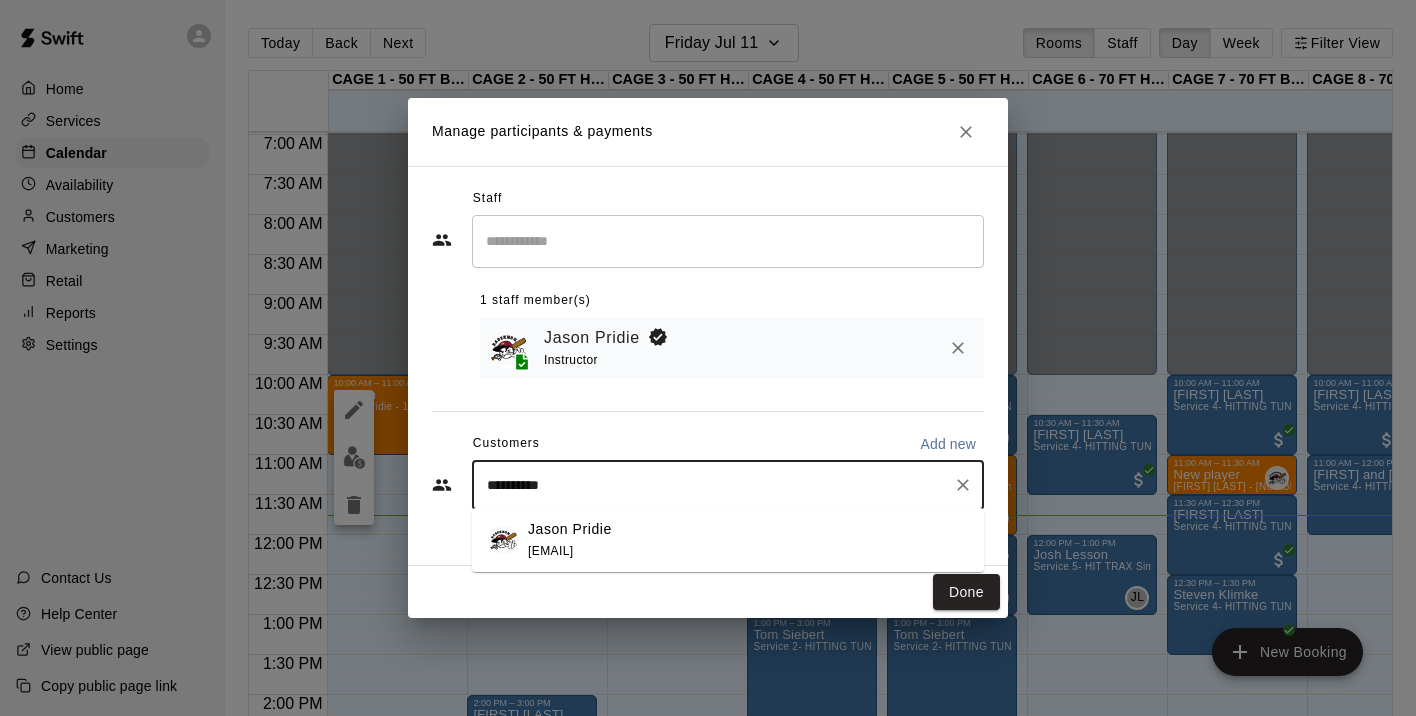 click on "Jason Pridie" at bounding box center (579, 529) 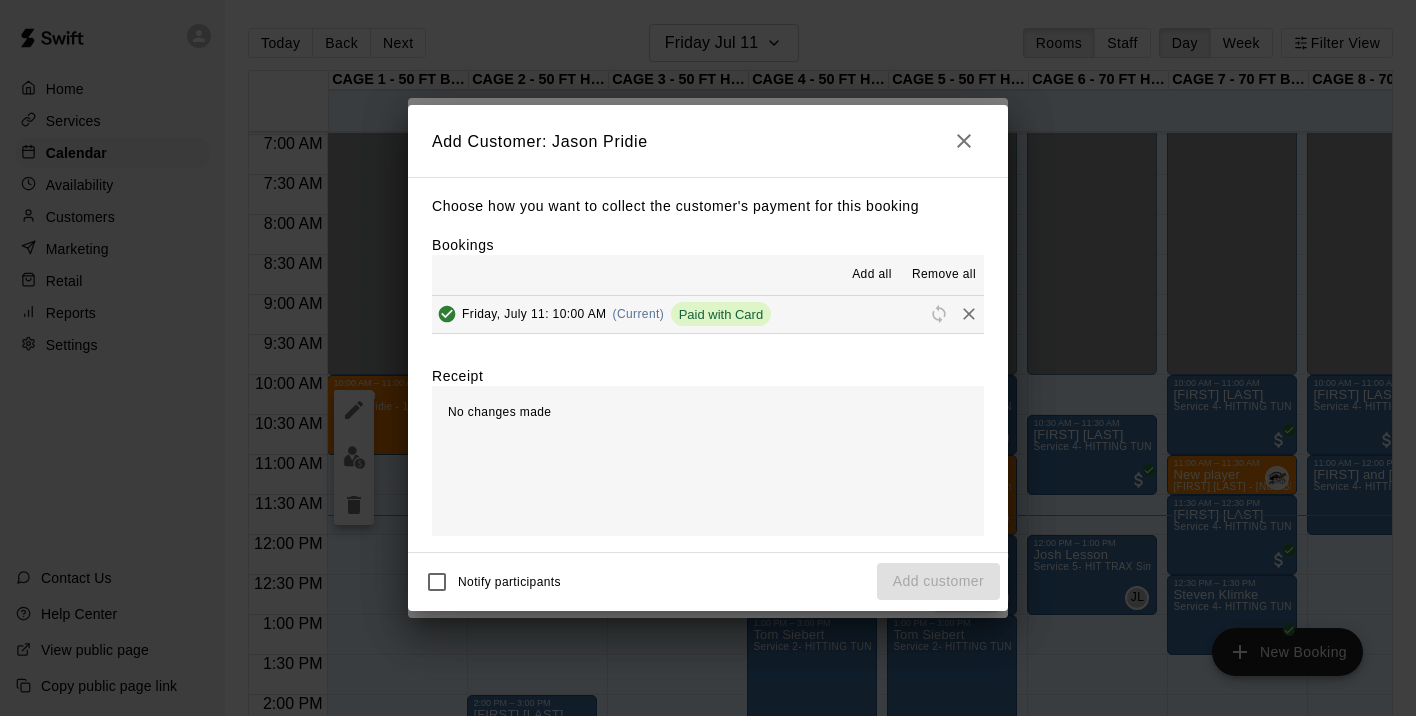 click 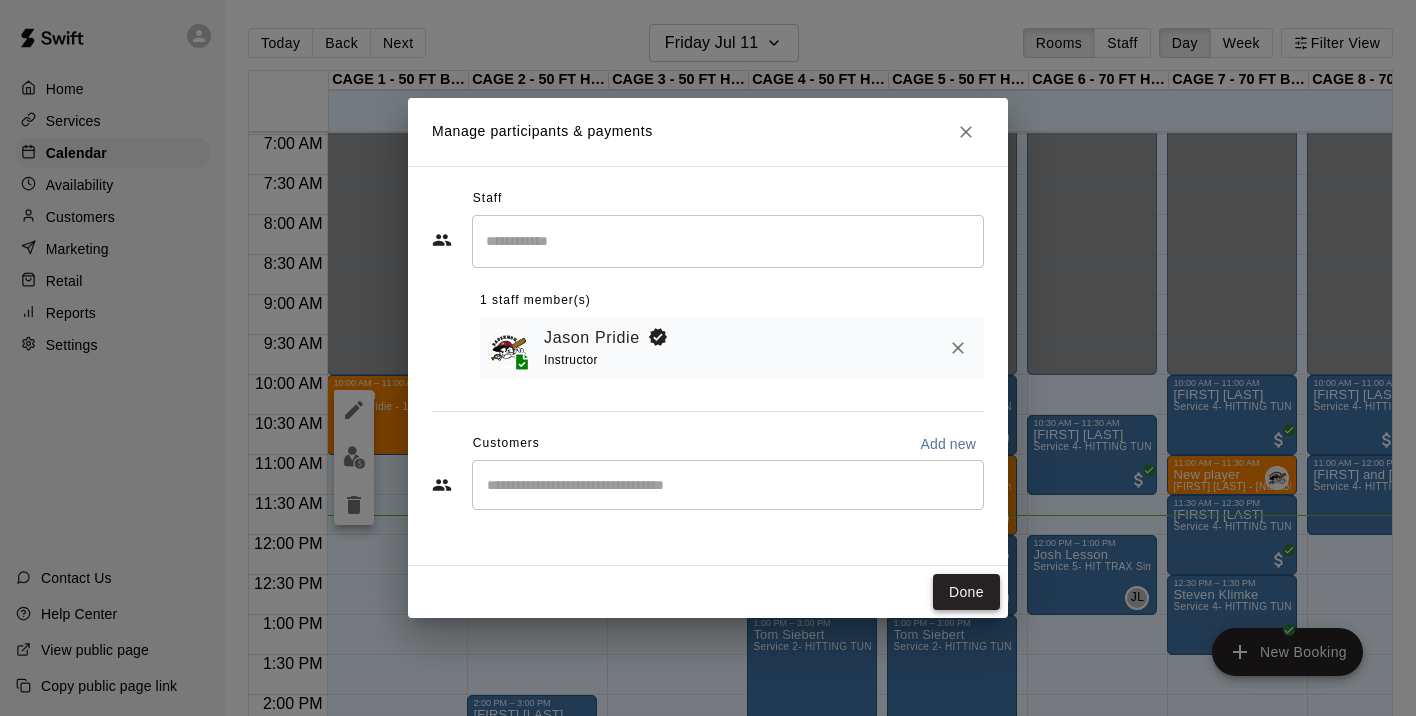 click on "Done" at bounding box center (966, 592) 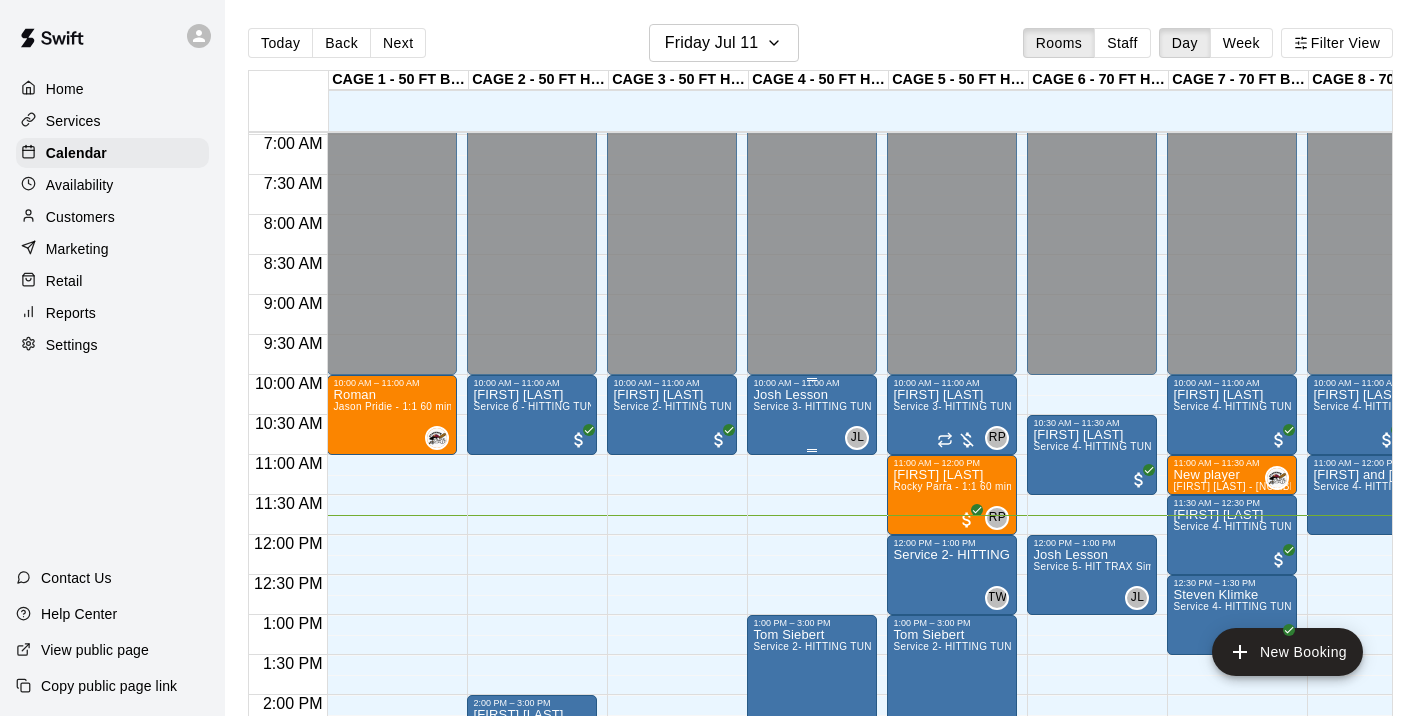 click on "Josh Lesson Service 3- HITTING TUNNEL RENTAL - 50ft Softball" at bounding box center [812, 746] 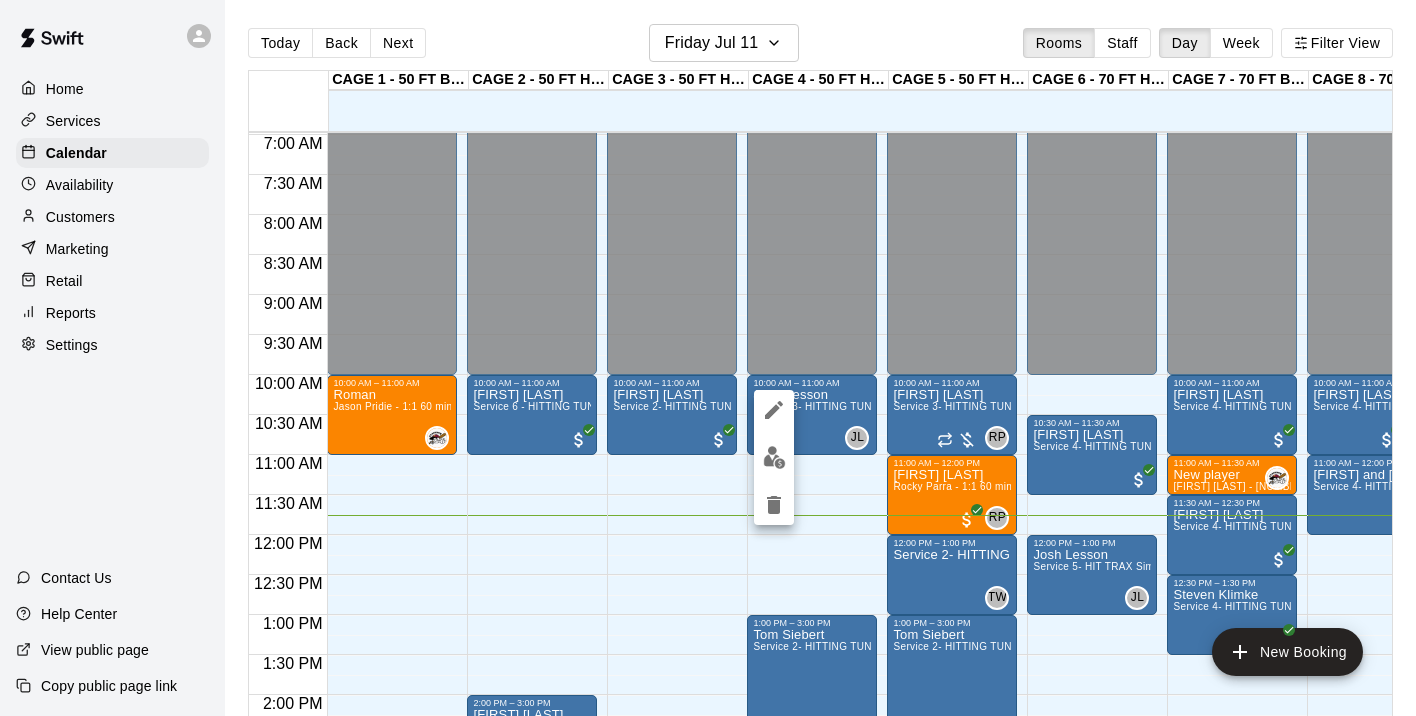 click at bounding box center [774, 457] 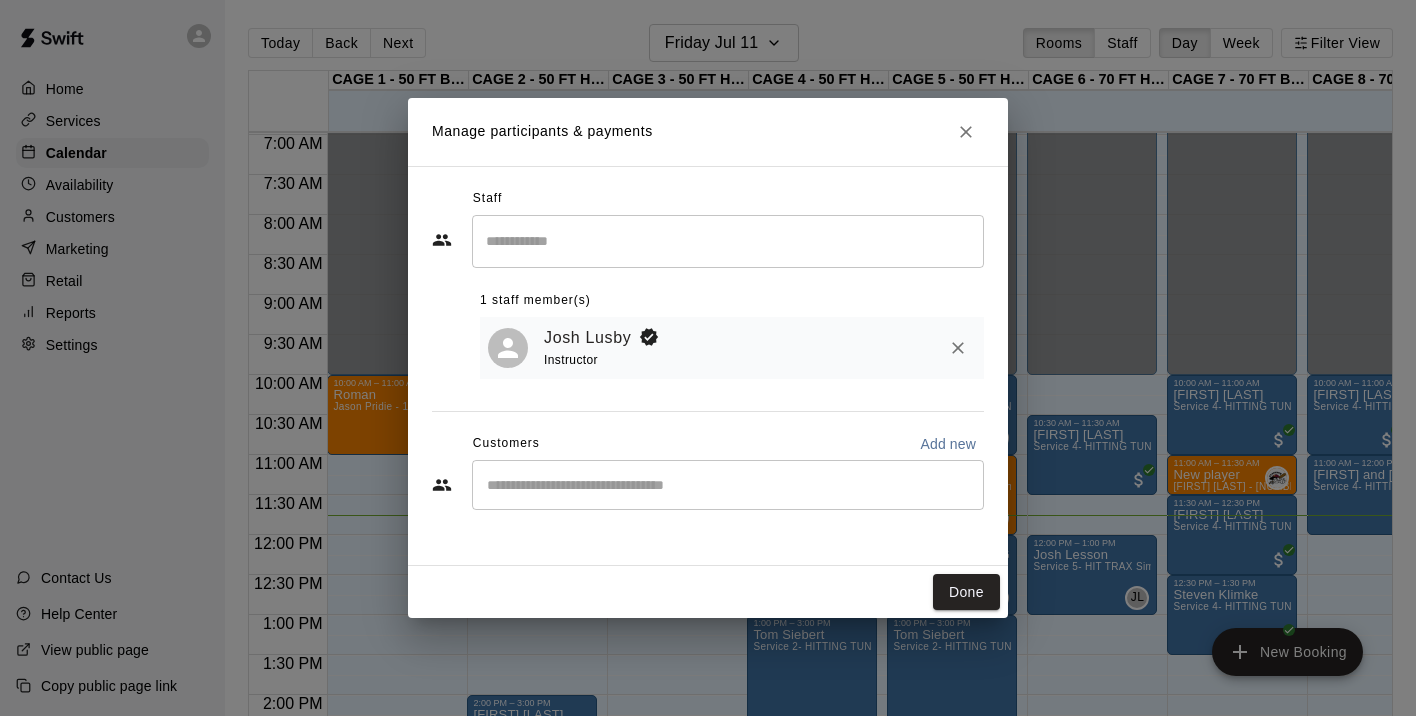 click at bounding box center [728, 485] 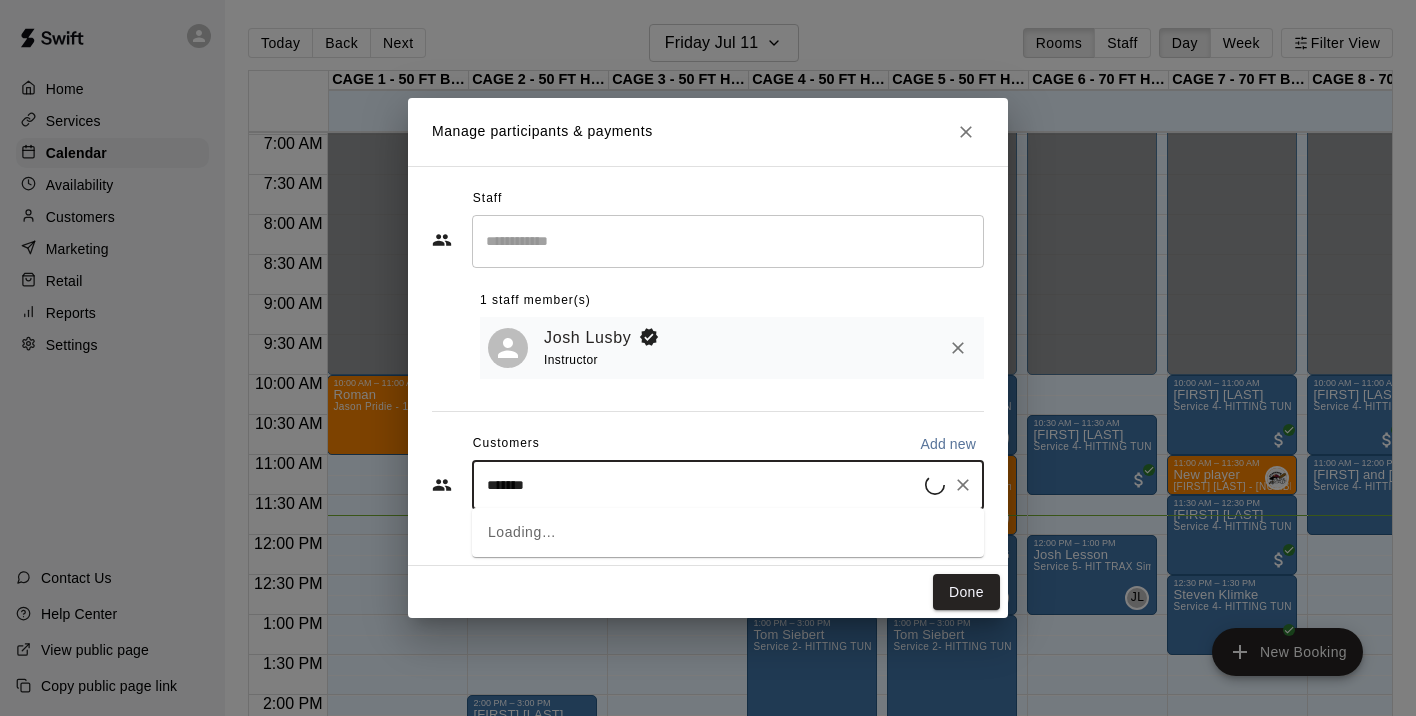 type on "********" 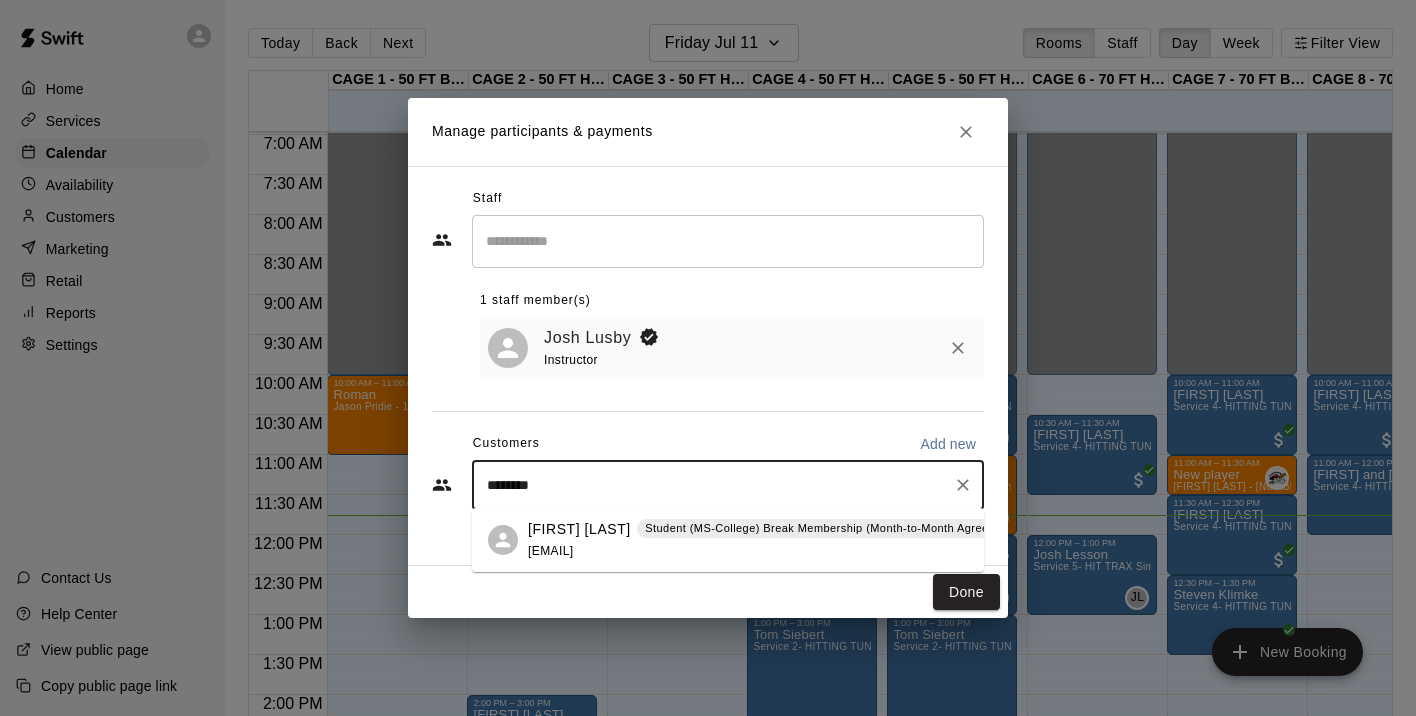 click on "Allie Skaggs" at bounding box center [579, 529] 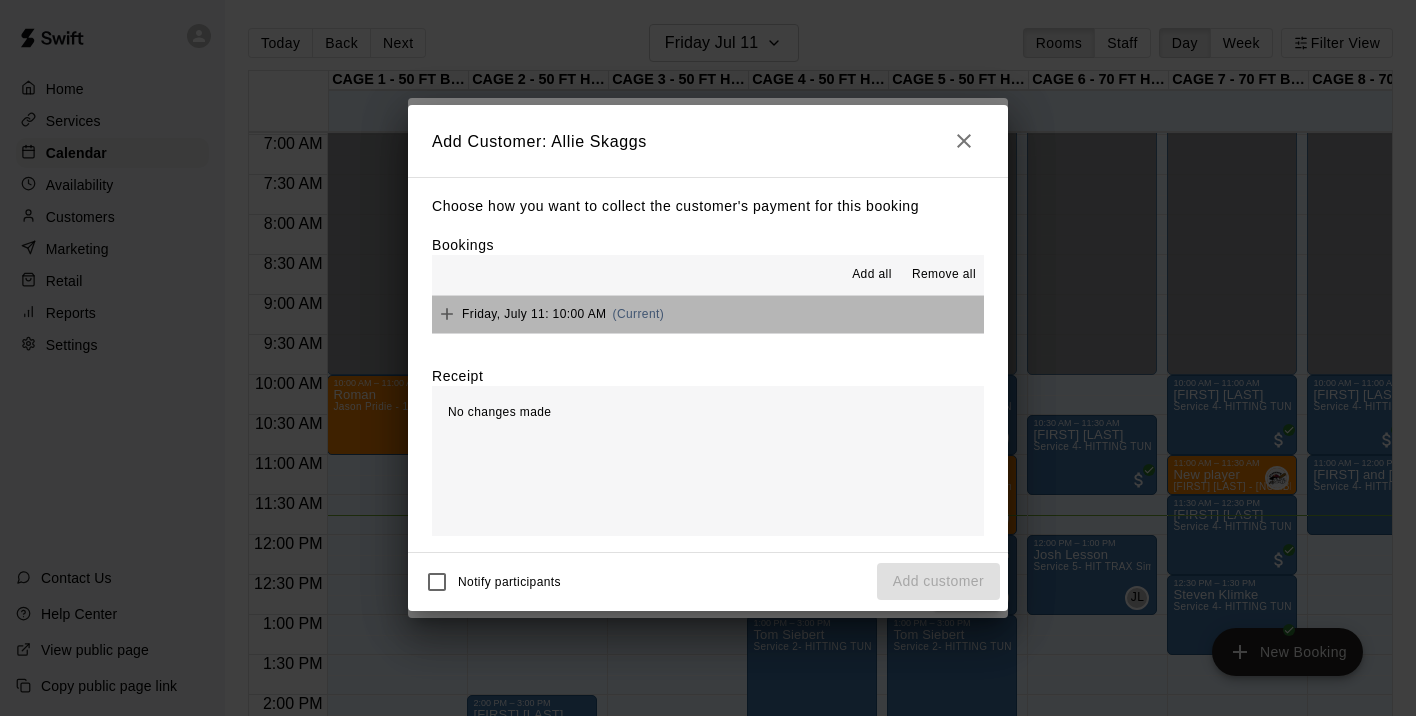 click on "Friday, July 11: 10:00 AM" at bounding box center [534, 314] 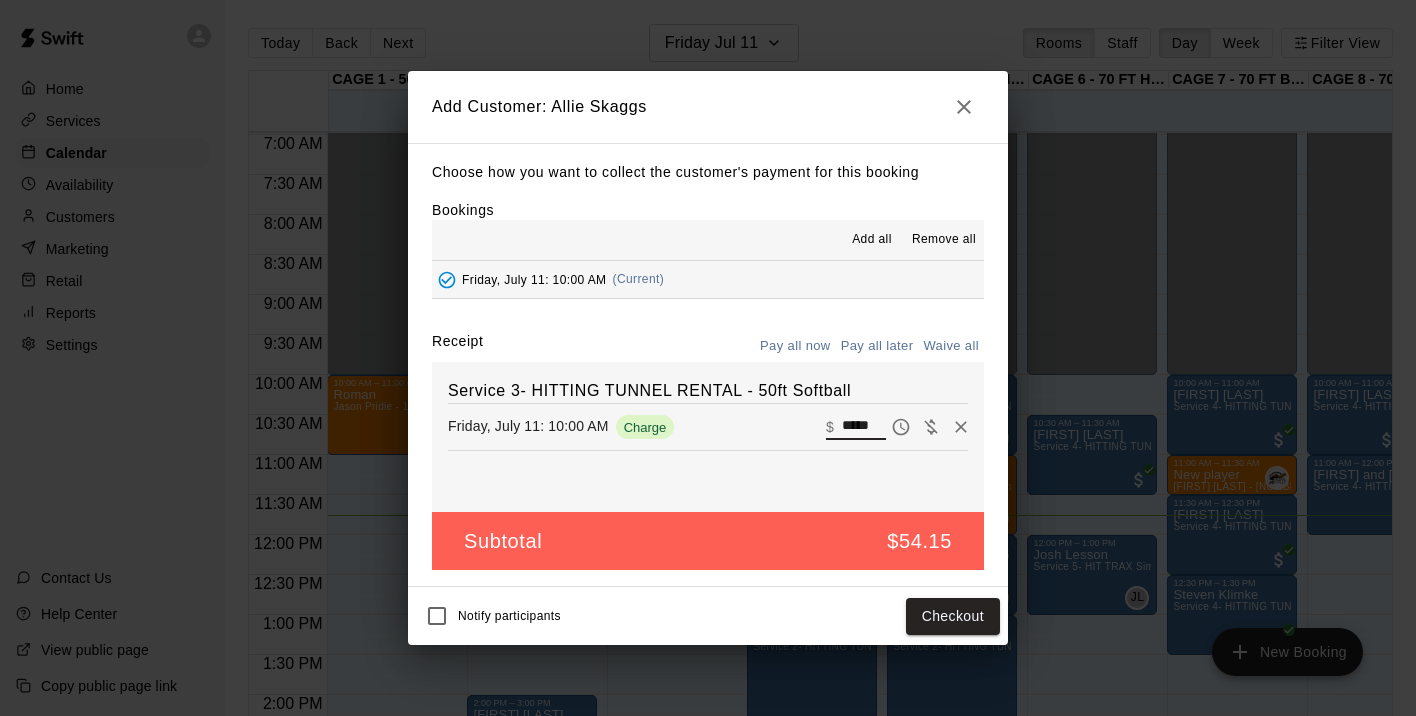 drag, startPoint x: 881, startPoint y: 431, endPoint x: 817, endPoint y: 429, distance: 64.03124 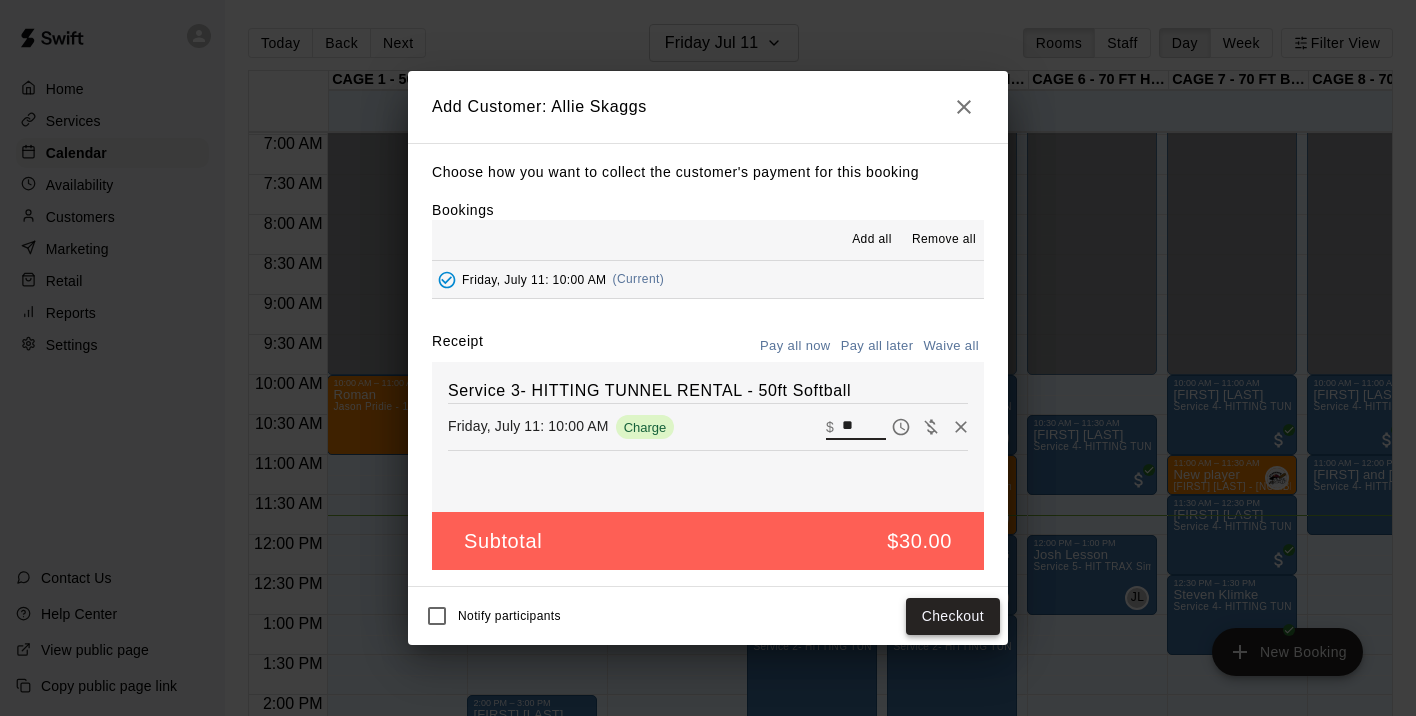 type on "**" 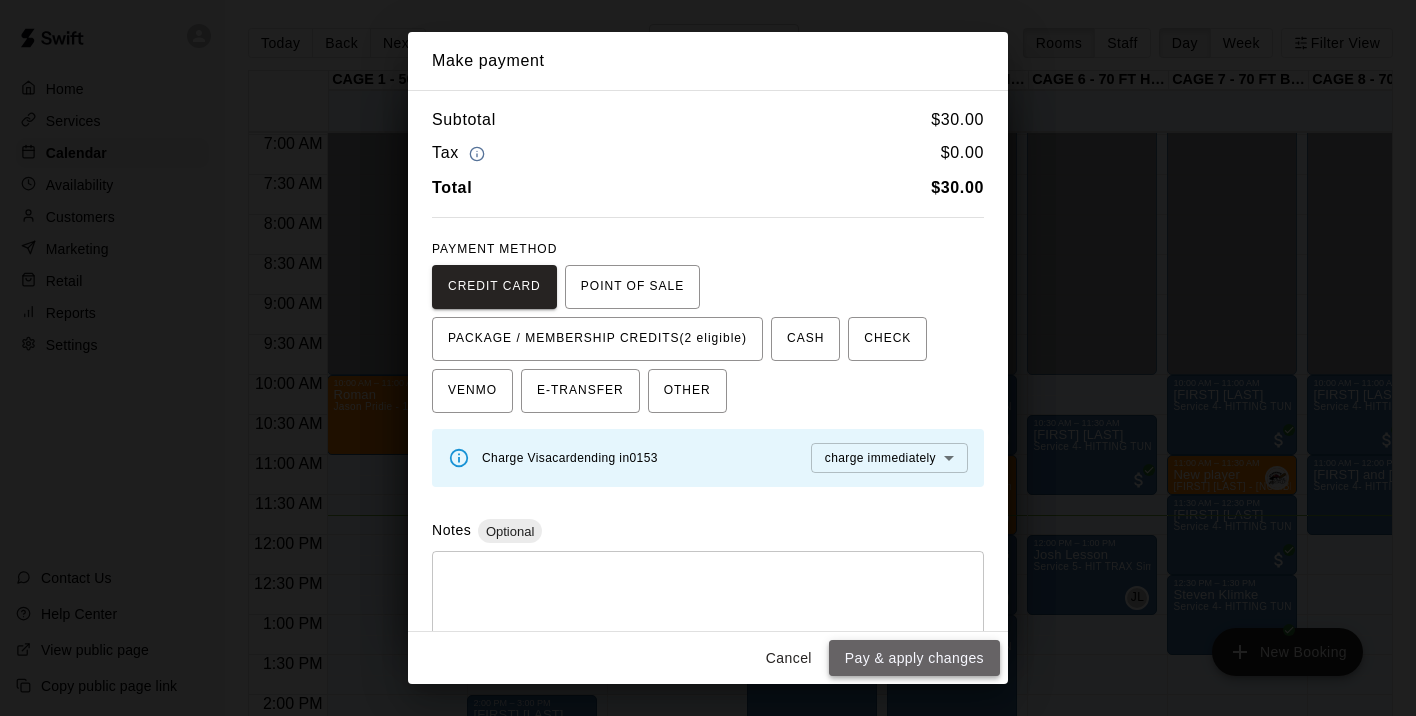 click on "Pay & apply changes" at bounding box center (914, 658) 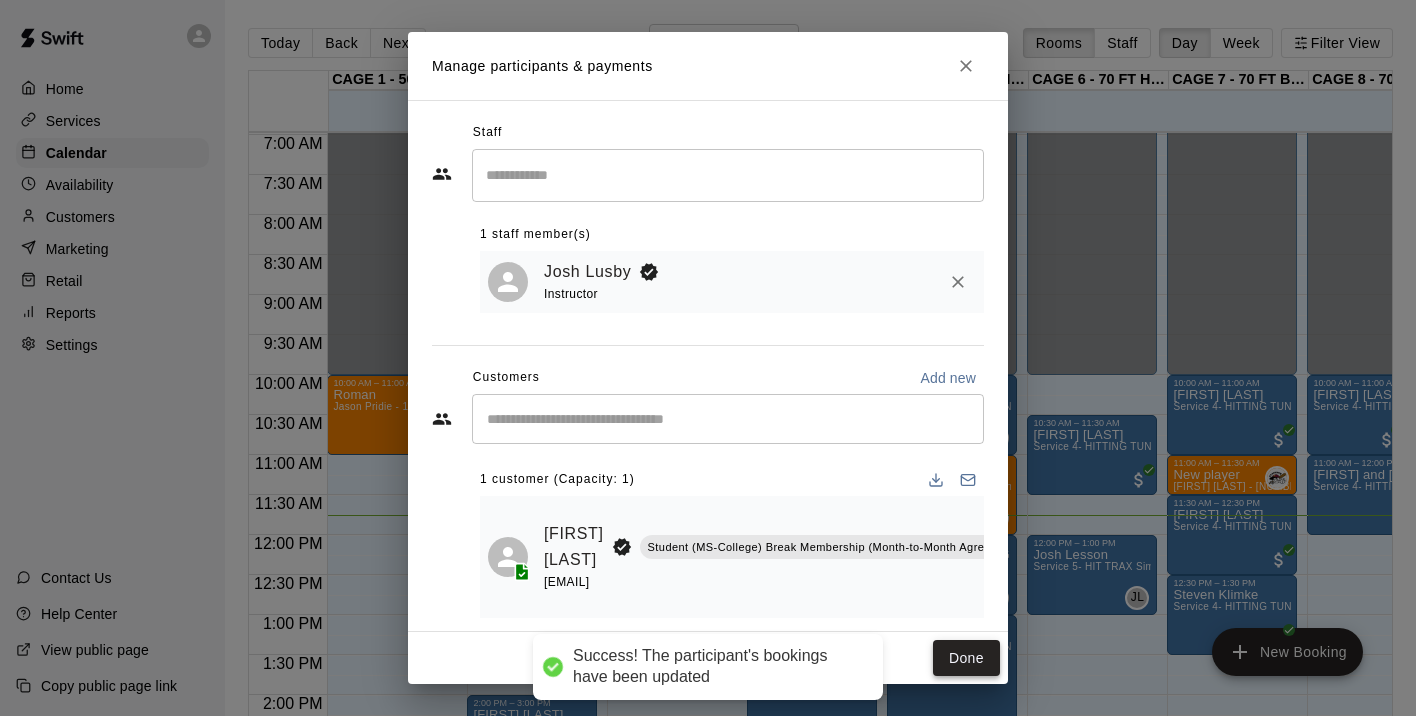click on "Done" at bounding box center [966, 658] 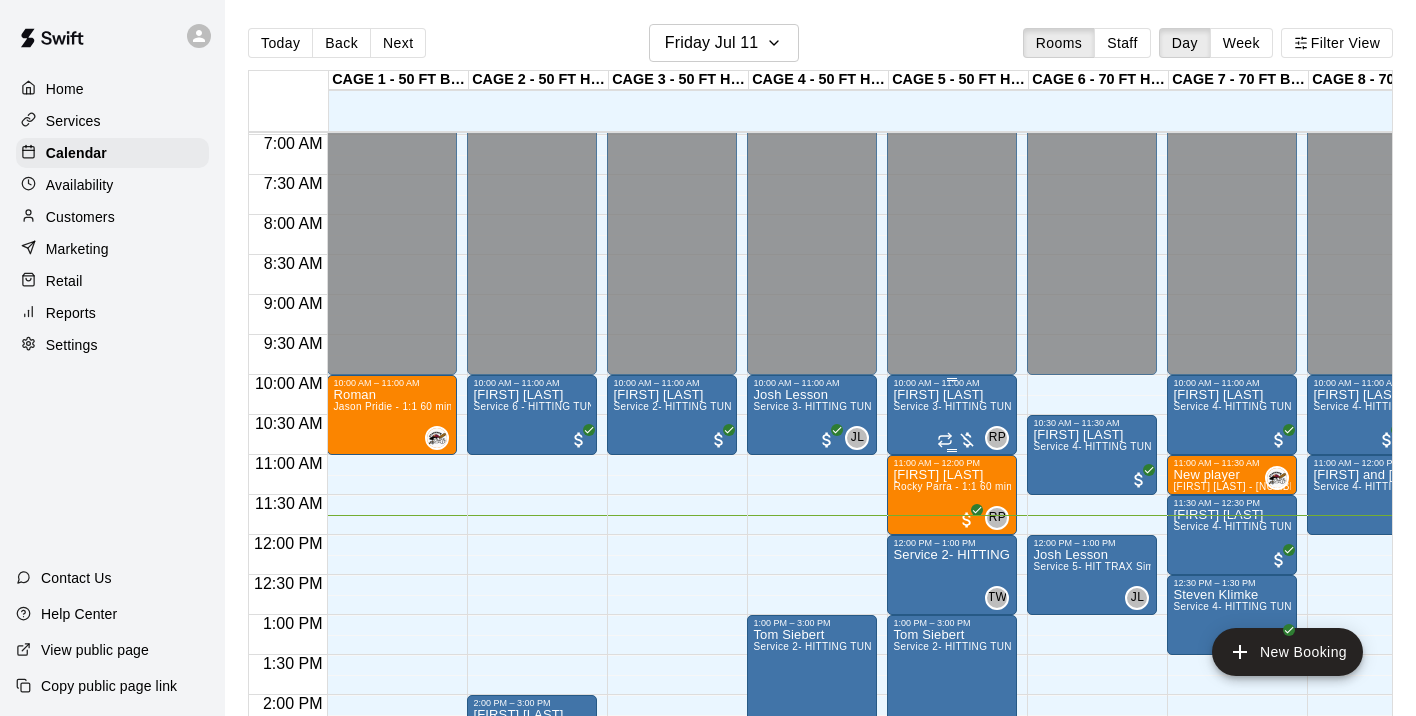 click on "Raquel Wilson Service 3- HITTING TUNNEL RENTAL - 50ft Softball" at bounding box center (952, 746) 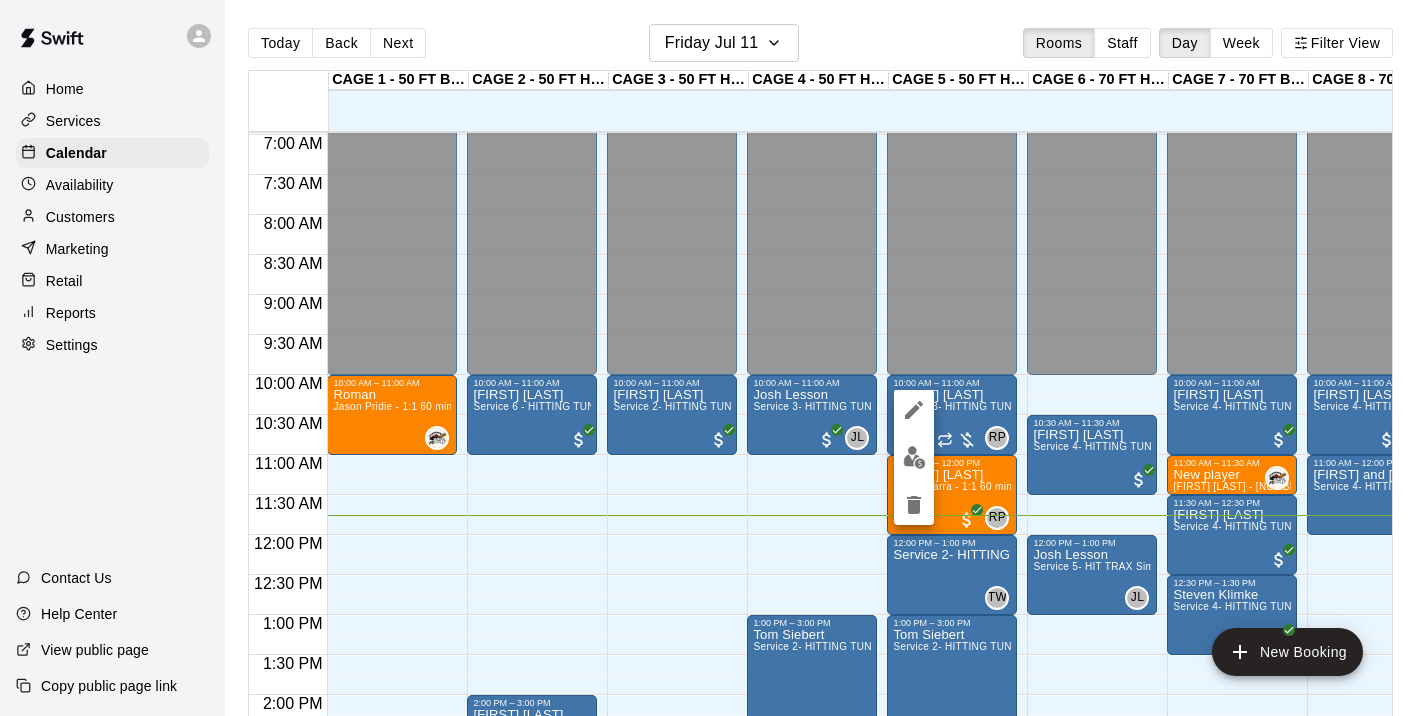 click at bounding box center [914, 457] 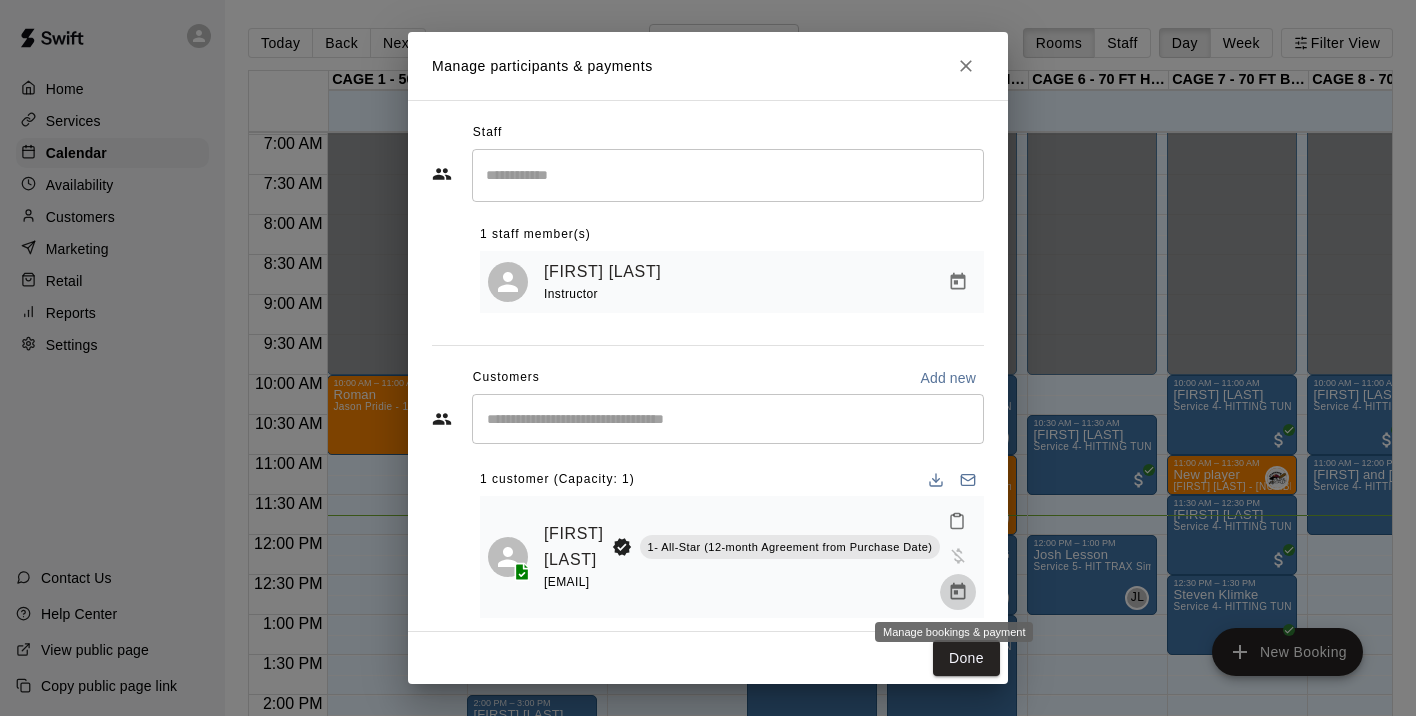 click 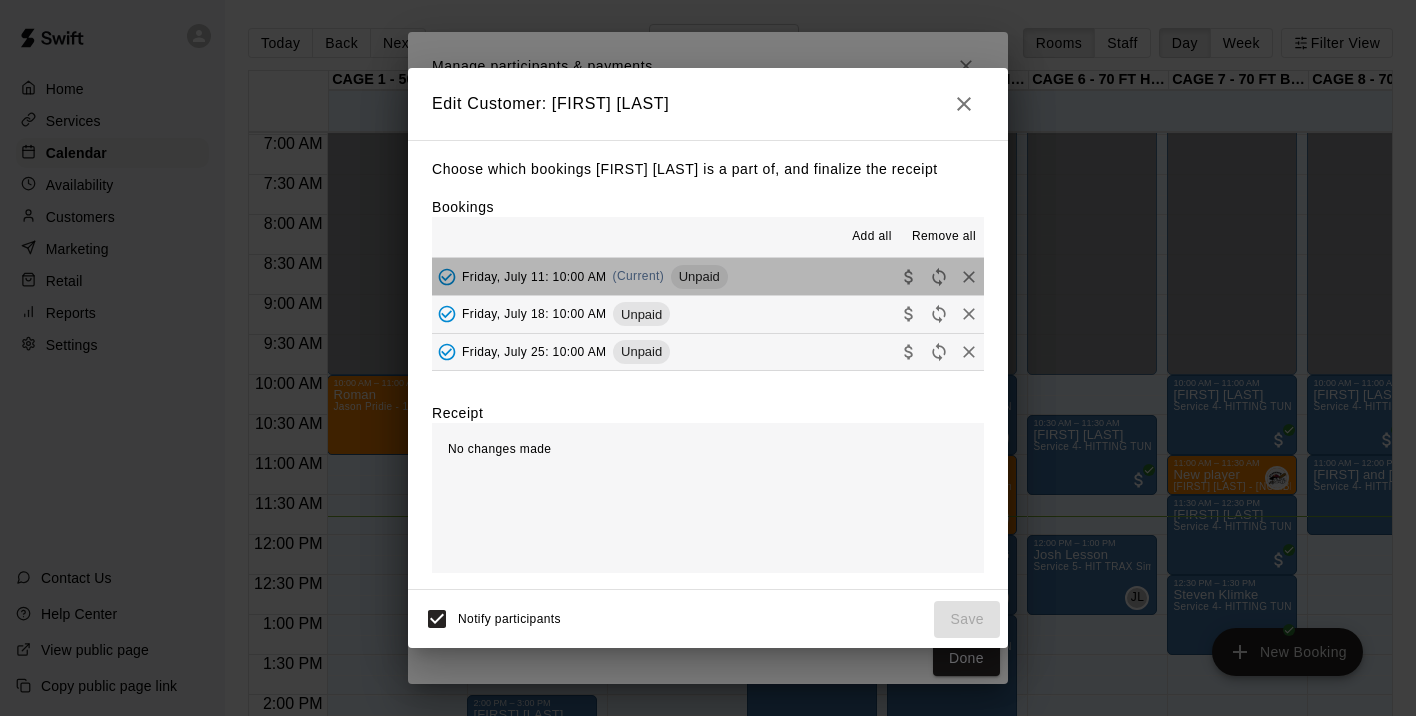 click on "Friday, July 11: 10:00 AM" at bounding box center [534, 276] 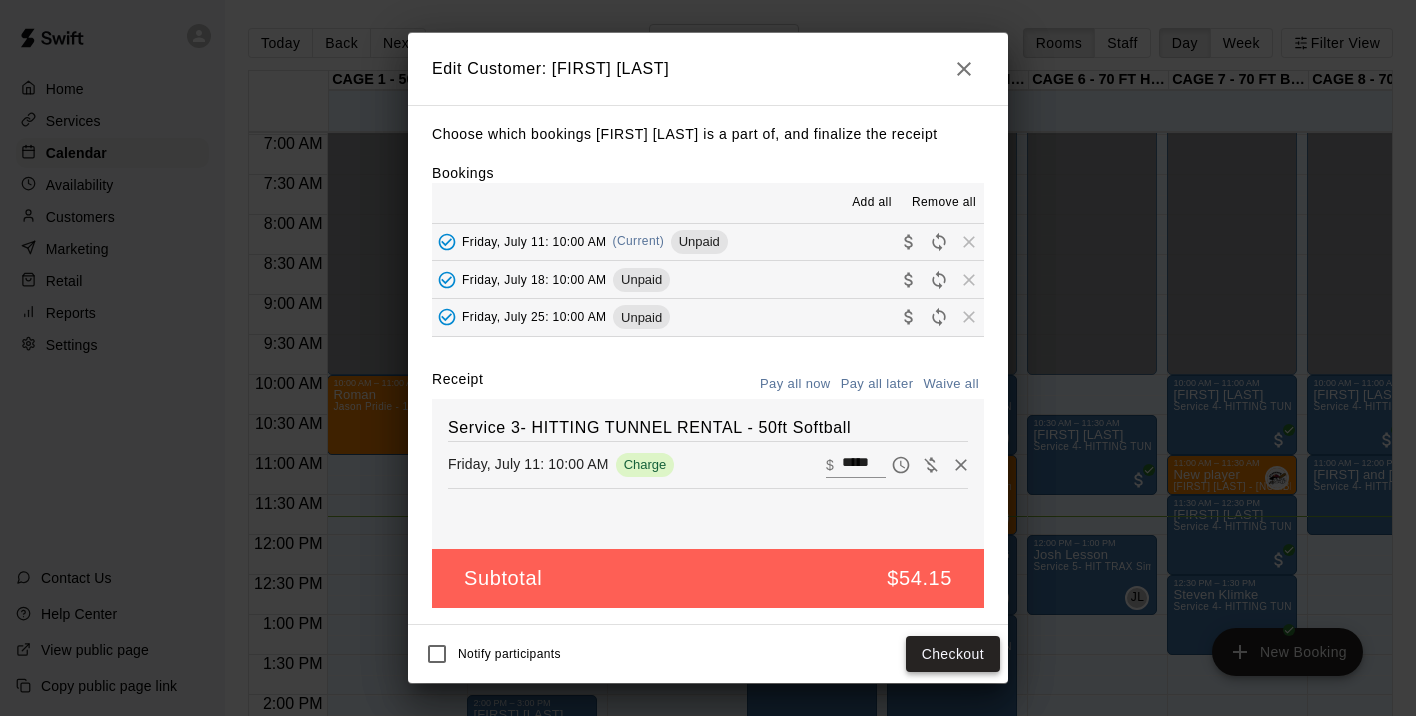 click on "Checkout" at bounding box center (953, 654) 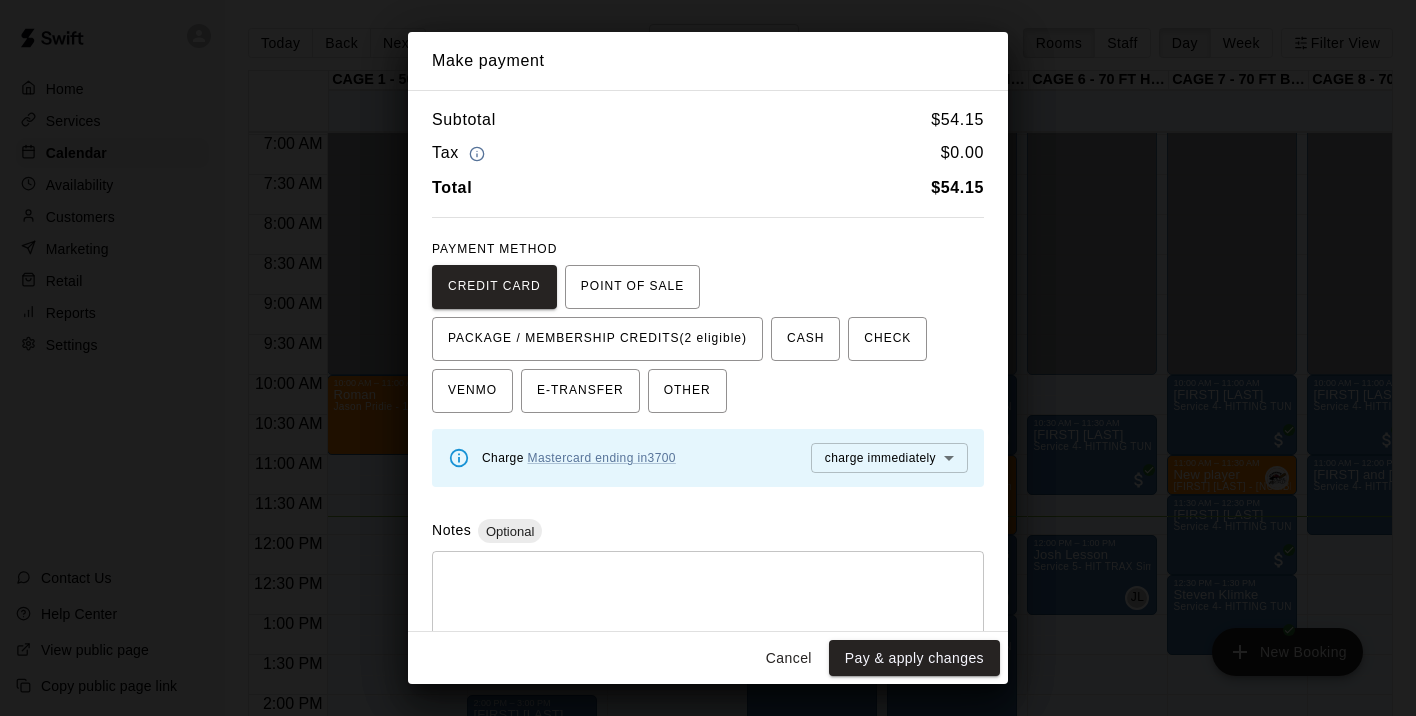 click on "Cancel" at bounding box center [789, 658] 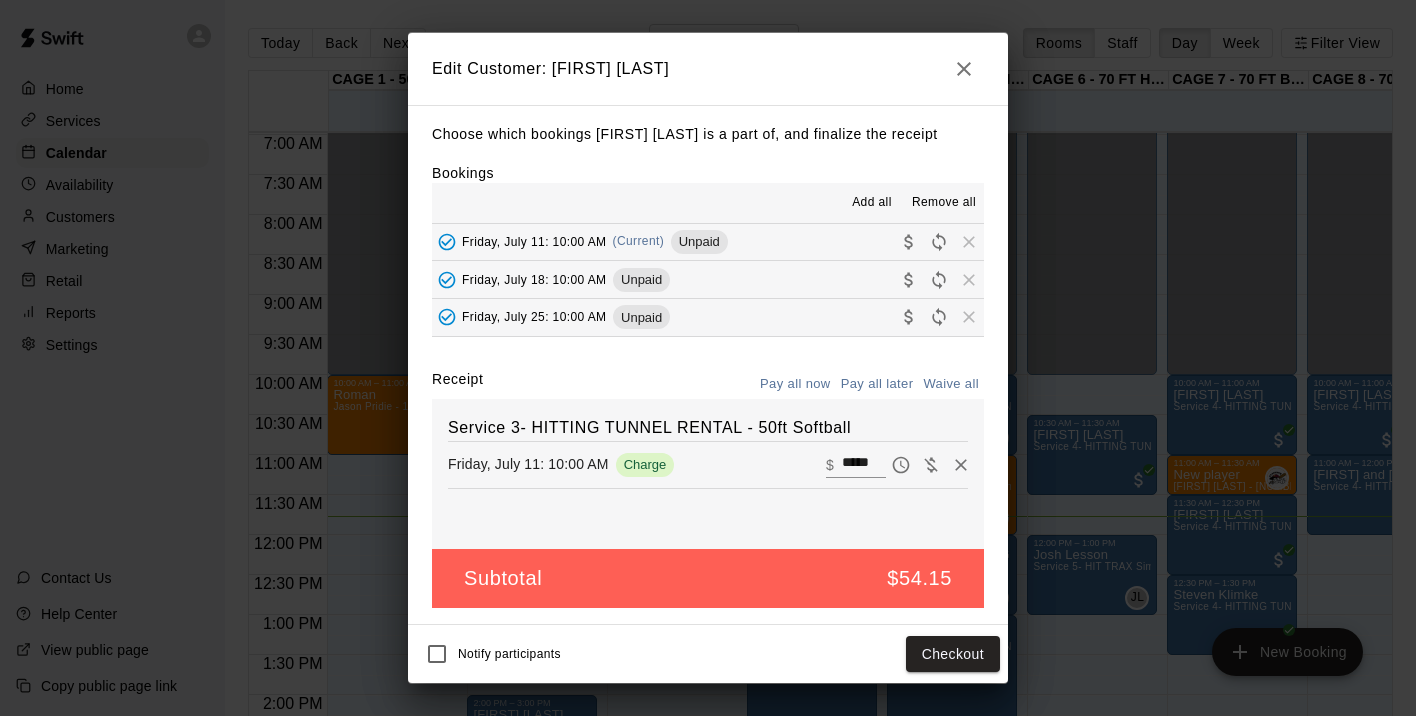 click 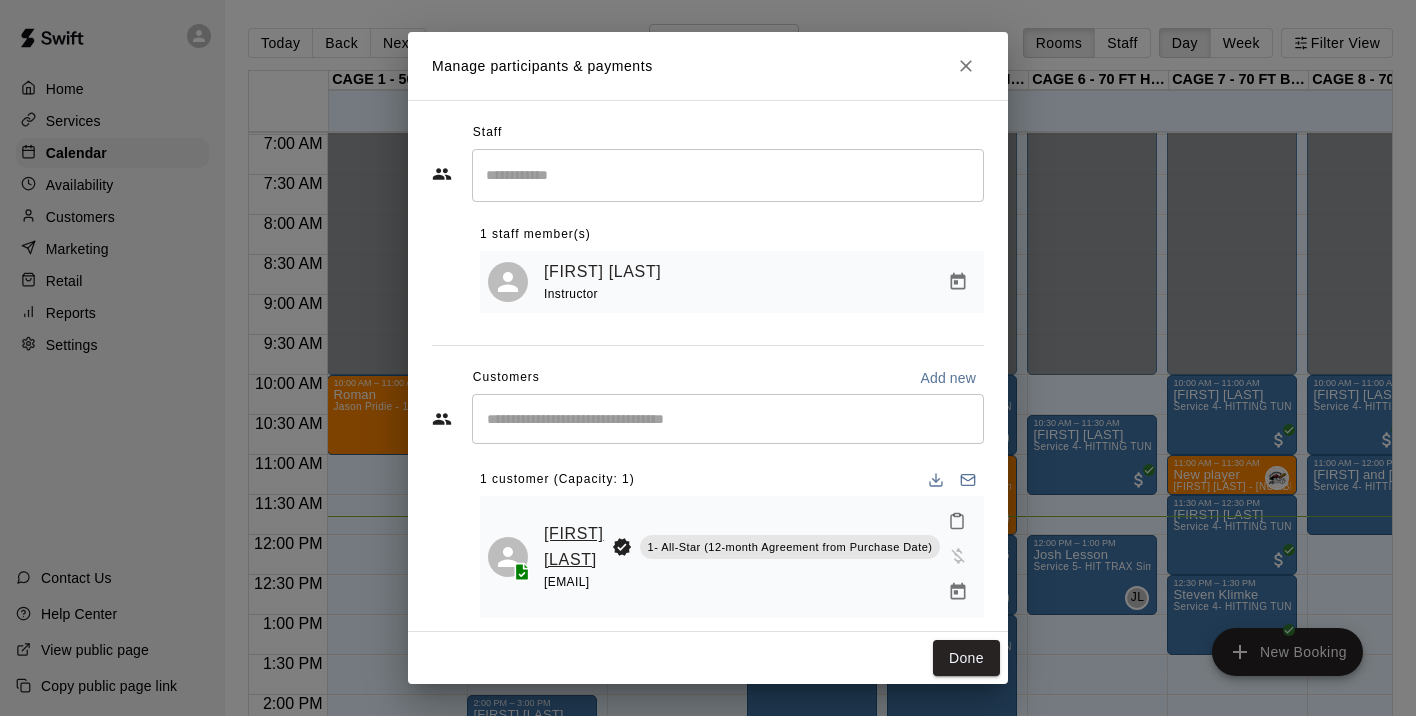 click on "[FIRST] [LAST]" at bounding box center (574, 546) 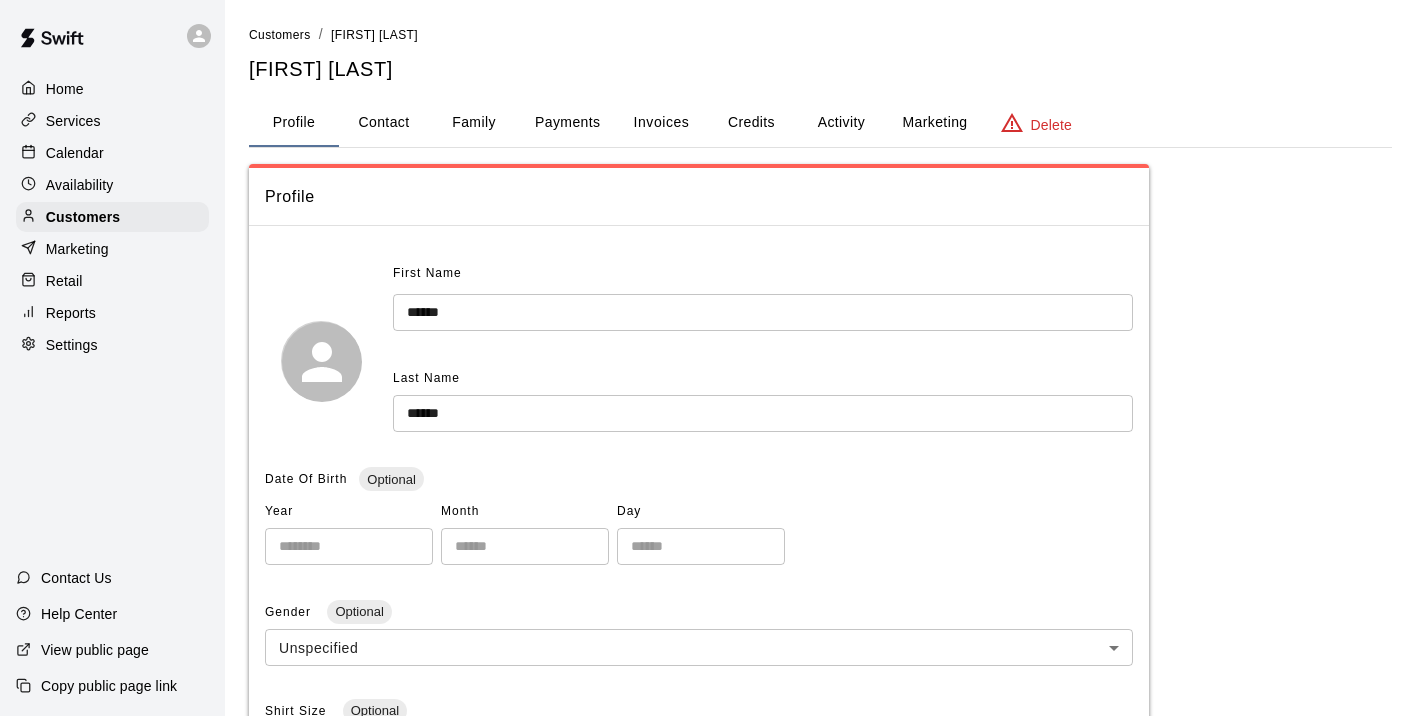 scroll, scrollTop: 0, scrollLeft: 0, axis: both 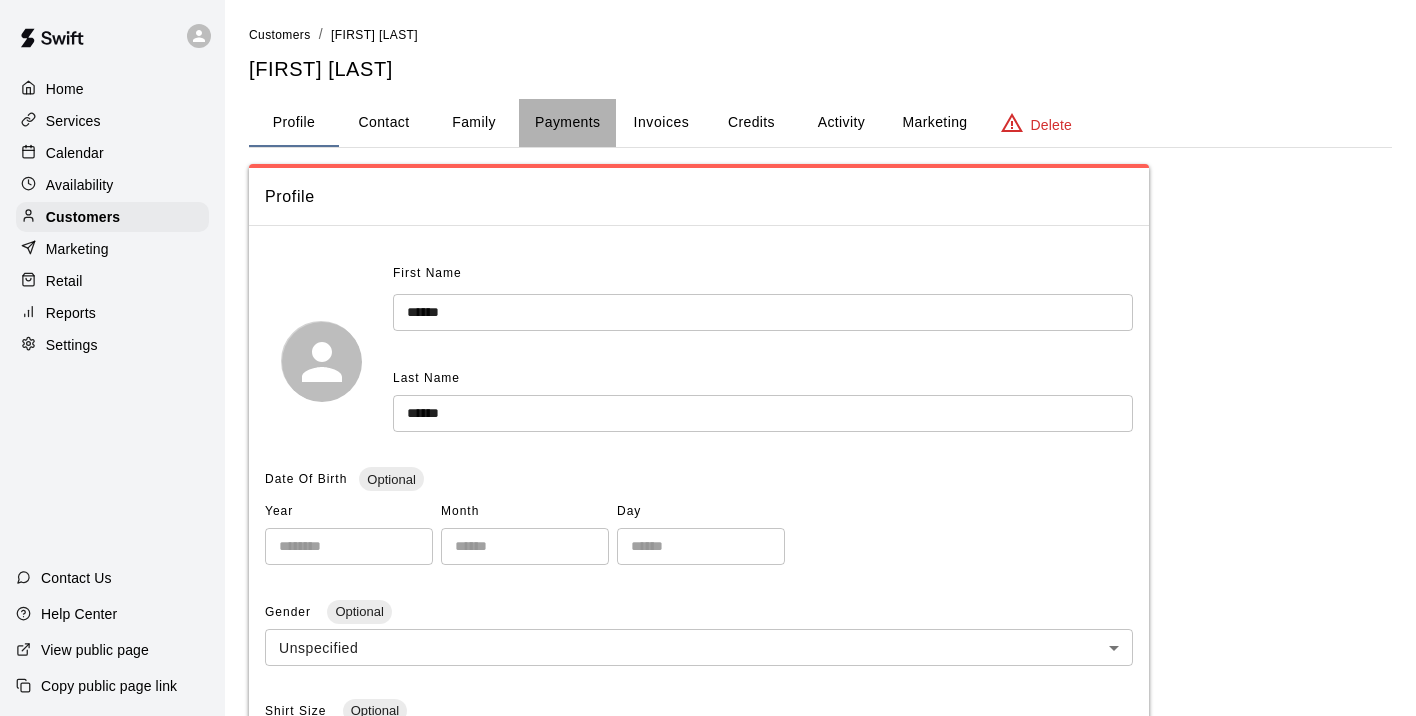 click on "Payments" at bounding box center (567, 123) 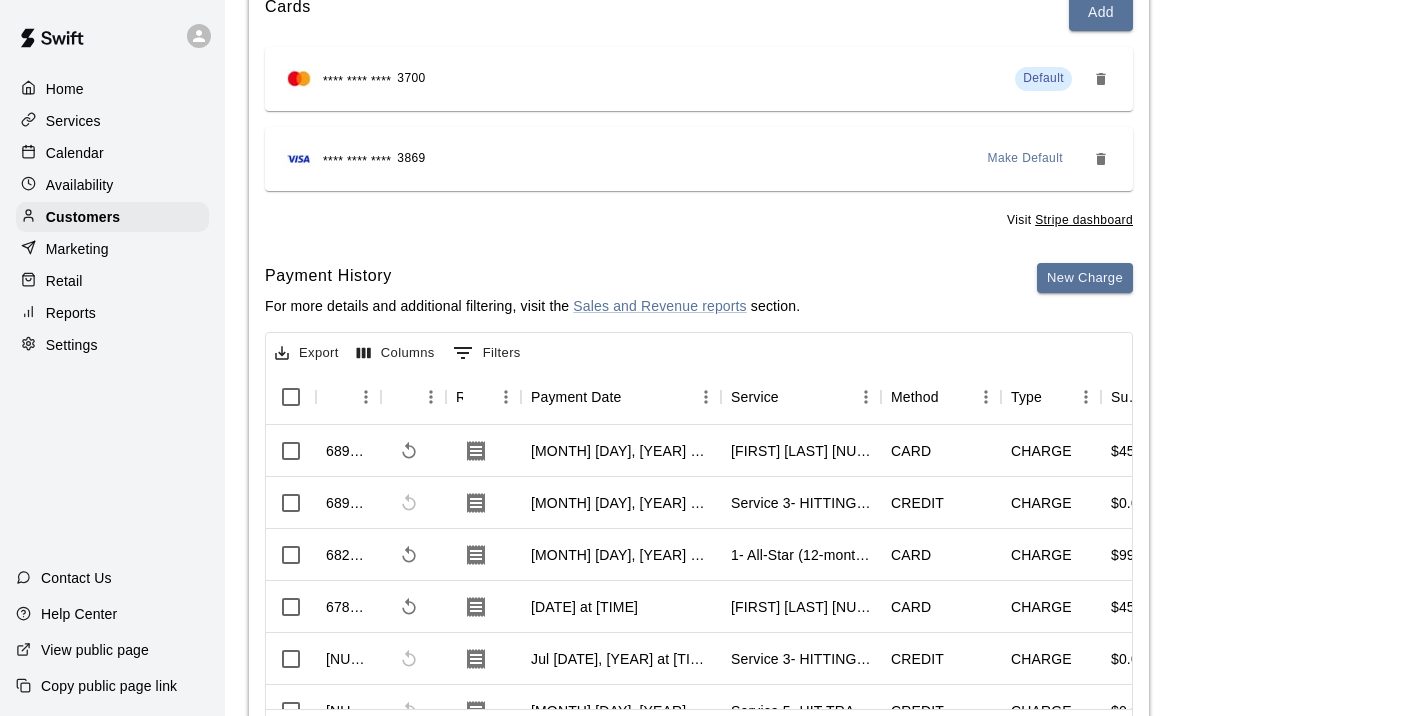 scroll, scrollTop: 268, scrollLeft: 0, axis: vertical 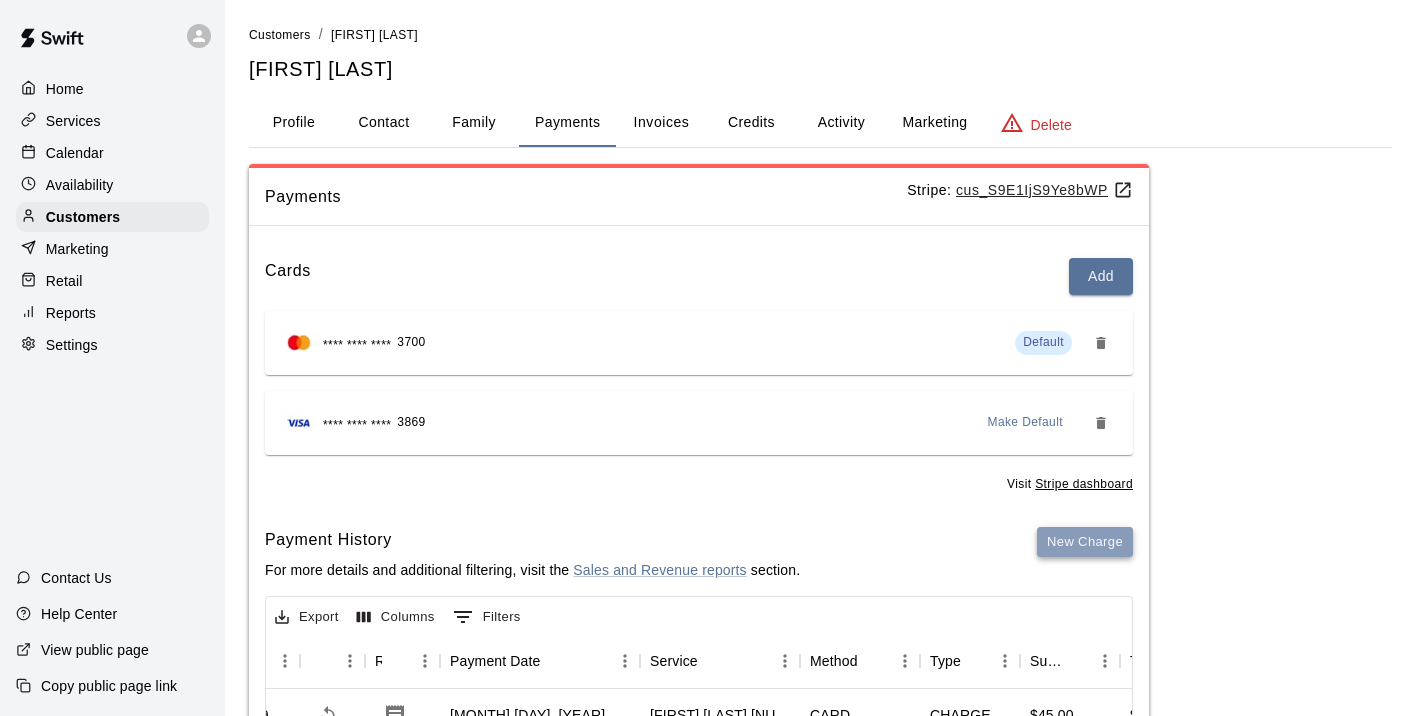 click on "New Charge" at bounding box center [1085, 542] 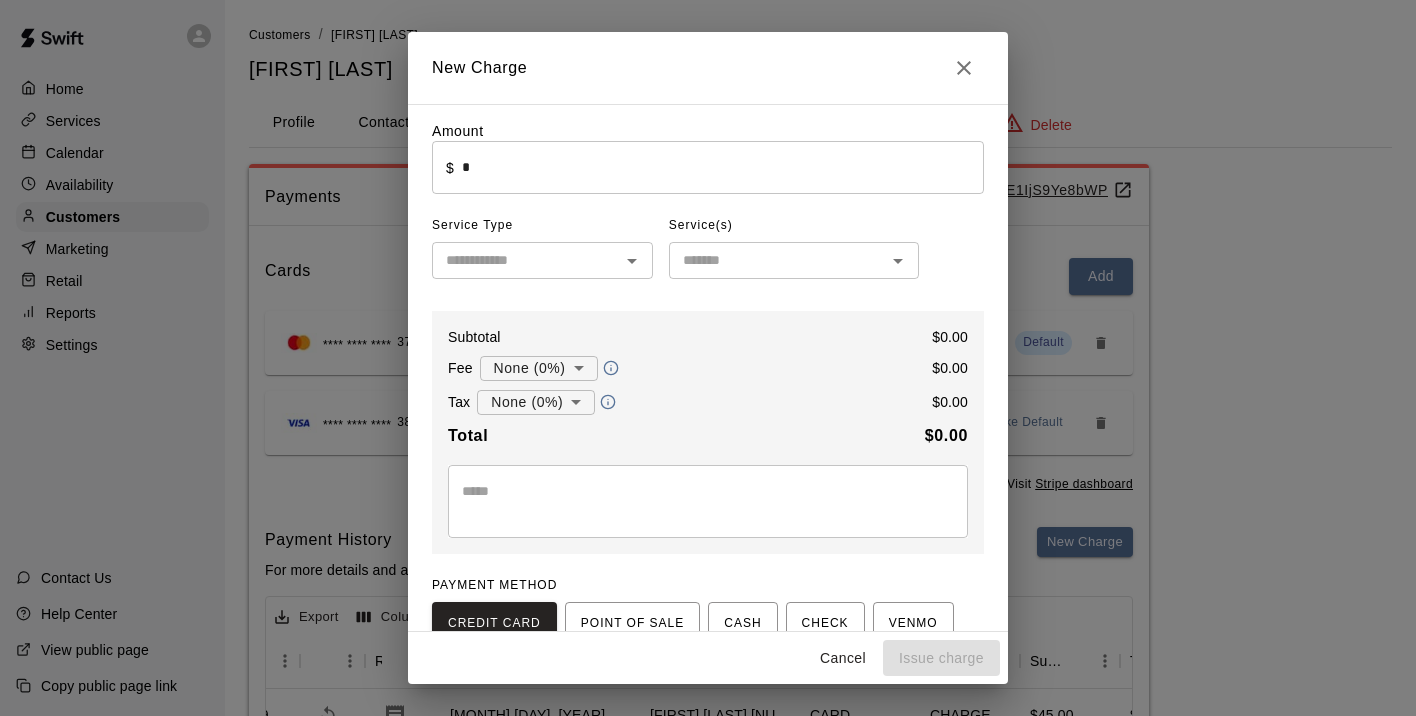 click on "*" at bounding box center [723, 167] 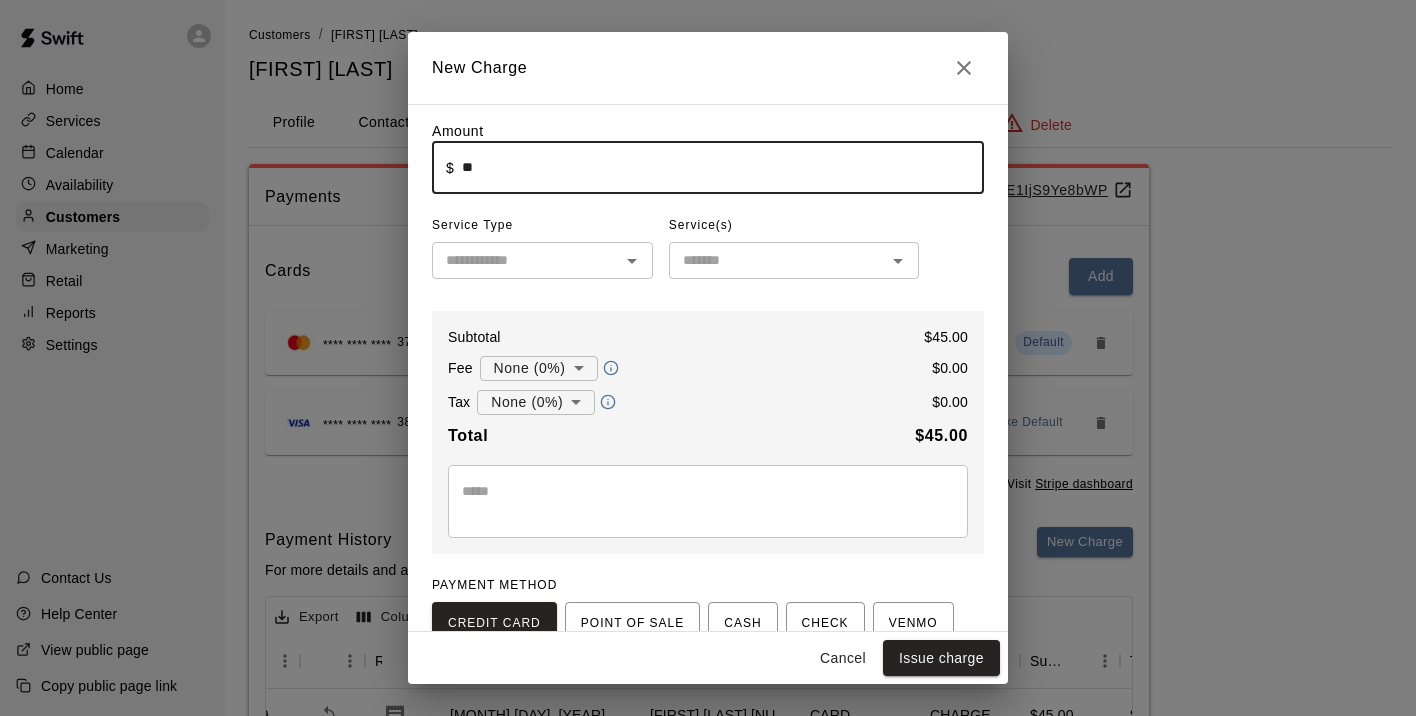 type on "*****" 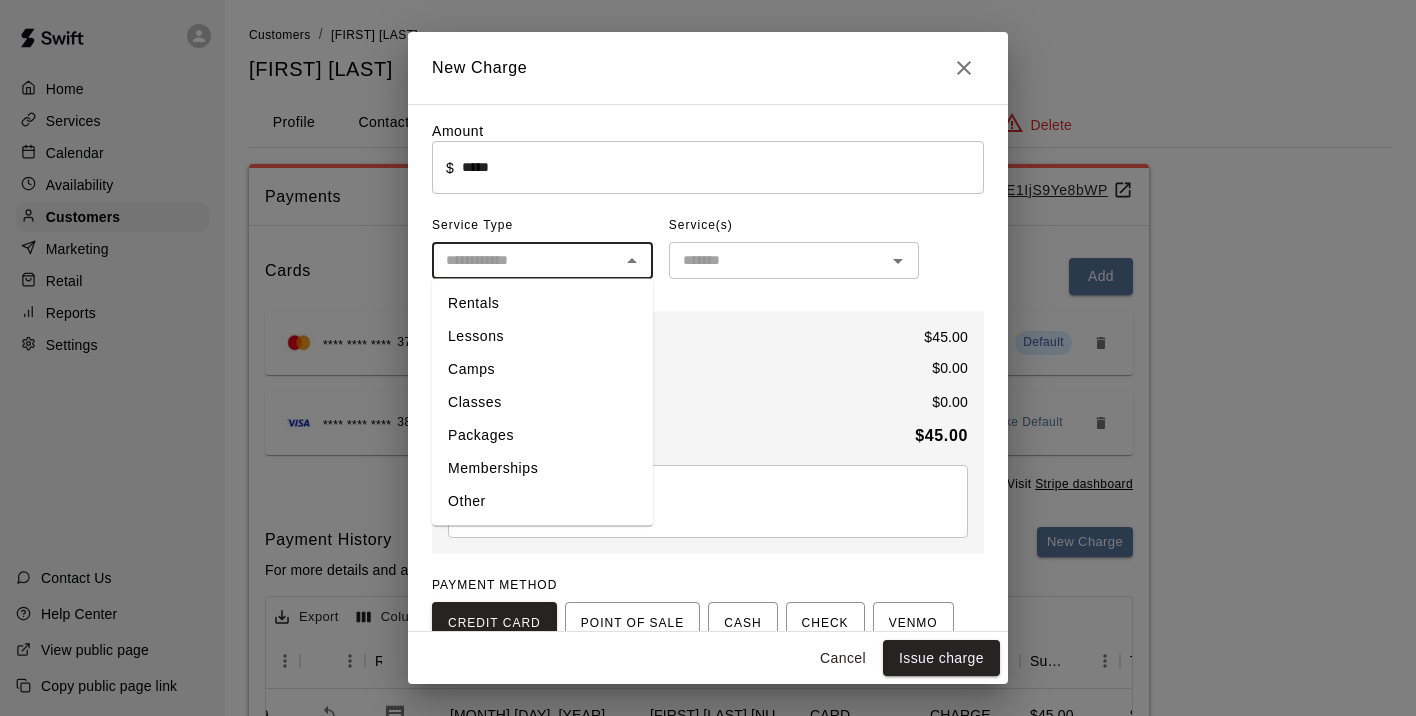 click at bounding box center [526, 260] 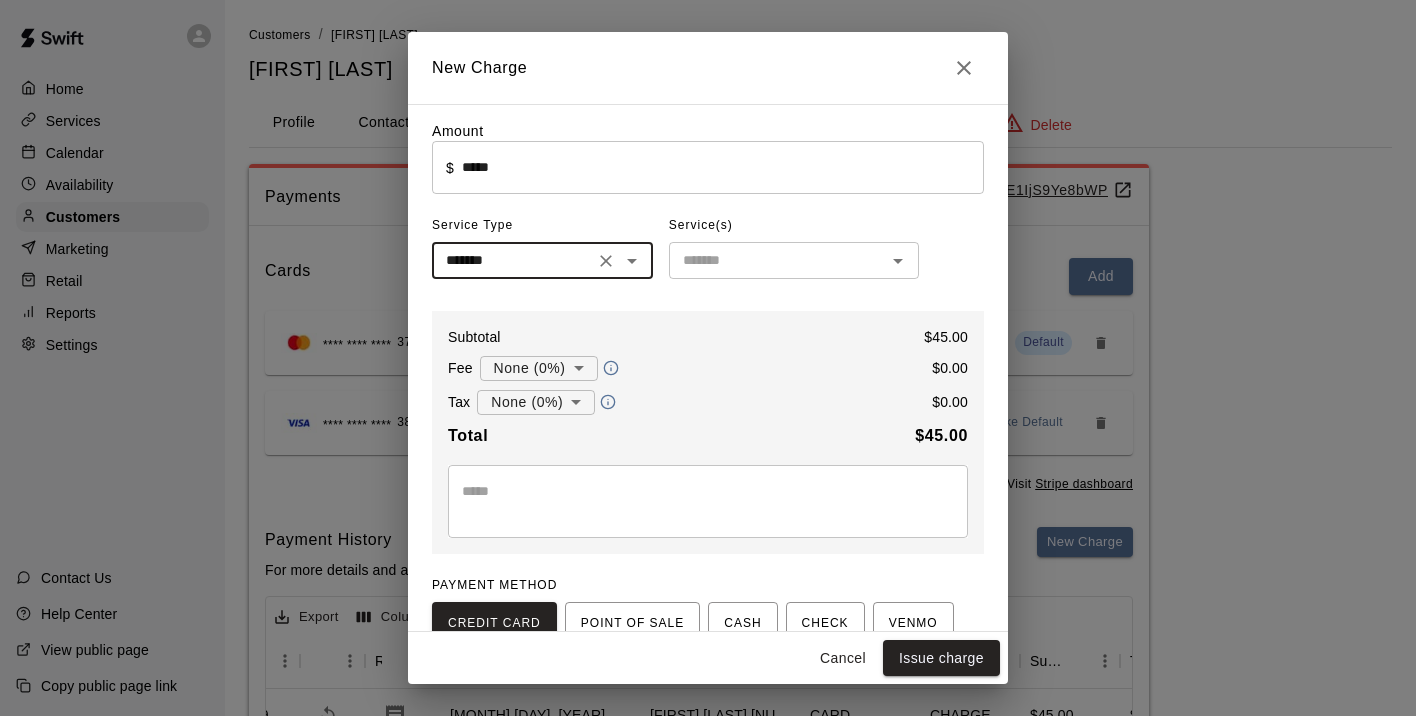 click at bounding box center (777, 260) 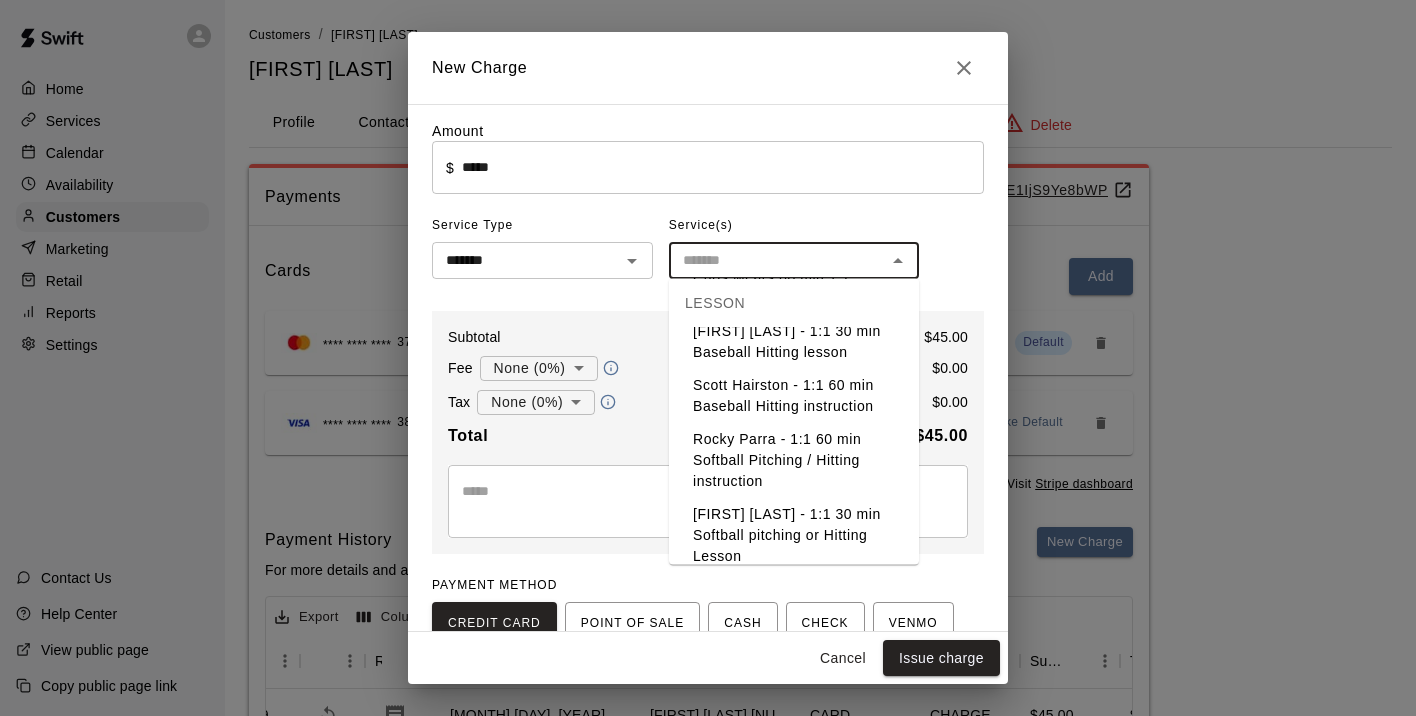 scroll, scrollTop: 1826, scrollLeft: 0, axis: vertical 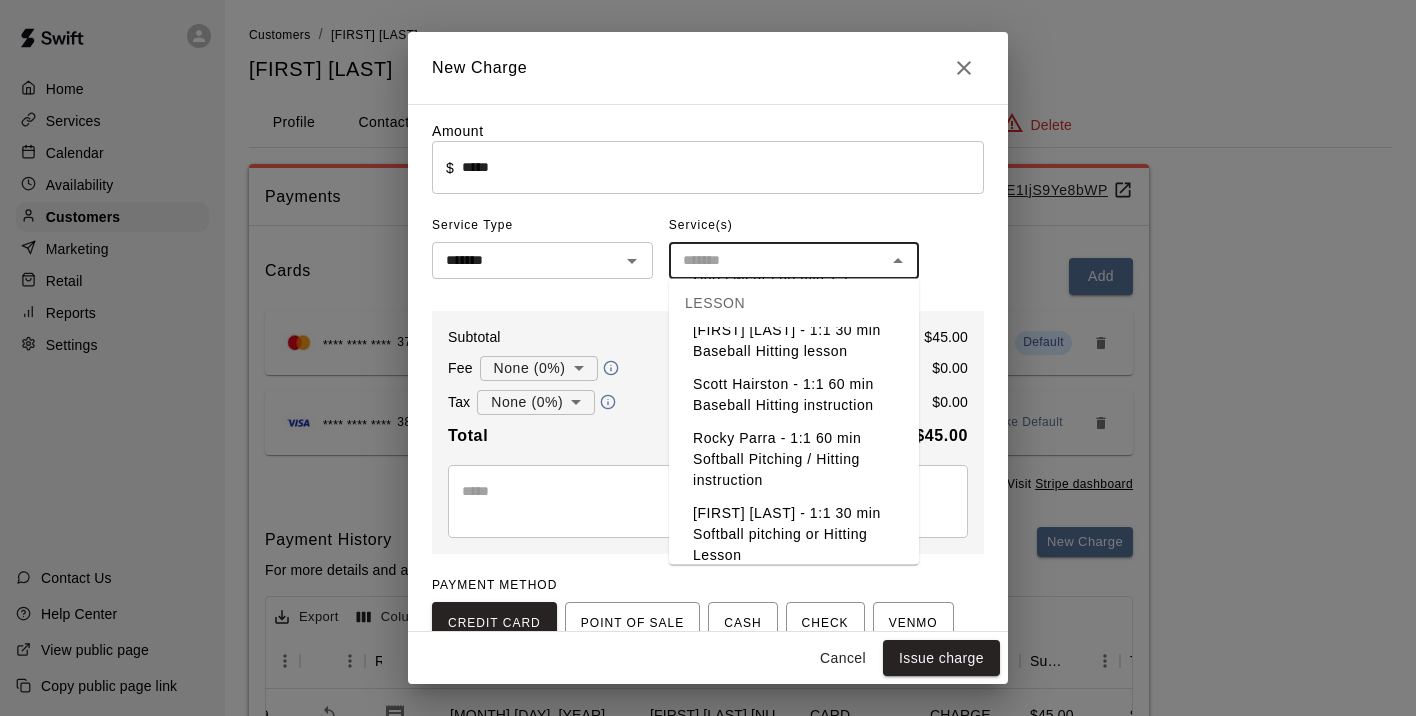 click on "[FIRST] [LAST] - 1:1 60 min Softball Pitching / Hitting instruction" at bounding box center [794, 460] 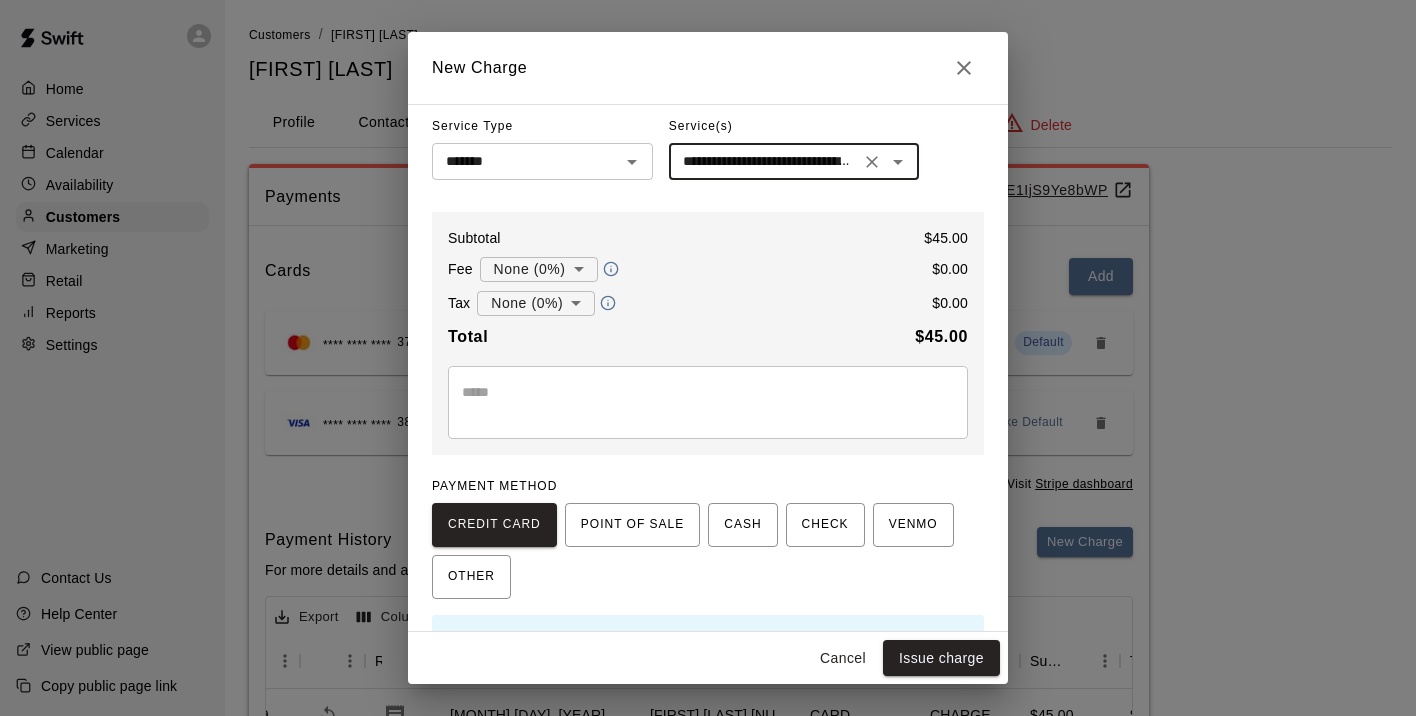 scroll, scrollTop: 143, scrollLeft: 0, axis: vertical 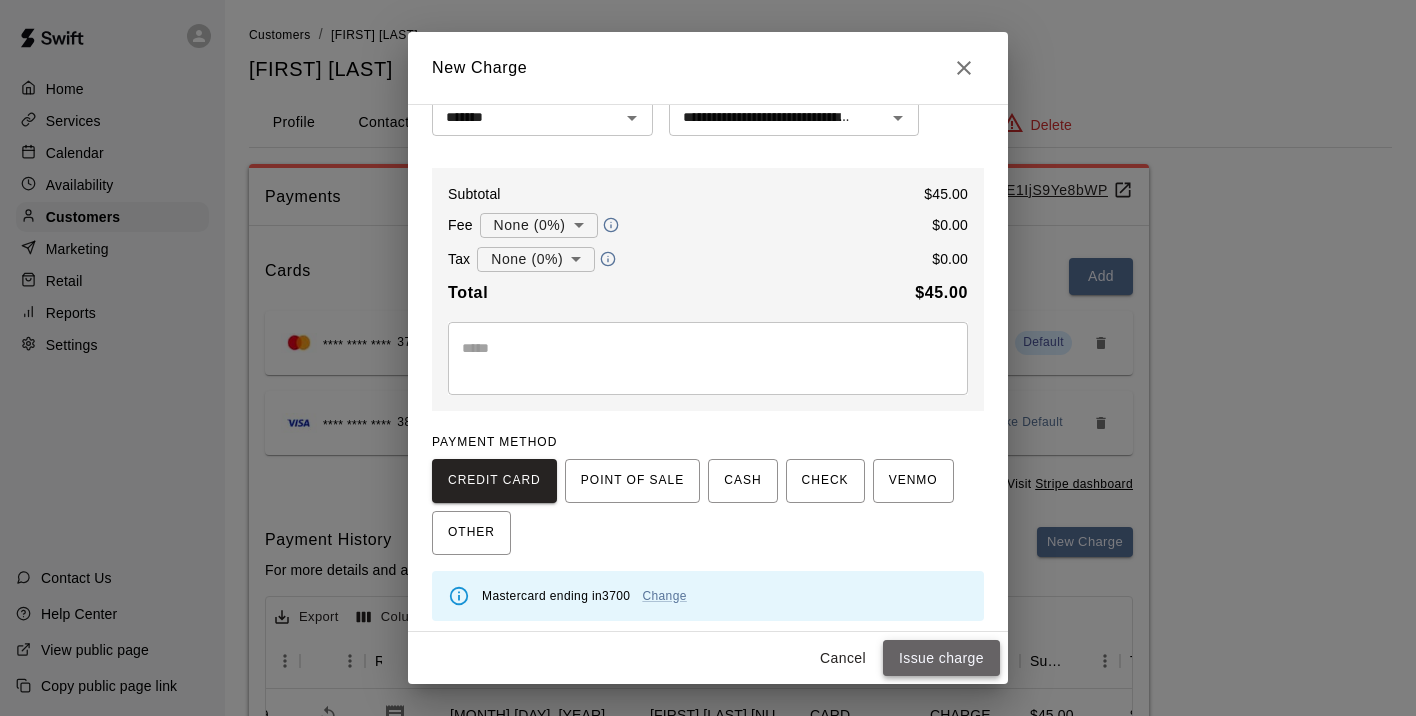 click on "Issue charge" at bounding box center (941, 658) 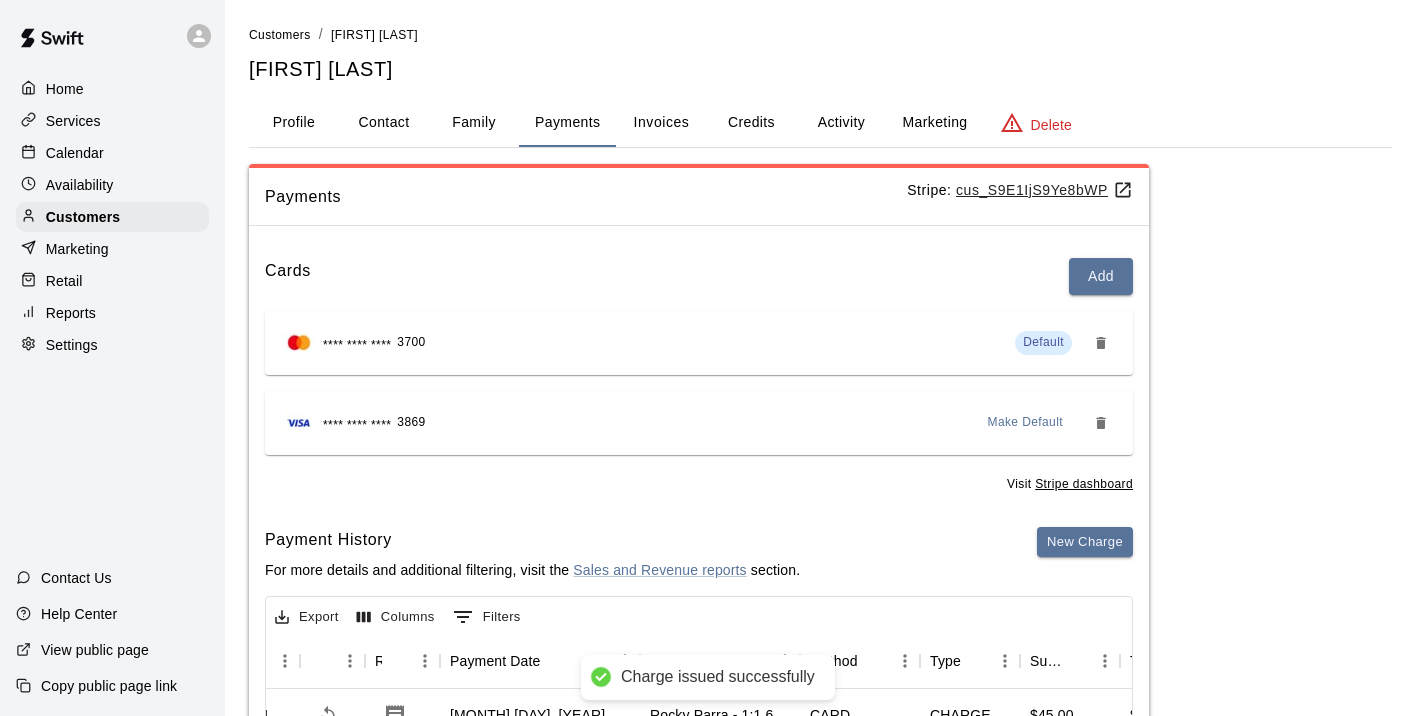 click on "Calendar" at bounding box center (75, 153) 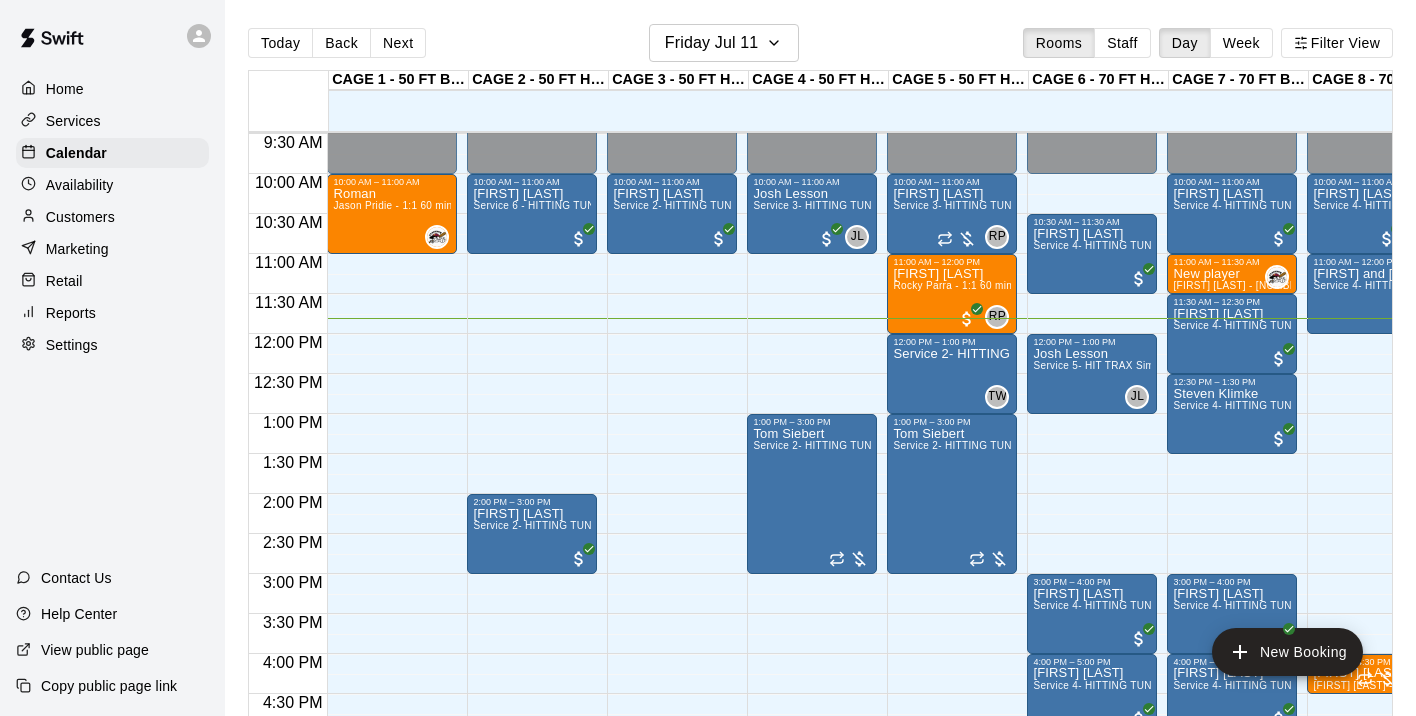 scroll, scrollTop: 735, scrollLeft: 0, axis: vertical 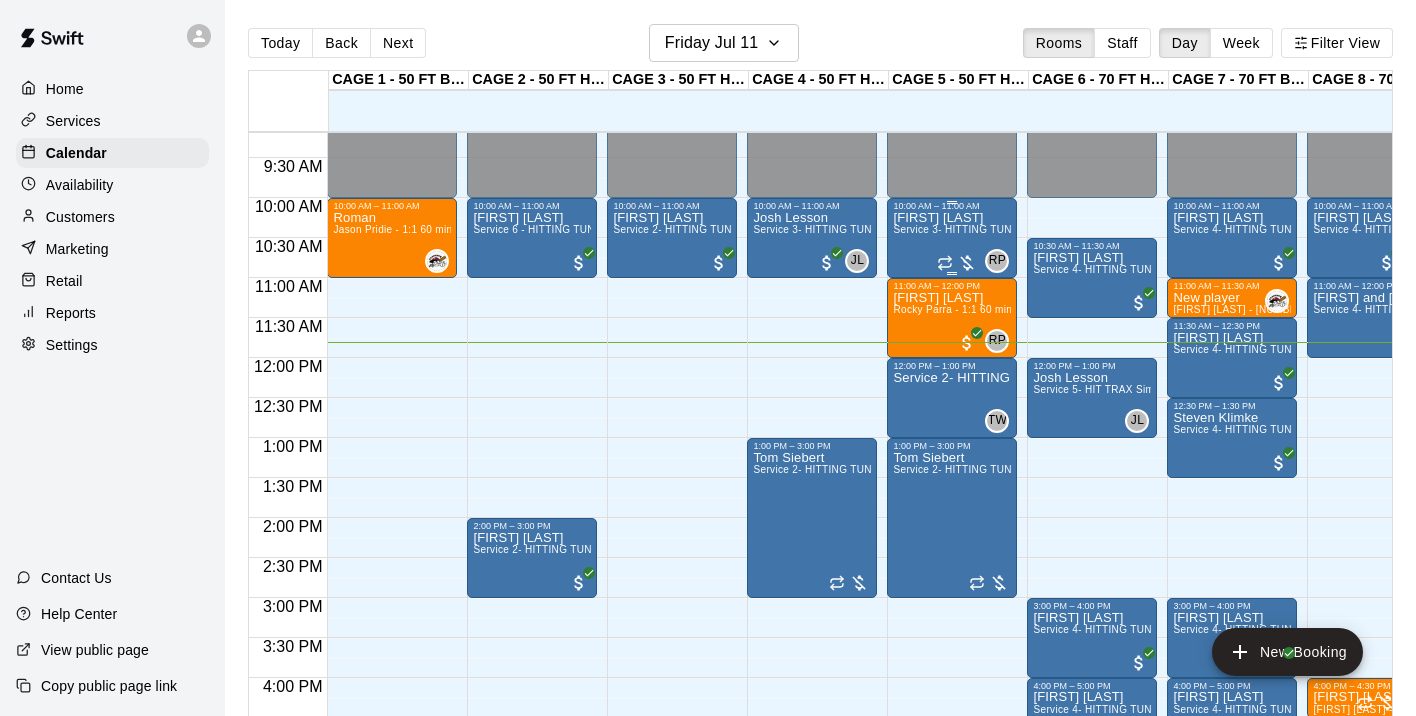 click on "[FIRST] [LAST]" at bounding box center [952, 218] 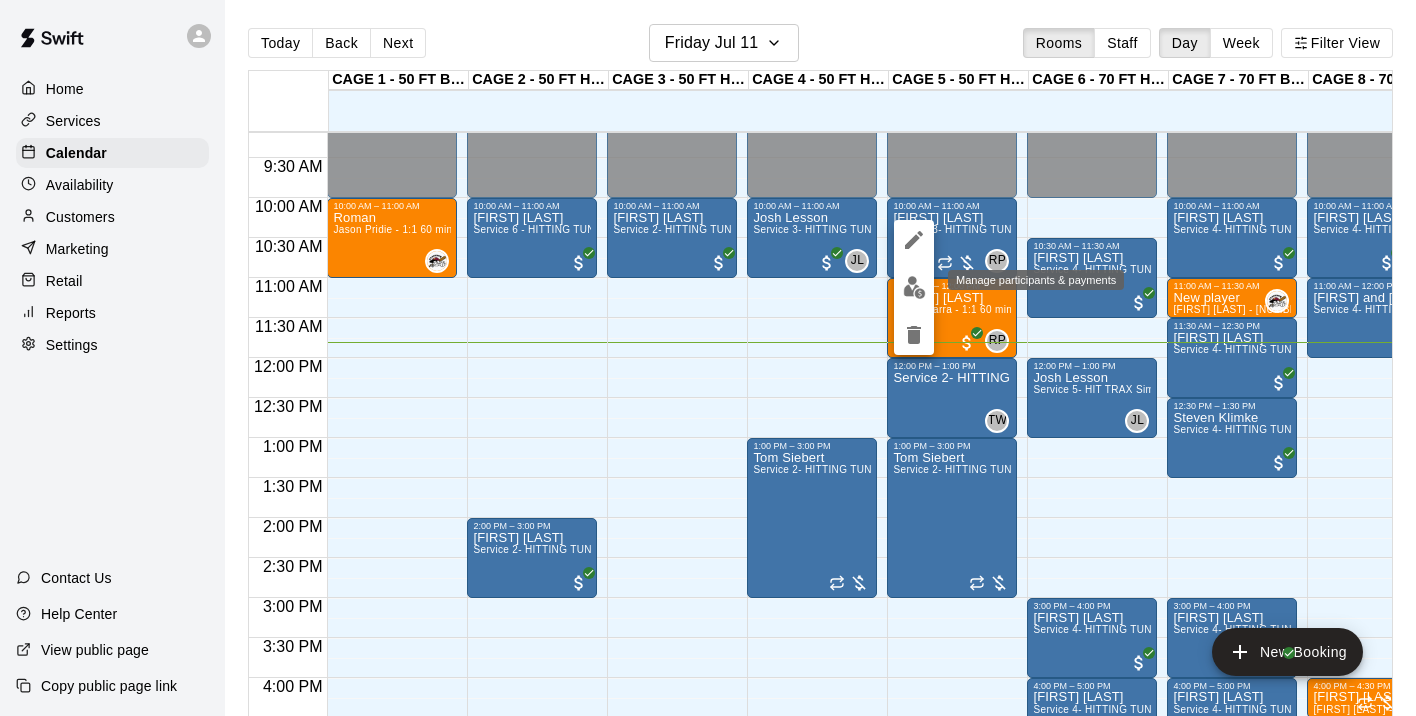 click at bounding box center [914, 287] 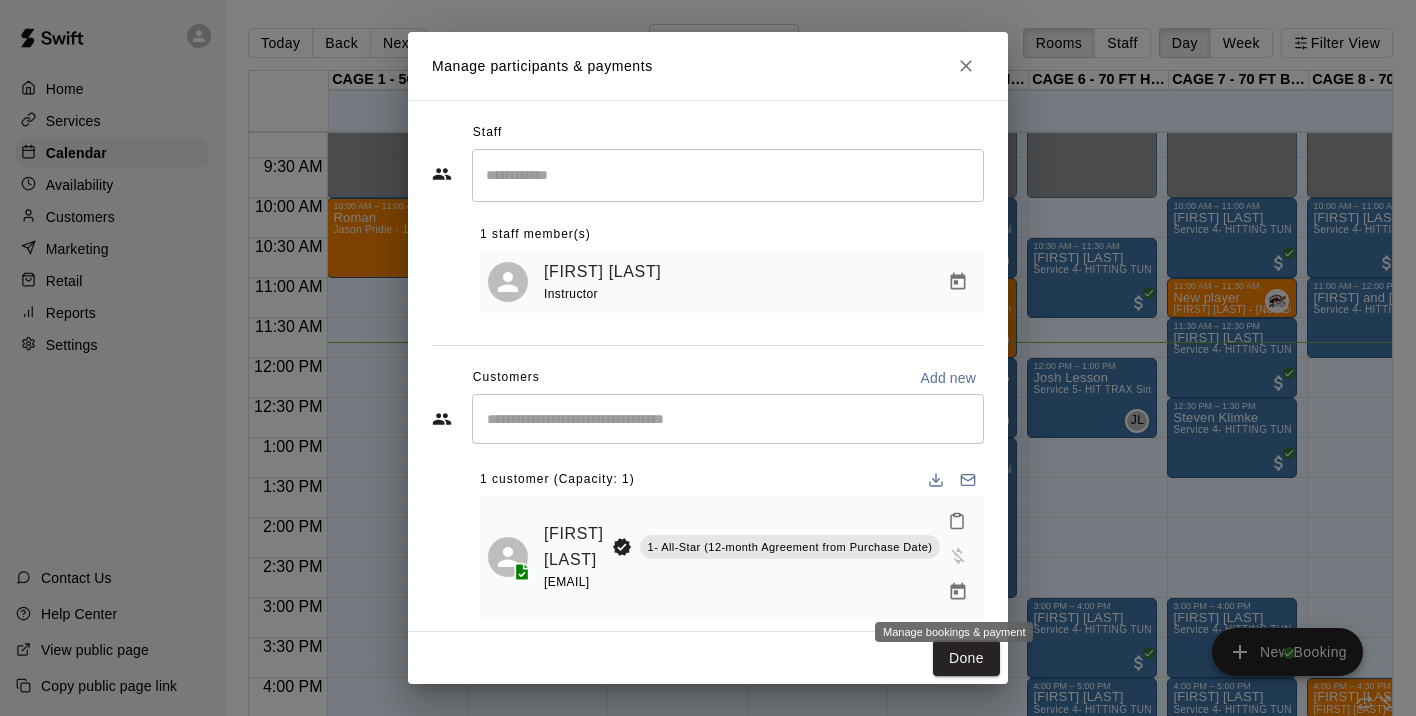 click 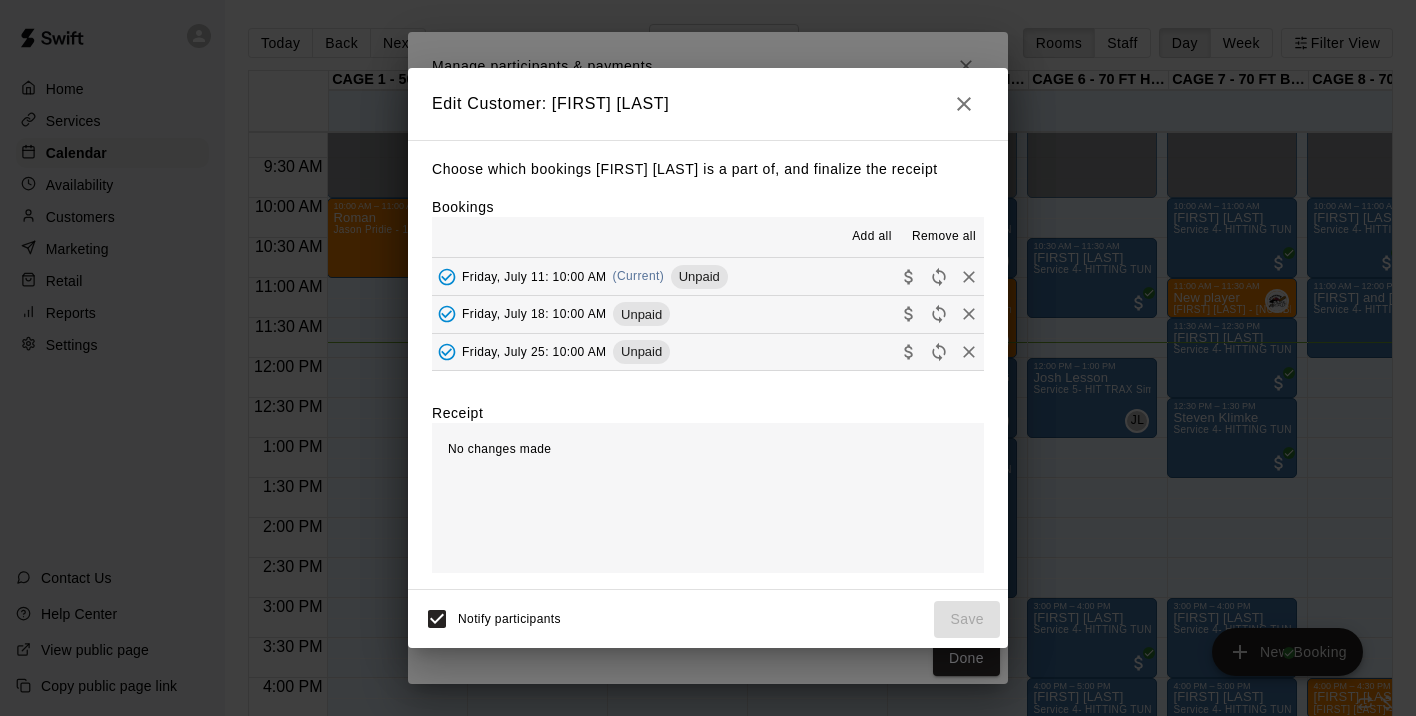 click on "Friday, July 11: 10:00 AM" at bounding box center (534, 276) 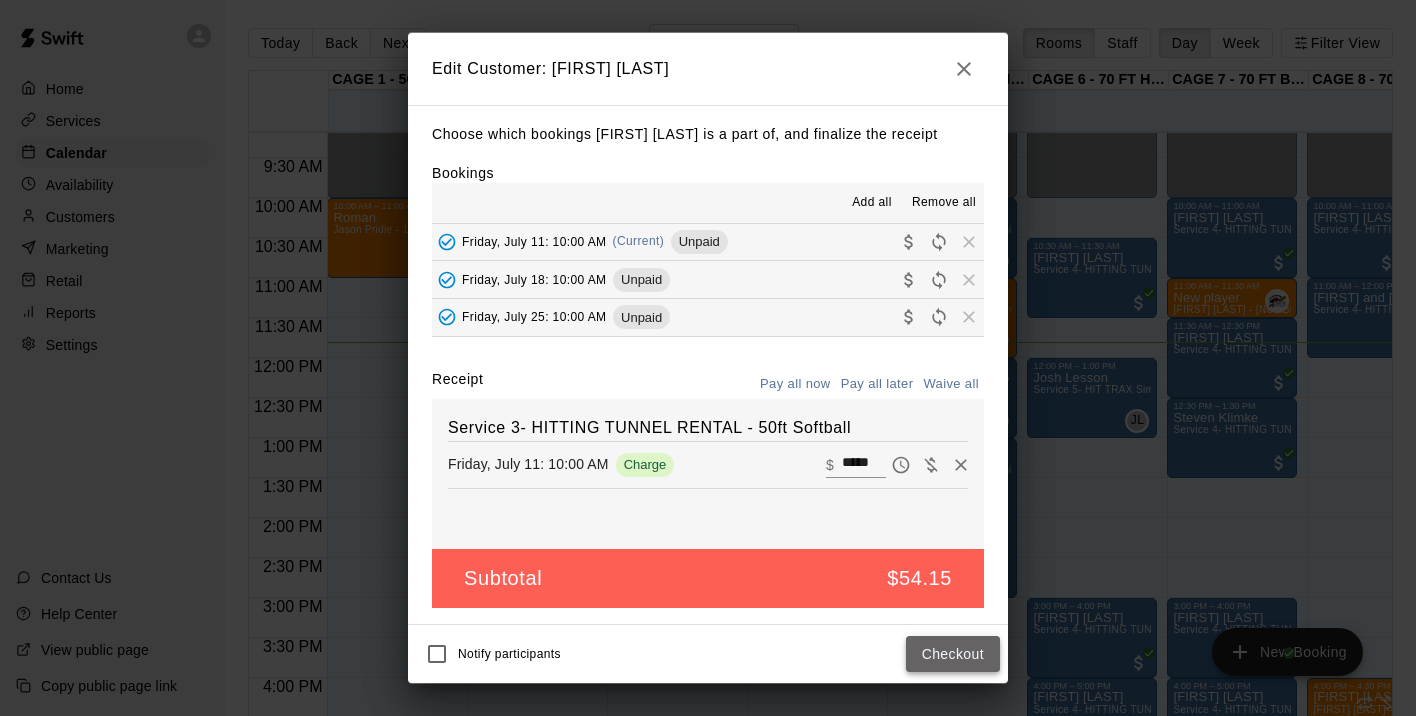 click on "Checkout" at bounding box center [953, 654] 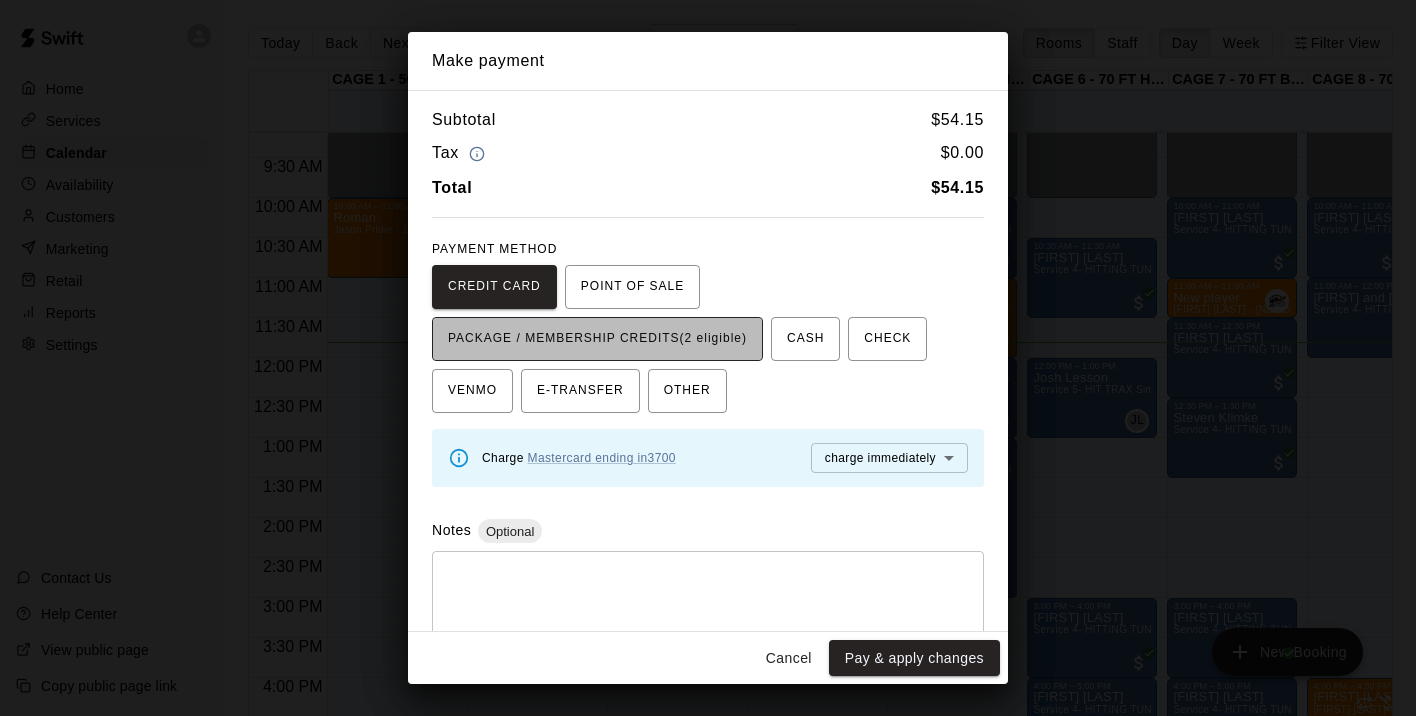 click on "PACKAGE / MEMBERSHIP CREDITS  (2 eligible)" at bounding box center [597, 339] 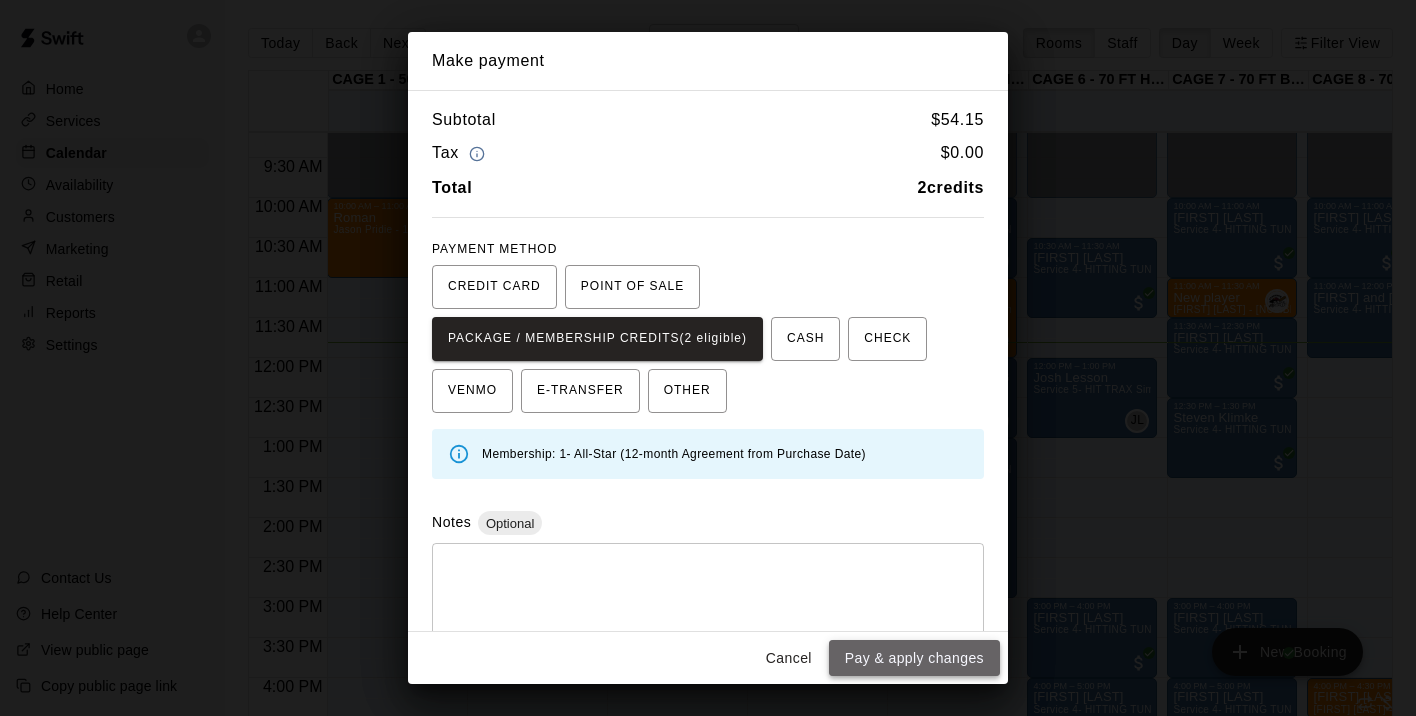 click on "Pay & apply changes" at bounding box center (914, 658) 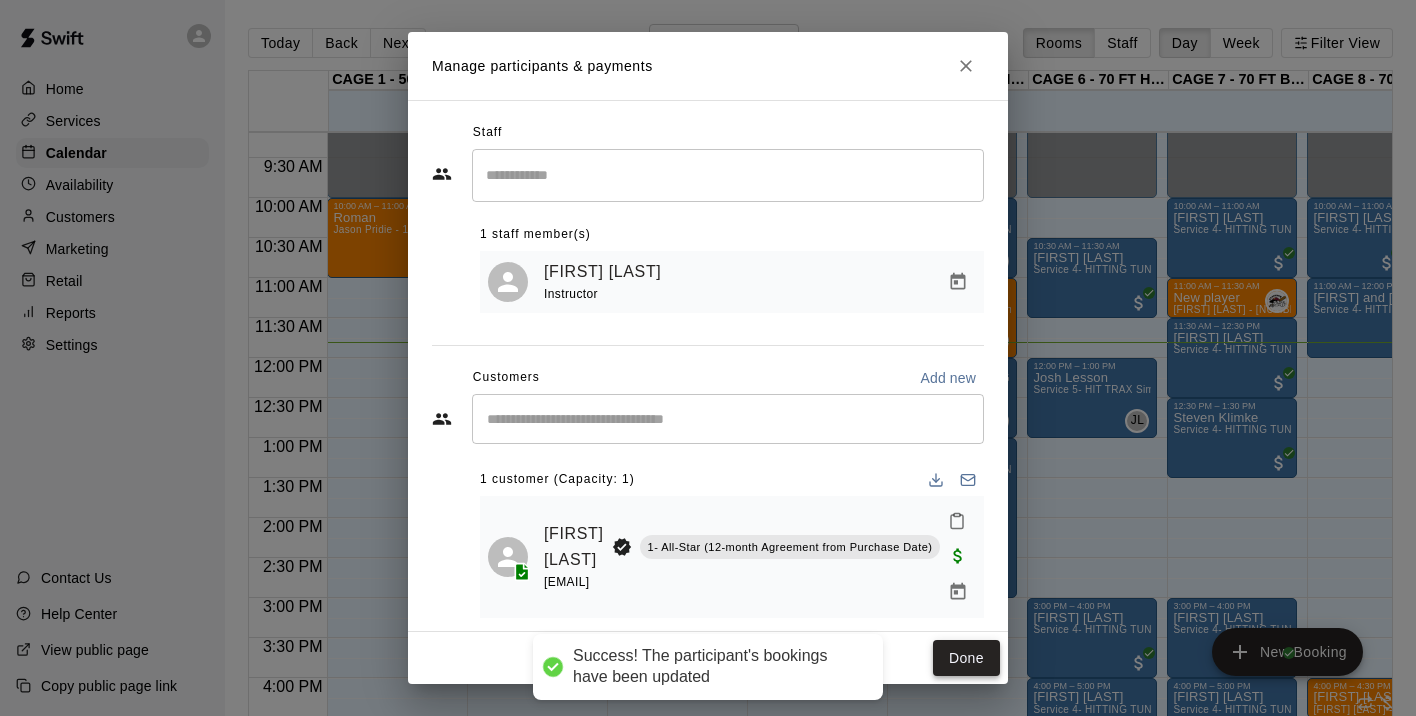 click on "Done" at bounding box center (966, 658) 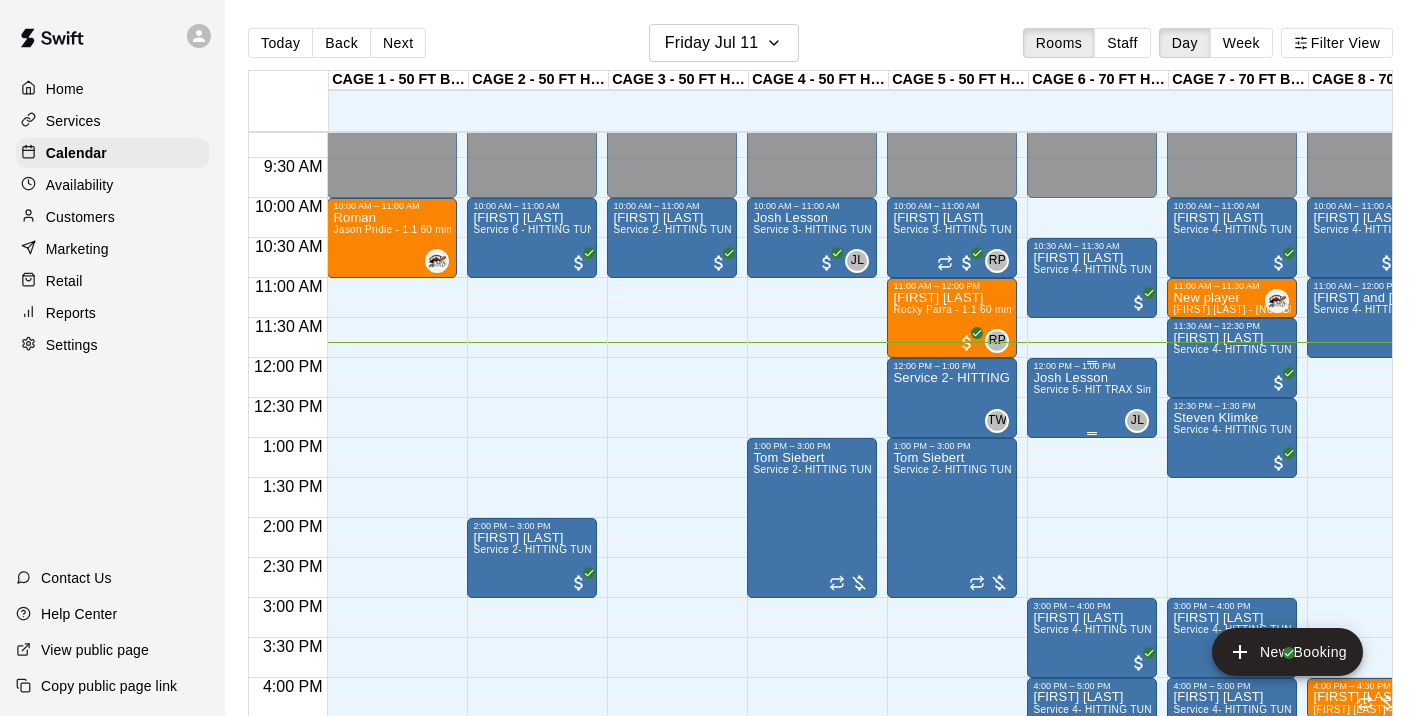 scroll, scrollTop: 735, scrollLeft: 44, axis: both 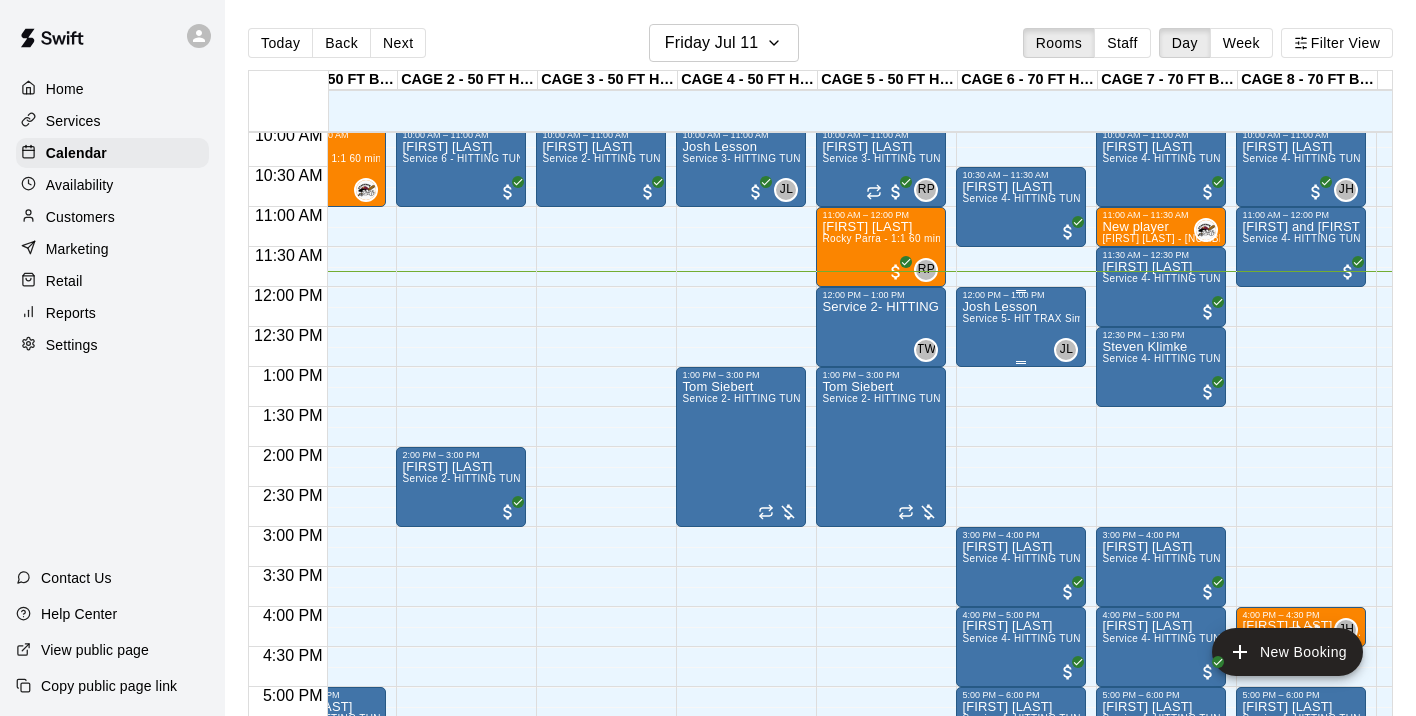 click on "Josh Lesson Service 5- HIT TRAX Simulation Tunnel" at bounding box center (1021, 658) 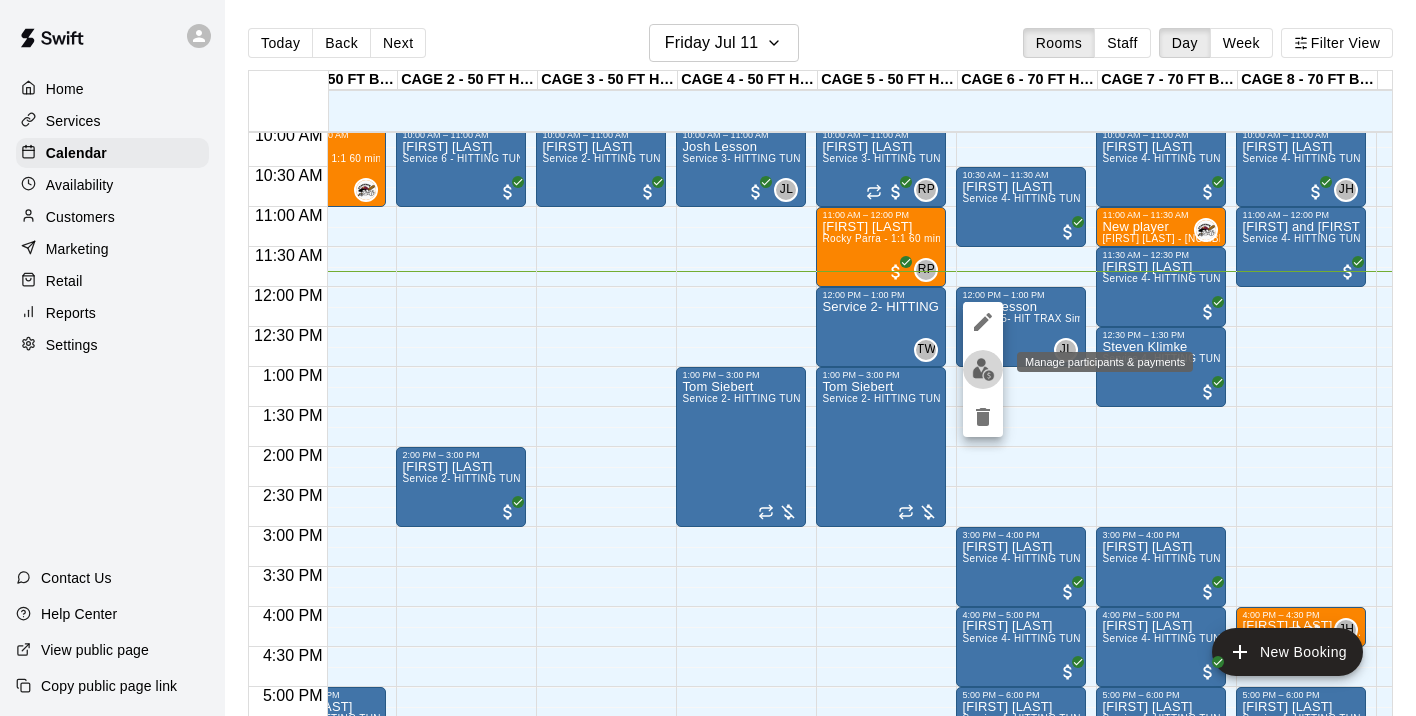 click at bounding box center [983, 369] 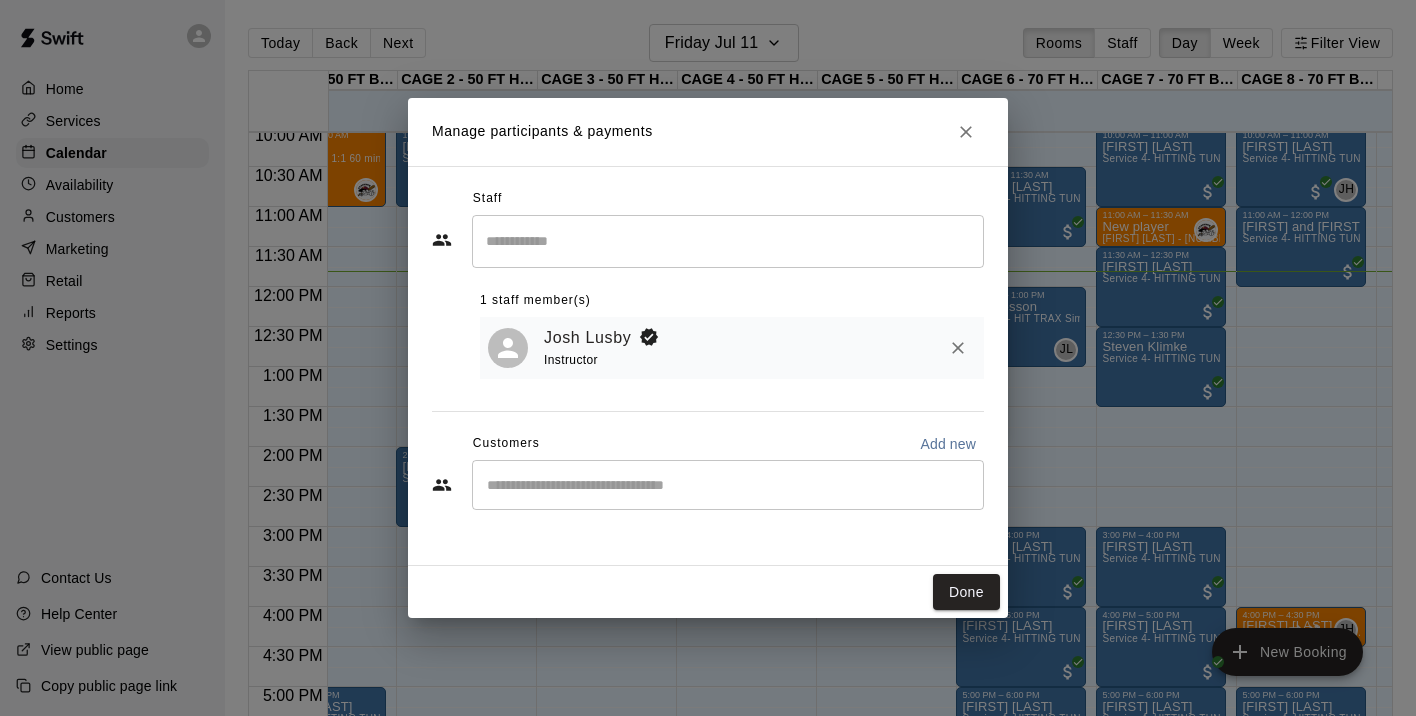 click at bounding box center (728, 485) 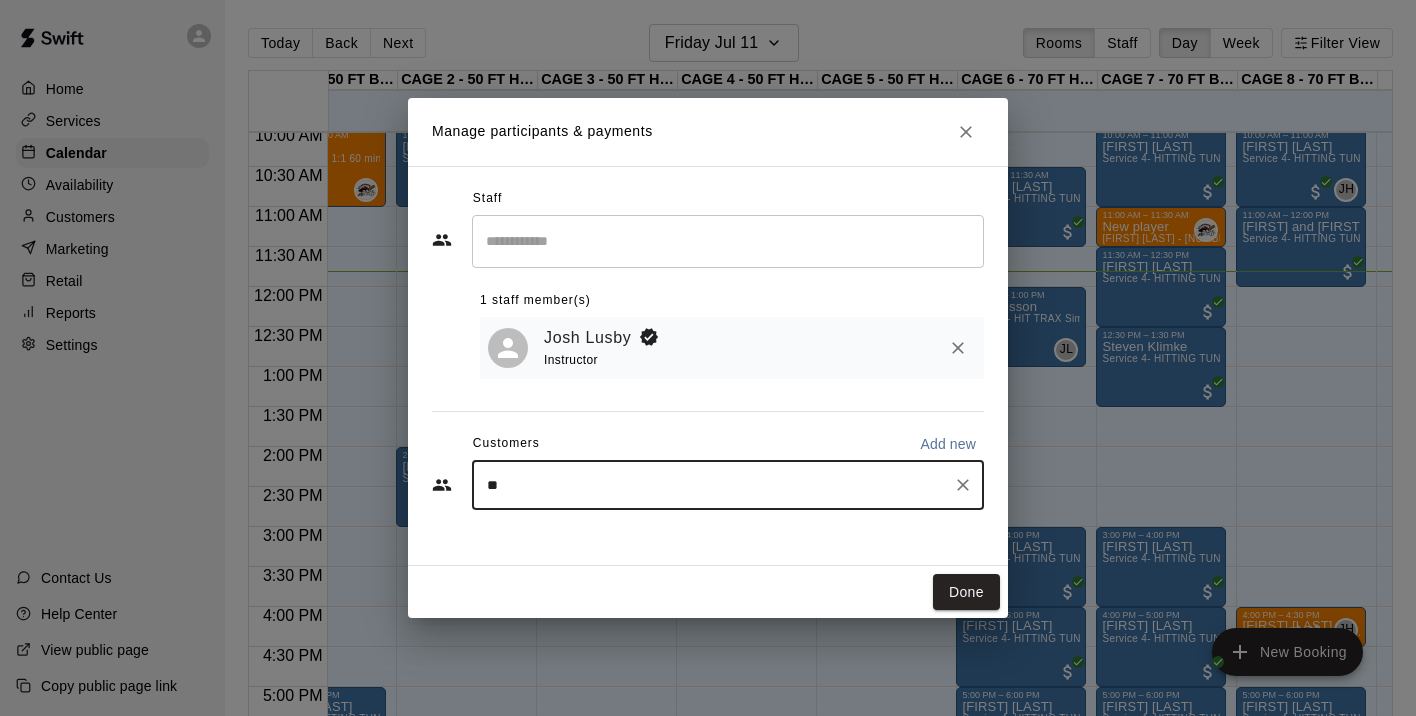 type on "***" 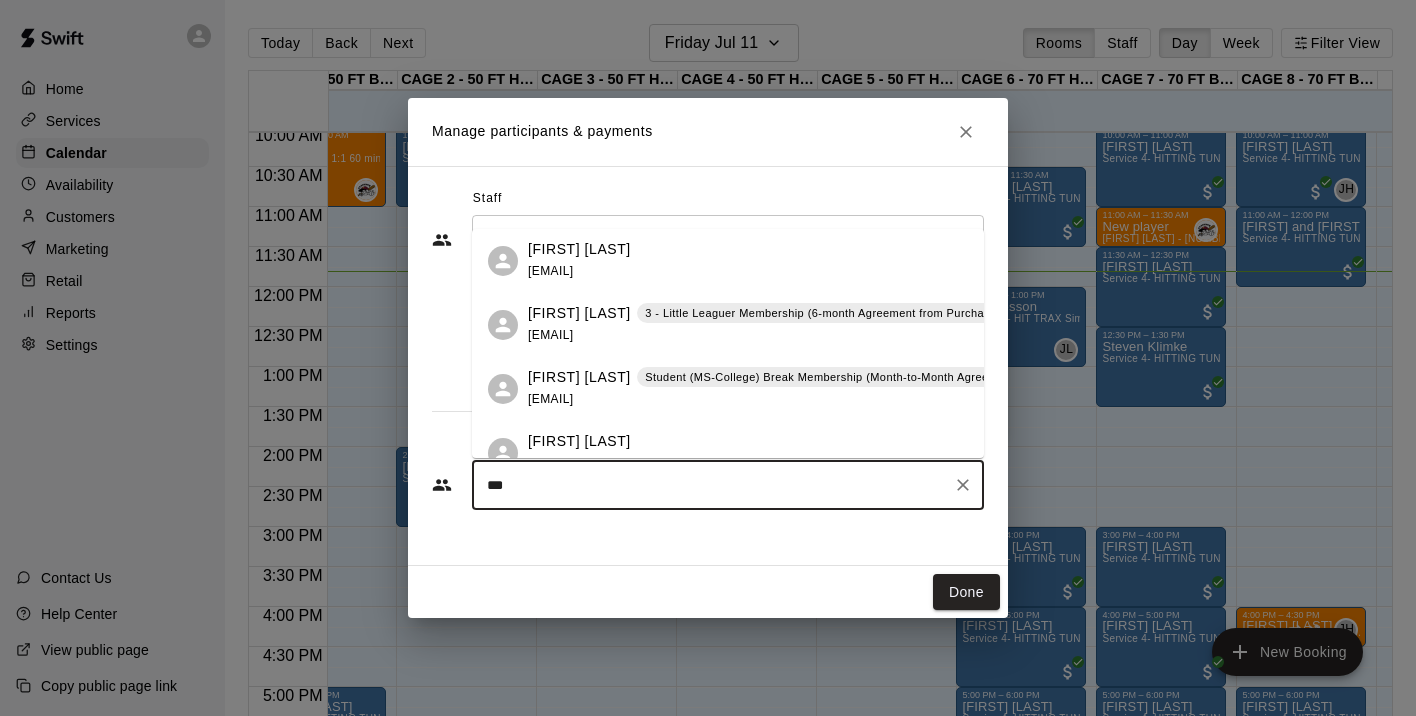 click on "Allie Skaggs" at bounding box center [579, 377] 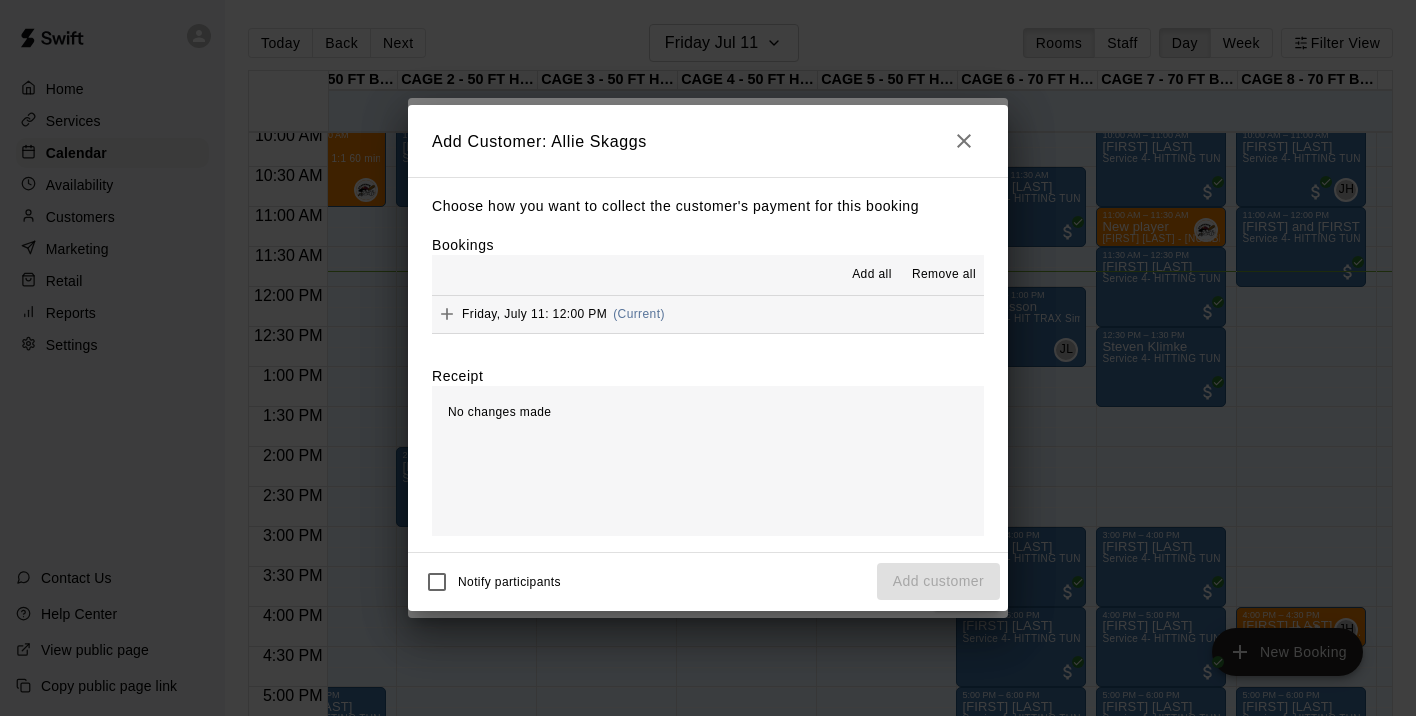 click on "Friday, July 11: 12:00 PM" at bounding box center [534, 314] 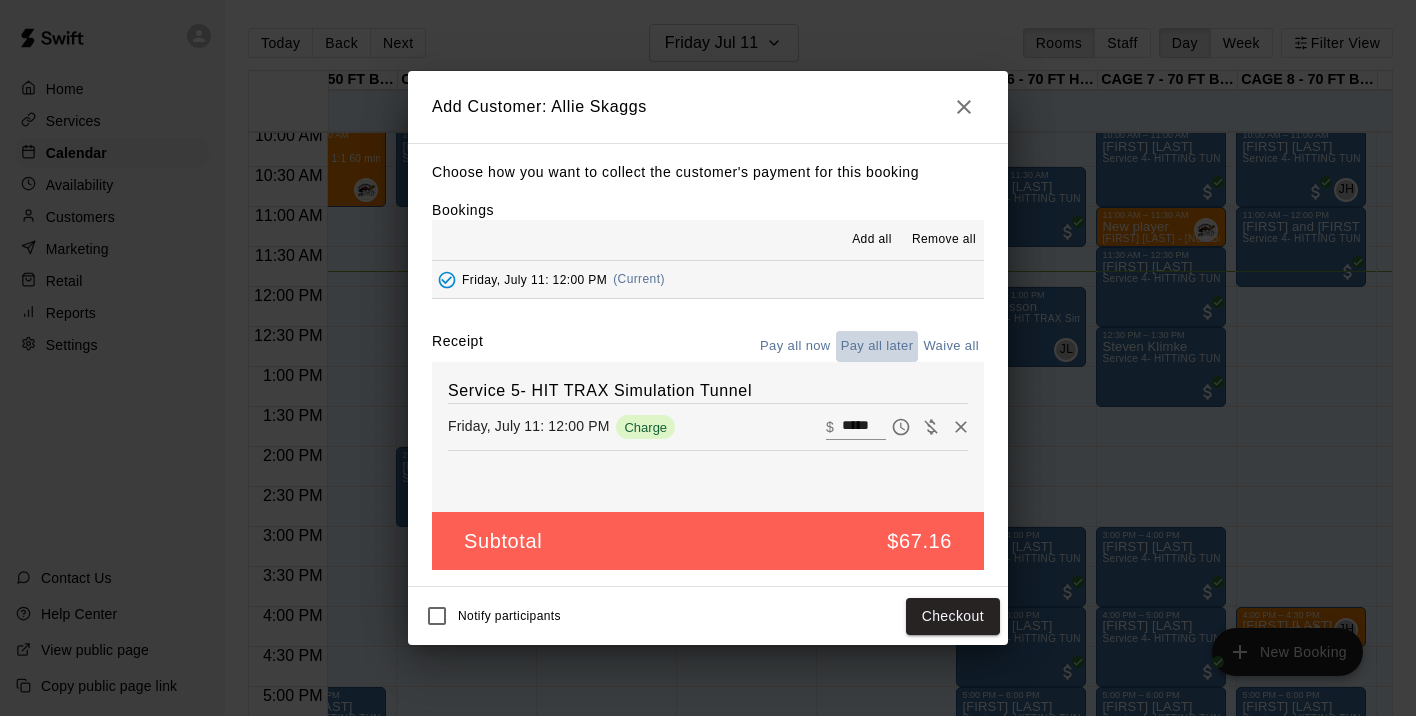 click on "Pay all later" at bounding box center (877, 346) 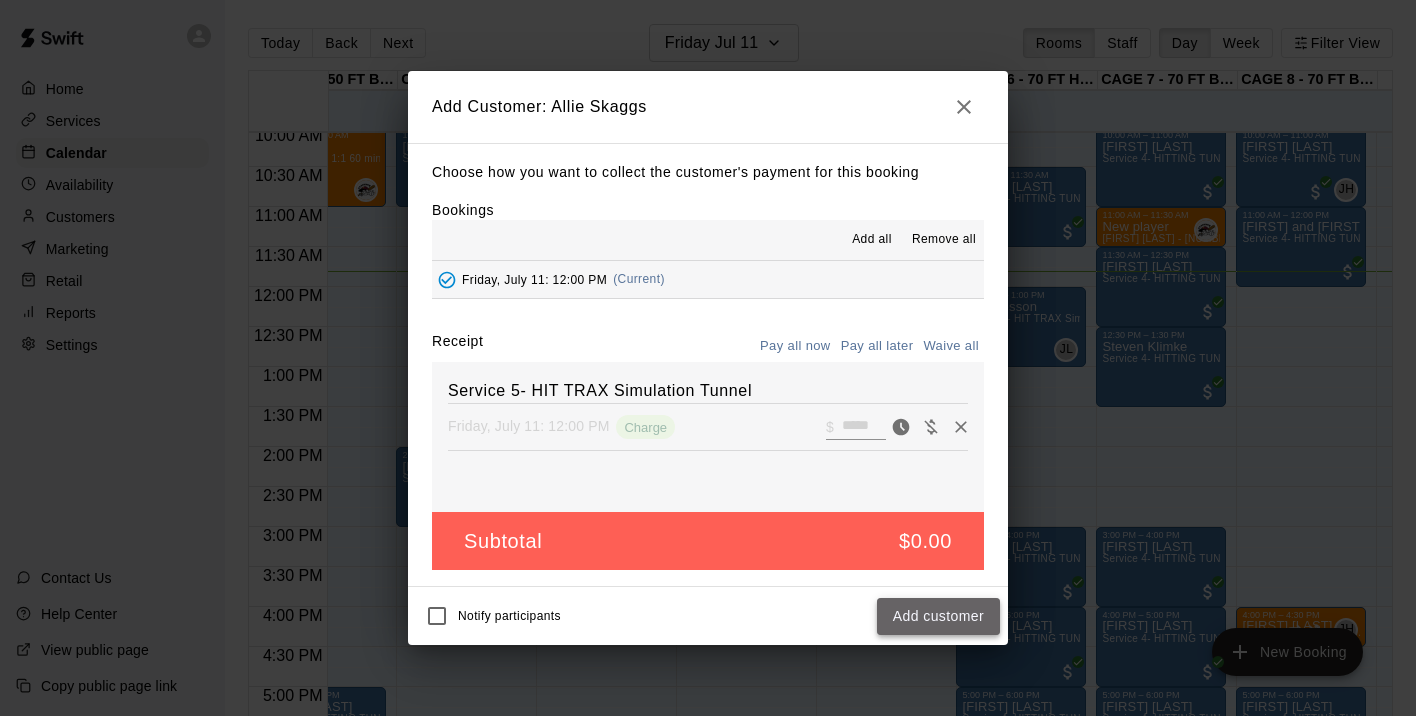 click on "Add customer" at bounding box center (938, 616) 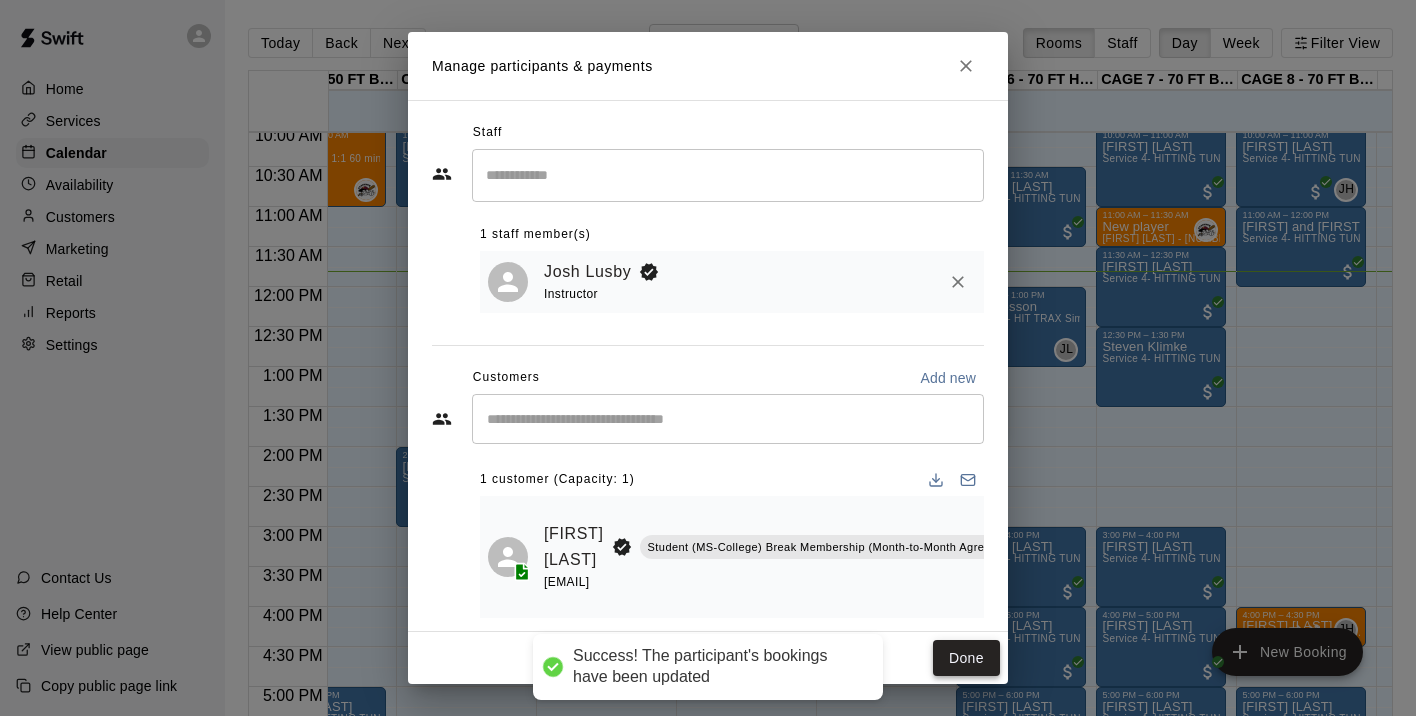 click on "Done" at bounding box center [966, 658] 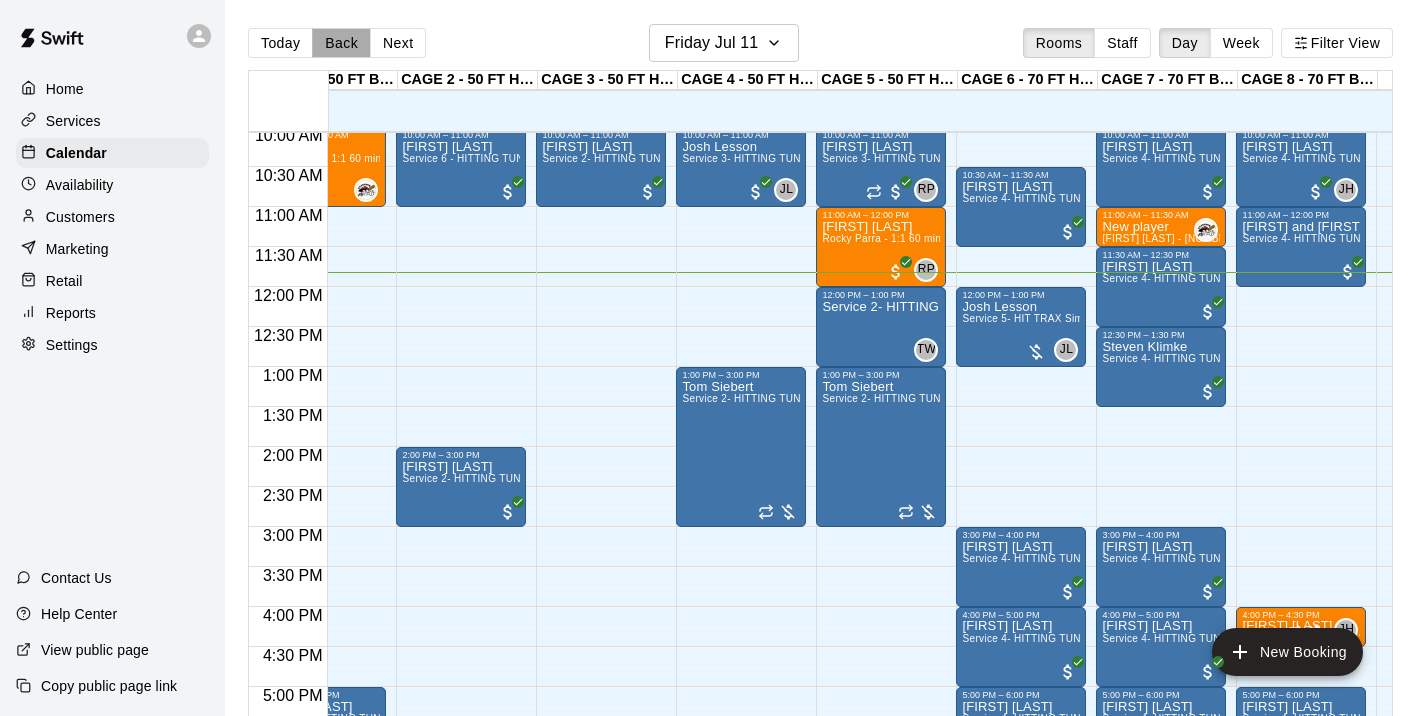 click on "Back" at bounding box center [341, 43] 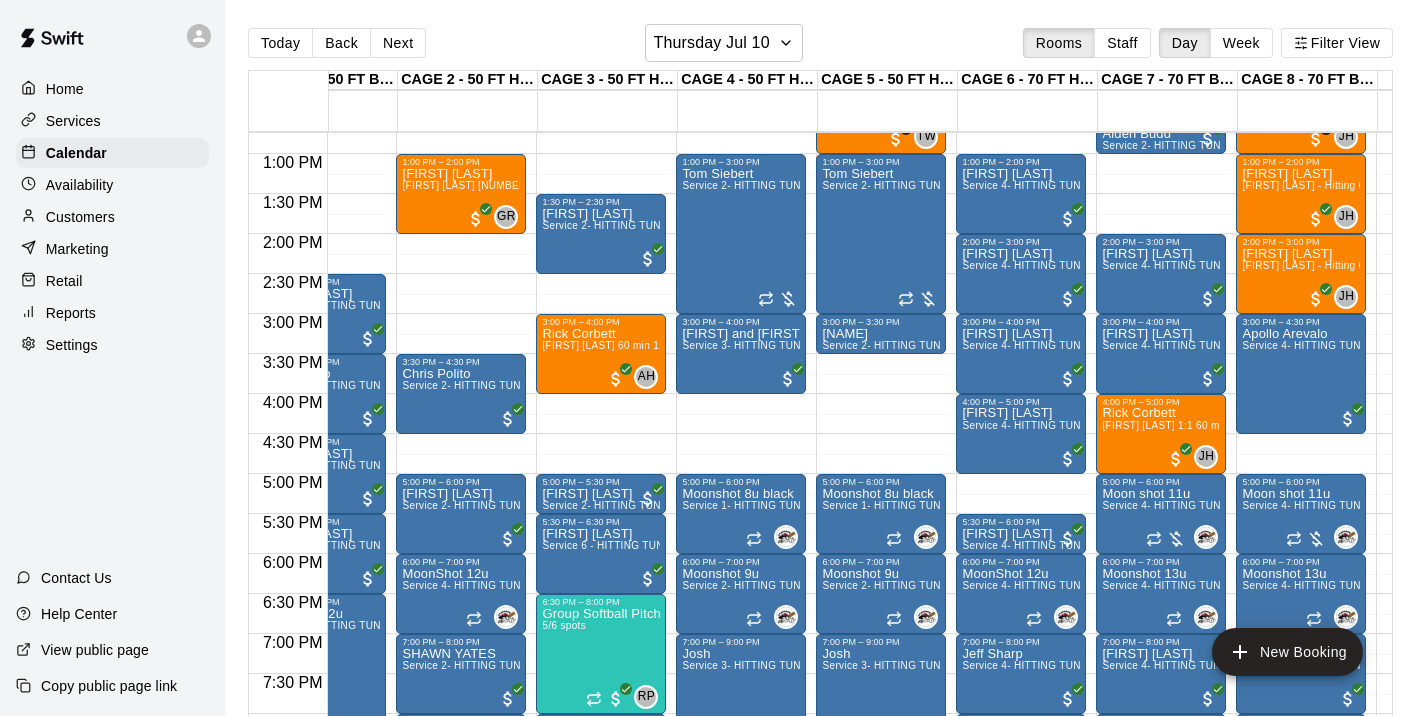 scroll, scrollTop: 1022, scrollLeft: 0, axis: vertical 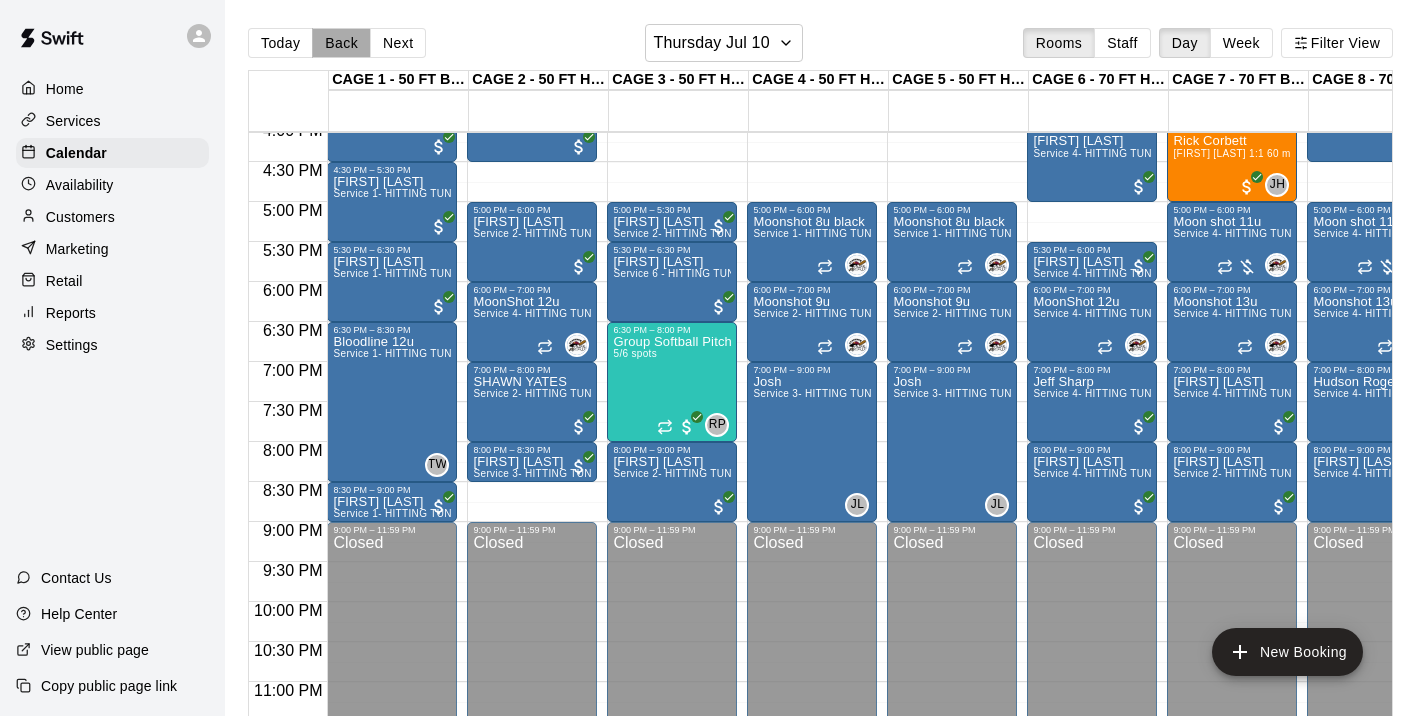 click on "Back" at bounding box center (341, 43) 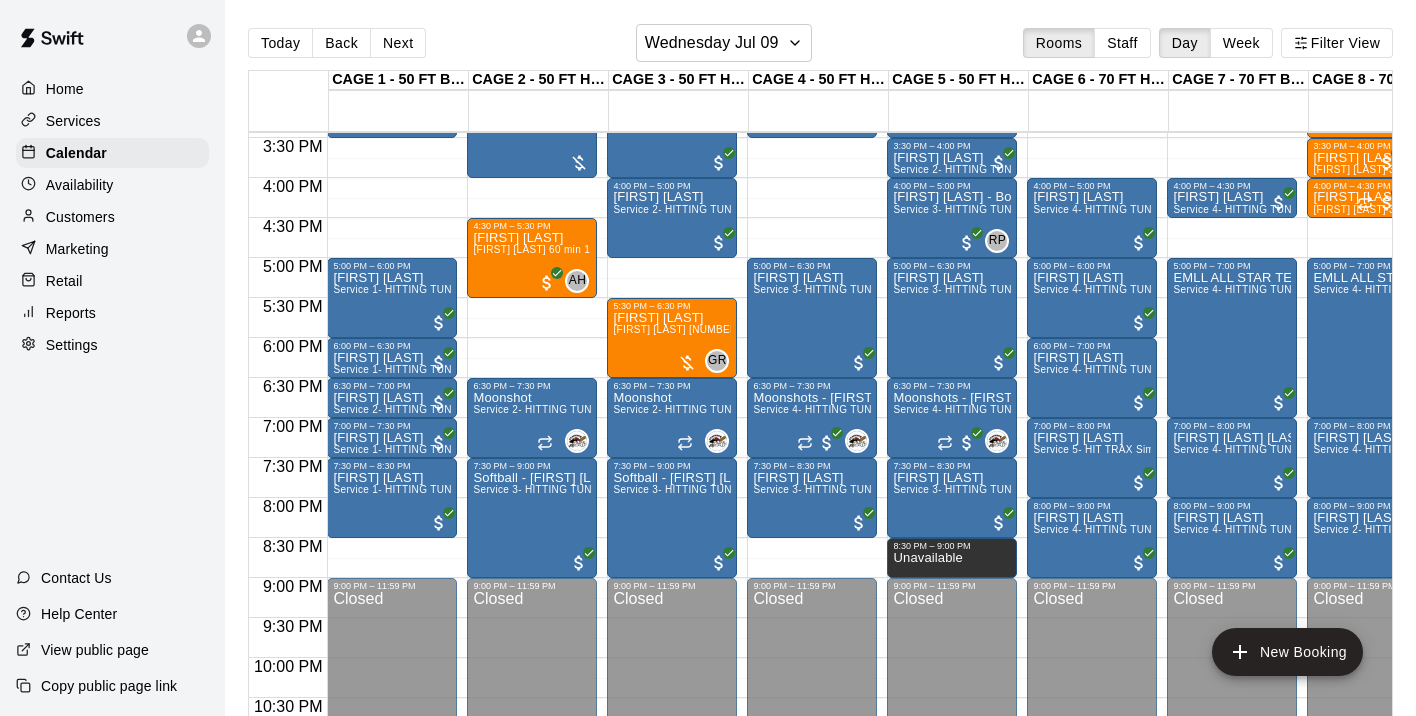 scroll, scrollTop: 1236, scrollLeft: 0, axis: vertical 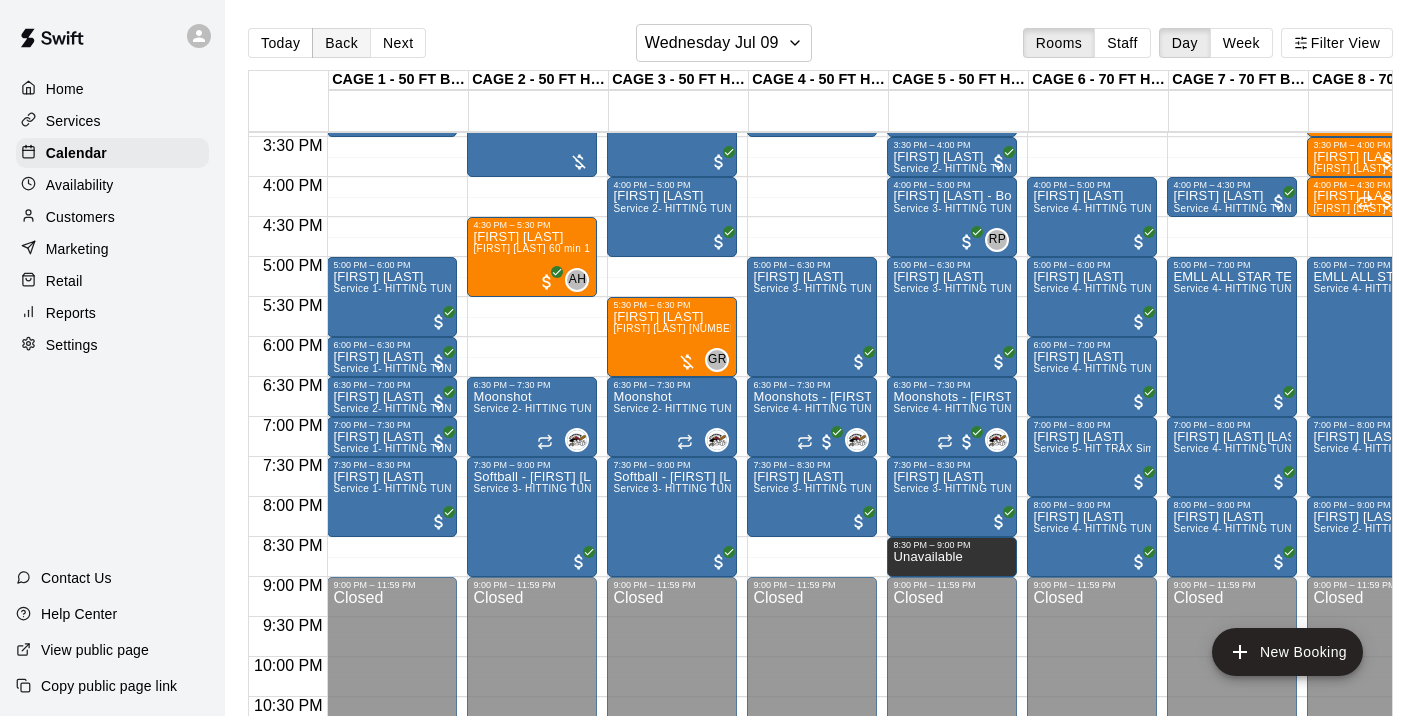 click on "Back" at bounding box center [341, 43] 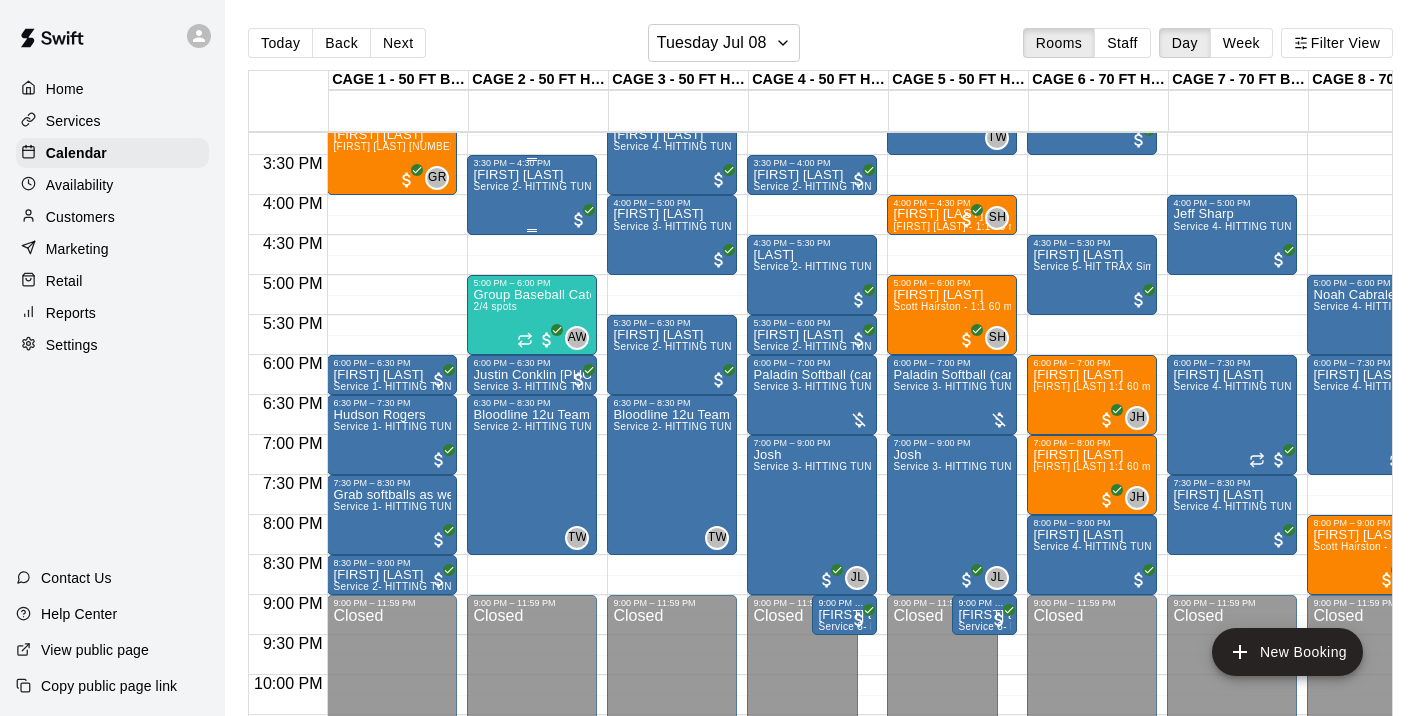 scroll, scrollTop: 1206, scrollLeft: 0, axis: vertical 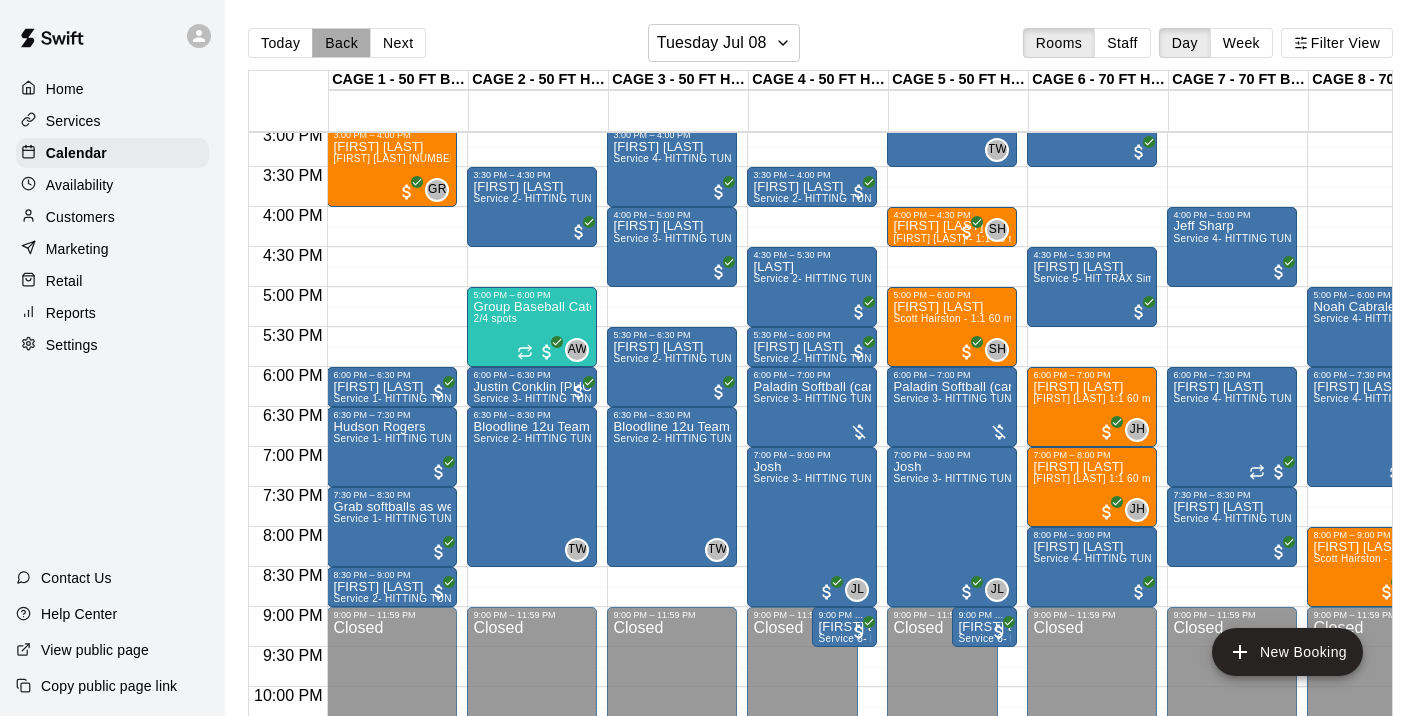 click on "Back" at bounding box center [341, 43] 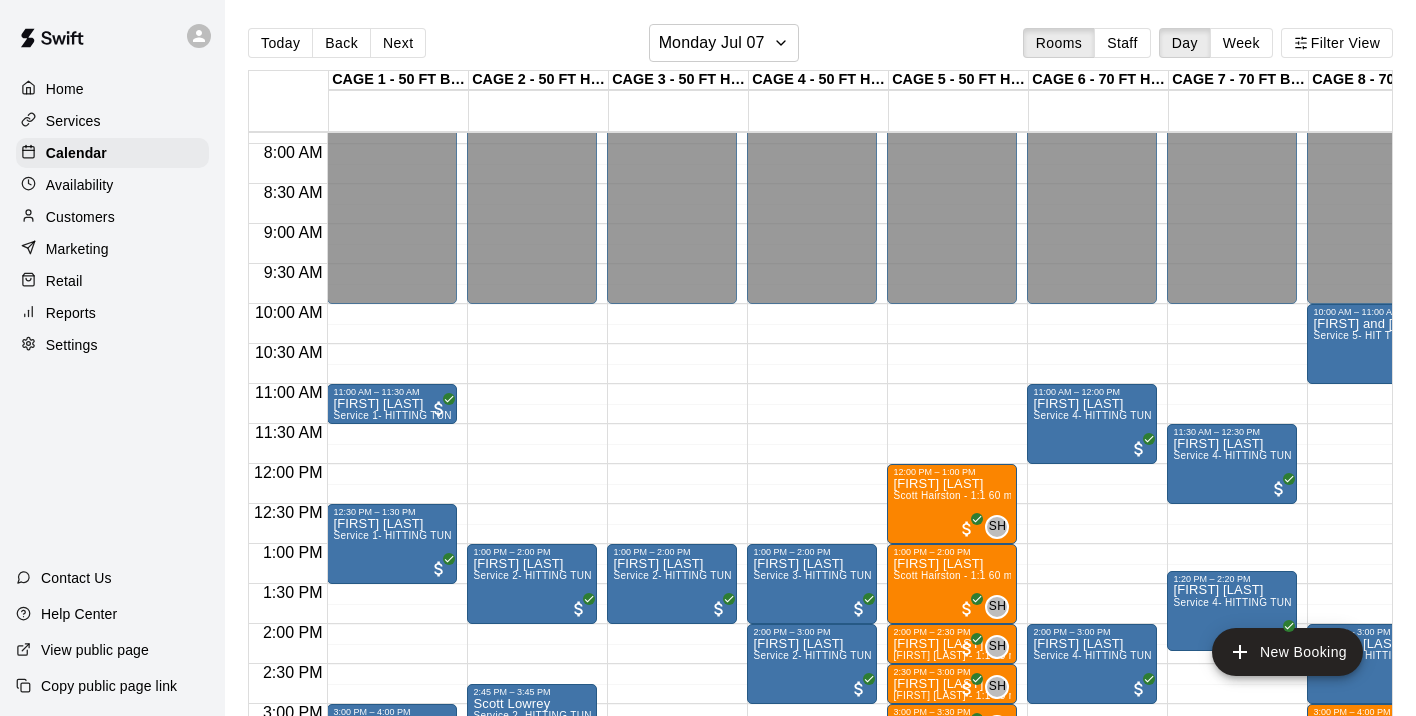 scroll, scrollTop: 457, scrollLeft: 0, axis: vertical 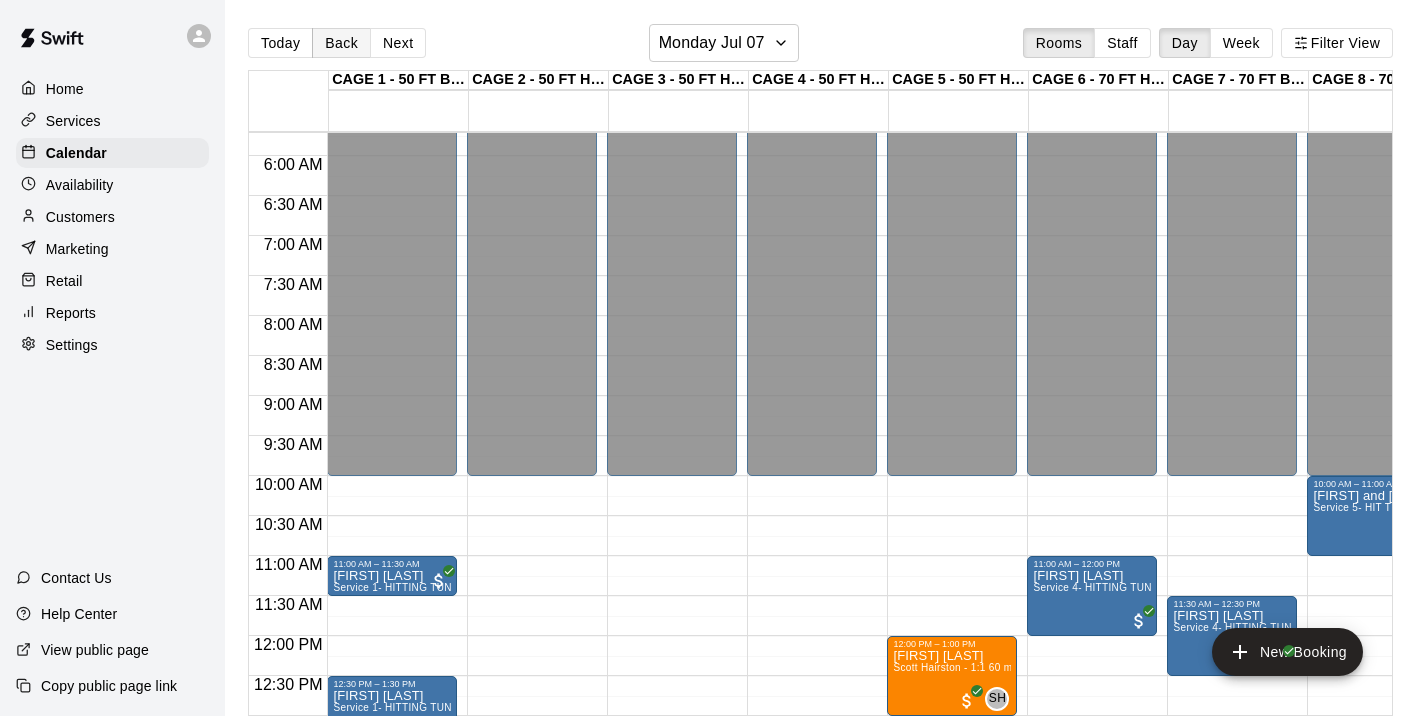 click on "Back" at bounding box center [341, 43] 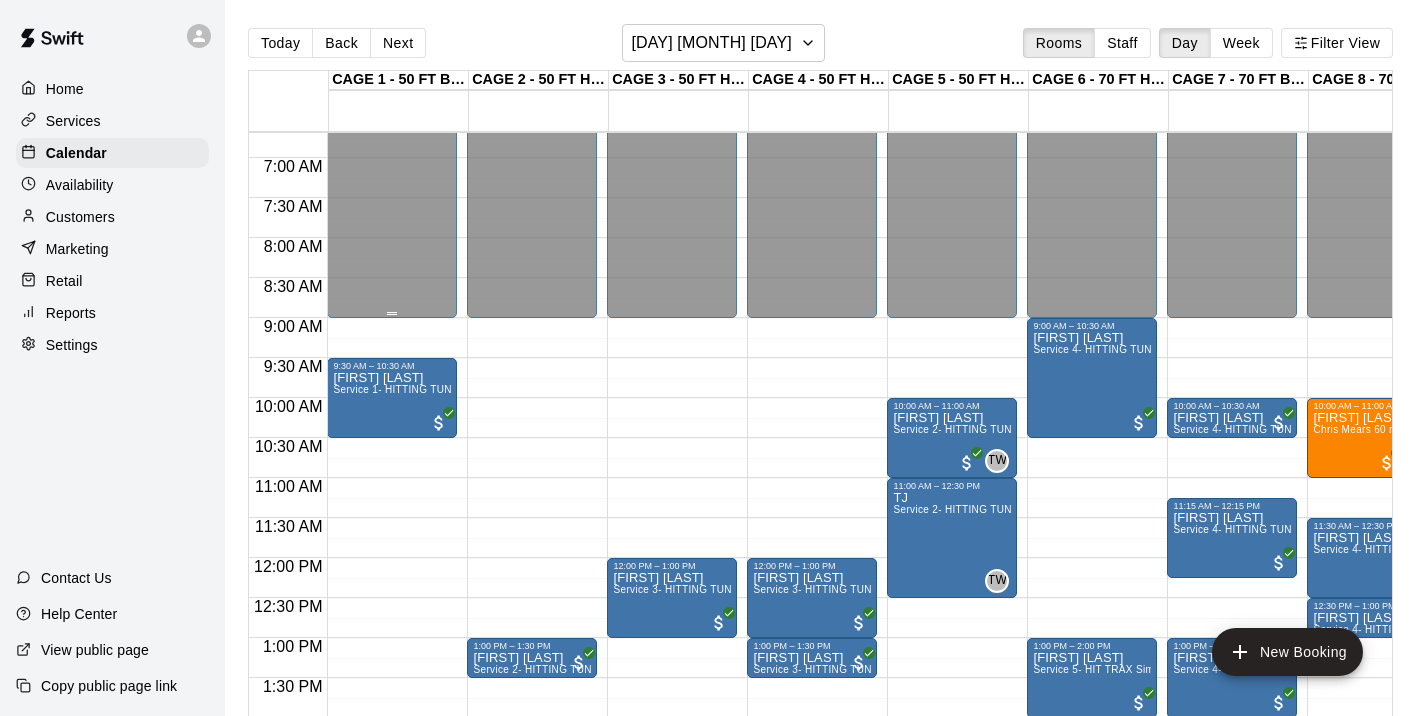 scroll, scrollTop: 534, scrollLeft: 0, axis: vertical 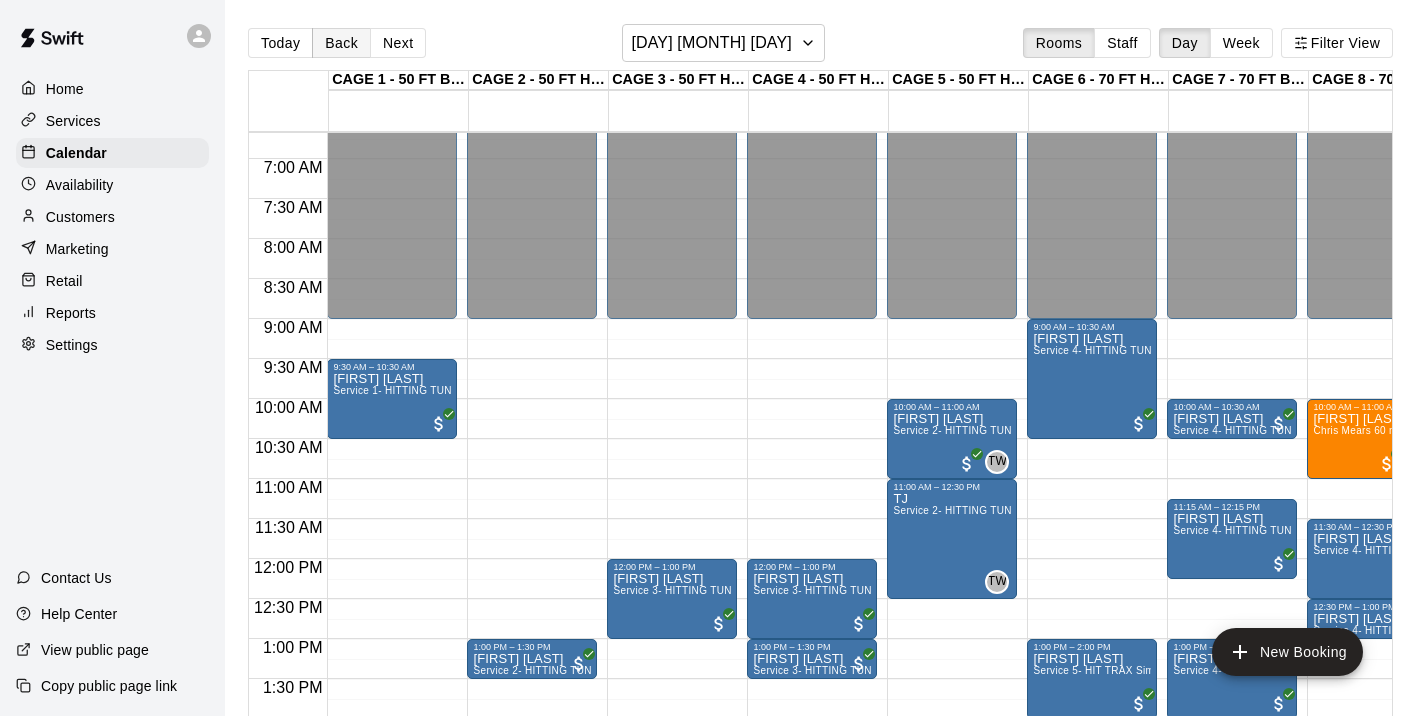 click on "Back" at bounding box center (341, 43) 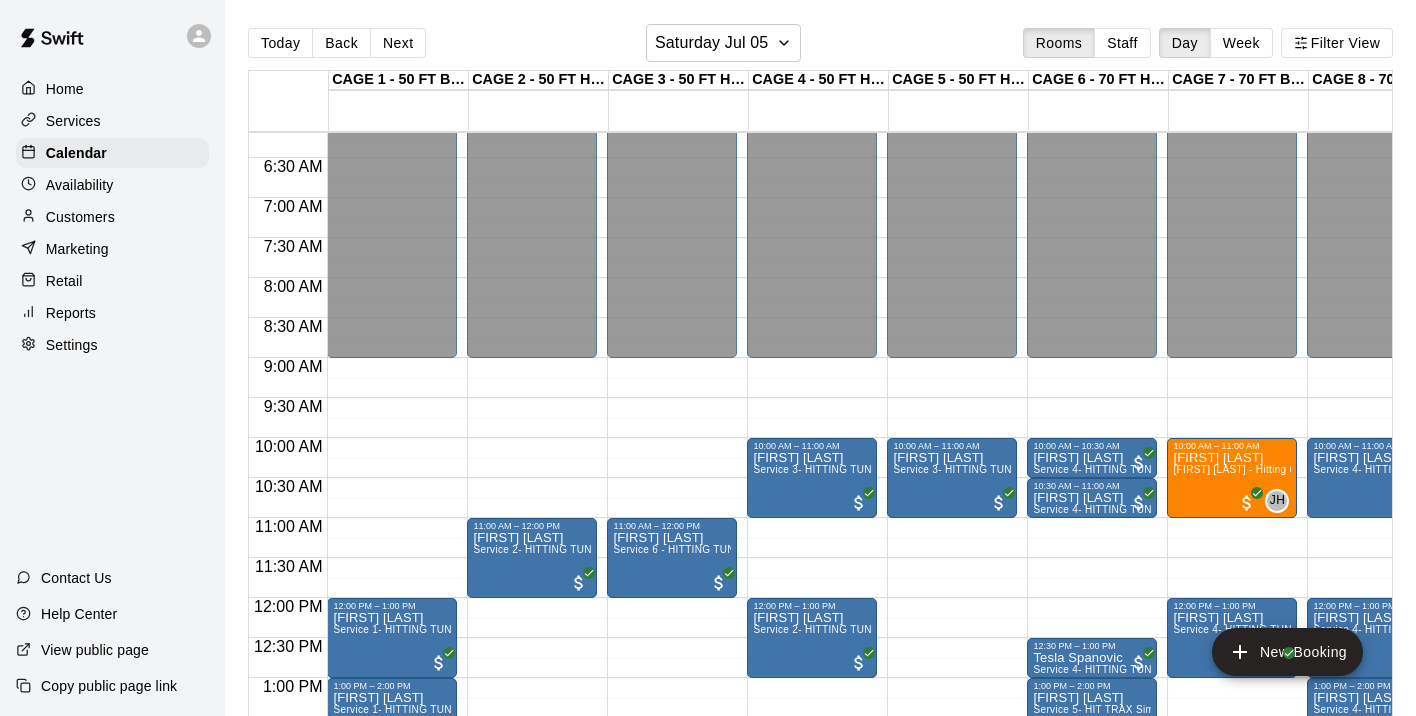 scroll, scrollTop: 443, scrollLeft: 0, axis: vertical 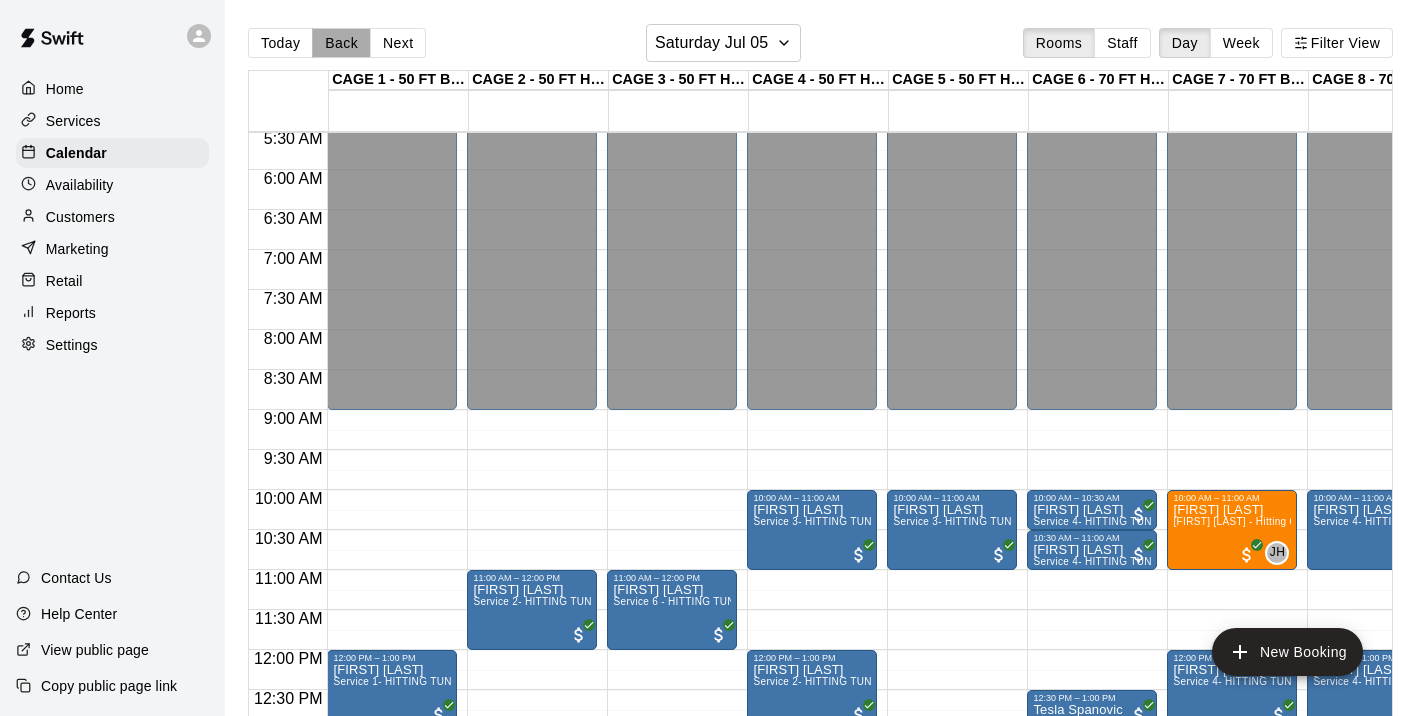click on "Back" at bounding box center [341, 43] 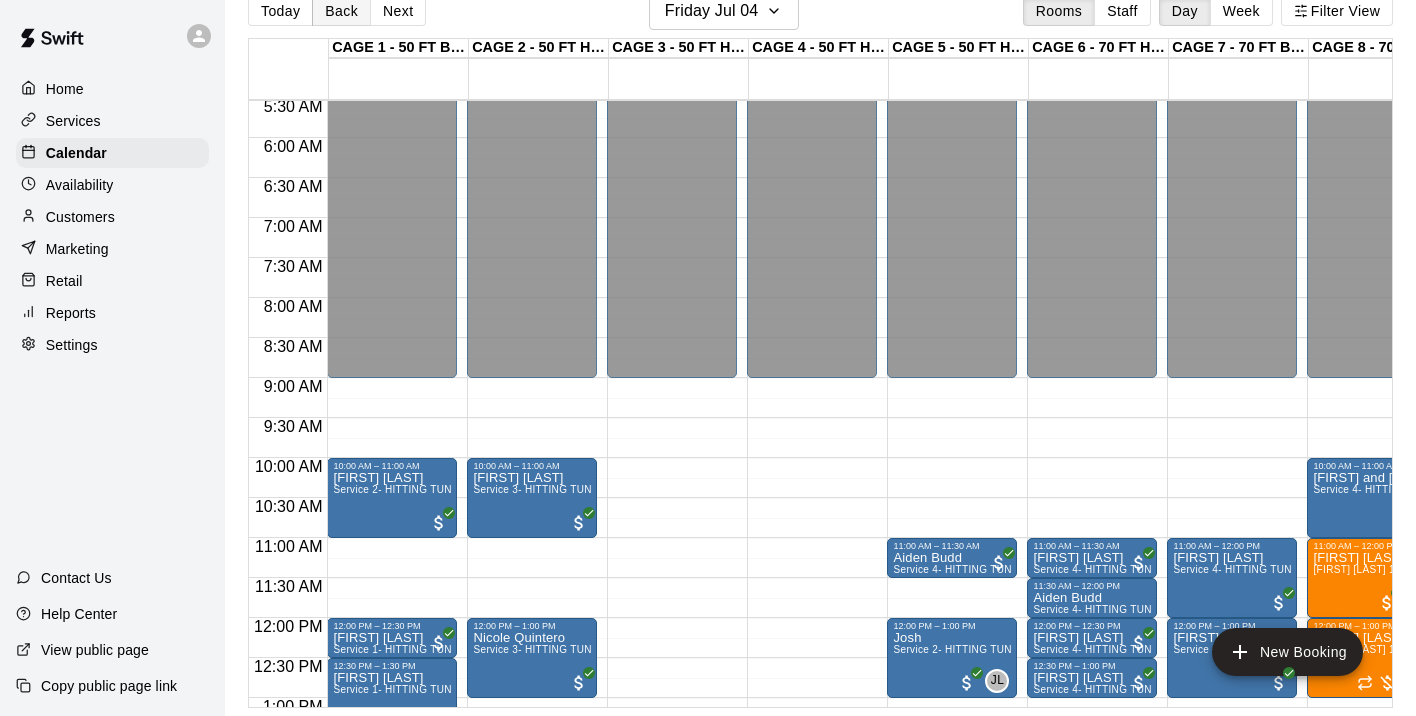 scroll, scrollTop: 32, scrollLeft: 0, axis: vertical 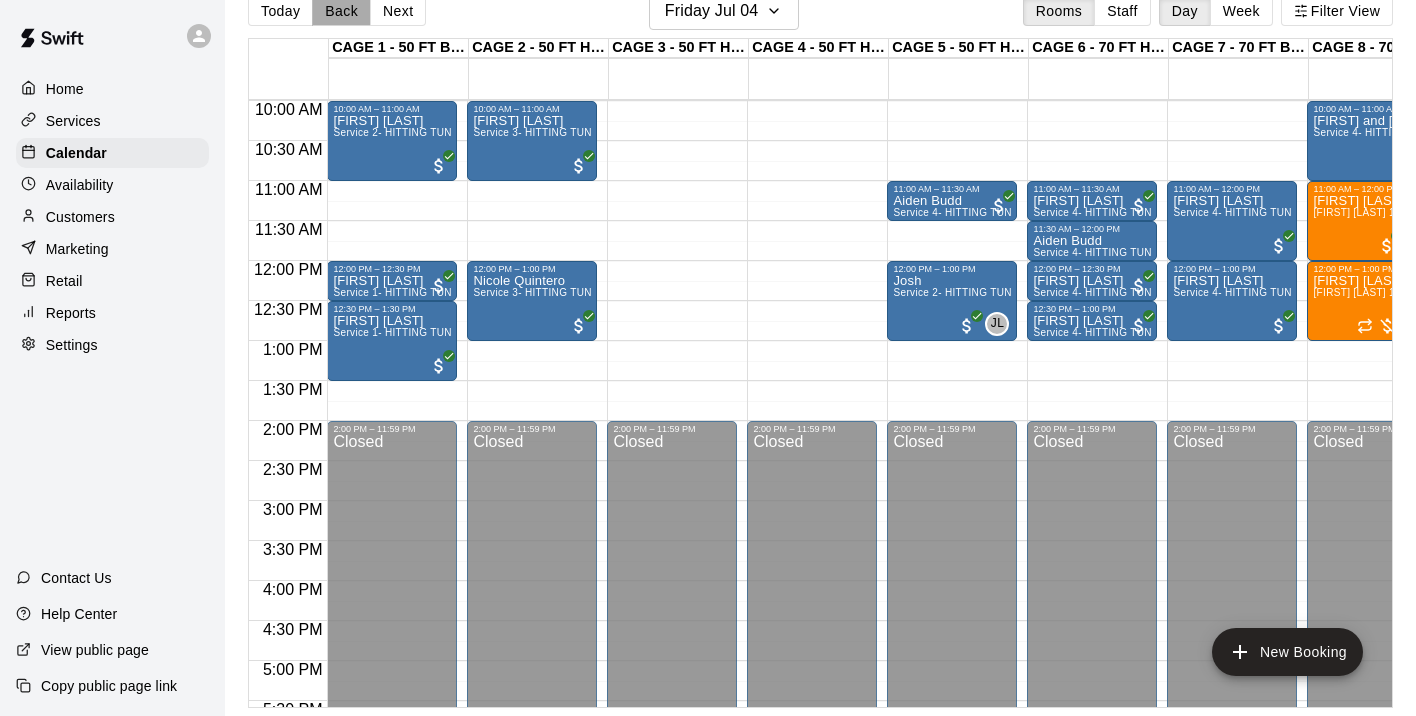click on "Back" at bounding box center [341, 11] 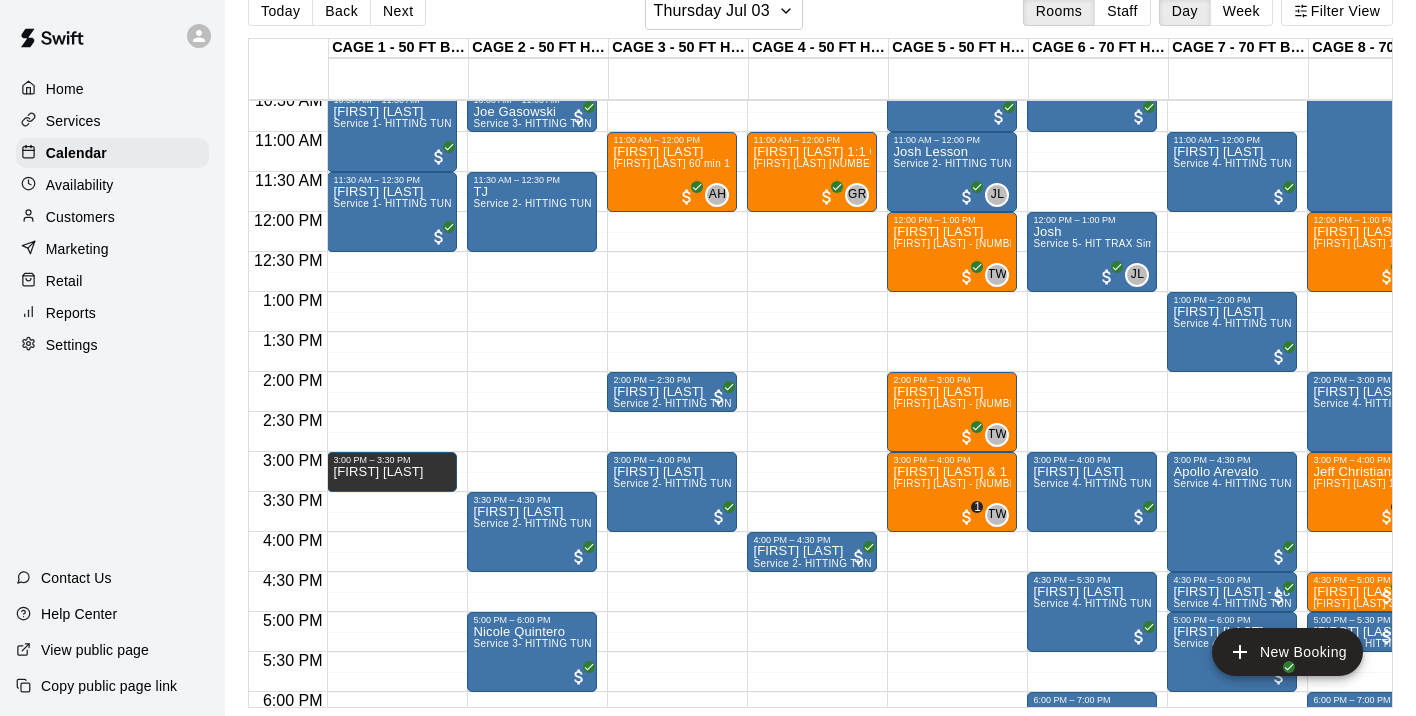 scroll, scrollTop: 847, scrollLeft: 2, axis: both 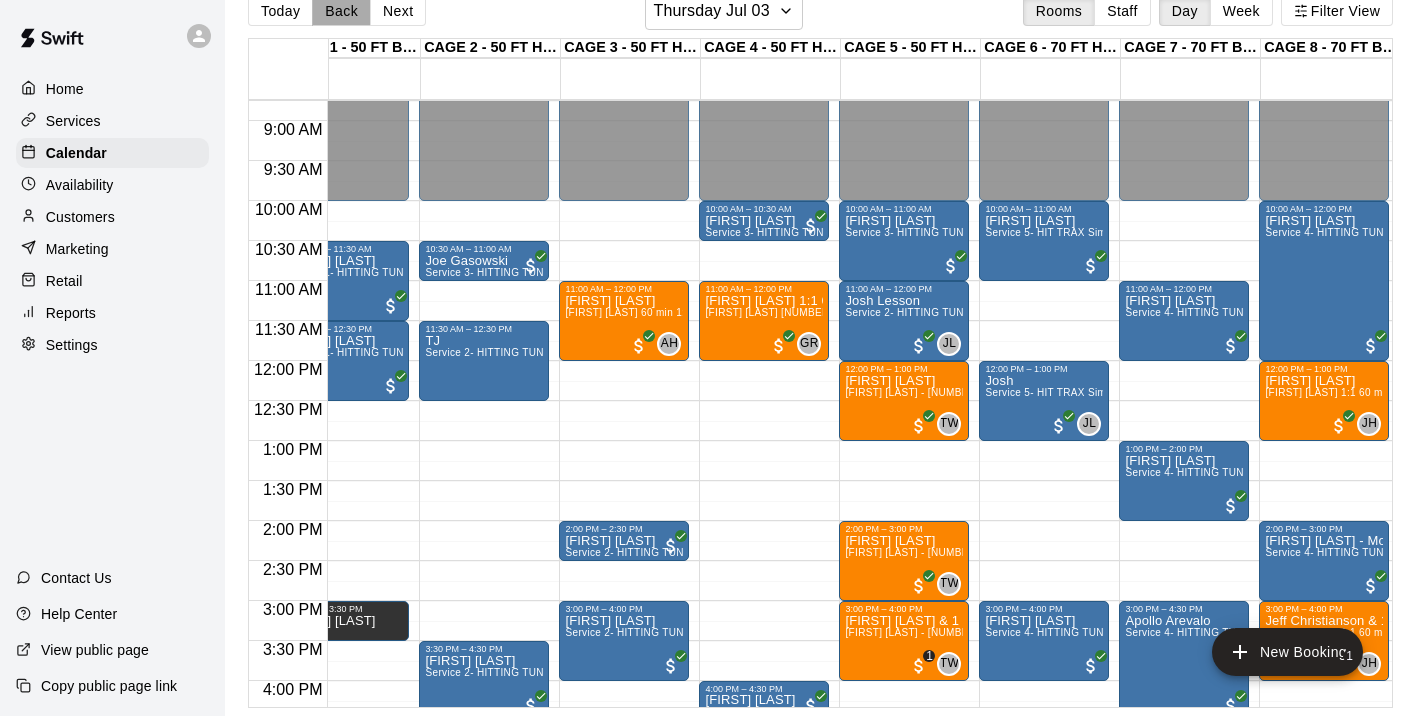 click on "Back" at bounding box center (341, 11) 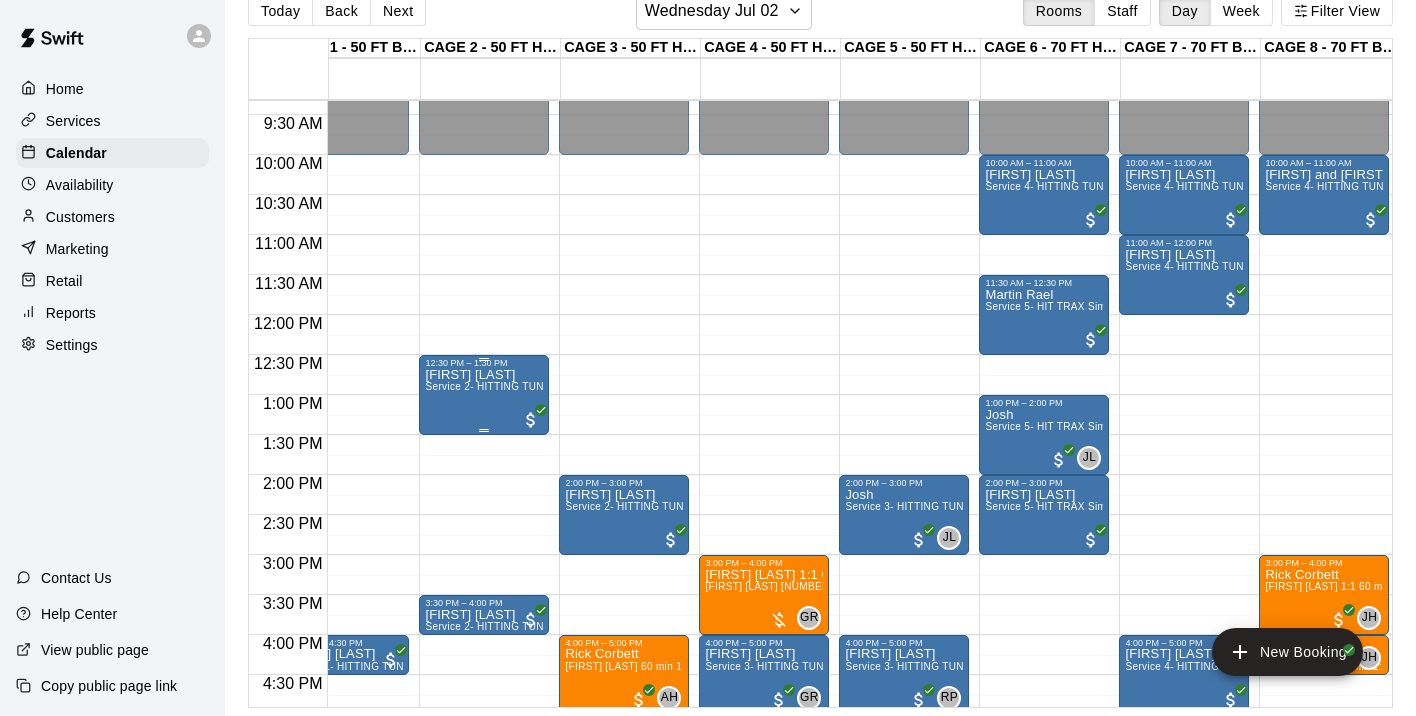 scroll, scrollTop: 703, scrollLeft: 48, axis: both 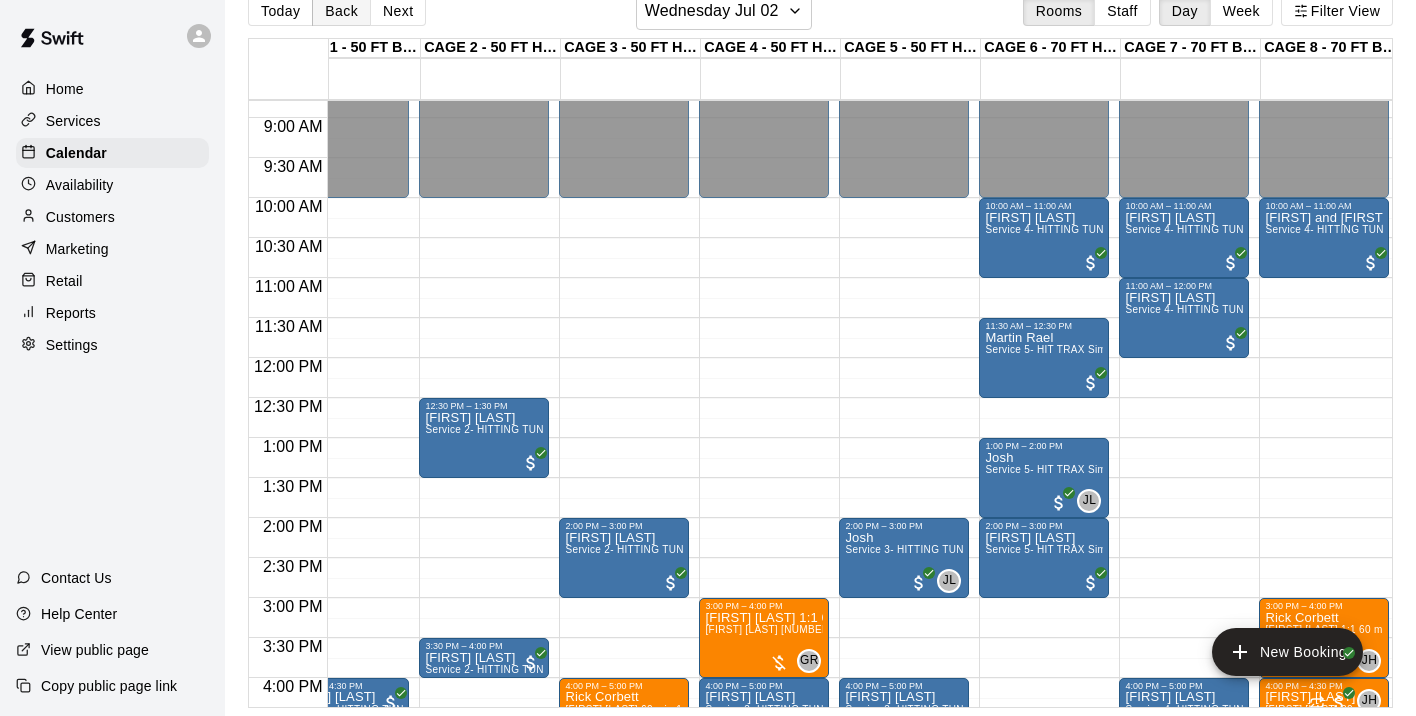 click on "Back" at bounding box center (341, 11) 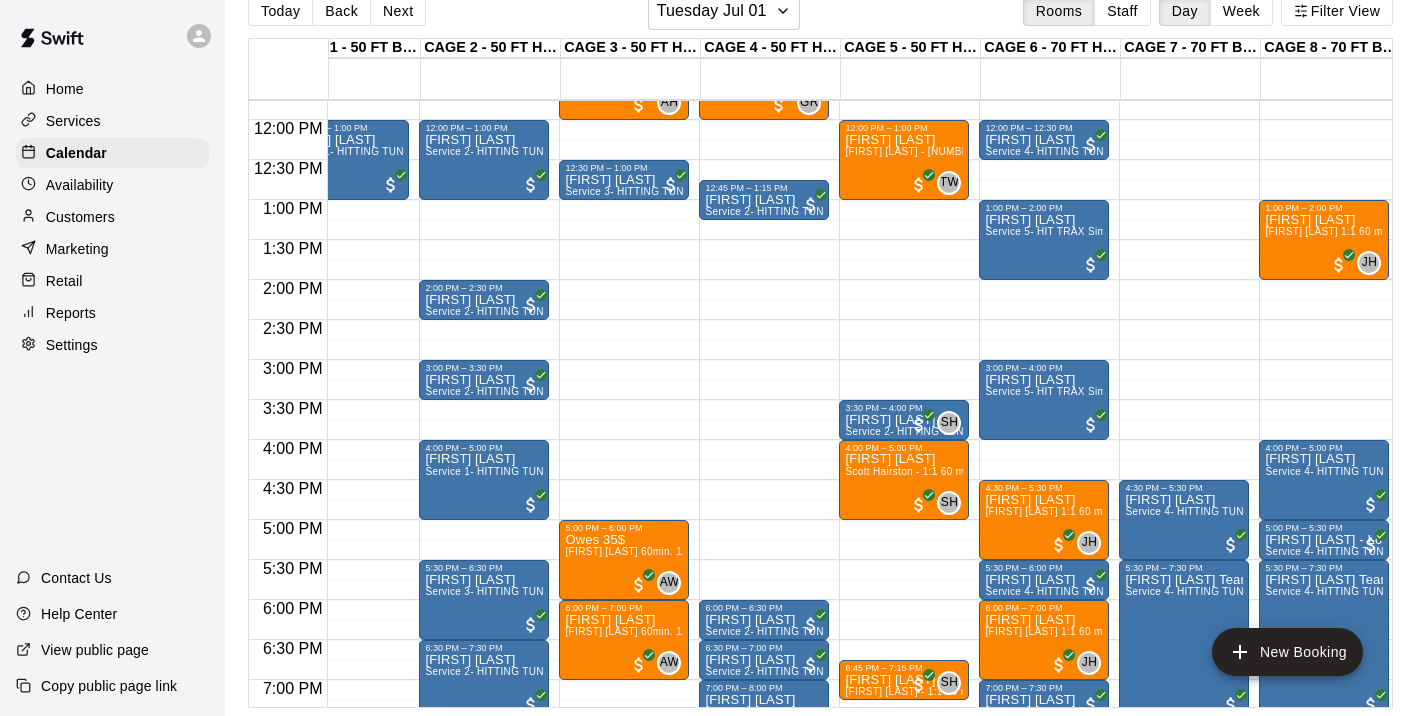 scroll, scrollTop: 994, scrollLeft: 47, axis: both 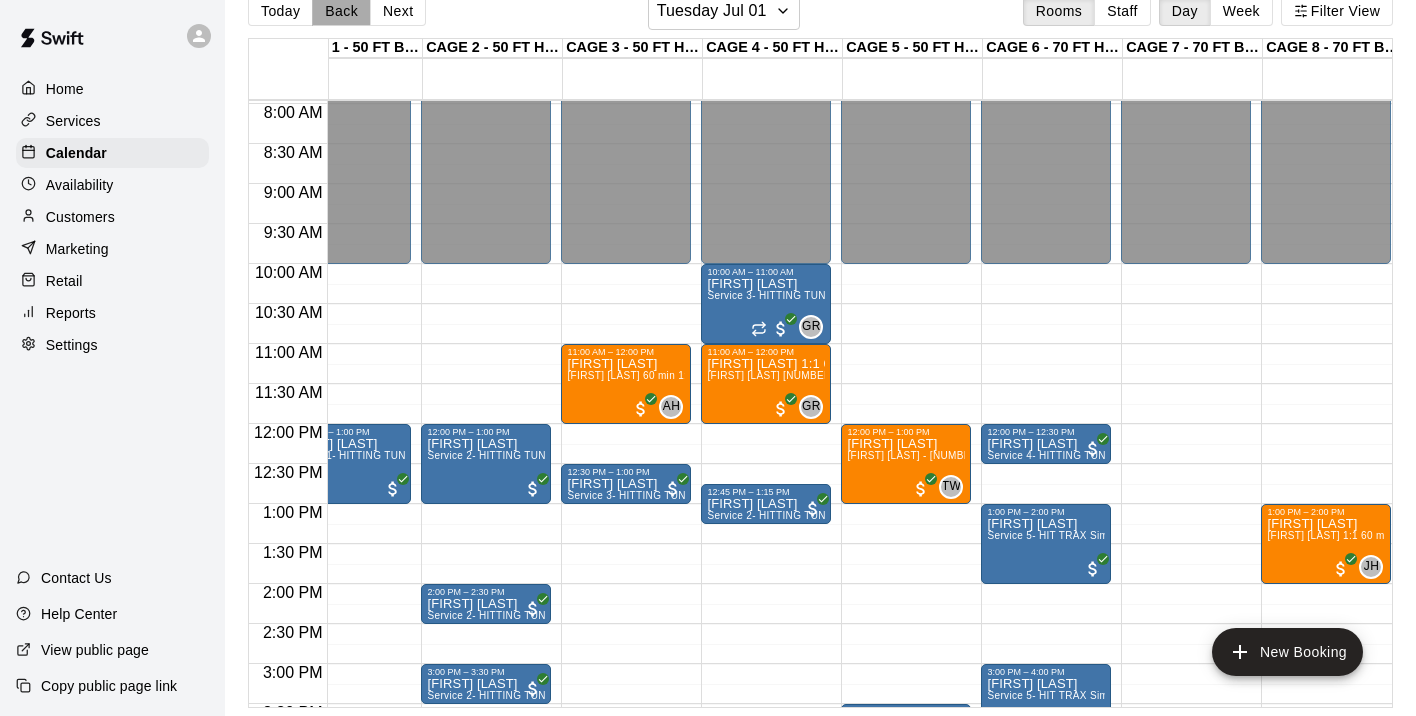 click on "Back" at bounding box center (341, 11) 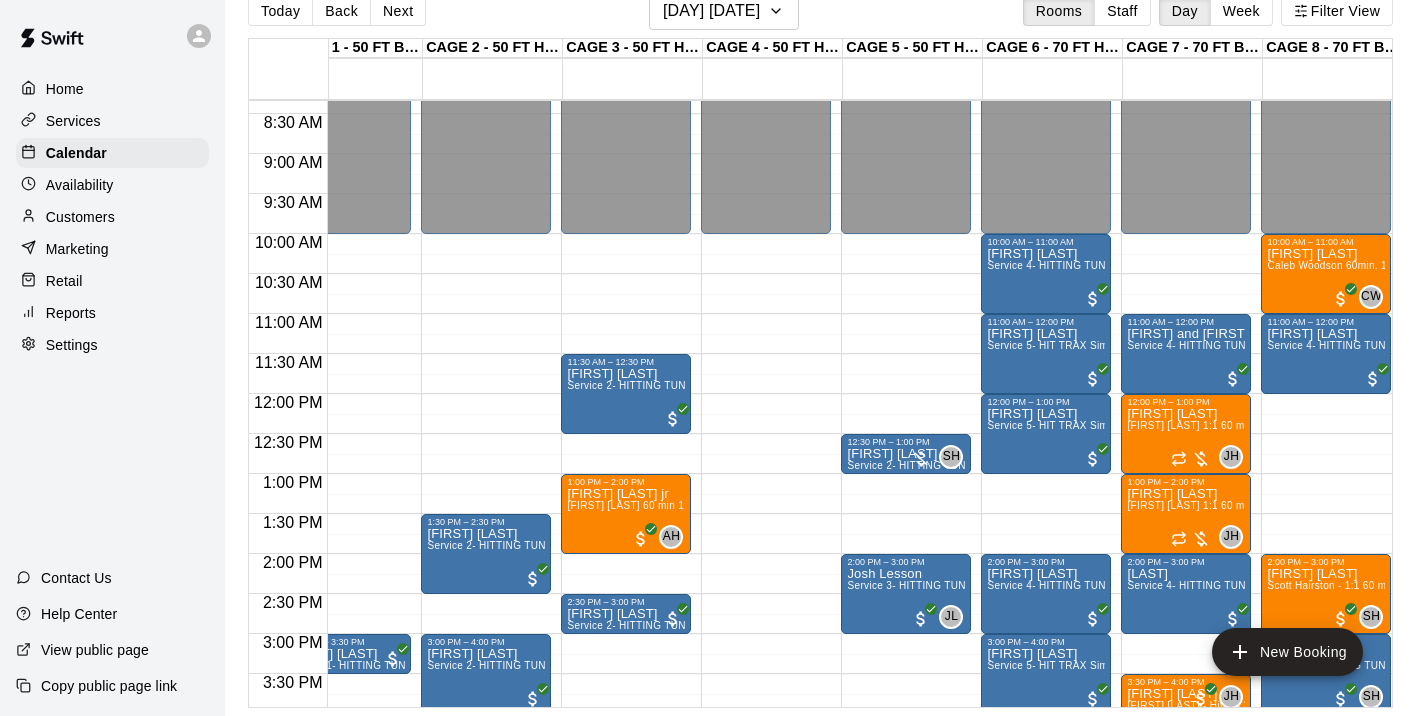 scroll, scrollTop: 663, scrollLeft: 46, axis: both 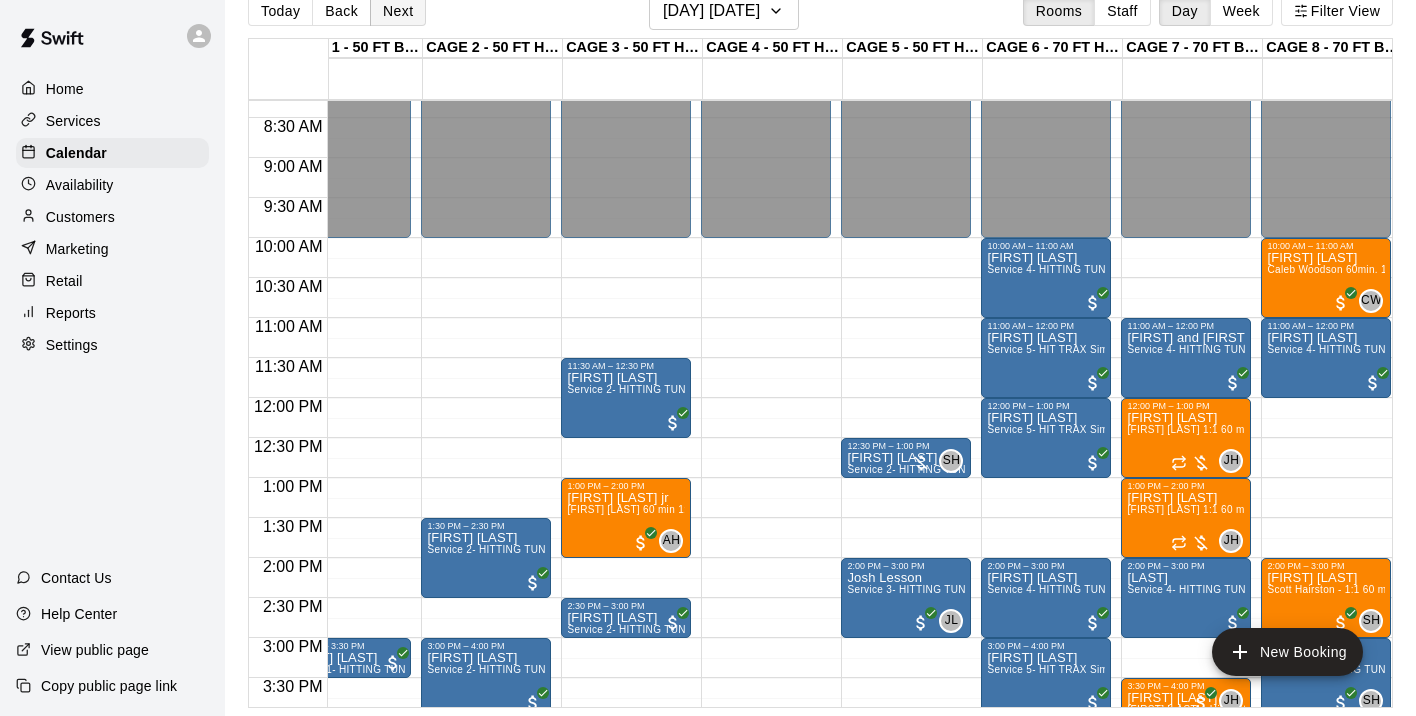 click on "Next" at bounding box center (398, 11) 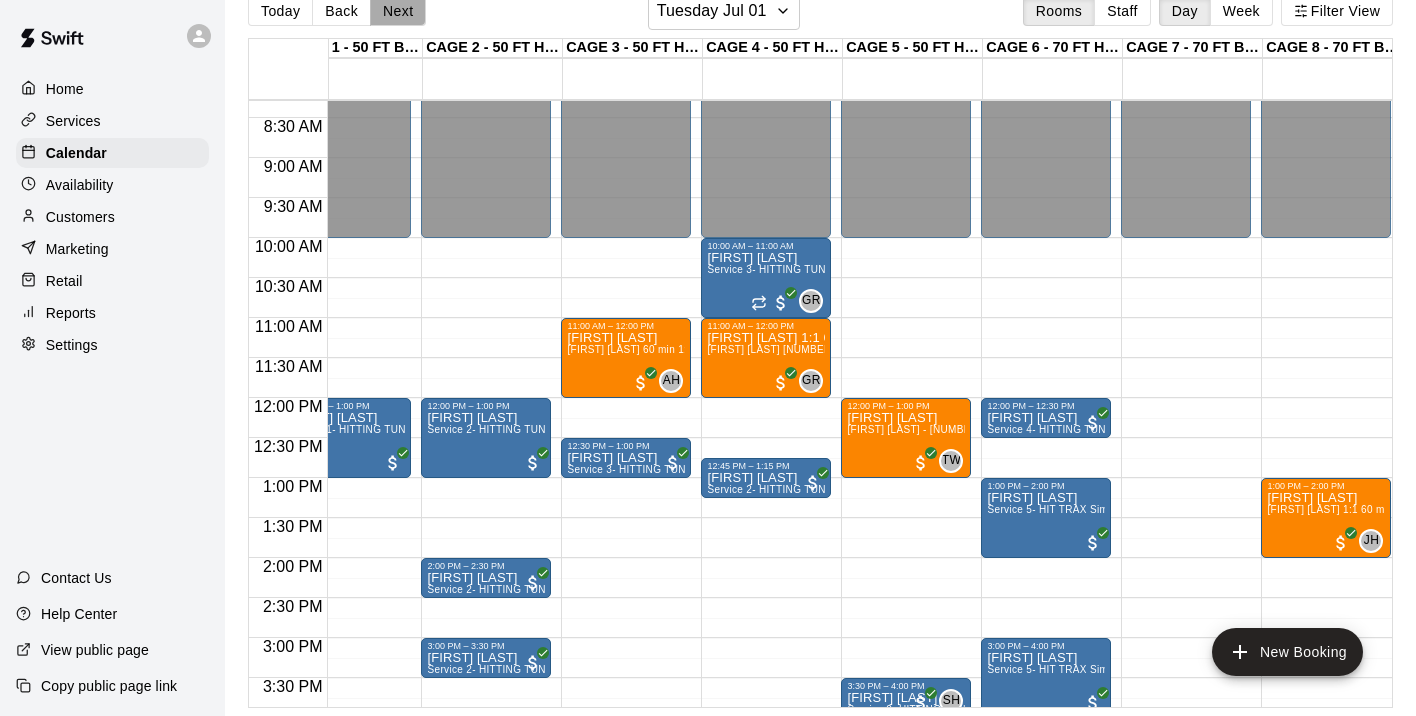 click on "Next" at bounding box center [398, 11] 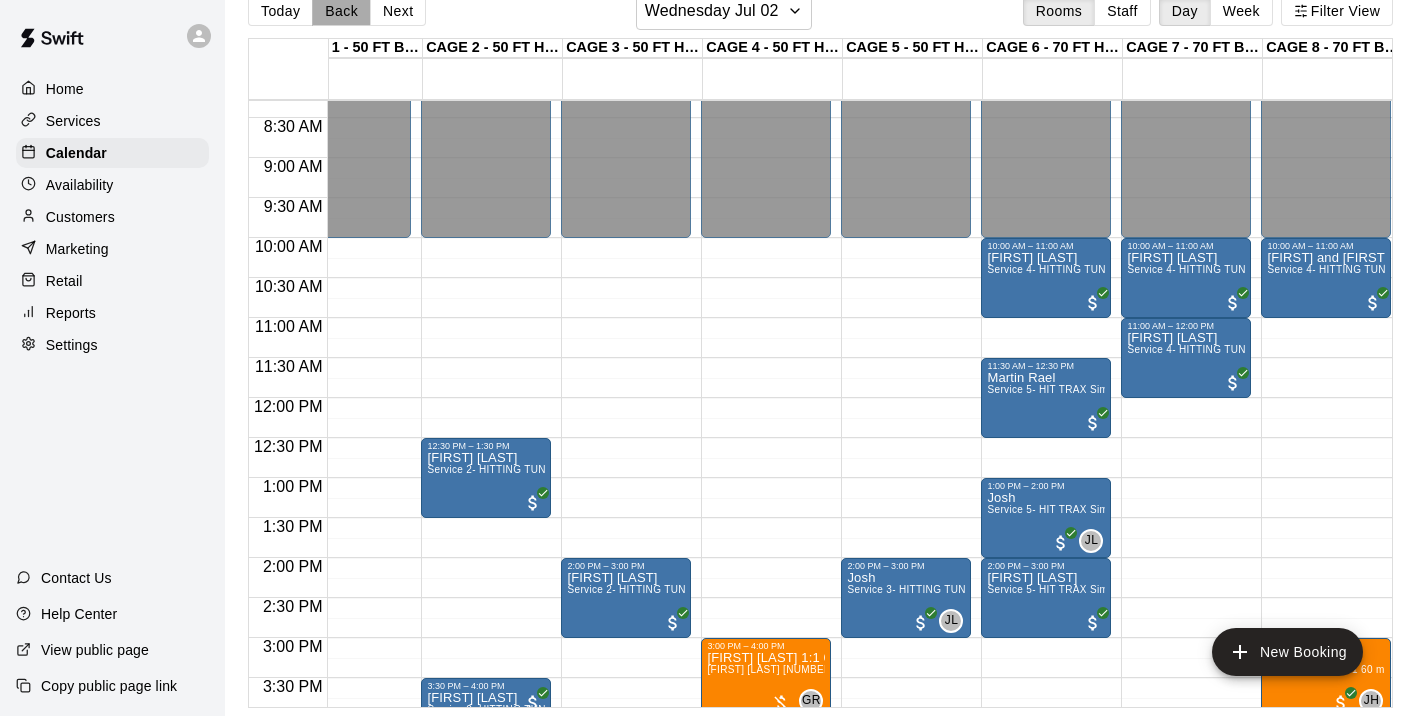 click on "Back" at bounding box center (341, 11) 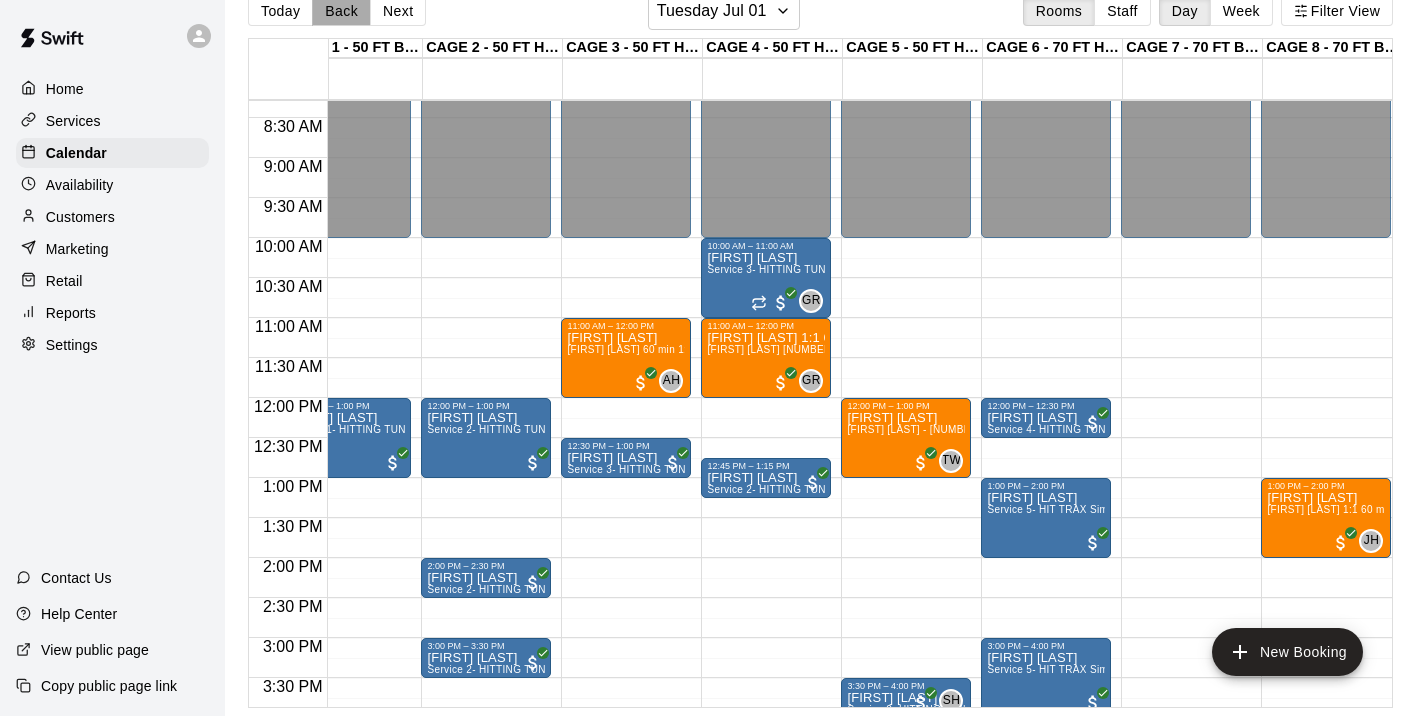 click on "Back" at bounding box center (341, 11) 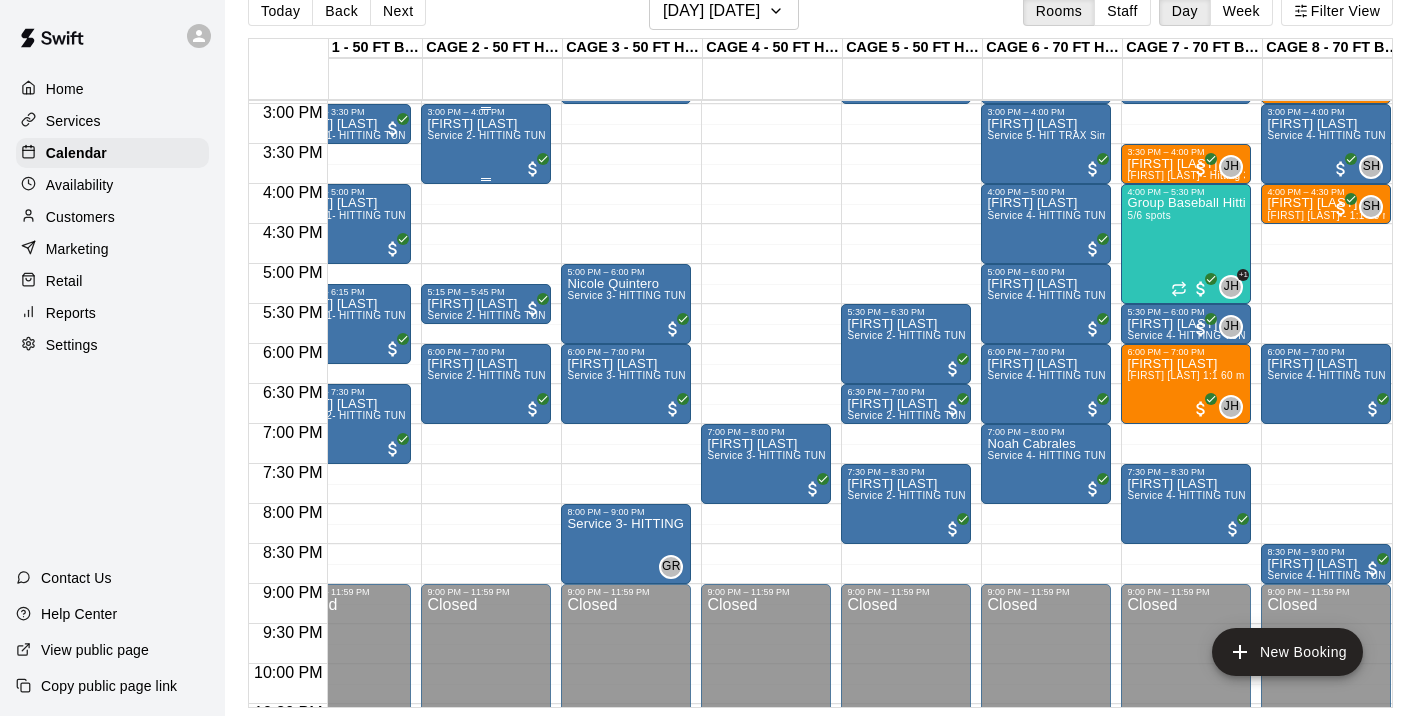 scroll, scrollTop: 1199, scrollLeft: 46, axis: both 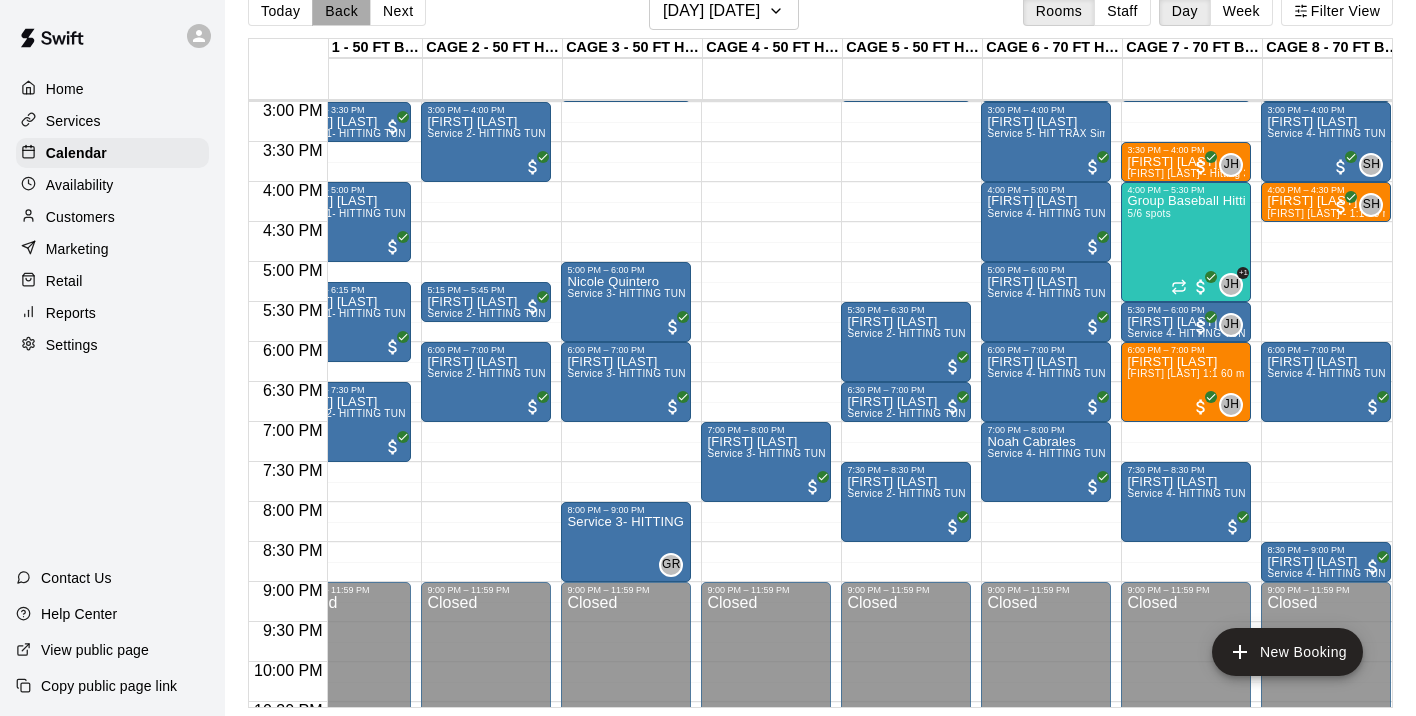 click on "Back" at bounding box center (341, 11) 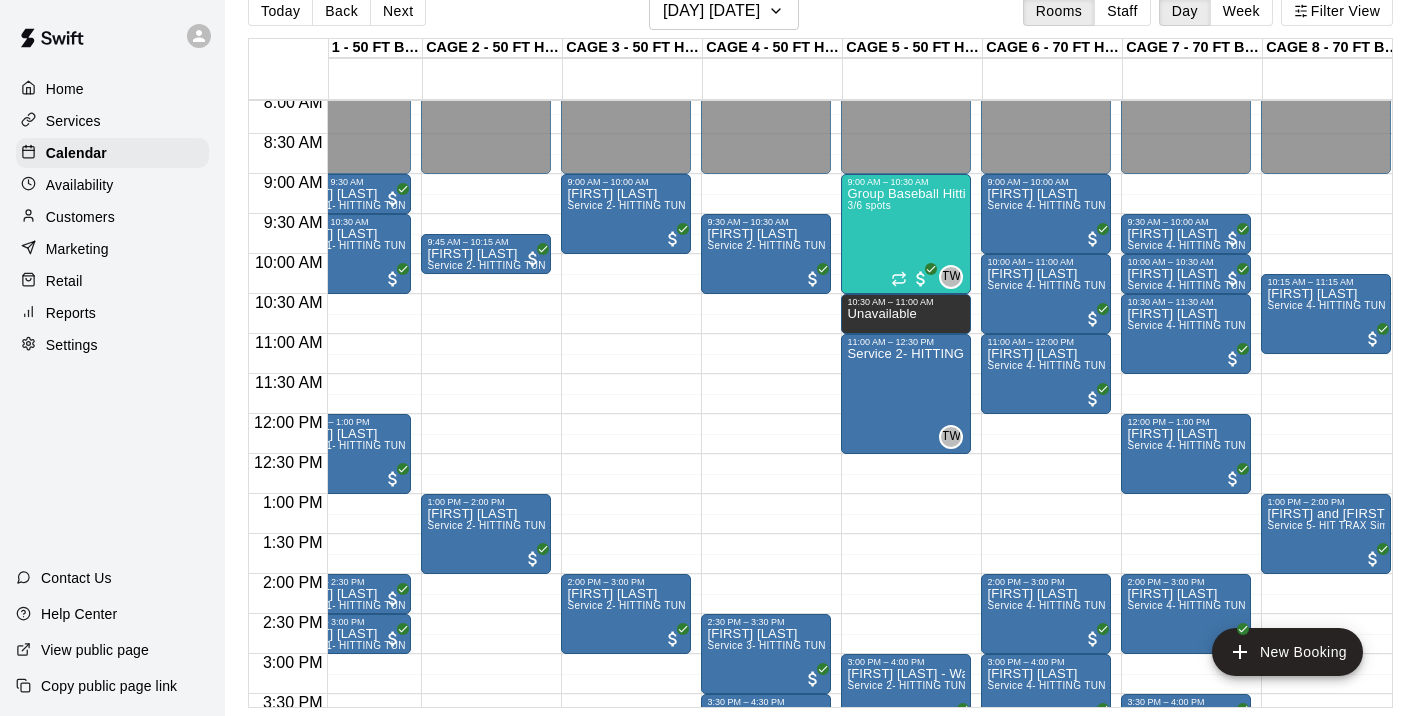 scroll, scrollTop: 643, scrollLeft: 46, axis: both 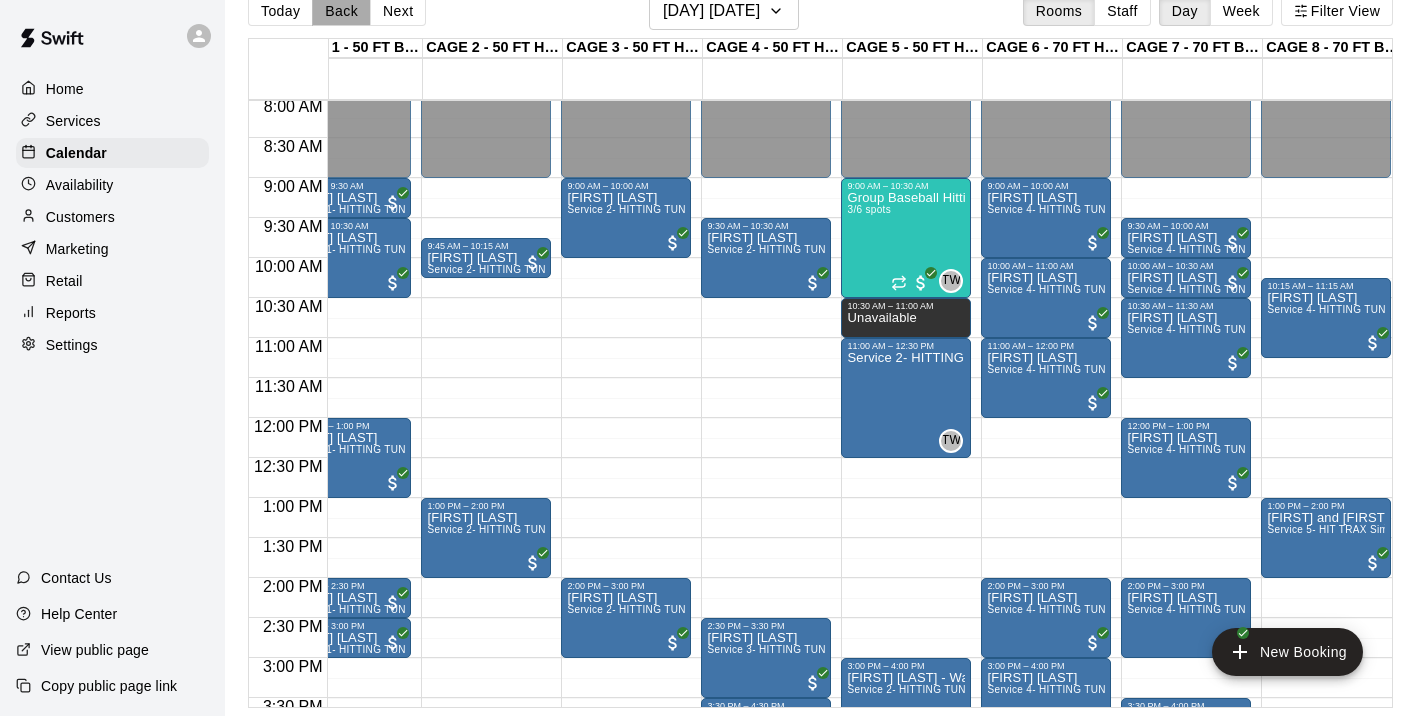click on "Back" at bounding box center [341, 11] 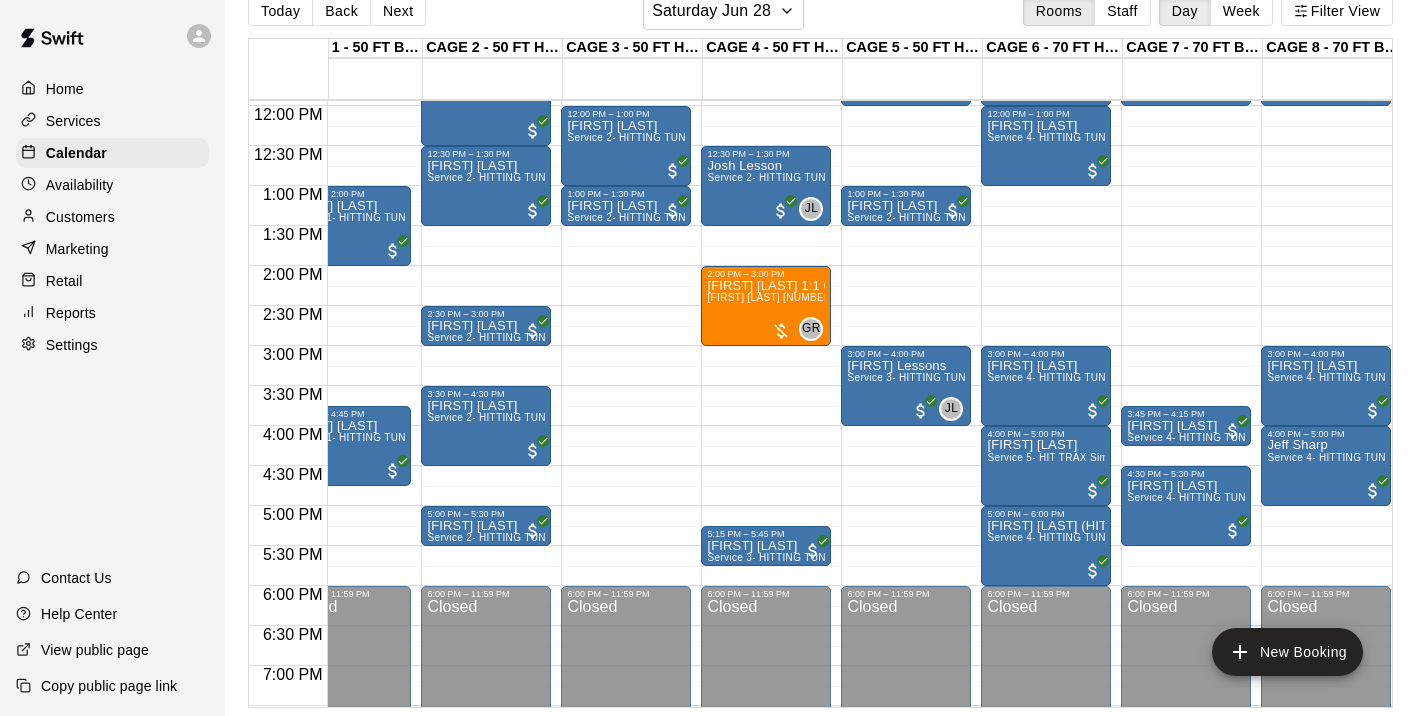 scroll, scrollTop: 944, scrollLeft: 43, axis: both 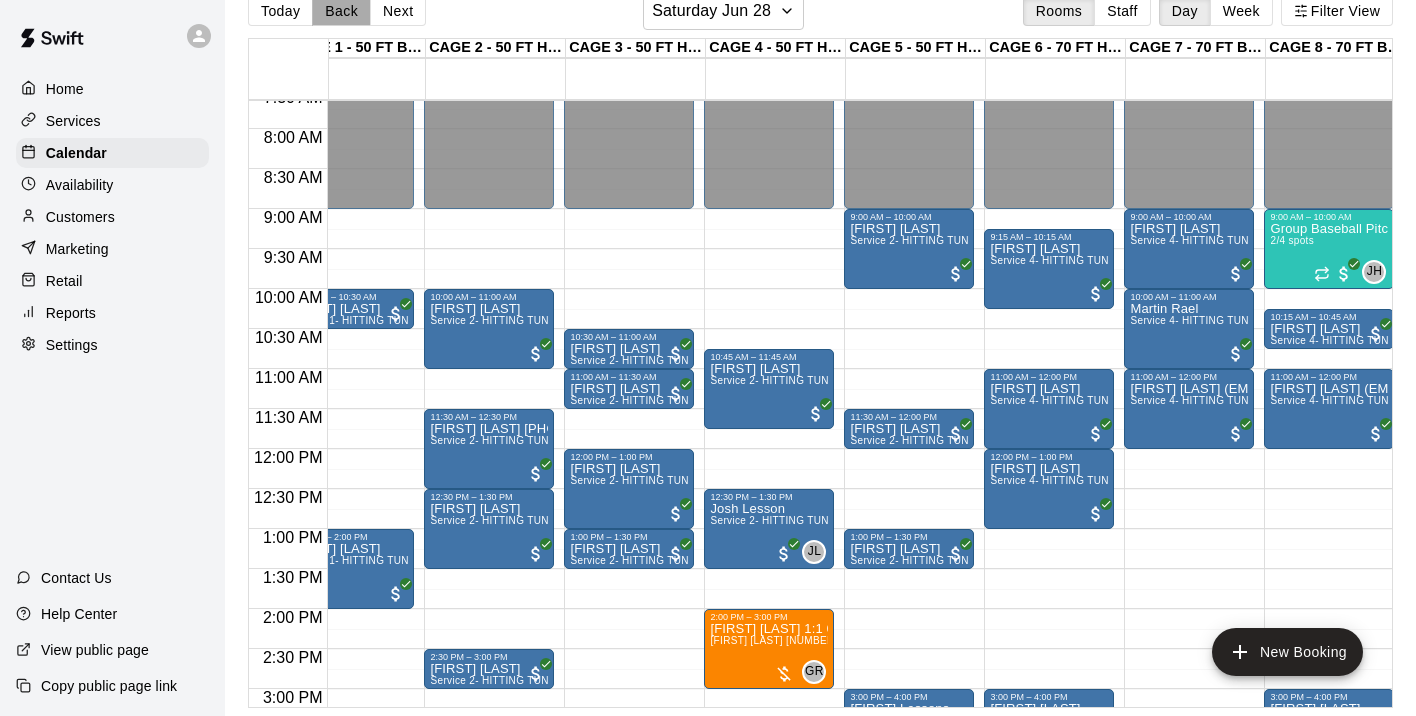 click on "Back" at bounding box center [341, 11] 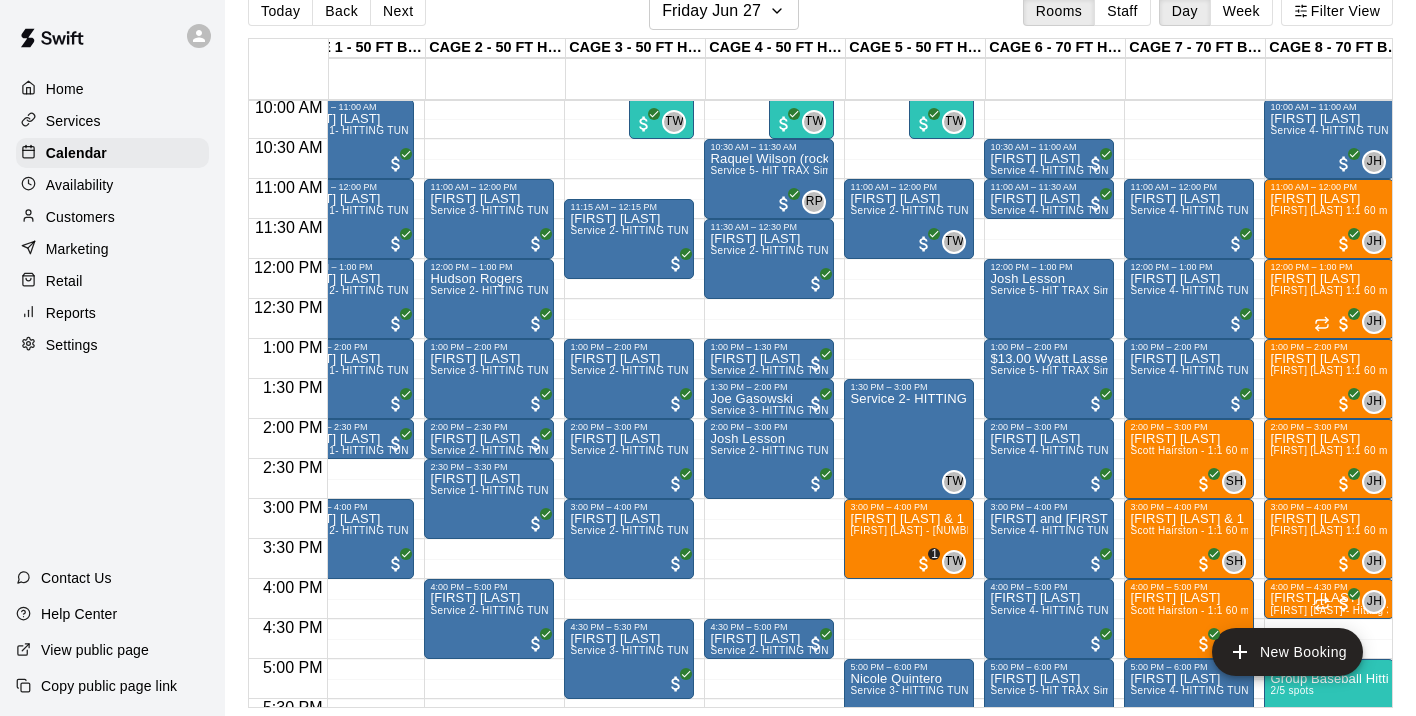 scroll, scrollTop: 801, scrollLeft: 41, axis: both 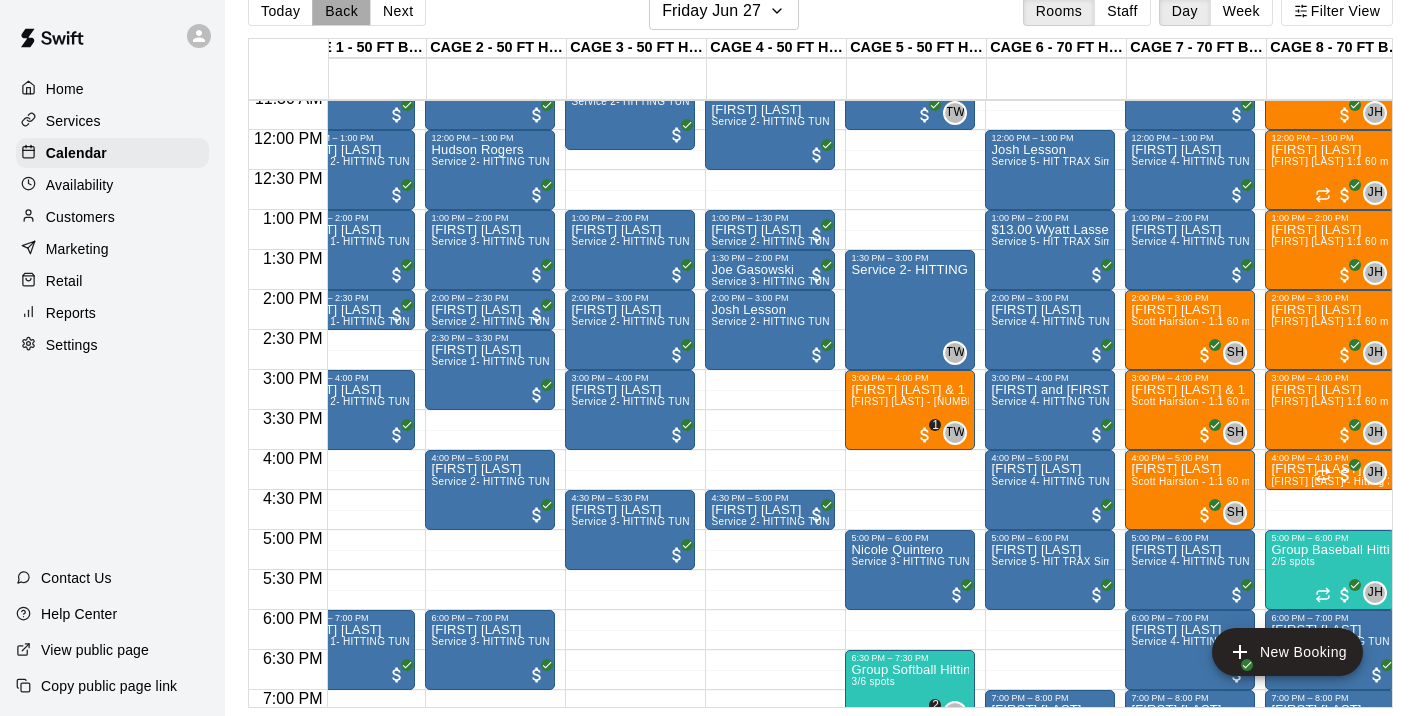 click on "Back" at bounding box center (341, 11) 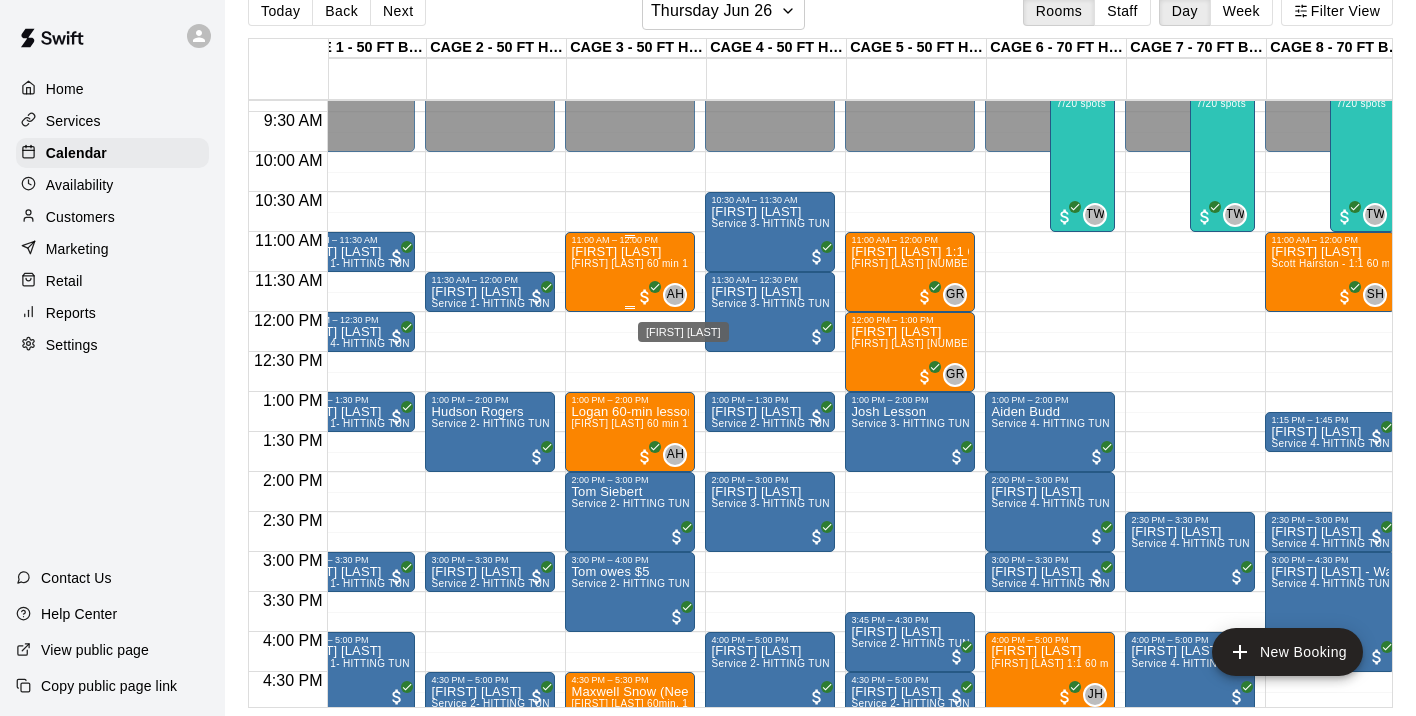 scroll, scrollTop: 758, scrollLeft: 42, axis: both 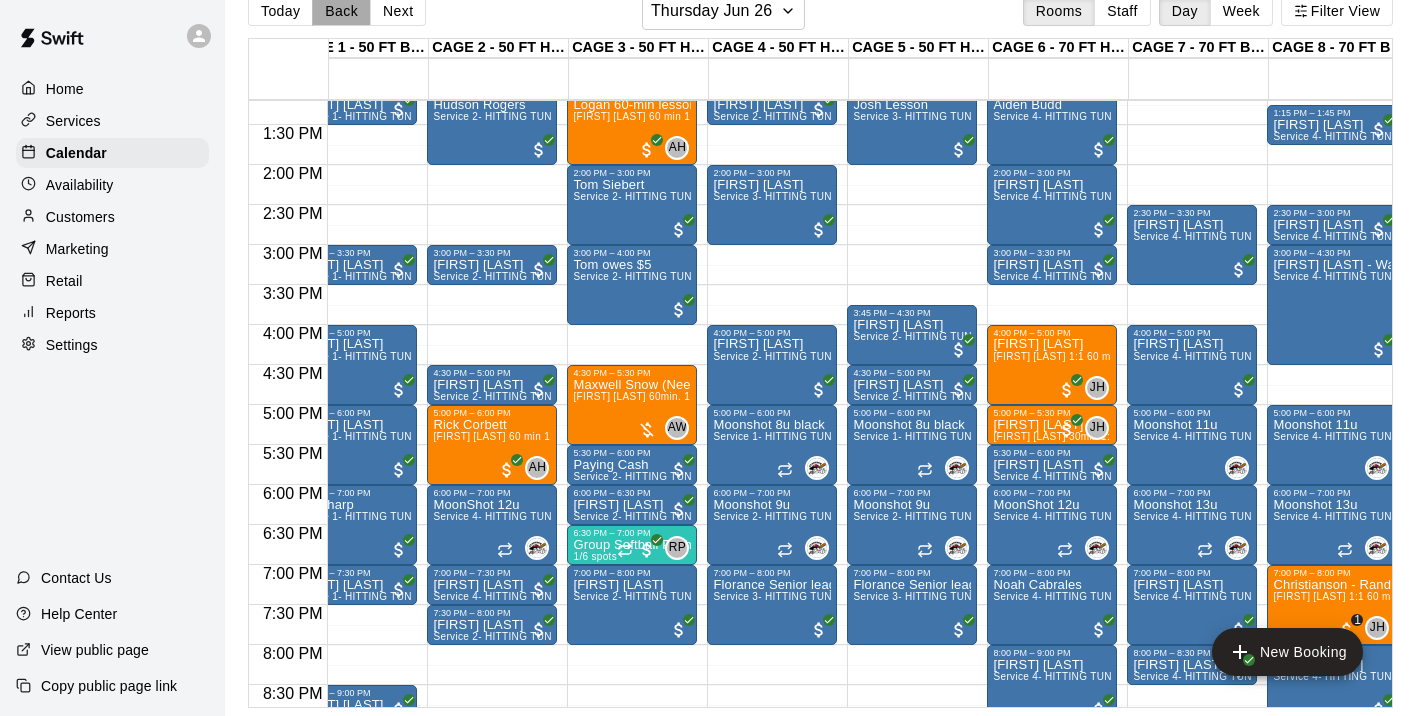 click on "Back" at bounding box center (341, 11) 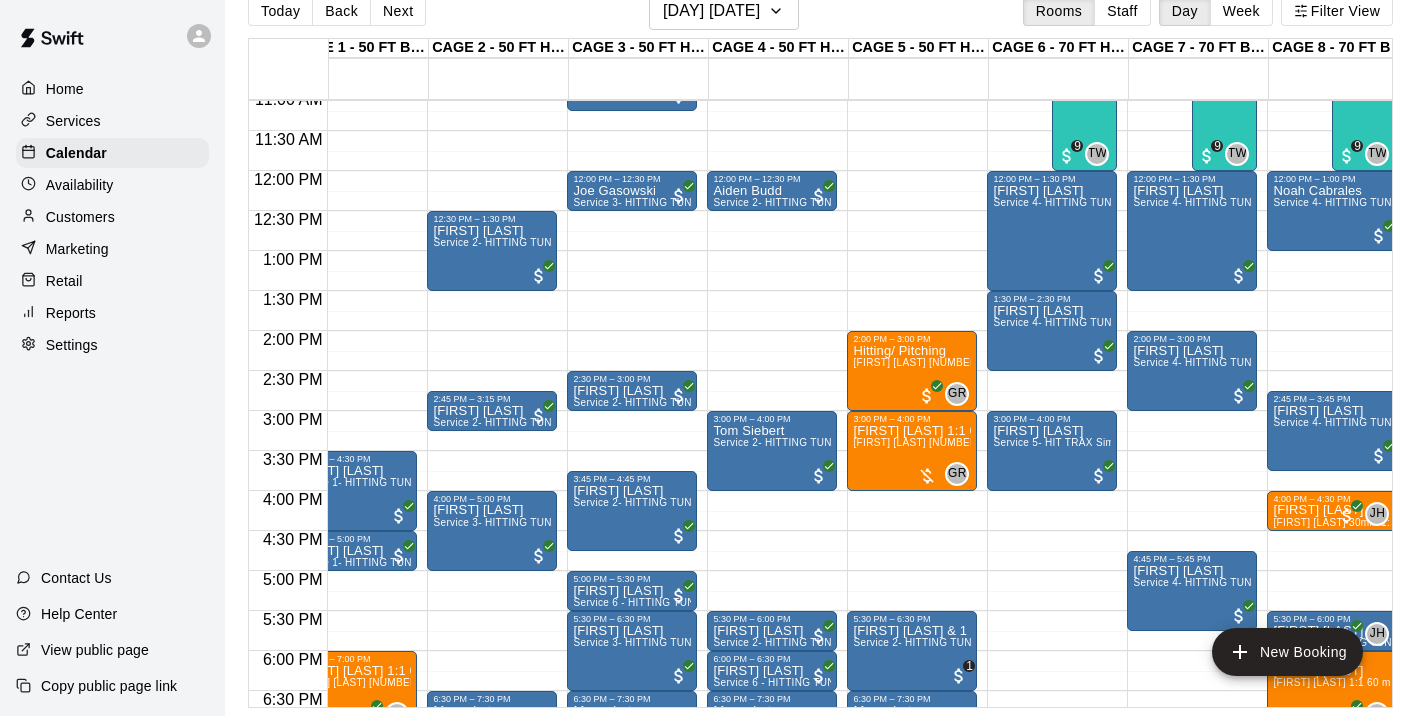 scroll, scrollTop: 892, scrollLeft: 40, axis: both 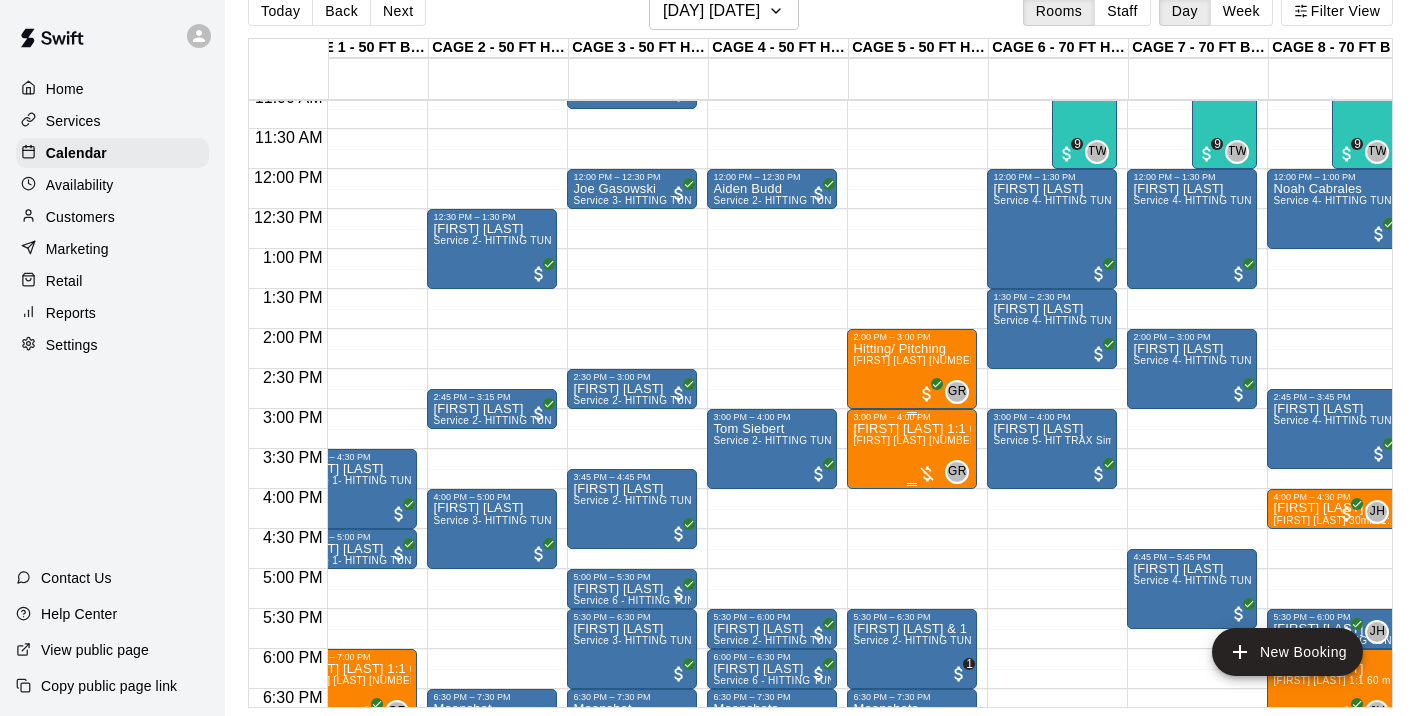 click on "GR 0" at bounding box center (943, 472) 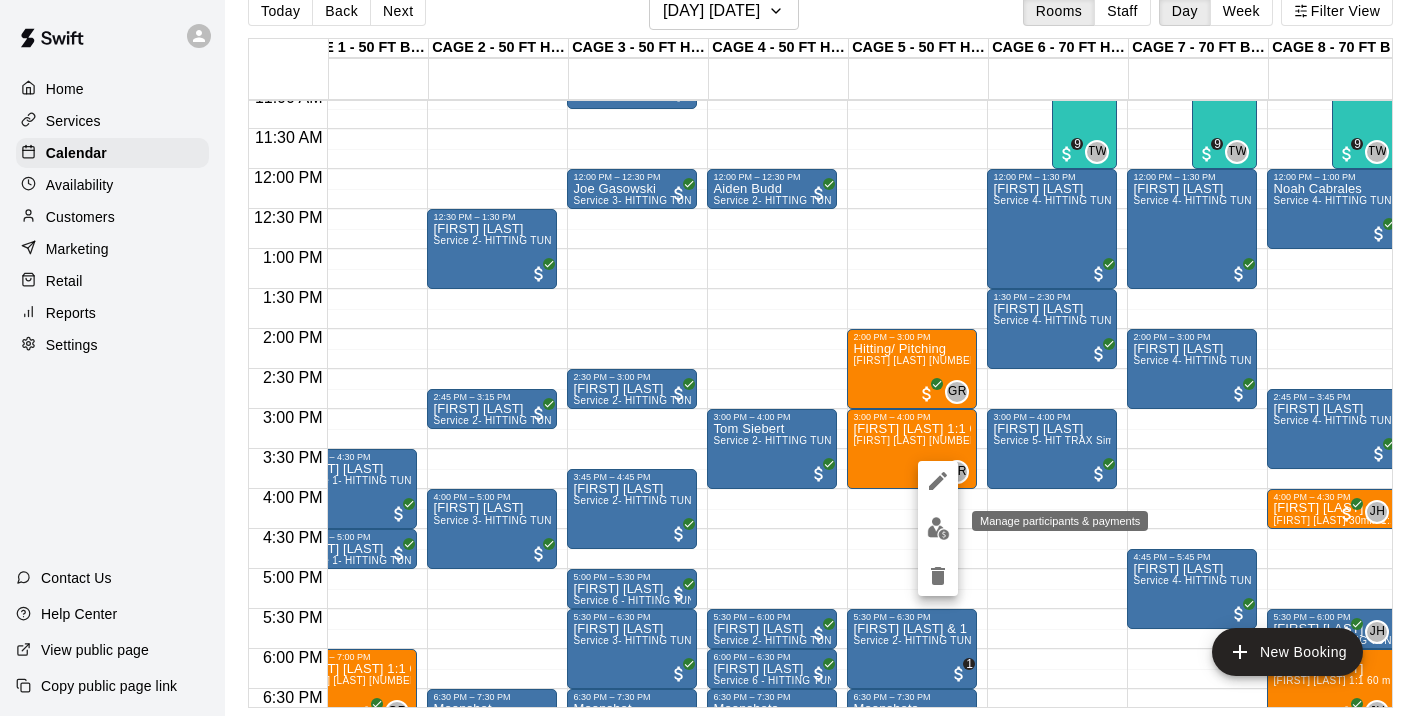 click at bounding box center (938, 528) 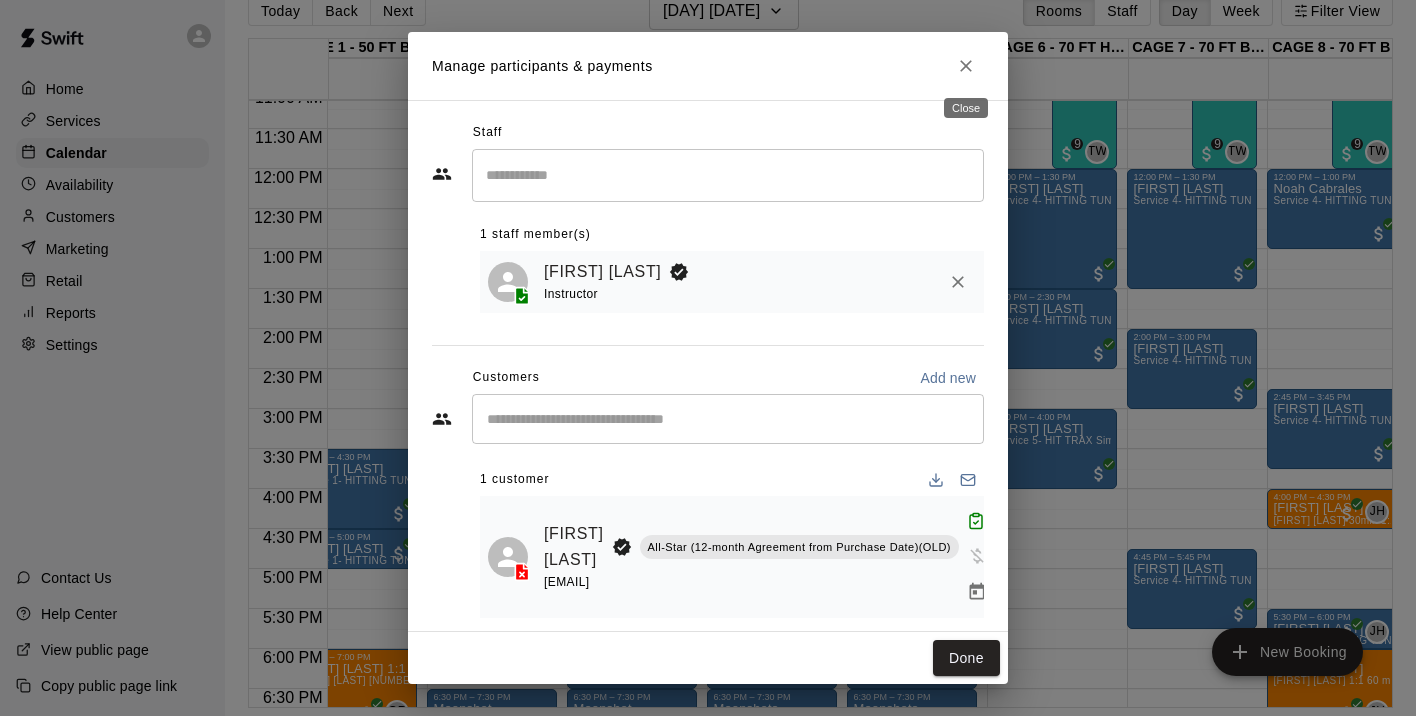 click 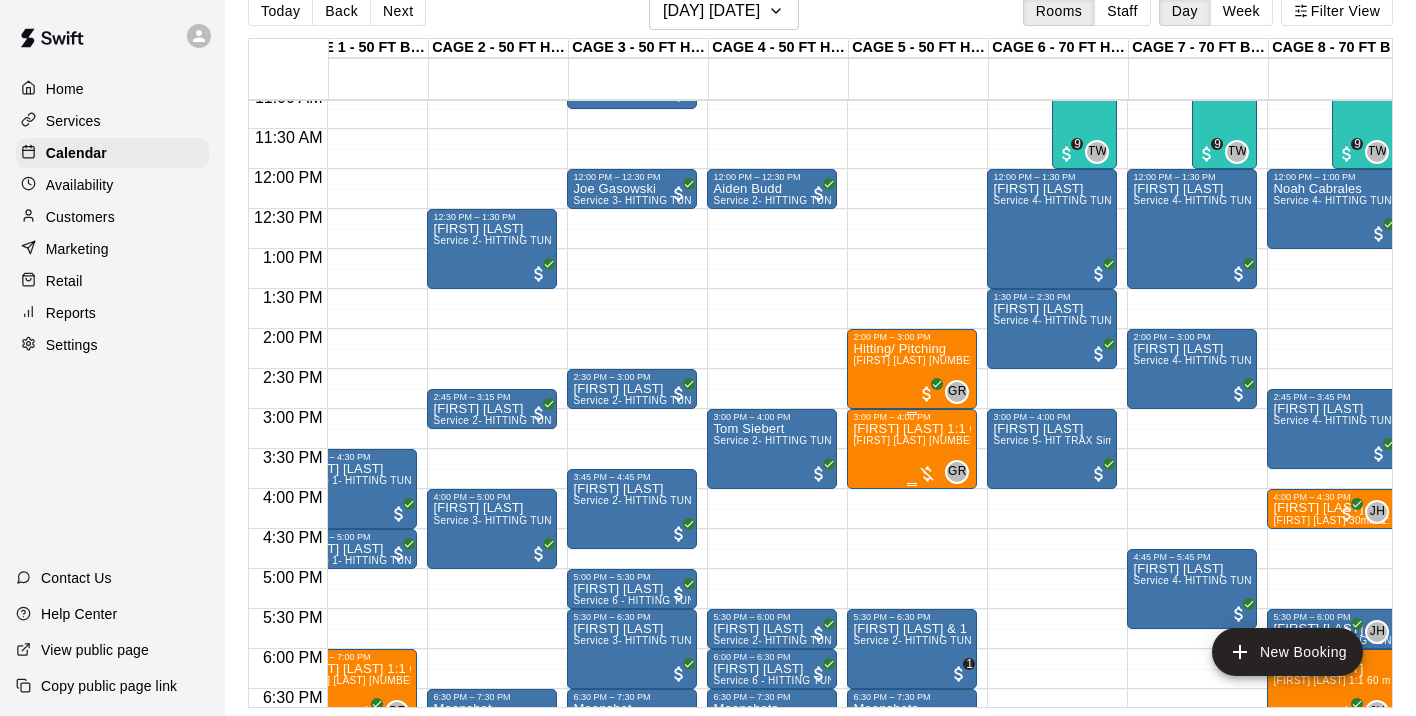 click on "Grace Rana 1:1 60min Softball Catcher / Hitting instruction  Grace Rana 1:1 60min Softball Catcher / Hitting / Pitching instruction" at bounding box center (912, 780) 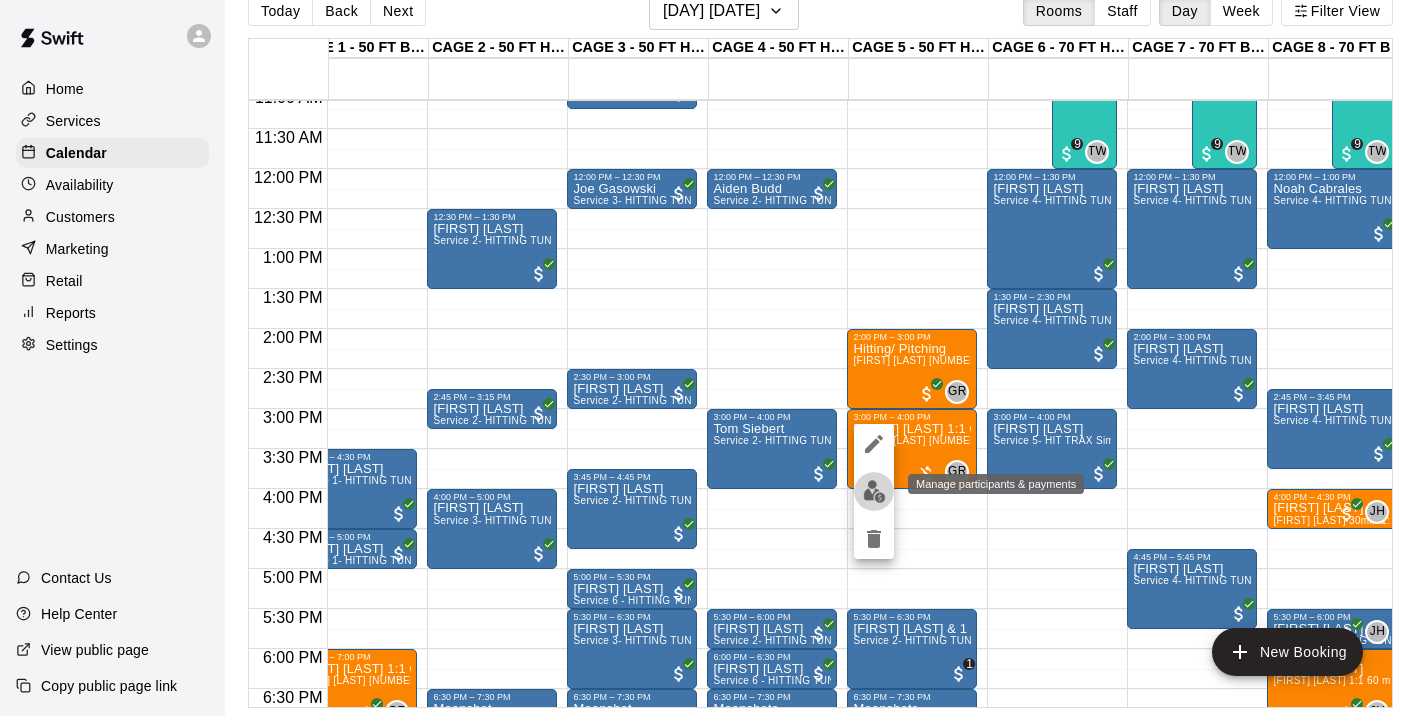 click at bounding box center (874, 491) 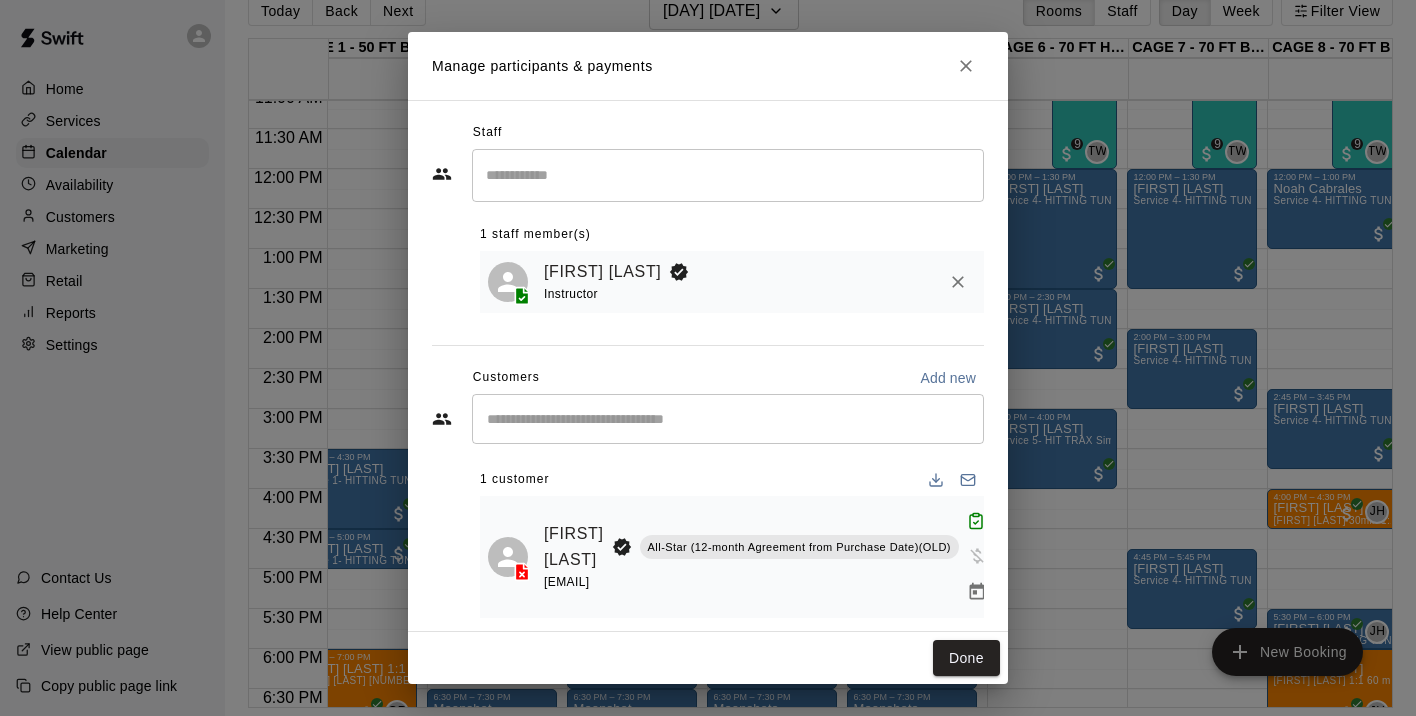 scroll, scrollTop: 0, scrollLeft: 0, axis: both 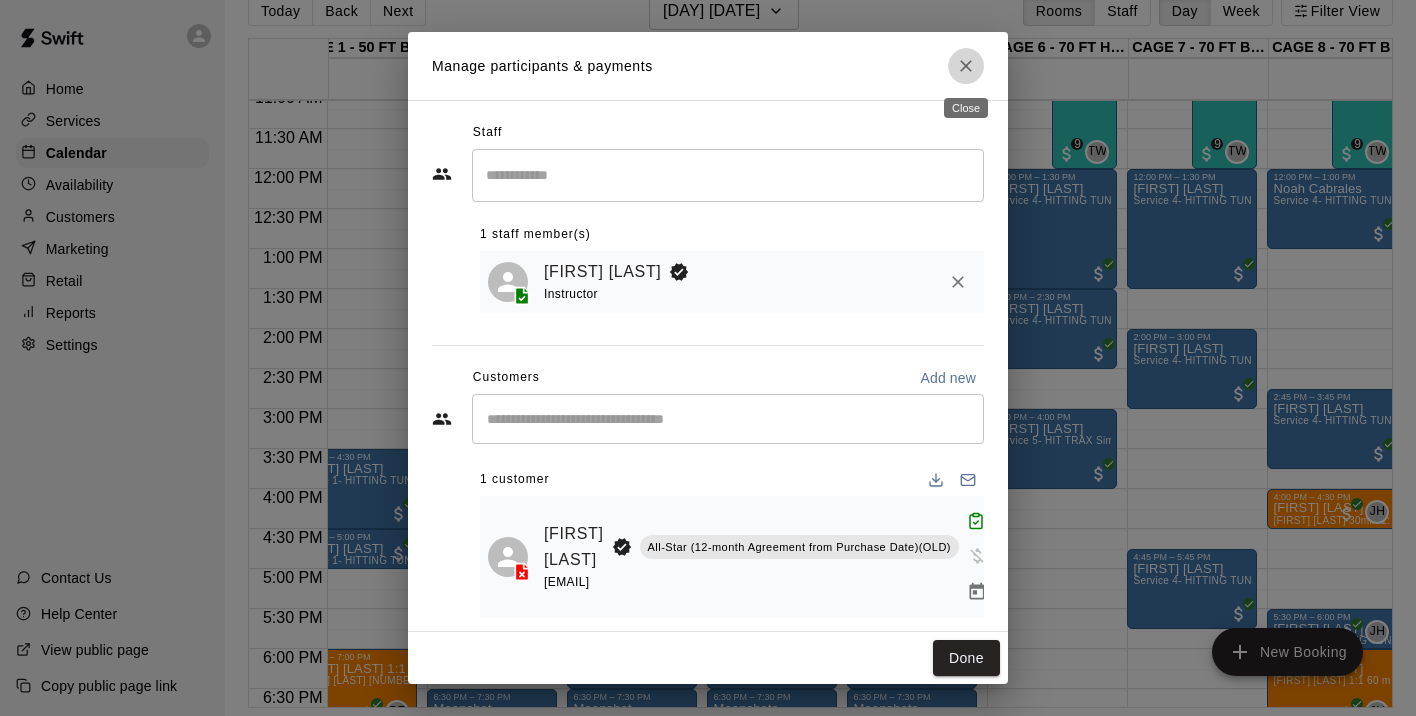 click 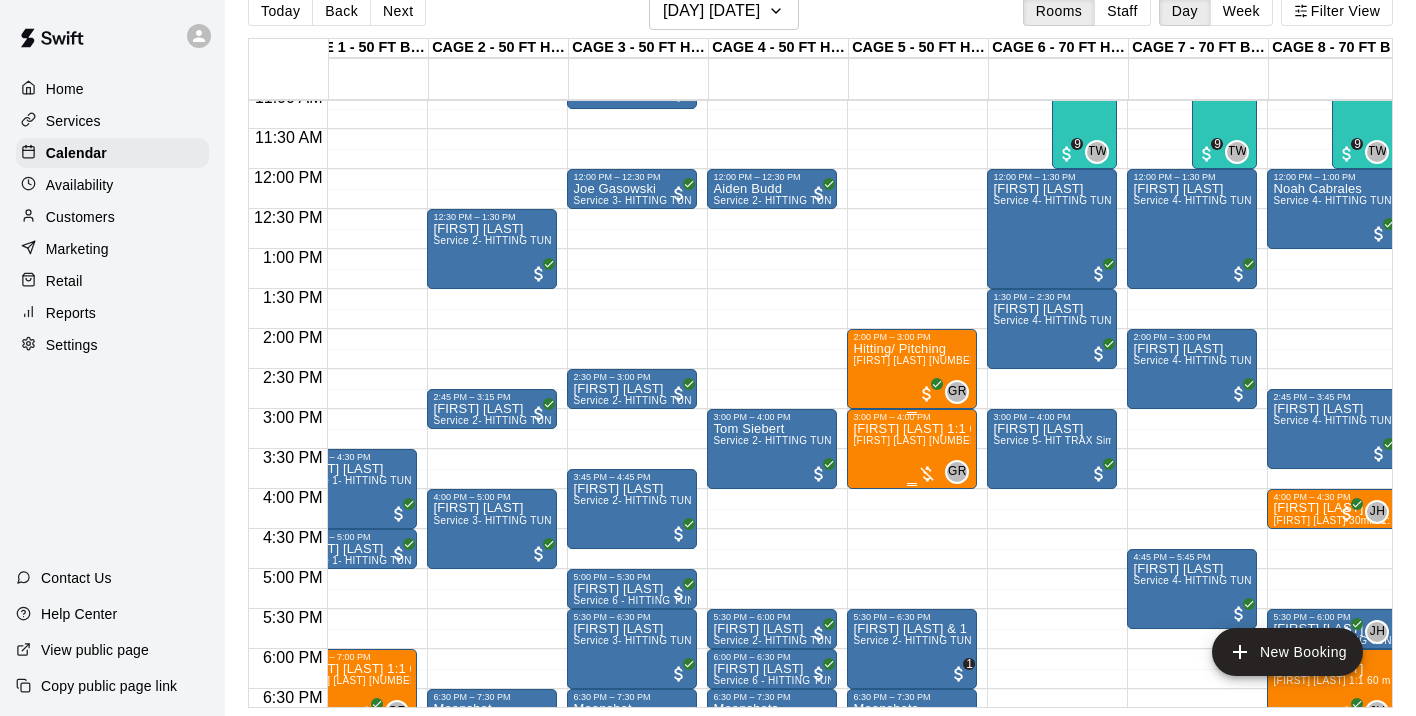 click on "Grace Rana 1:1 60min Softball Catcher / Hitting instruction  Grace Rana 1:1 60min Softball Catcher / Hitting / Pitching instruction" at bounding box center [912, 780] 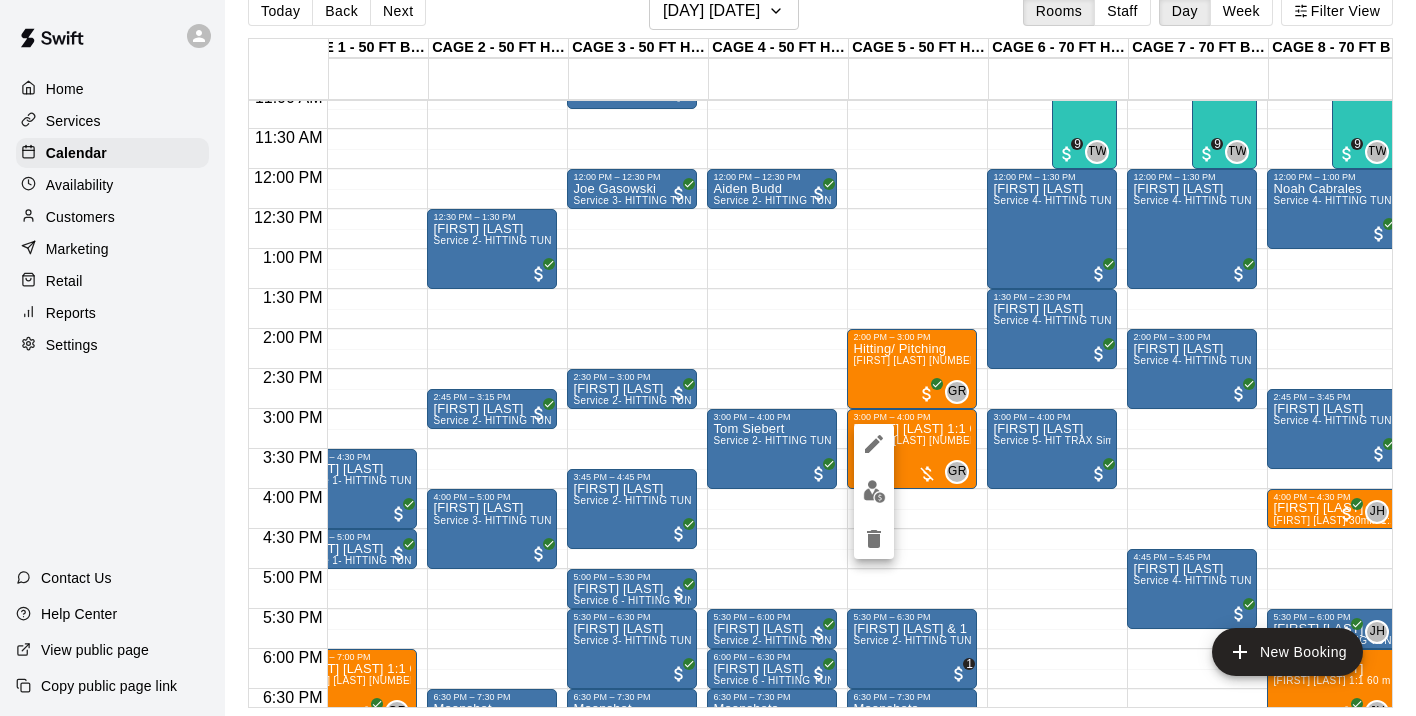 click at bounding box center (708, 358) 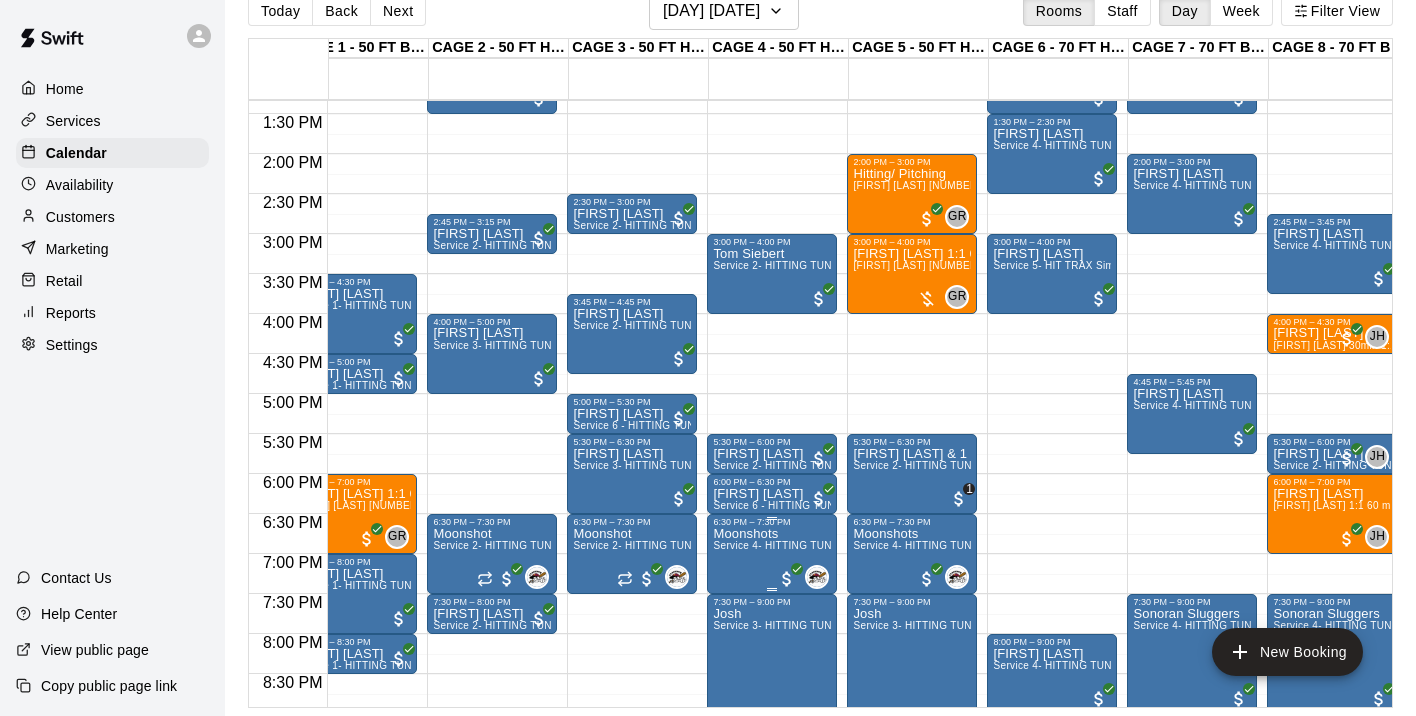 scroll, scrollTop: 1067, scrollLeft: 13, axis: both 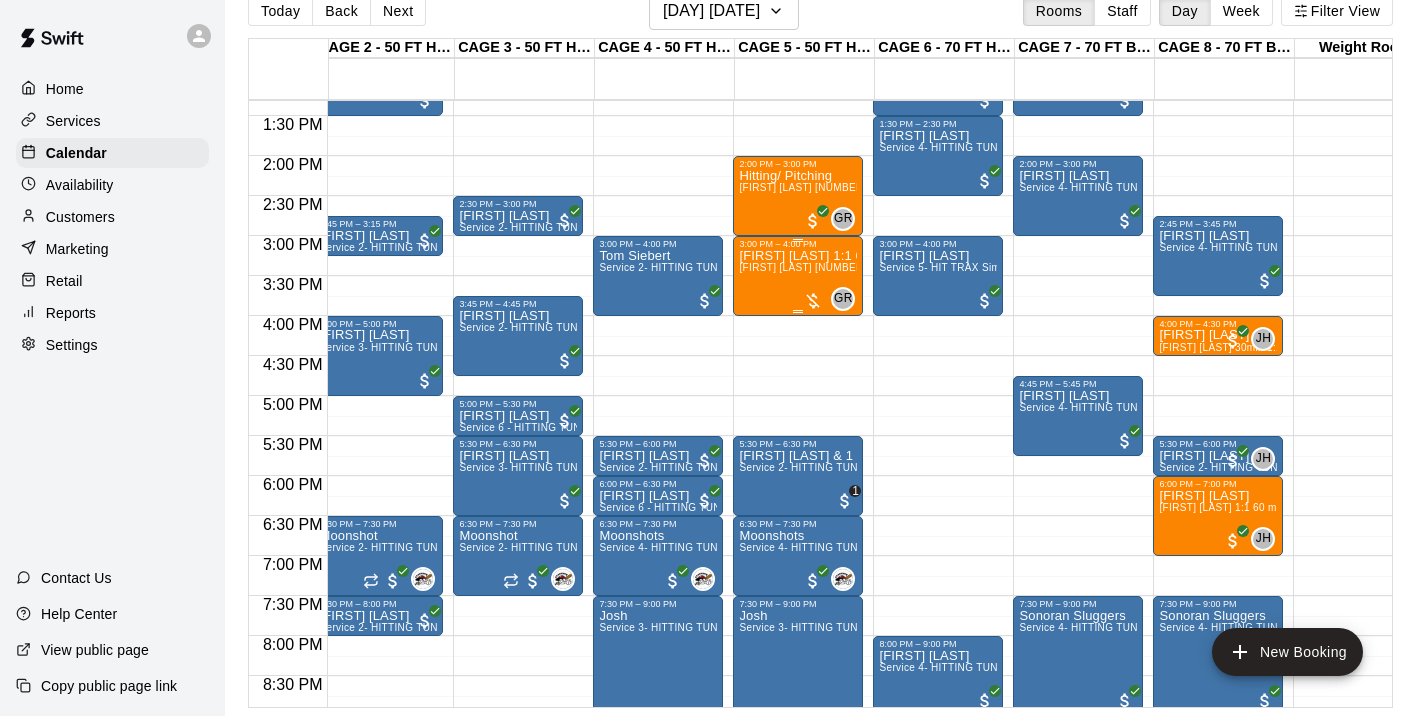 click on "Grace Rana 1:1 60min Softball Catcher / Hitting / Pitching instruction" at bounding box center [910, 267] 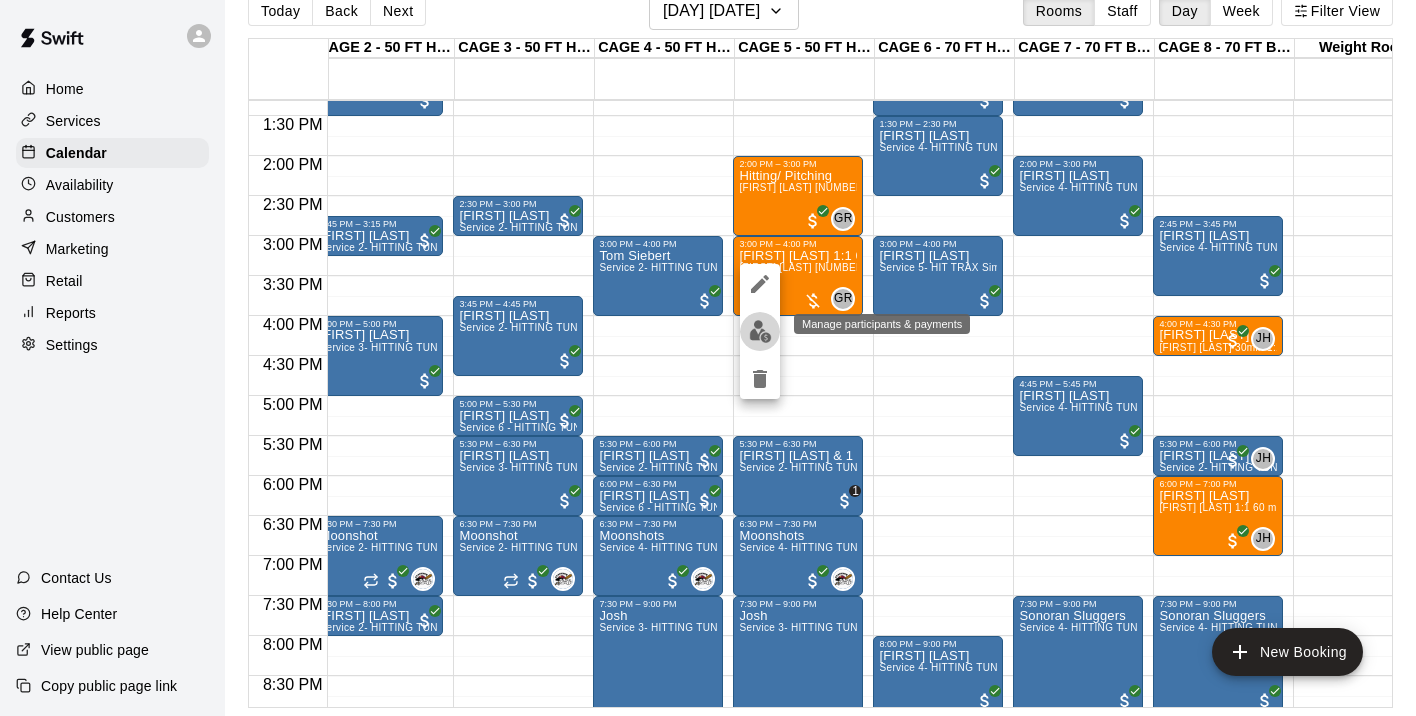 click at bounding box center (760, 331) 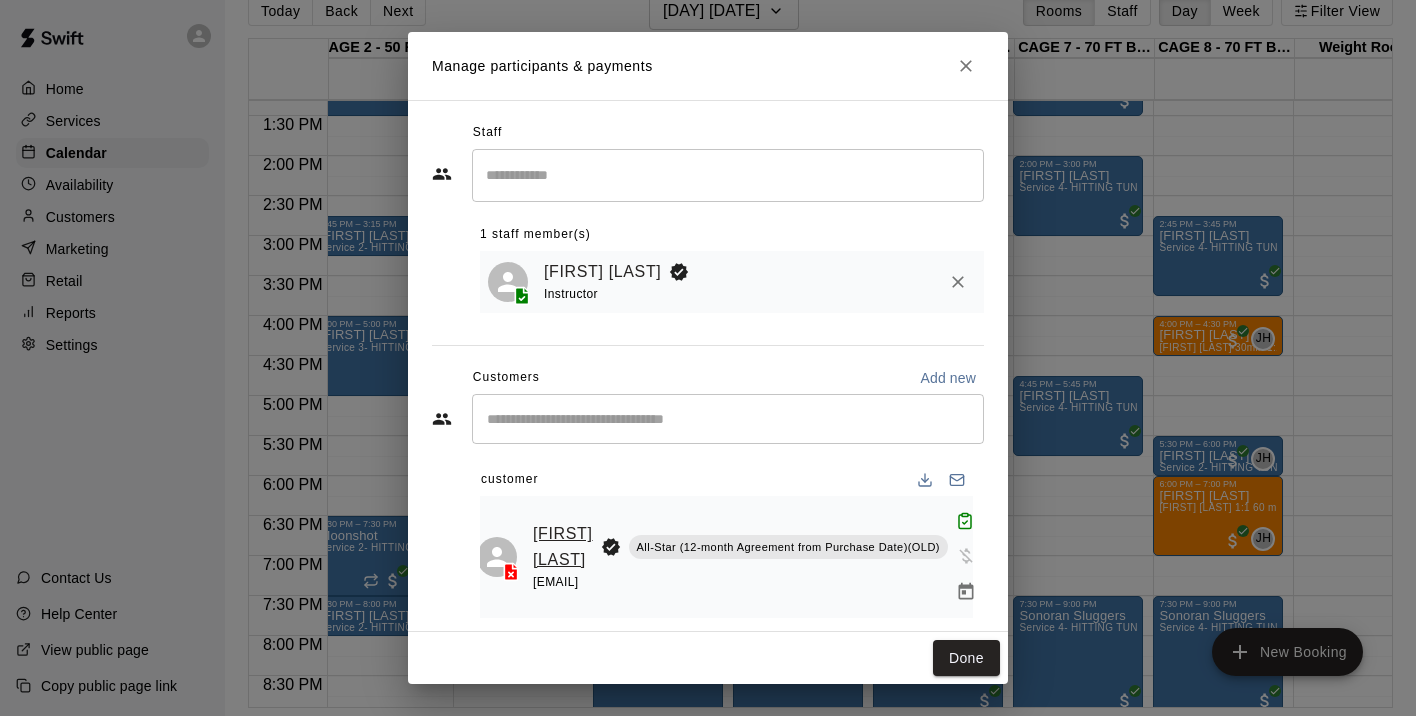 click on "GERARD FARRELLY" at bounding box center [563, 546] 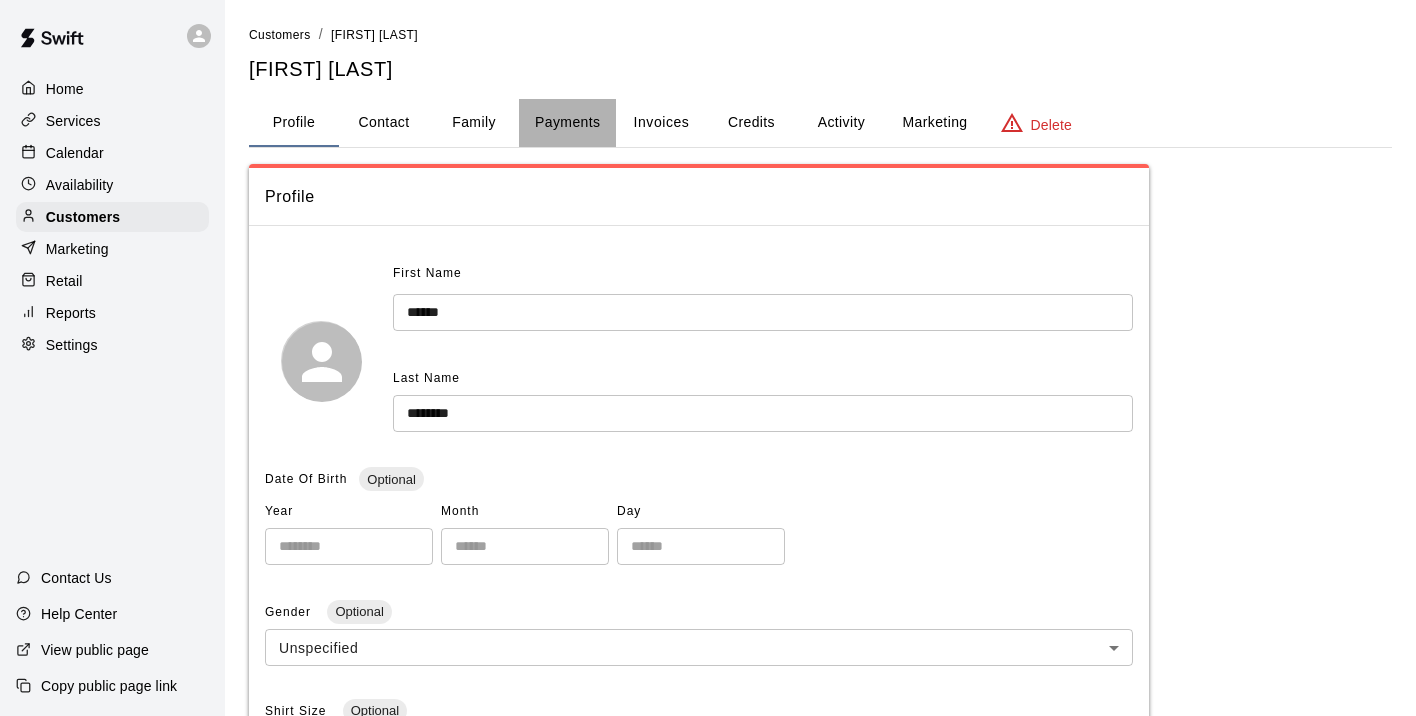click on "Payments" at bounding box center (567, 123) 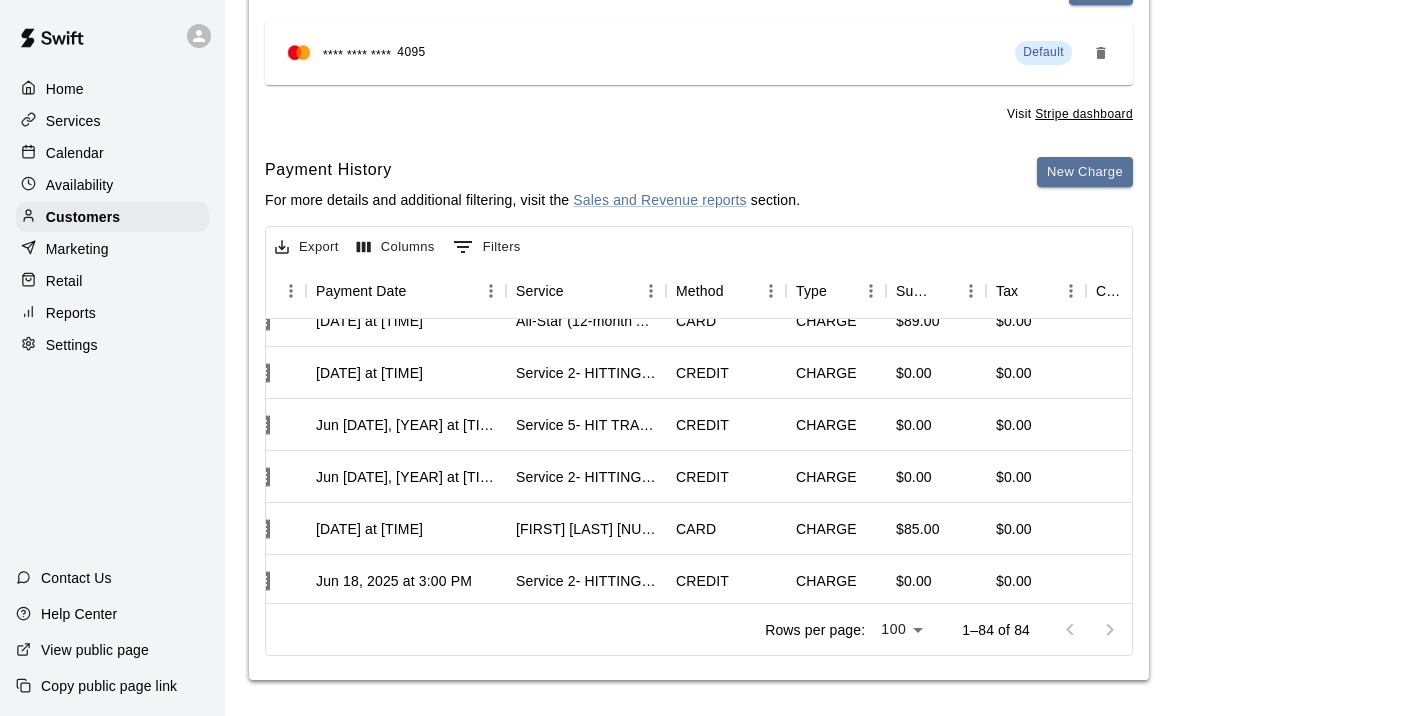 scroll, scrollTop: 130, scrollLeft: 215, axis: both 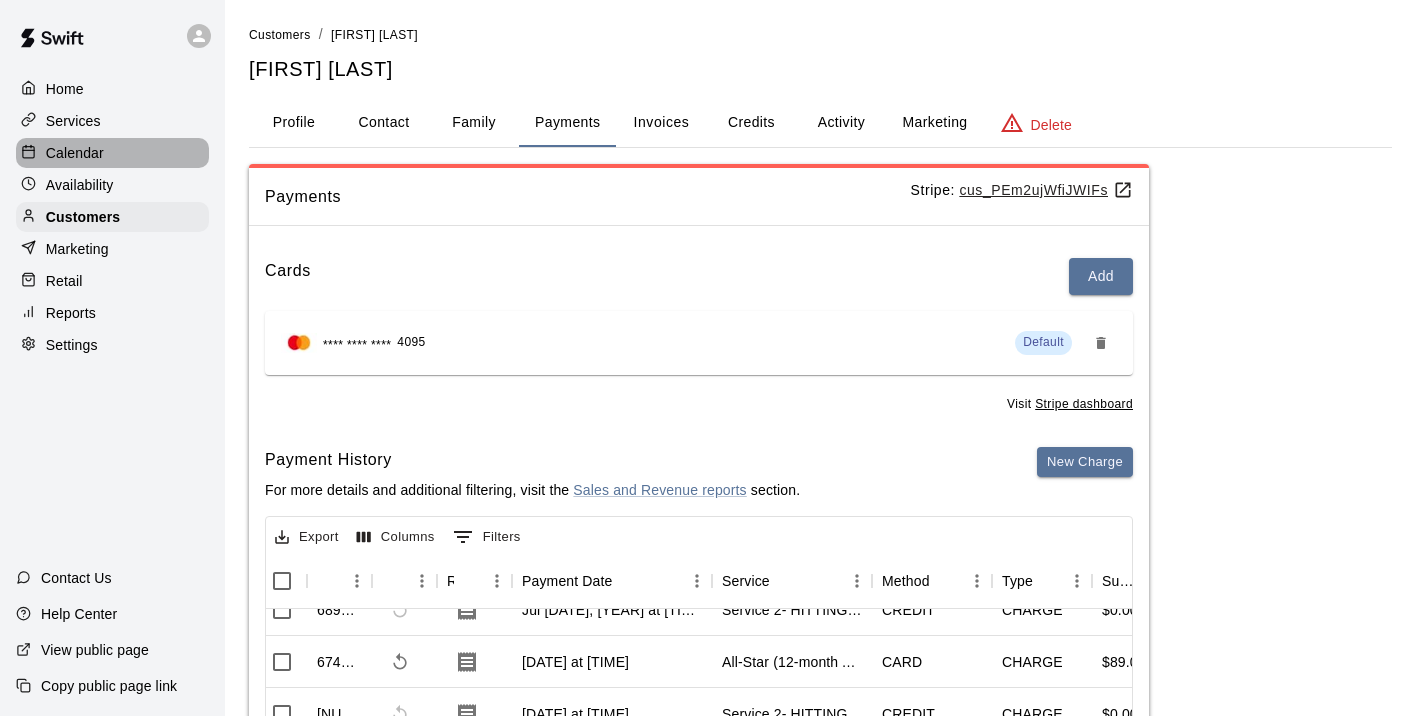 click on "Calendar" at bounding box center (75, 153) 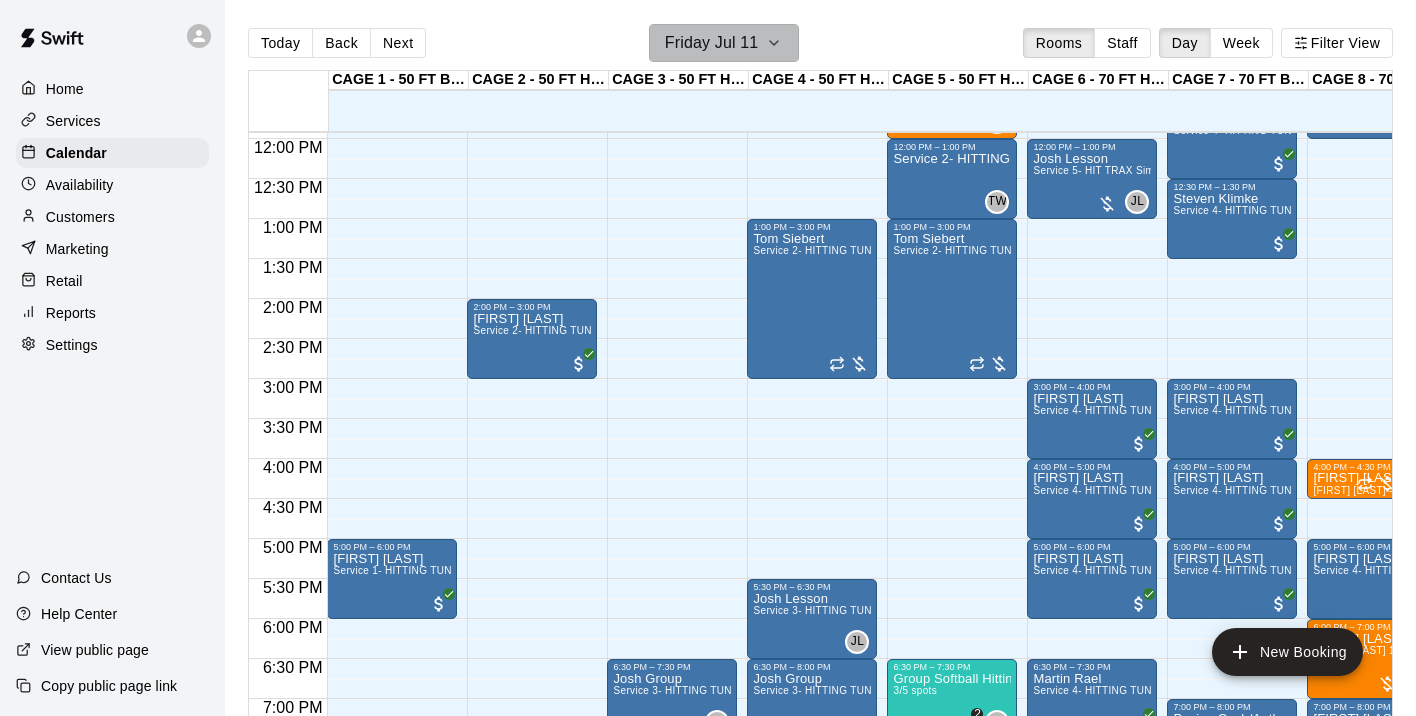 click on "Friday Jul 11" at bounding box center [712, 43] 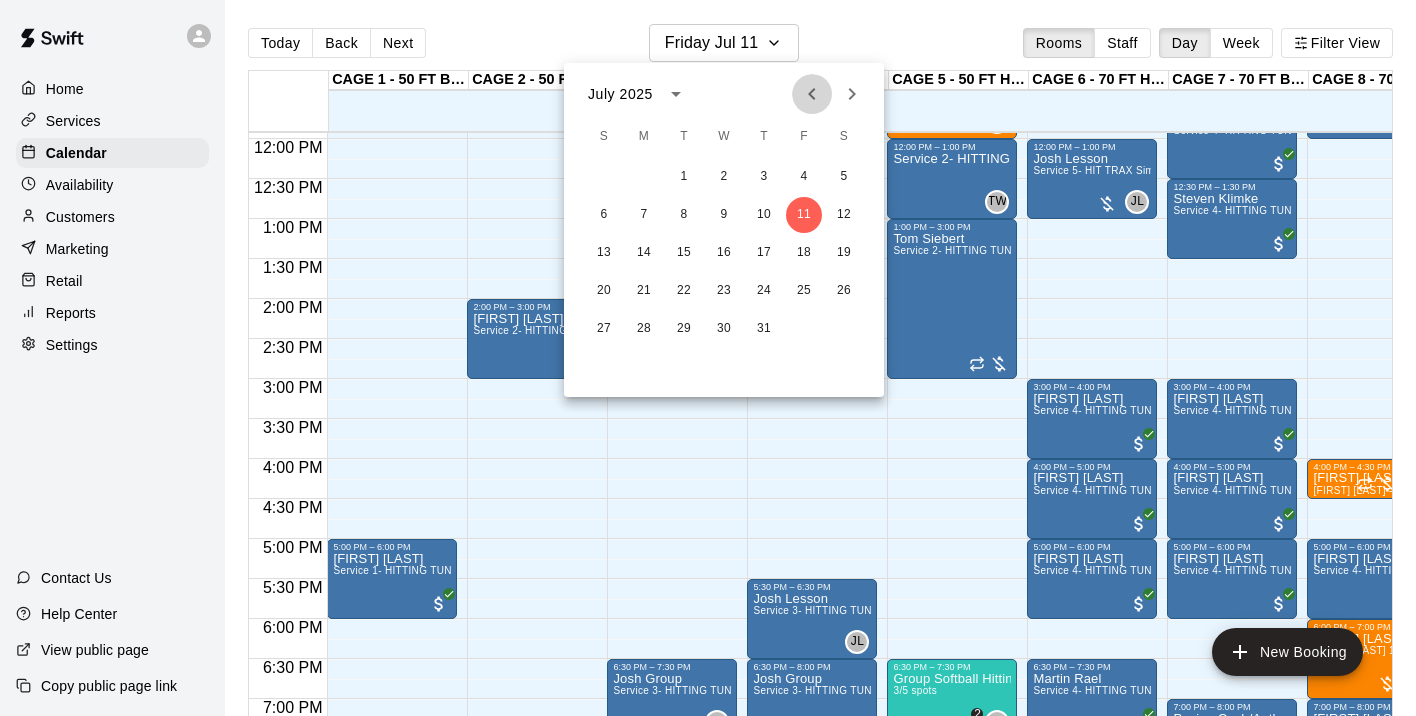 click 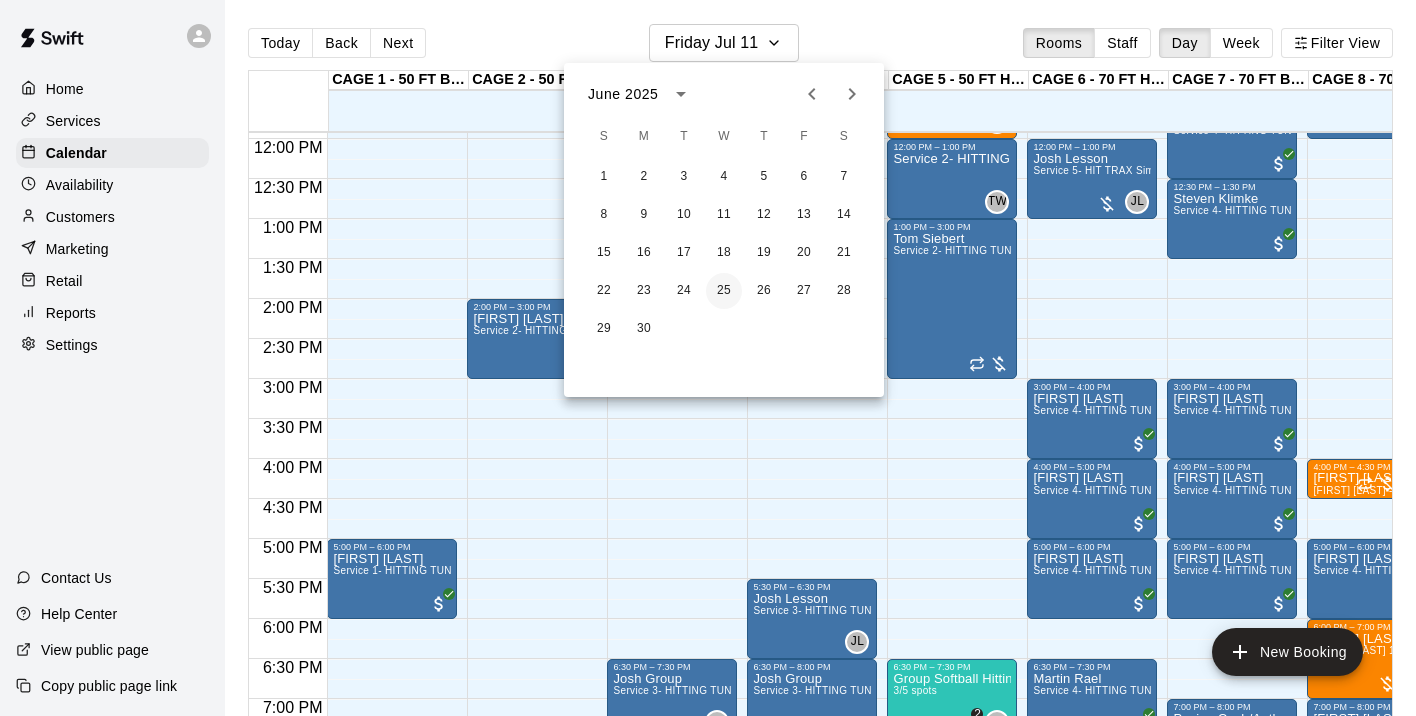 click on "25" at bounding box center [724, 291] 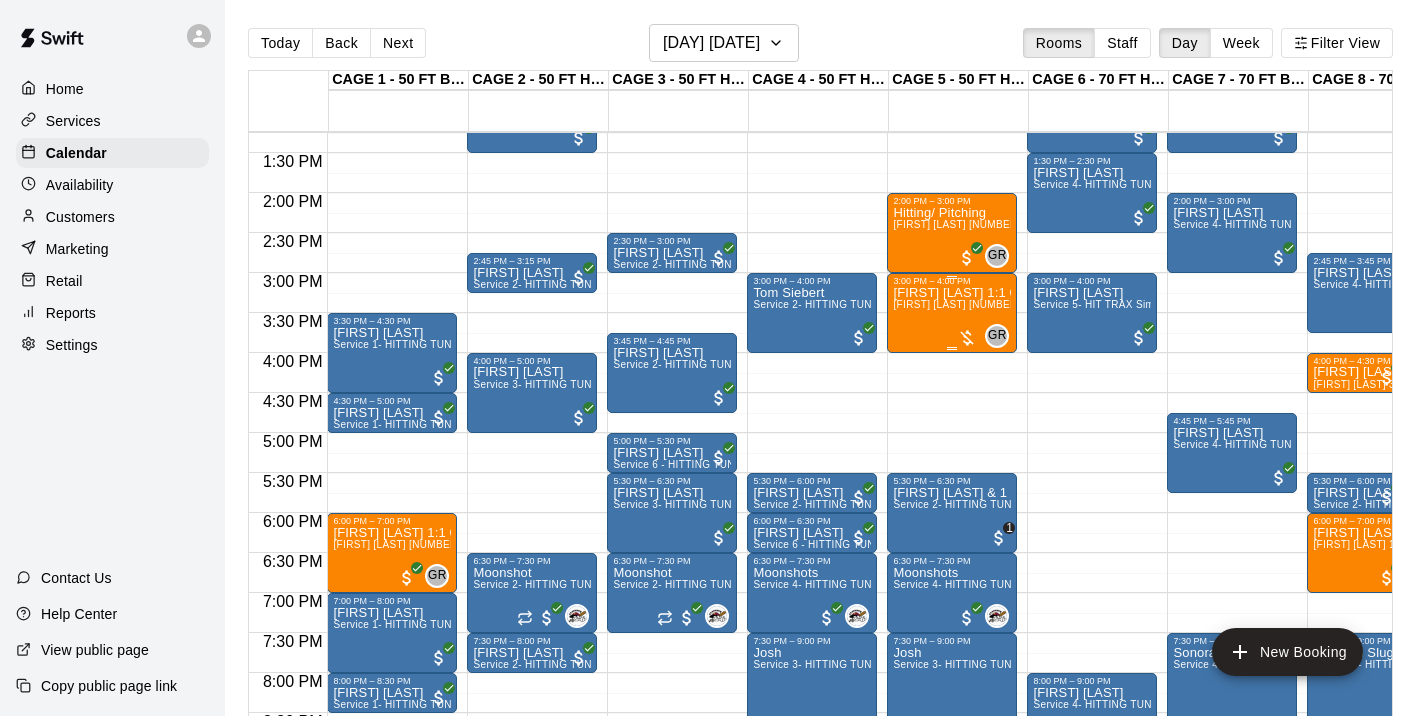 click on "Grace Rana 1:1 60min Softball Catcher / Hitting instruction  Grace Rana 1:1 60min Softball Catcher / Hitting / Pitching instruction" at bounding box center (952, 644) 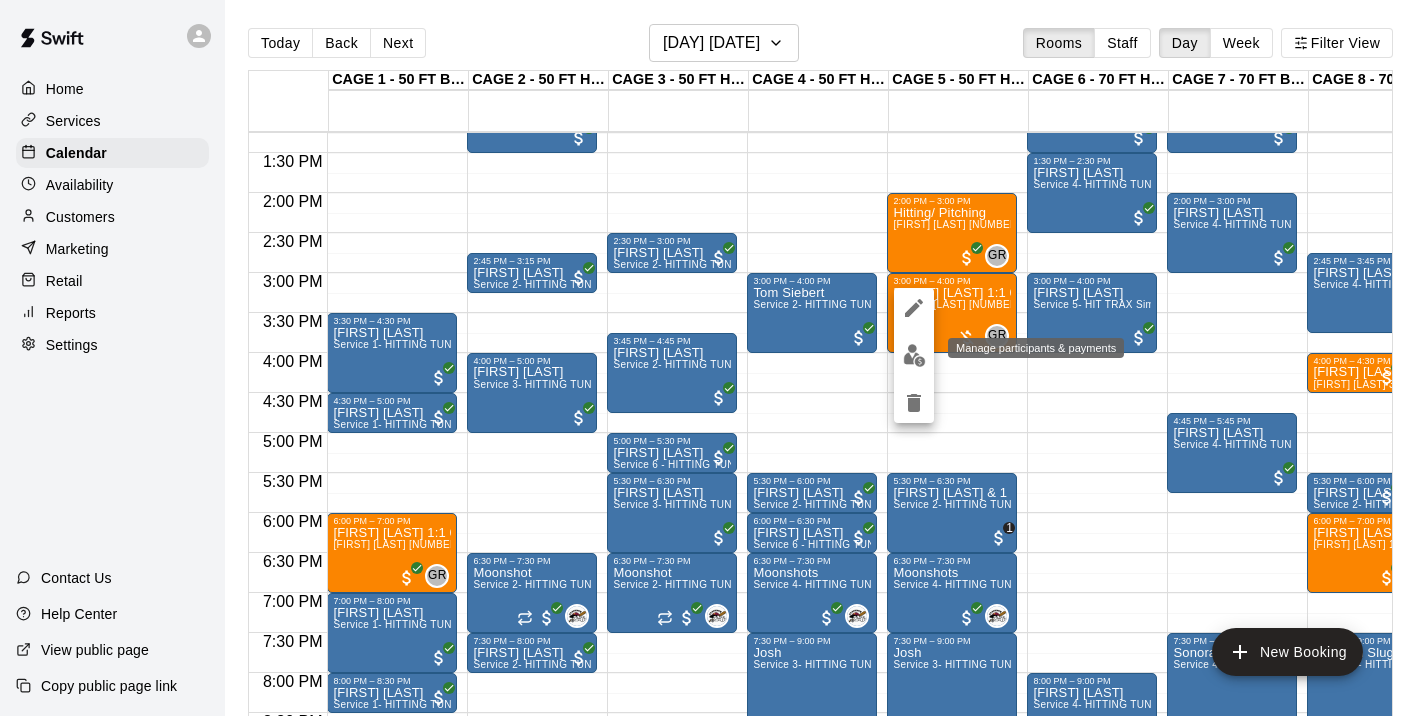 click at bounding box center [914, 355] 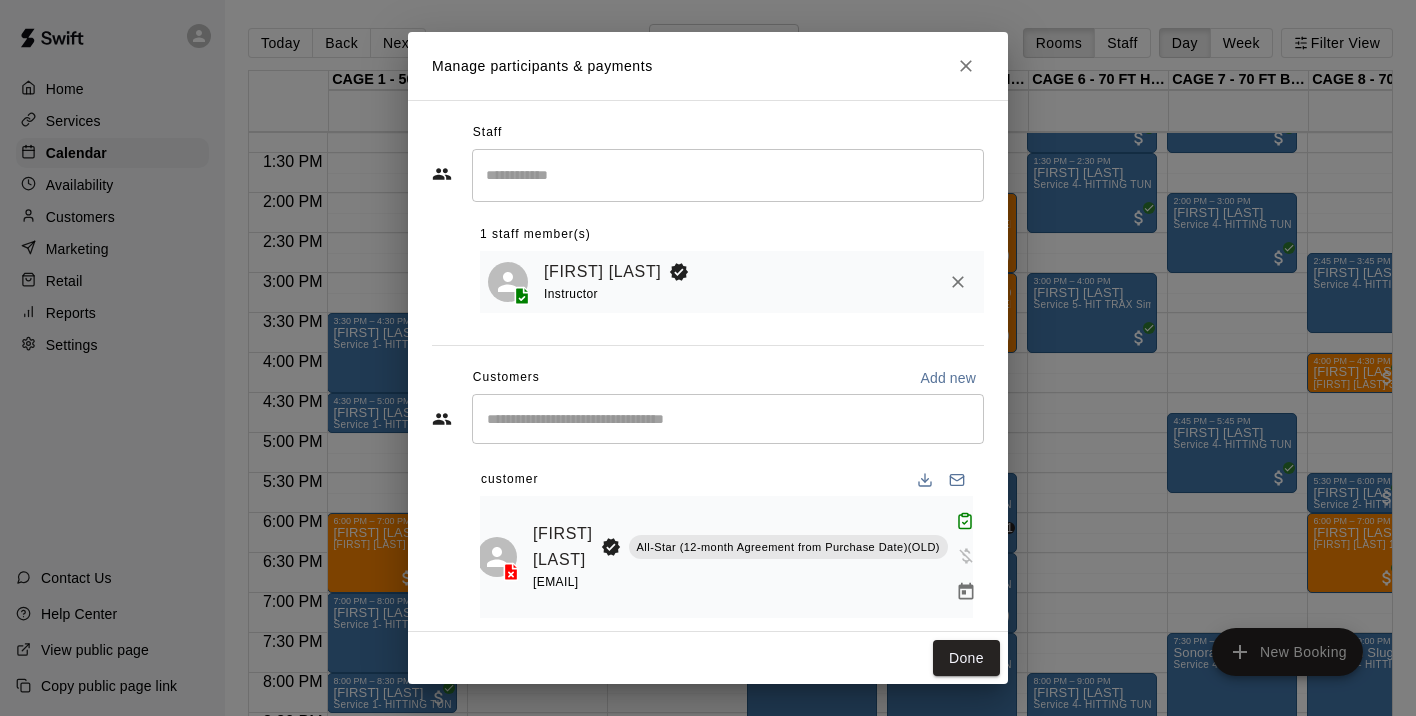scroll, scrollTop: 0, scrollLeft: 38, axis: horizontal 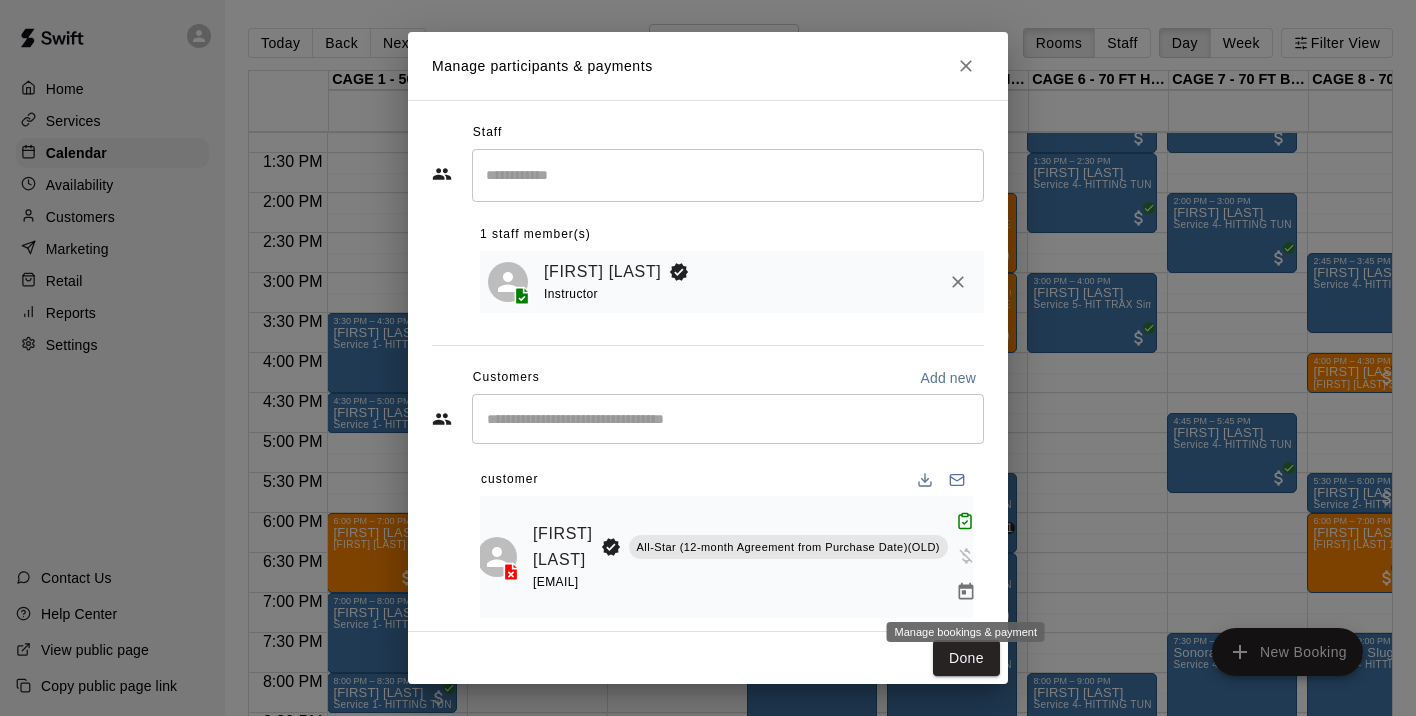 click 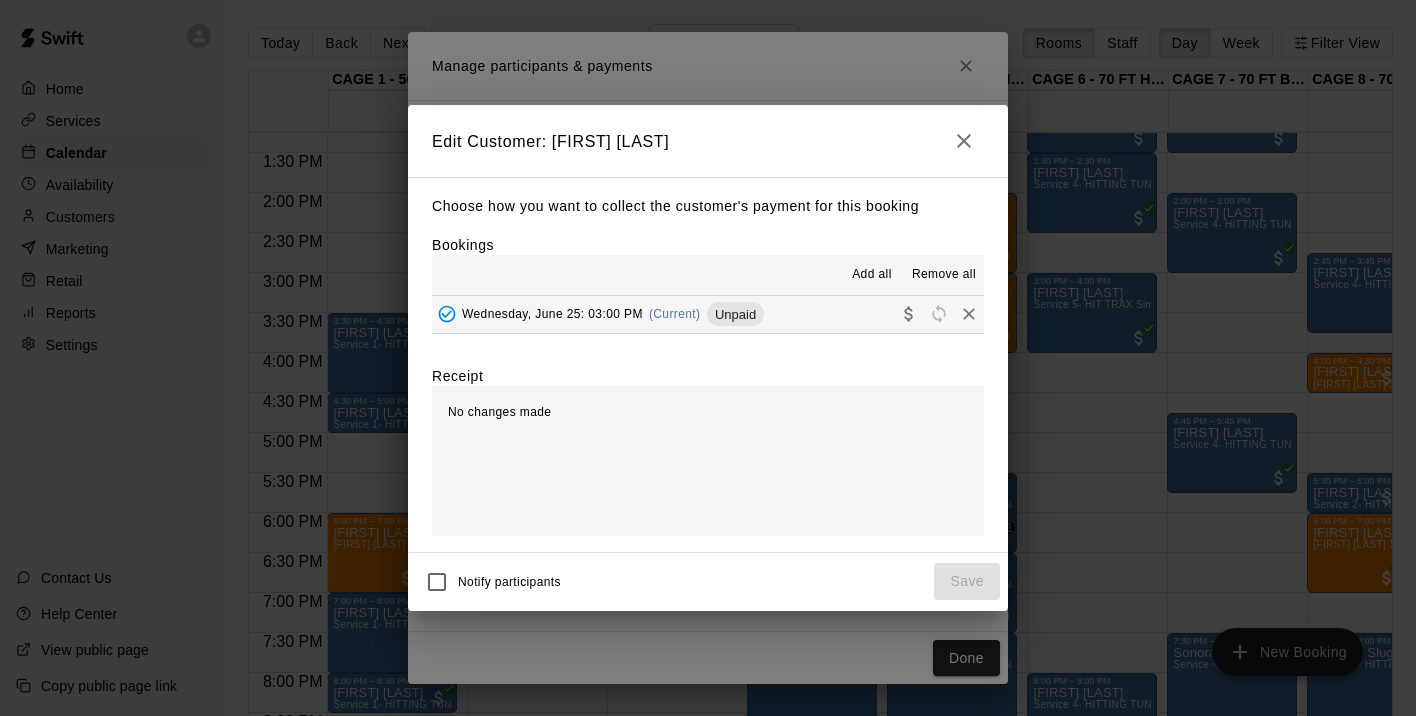 click on "Wednesday, June 25: 03:00 PM" at bounding box center (552, 314) 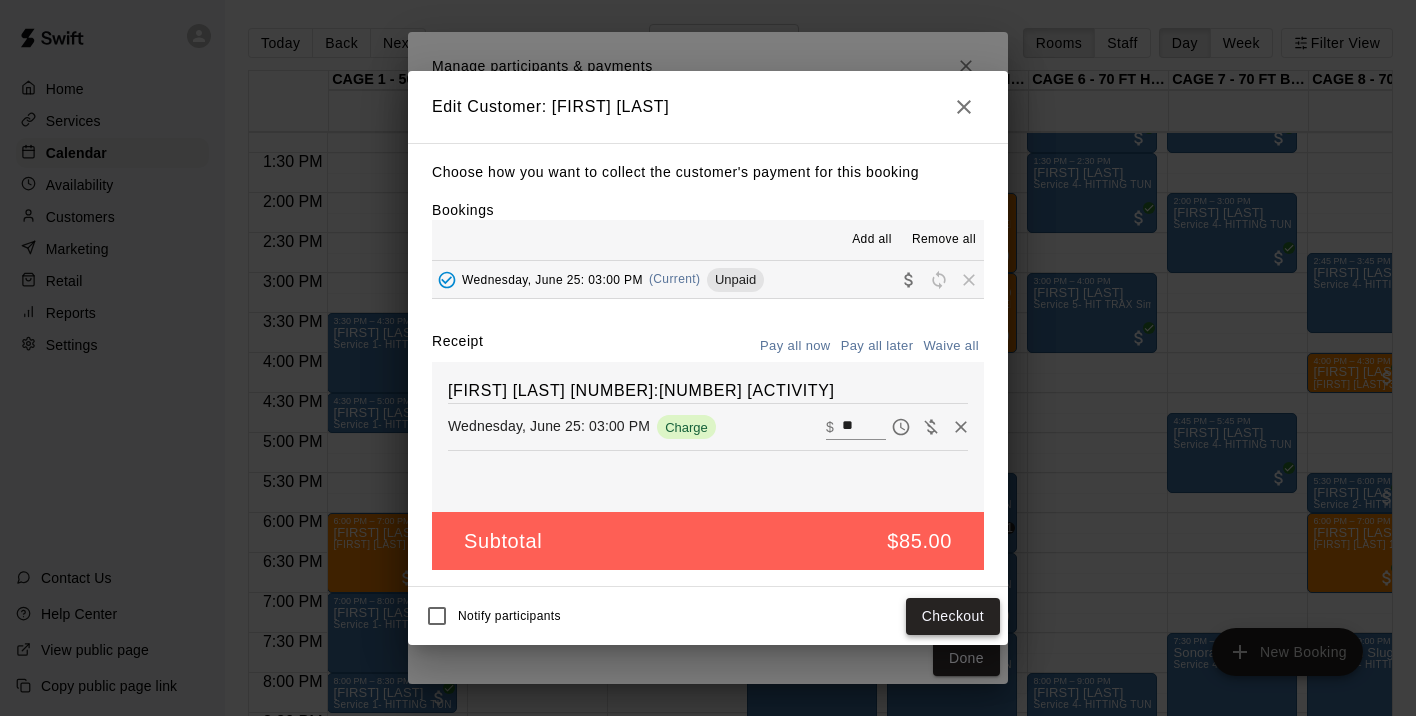 click on "Checkout" at bounding box center (953, 616) 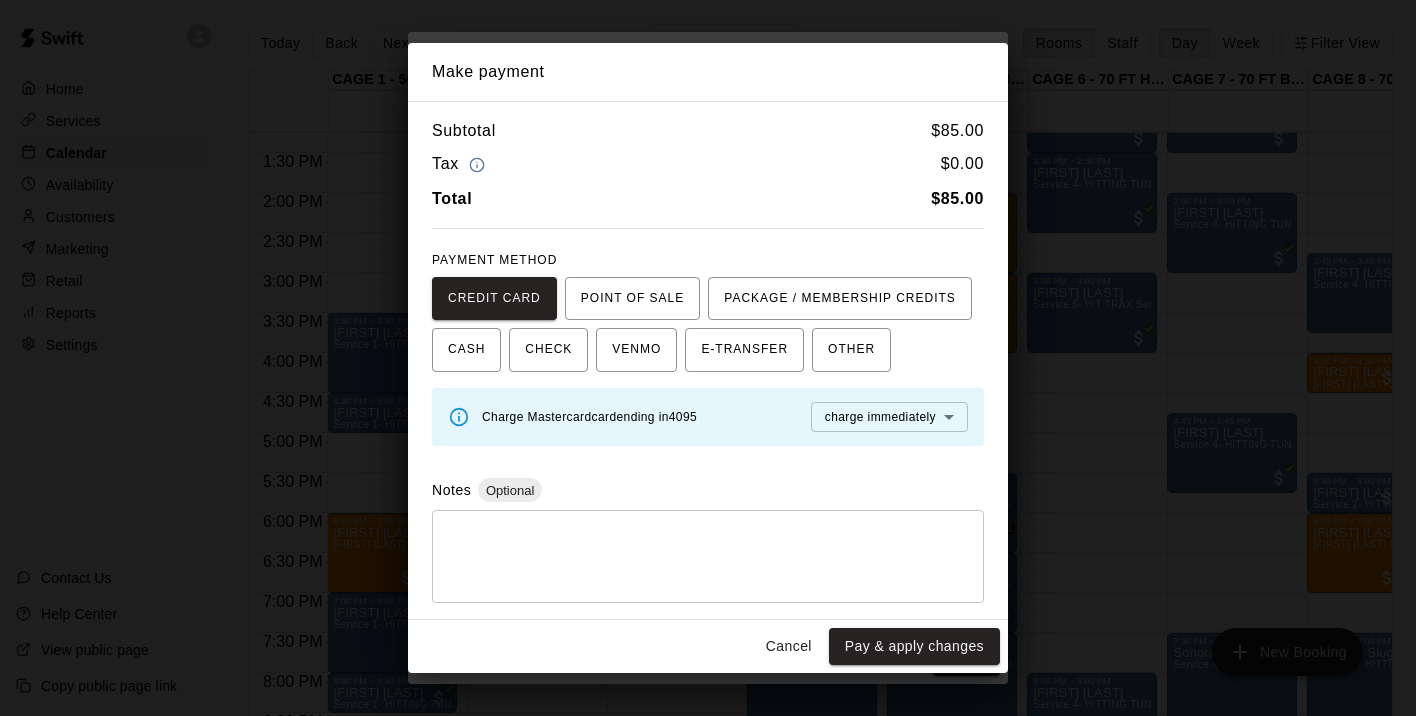 click on "Cancel" at bounding box center [789, 646] 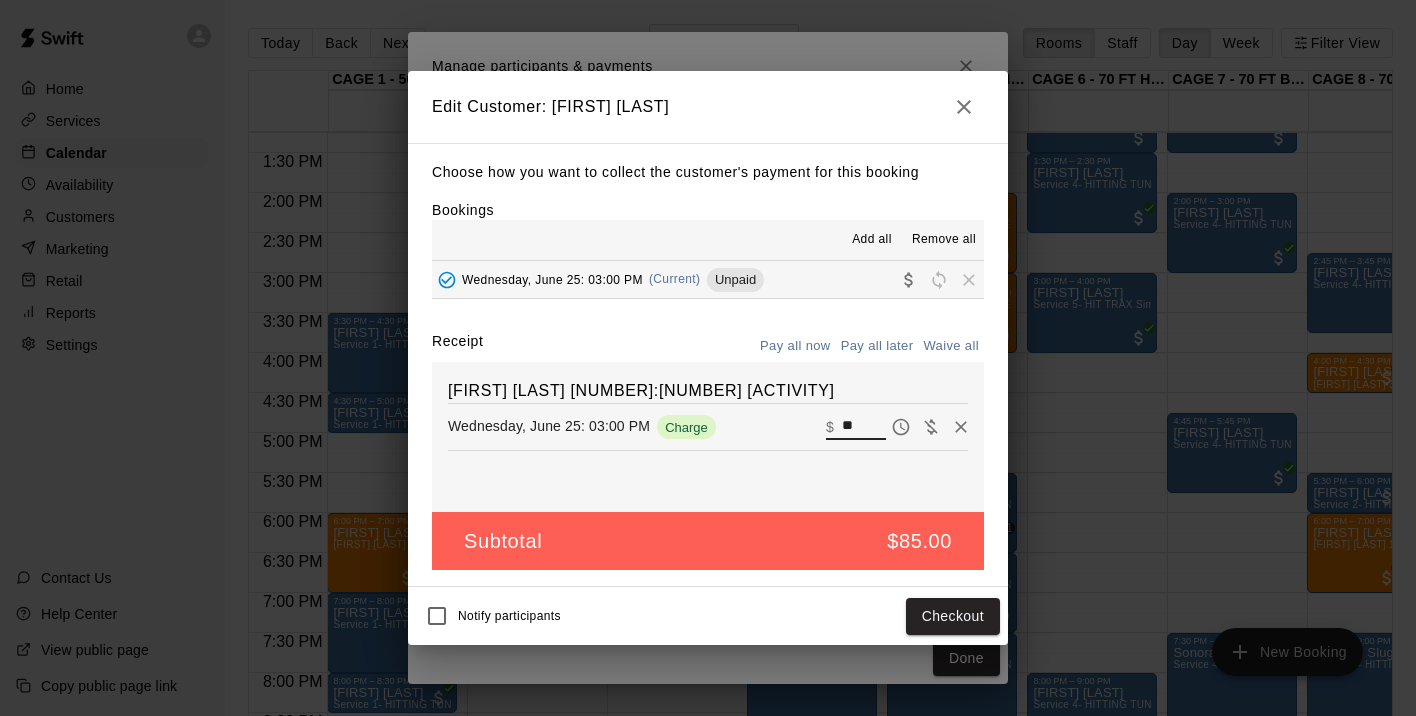 drag, startPoint x: 866, startPoint y: 453, endPoint x: 815, endPoint y: 453, distance: 51 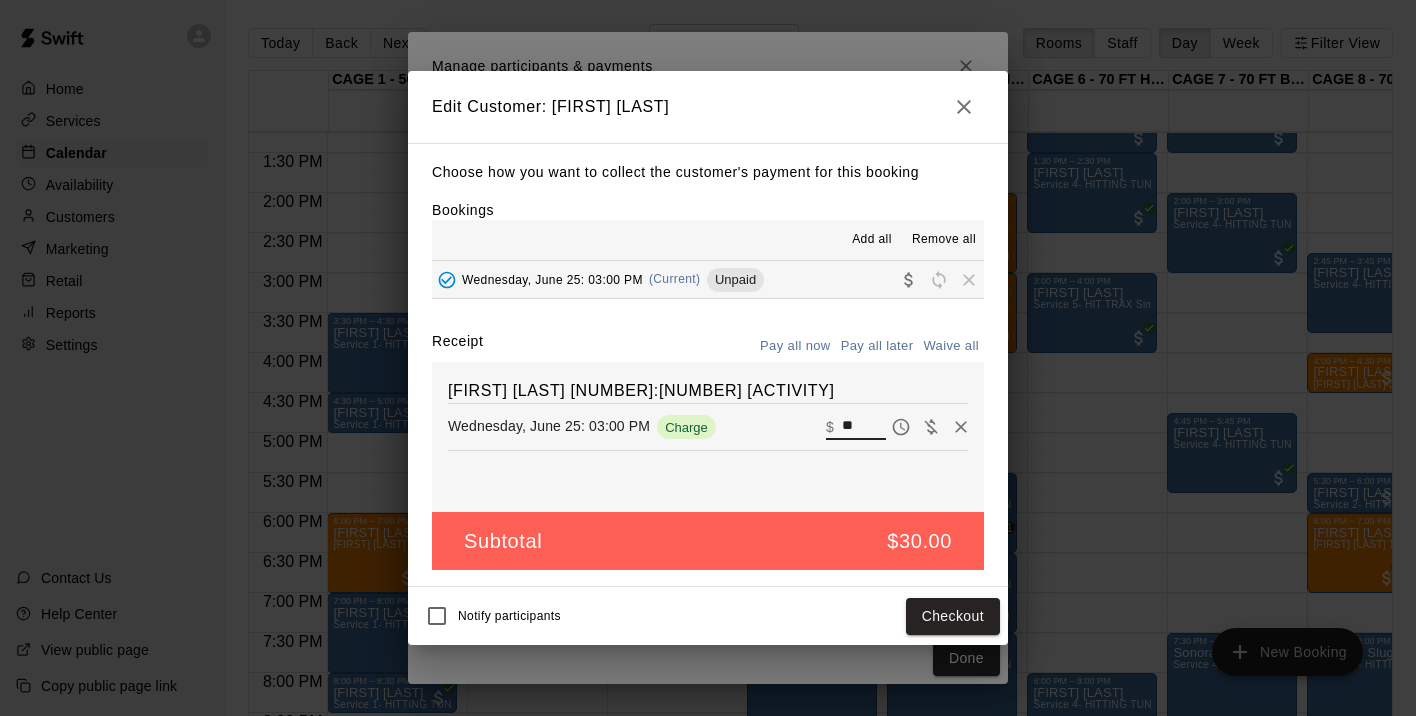 type on "**" 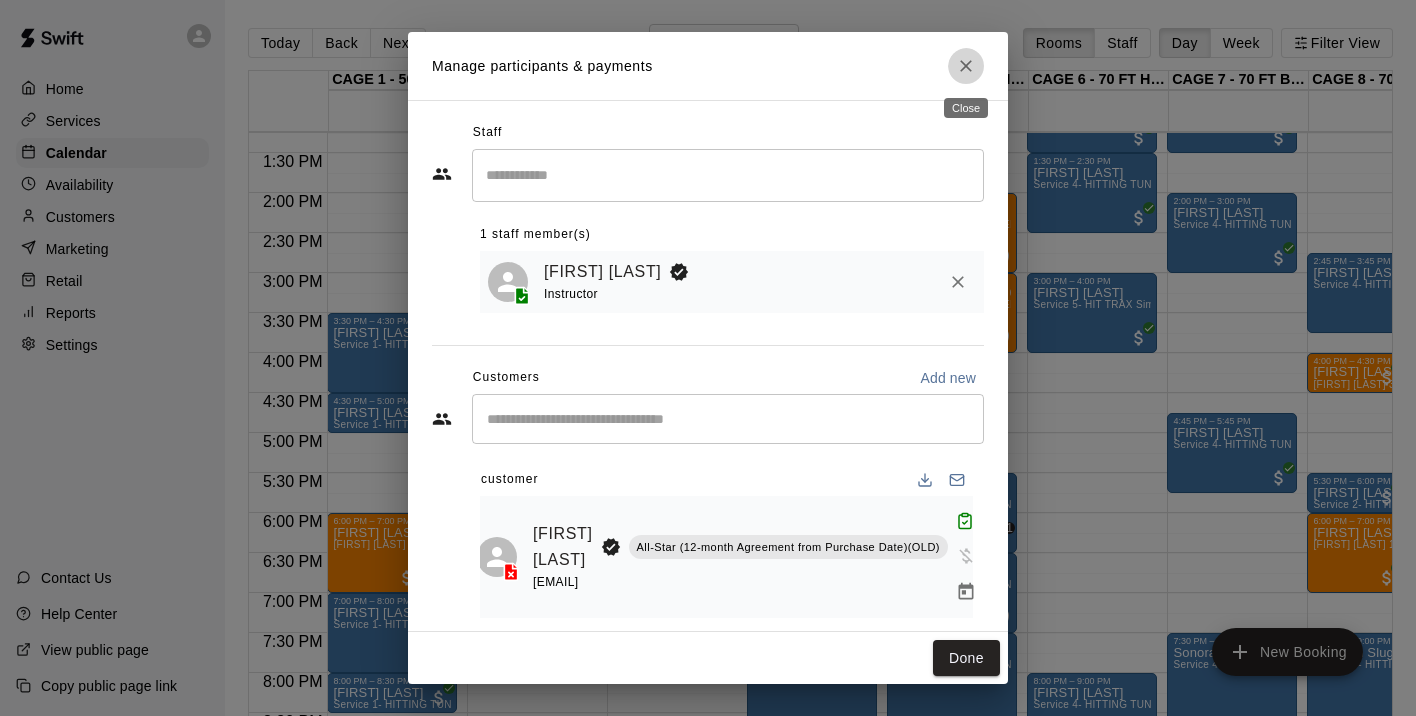 click 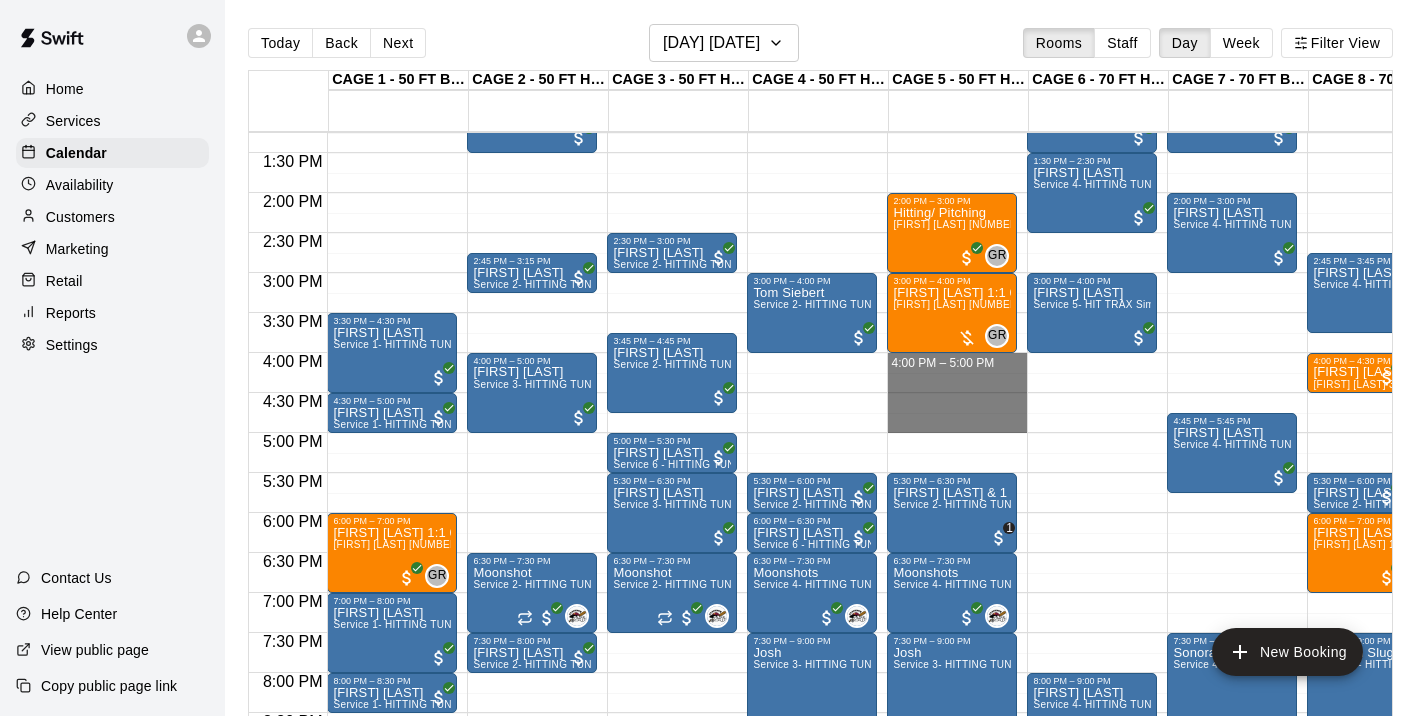 drag, startPoint x: 935, startPoint y: 362, endPoint x: 936, endPoint y: 416, distance: 54.00926 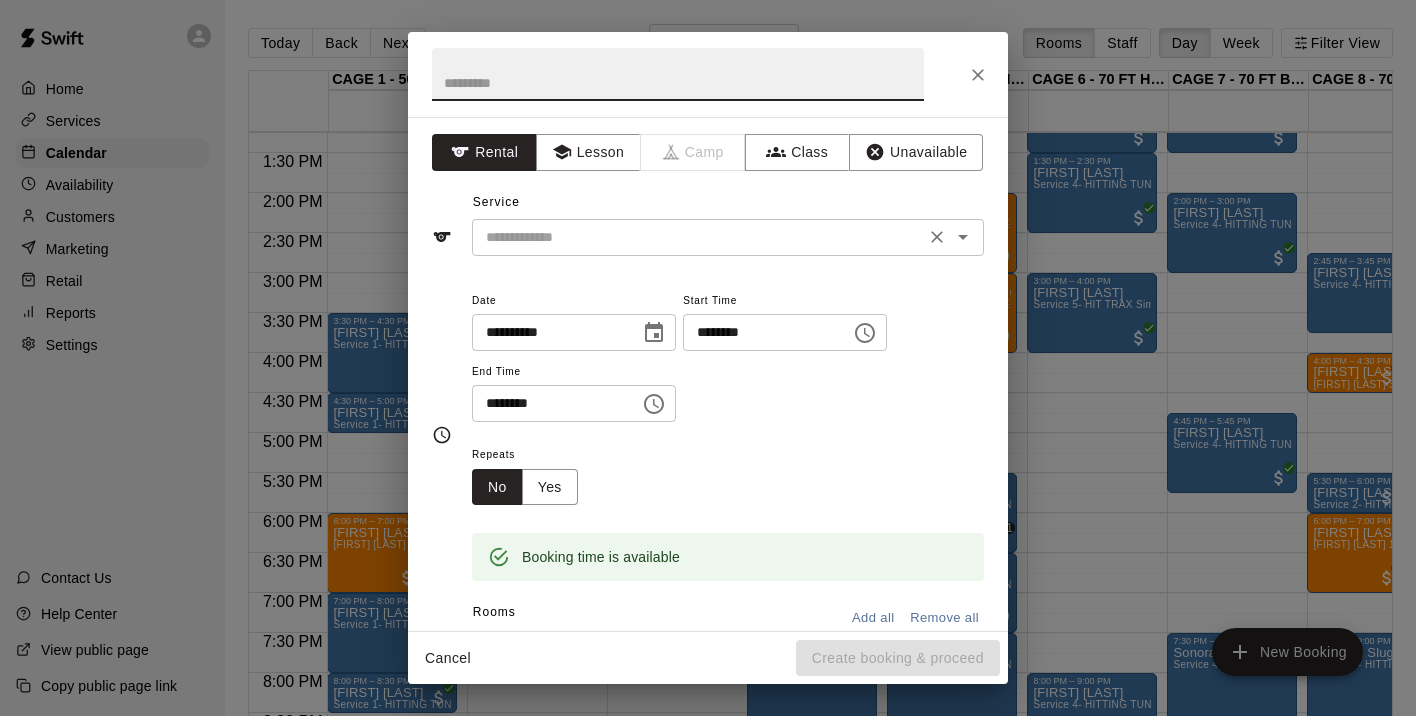 click at bounding box center [698, 237] 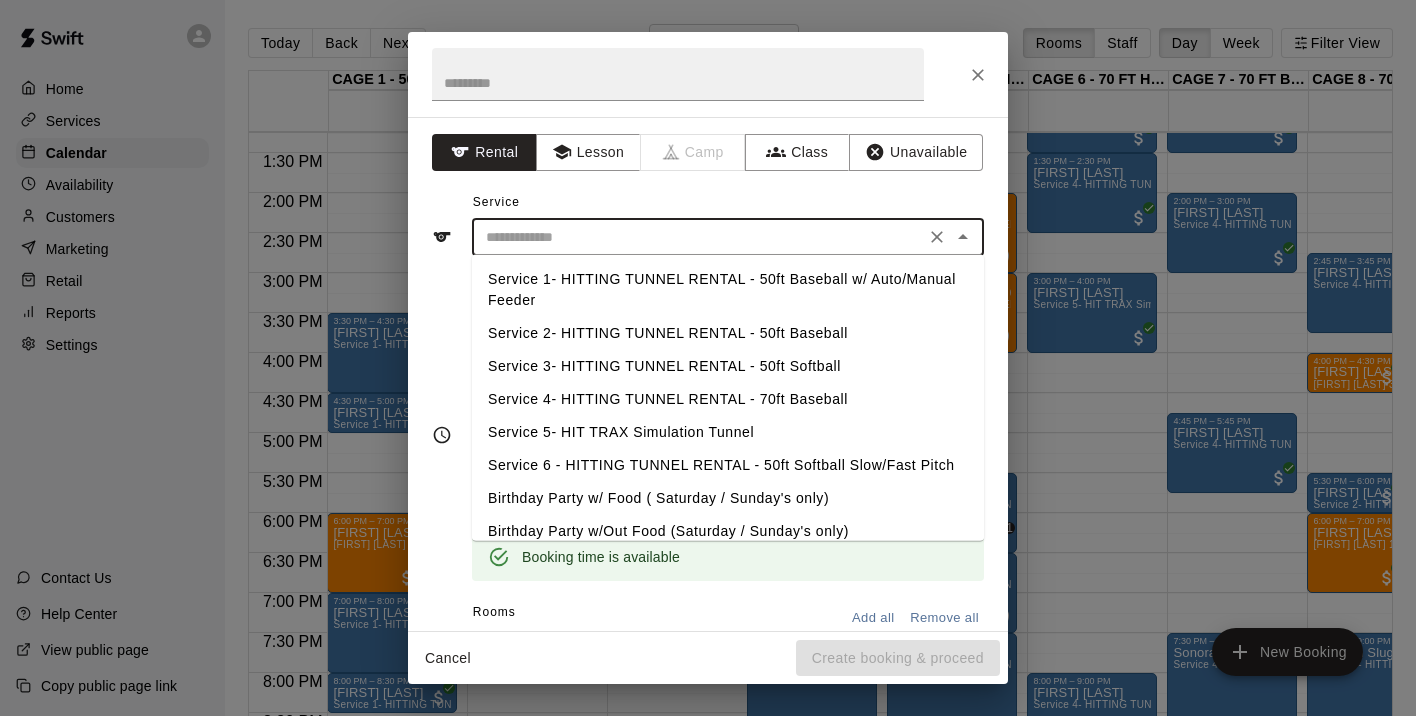 click on "Service 3- HITTING TUNNEL RENTAL - 50ft Softball" at bounding box center [728, 366] 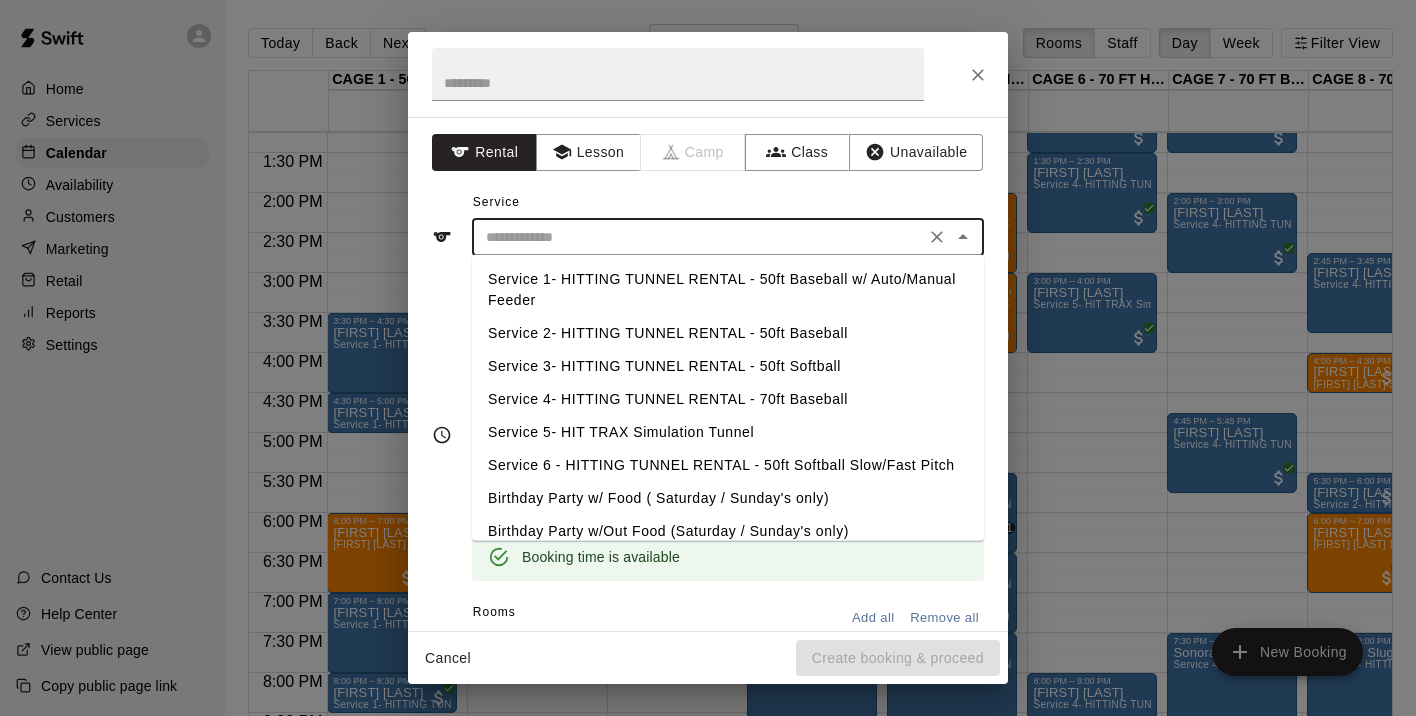 type on "**********" 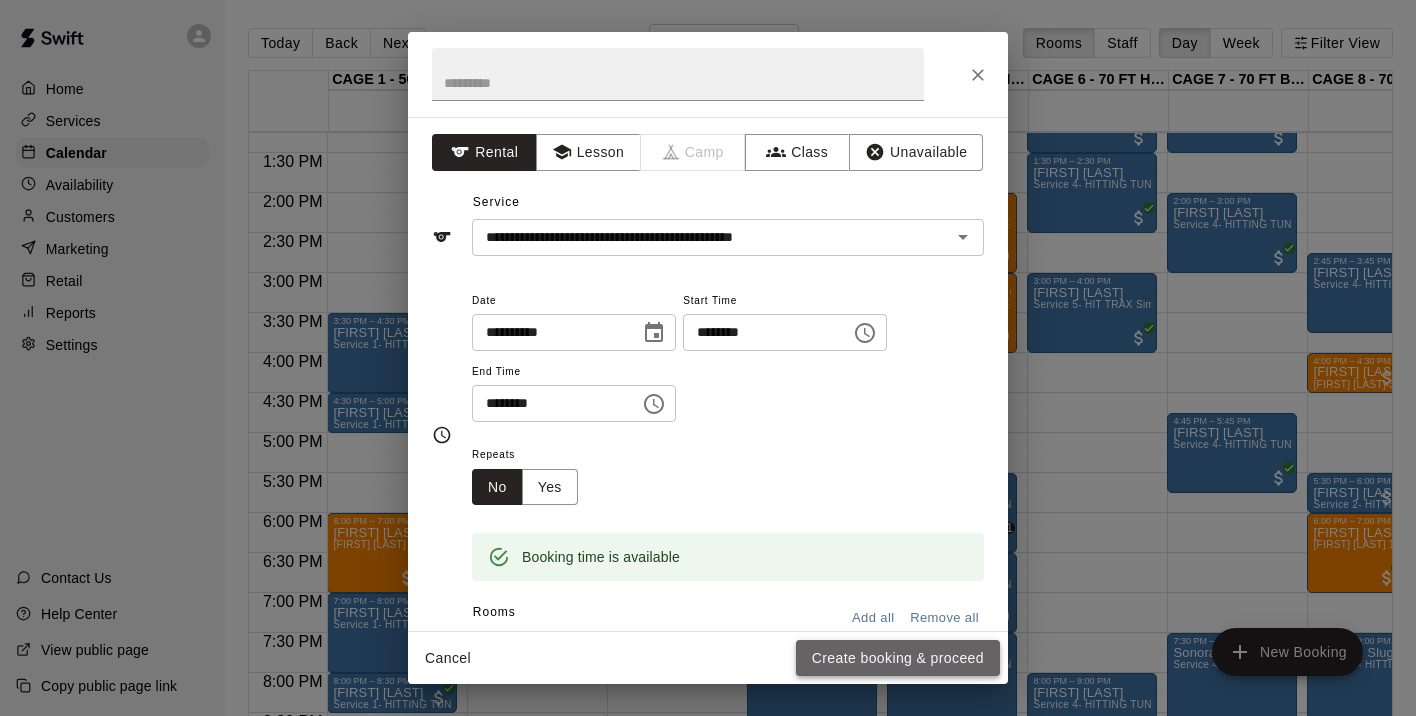 click on "Create booking & proceed" at bounding box center [898, 658] 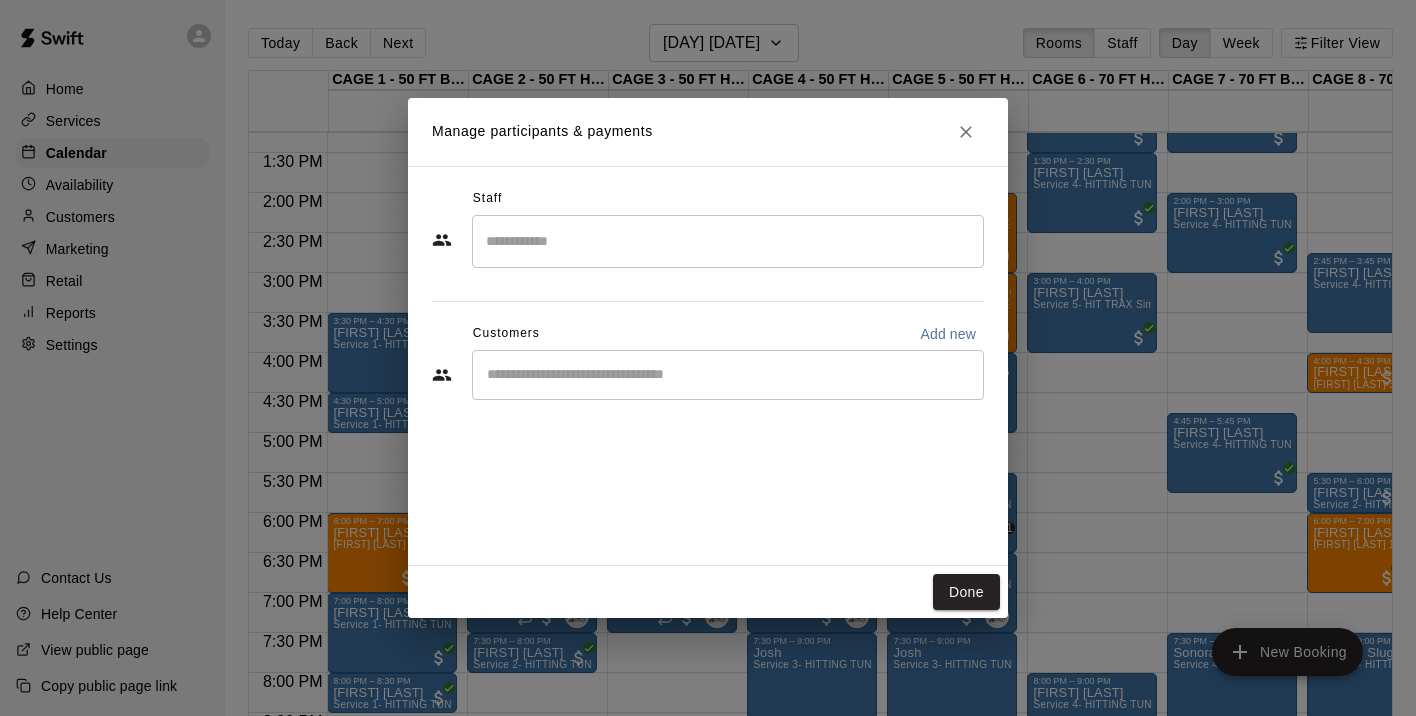 click at bounding box center [728, 241] 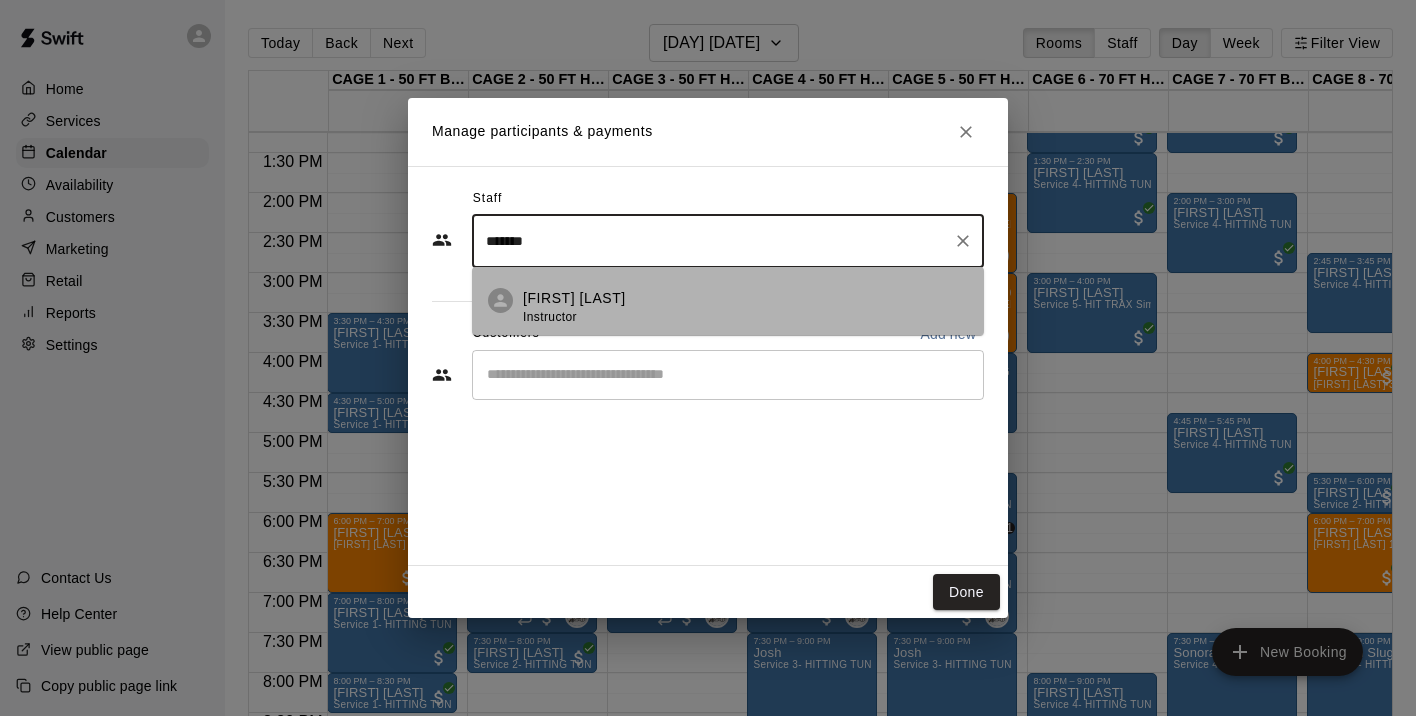 click on "Grace Rana Instructor" at bounding box center (728, 301) 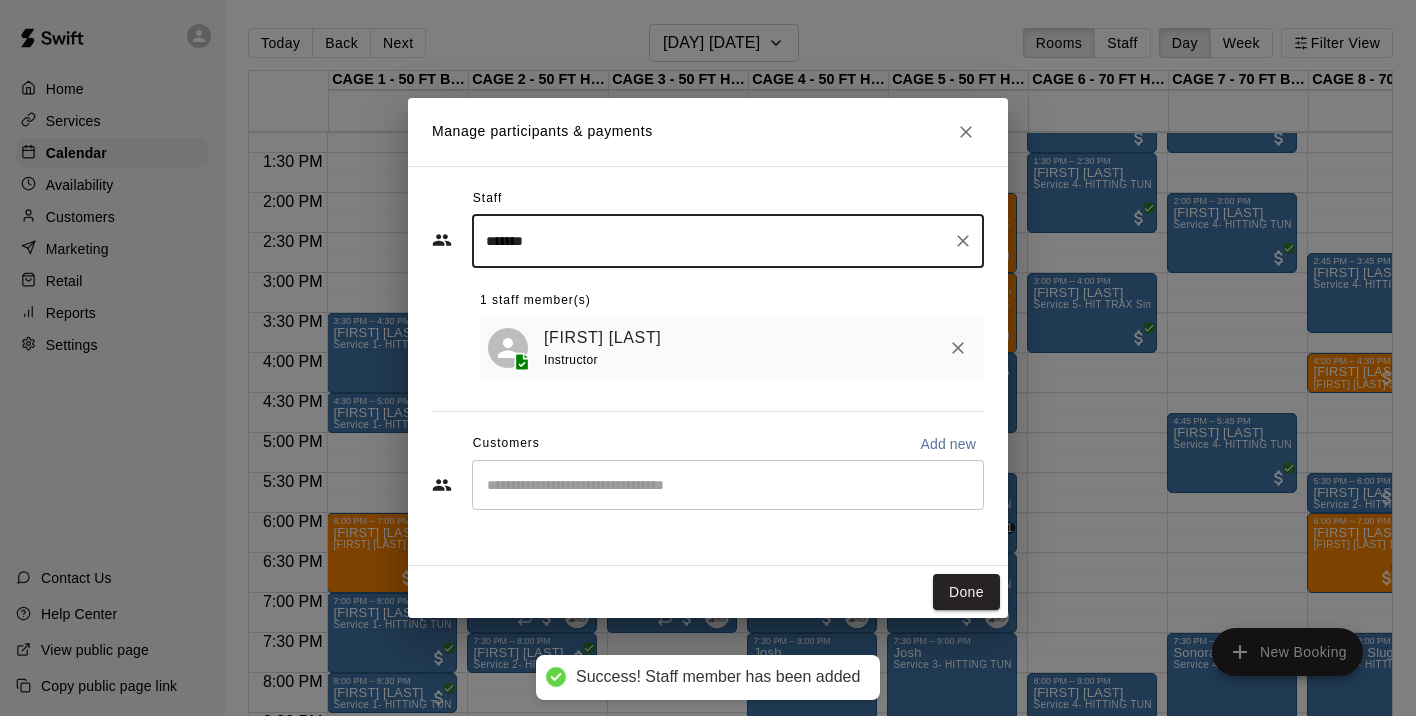 type on "*******" 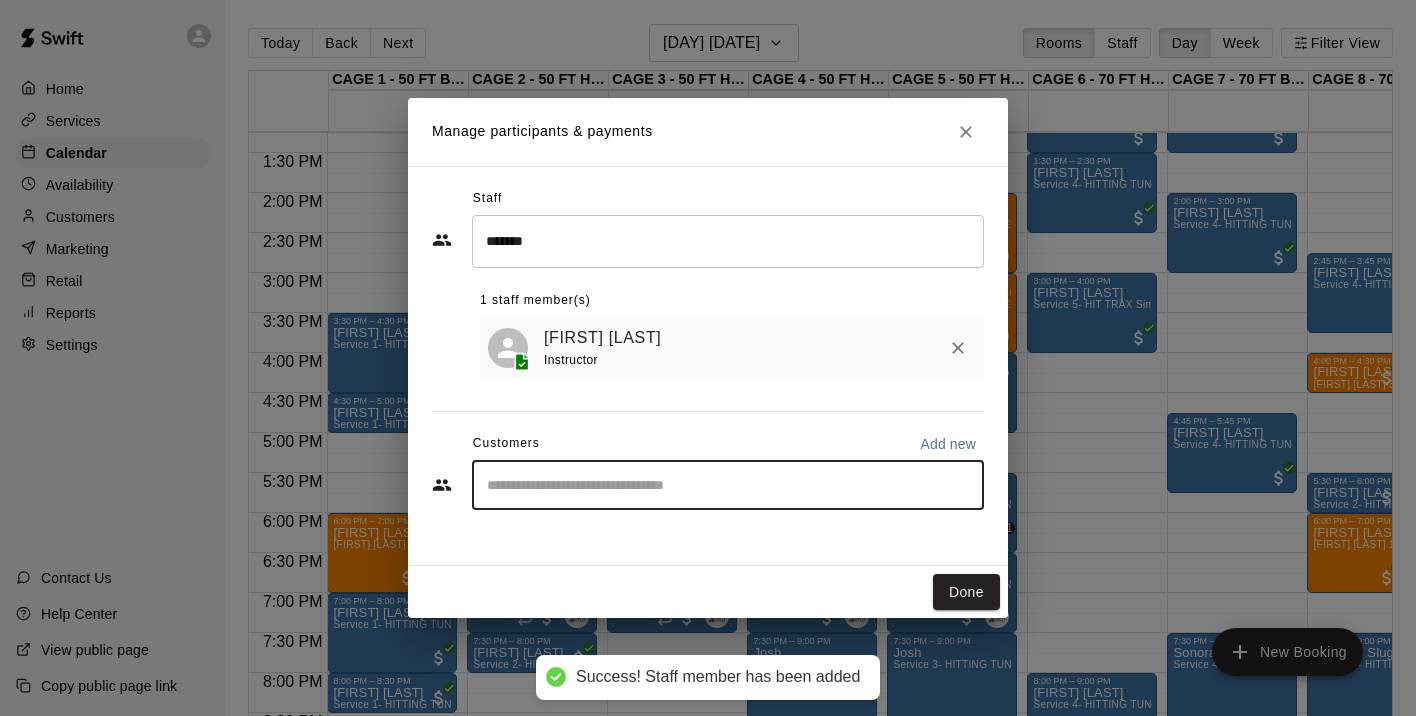 click at bounding box center [728, 485] 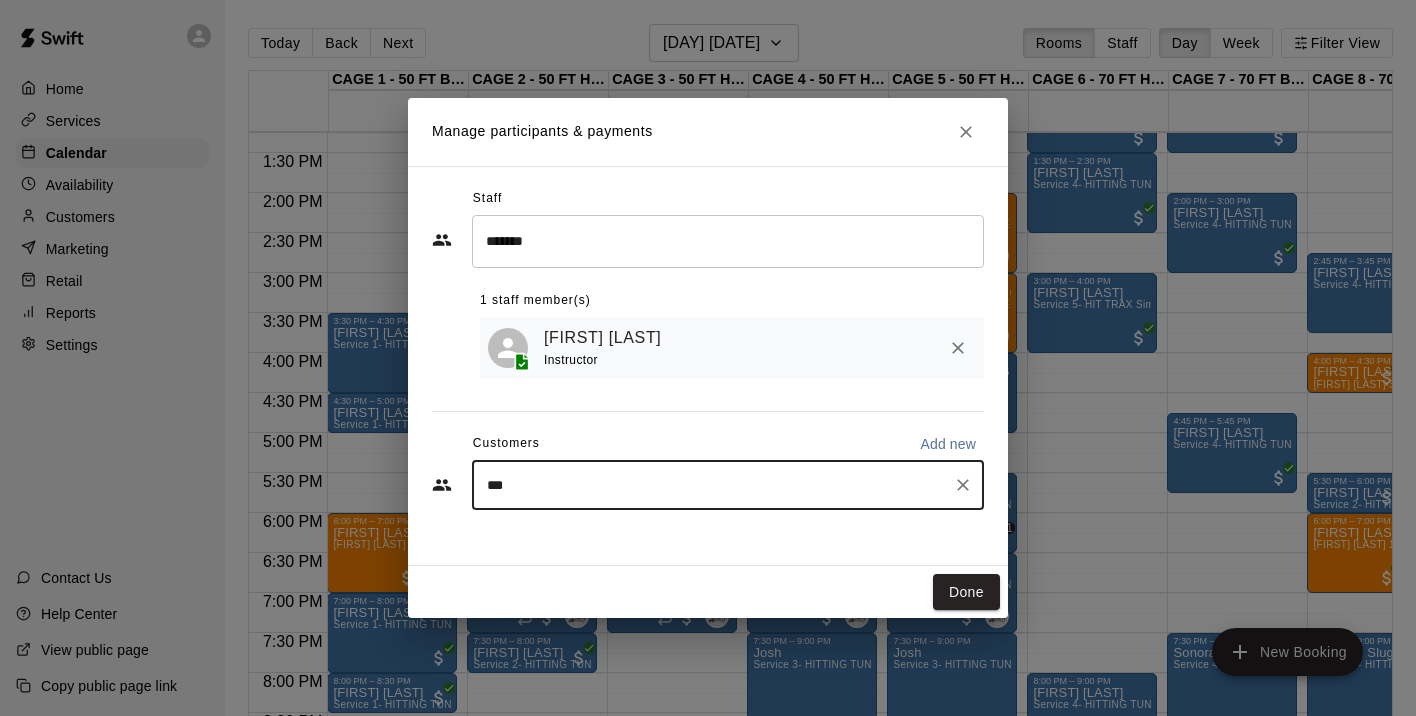 type on "****" 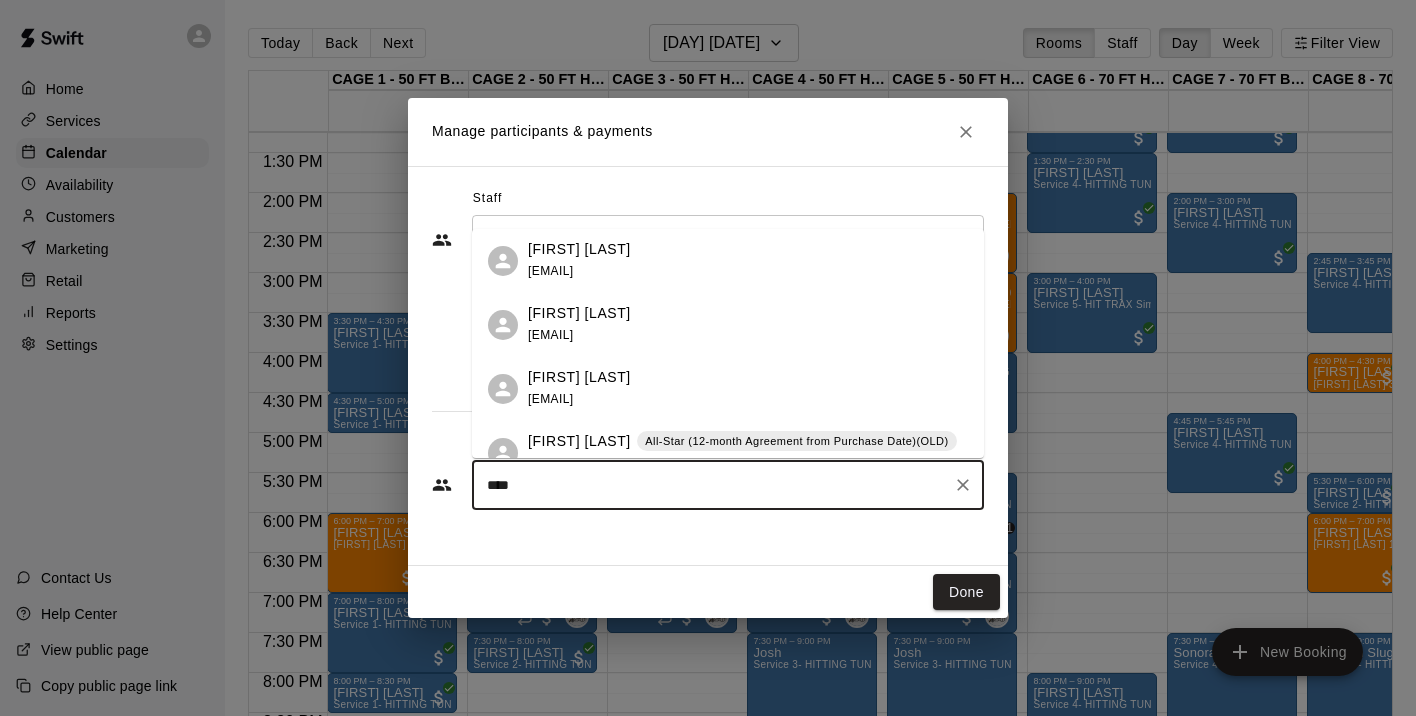 click on "GERARD FARRELLY" at bounding box center [579, 441] 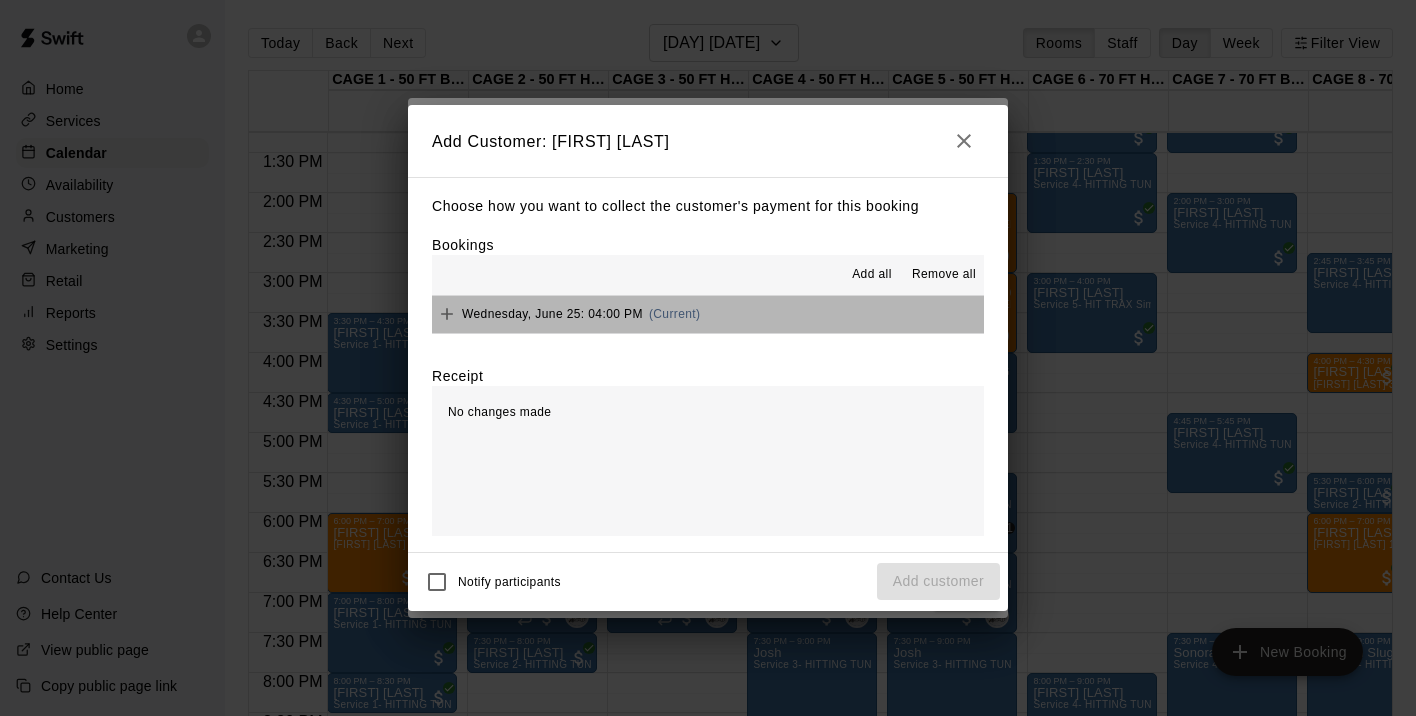 click on "Wednesday, June 25: 04:00 PM" at bounding box center [552, 314] 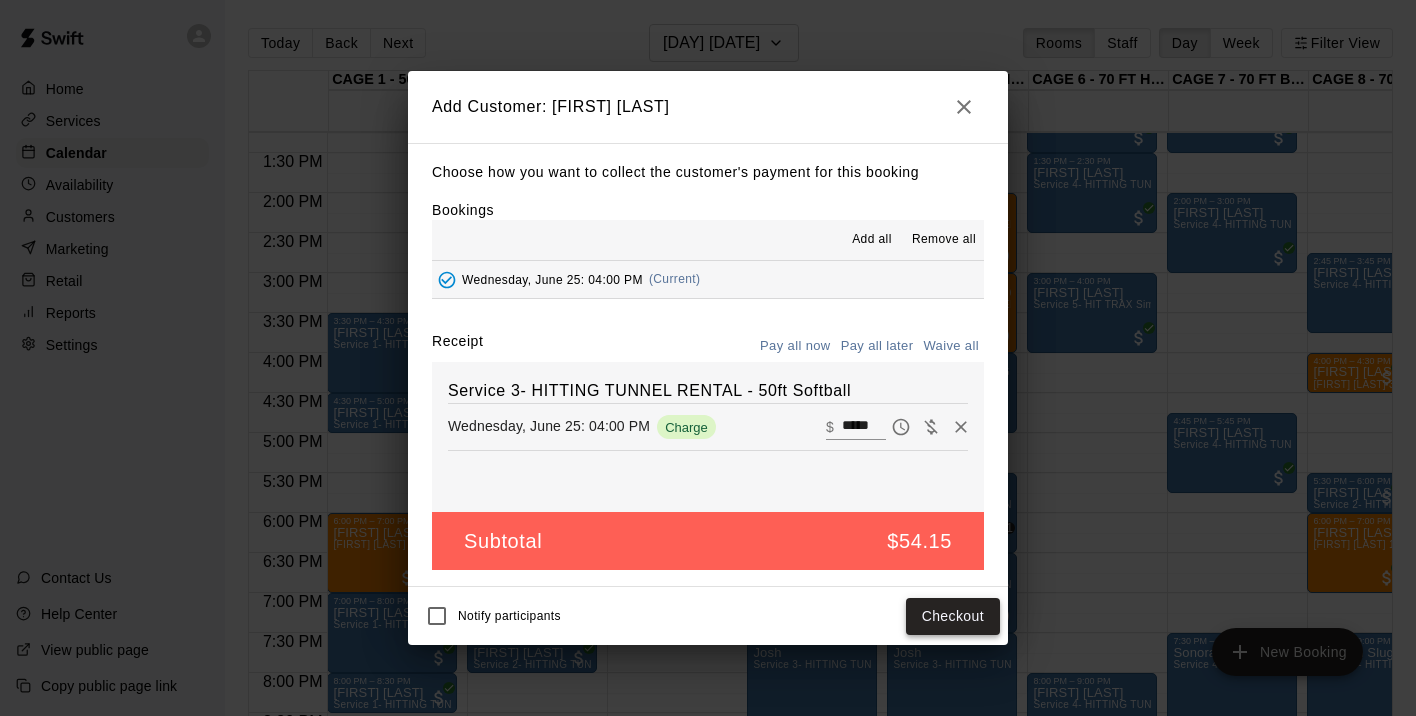 click on "Checkout" at bounding box center [953, 616] 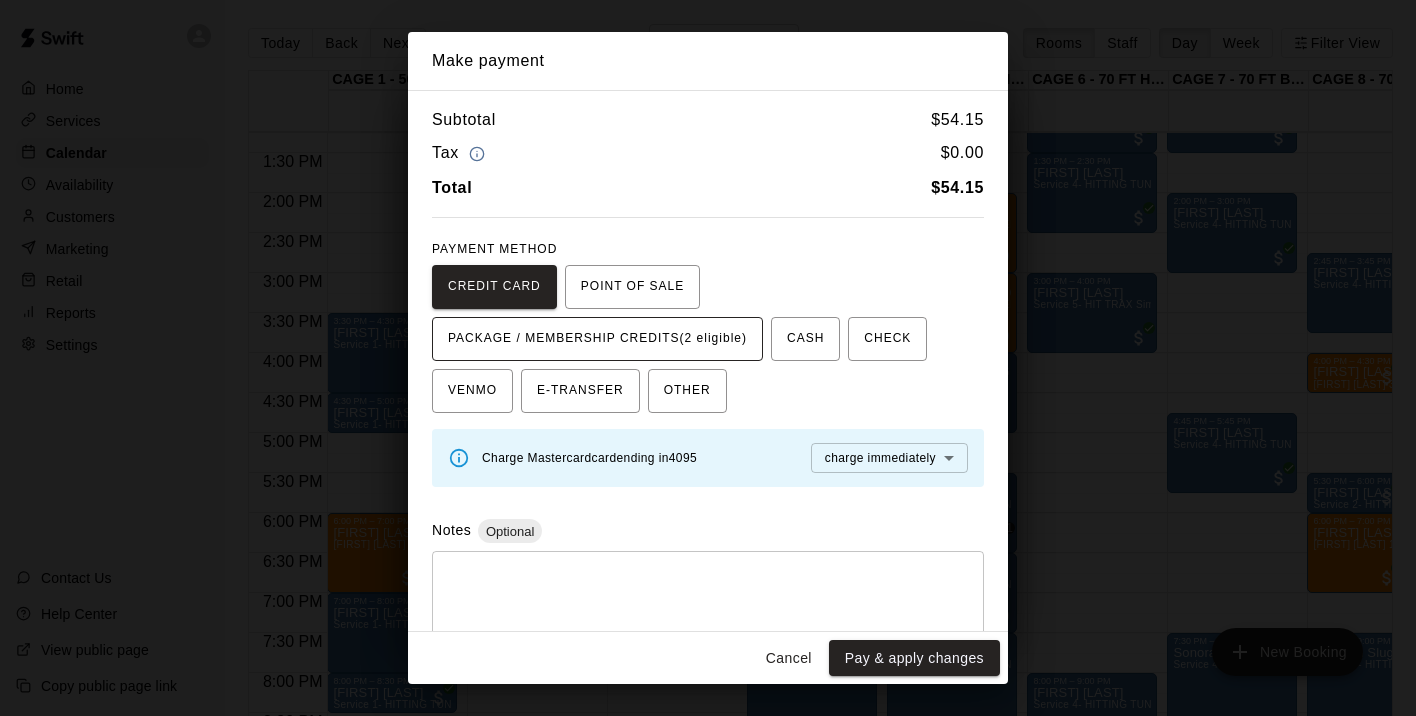 click on "PACKAGE / MEMBERSHIP CREDITS  (2 eligible)" at bounding box center (597, 339) 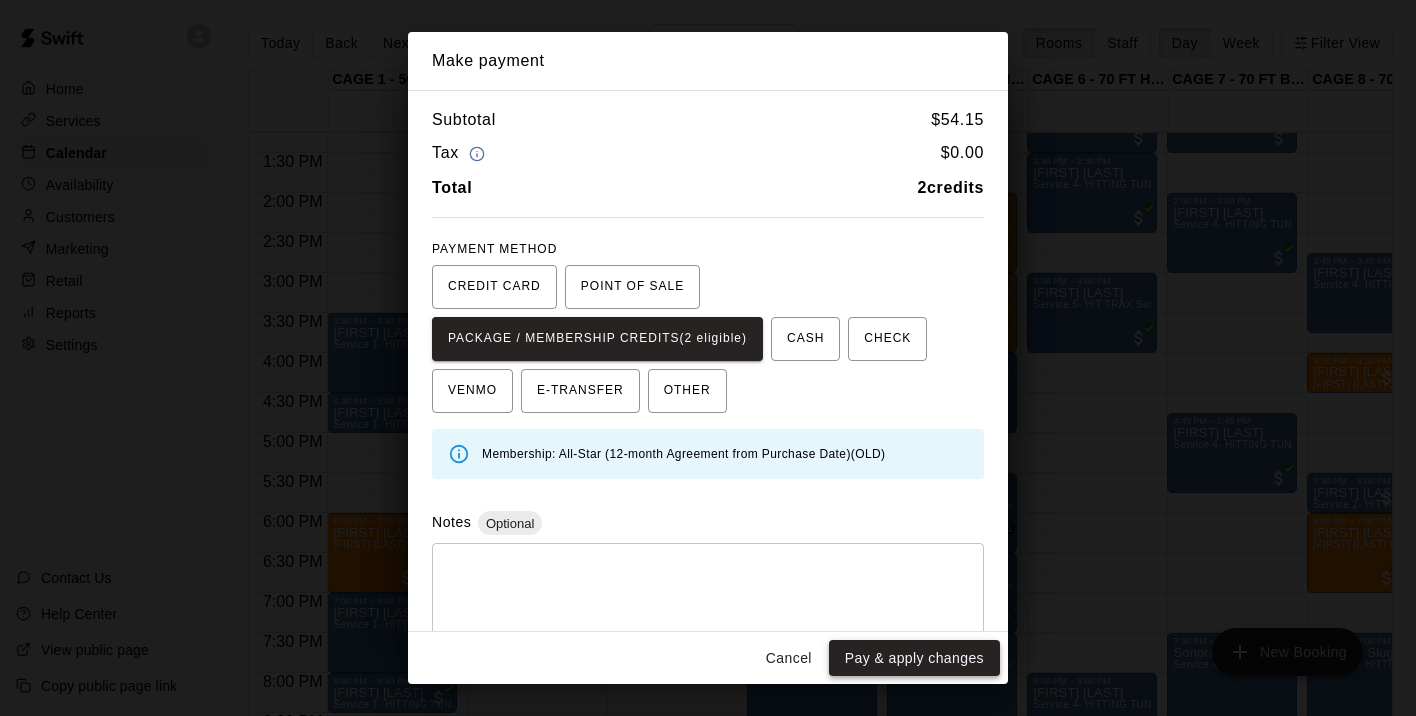 click on "Pay & apply changes" at bounding box center [914, 658] 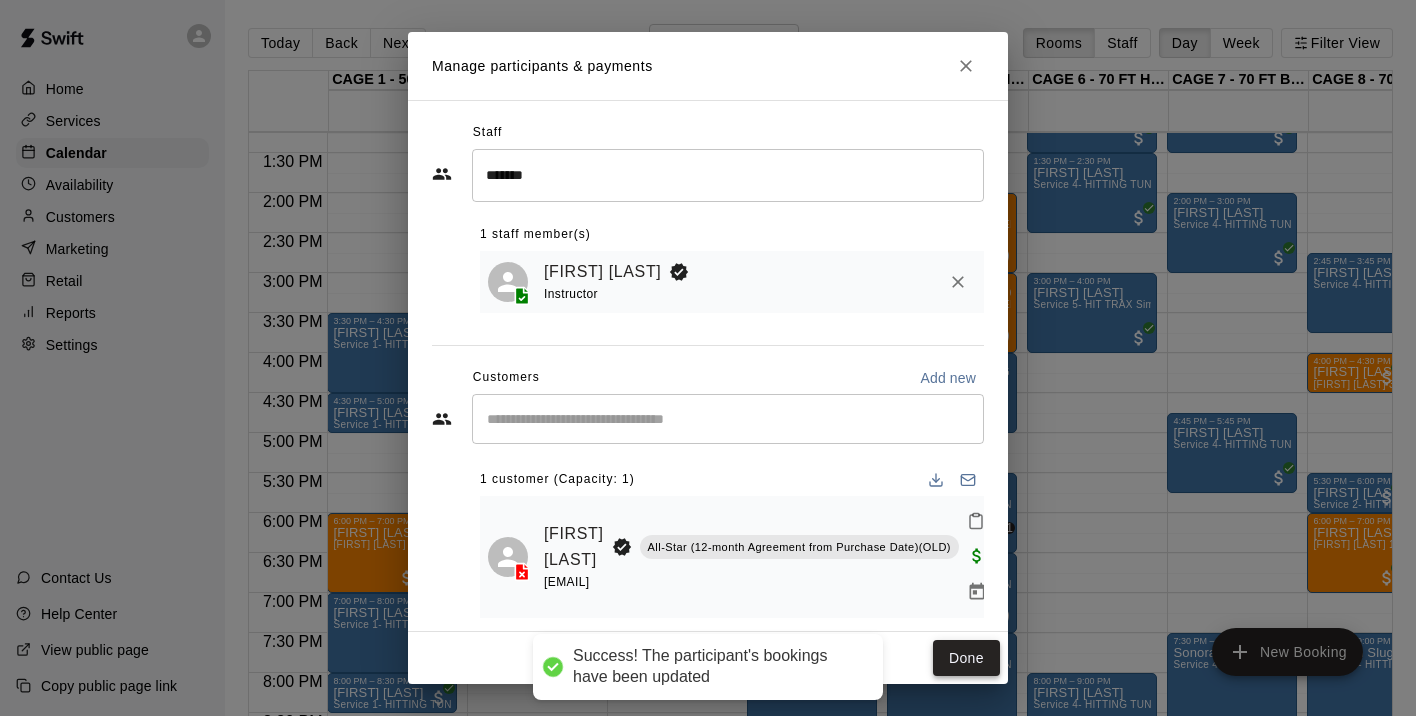 click on "Done" at bounding box center (966, 658) 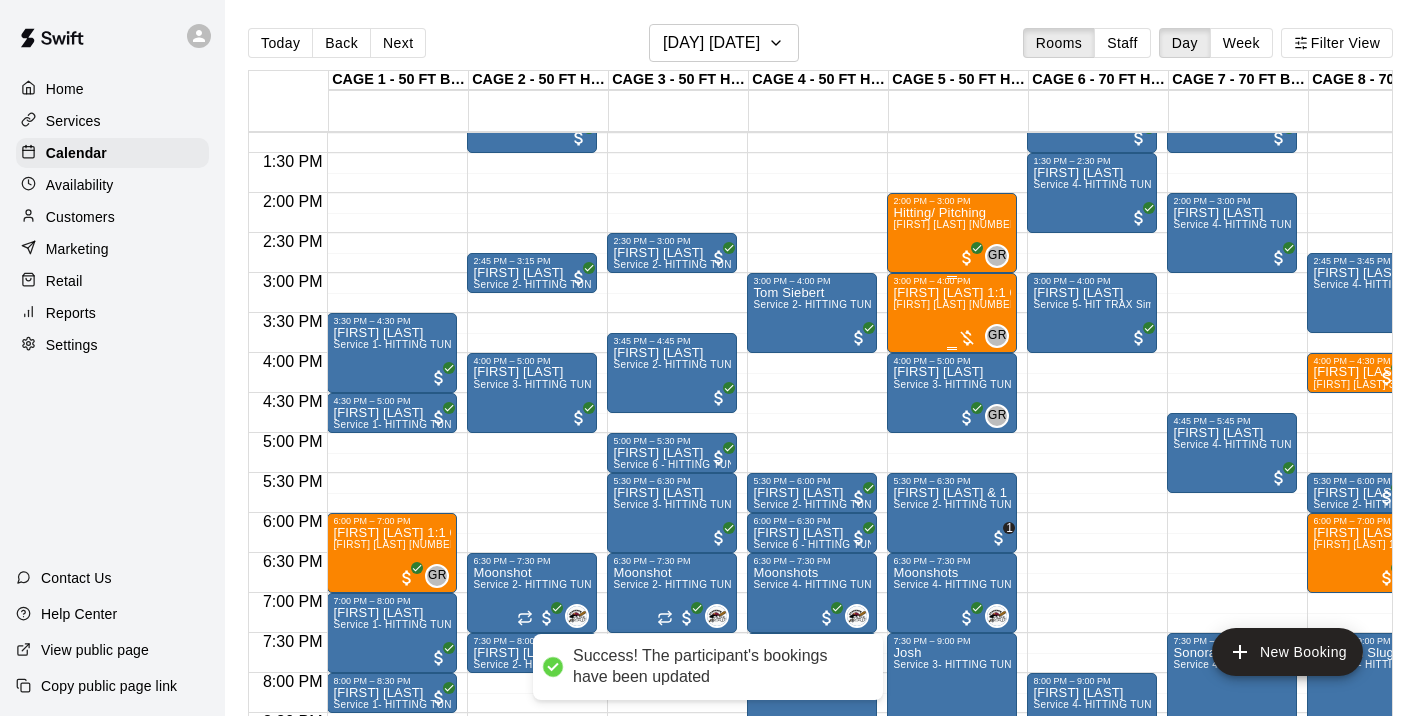 click on "Grace Rana 1:1 60min Softball Catcher / Hitting instruction  Grace Rana 1:1 60min Softball Catcher / Hitting / Pitching instruction" at bounding box center (952, 644) 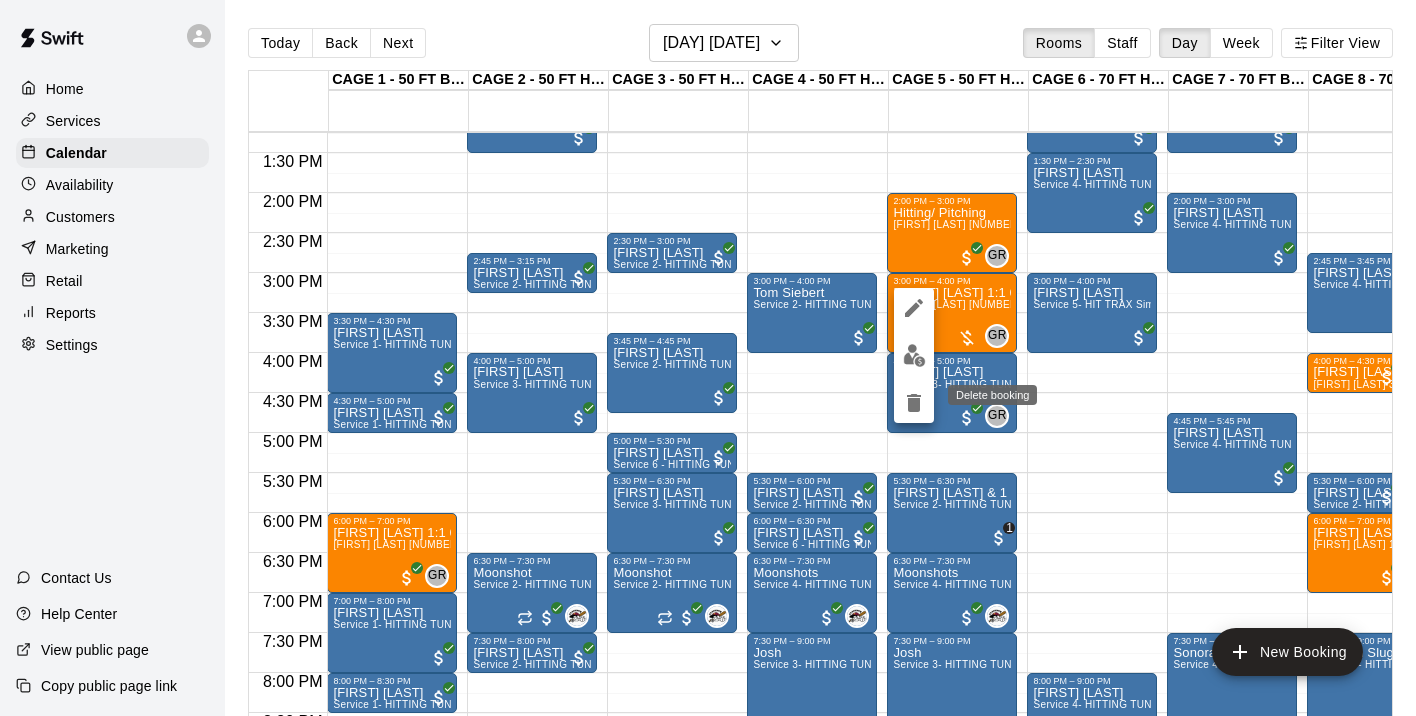 click 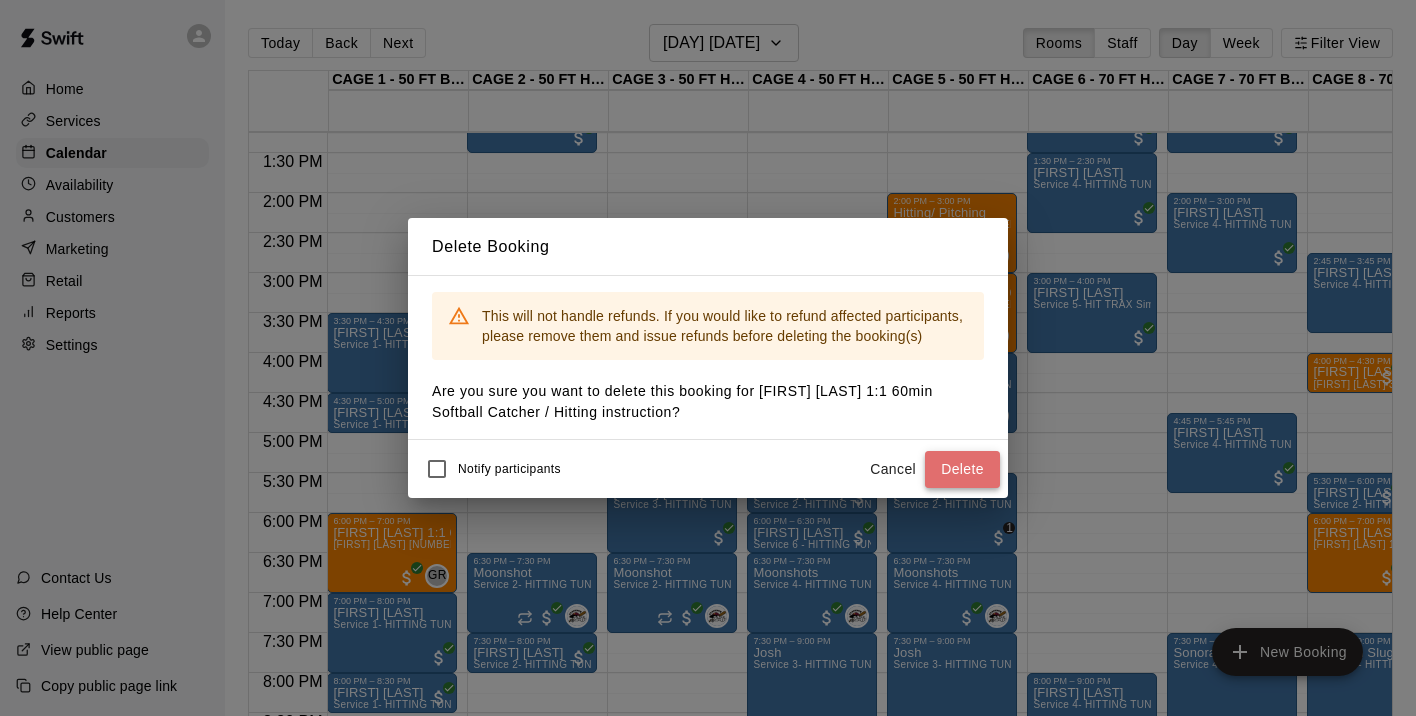 click on "Delete" at bounding box center (962, 469) 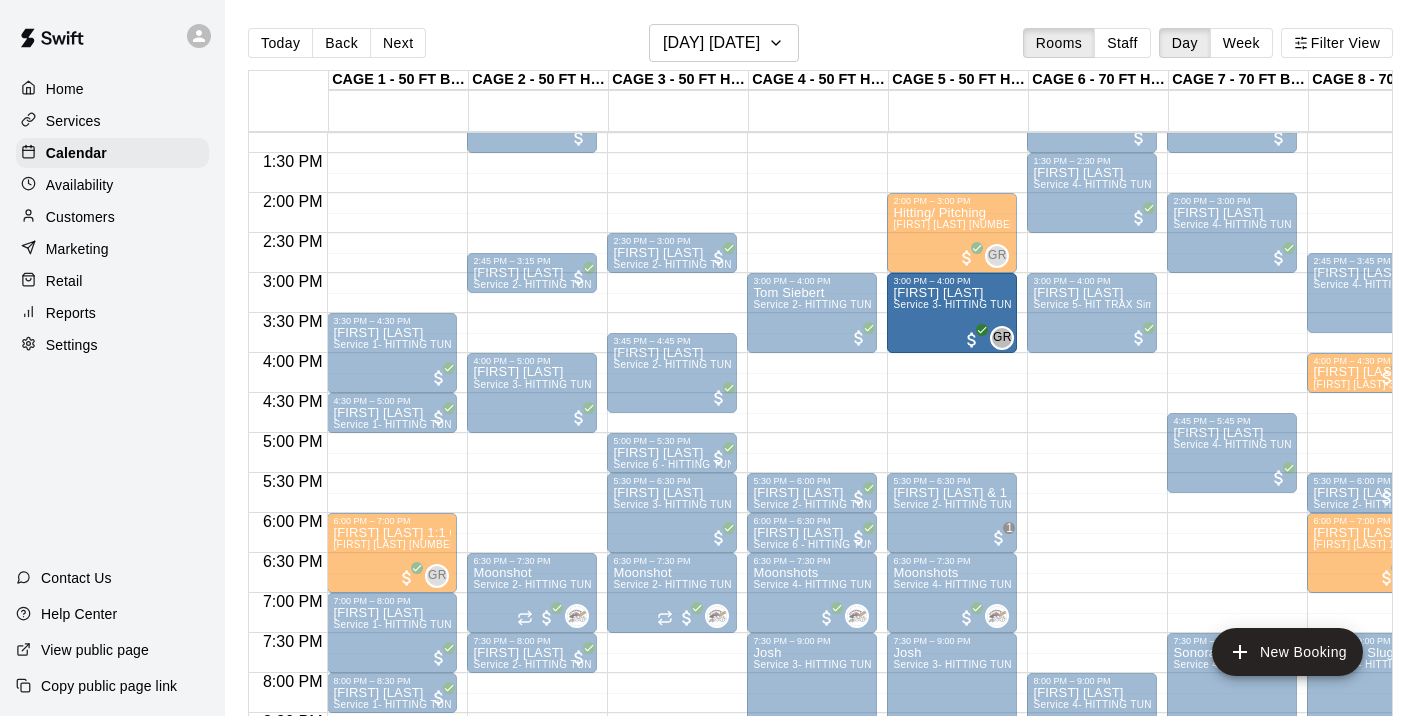 drag, startPoint x: 958, startPoint y: 389, endPoint x: 953, endPoint y: 324, distance: 65.192024 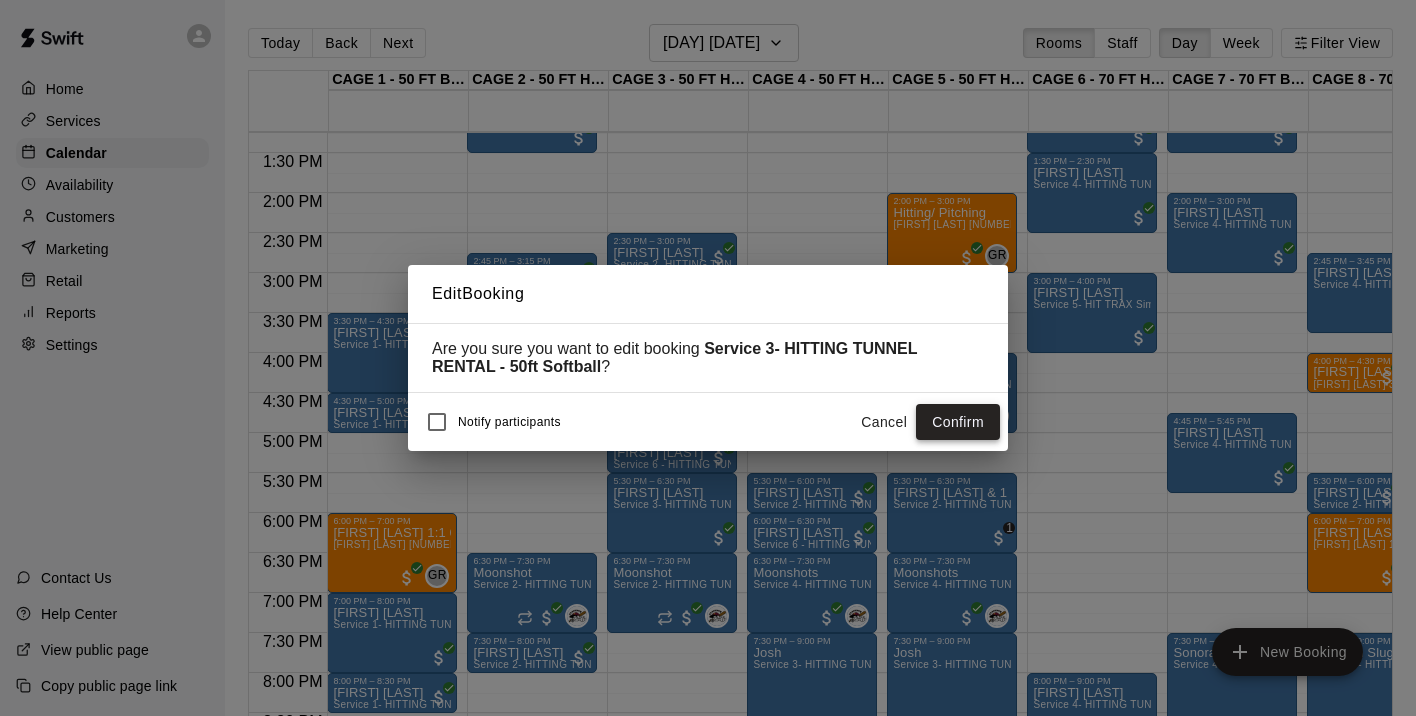 click on "Confirm" at bounding box center [958, 422] 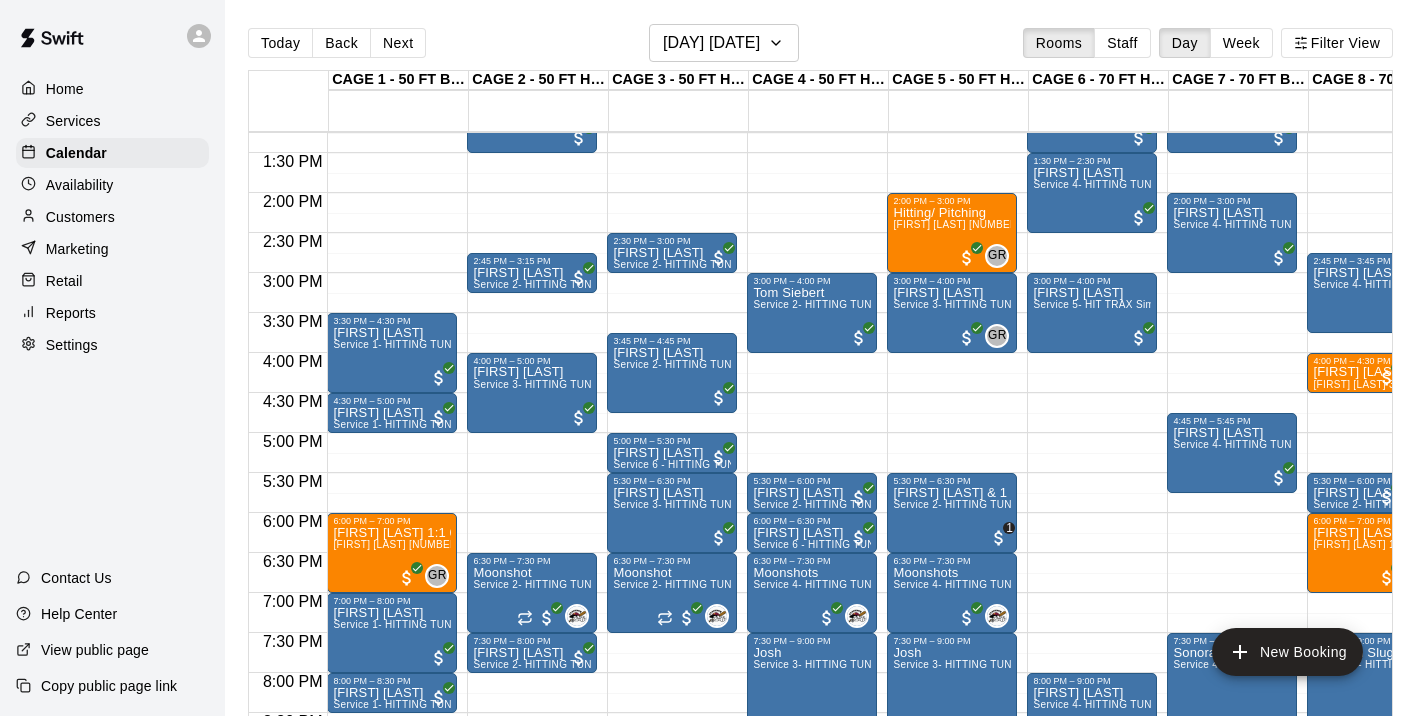 scroll, scrollTop: 1060, scrollLeft: 37, axis: both 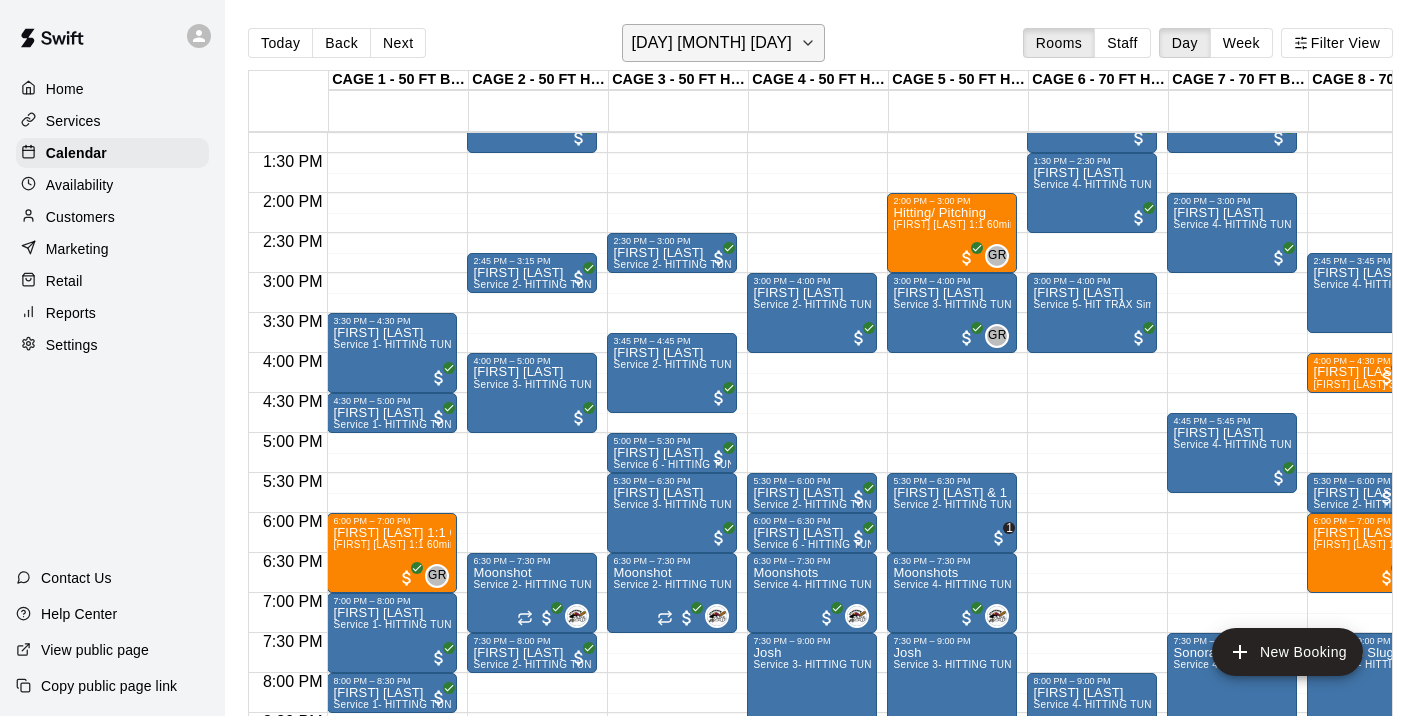 click on "Wednesday Jun 25" at bounding box center (711, 43) 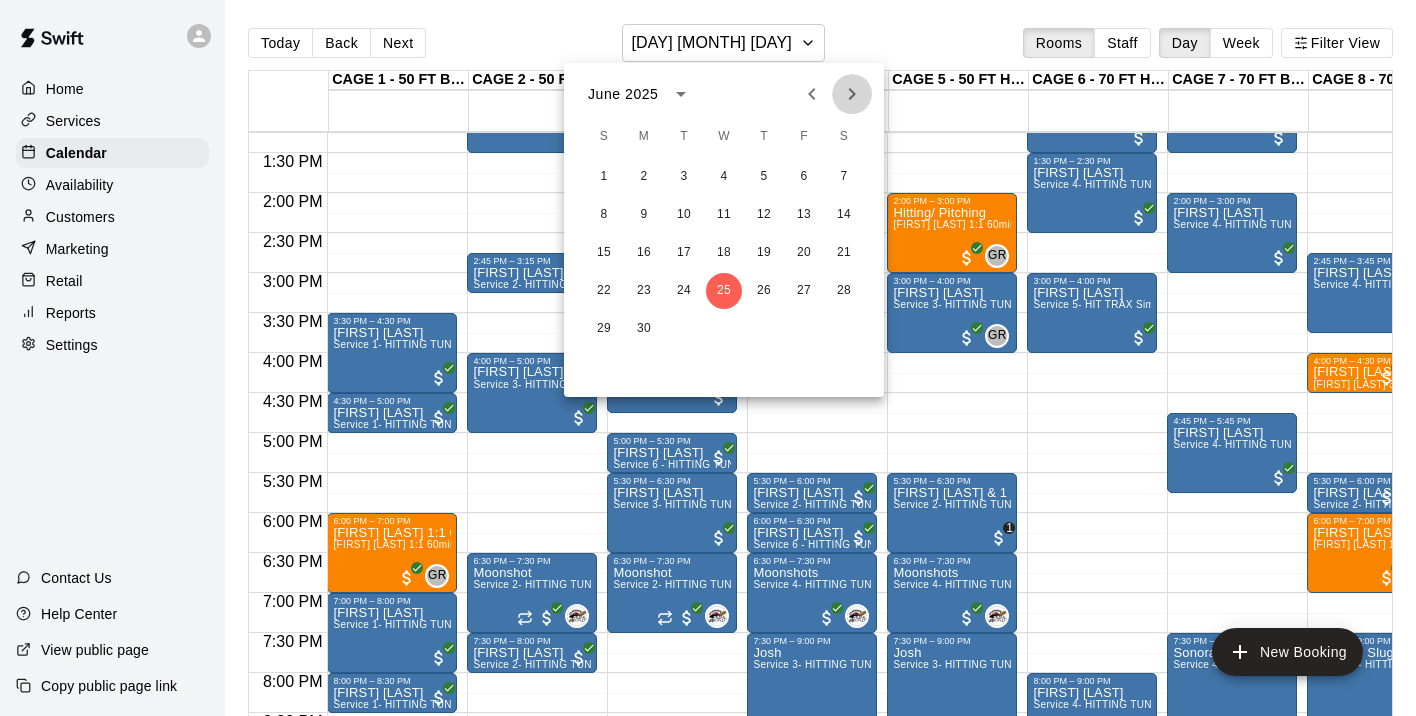 click 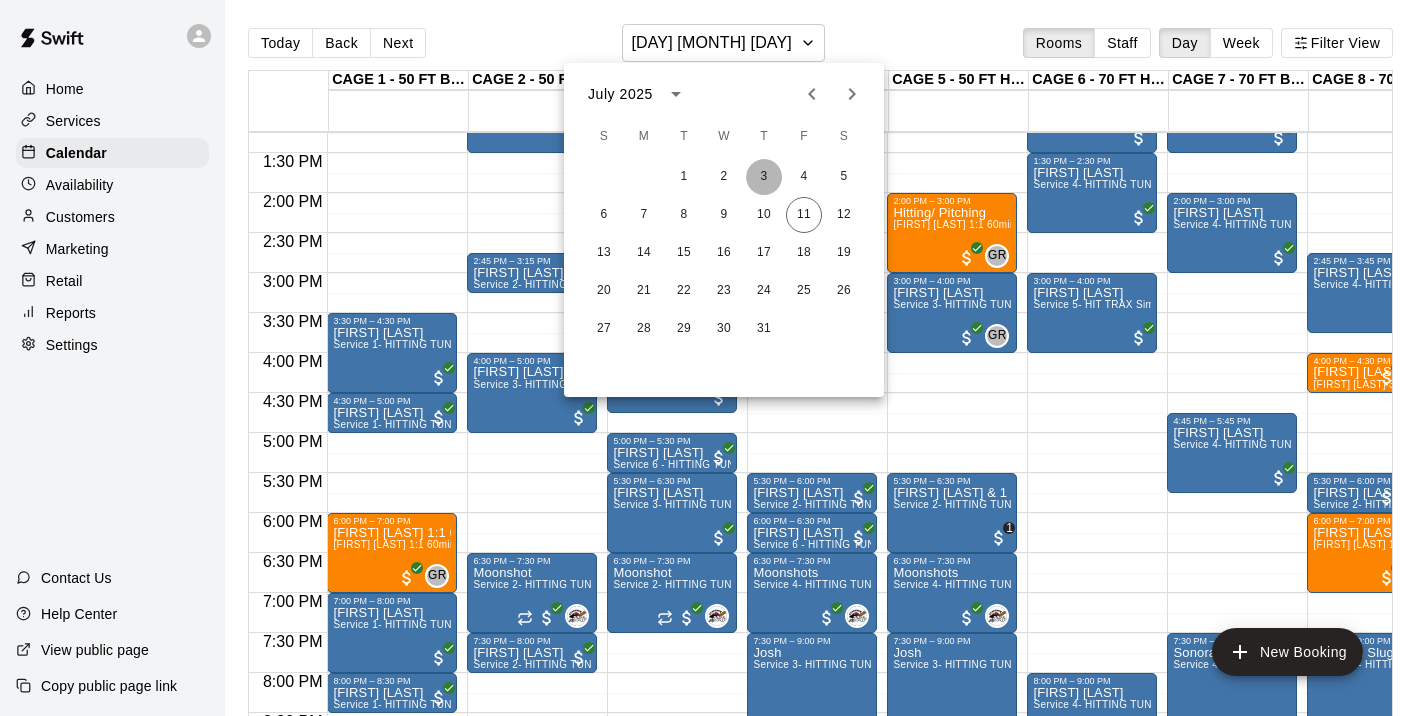 click on "3" at bounding box center [764, 177] 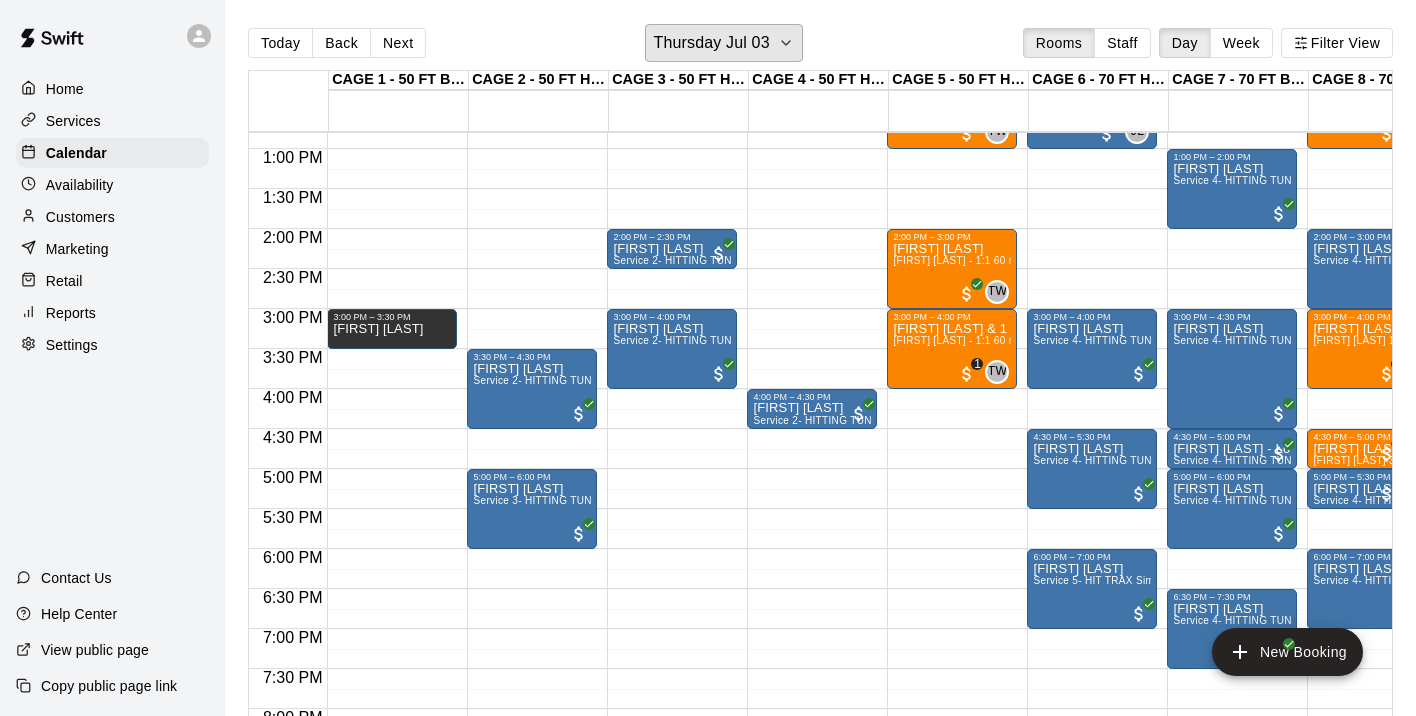 scroll, scrollTop: 1021, scrollLeft: 0, axis: vertical 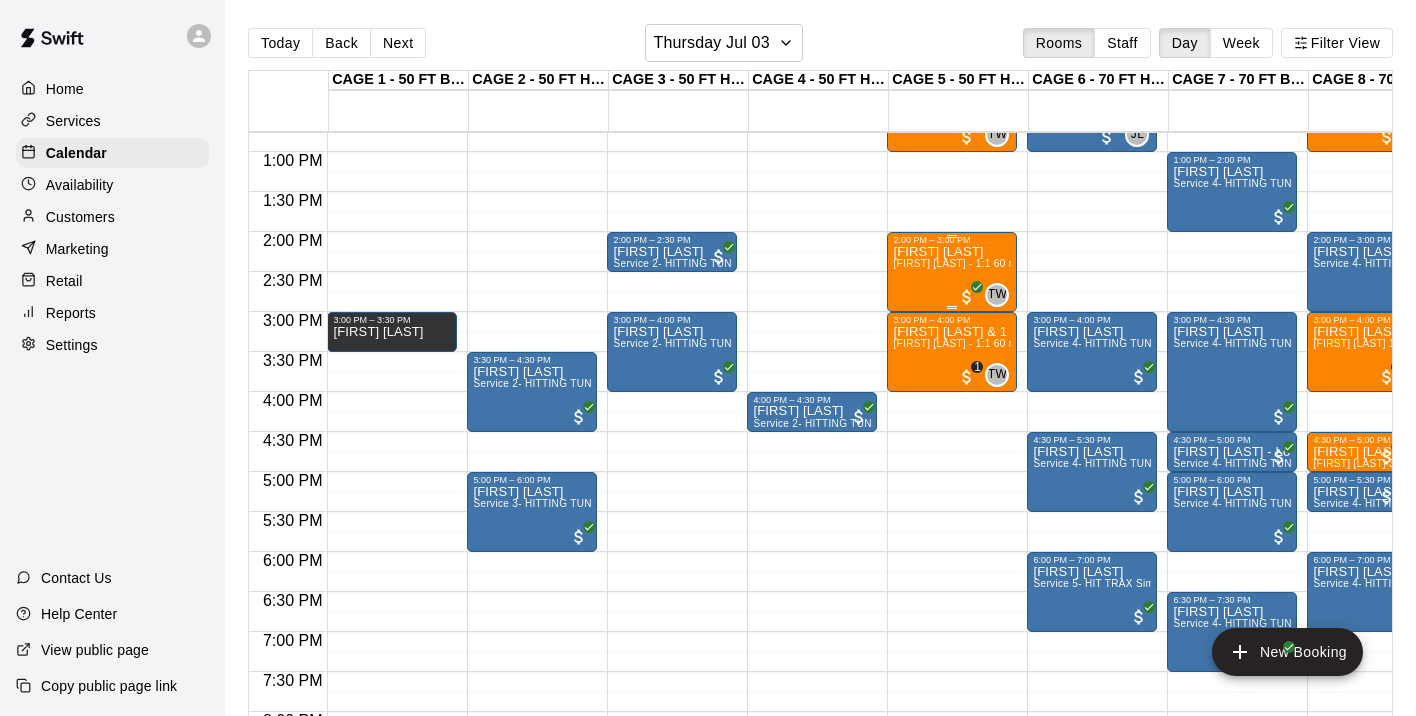 click on "Easton Paule TJ Wilcoxson  - 1:1 60 min Baseball Hitting Lesson" at bounding box center (952, 603) 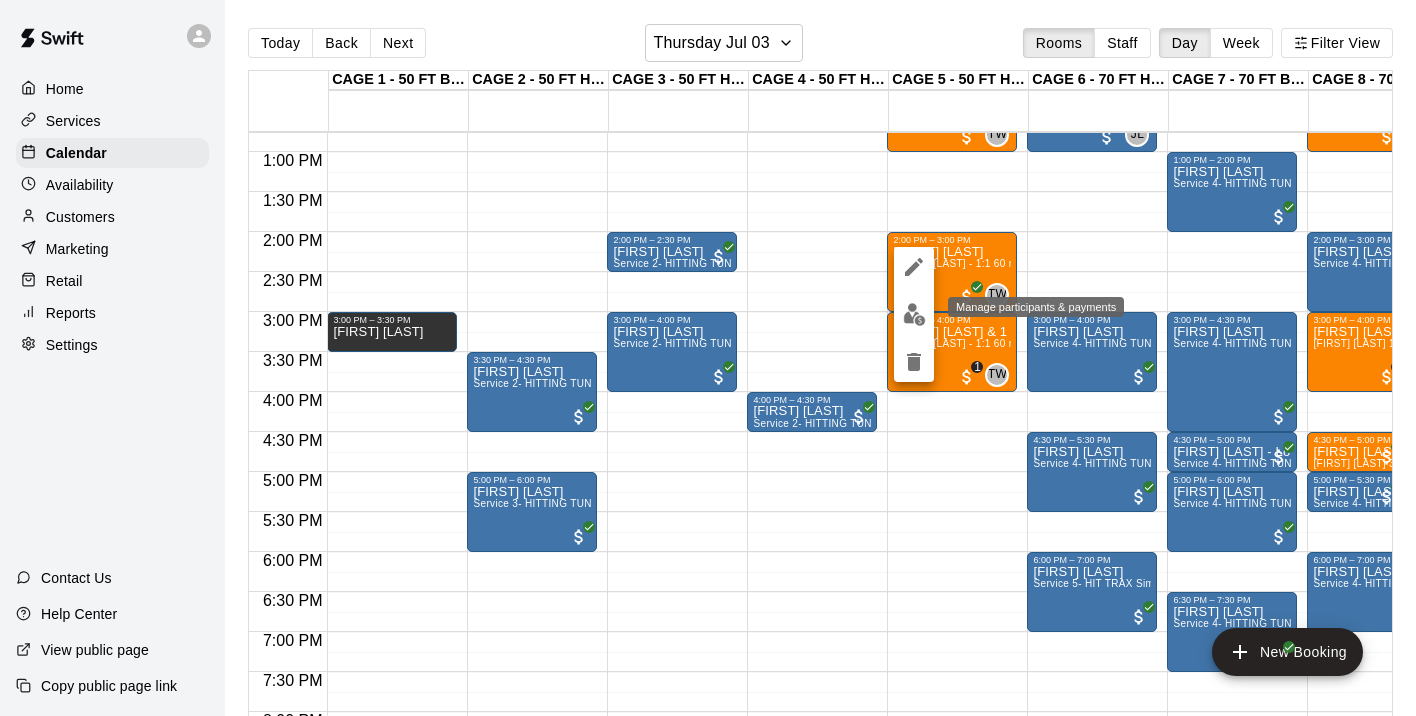 click at bounding box center (914, 314) 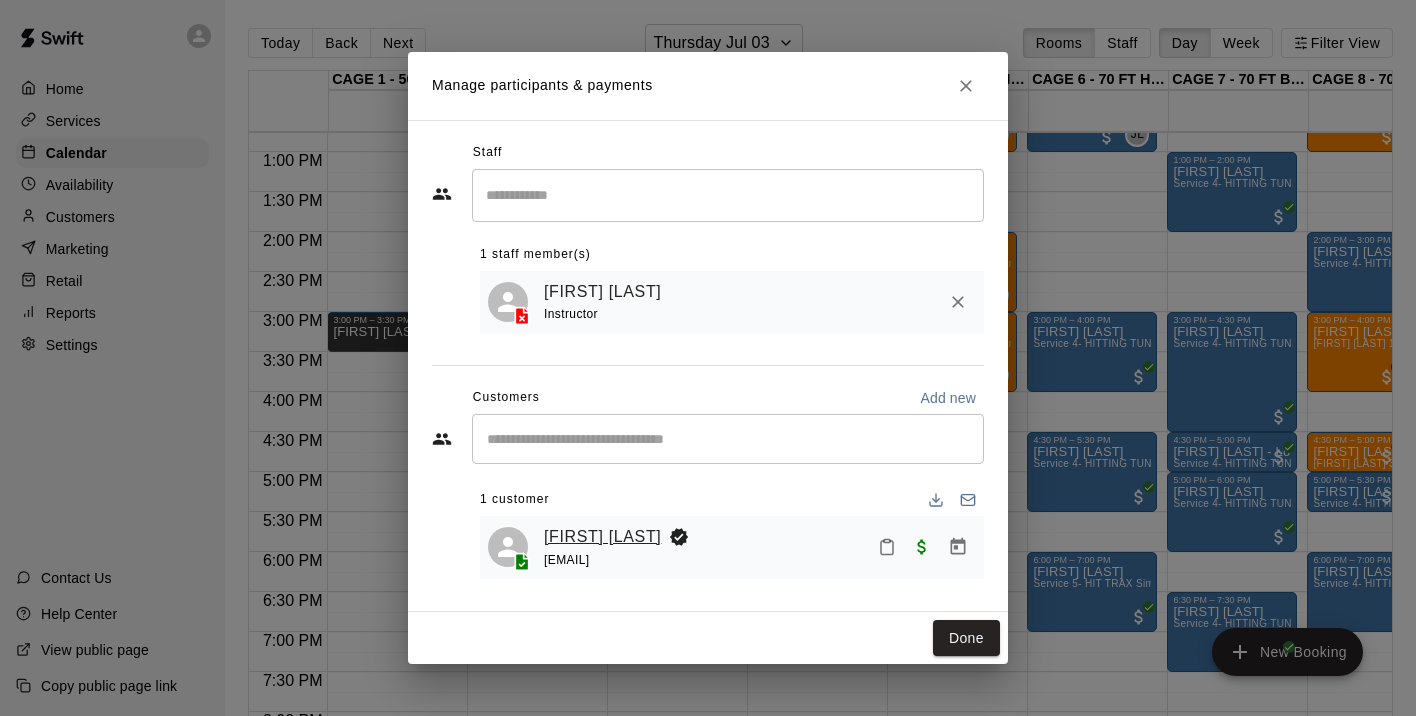 click on "Easton Paule" at bounding box center [602, 537] 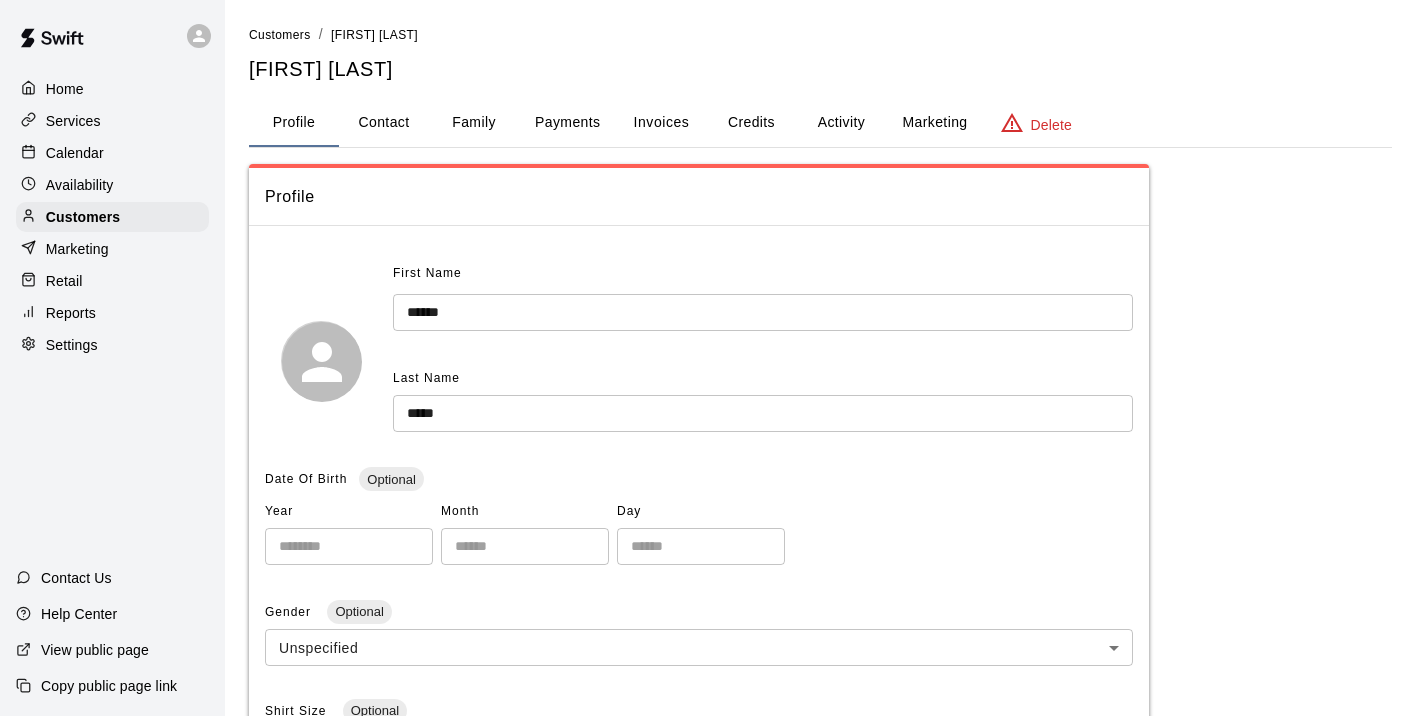 click on "Payments" at bounding box center (567, 123) 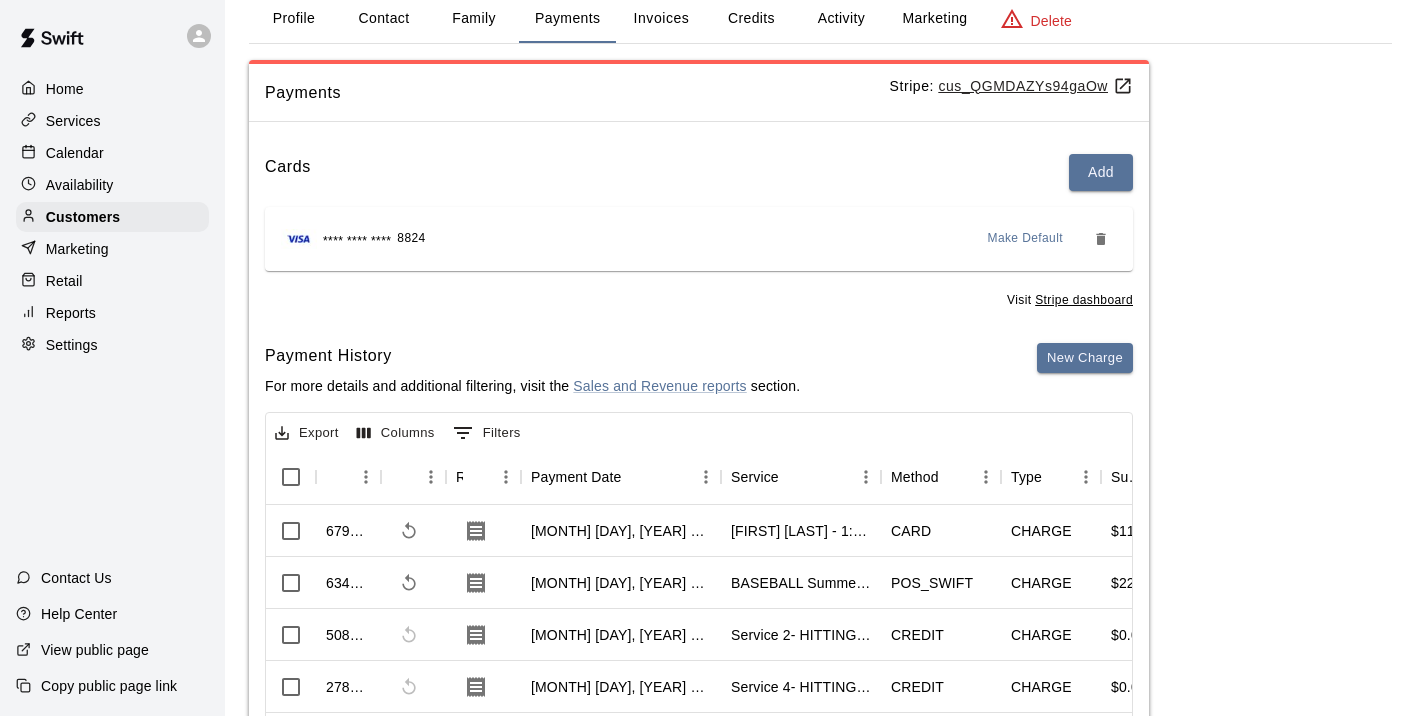 scroll, scrollTop: 105, scrollLeft: 0, axis: vertical 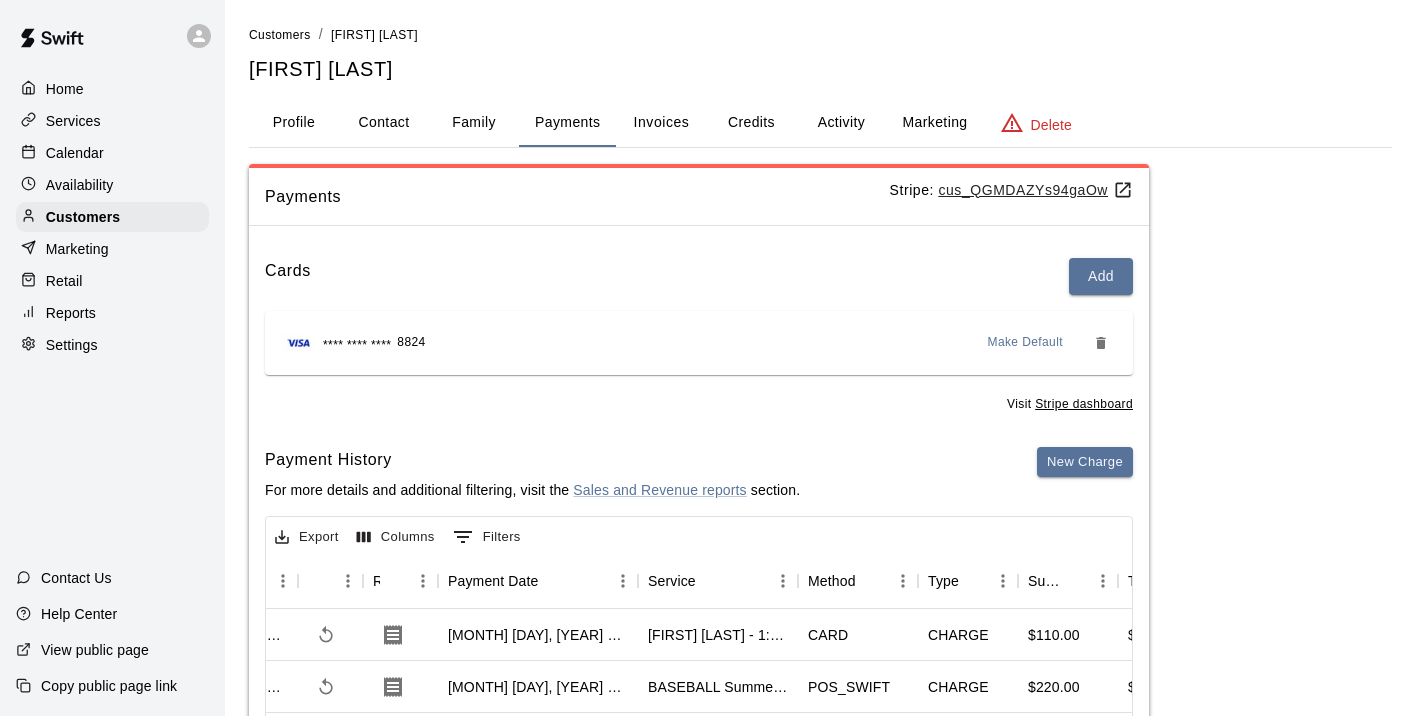 click on "Calendar" at bounding box center [75, 153] 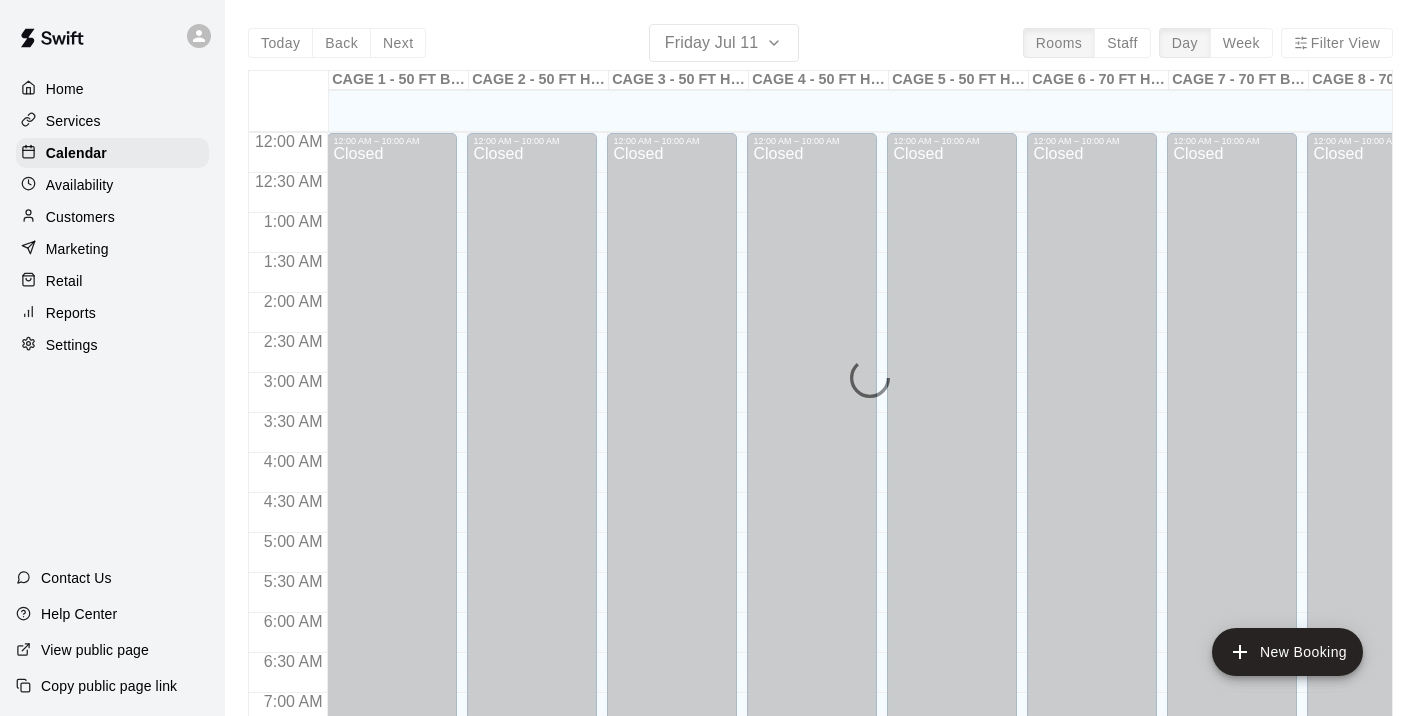 scroll, scrollTop: 960, scrollLeft: 0, axis: vertical 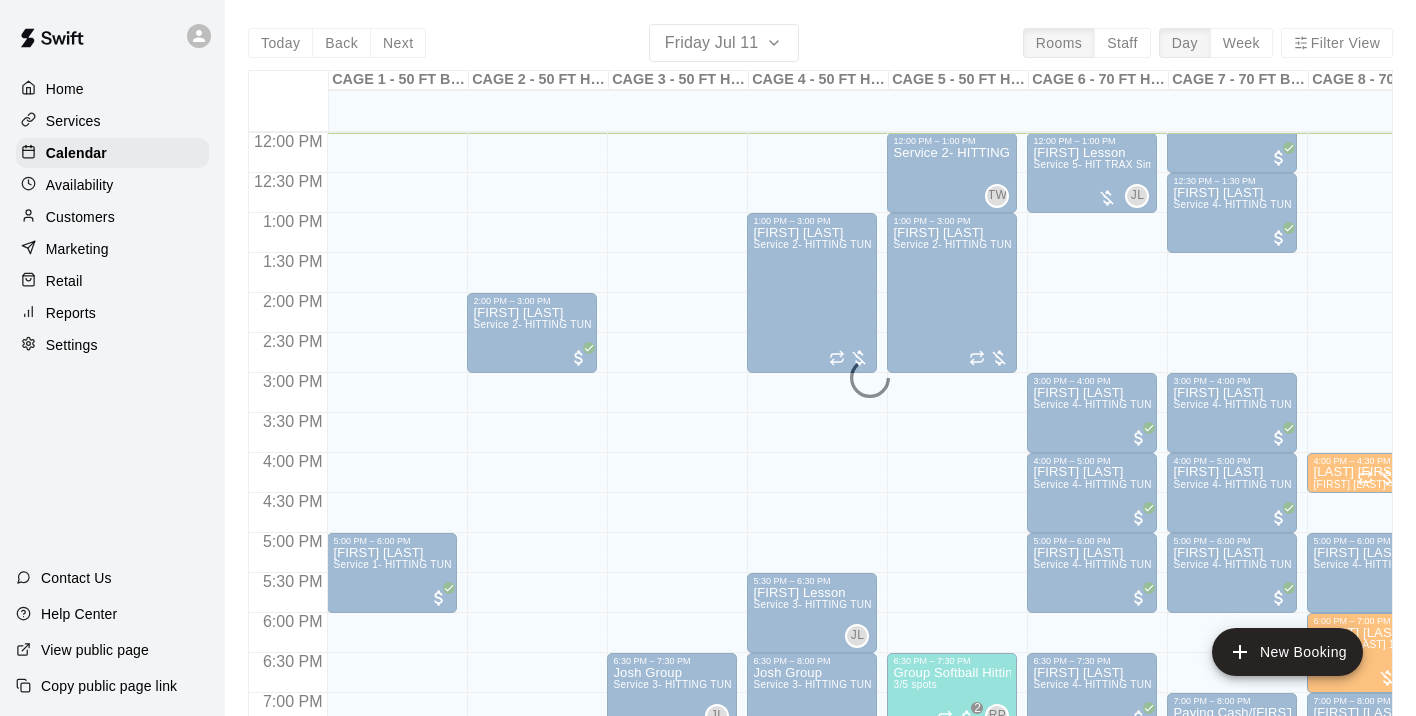 click on "Today Back Next Friday Jul 11 Rooms Staff Day Week Filter View CAGE 1 - 50 FT BASEBALL w/ Auto Feeder 11 Fri CAGE 2 - 50 FT HYBRID BB/SB 11 Fri CAGE 3 - 50 FT HYBRID BB/SB 11 Fri CAGE 4 - 50 FT HYBRID BB/SB 11 Fri CAGE 5 - 50 FT HYBRID SB/BB 11 Fri CAGE 6 - 70 FT HIT TRAX  11 Fri CAGE 7 - 70 FT BB (w/ pitching mound) 11 Fri CAGE 8 - 70 FT BB (w/ pitching mound)  11 Fri Weight Room 11 Fri 12:00 AM 12:30 AM 1:00 AM 1:30 AM 2:00 AM 2:30 AM 3:00 AM 3:30 AM 4:00 AM 4:30 AM 5:00 AM 5:30 AM 6:00 AM 6:30 AM 7:00 AM 7:30 AM 8:00 AM 8:30 AM 9:00 AM 9:30 AM 10:00 AM 10:30 AM 11:00 AM 11:30 AM 12:00 PM 12:30 PM 1:00 PM 1:30 PM 2:00 PM 2:30 PM 3:00 PM 3:30 PM 4:00 PM 4:30 PM 5:00 PM 5:30 PM 6:00 PM 6:30 PM 7:00 PM 7:30 PM 8:00 PM 8:30 PM 9:00 PM 9:30 PM 10:00 PM 10:30 PM 11:00 PM 11:30 PM 12:00 AM – 10:00 AM Closed 10:00 AM – 11:00 AM Roman Jason Pridie - 1:1 60 min Hitting lesson  0 5:00 PM – 6:00 PM Omar Beltran Service 1- HITTING TUNNEL RENTAL - 50ft Baseball w/ Auto/Manual Feeder 9:00 PM – 11:59 PM Closed JL 0" at bounding box center [820, 382] 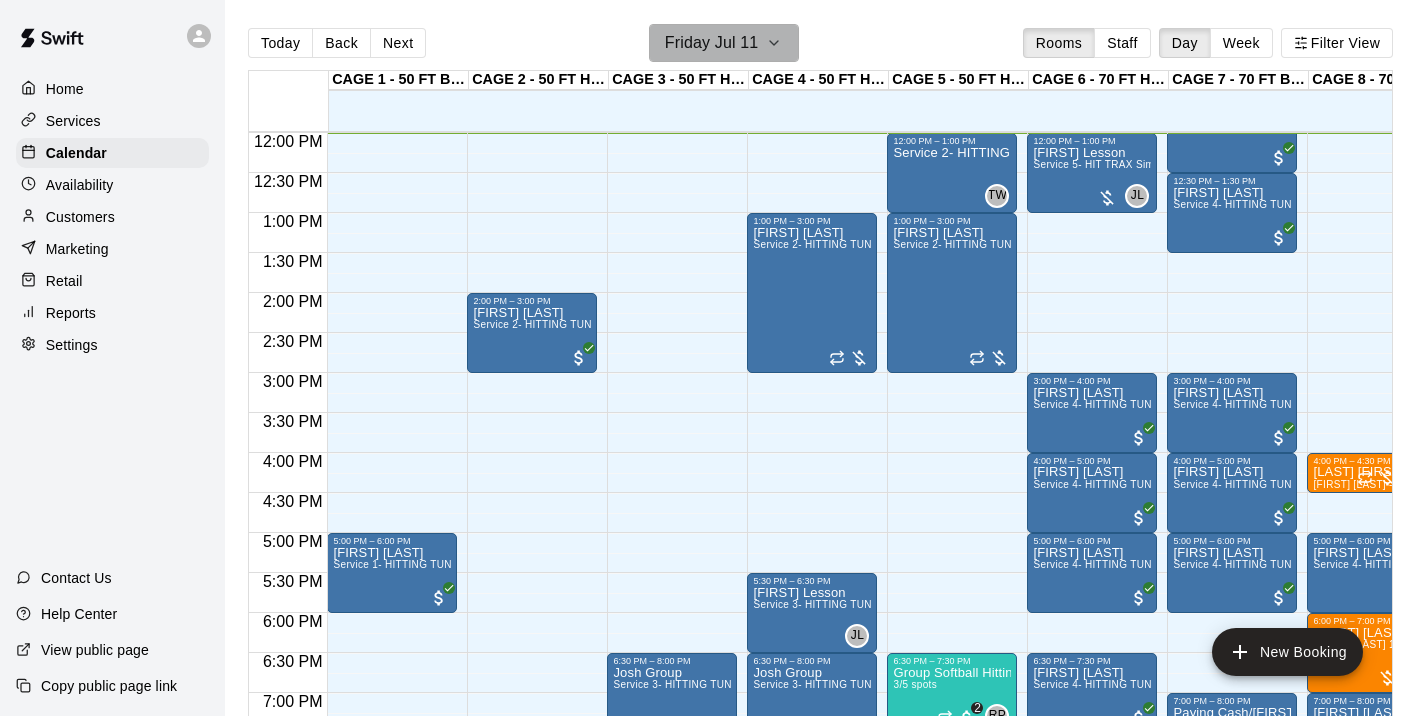 click on "Friday Jul 11" at bounding box center (712, 43) 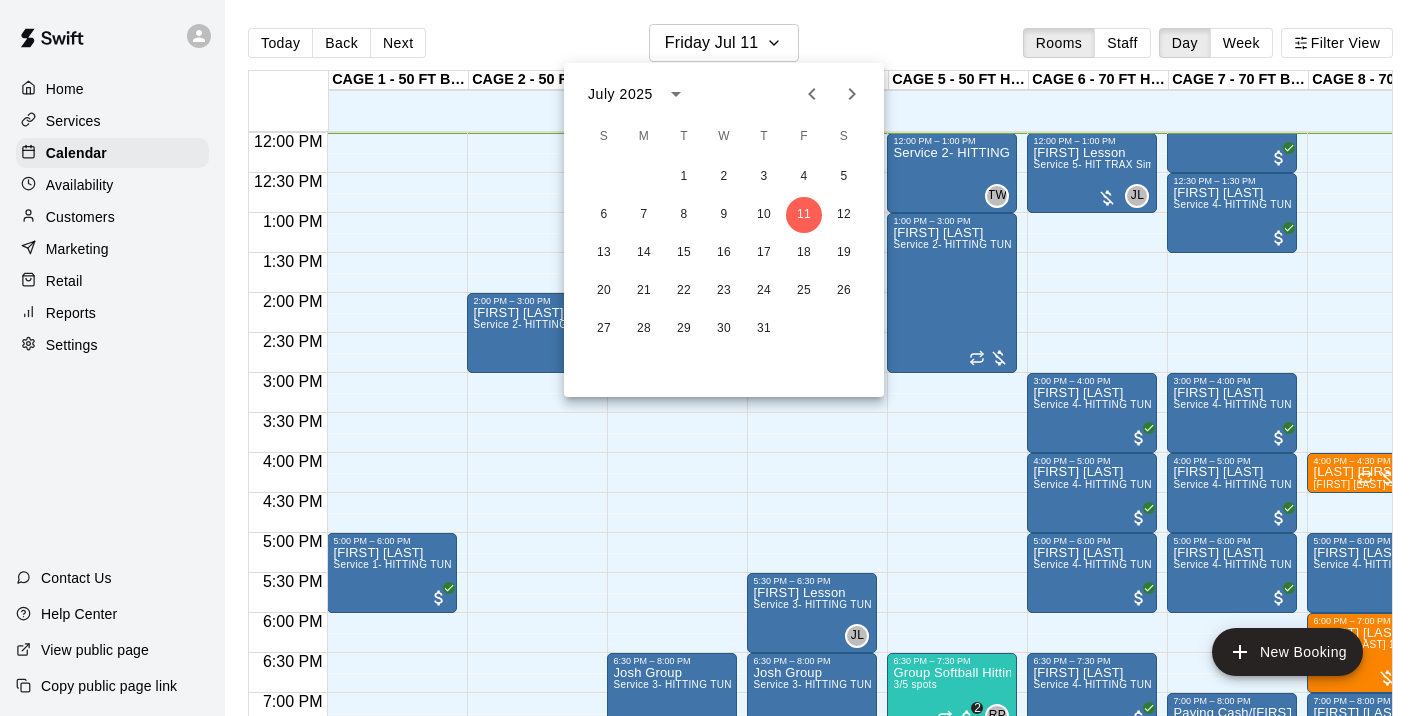 click 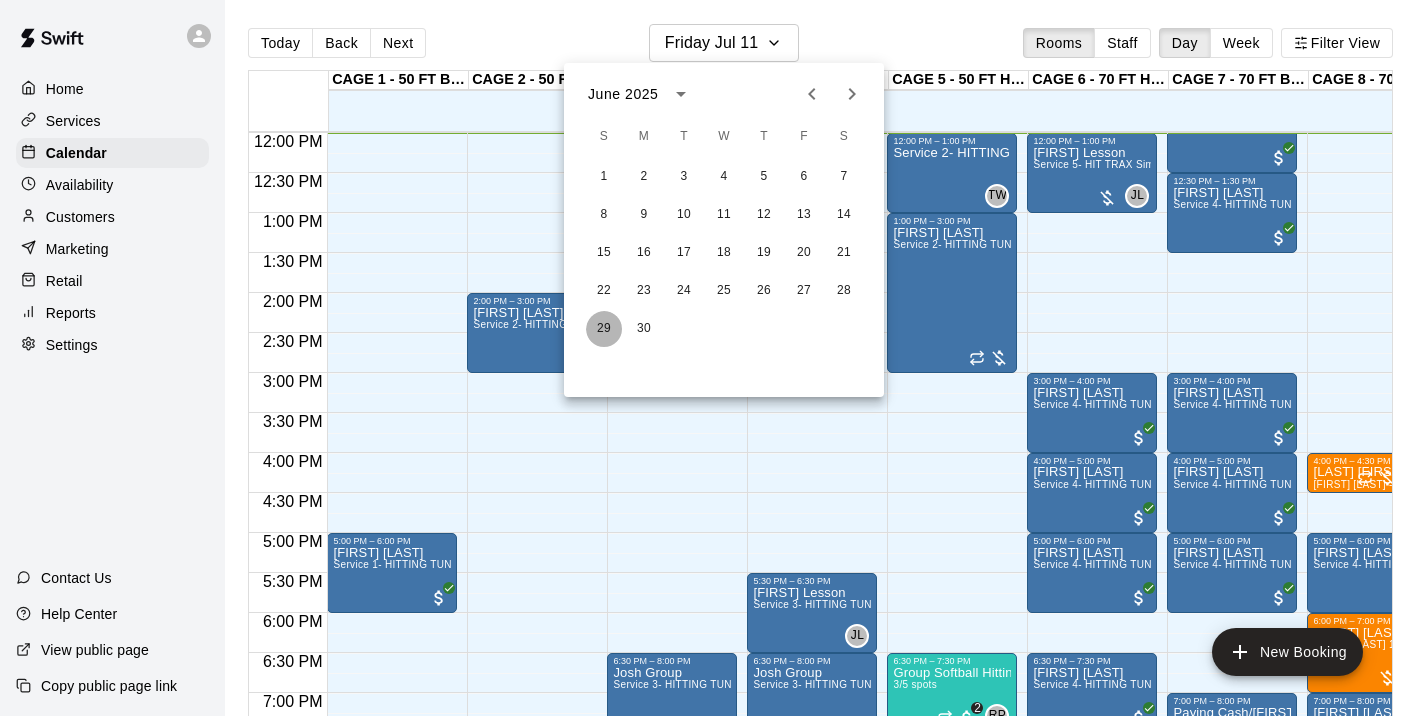 click on "29" at bounding box center (604, 329) 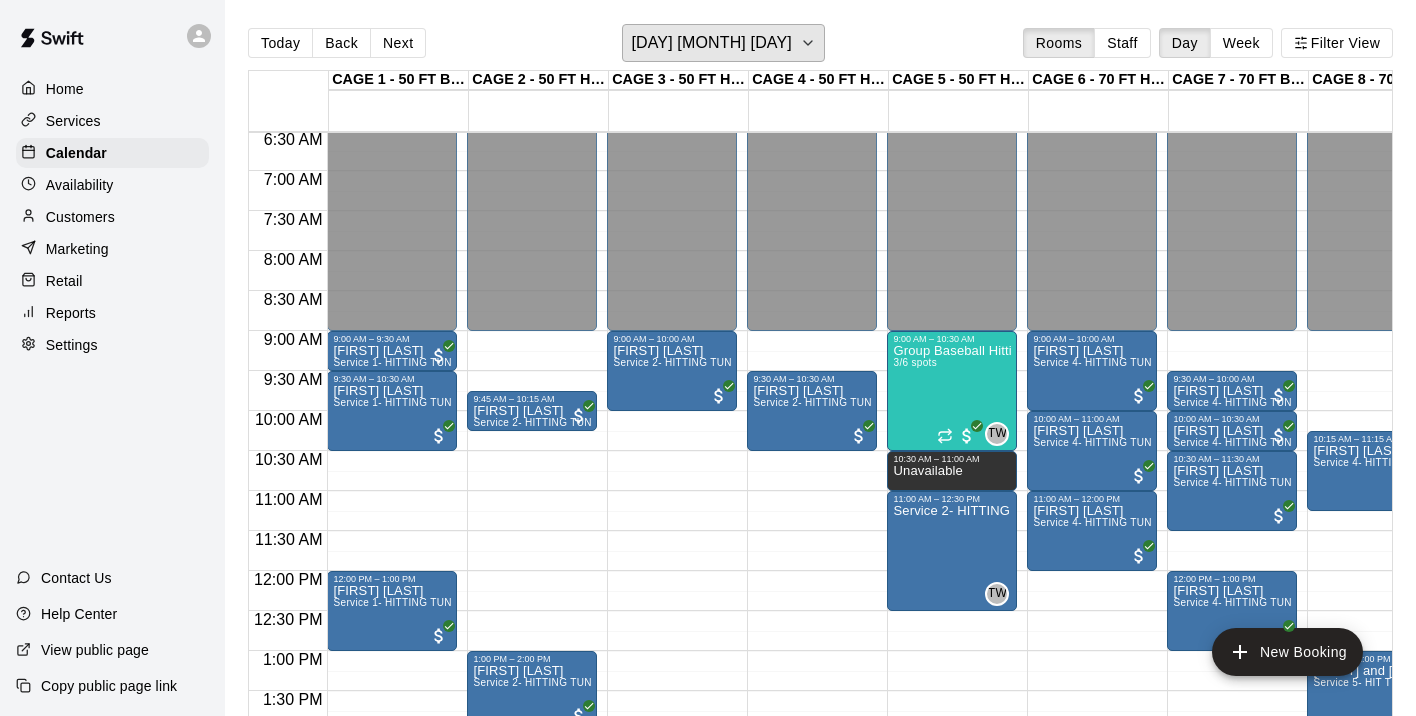 scroll, scrollTop: 484, scrollLeft: 0, axis: vertical 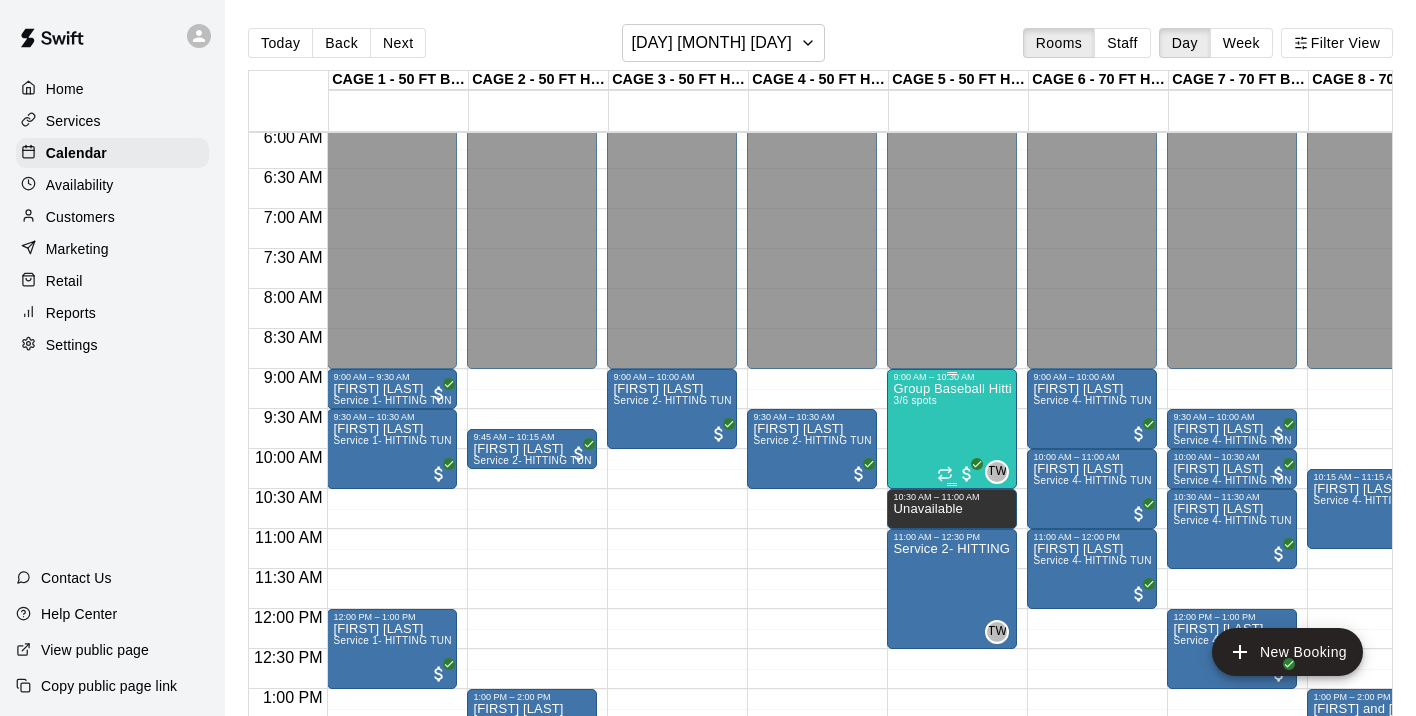 click on "Group Baseball Hitting Class - Session 1 3/6 spots" at bounding box center (952, 740) 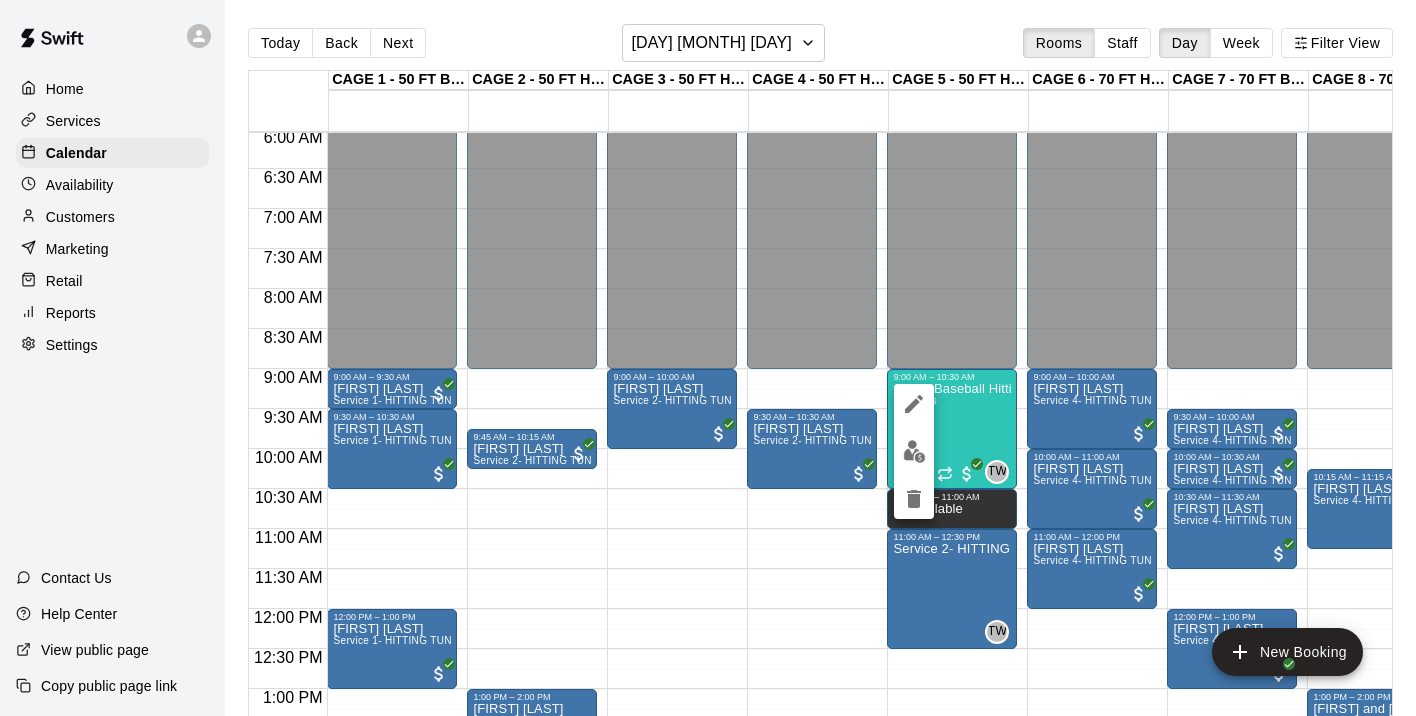 click at bounding box center (914, 451) 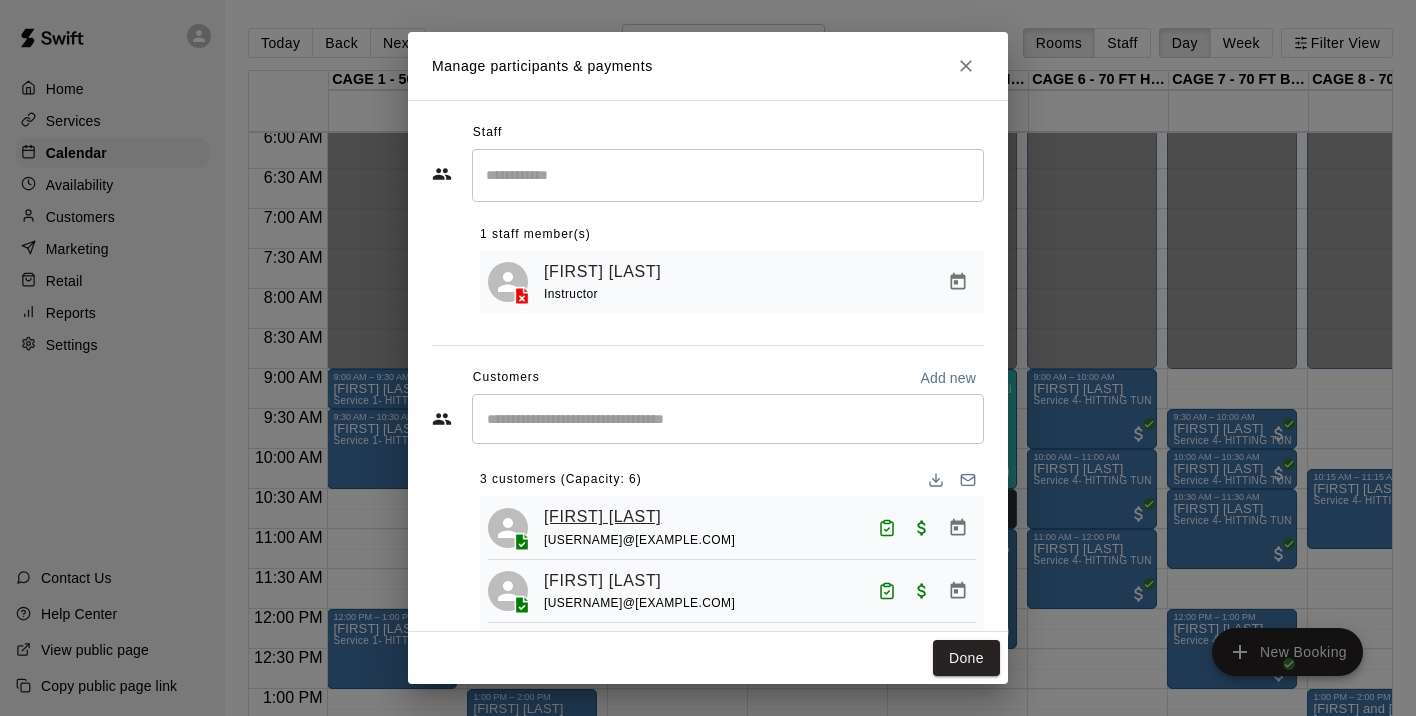 click on "Jacob Gasowski" at bounding box center (602, 517) 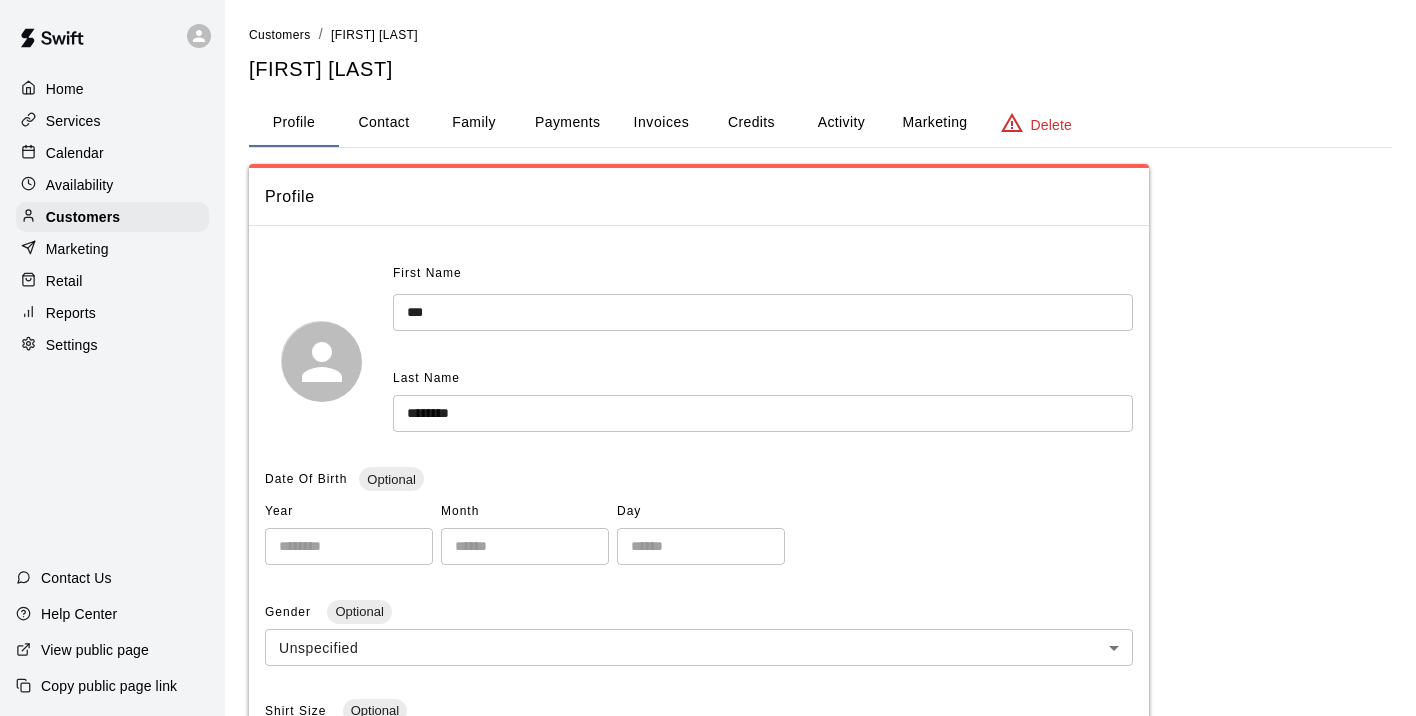 click on "Payments" at bounding box center (567, 123) 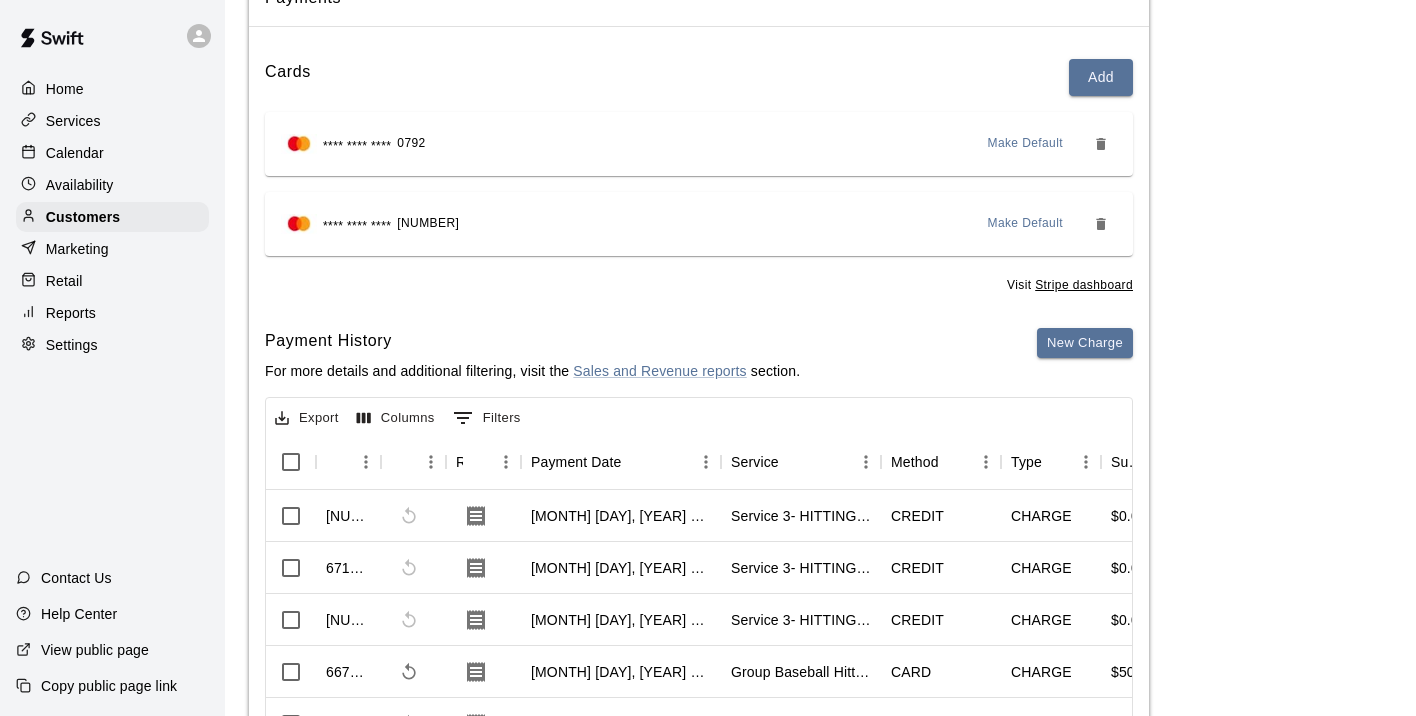 scroll, scrollTop: 202, scrollLeft: 0, axis: vertical 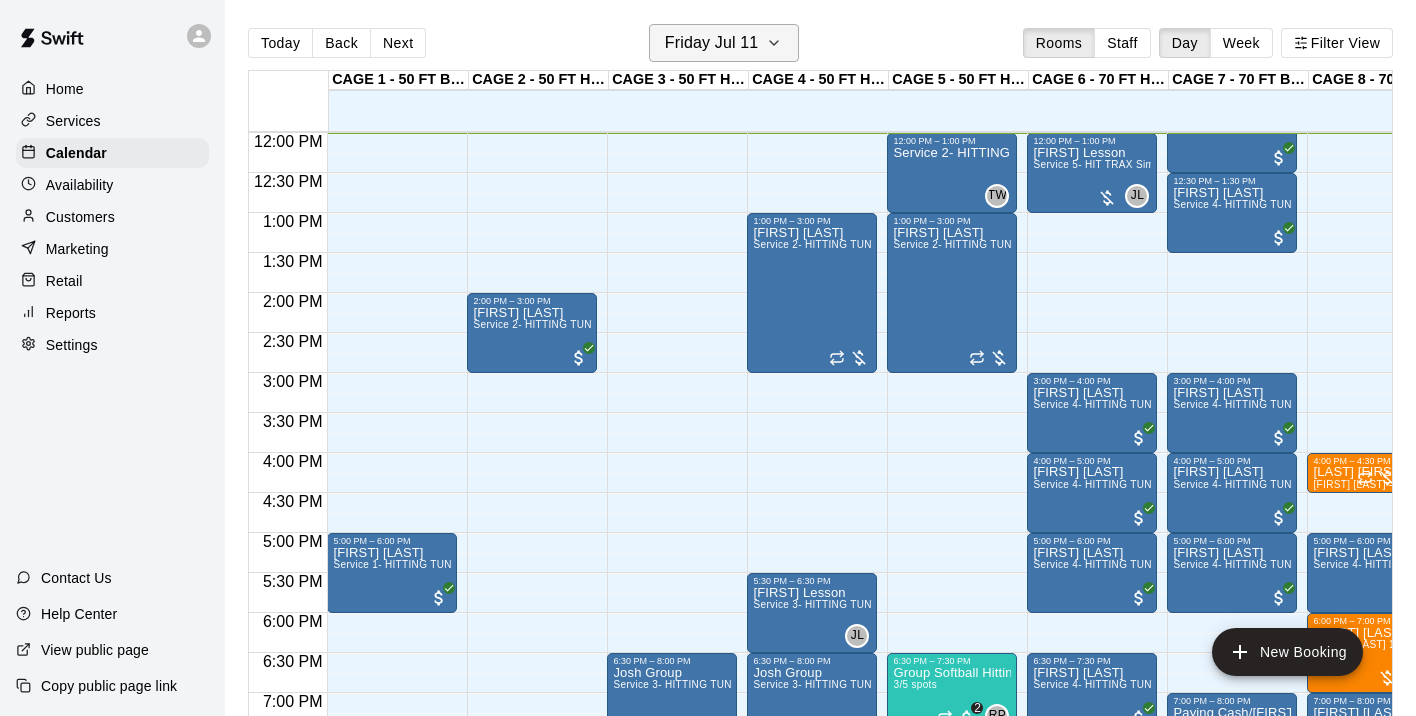 click on "Friday Jul 11" at bounding box center [712, 43] 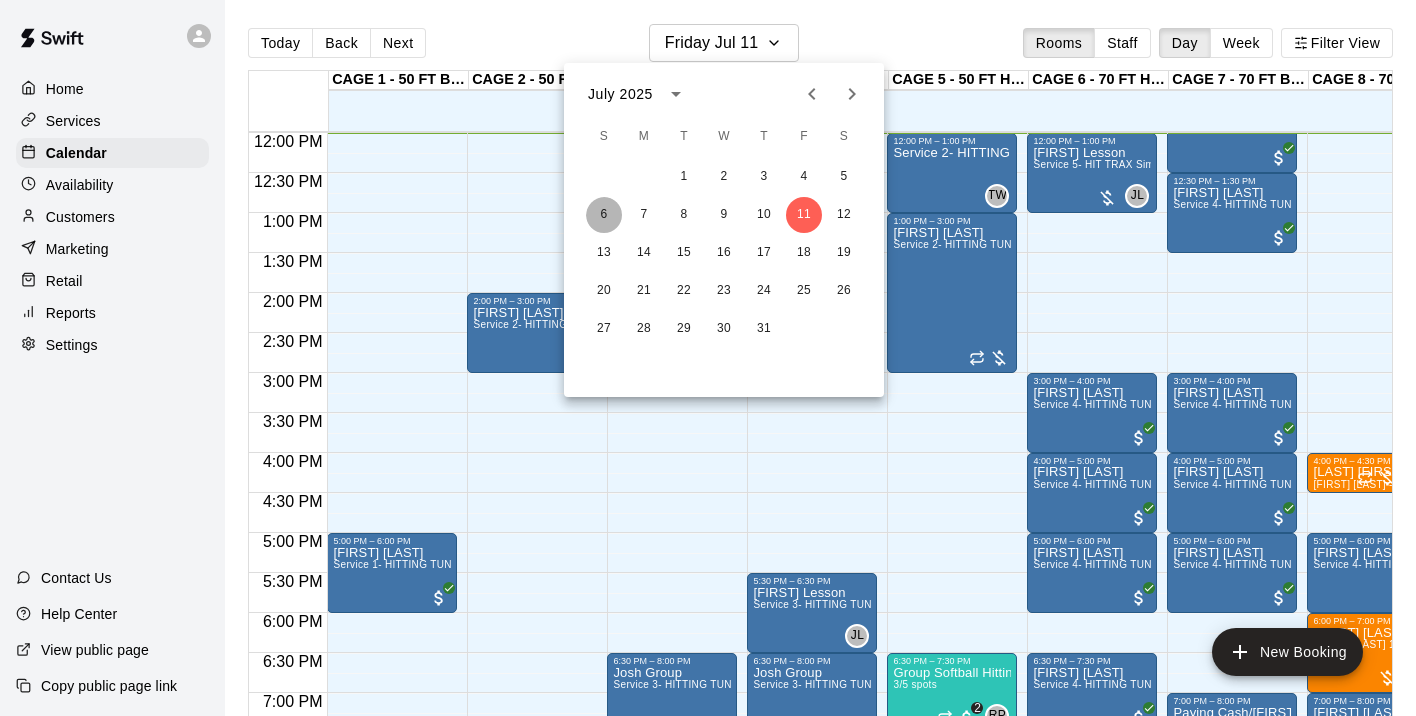 click on "6" at bounding box center (604, 215) 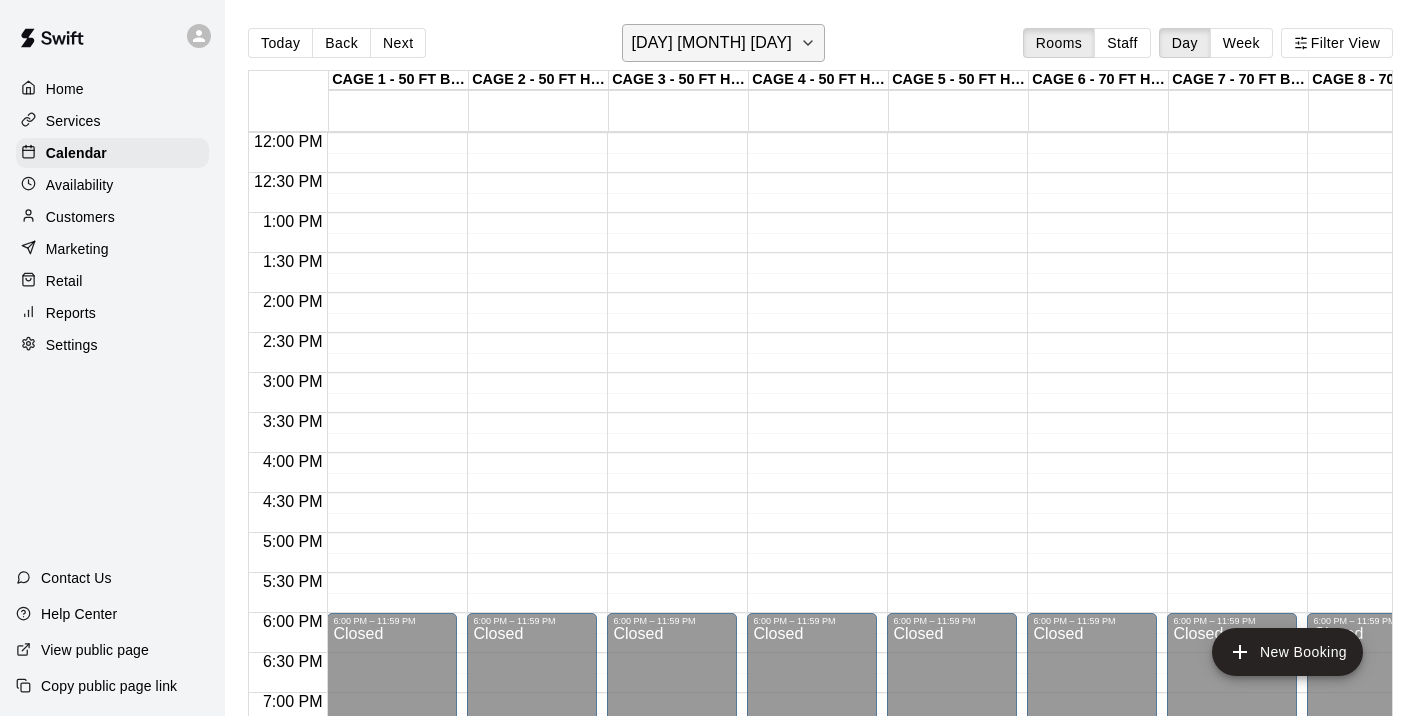 click on "Sunday Jul 06" at bounding box center (711, 43) 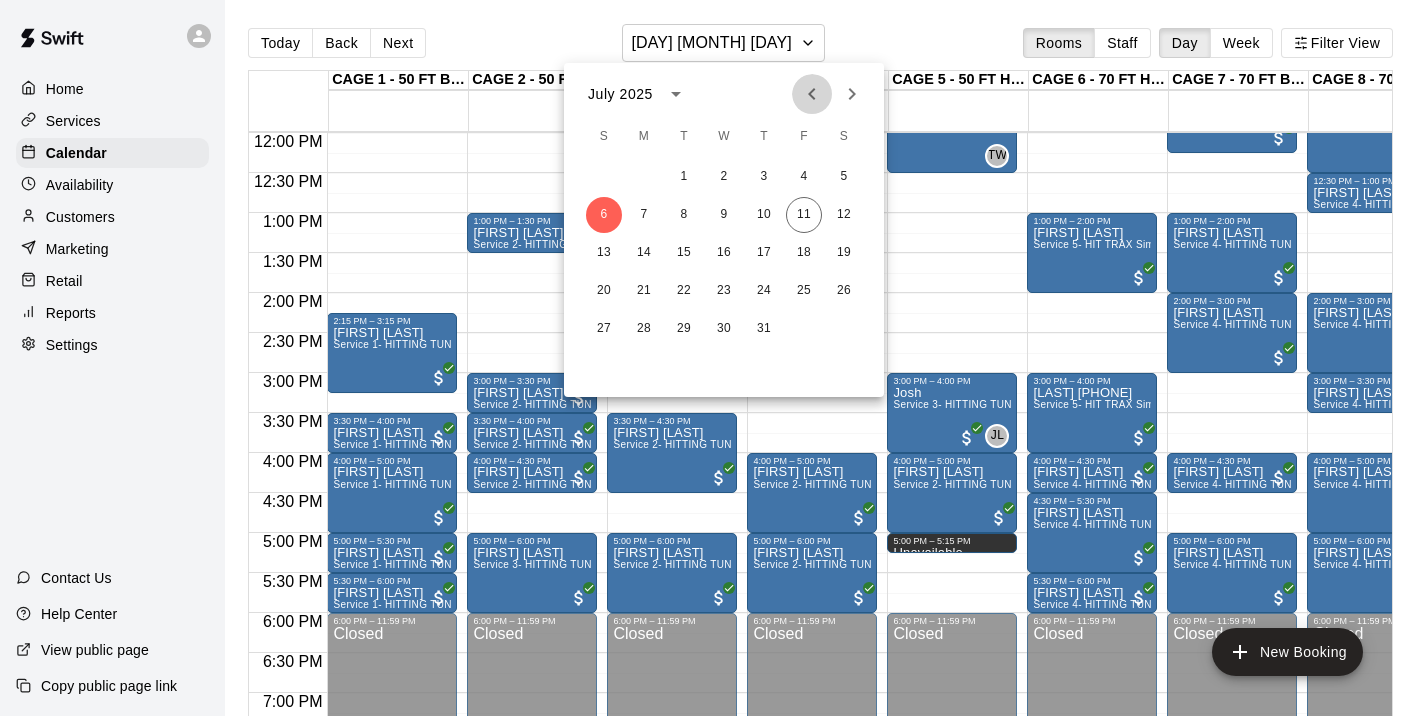 click 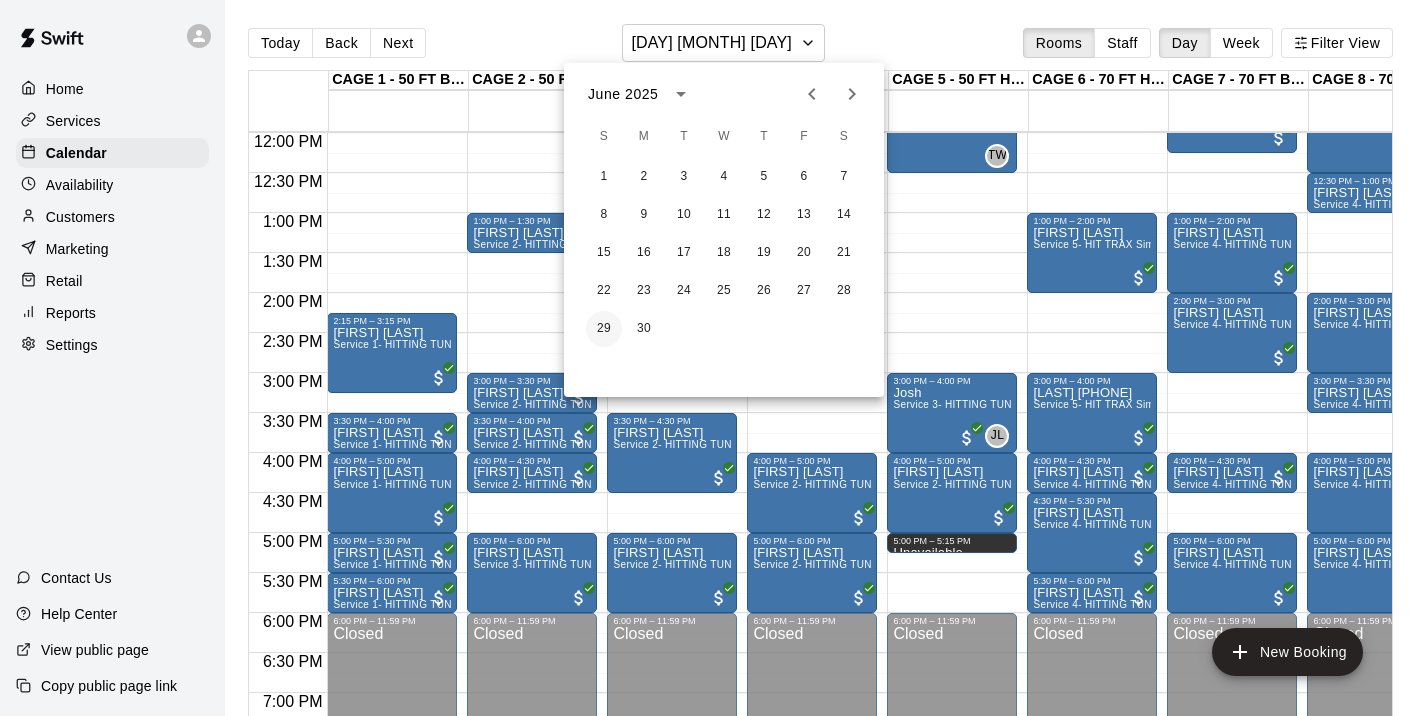 click on "29" at bounding box center (604, 329) 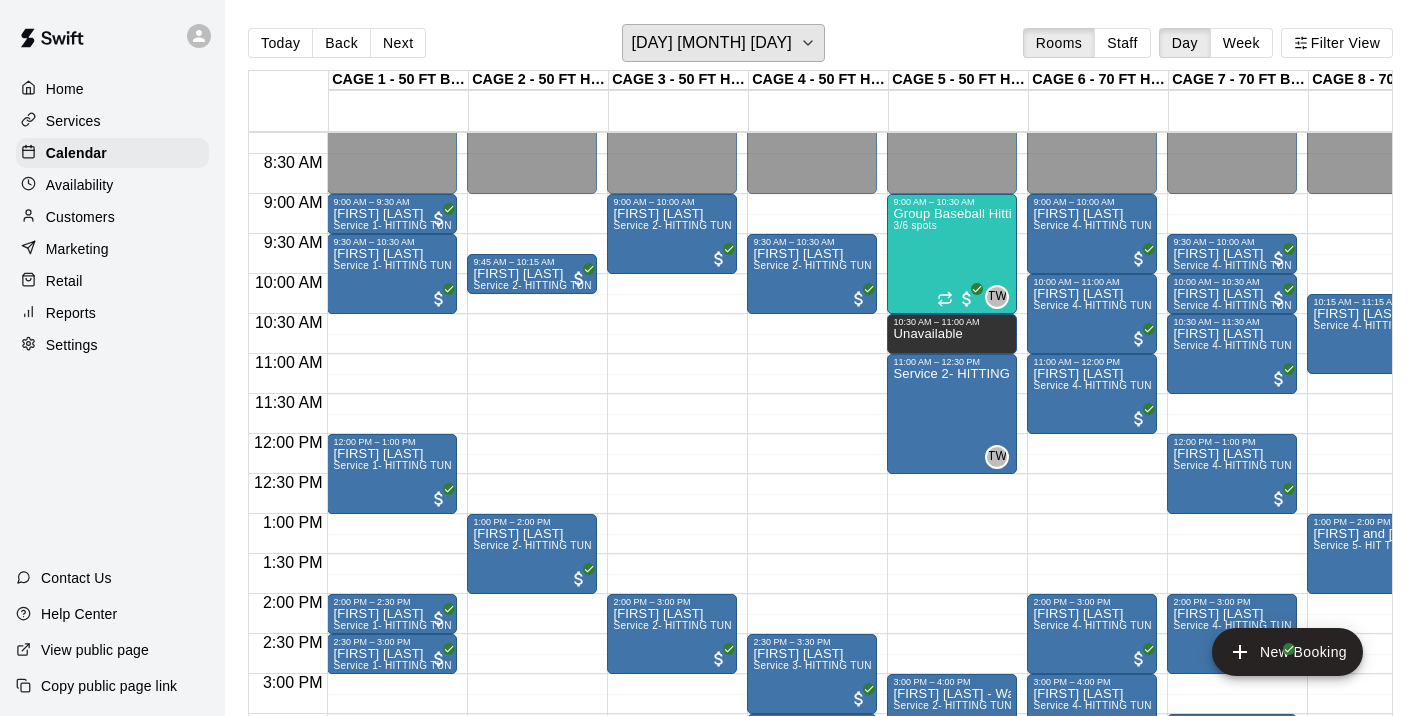 scroll, scrollTop: 571, scrollLeft: 0, axis: vertical 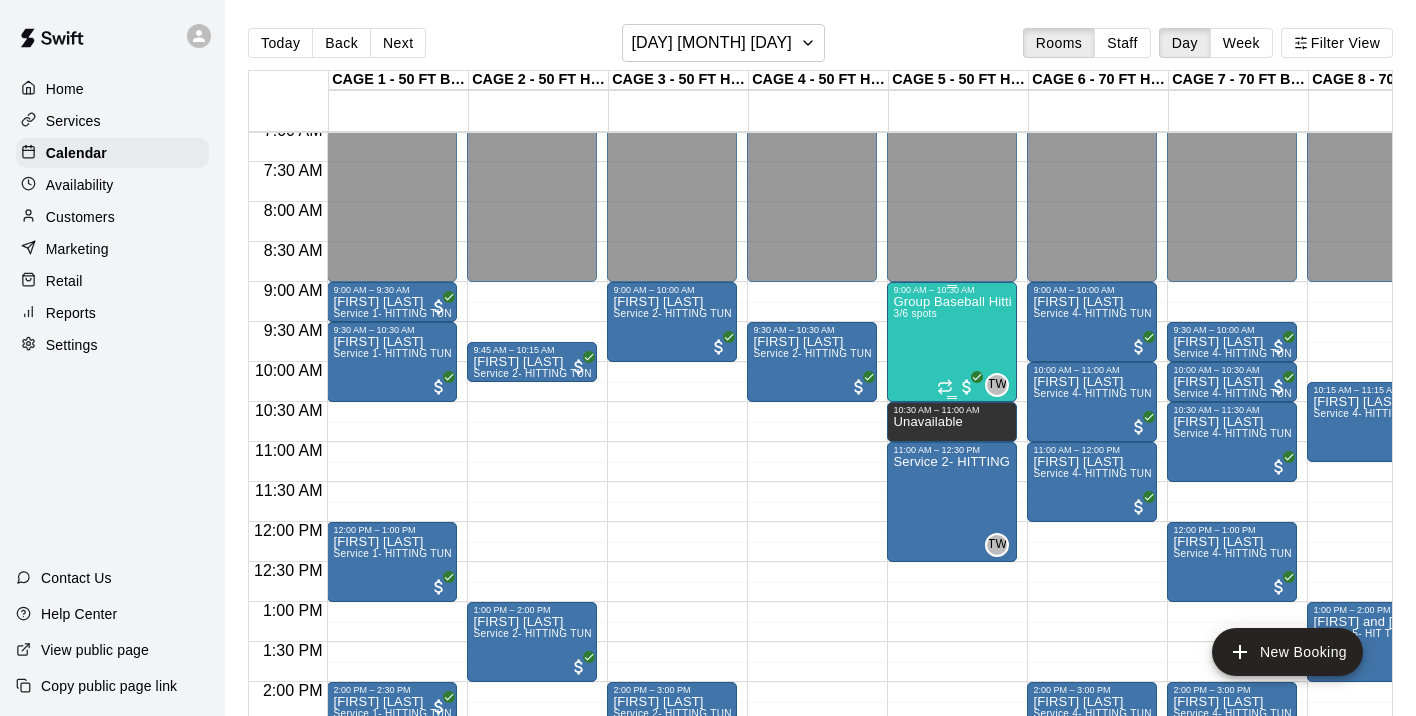 click on "Group Baseball Hitting Class - Session 1 3/6 spots" at bounding box center (952, 653) 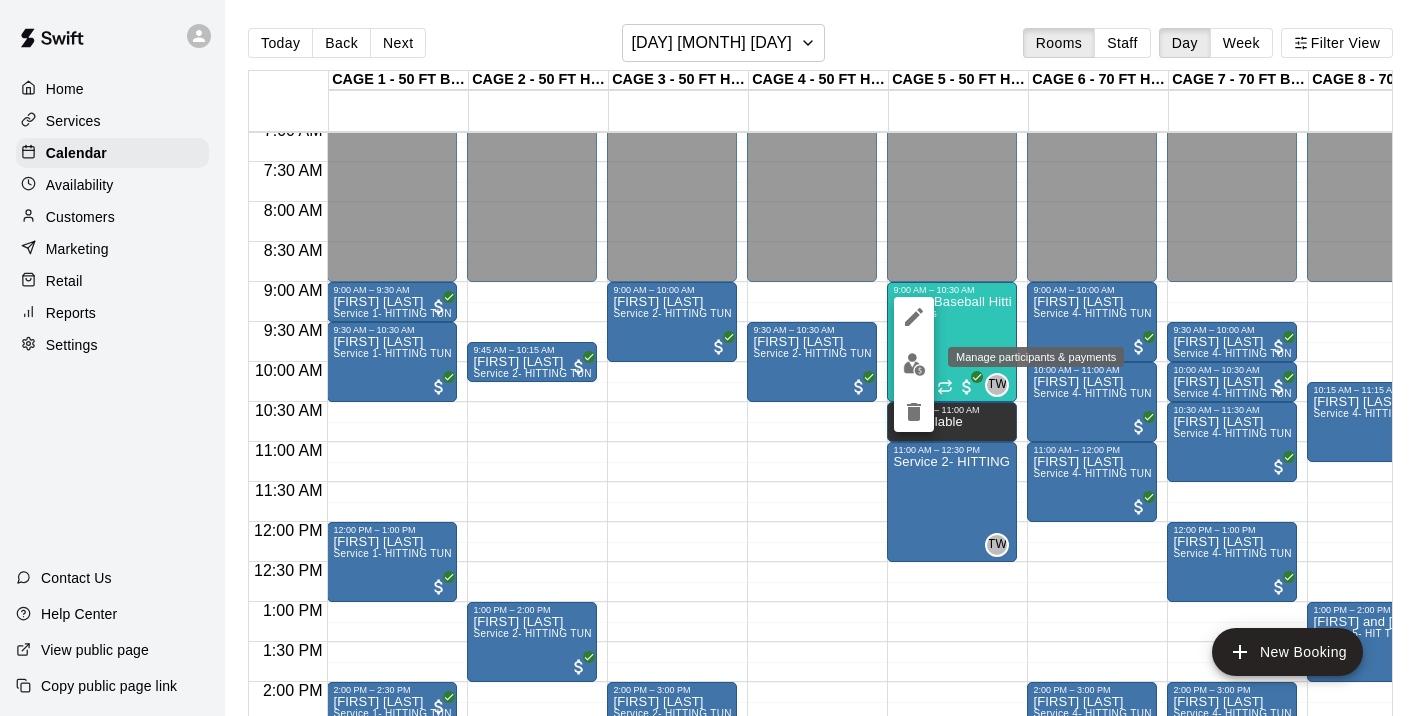 click at bounding box center (914, 364) 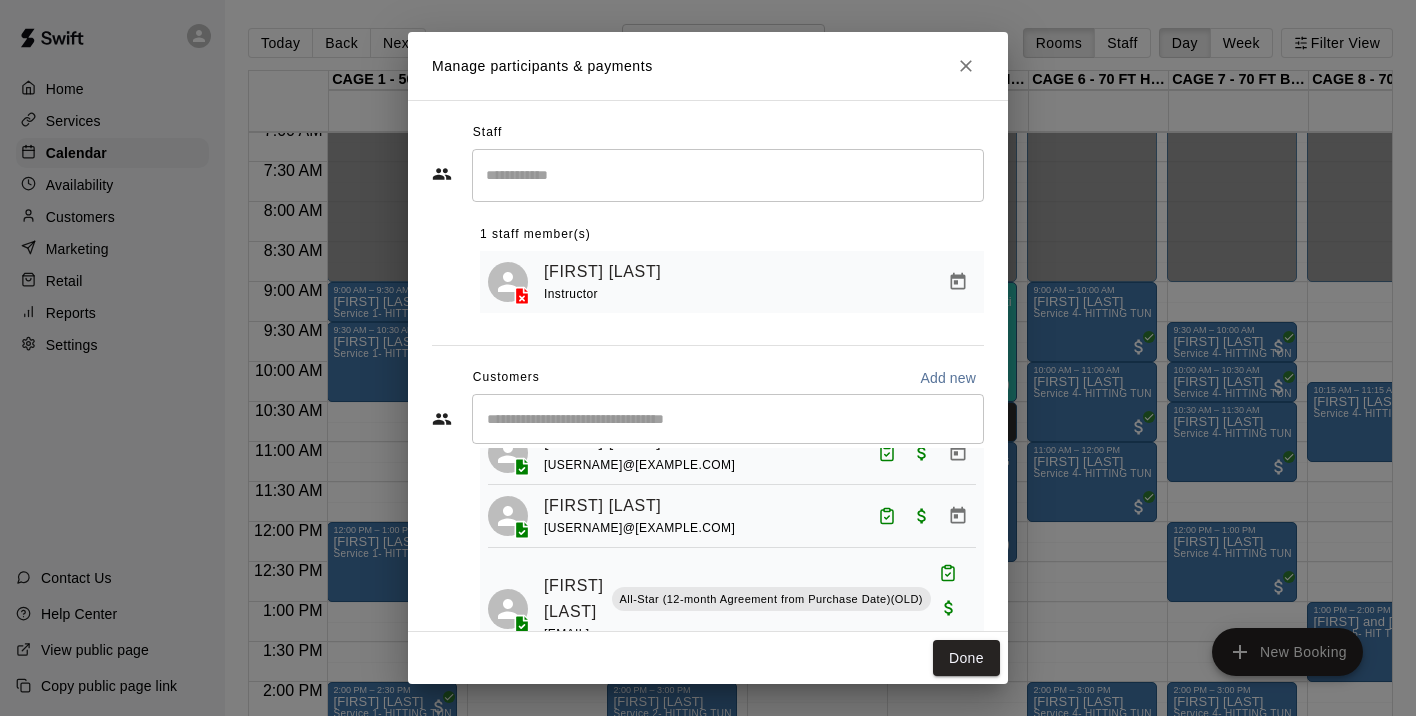 scroll, scrollTop: 100, scrollLeft: 0, axis: vertical 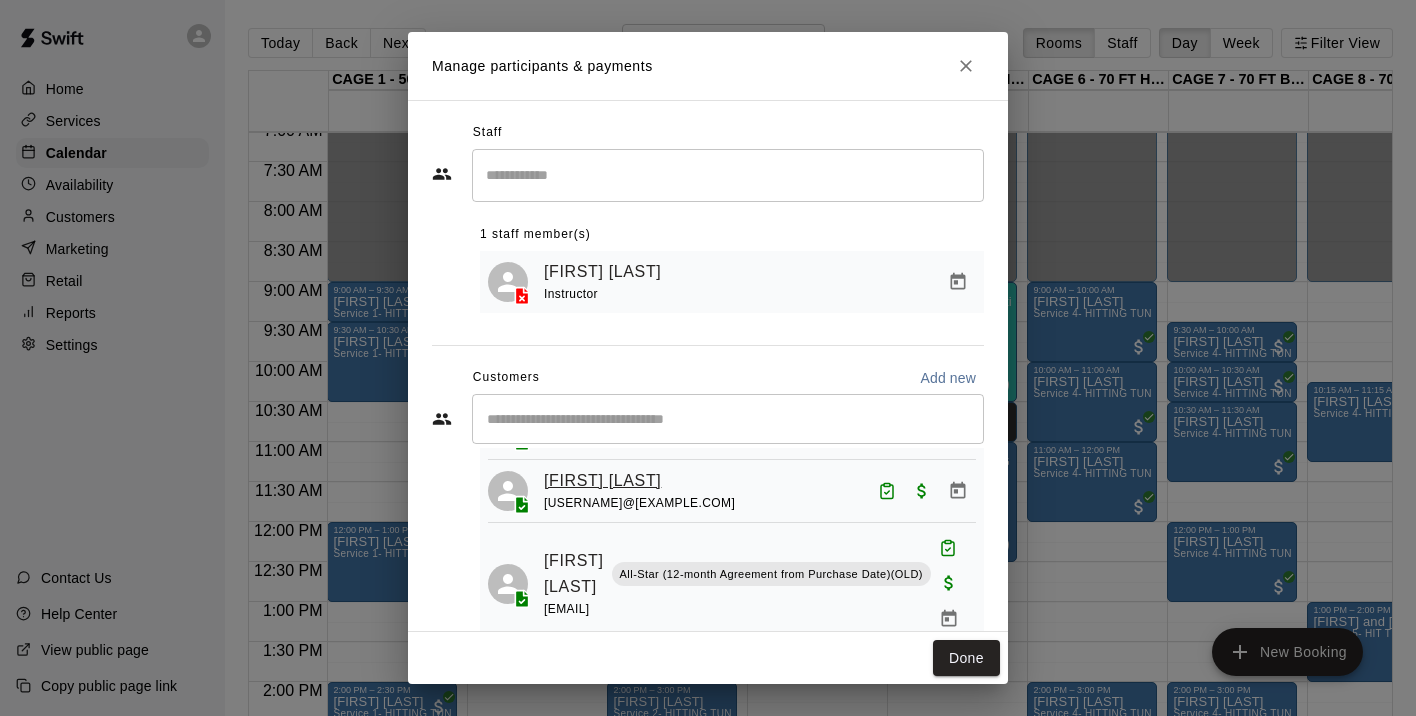 click on "Marcus Aspa" at bounding box center [602, 481] 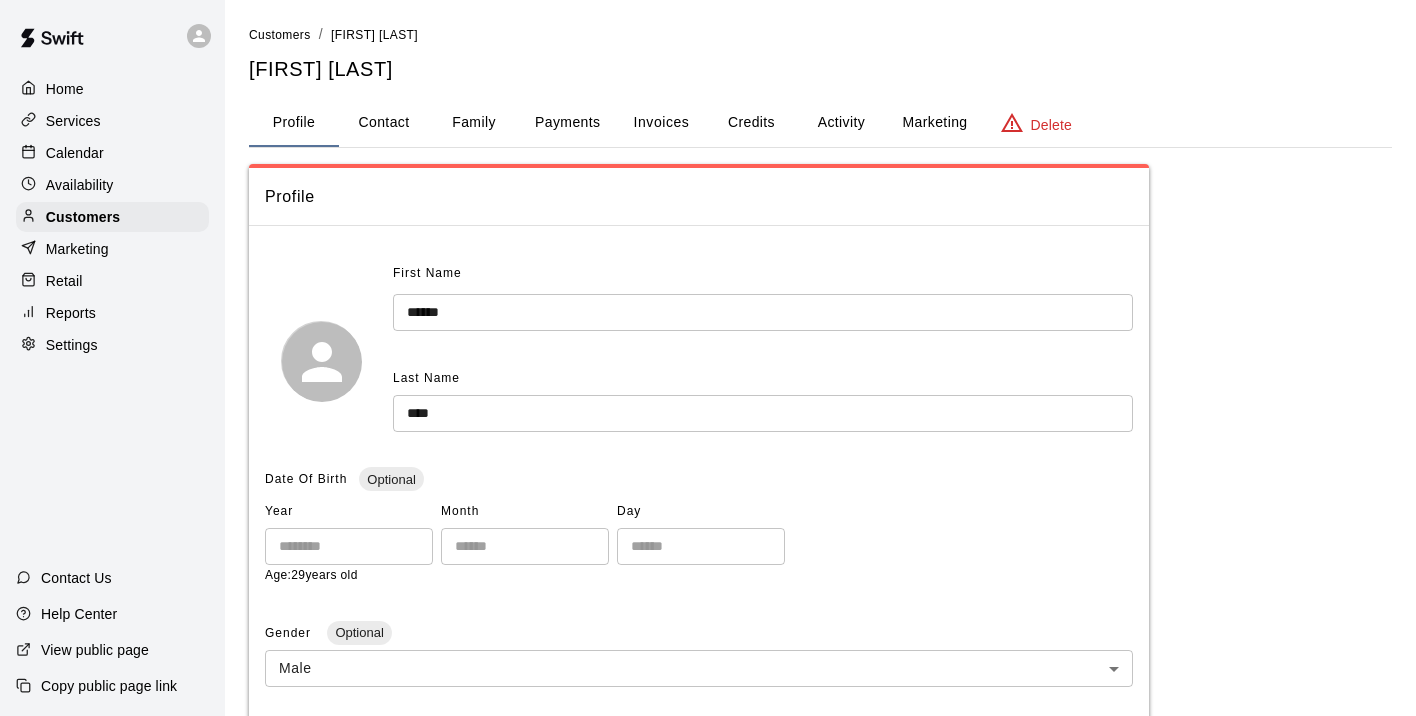scroll, scrollTop: 0, scrollLeft: 0, axis: both 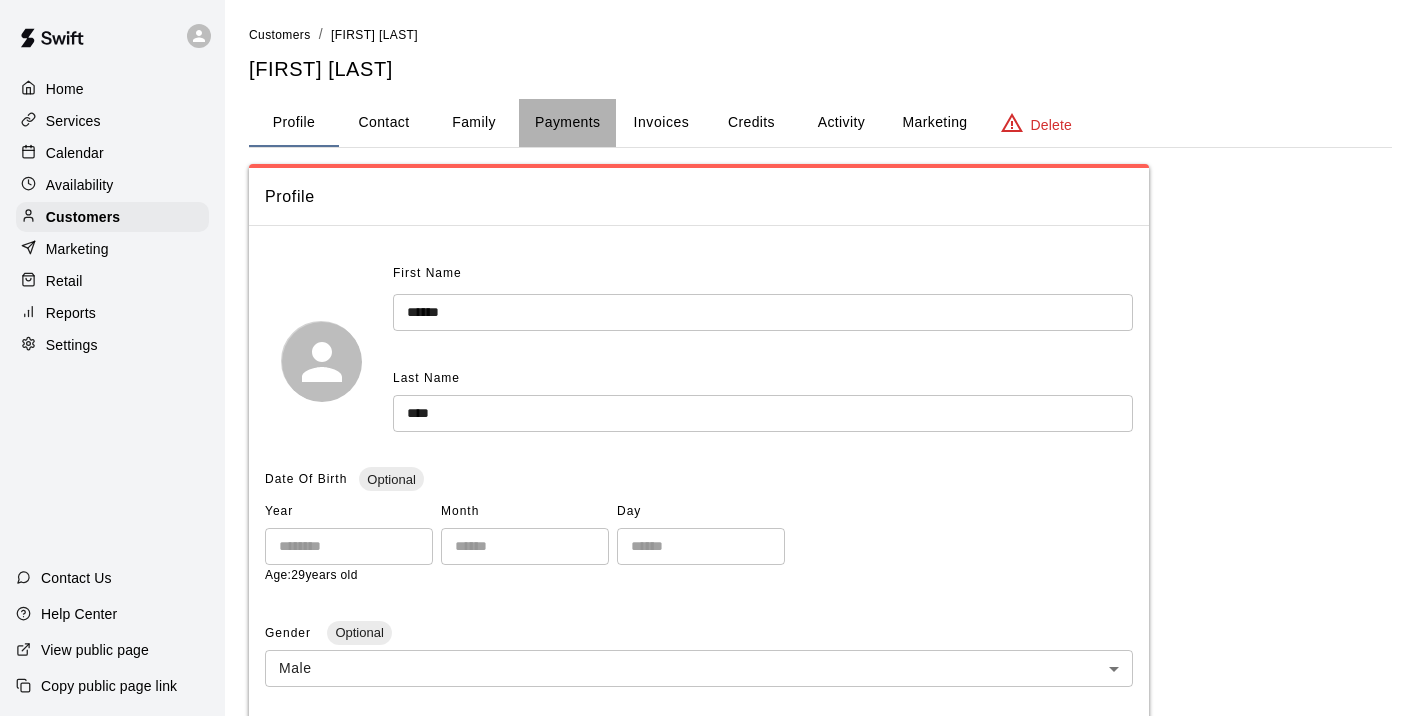 click on "Payments" at bounding box center (567, 123) 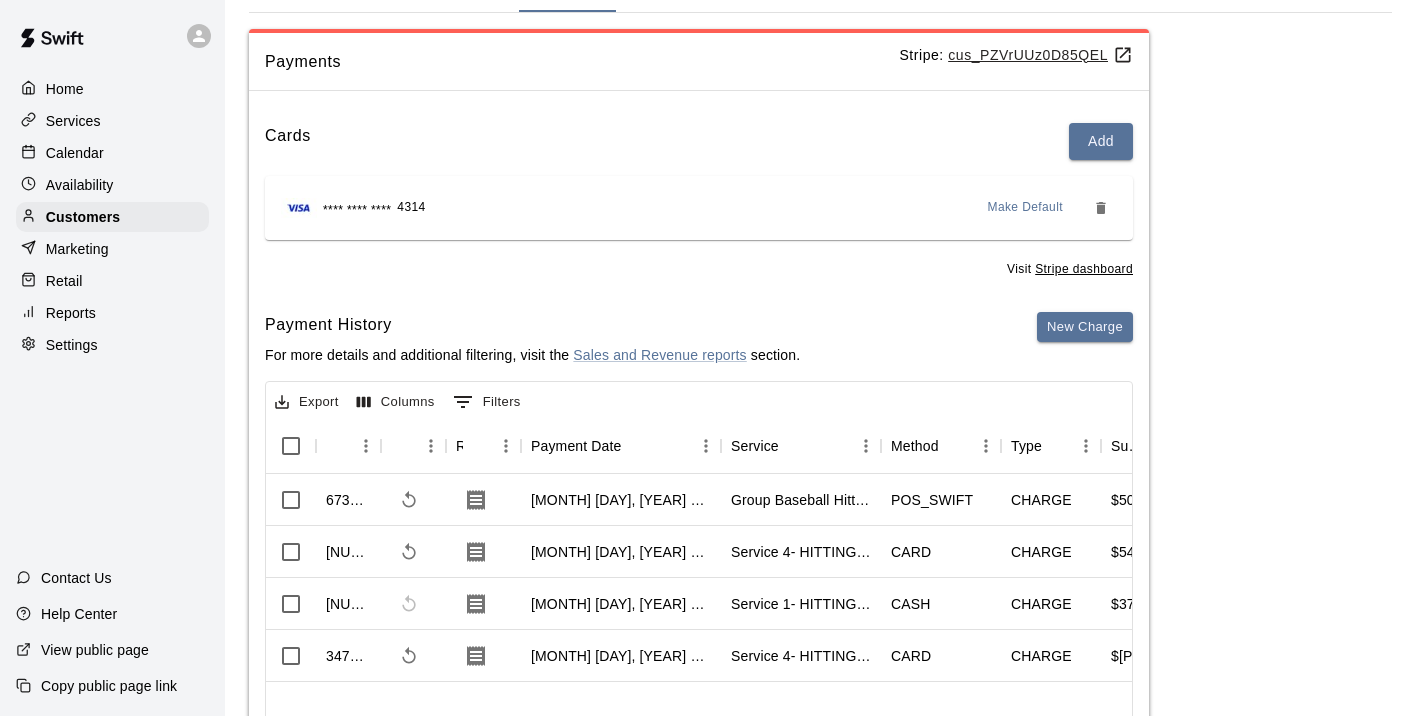scroll, scrollTop: 147, scrollLeft: 0, axis: vertical 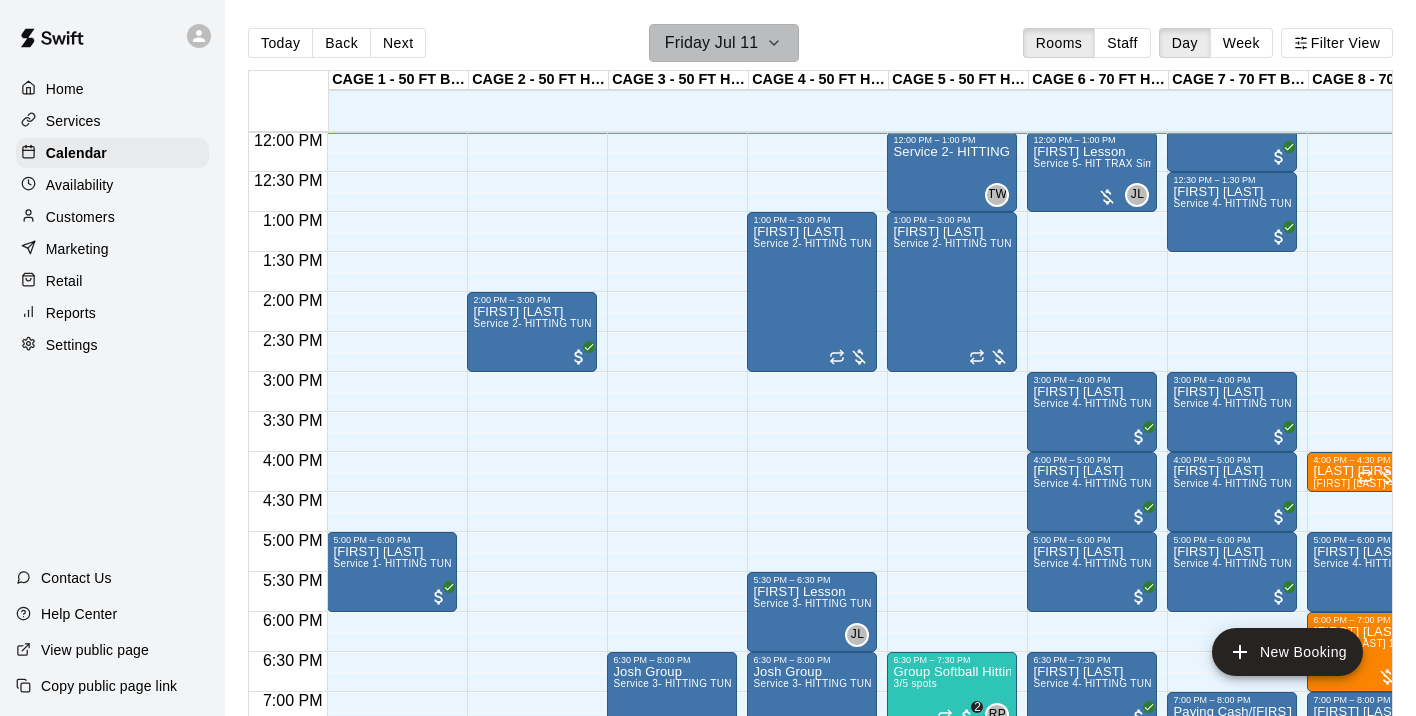 click on "Friday Jul 11" at bounding box center [712, 43] 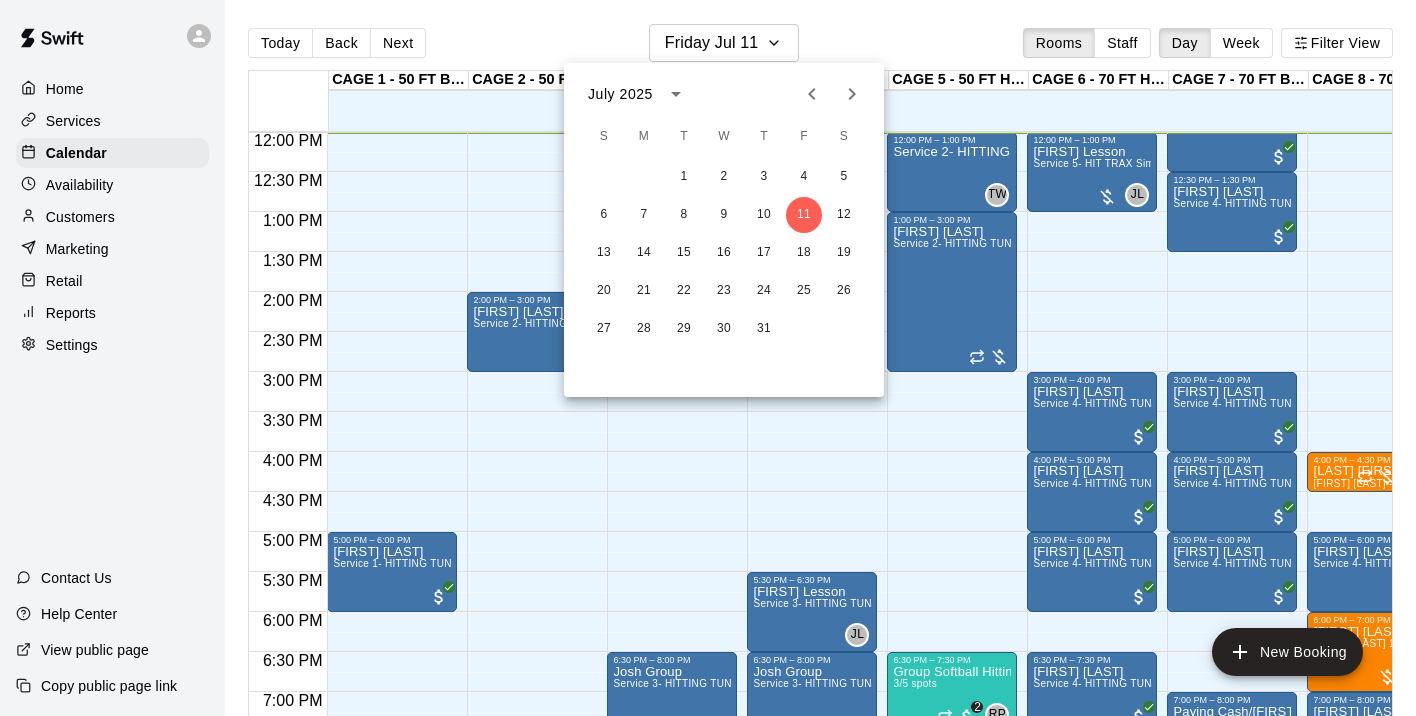 click 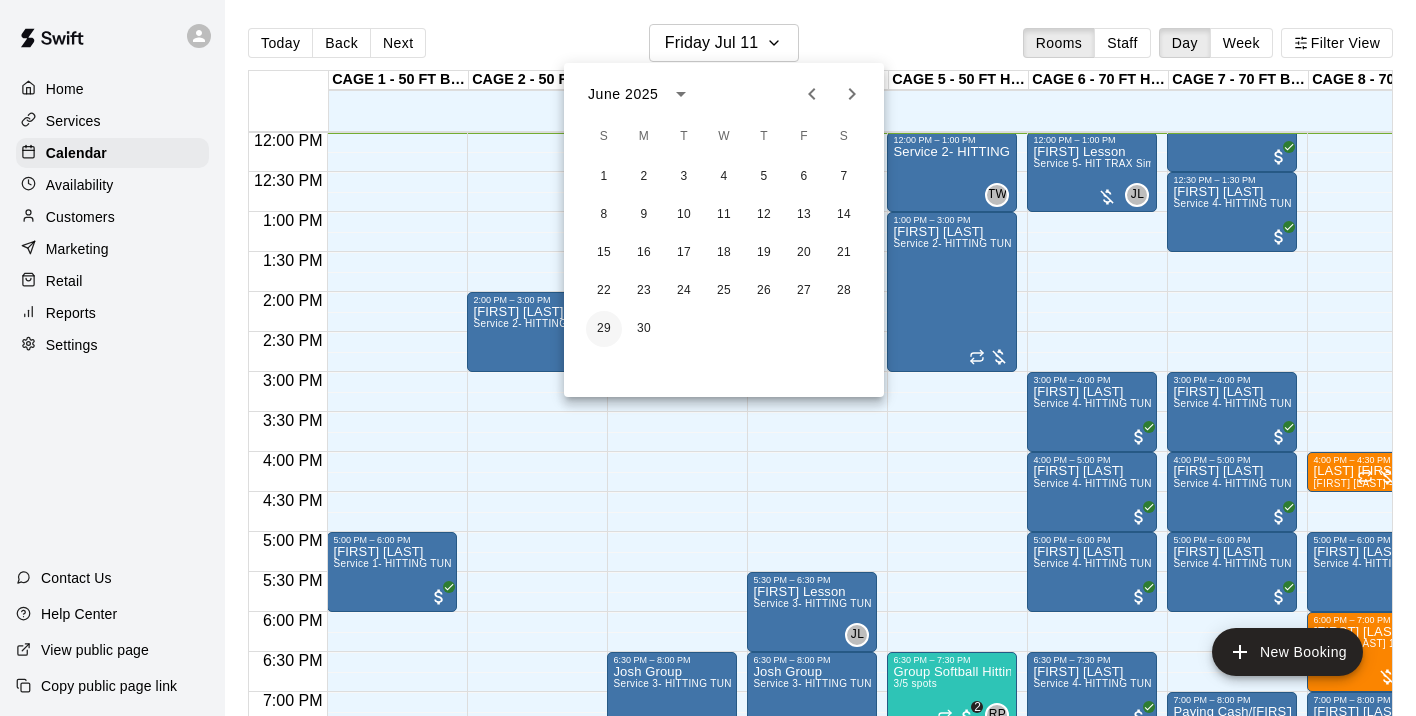 click on "29" at bounding box center (604, 329) 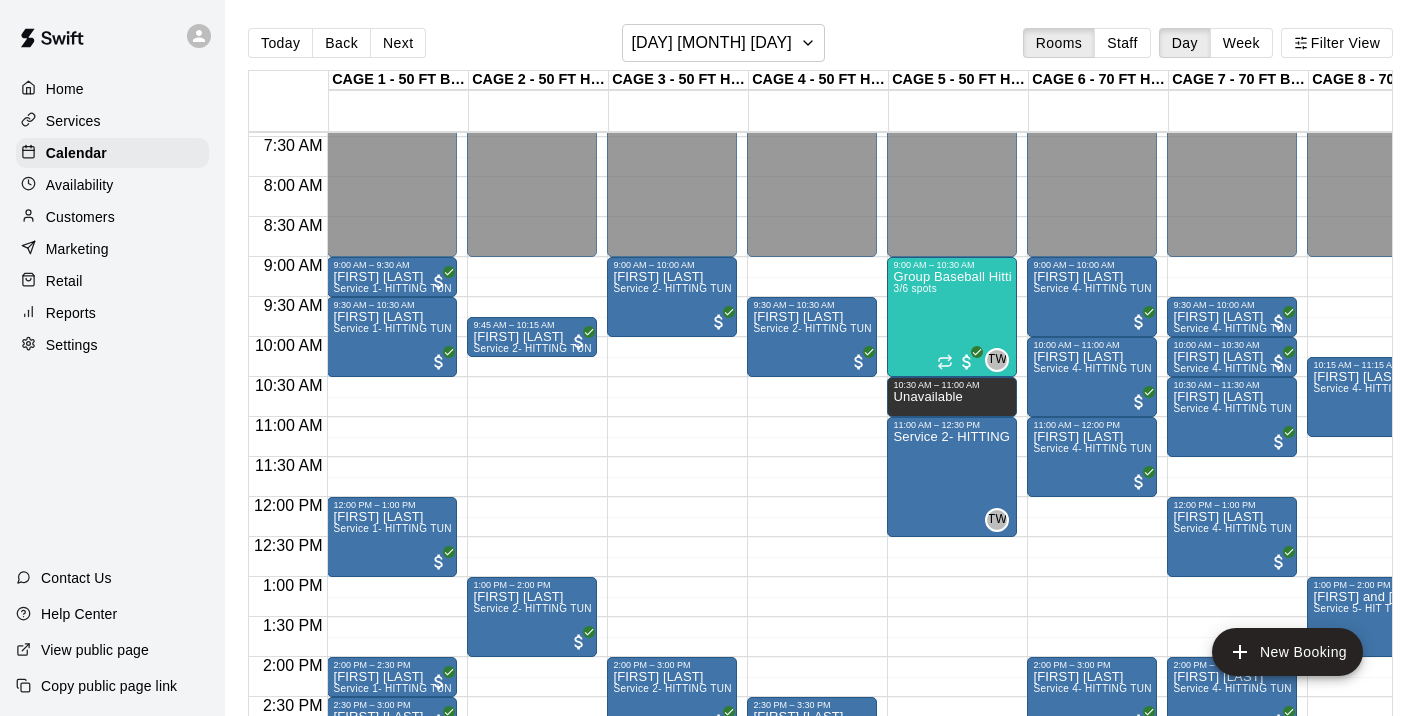 scroll, scrollTop: 585, scrollLeft: 0, axis: vertical 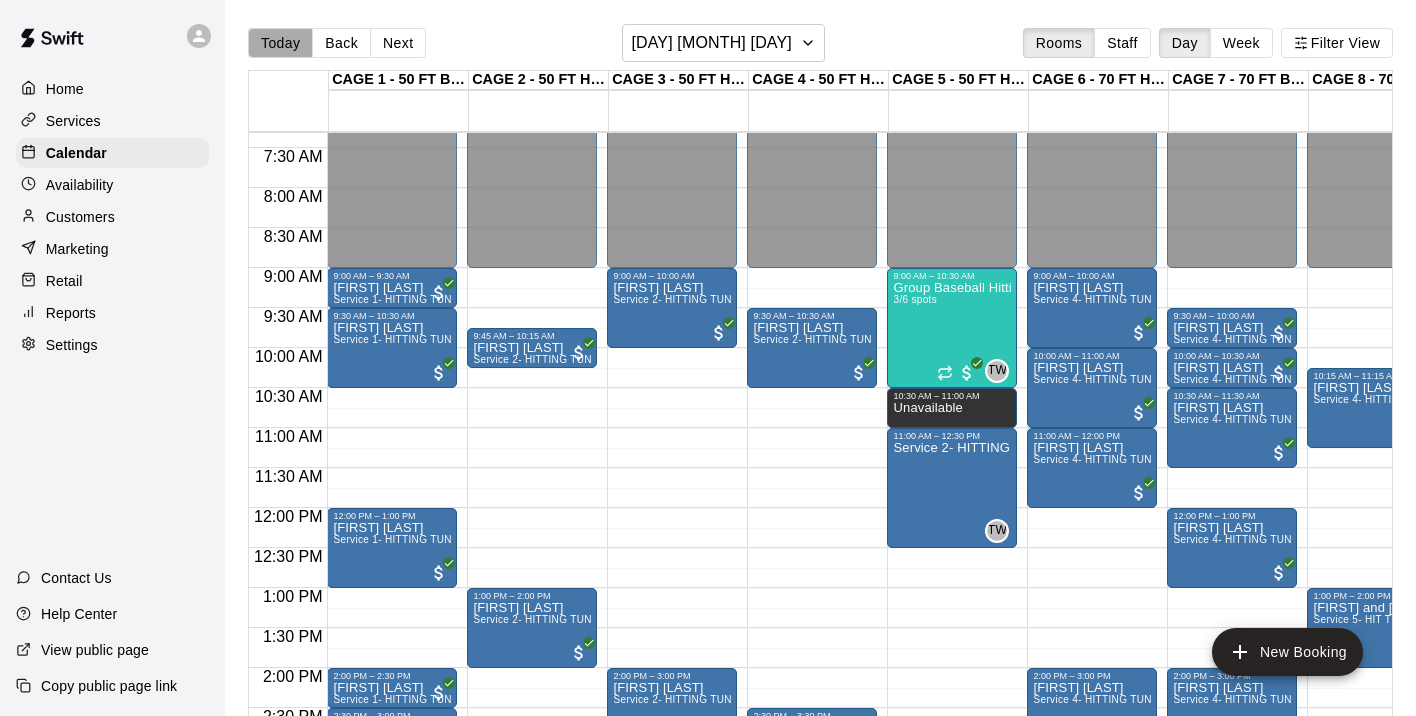 click on "Today" at bounding box center (280, 43) 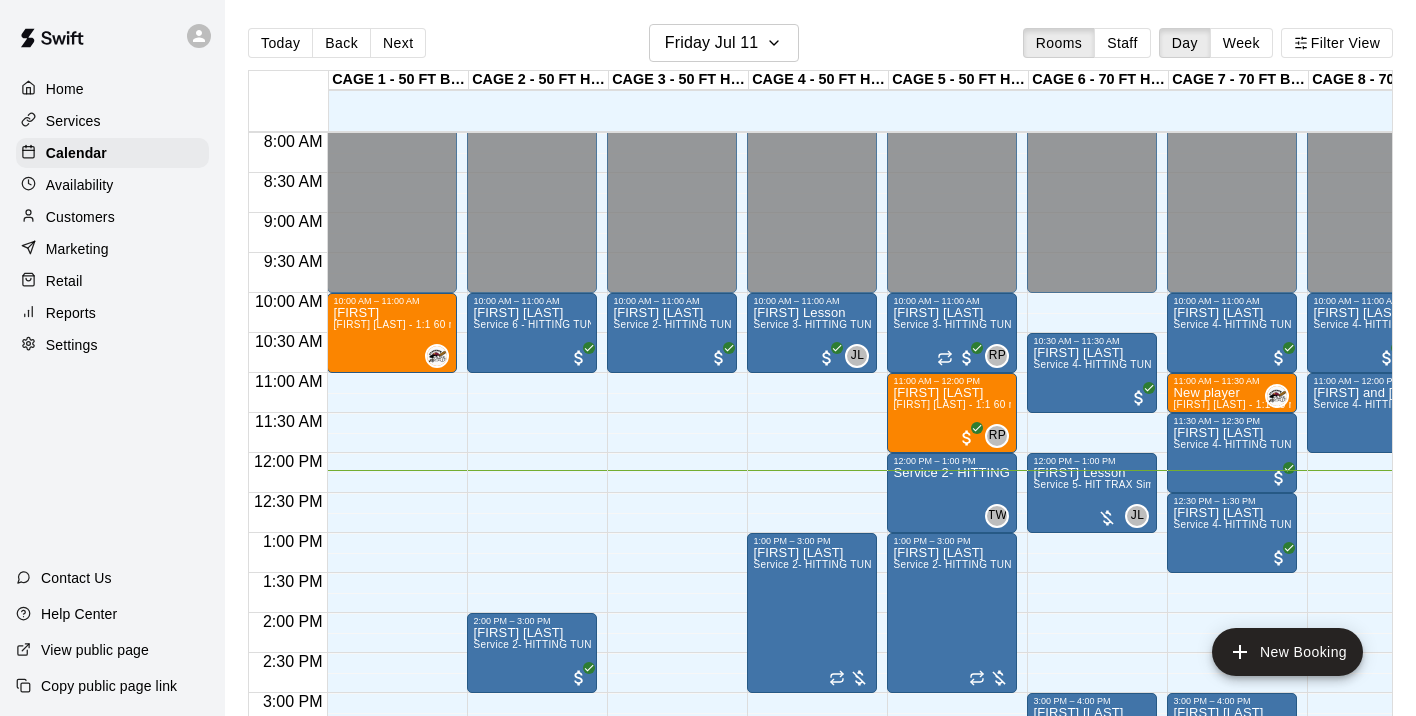 scroll, scrollTop: 691, scrollLeft: 0, axis: vertical 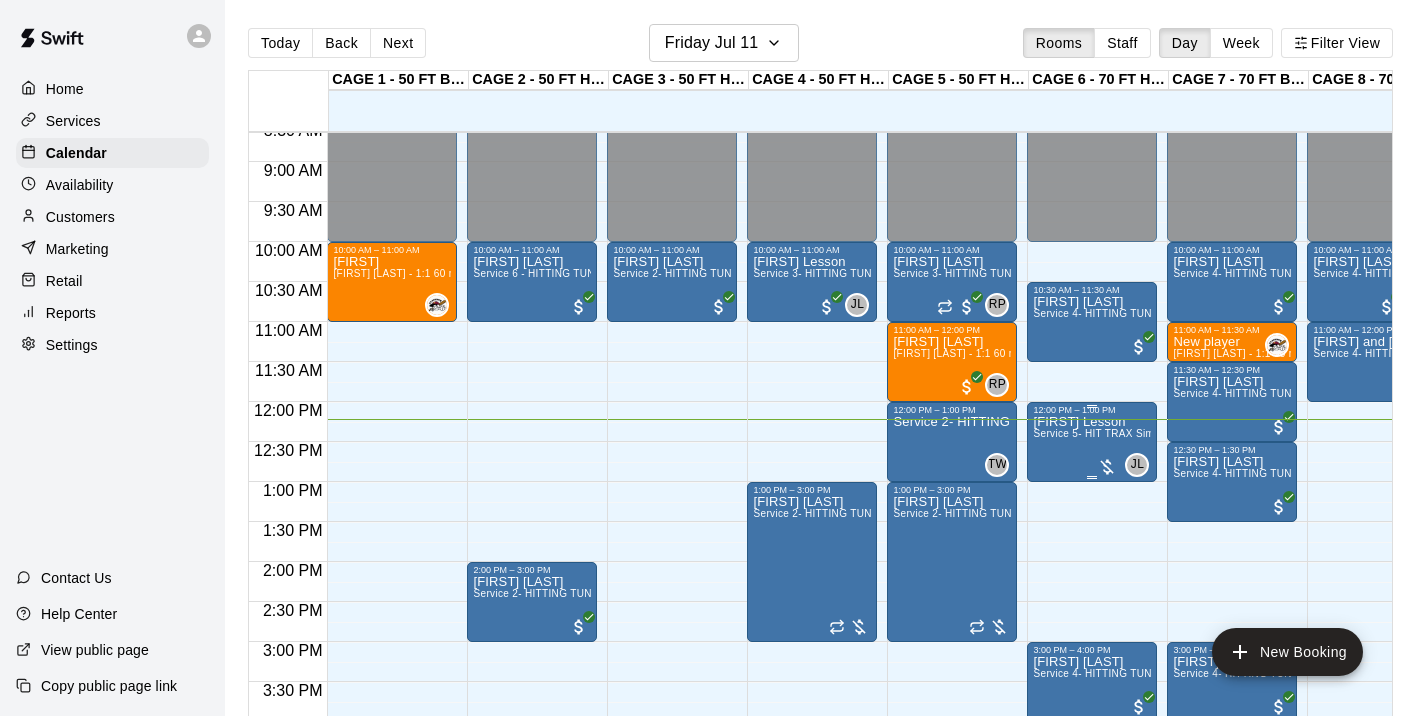 click on "Service 5- HIT TRAX Simulation Tunnel" at bounding box center (1127, 433) 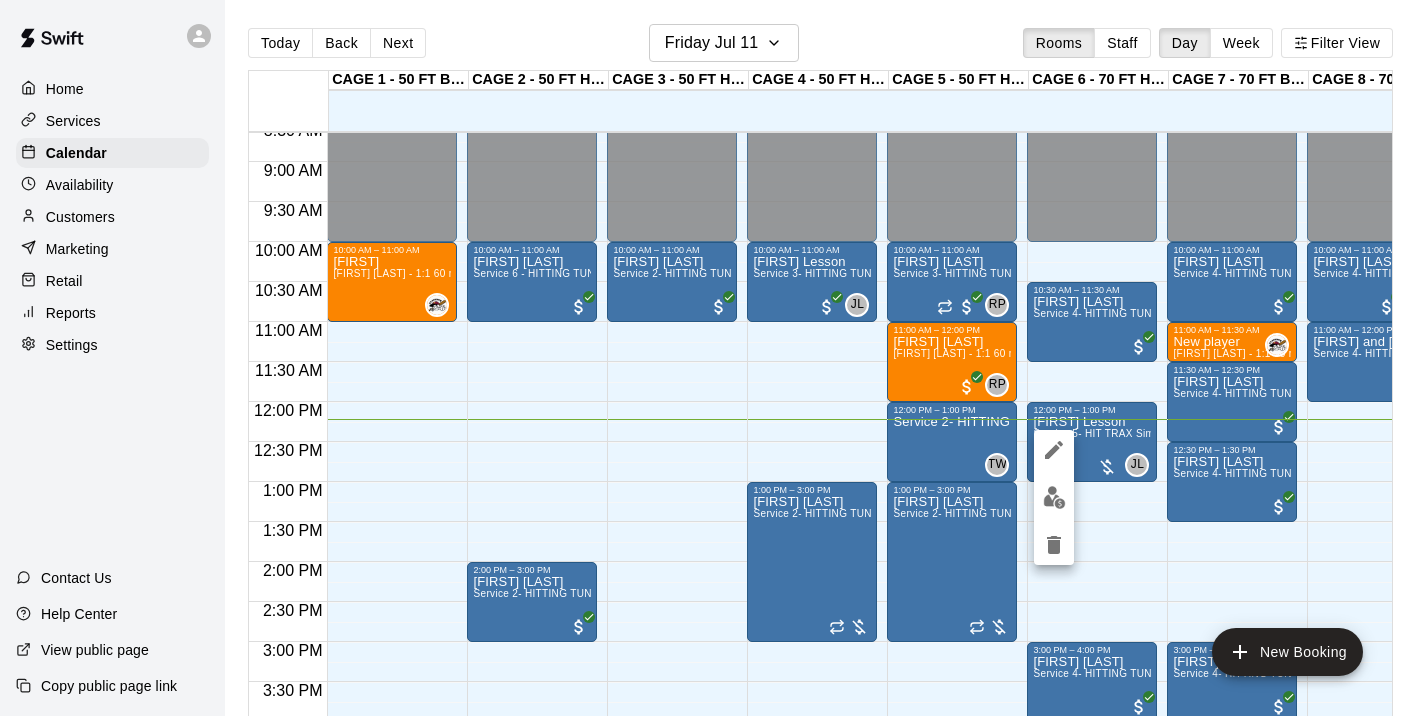 click at bounding box center [1054, 497] 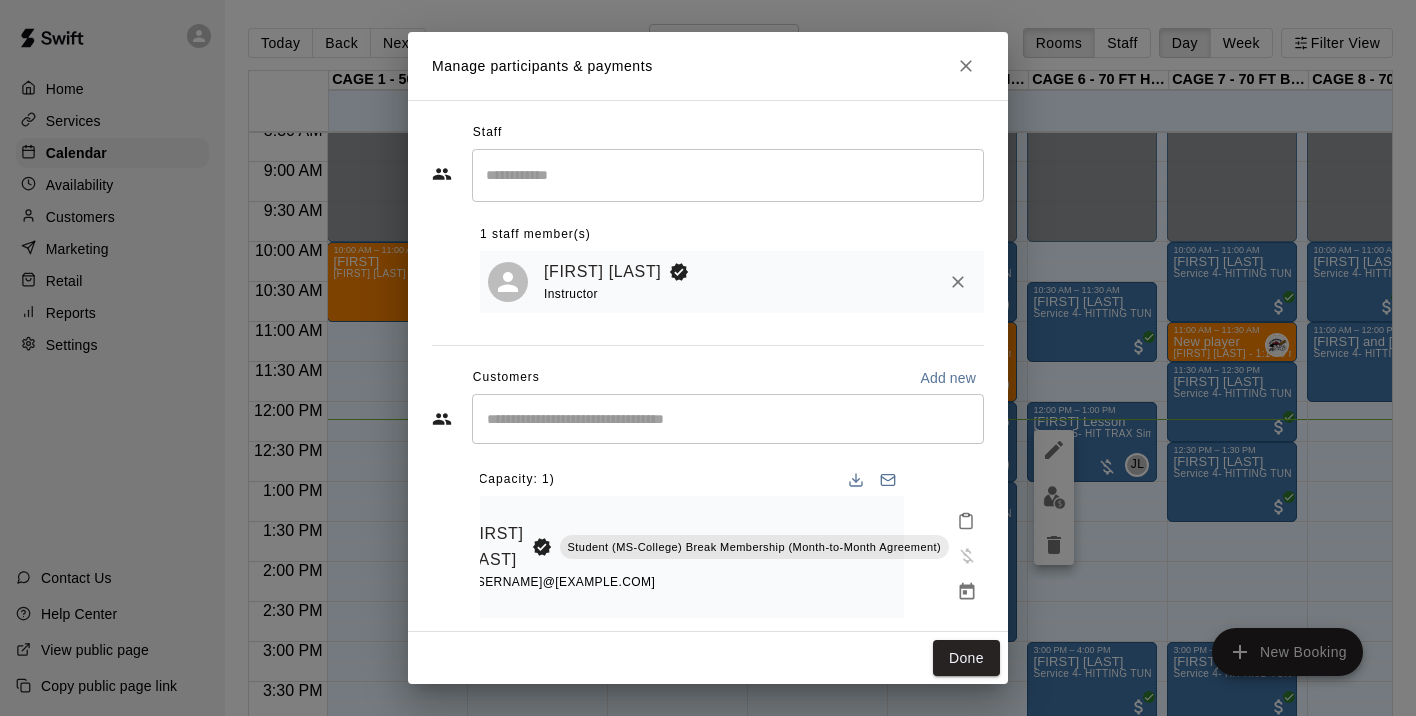scroll, scrollTop: 0, scrollLeft: 79, axis: horizontal 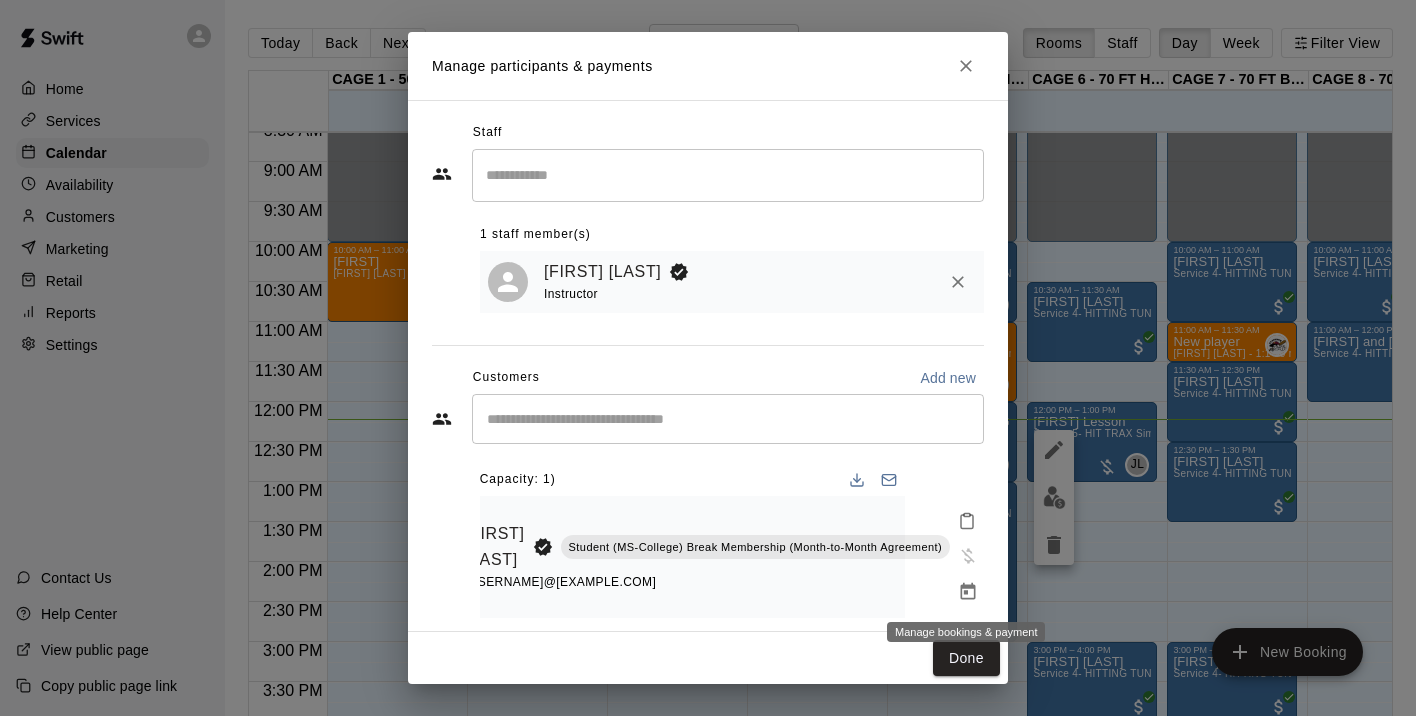 click 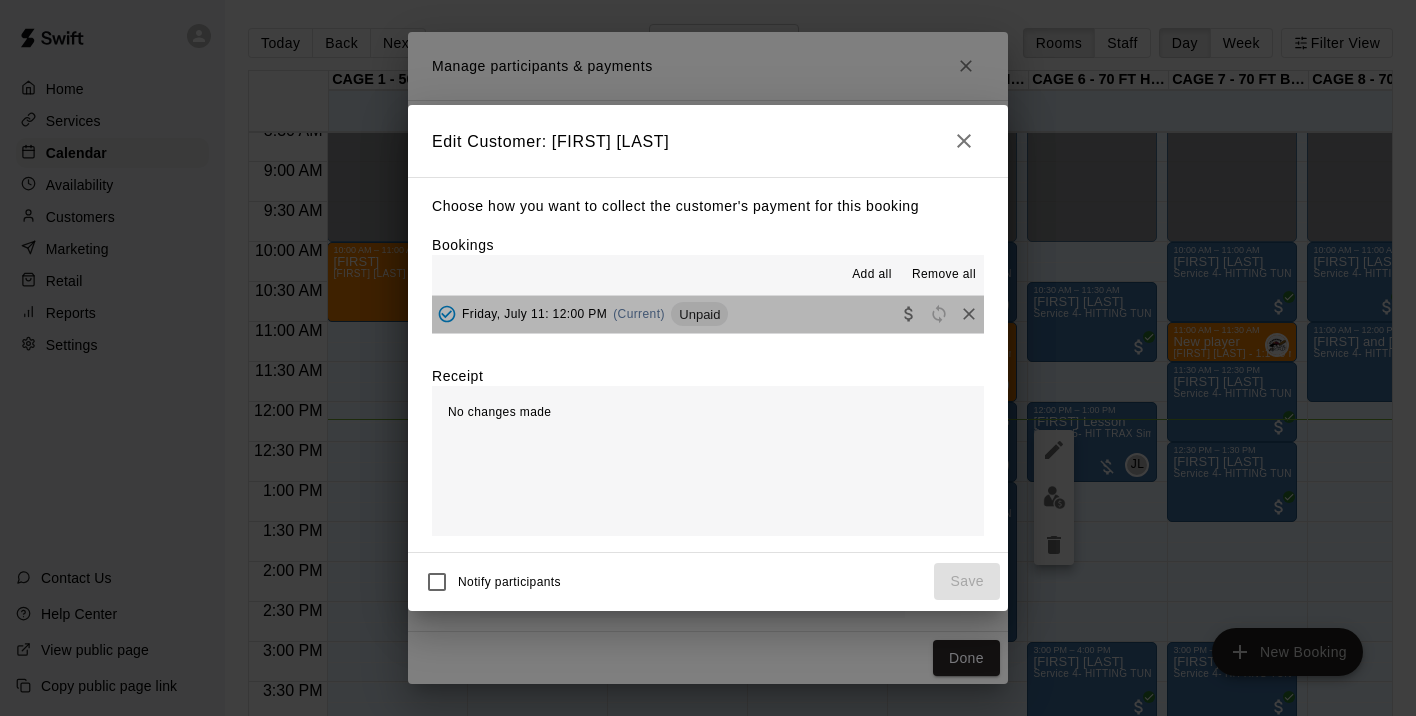 click on "Friday, July 11: 12:00 PM" at bounding box center (534, 314) 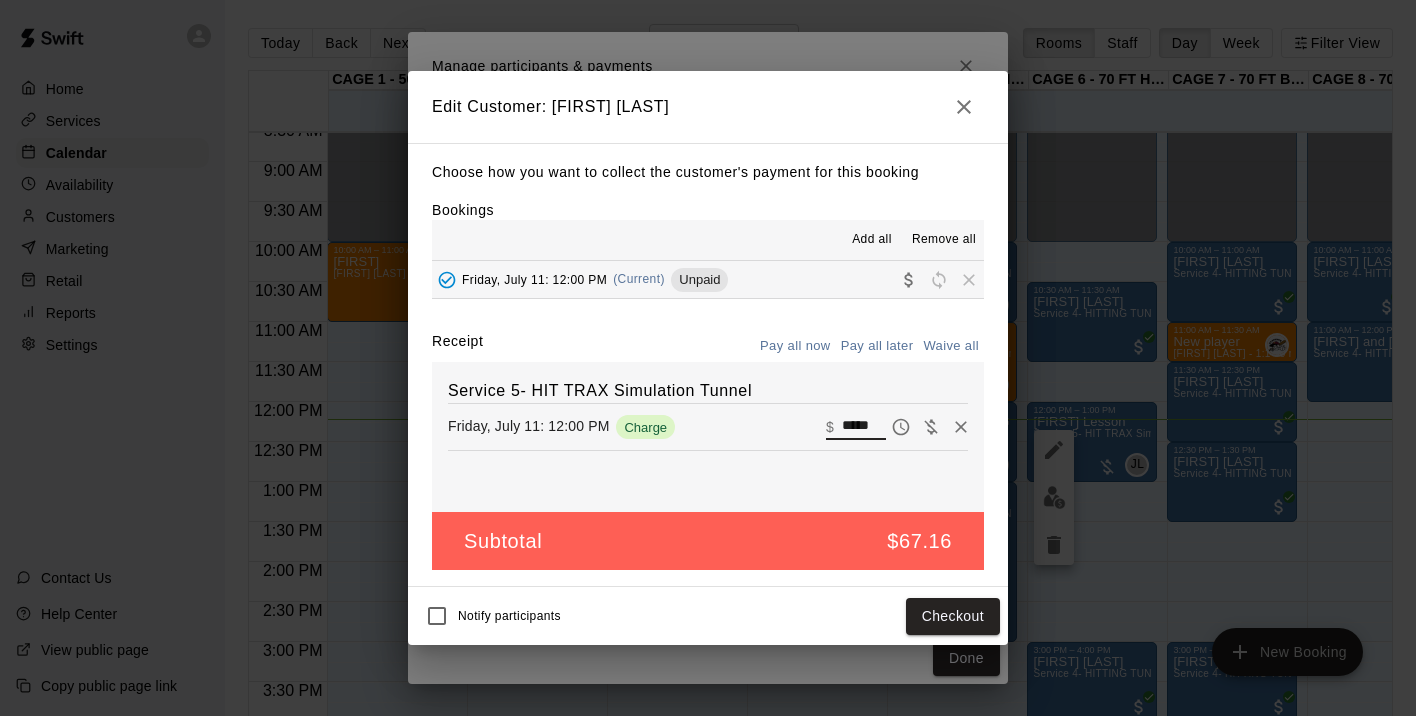 drag, startPoint x: 880, startPoint y: 423, endPoint x: 804, endPoint y: 426, distance: 76.05919 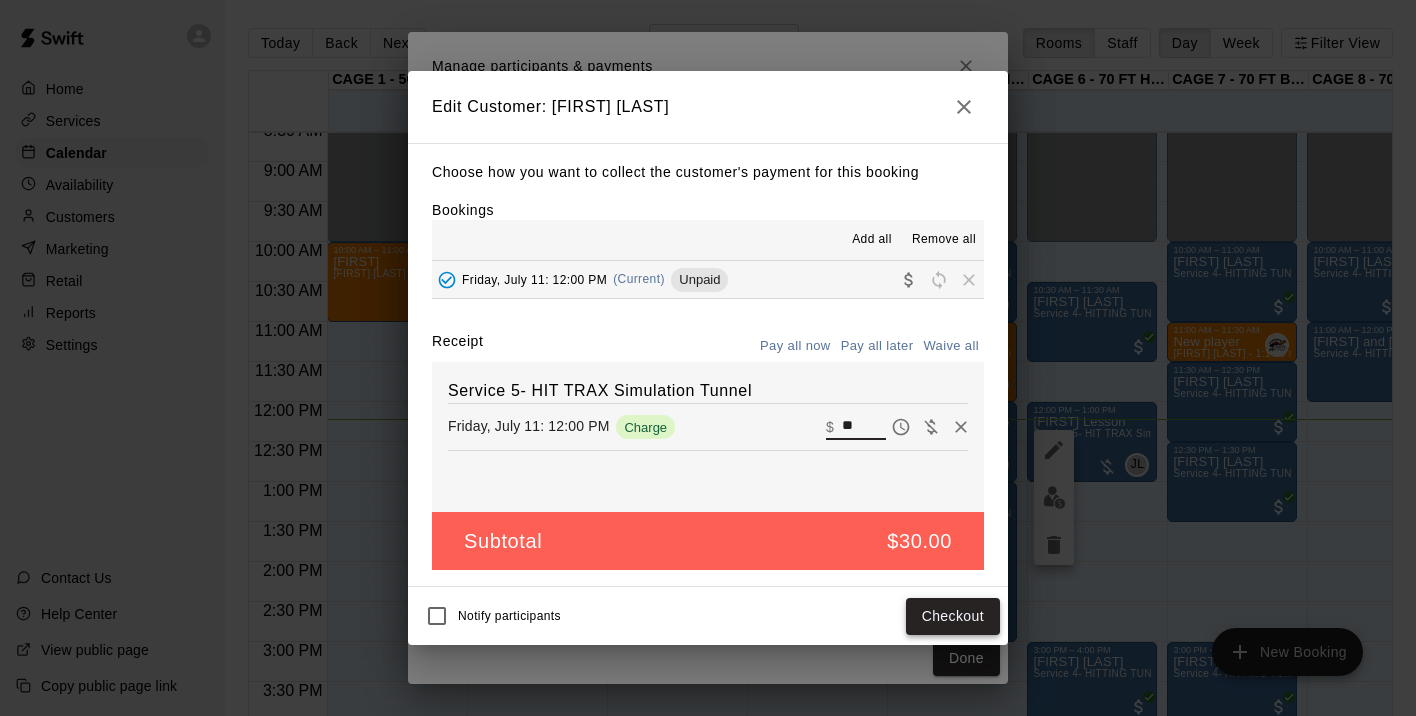 type on "**" 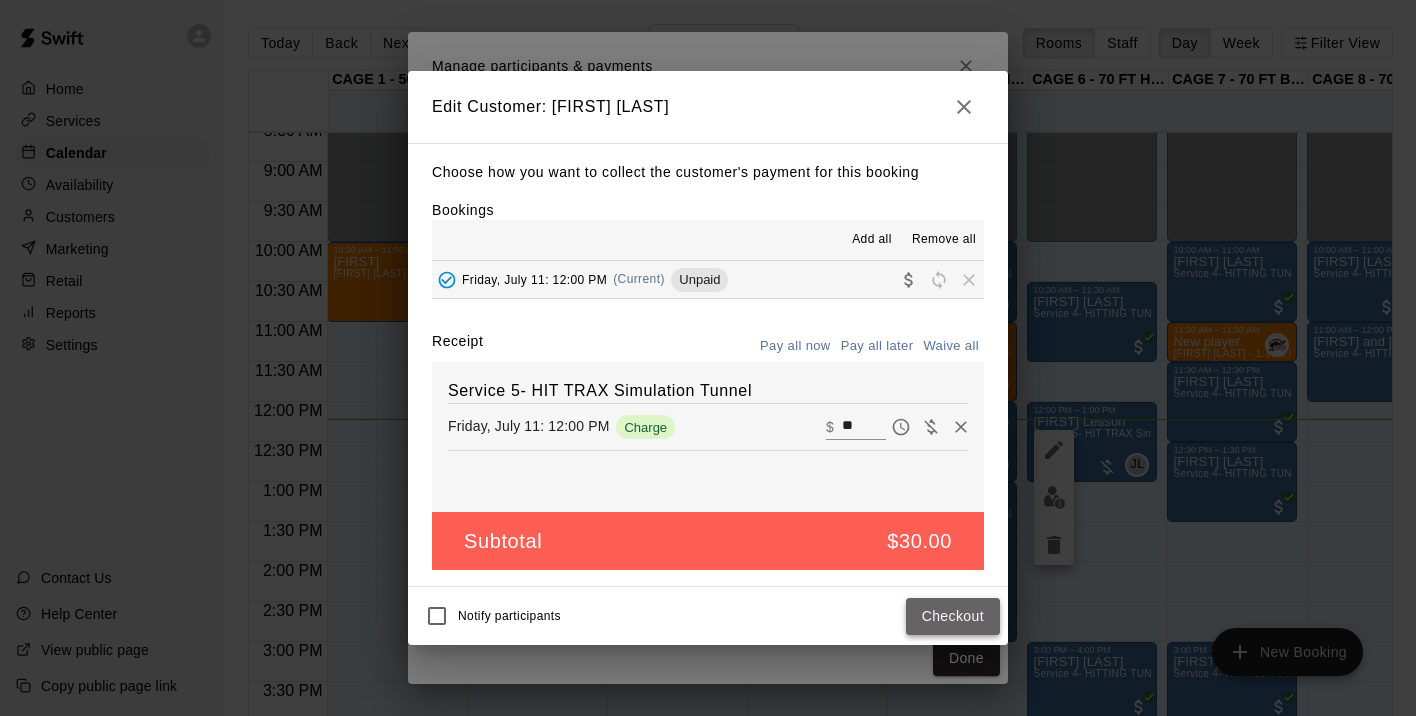 click on "Checkout" at bounding box center [953, 616] 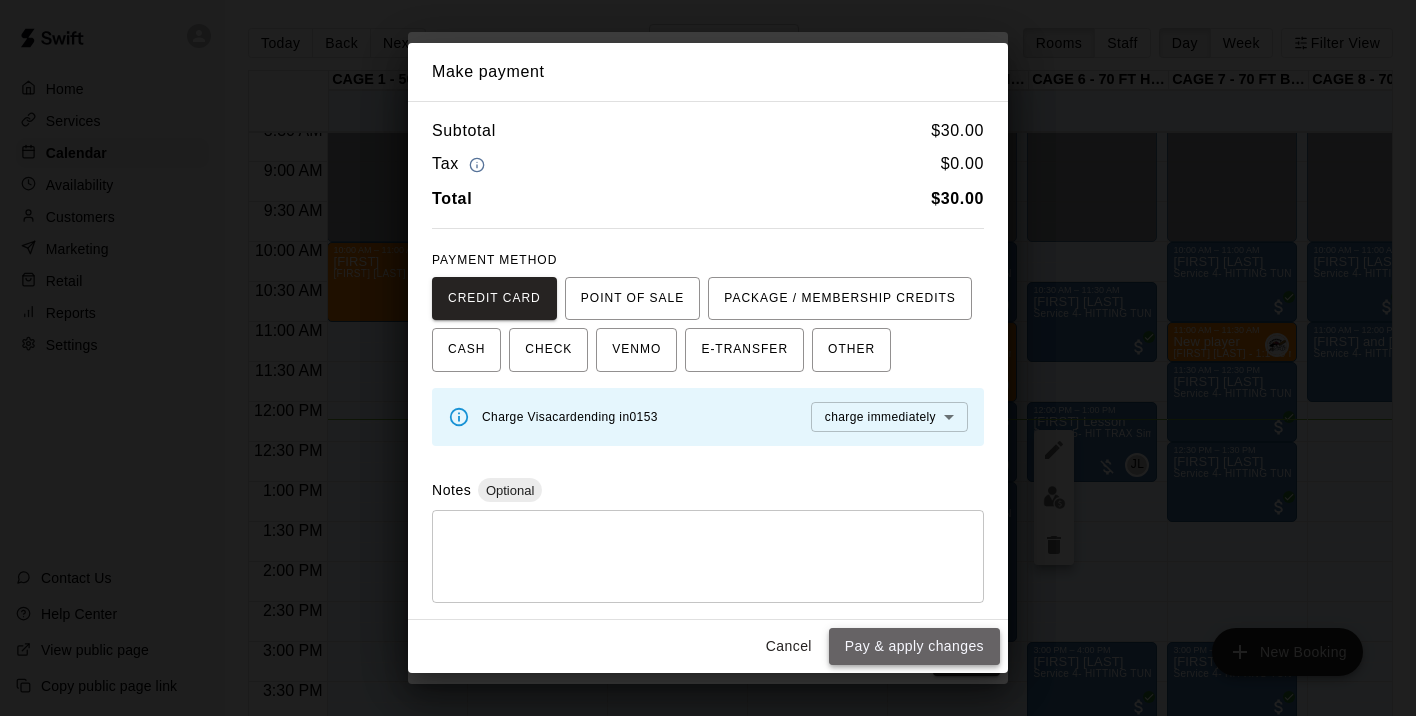 click on "Pay & apply changes" at bounding box center (914, 646) 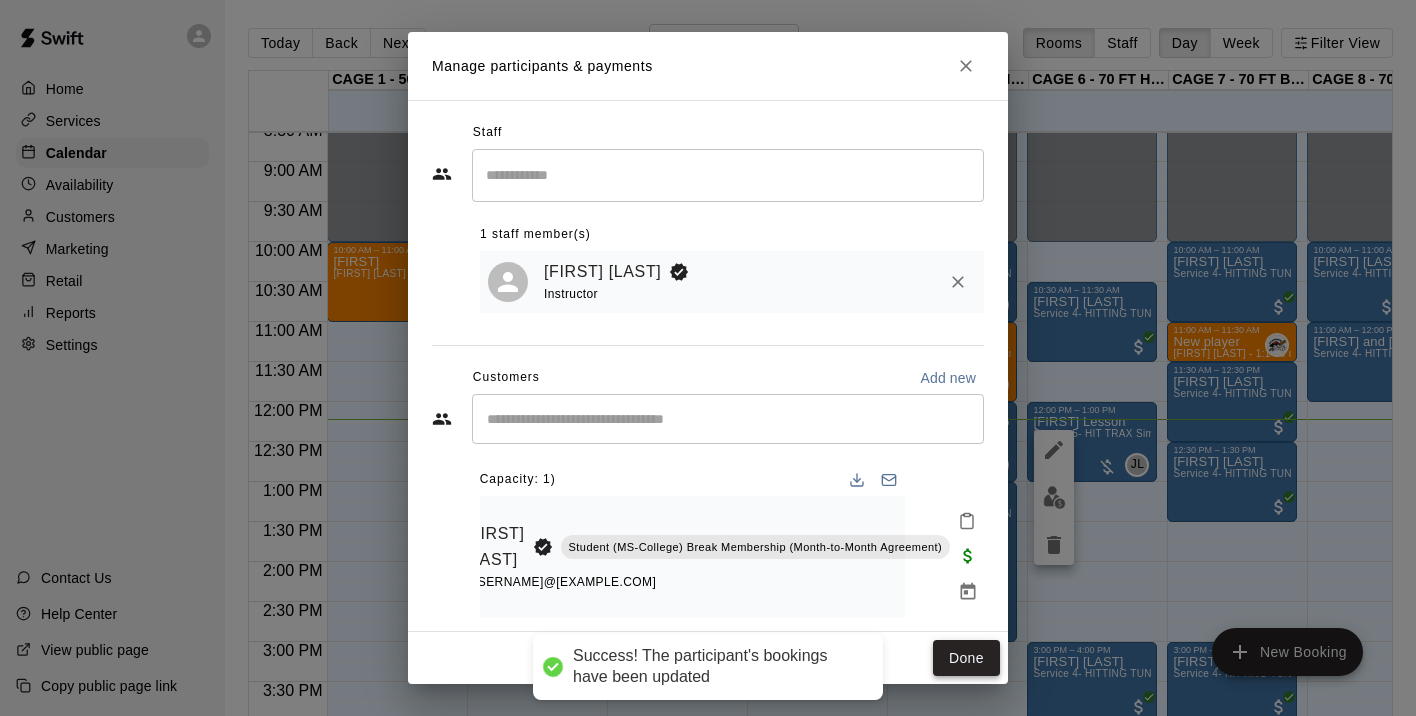 click on "Done" at bounding box center [966, 658] 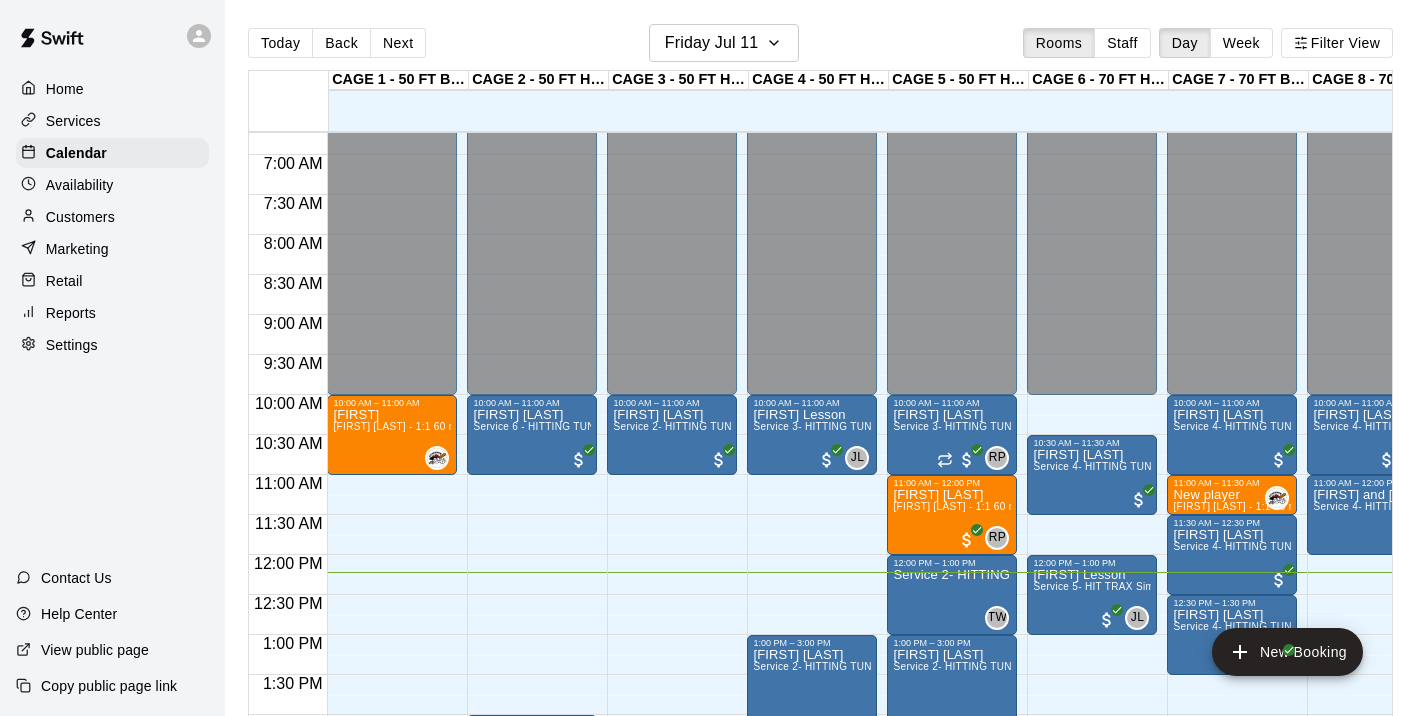 scroll, scrollTop: 420, scrollLeft: 0, axis: vertical 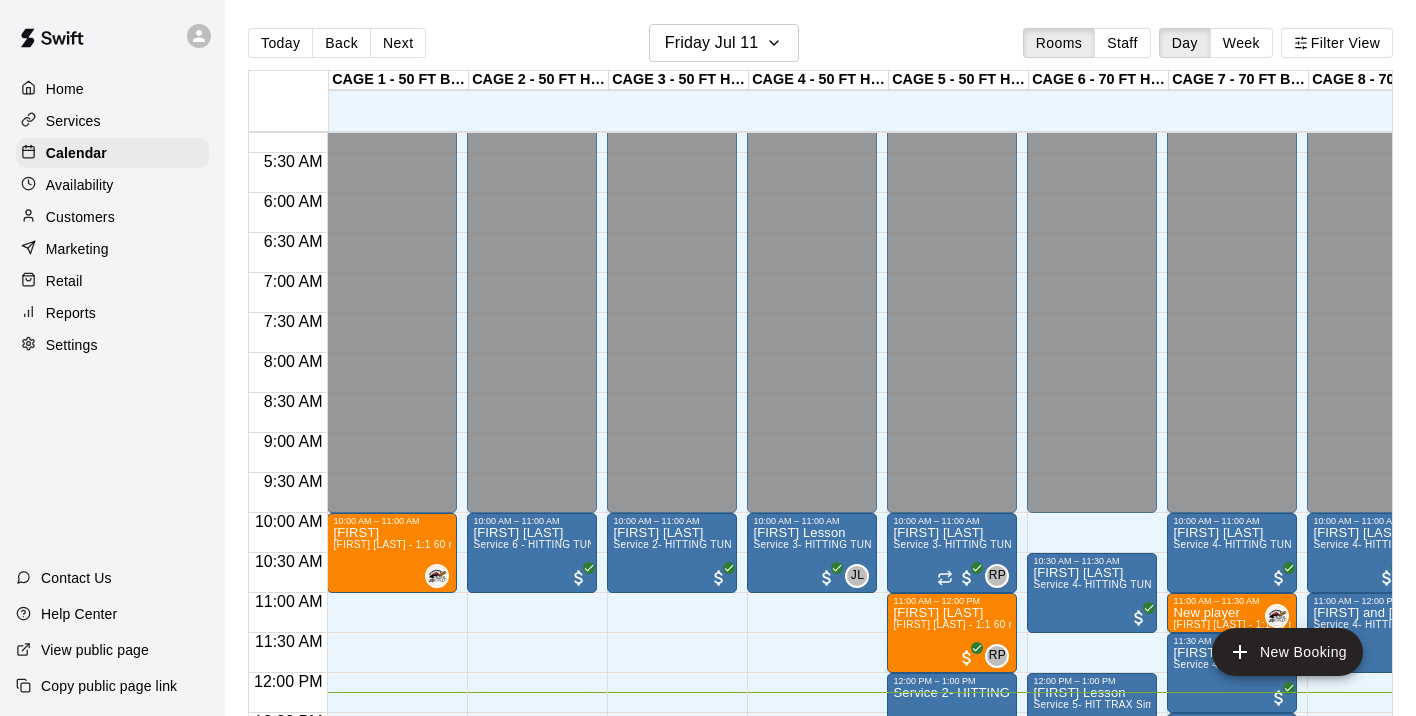 click on "Customers" at bounding box center [80, 217] 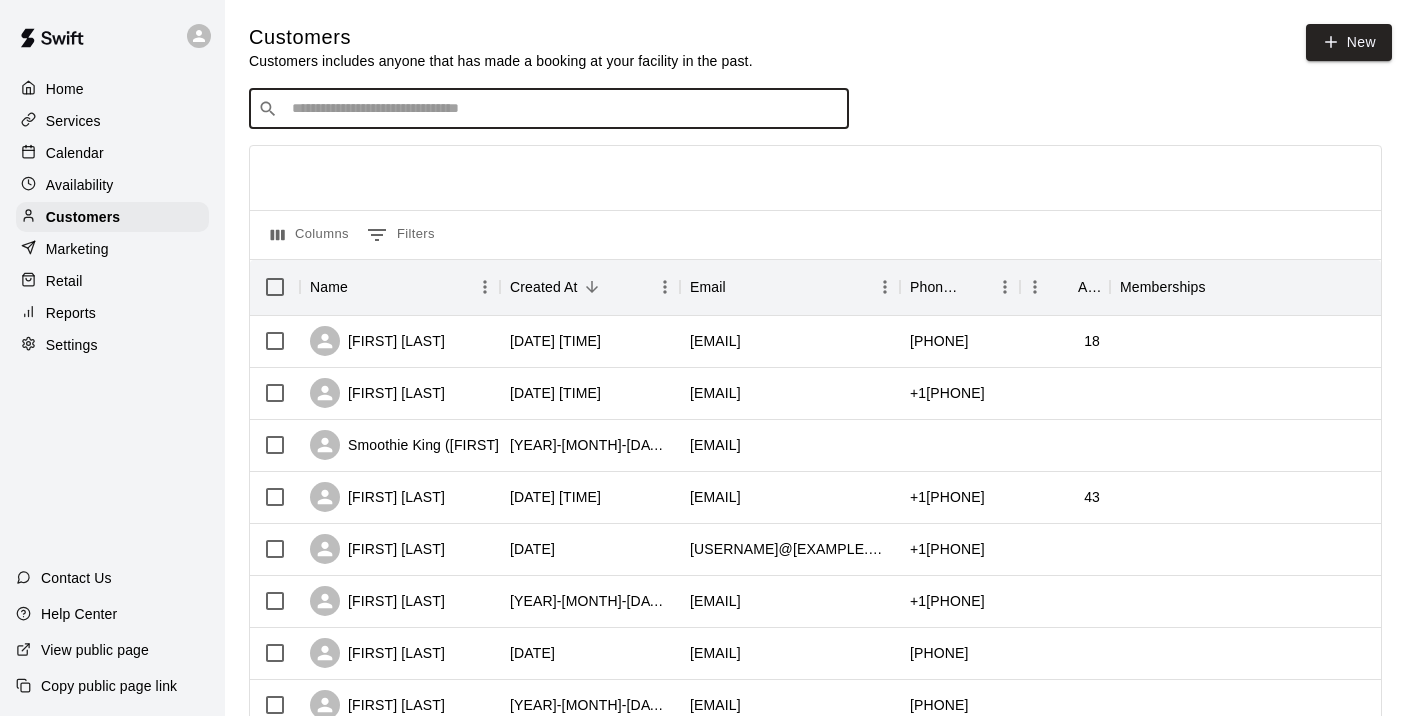 click at bounding box center [563, 109] 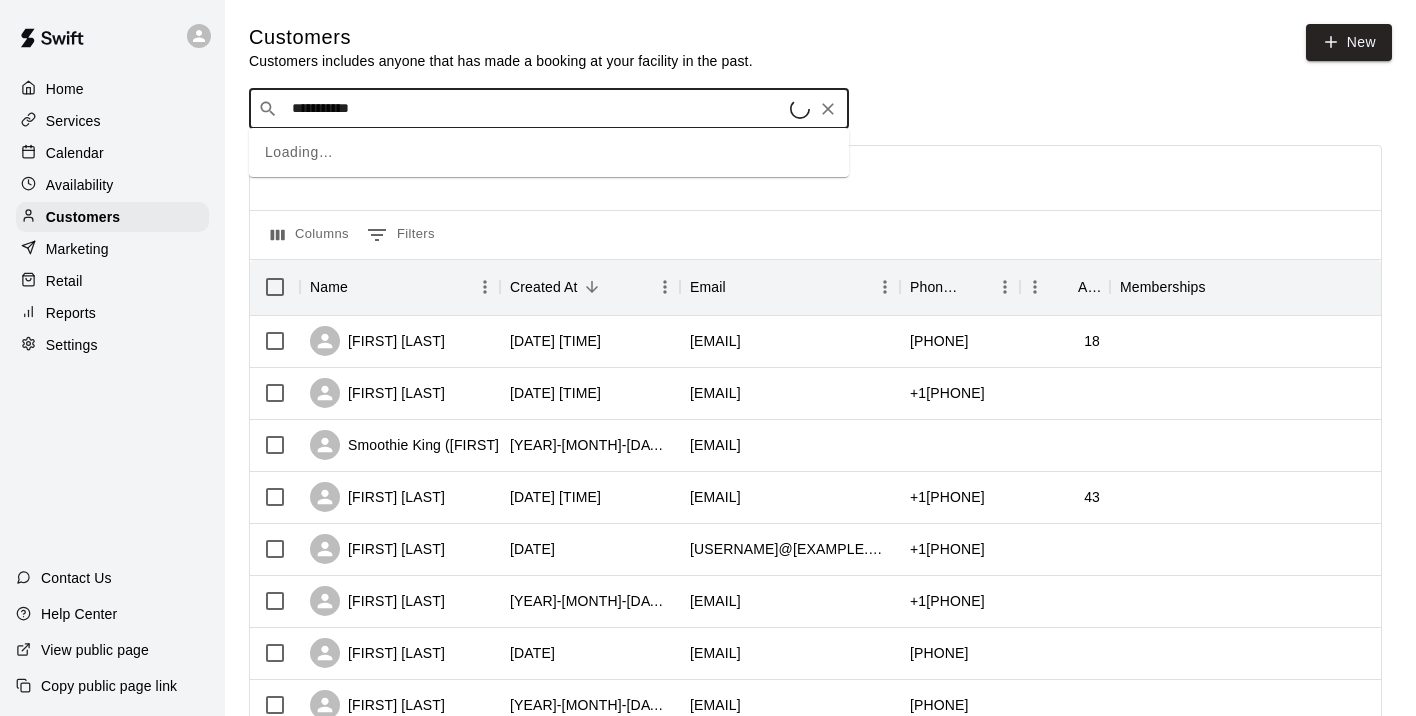 type on "**********" 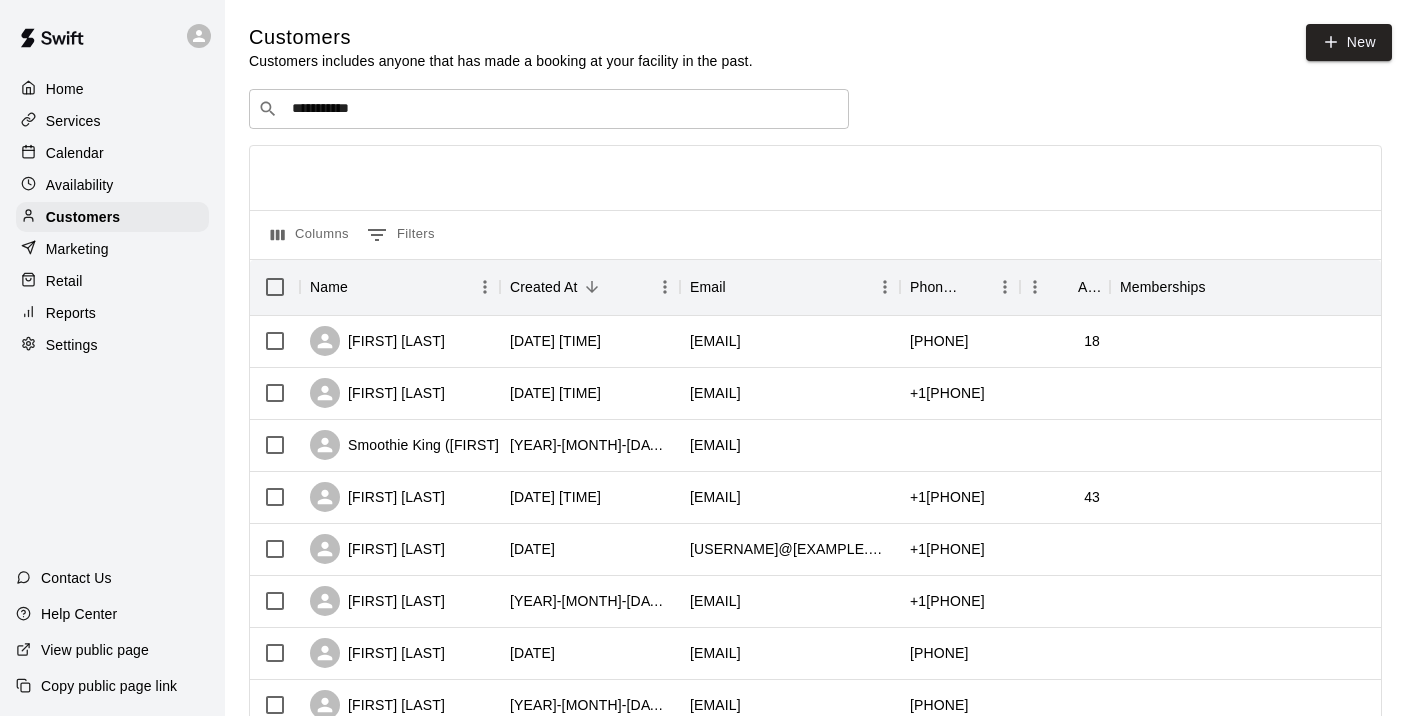 click at bounding box center [815, 178] 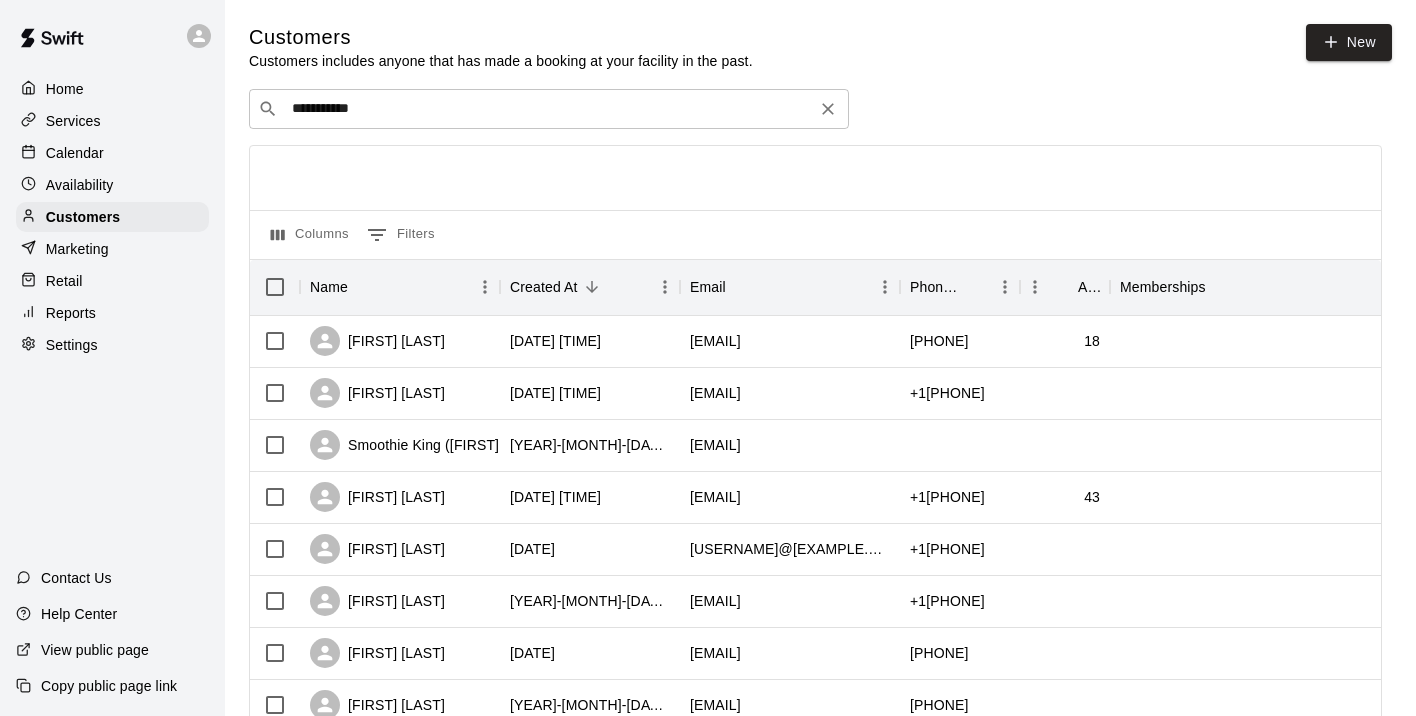 click on "**********" at bounding box center [548, 109] 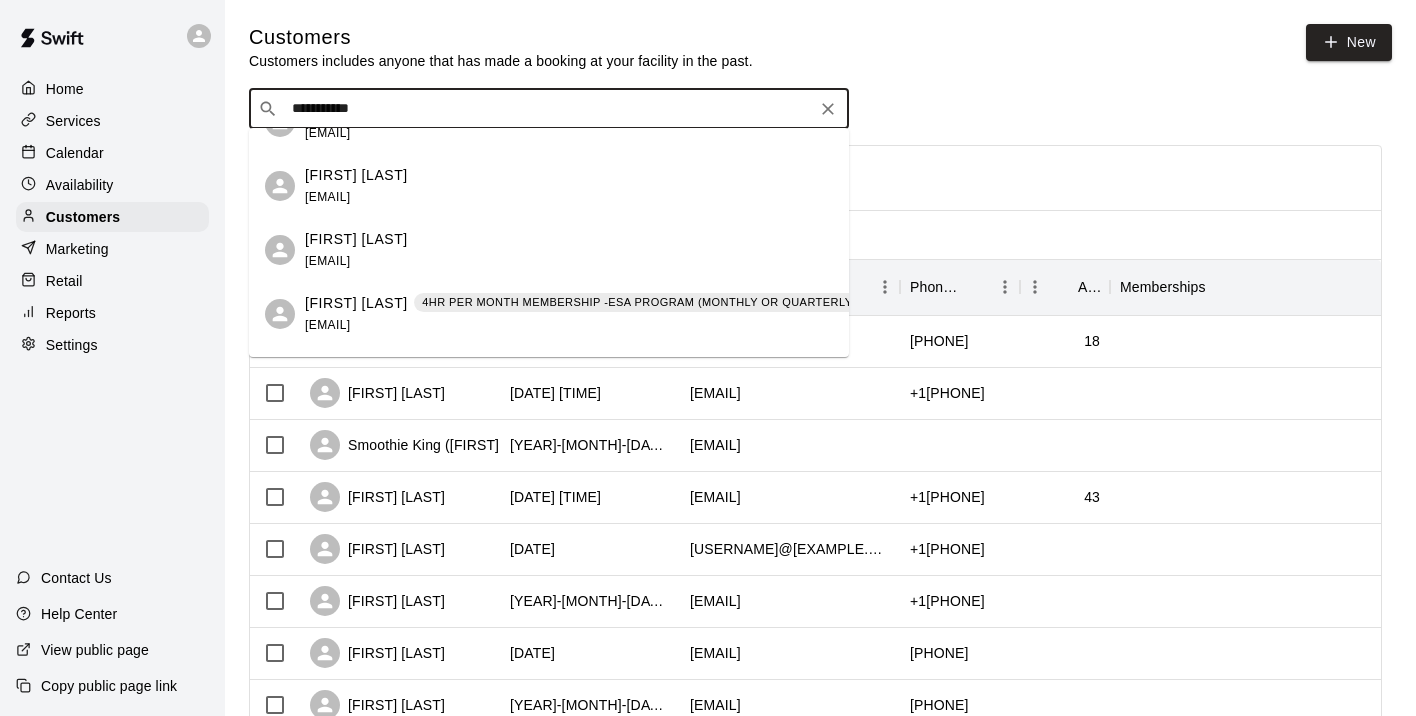 scroll, scrollTop: 176, scrollLeft: 0, axis: vertical 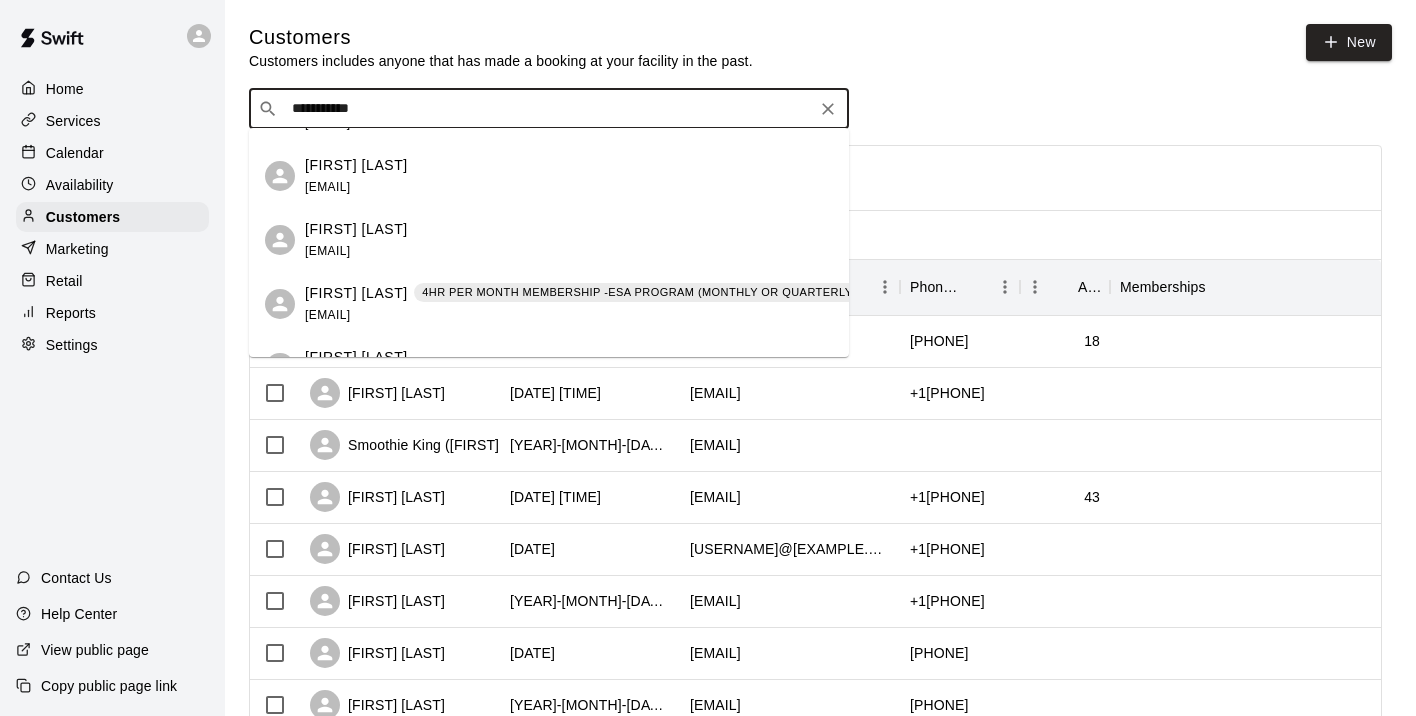 click on "[FIRST]  [LAST]" at bounding box center (356, 293) 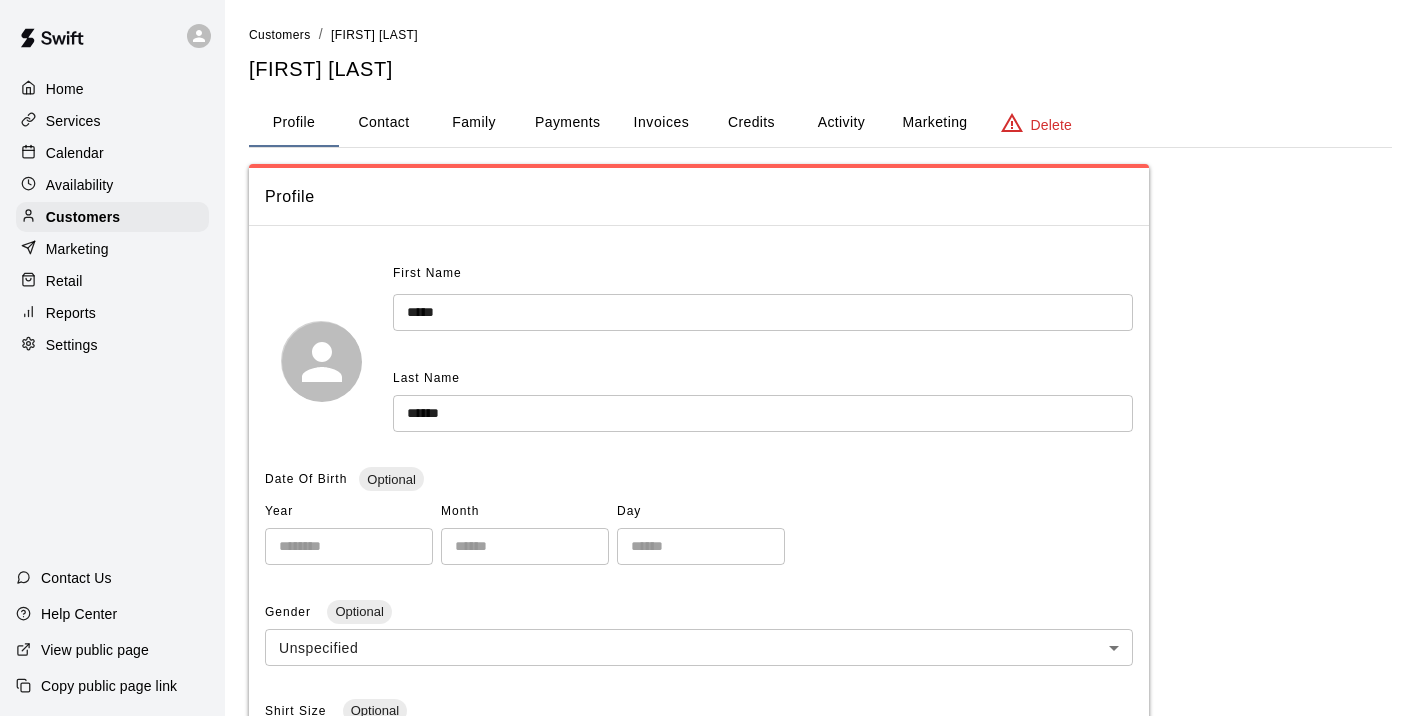 scroll, scrollTop: 0, scrollLeft: 0, axis: both 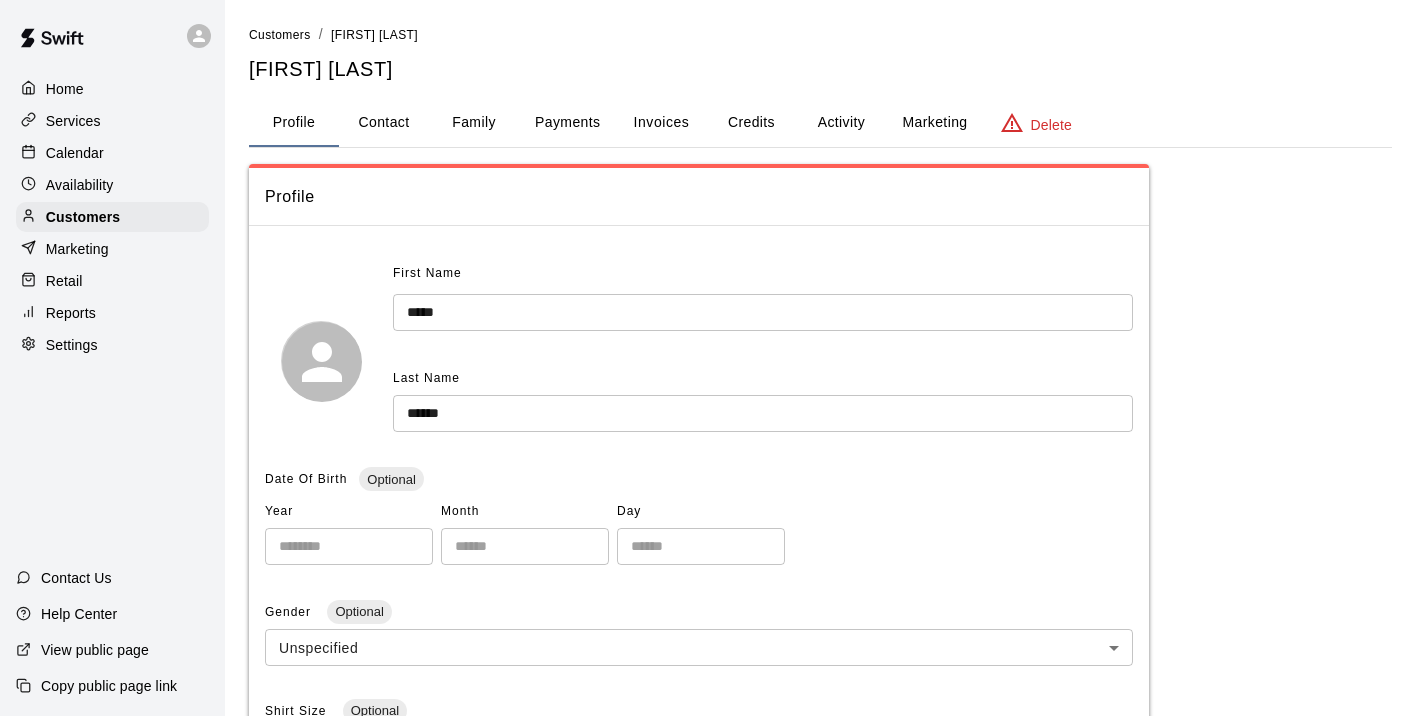 click on "Invoices" at bounding box center [662, 122] 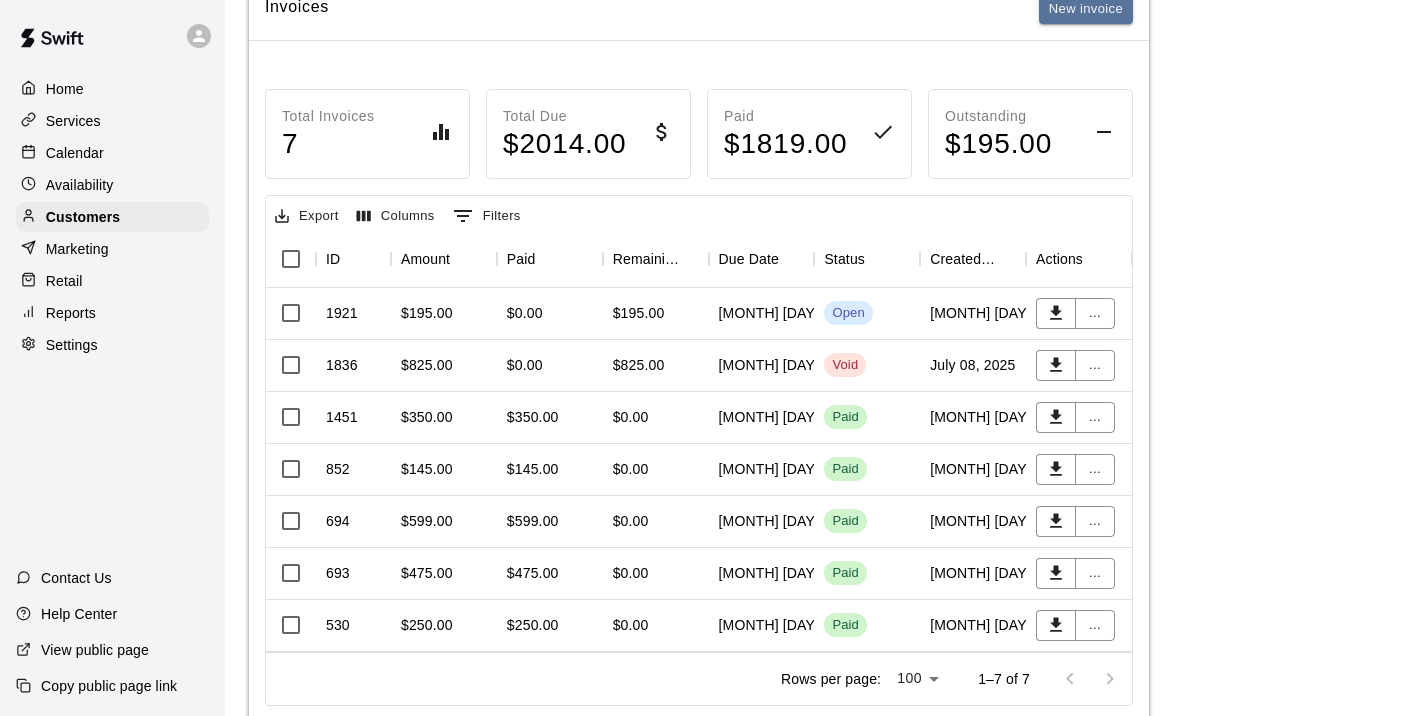 scroll, scrollTop: 191, scrollLeft: 0, axis: vertical 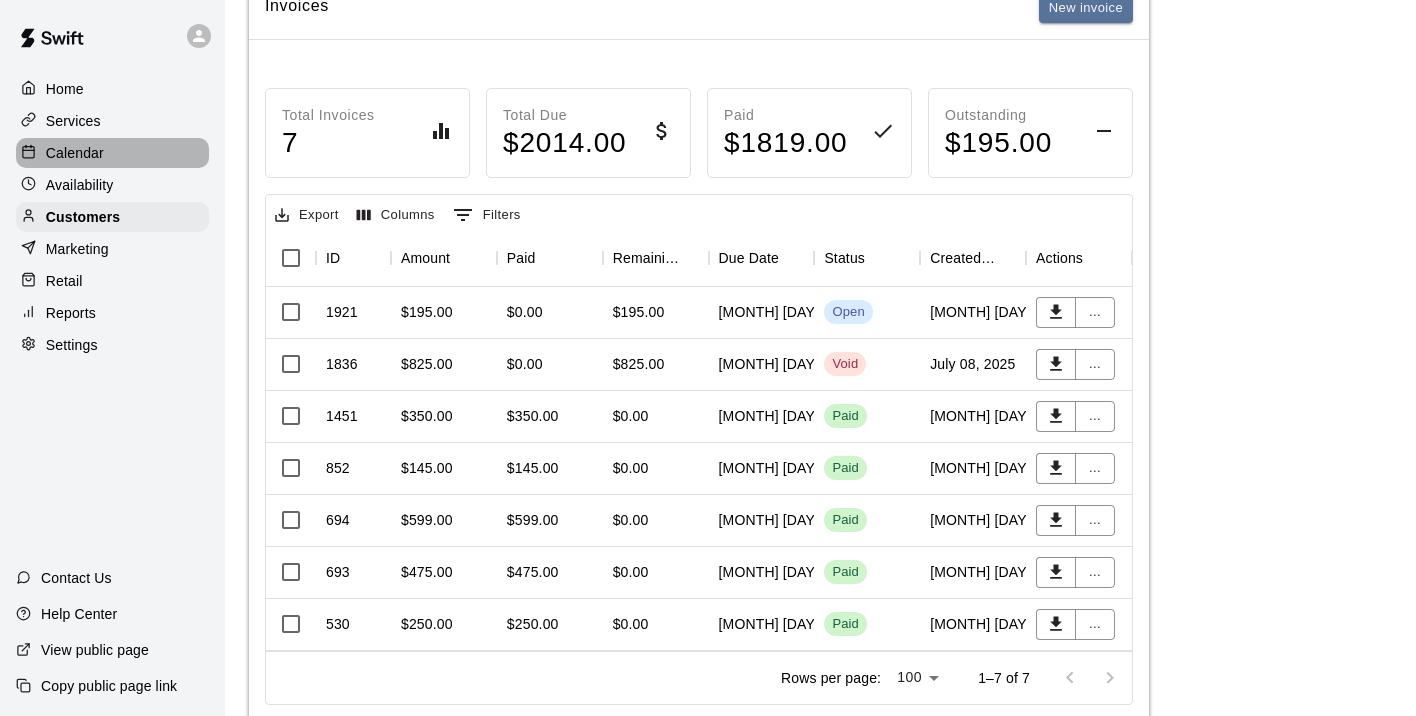 click on "Calendar" at bounding box center [75, 153] 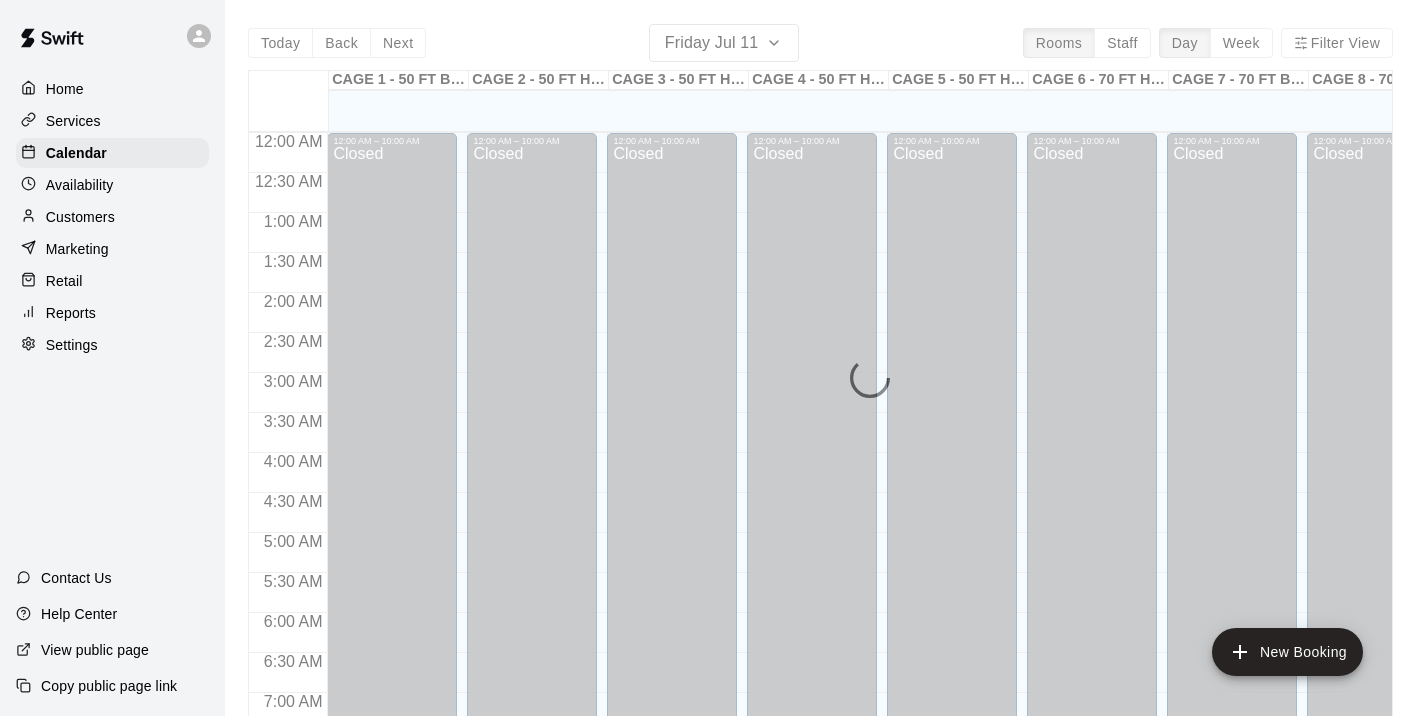 scroll, scrollTop: 980, scrollLeft: 0, axis: vertical 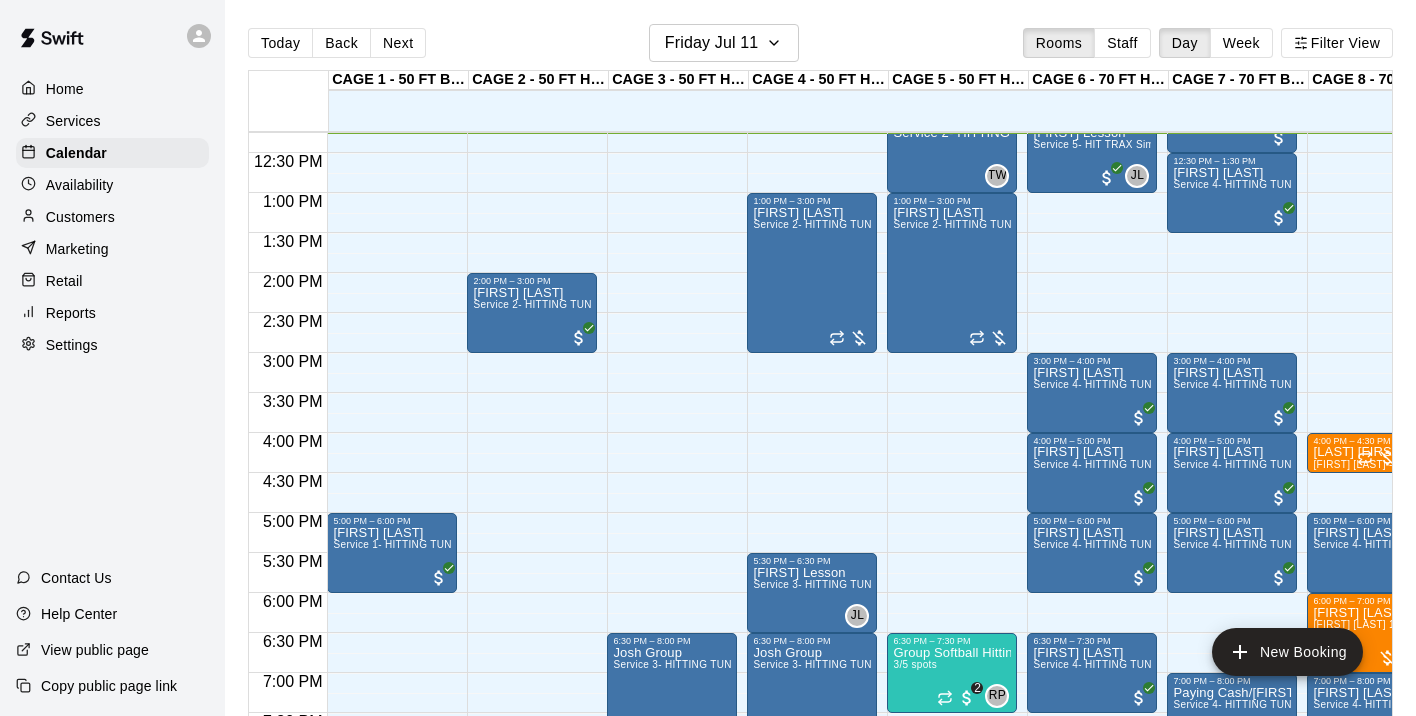 click on "Customers" at bounding box center (80, 217) 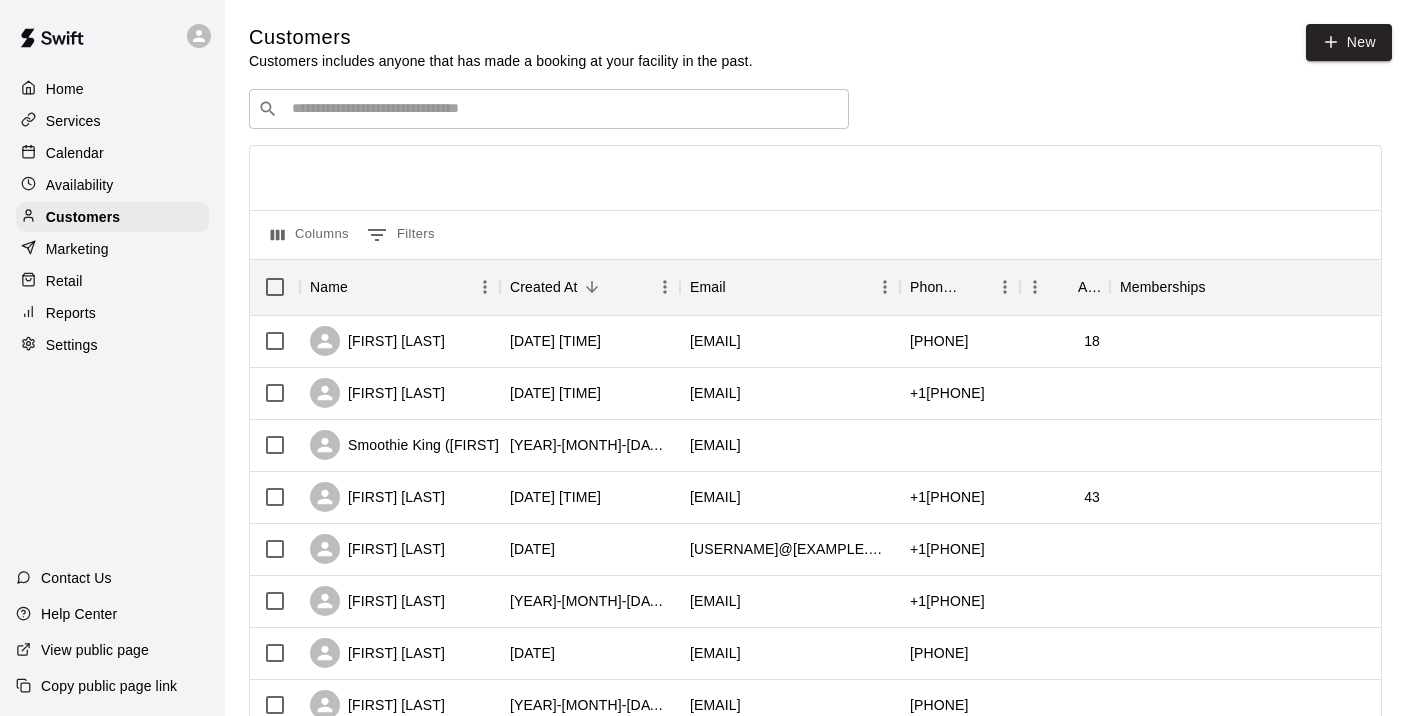 click on "​ ​" at bounding box center [549, 109] 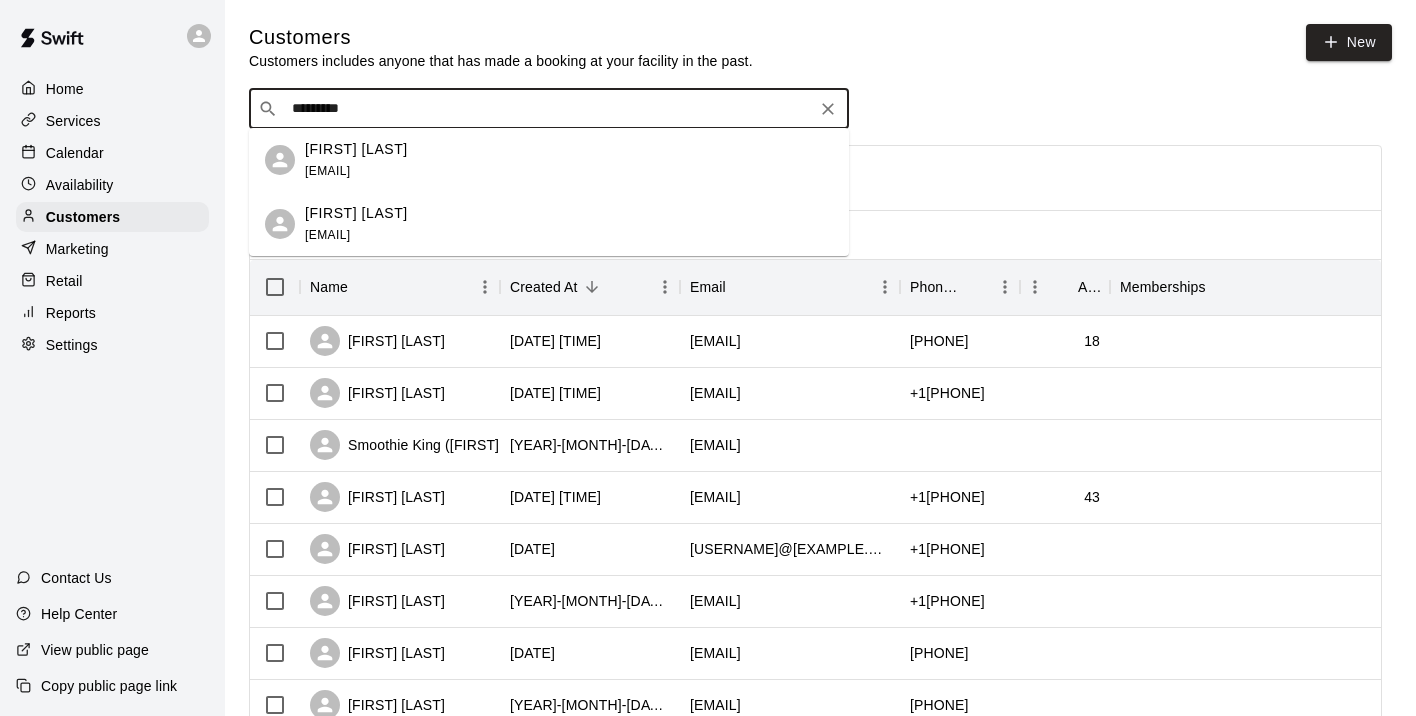 type on "**********" 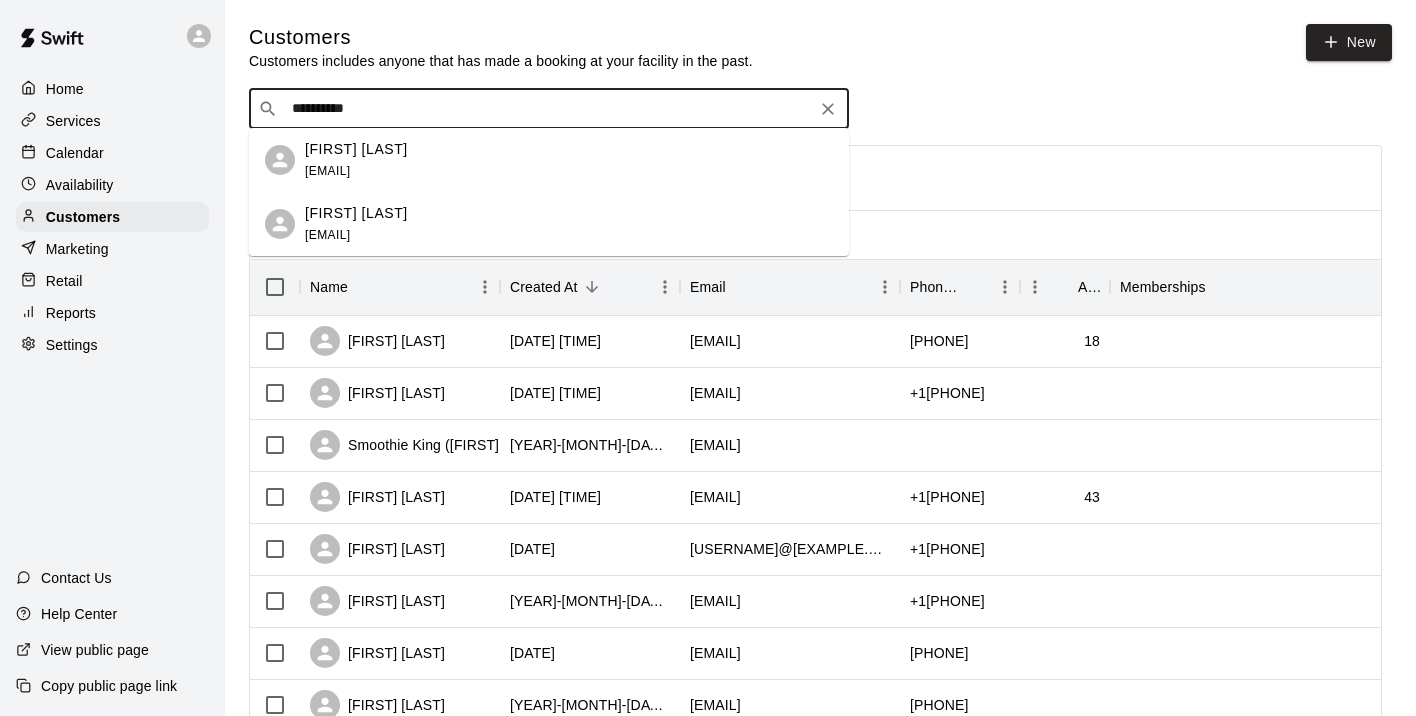 click on "Coen Green" at bounding box center [356, 149] 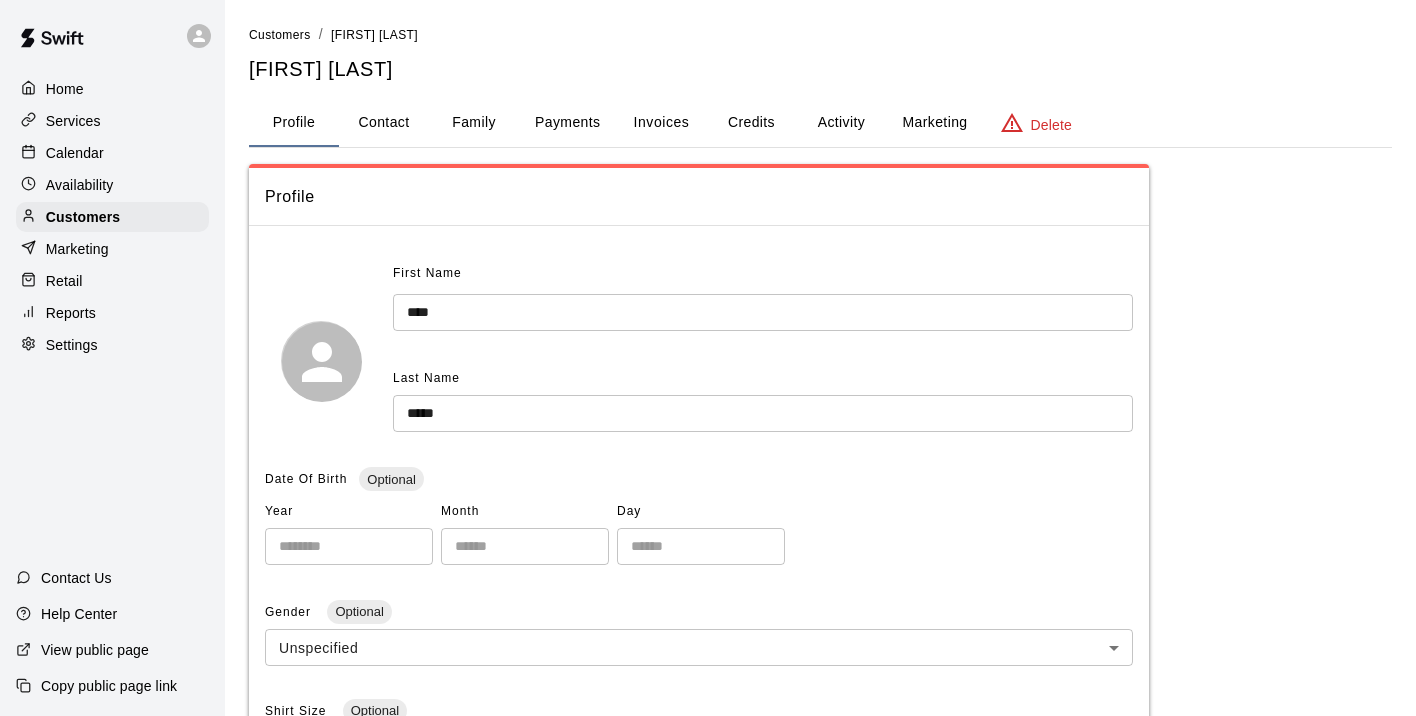 scroll, scrollTop: 0, scrollLeft: 0, axis: both 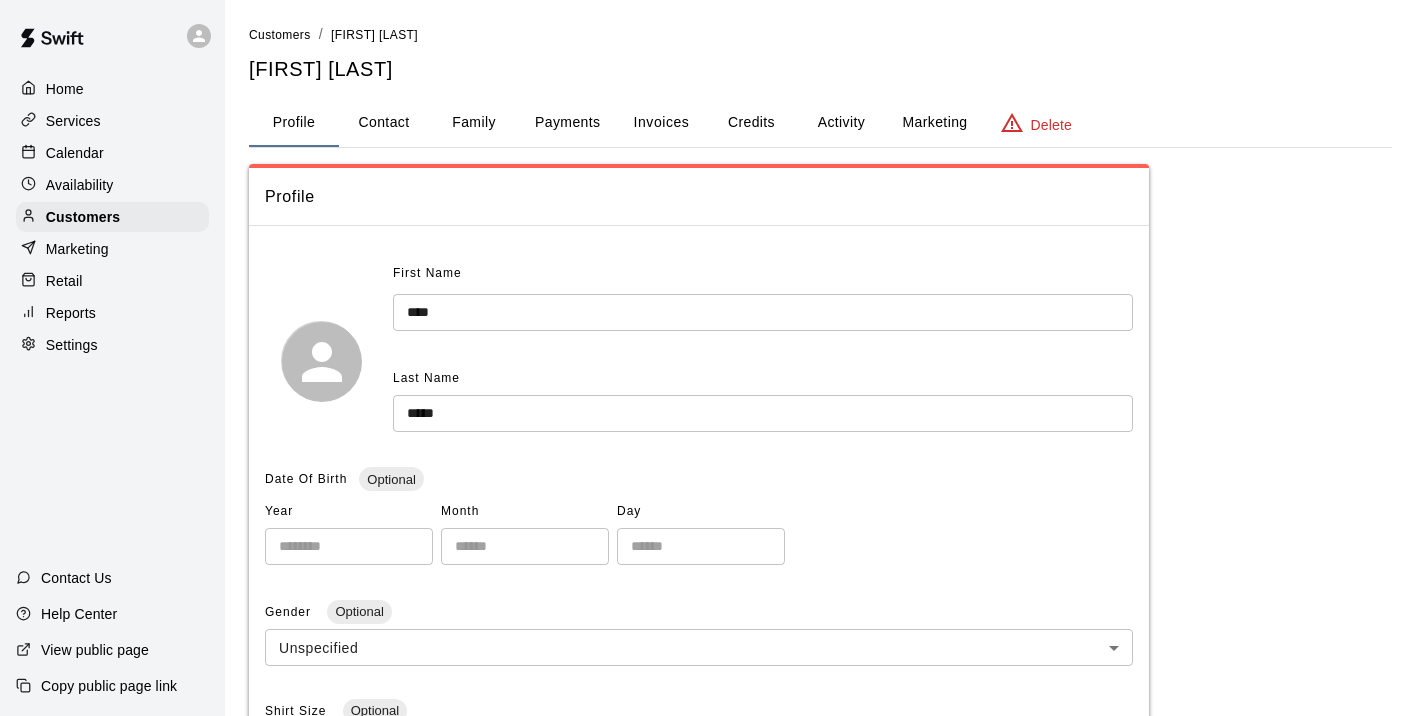 click on "Invoices" at bounding box center [662, 122] 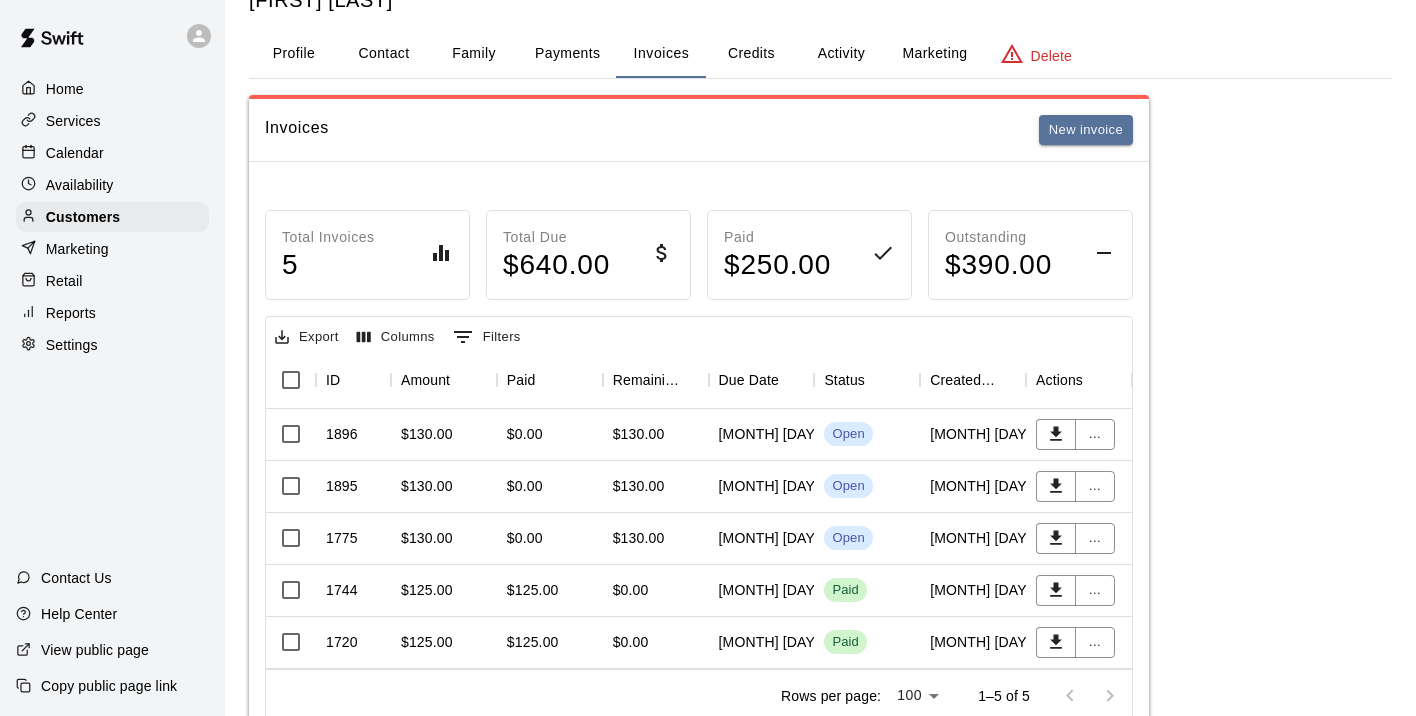 scroll, scrollTop: 70, scrollLeft: 0, axis: vertical 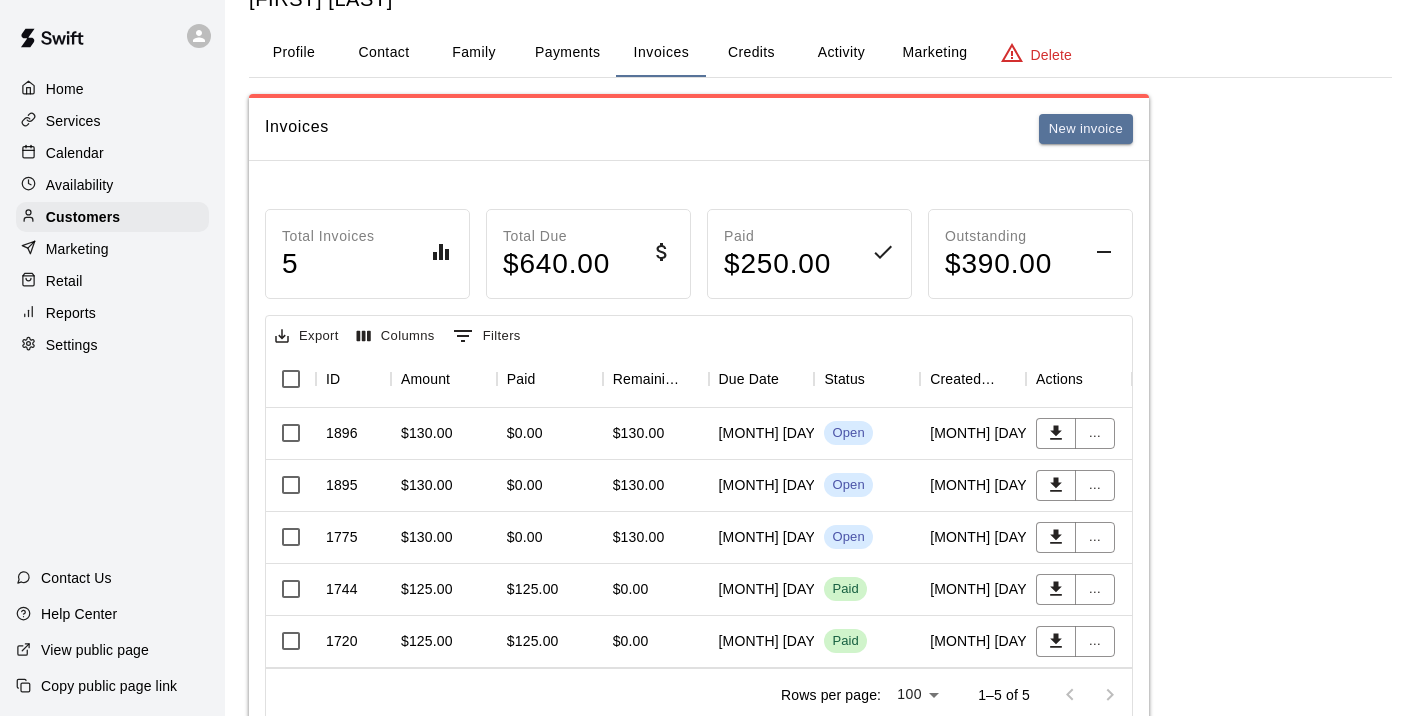 click on "$130.00" at bounding box center (656, 538) 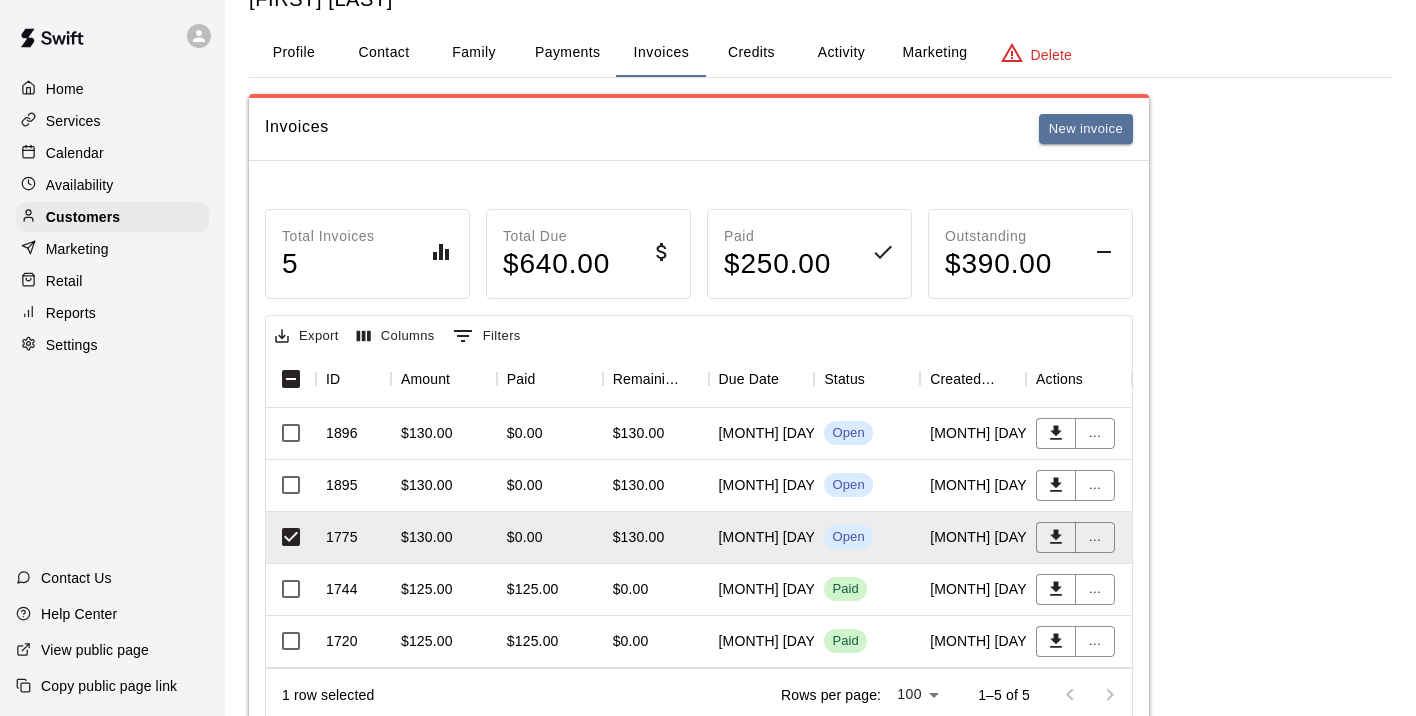 click on "$0.00" at bounding box center (550, 486) 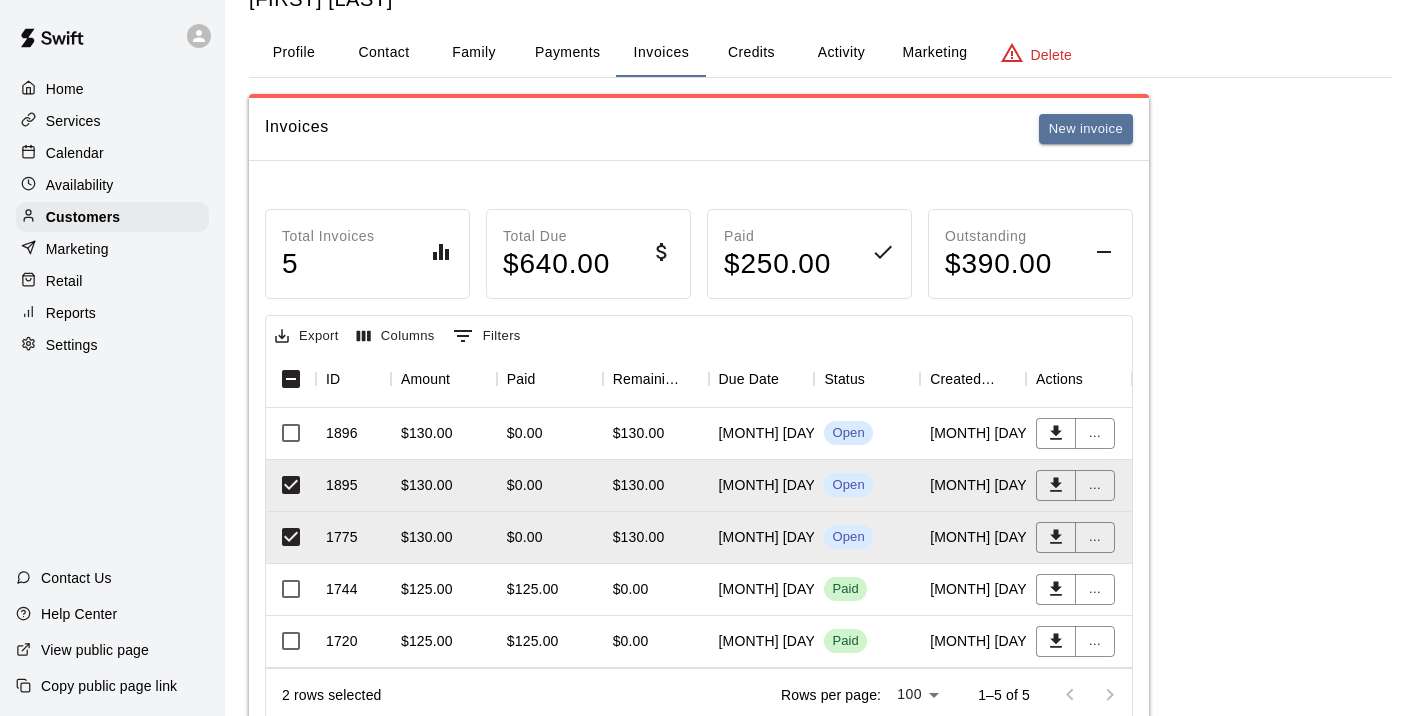 click on "$130.00" at bounding box center (656, 434) 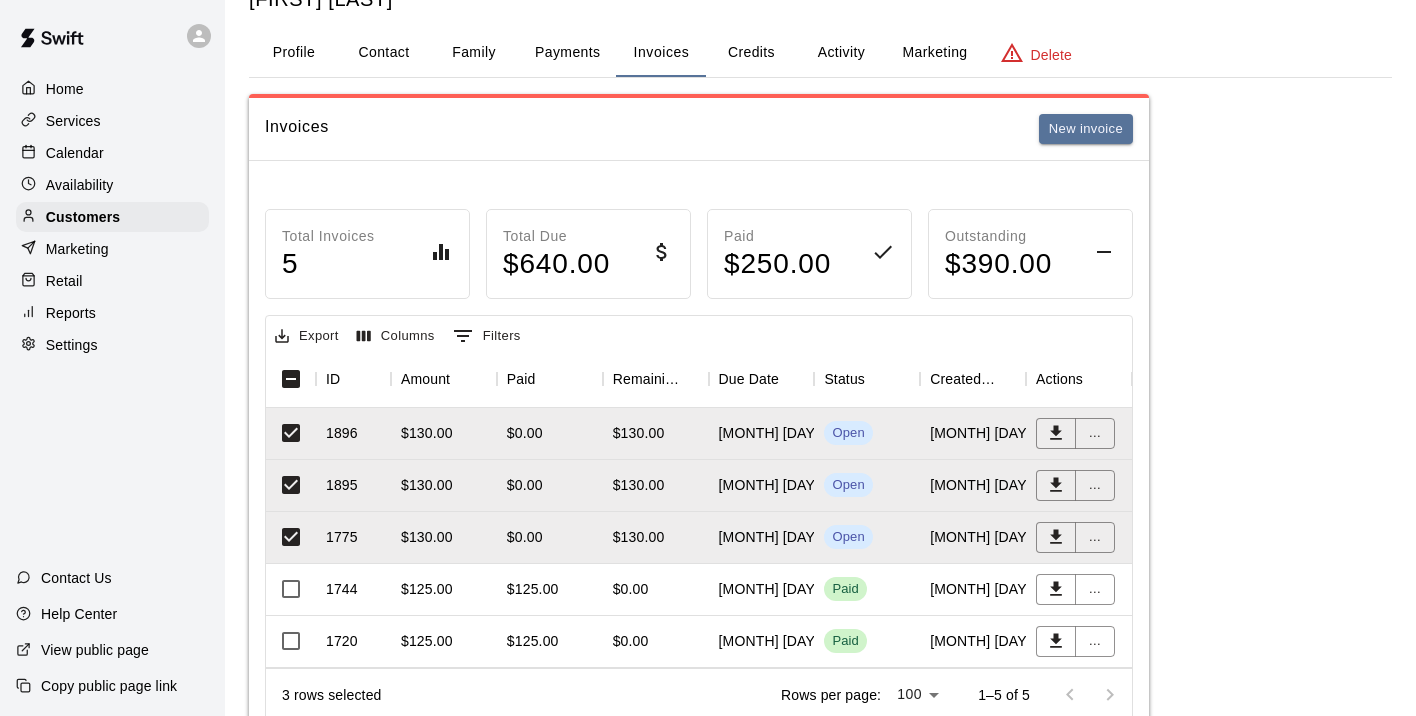 click on "Activity" at bounding box center (841, 53) 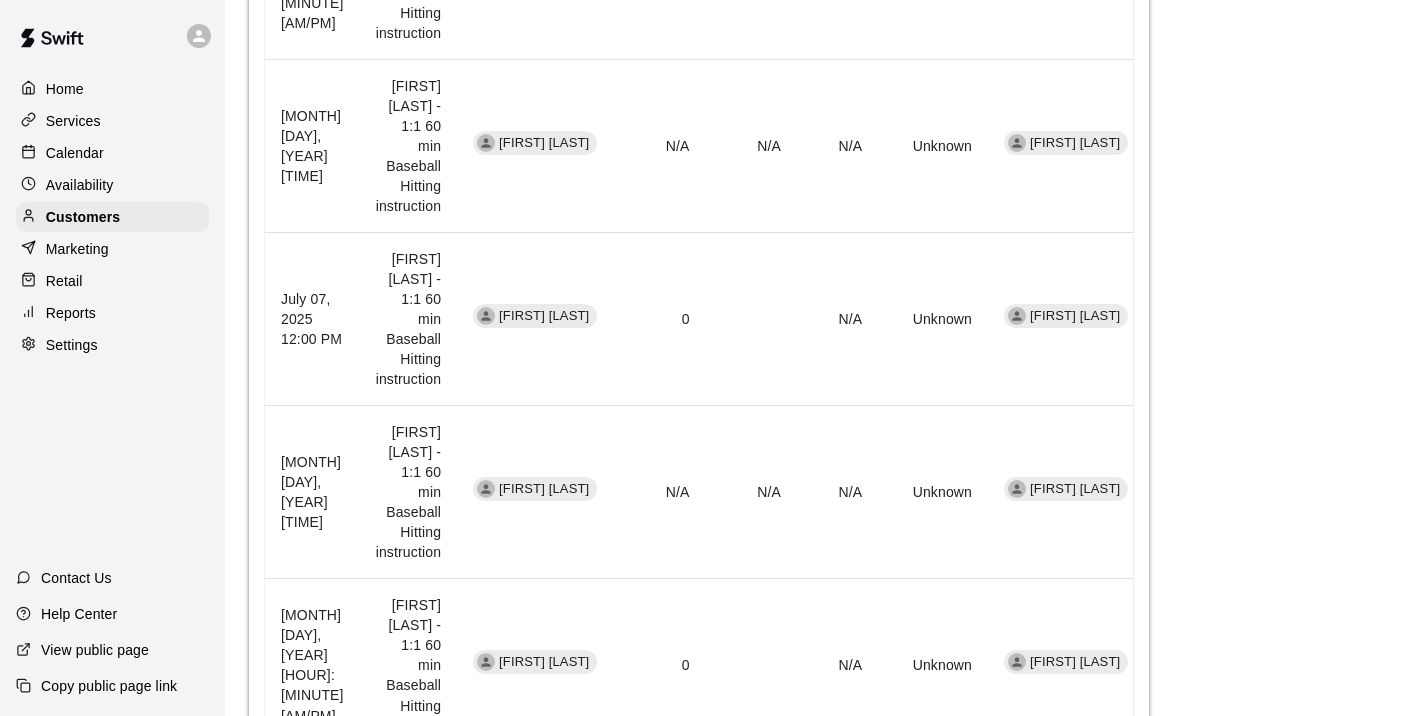 scroll, scrollTop: 659, scrollLeft: 0, axis: vertical 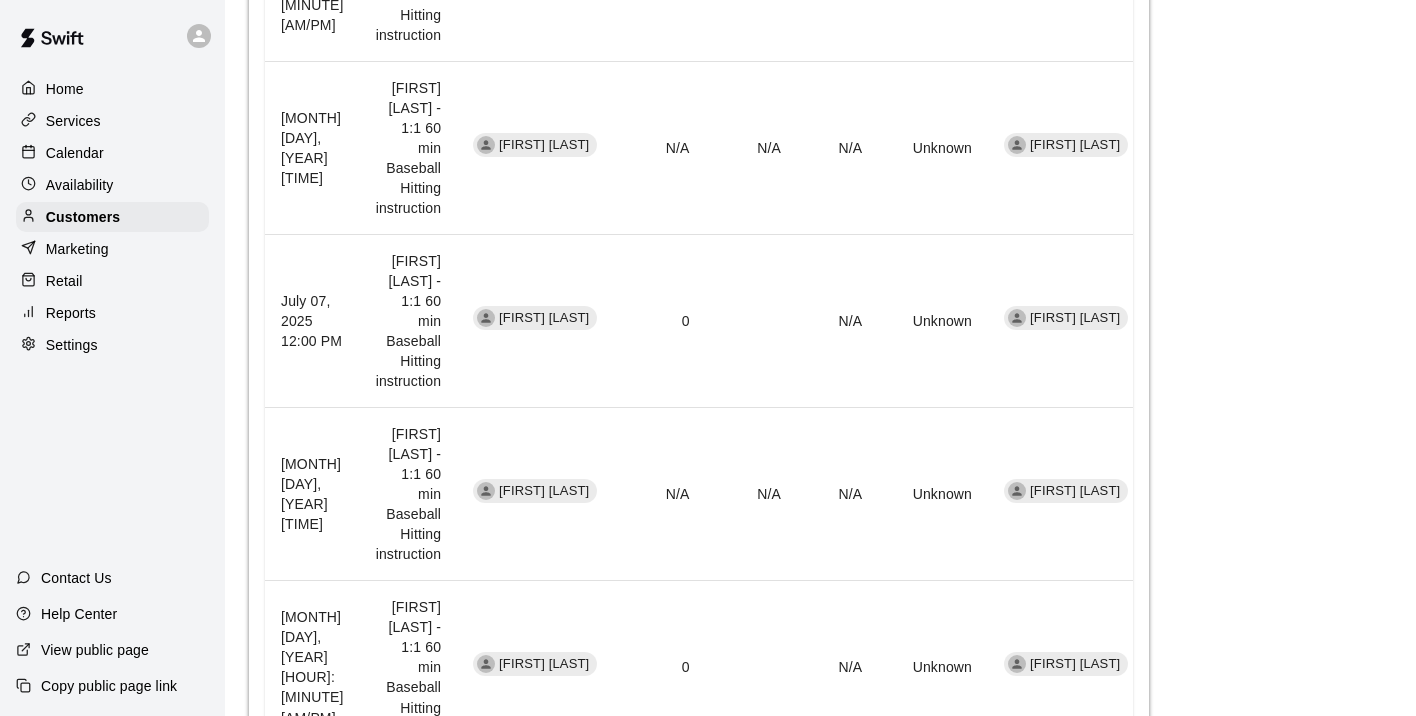click on "Calendar" at bounding box center [75, 153] 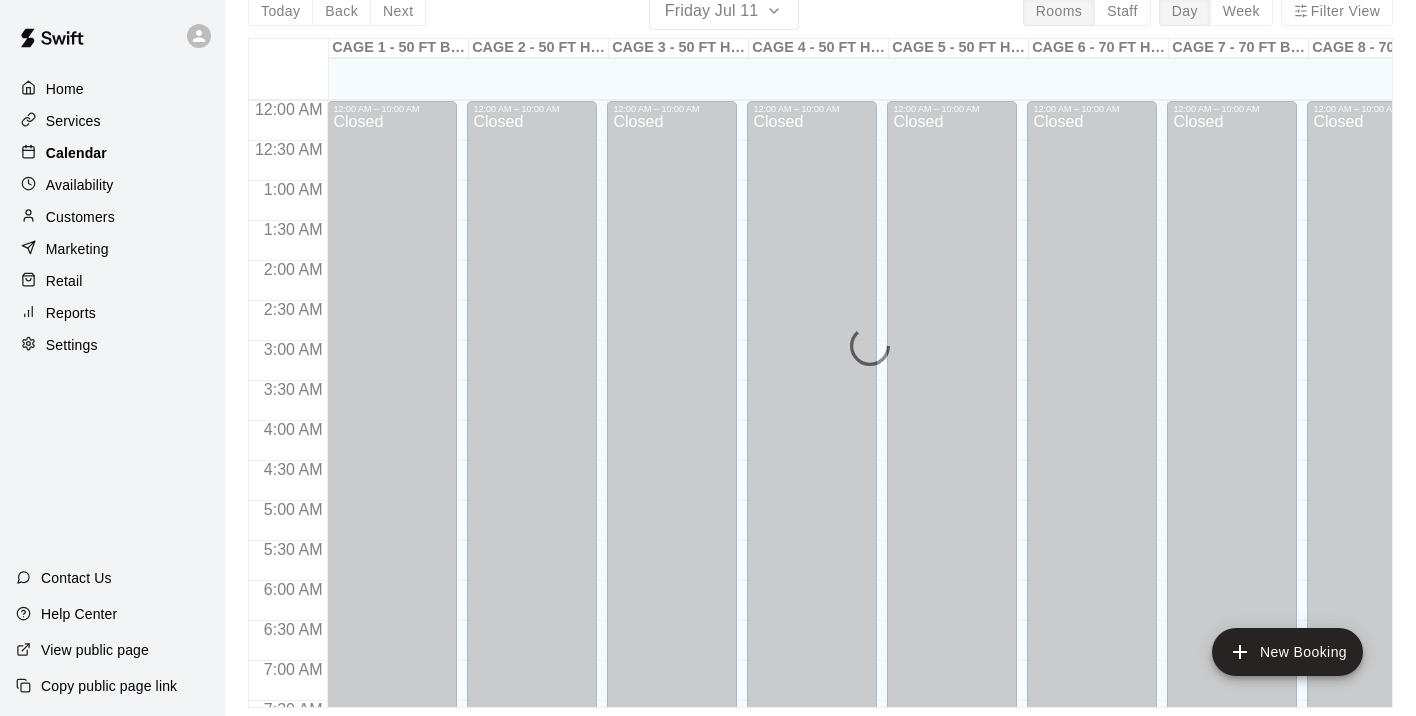 scroll, scrollTop: 0, scrollLeft: 0, axis: both 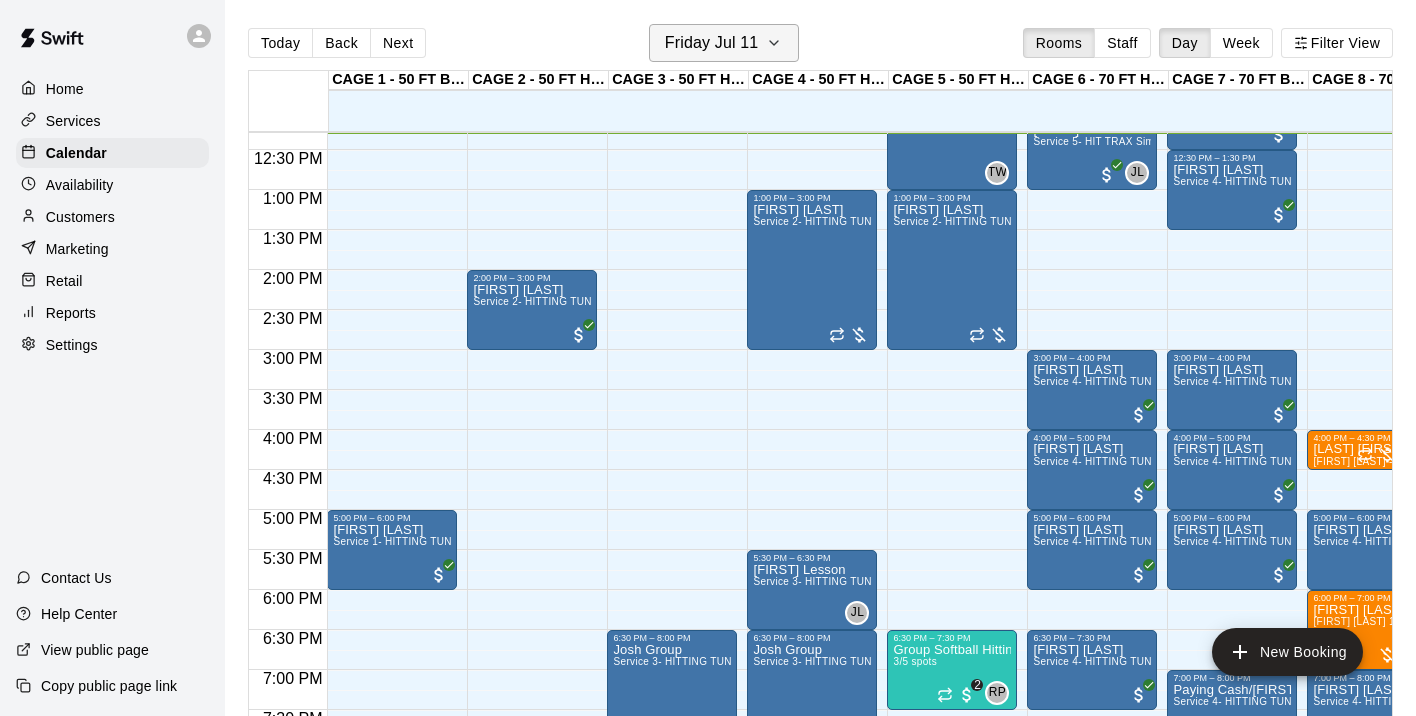 click on "Friday Jul 11" at bounding box center (712, 43) 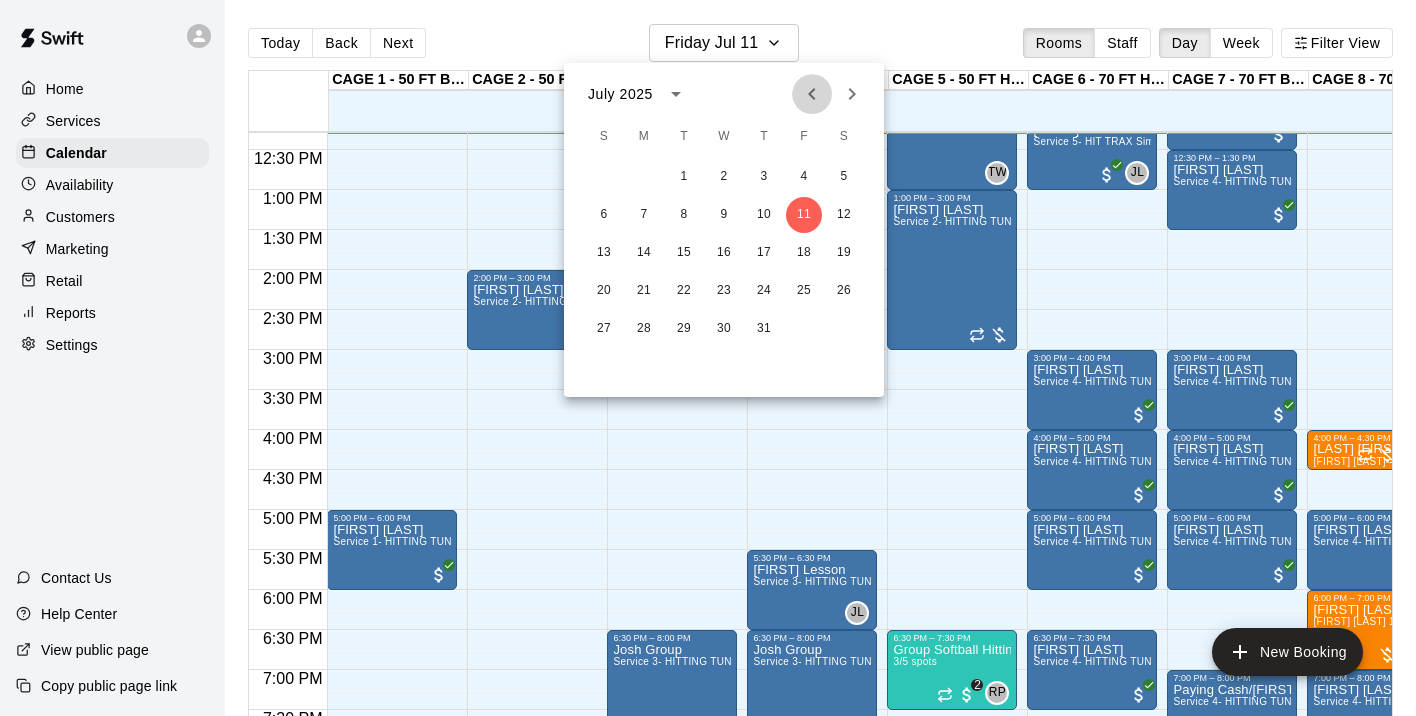 click 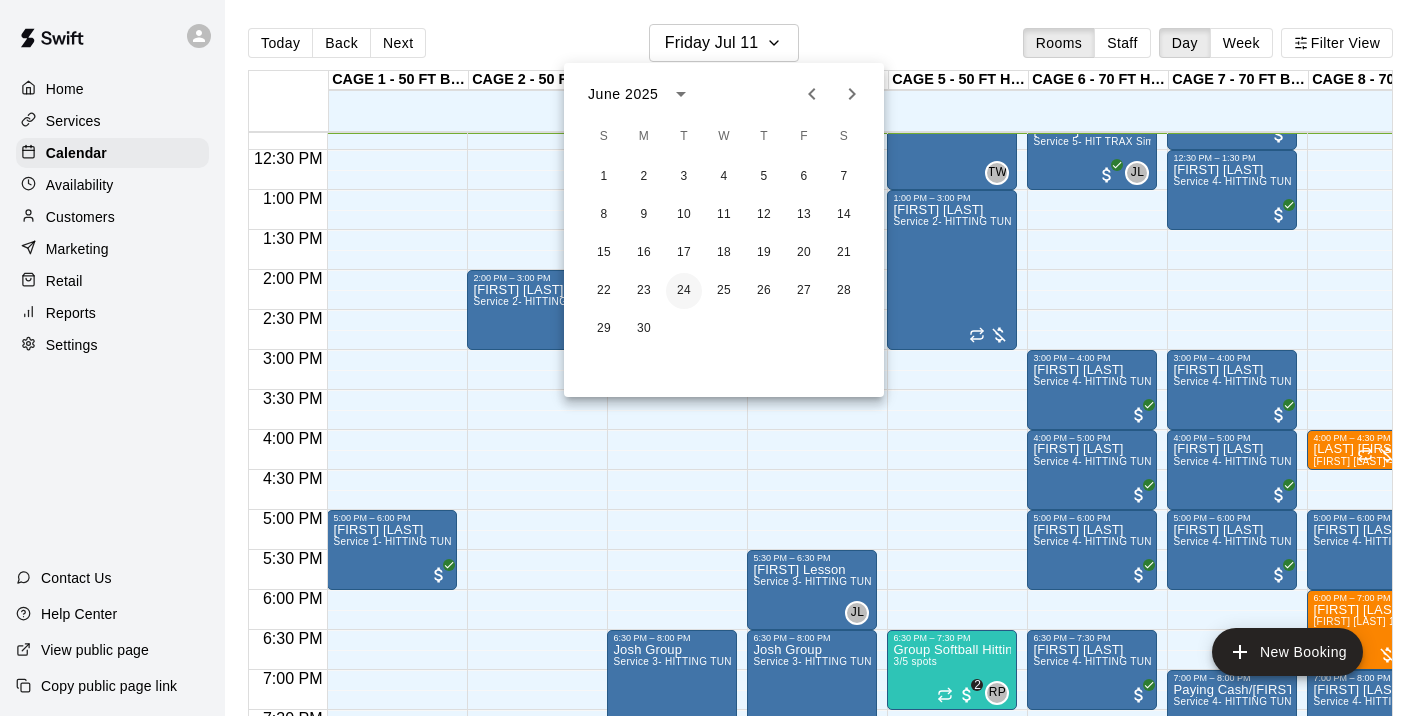click on "24" at bounding box center [684, 291] 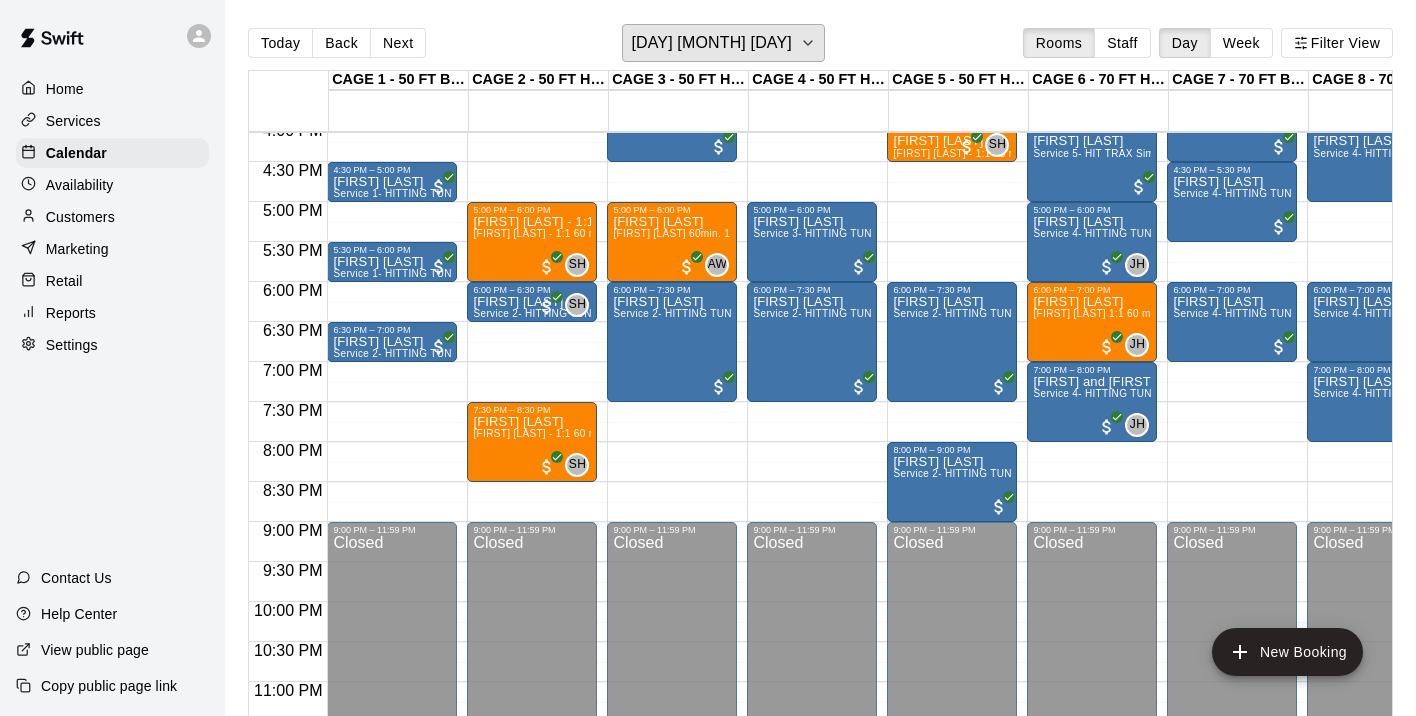 scroll, scrollTop: 1293, scrollLeft: 0, axis: vertical 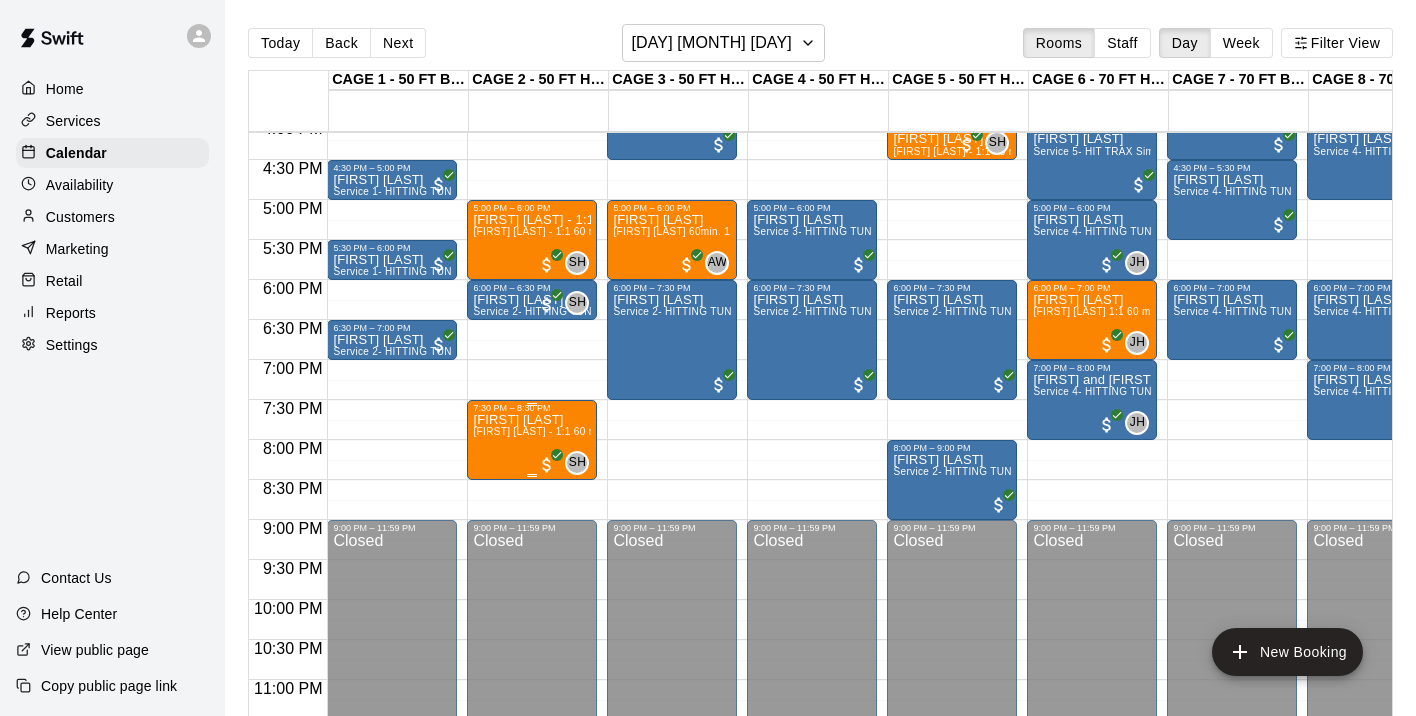 click on "Coen Green" at bounding box center [532, 420] 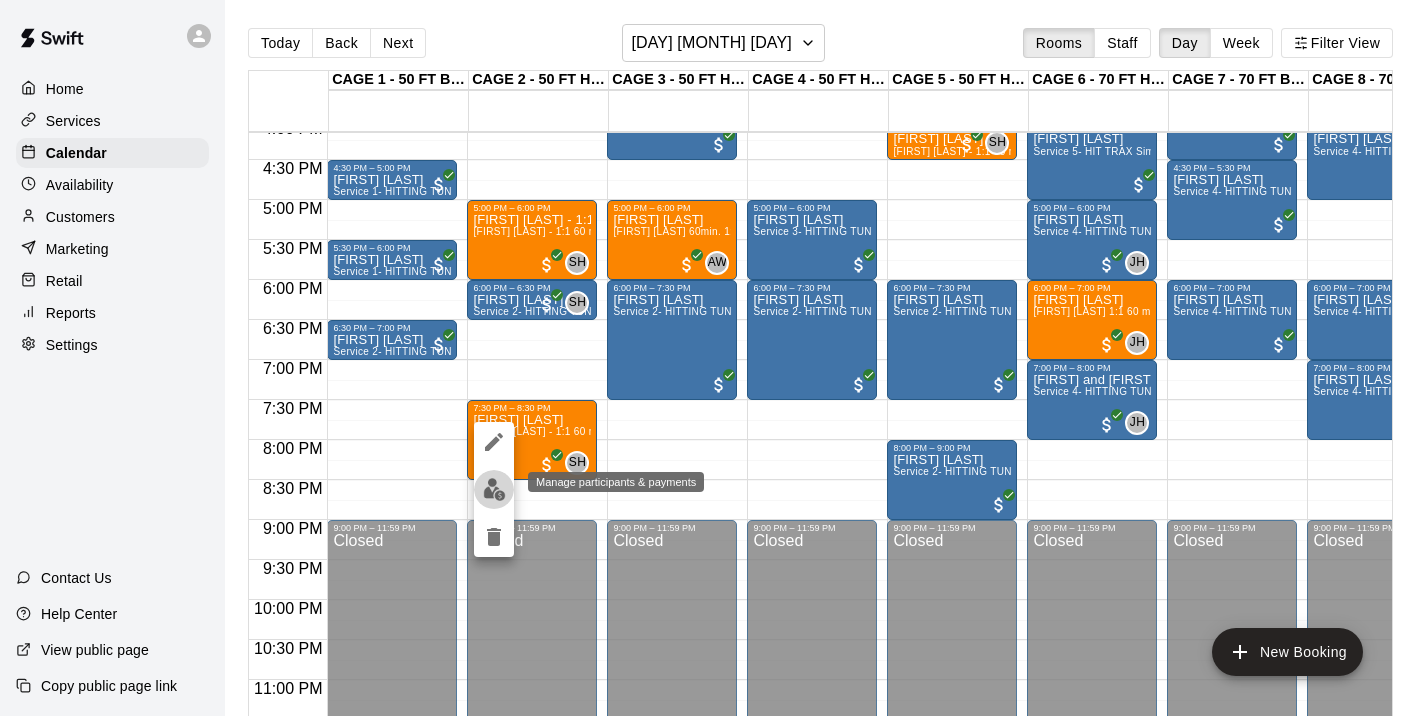 click at bounding box center [494, 489] 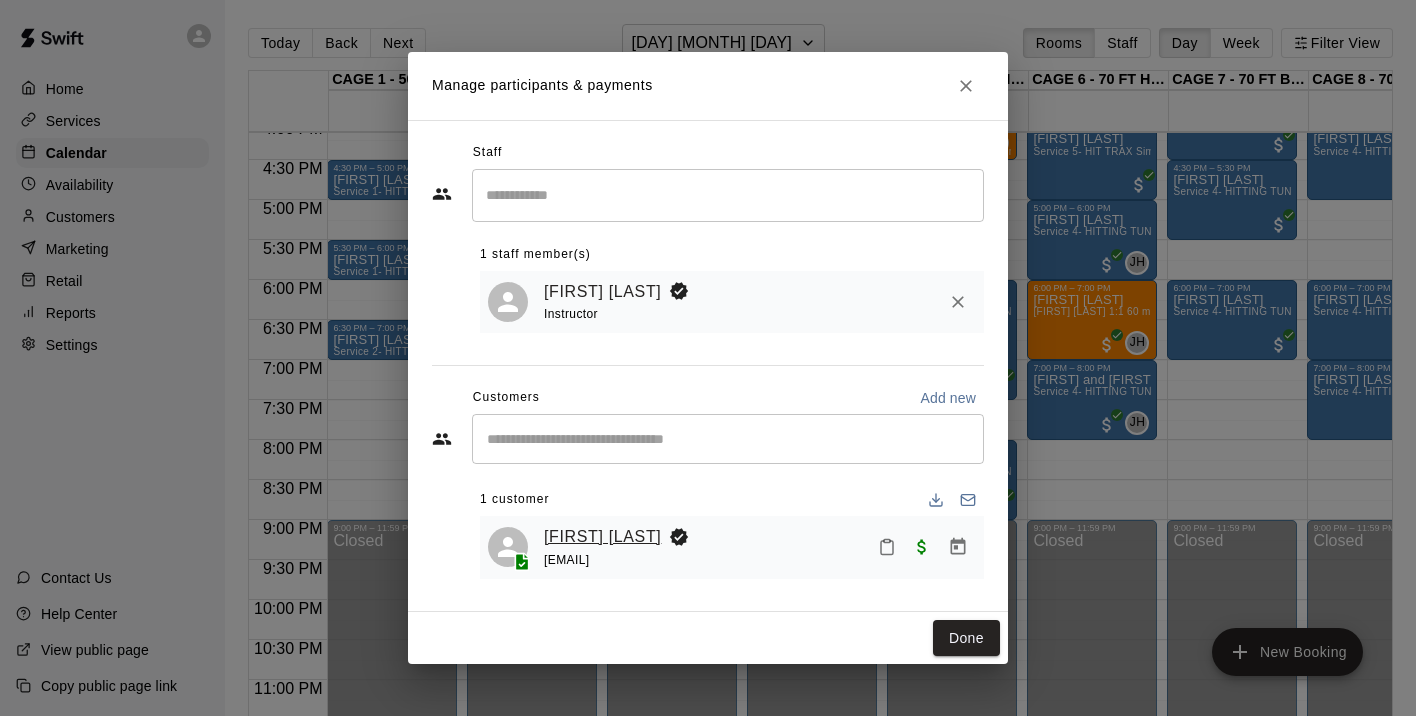 click on "Coen Green" at bounding box center [602, 537] 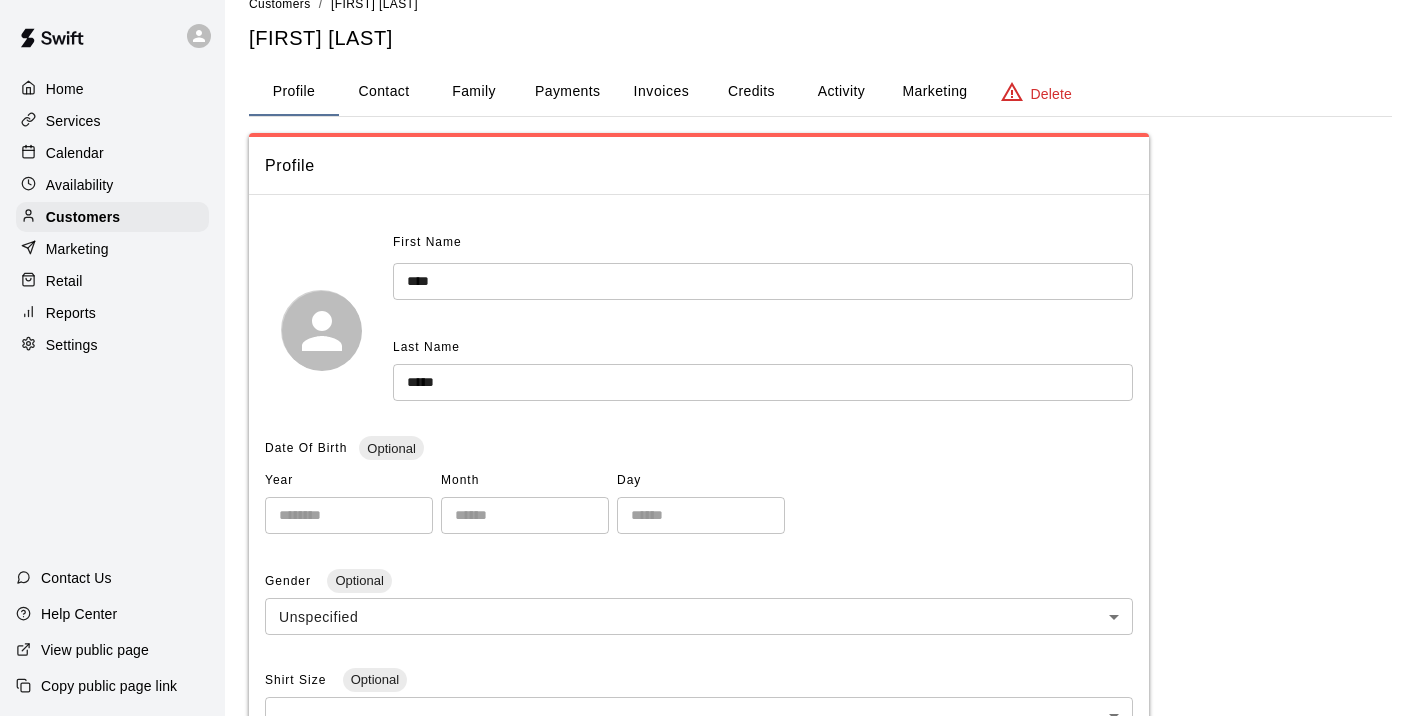 scroll, scrollTop: 9, scrollLeft: 0, axis: vertical 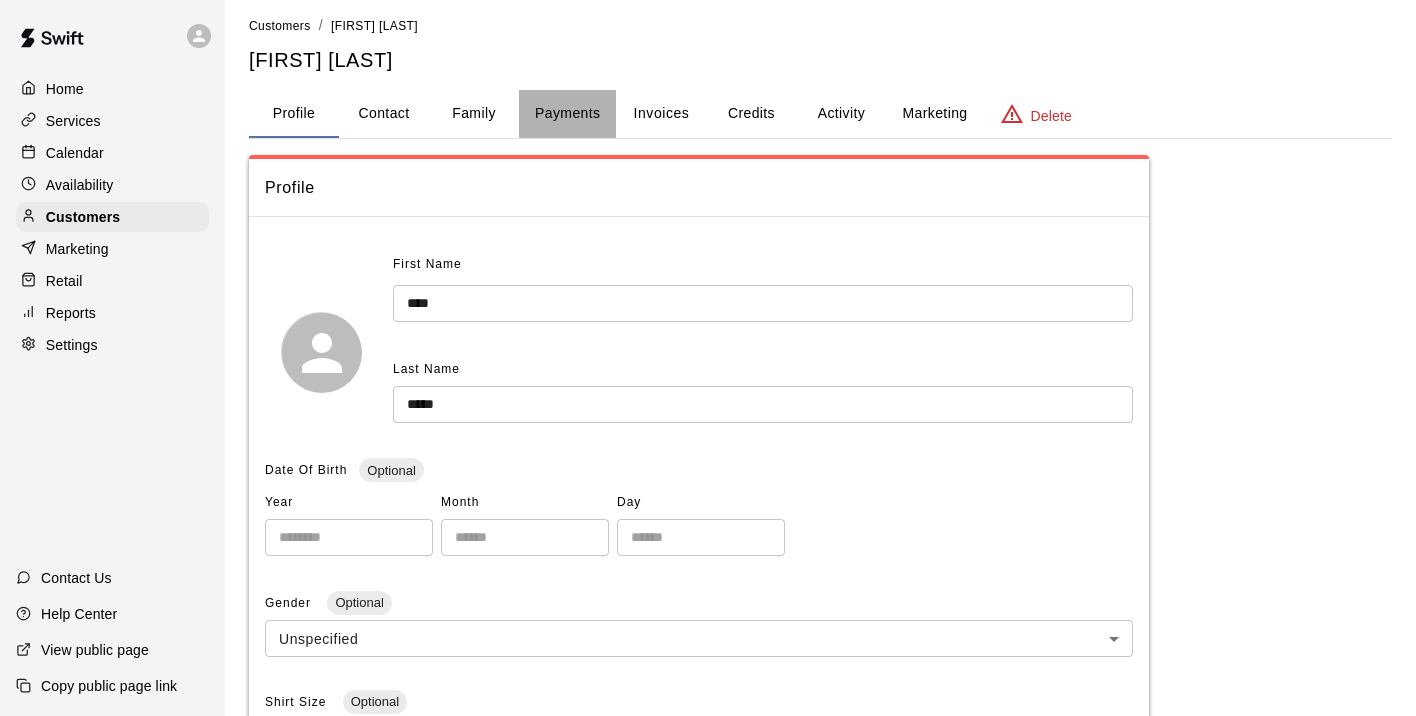 click on "Payments" at bounding box center (567, 114) 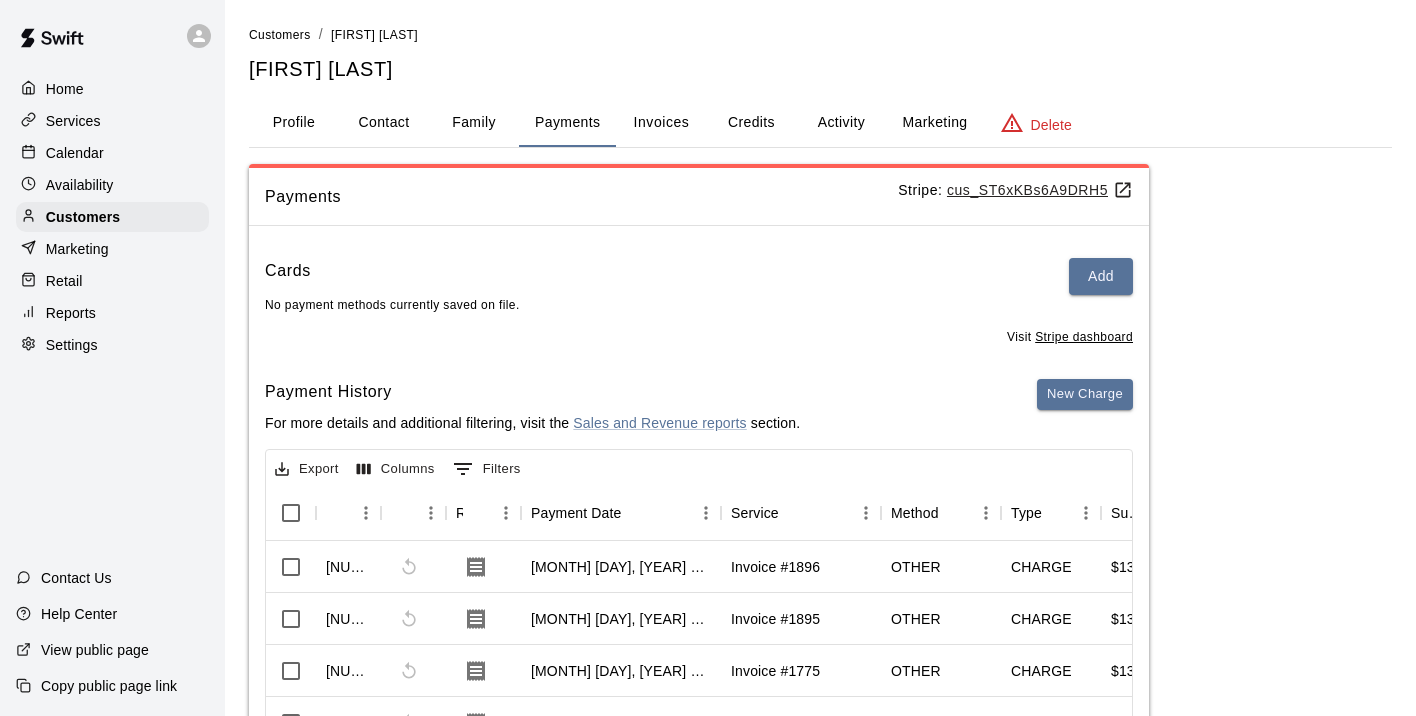 scroll, scrollTop: 1, scrollLeft: 0, axis: vertical 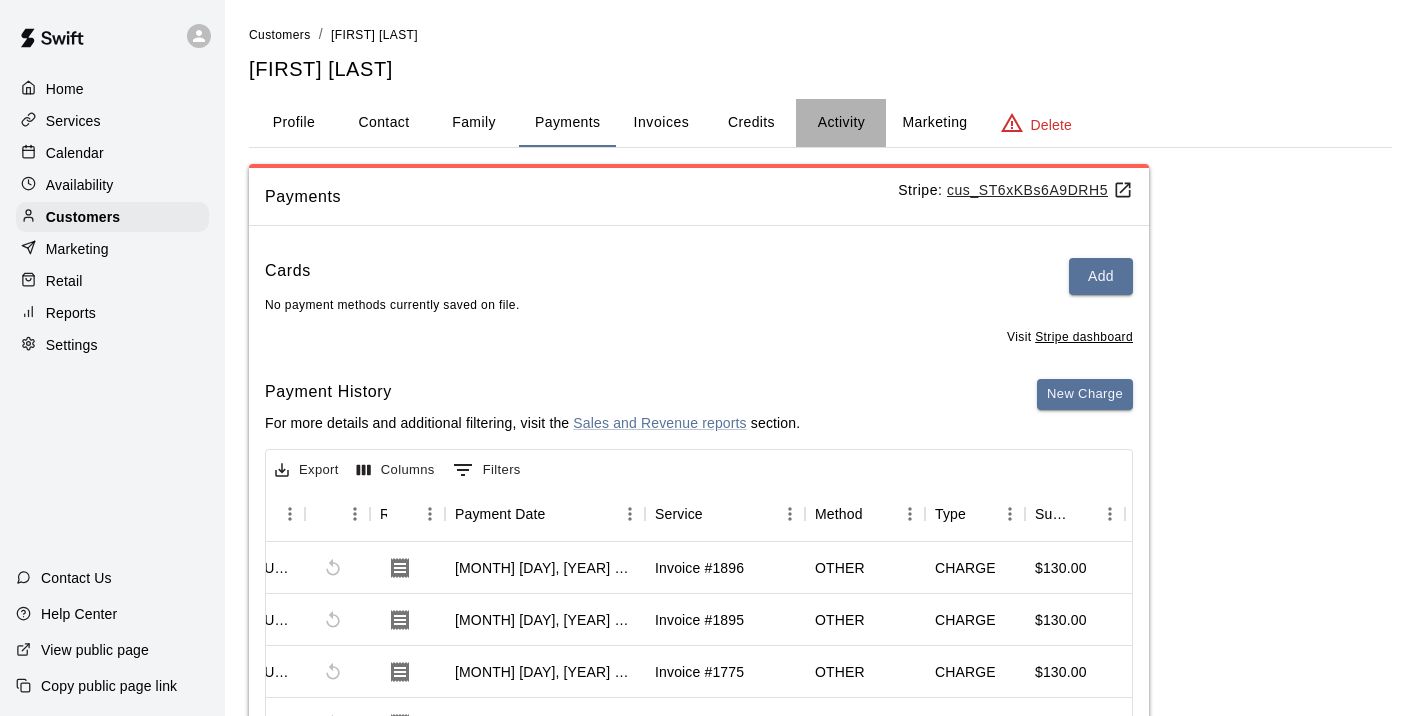 click on "Activity" at bounding box center (841, 123) 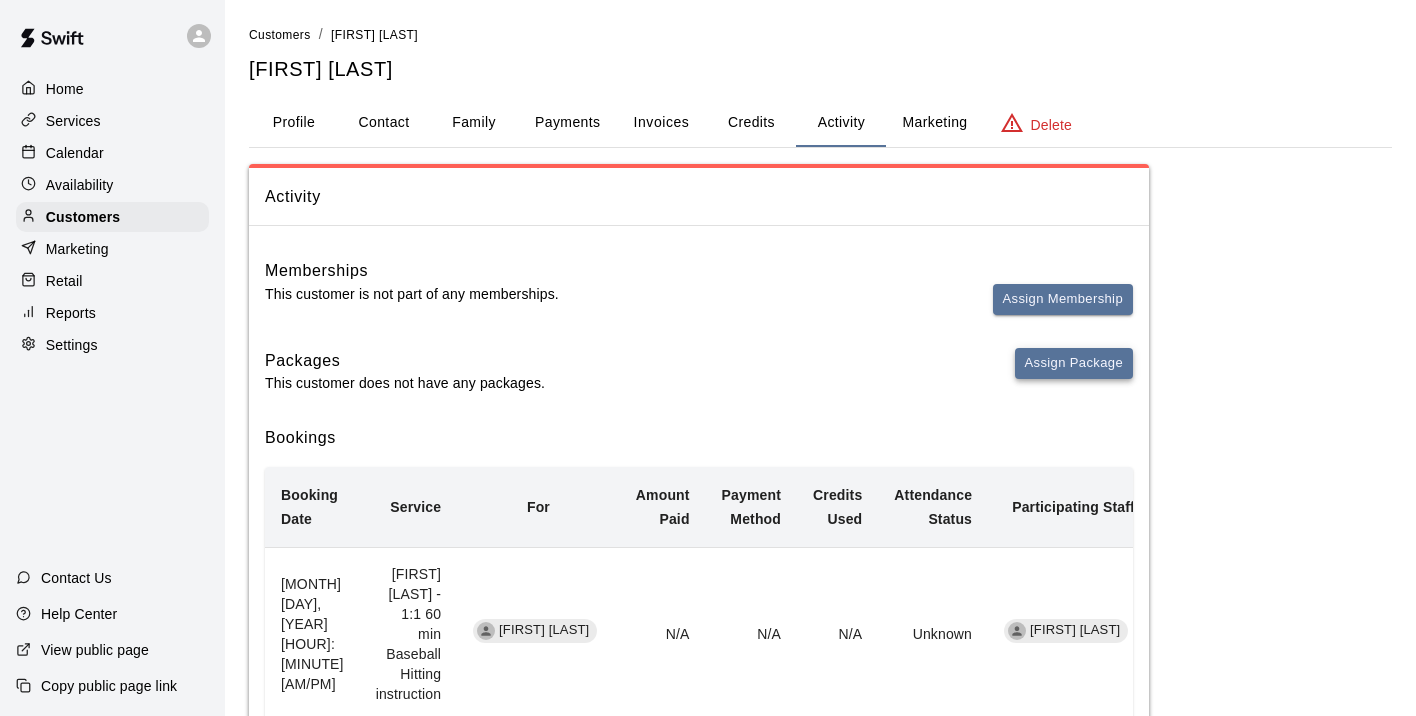 scroll, scrollTop: 0, scrollLeft: 0, axis: both 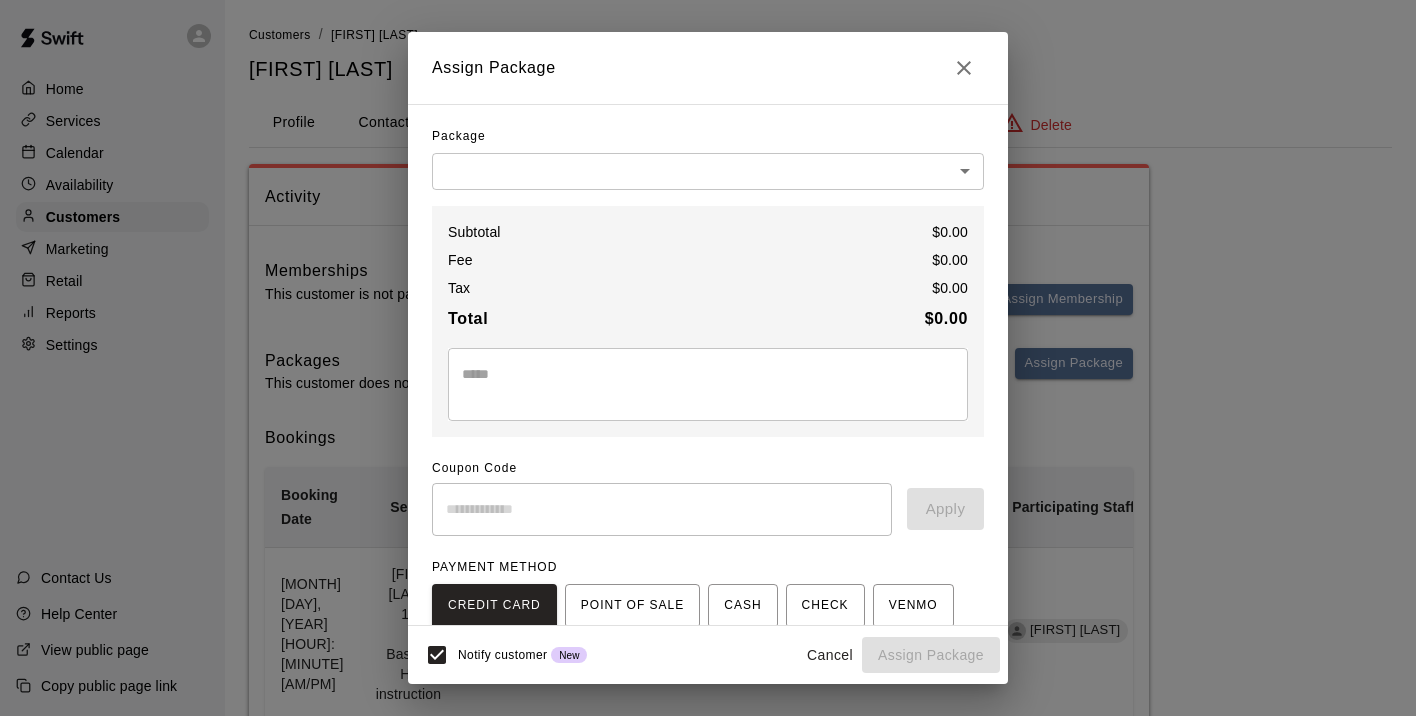 click on "Home Services Calendar Availability Customers Marketing Retail Reports Settings Contact Us Help Center View public page Copy public page link Customers / Coen Green Coen Green Profile Contact Family Payments Invoices Credits Activity Marketing Delete Activity Memberships This customer is not part of any memberships. Assign Membership Packages This customer does not have any packages. Assign Package Bookings Booking Date   Service For Amount Paid Payment Method Credits Used Attendance Status Participating Staff July 28, 2025 12:00 PM Scott Hairston - 1:1 60 min Baseball Hitting instruction  Coen Green N/A N/A N/A Unknown Scott Hairston July 21, 2025 12:00 PM Scott Hairston - 1:1 60 min Baseball Hitting instruction  Coen Green N/A N/A N/A Unknown Scott Hairston July 07, 2025 12:00 PM Scott Hairston - 1:1 60 min Baseball Hitting instruction  Coen Green 0 N/A Unknown Scott Hairston July 01, 2025 7:30 PM Scott Hairston - 1:1 60 min Baseball Hitting instruction  Coen Green N/A N/A N/A Unknown Scott Hairston 0 N/A $" at bounding box center (708, 764) 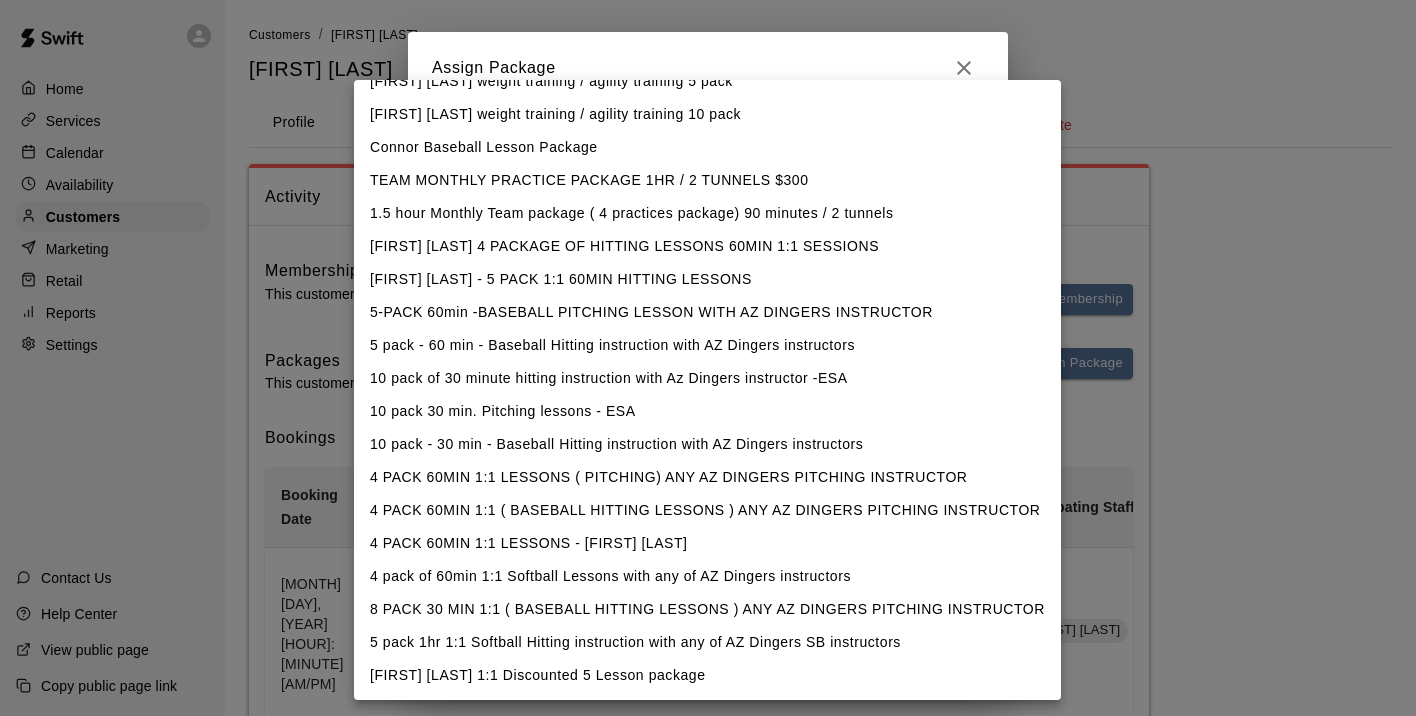 scroll, scrollTop: 617, scrollLeft: 0, axis: vertical 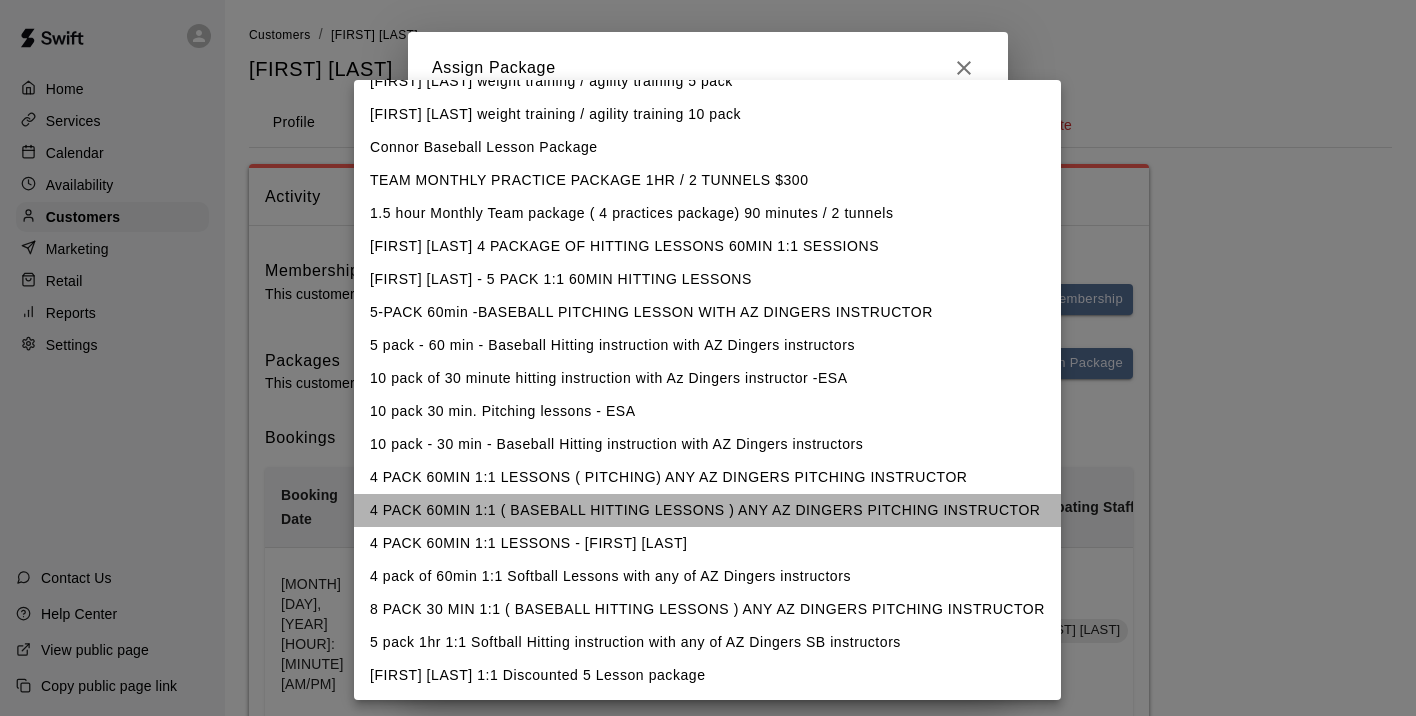 click on "4 PACK 60MIN 1:1 ( BASEBALL HITTING LESSONS ) ANY AZ DINGERS PITCHING INSTRUCTOR" at bounding box center [707, 510] 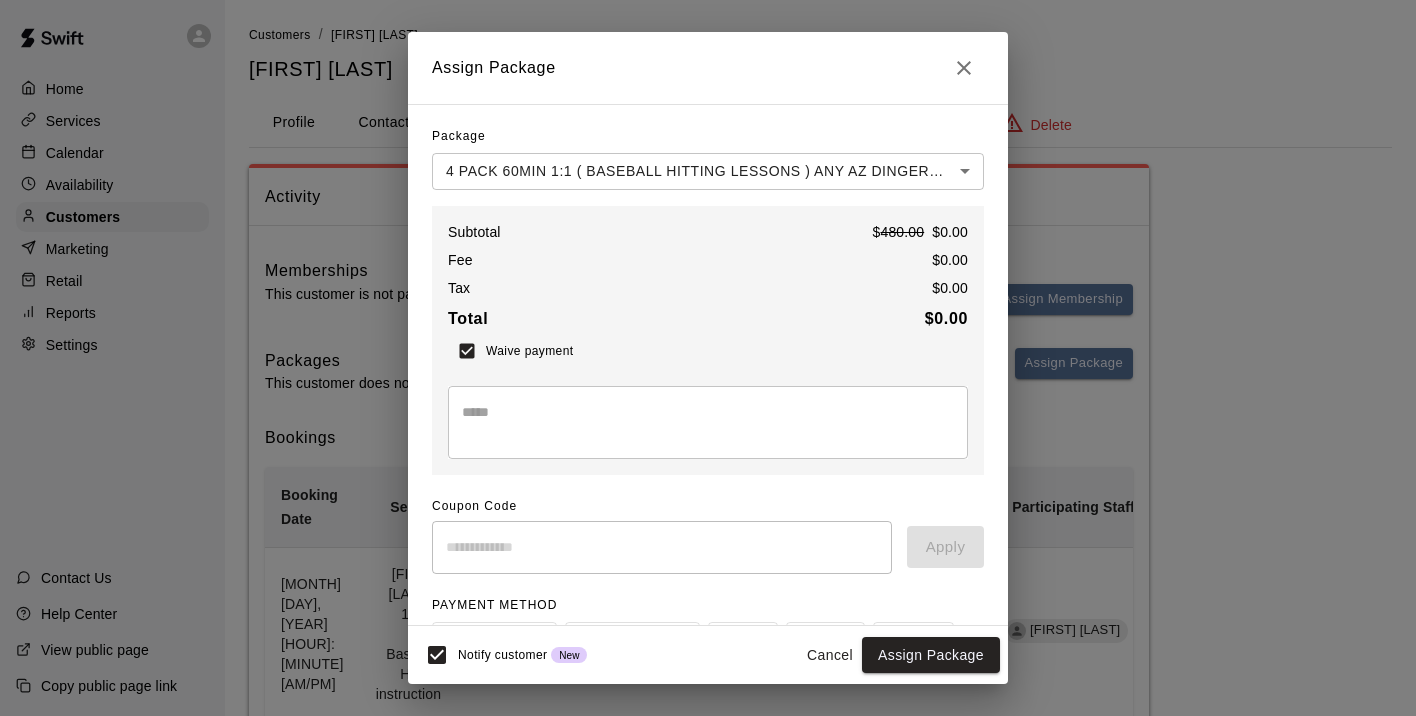 click at bounding box center [708, 422] 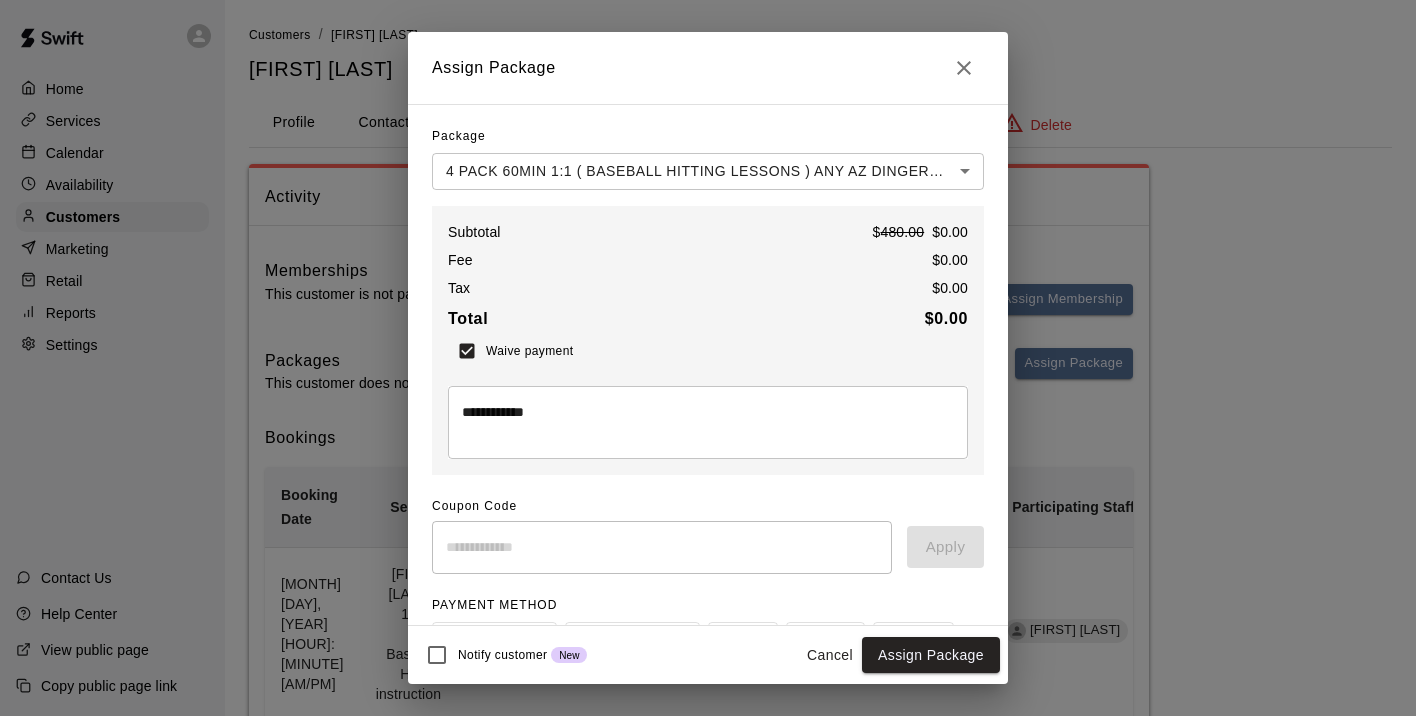 click on "**********" at bounding box center [708, 422] 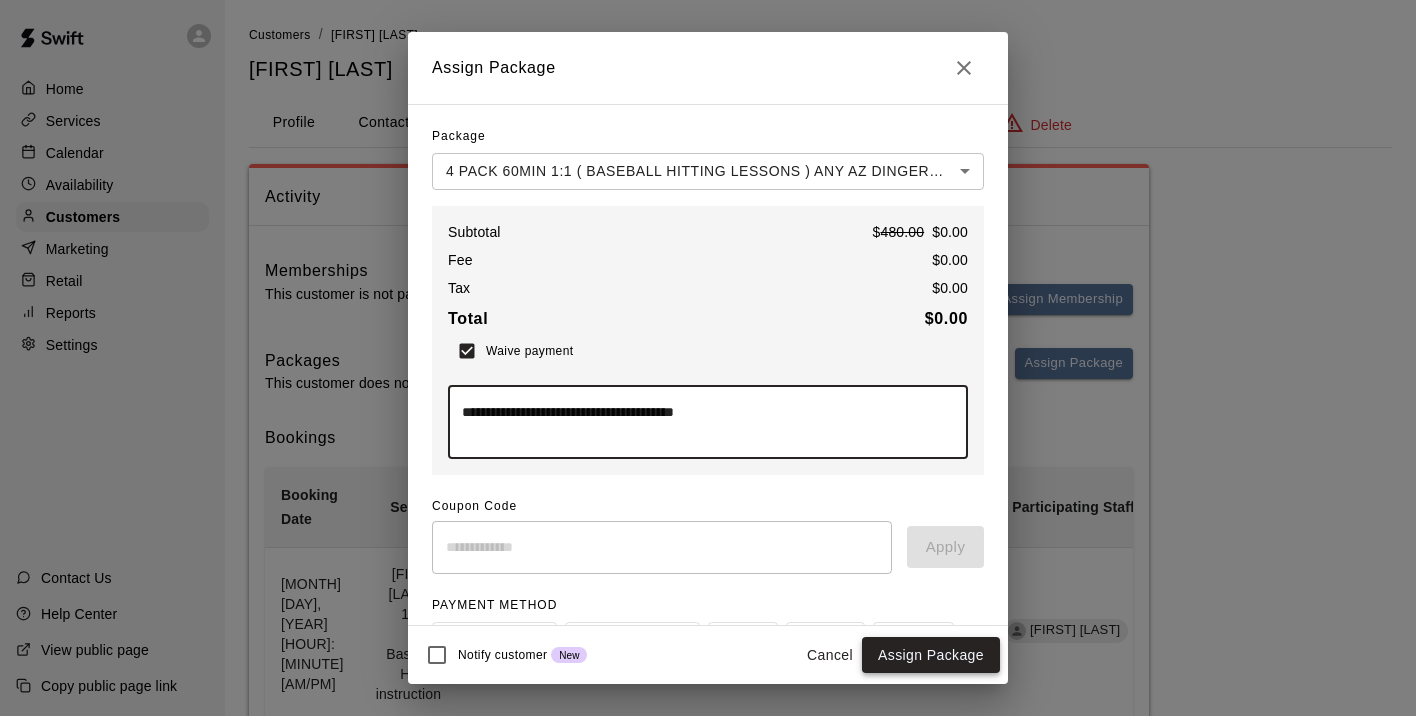 type on "**********" 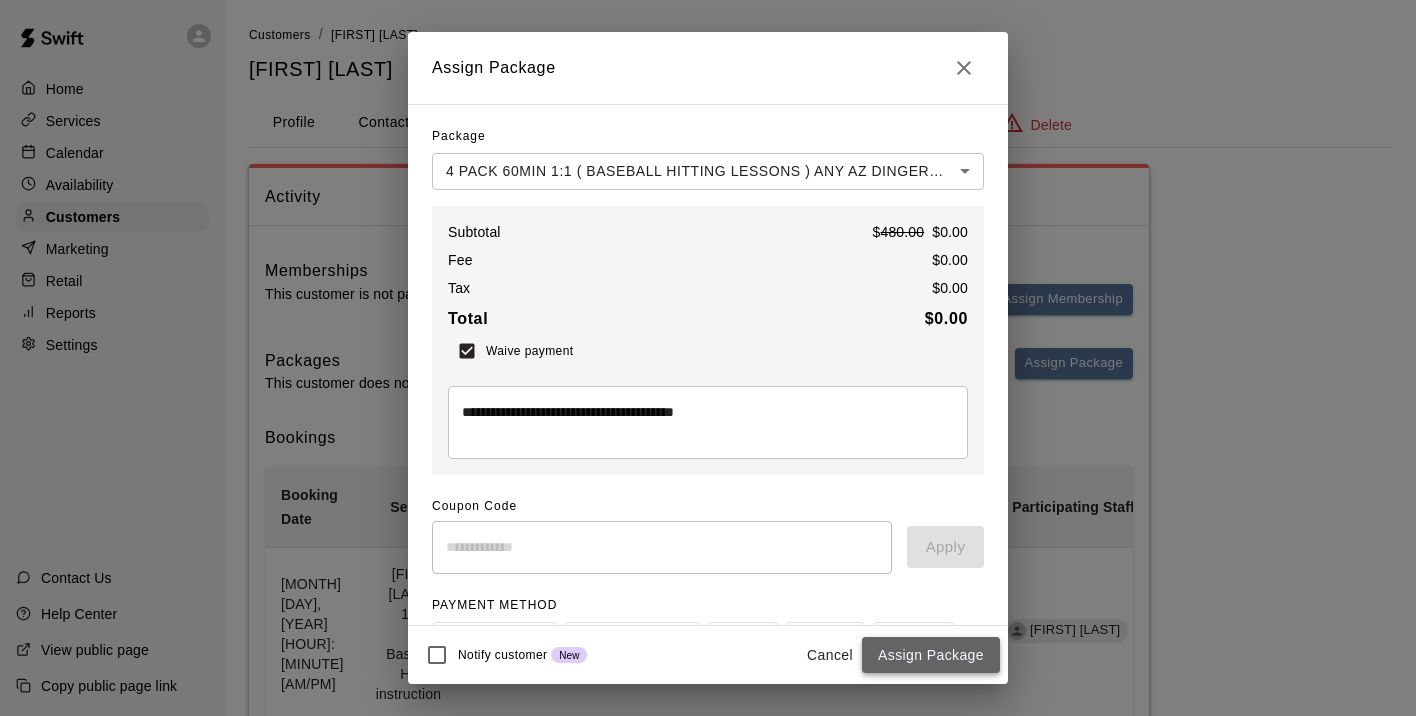 click on "Assign Package" at bounding box center [931, 655] 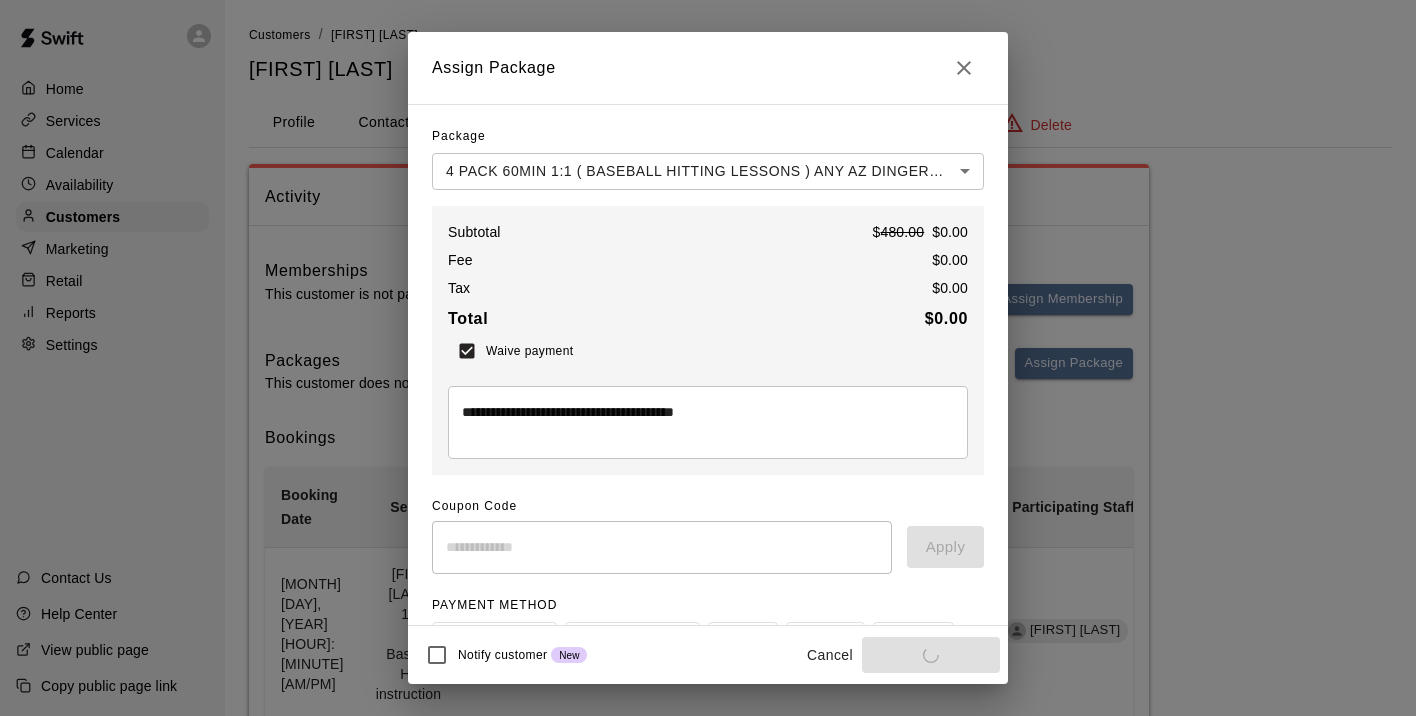 type 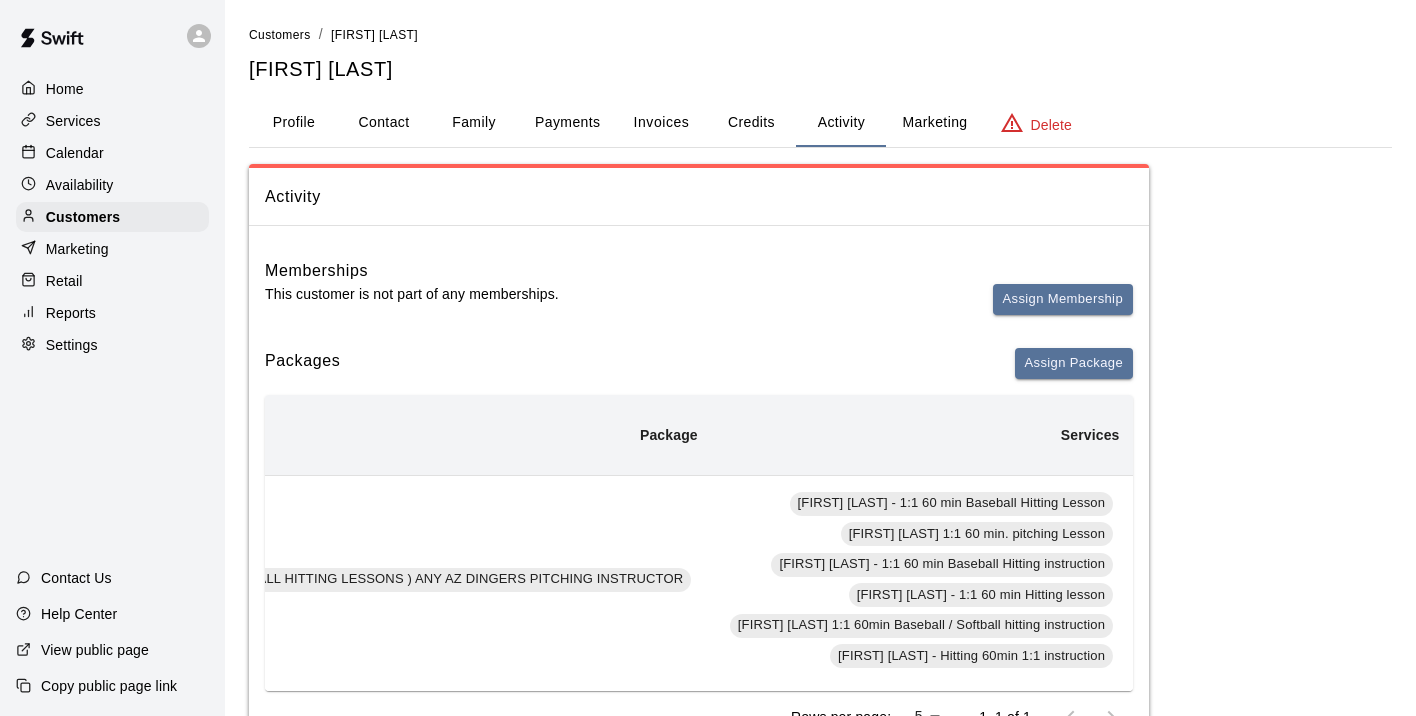 scroll, scrollTop: 0, scrollLeft: 334, axis: horizontal 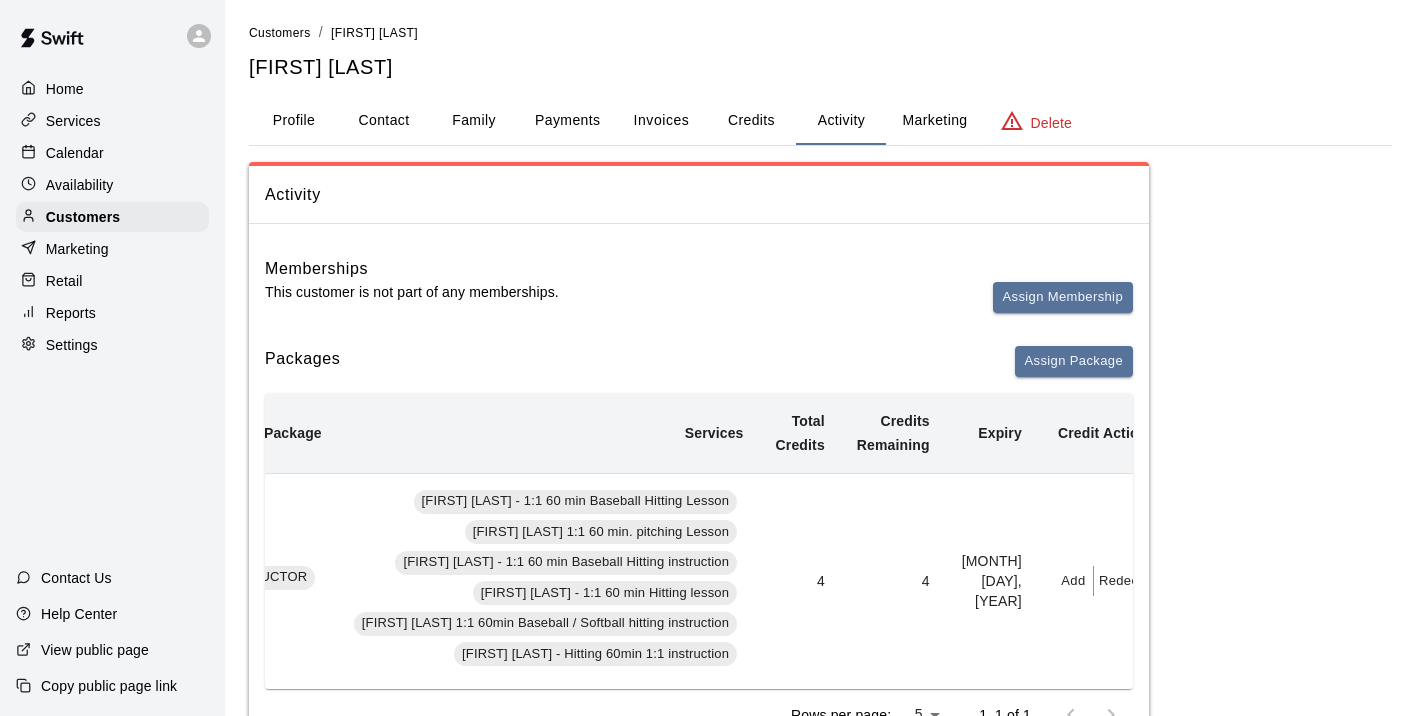 click on "Redeem" at bounding box center [1124, 581] 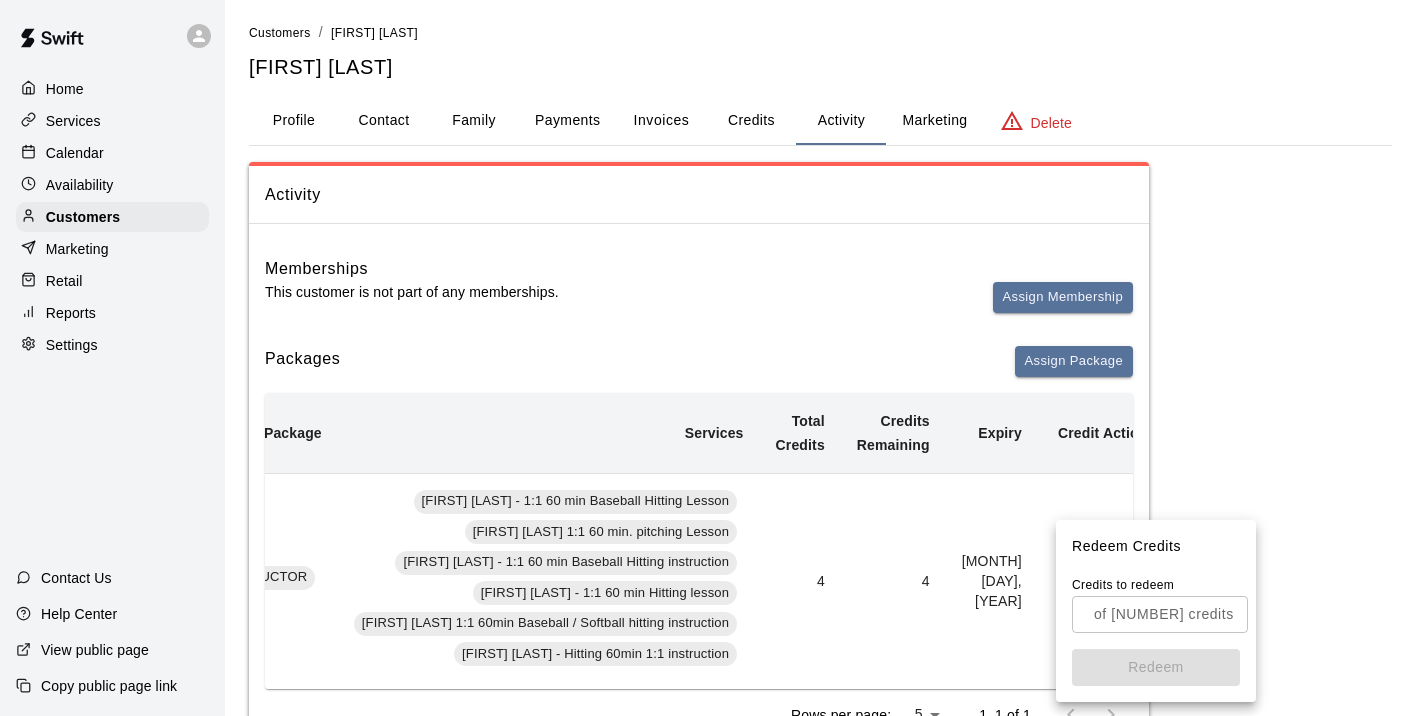 click at bounding box center [1079, 614] 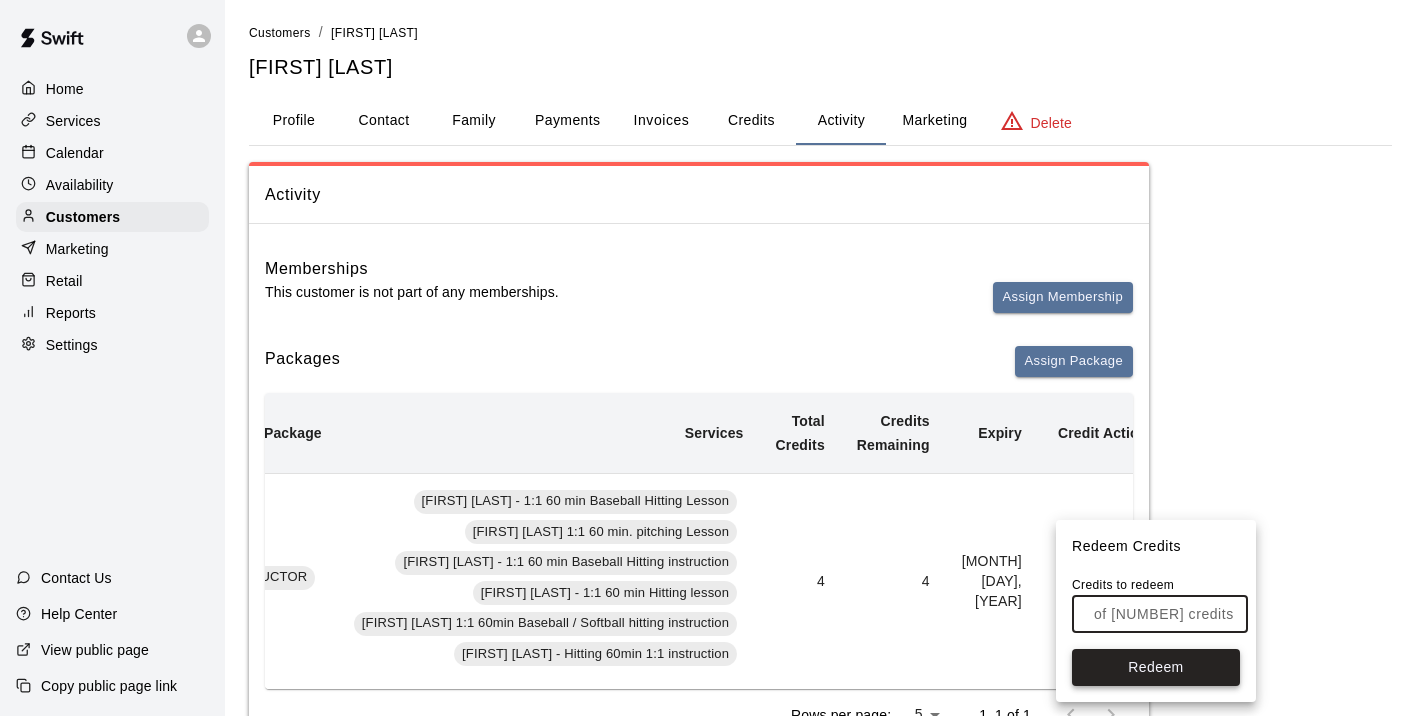 type on "*" 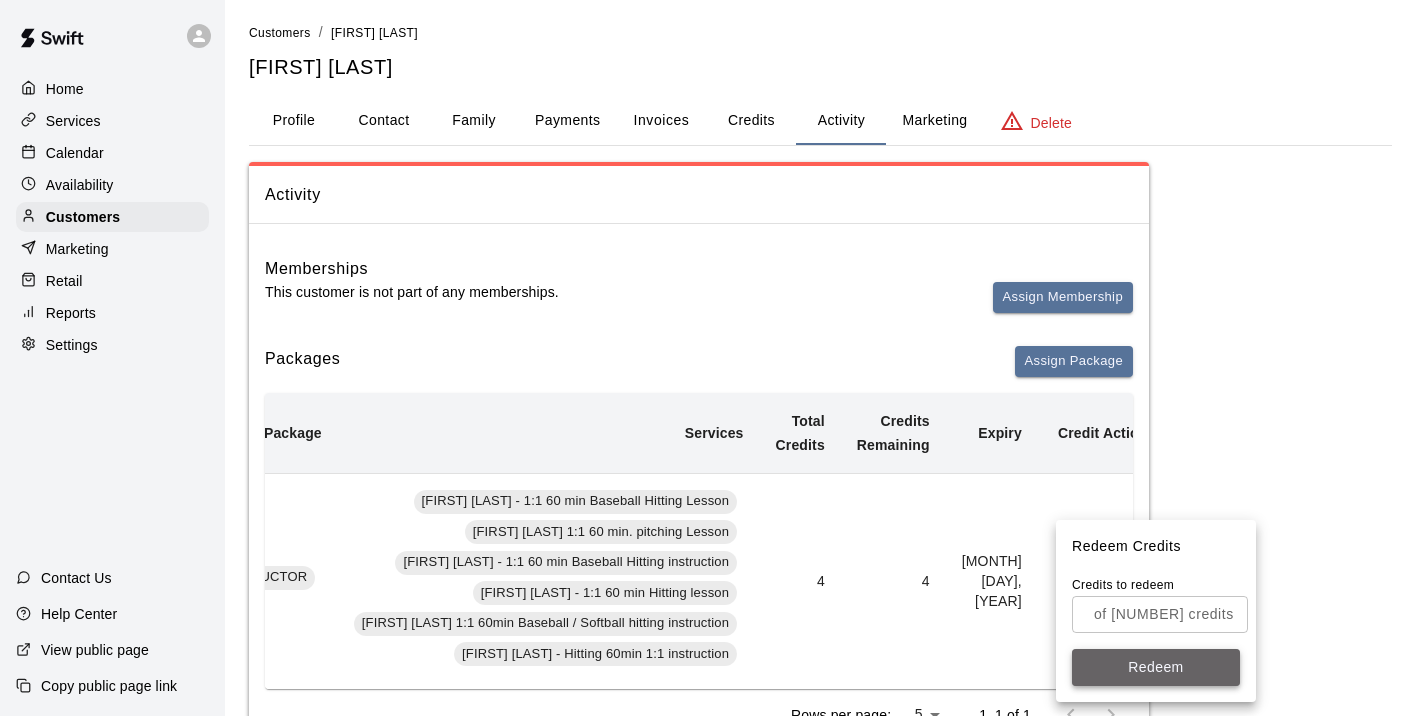 click on "Redeem" at bounding box center (1156, 667) 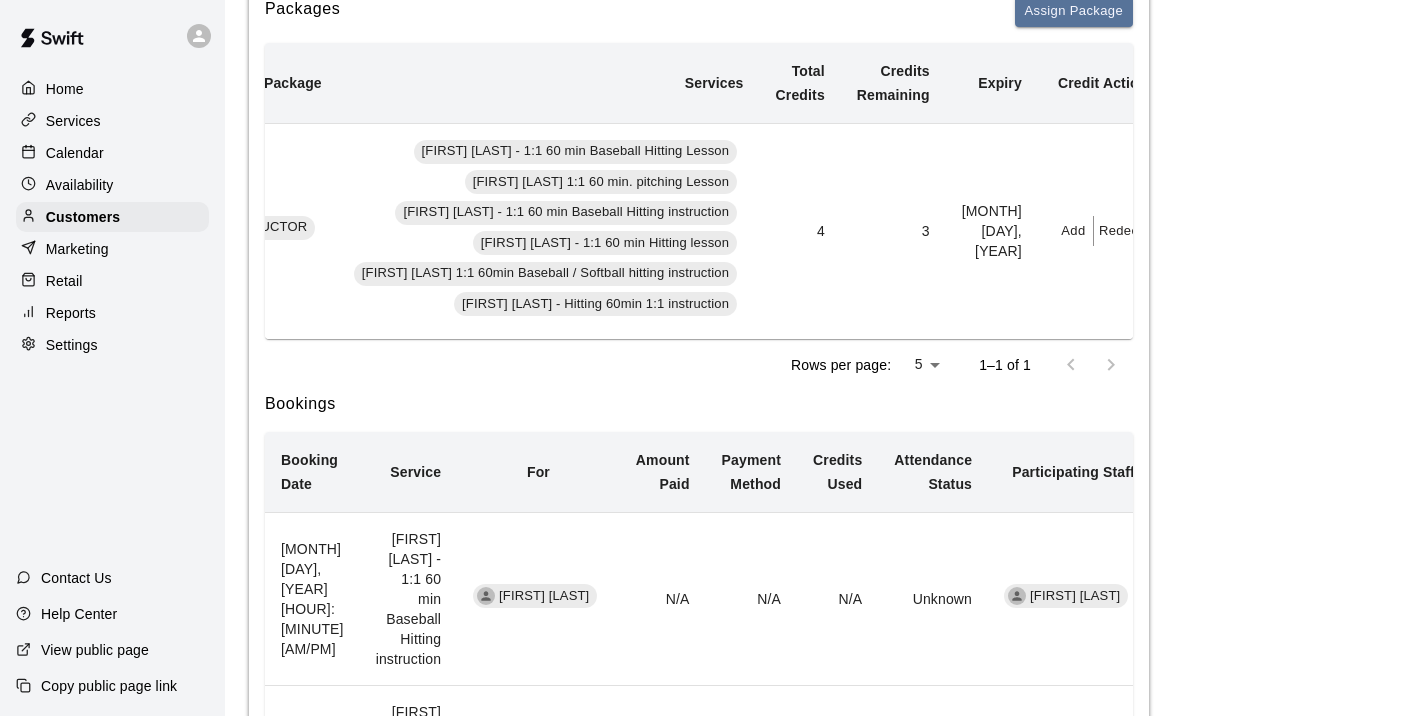 scroll, scrollTop: 329, scrollLeft: 0, axis: vertical 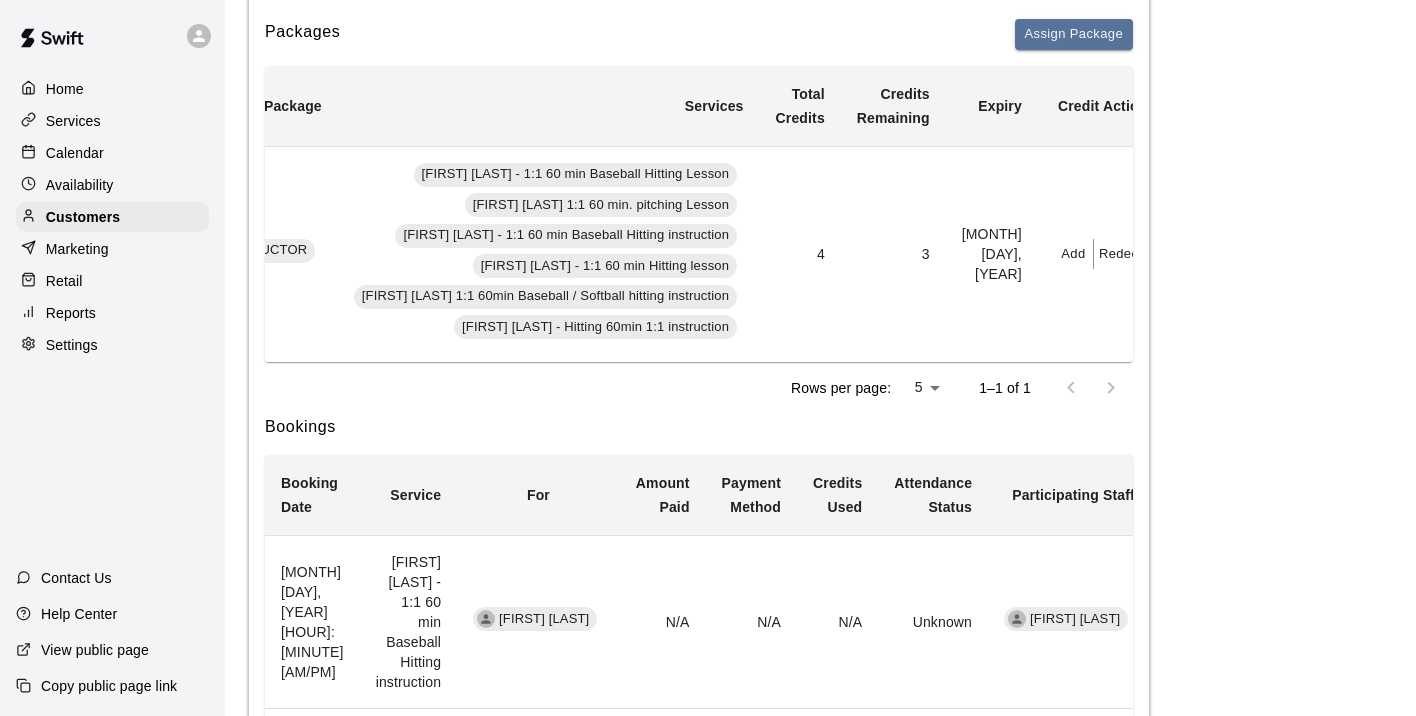 click on "Calendar" at bounding box center (75, 153) 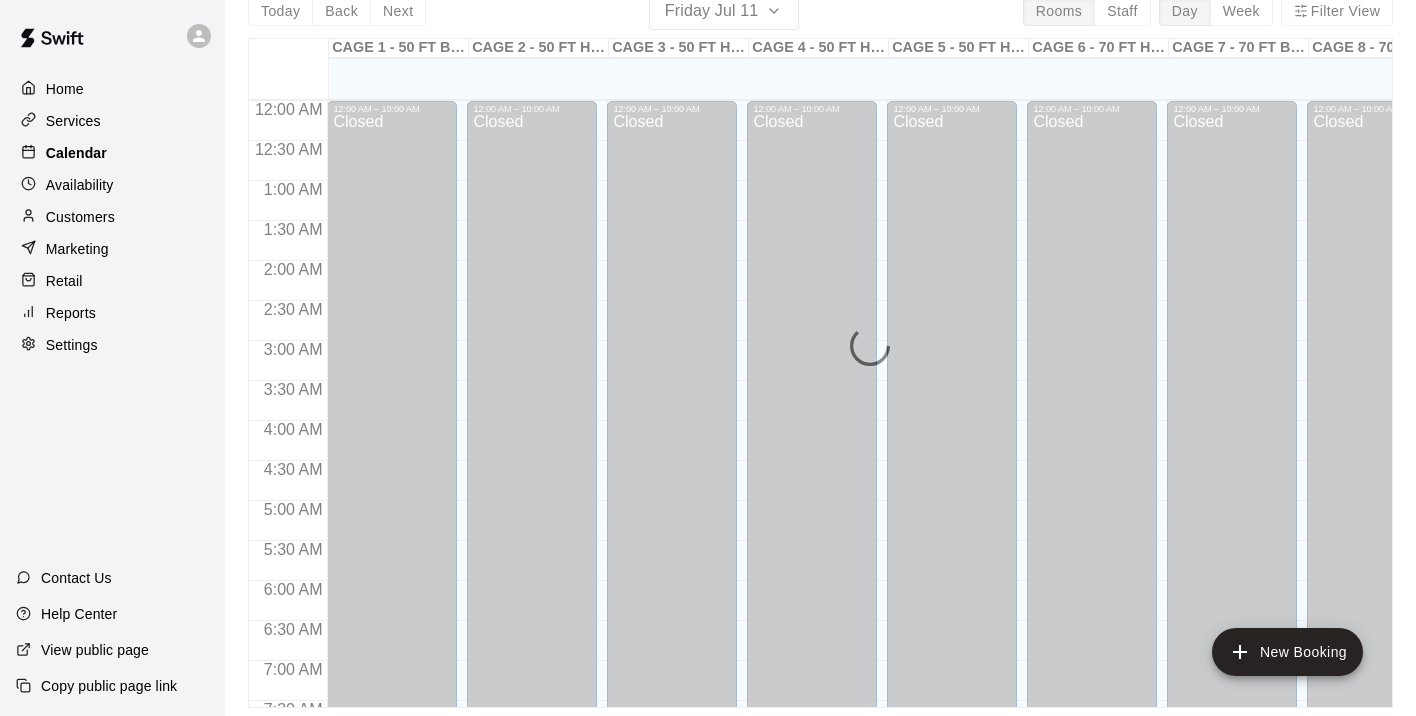 scroll, scrollTop: 0, scrollLeft: 0, axis: both 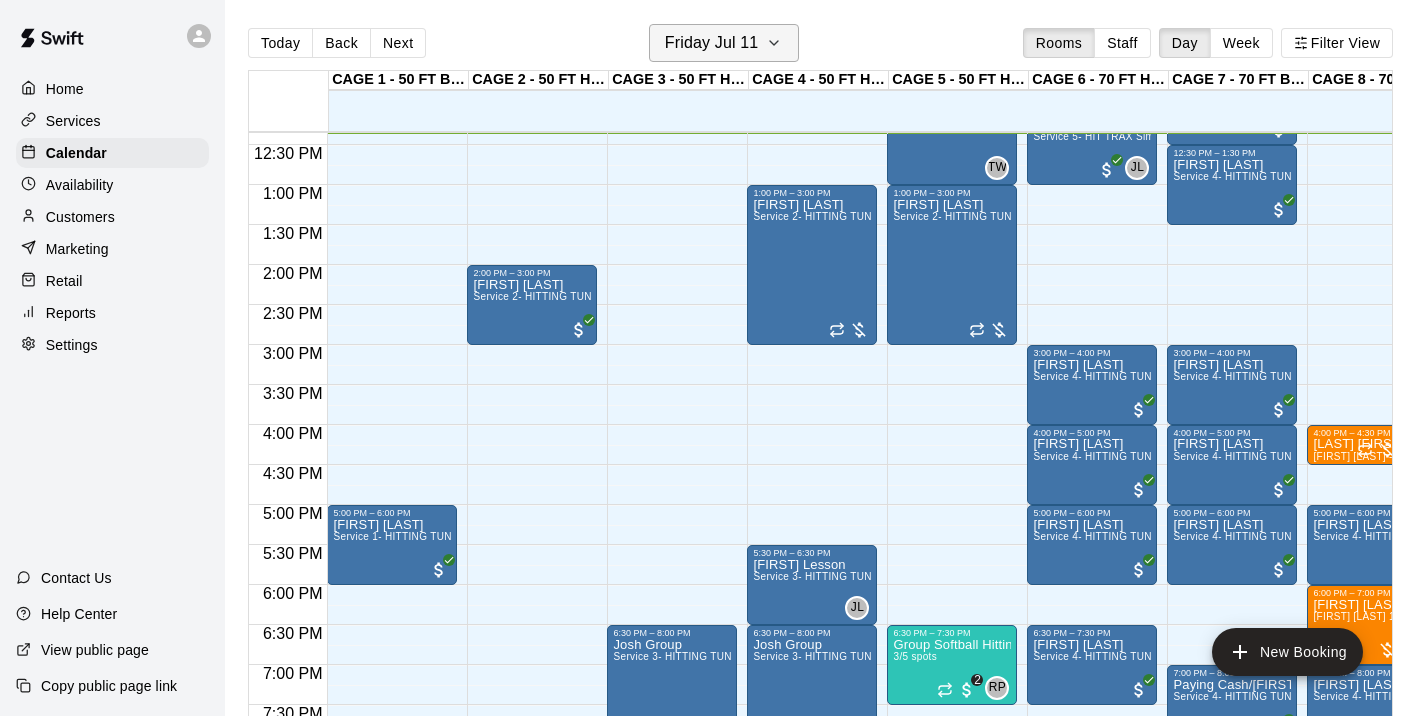click on "Friday Jul 11" at bounding box center [712, 43] 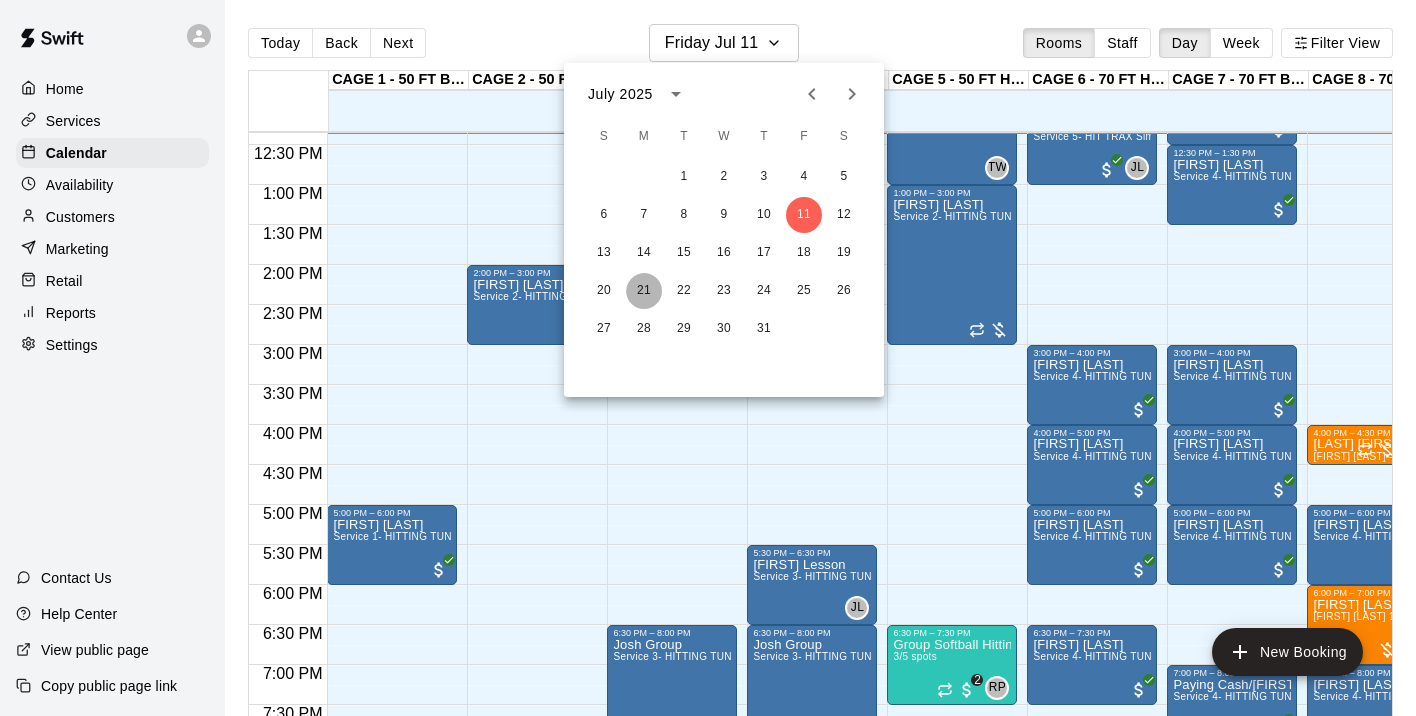 click on "21" at bounding box center (644, 291) 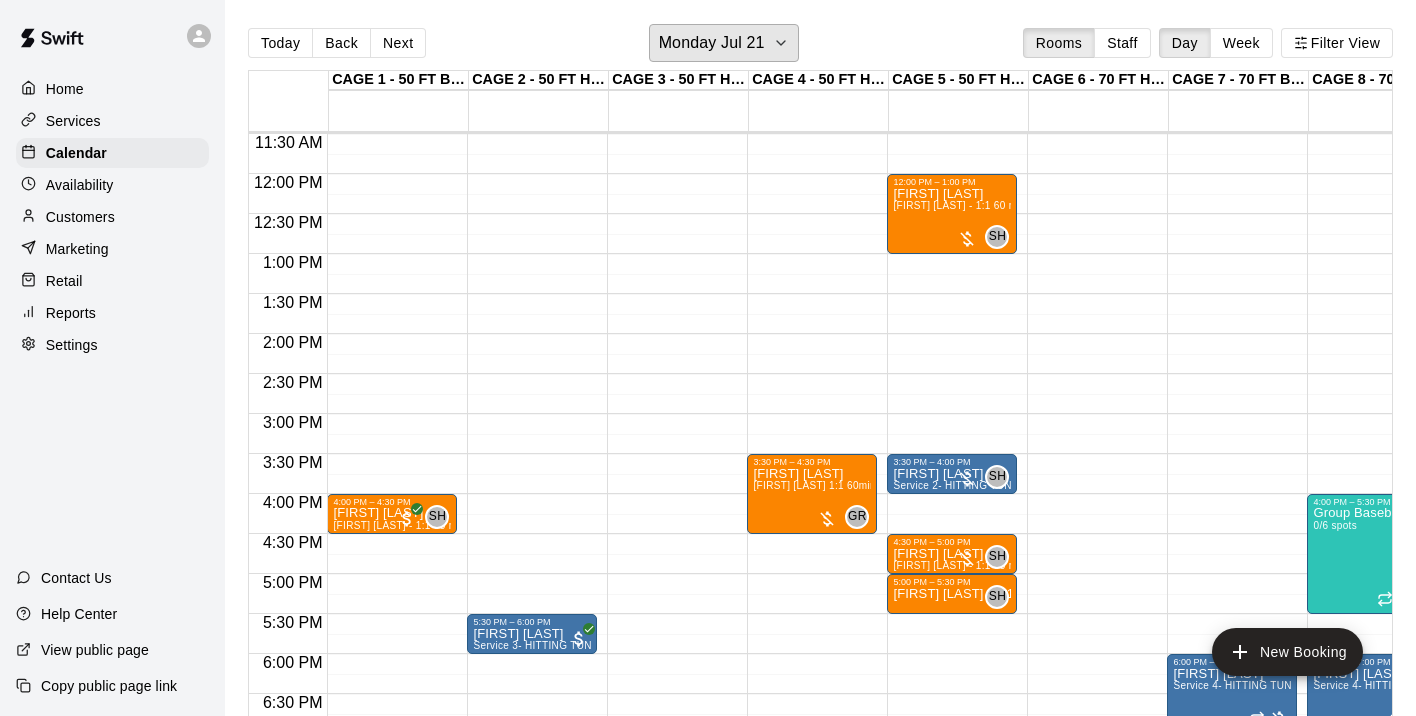 scroll, scrollTop: 894, scrollLeft: 0, axis: vertical 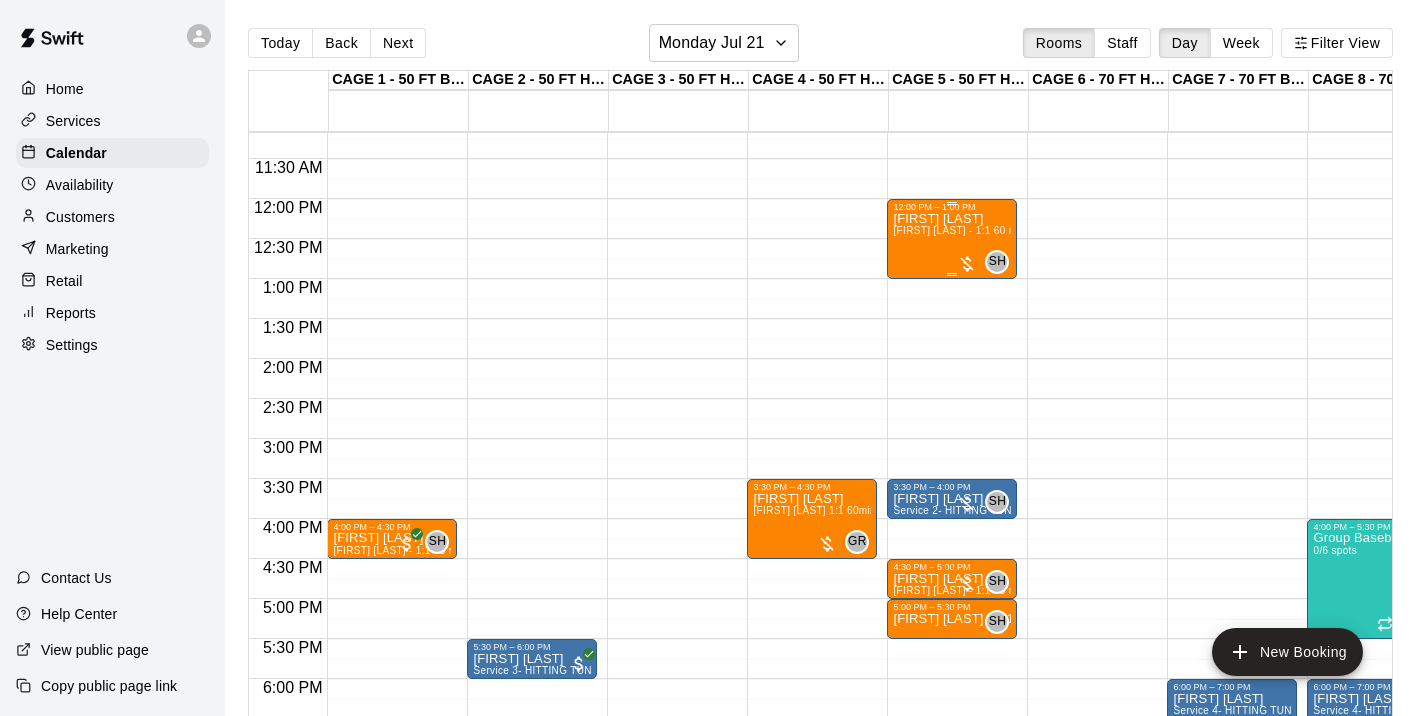 click on "Coen Green Scott Hairston - 1:1 60 min Baseball Hitting instruction" at bounding box center (952, 570) 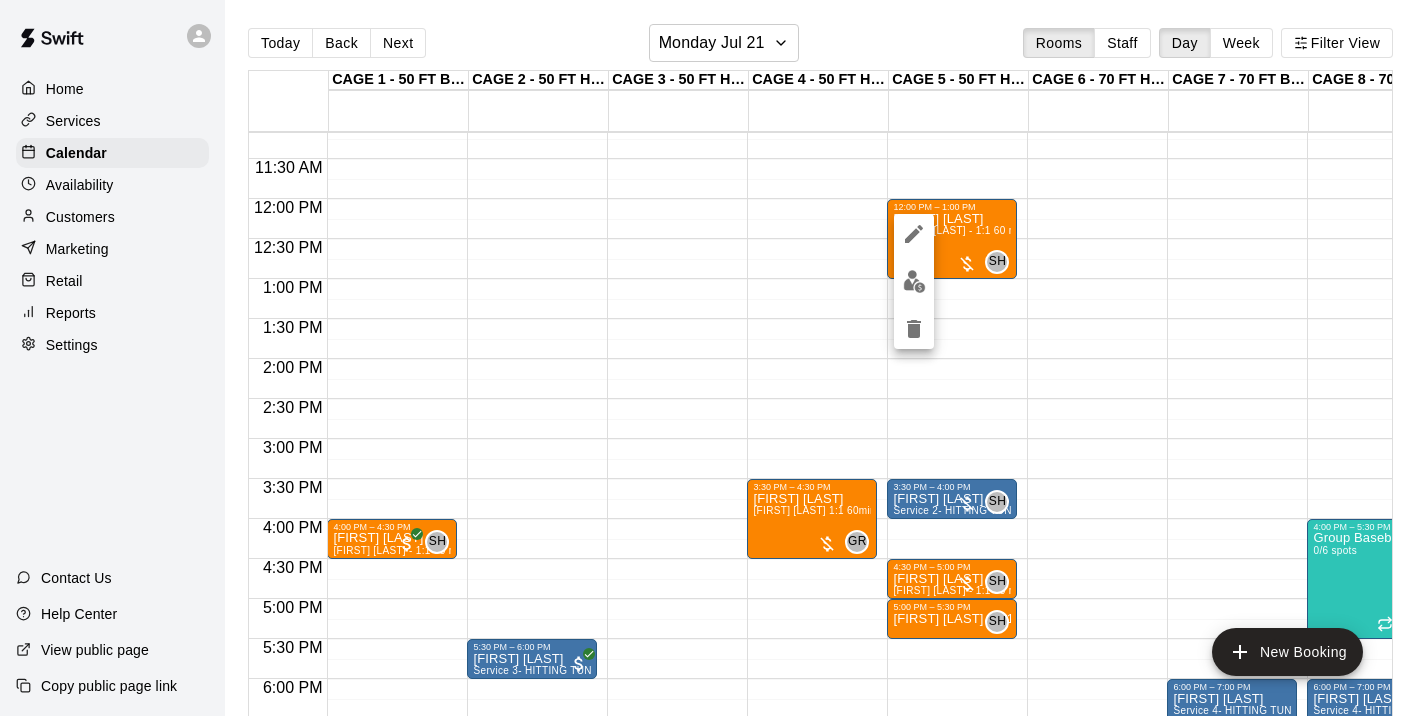 click at bounding box center (914, 281) 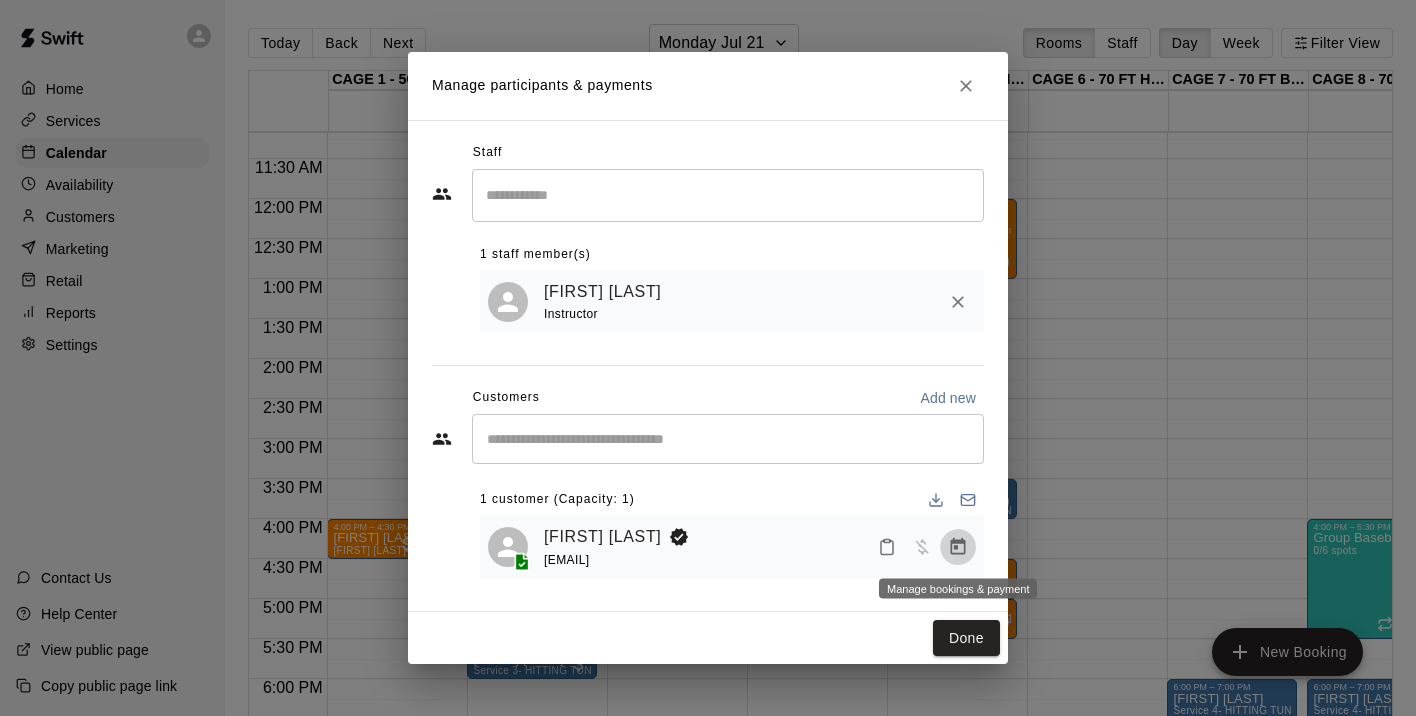 click 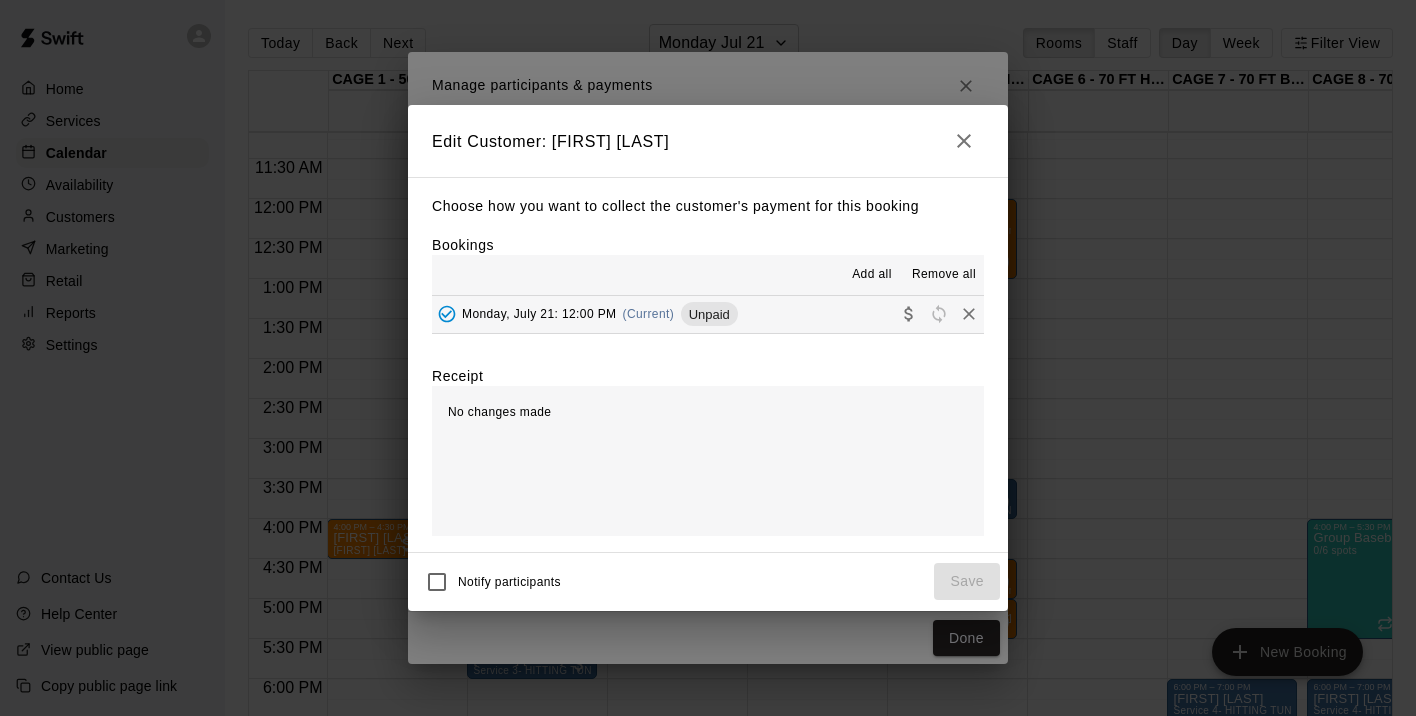 click on "Monday, July 21: 12:00 PM" at bounding box center [539, 314] 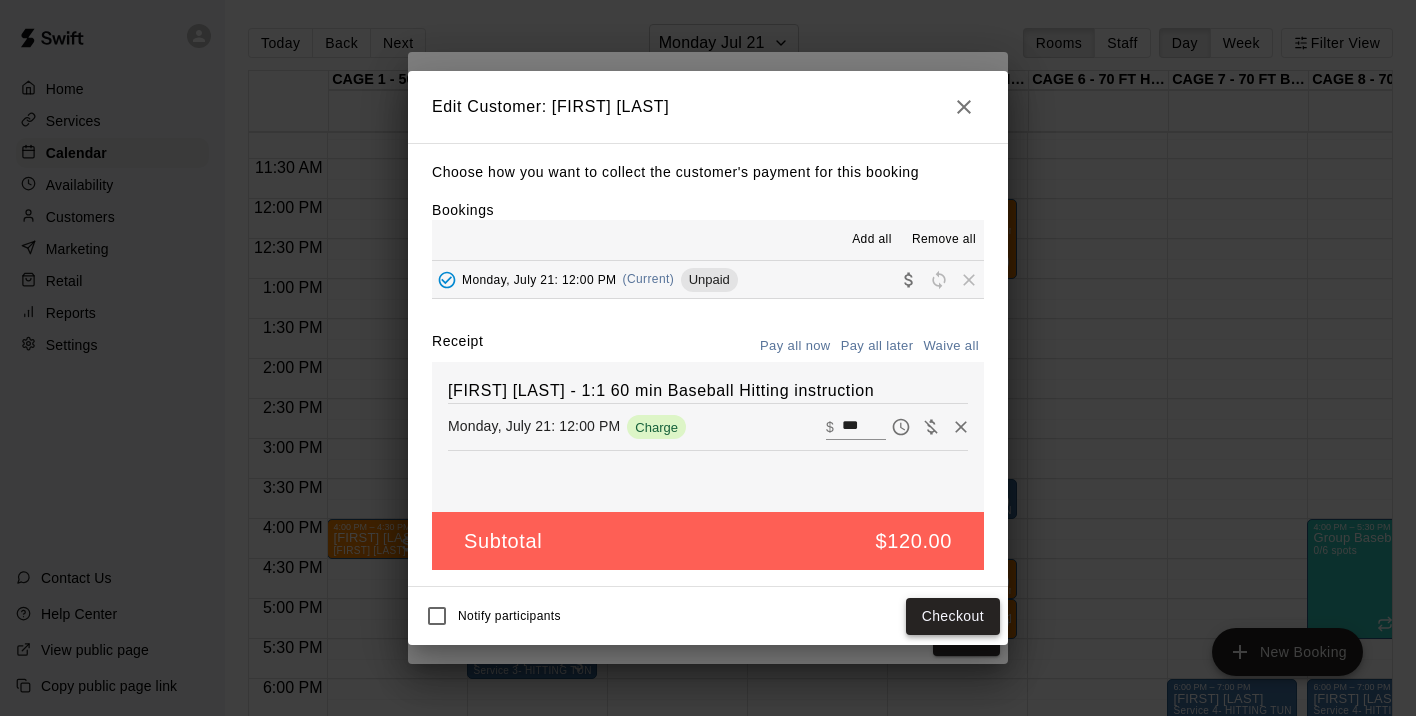 click on "Checkout" at bounding box center (953, 616) 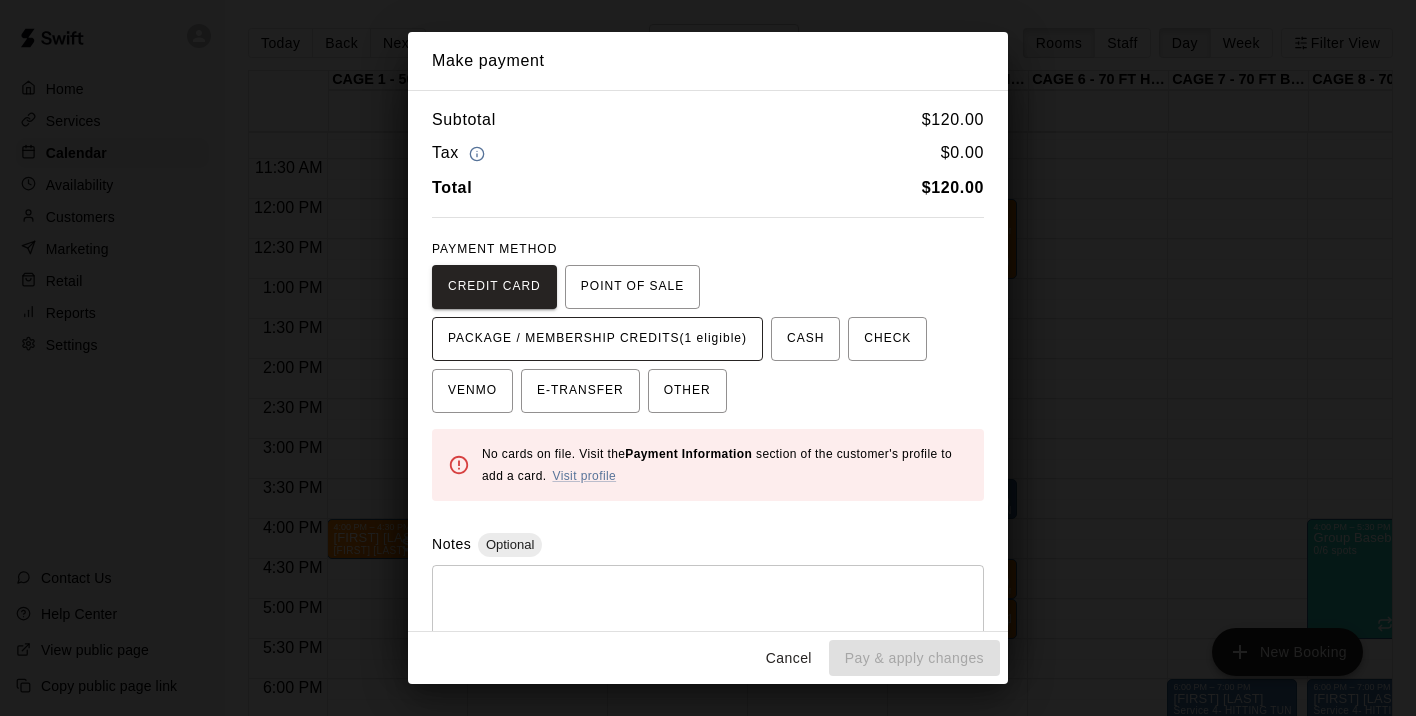 click on "PACKAGE / MEMBERSHIP CREDITS  (1 eligible)" at bounding box center [597, 339] 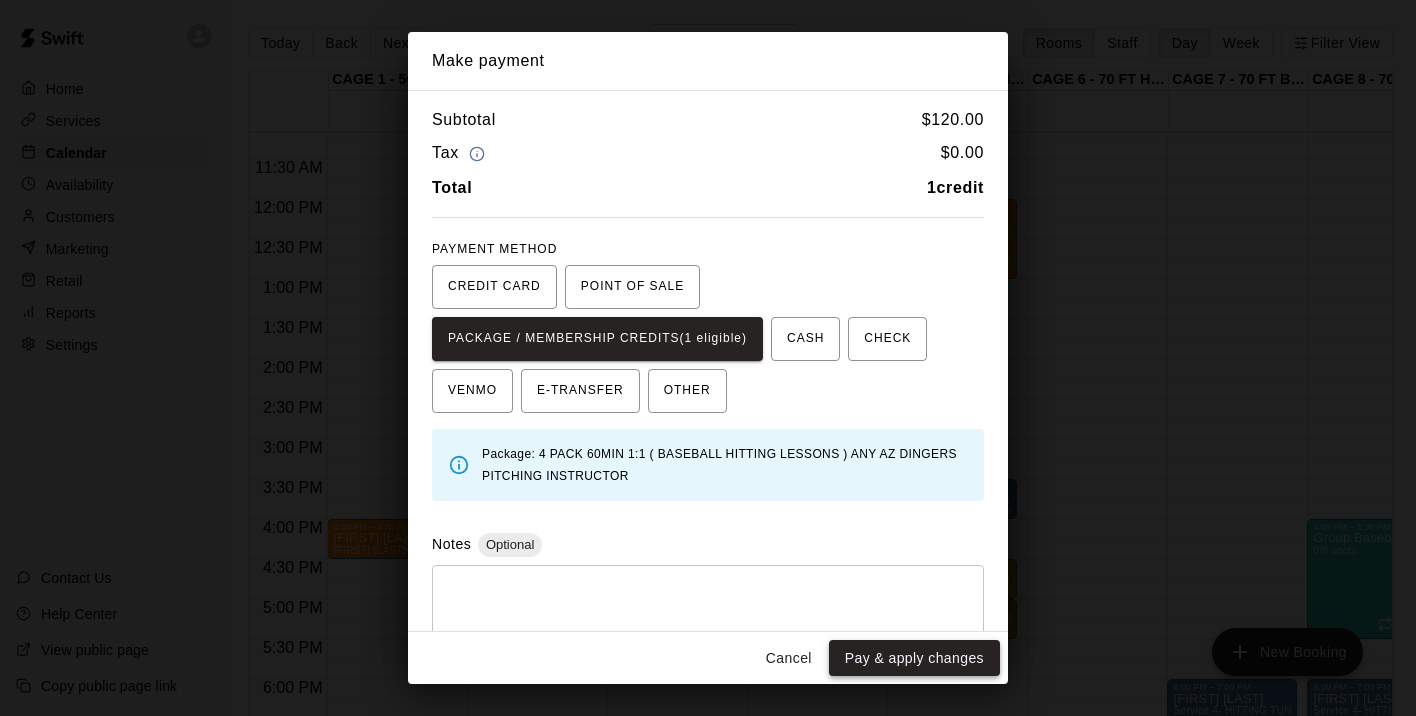 click on "Pay & apply changes" at bounding box center [914, 658] 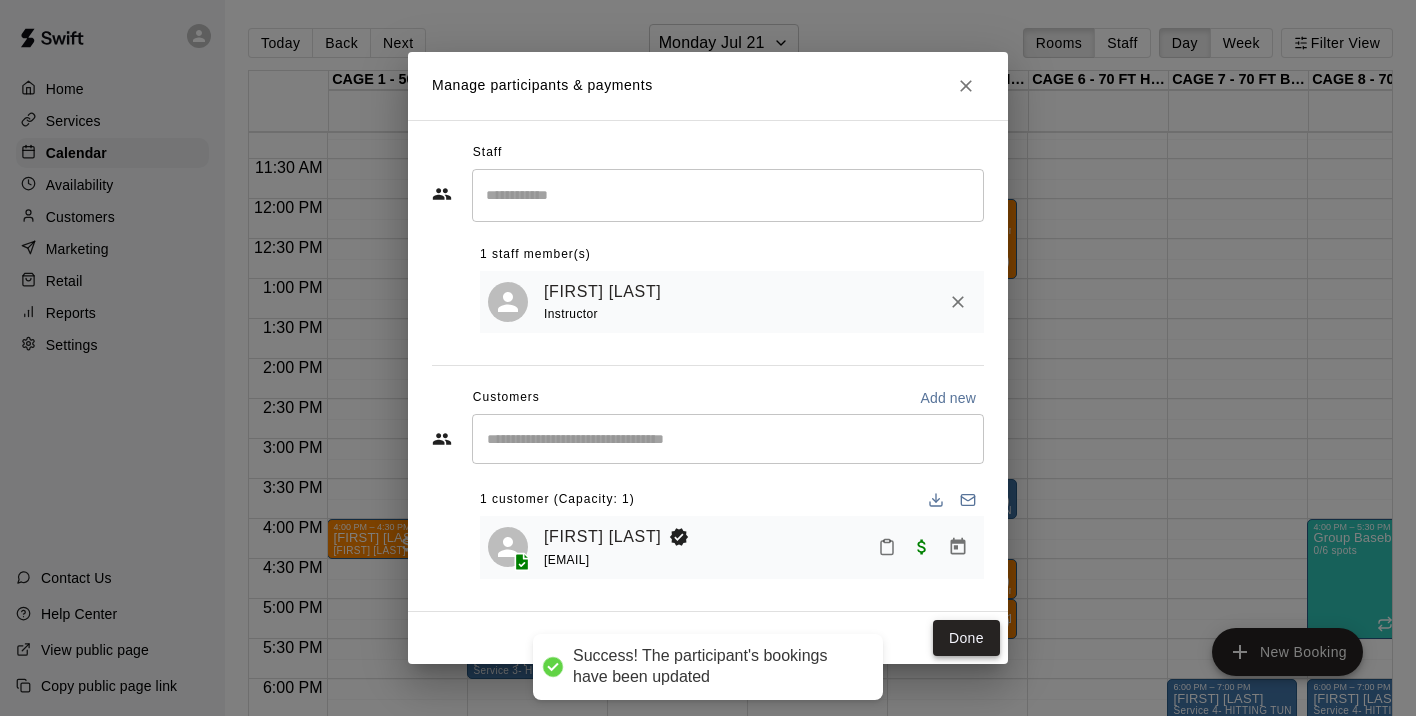 click on "Done" at bounding box center (966, 638) 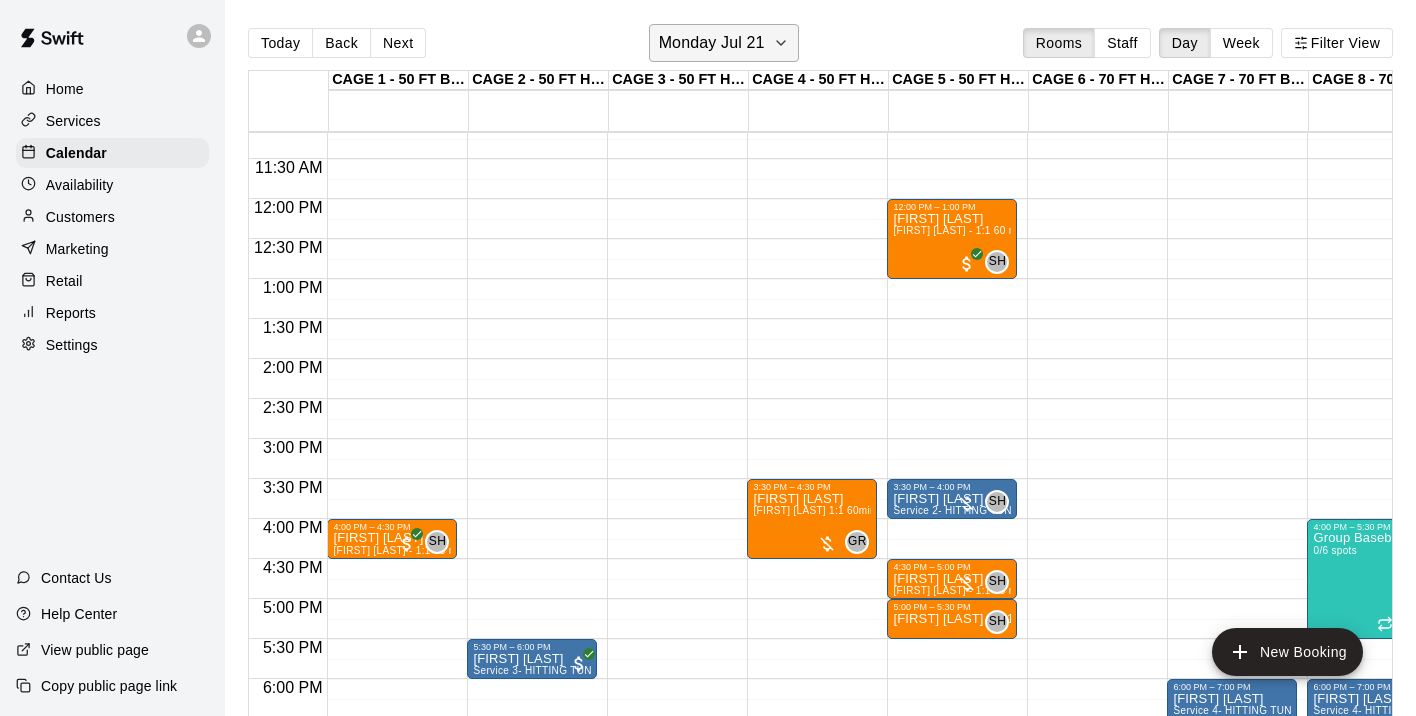 click on "Monday Jul 21" at bounding box center [712, 43] 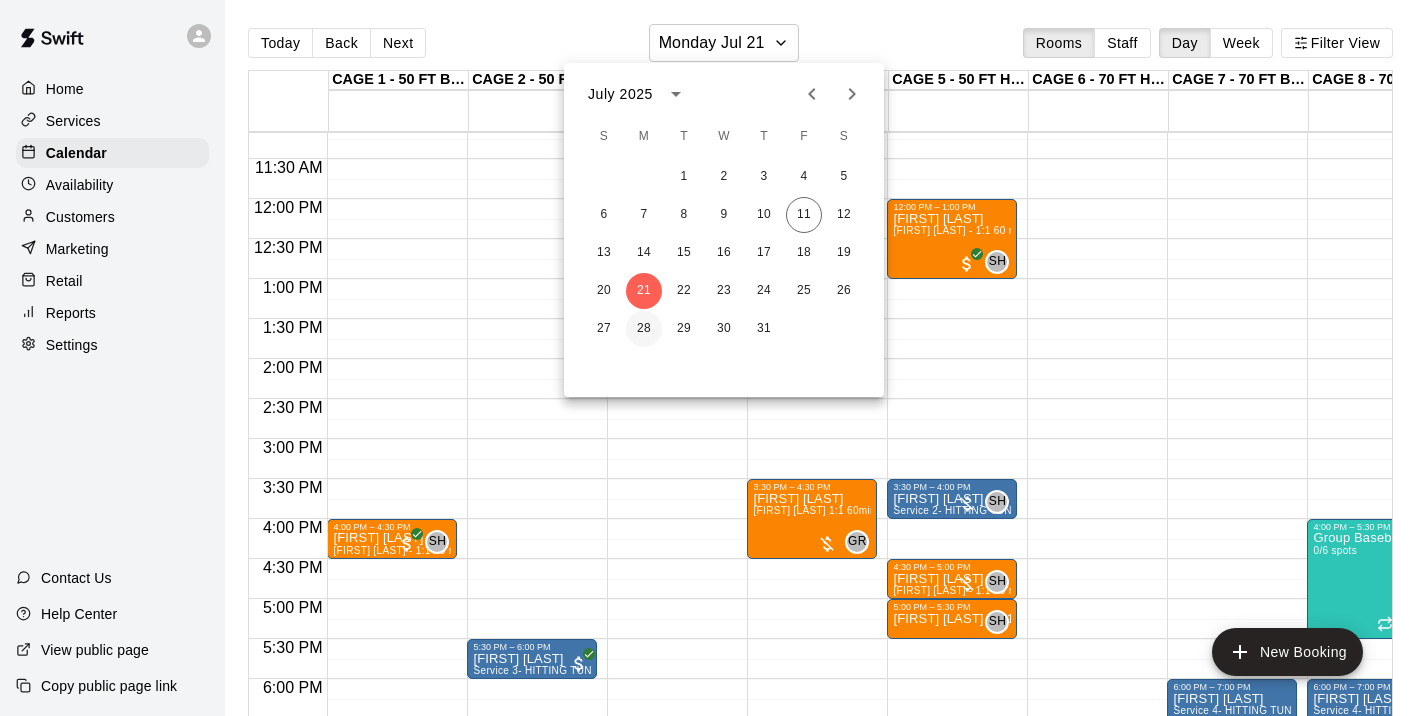 click on "28" at bounding box center (644, 329) 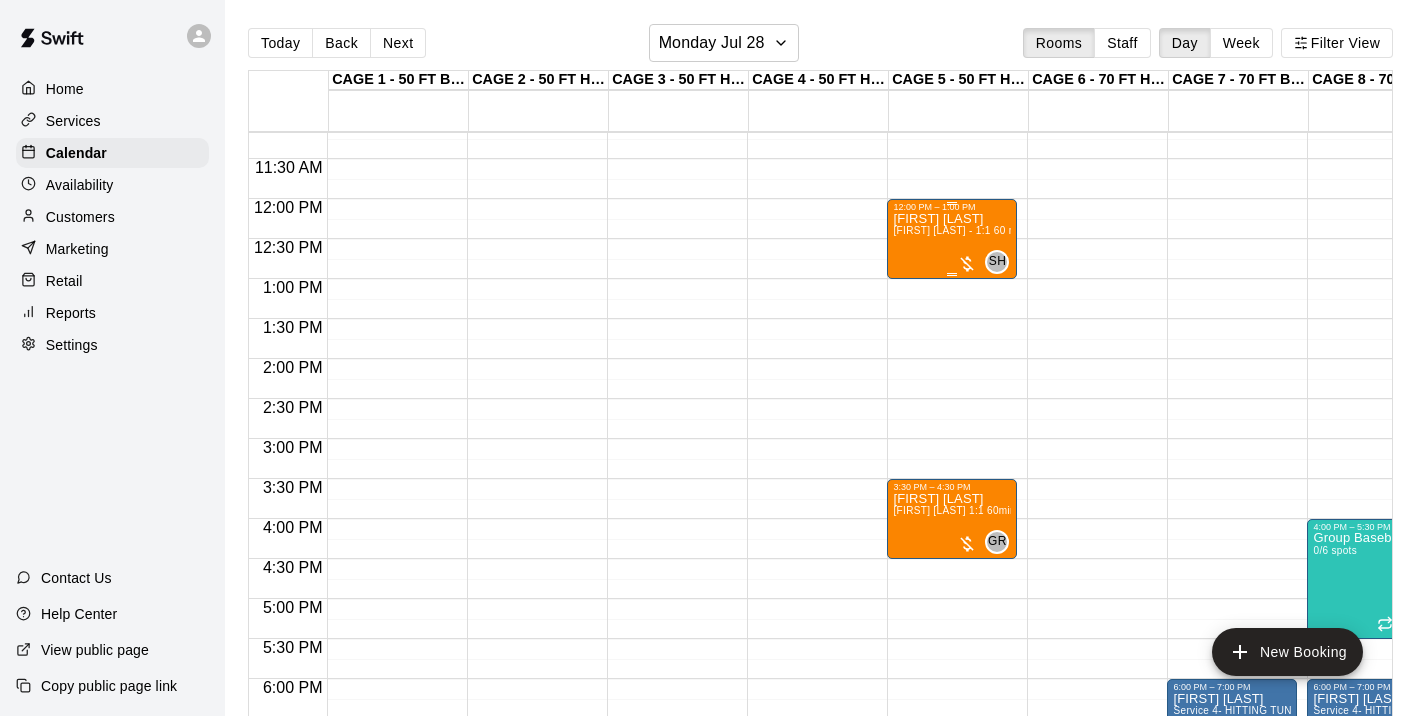 click on "Coen Green Scott Hairston - 1:1 60 min Baseball Hitting instruction" at bounding box center (952, 570) 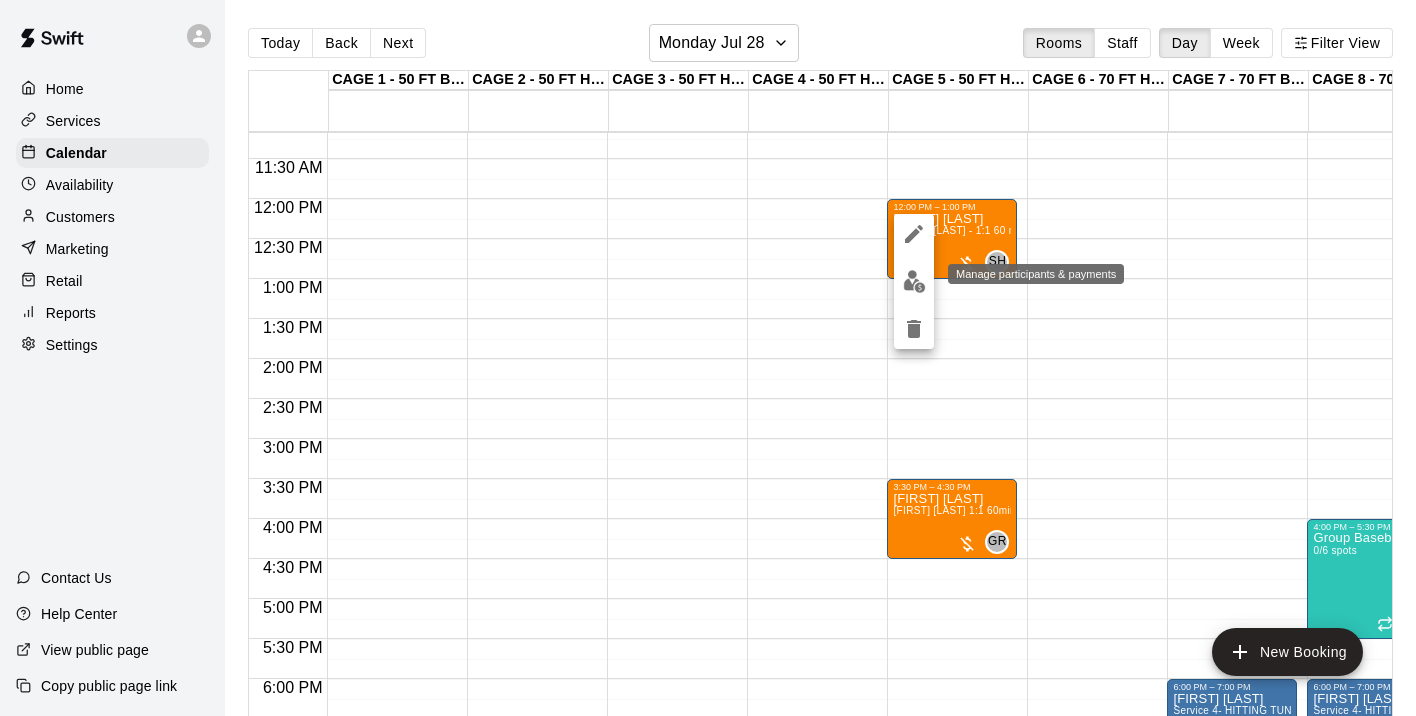 click at bounding box center [914, 281] 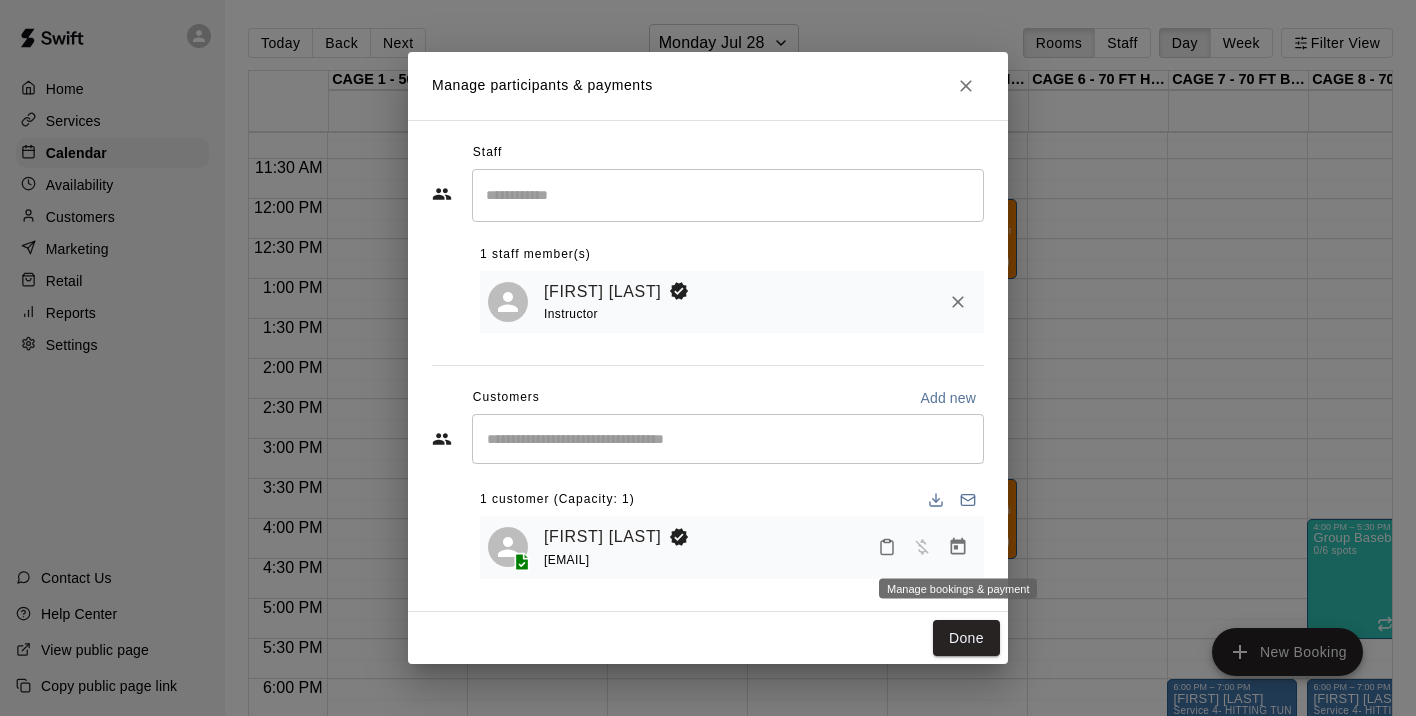 click 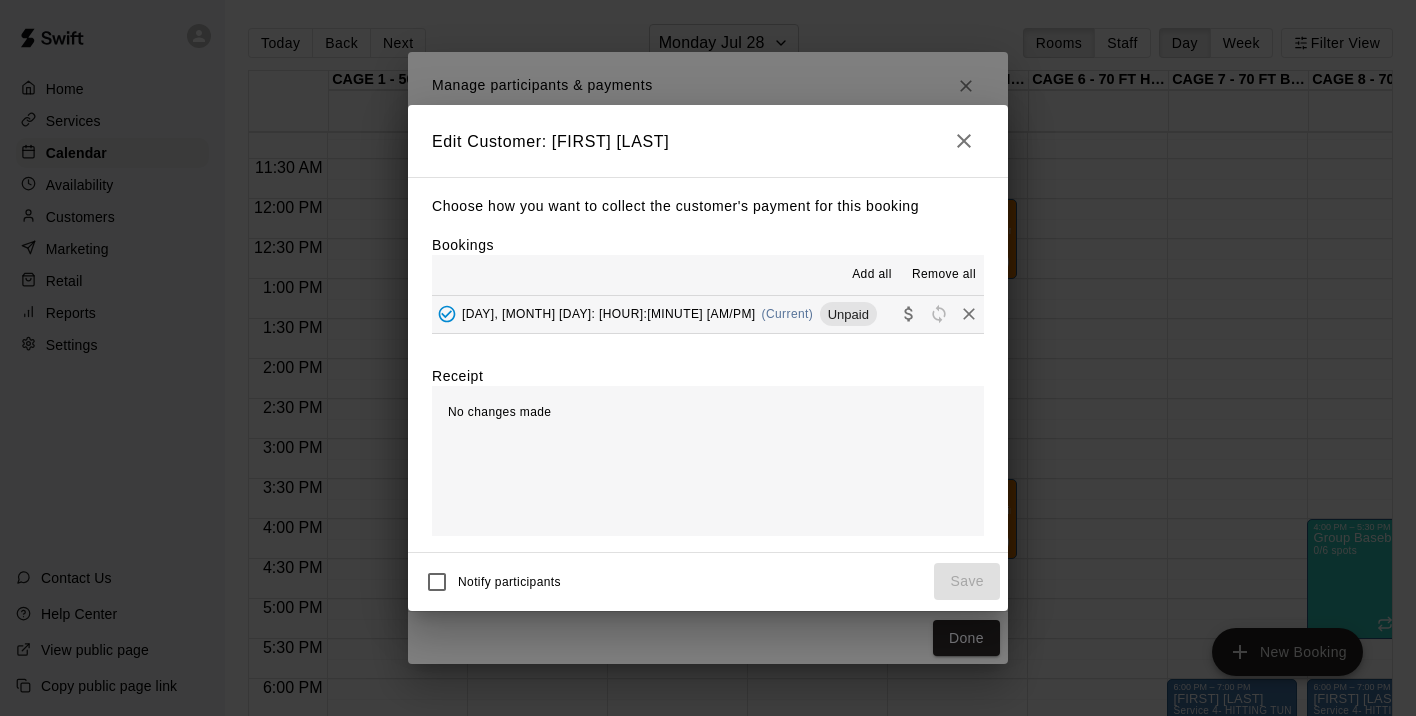 click on "Monday, July 28: 12:00 PM" at bounding box center (609, 314) 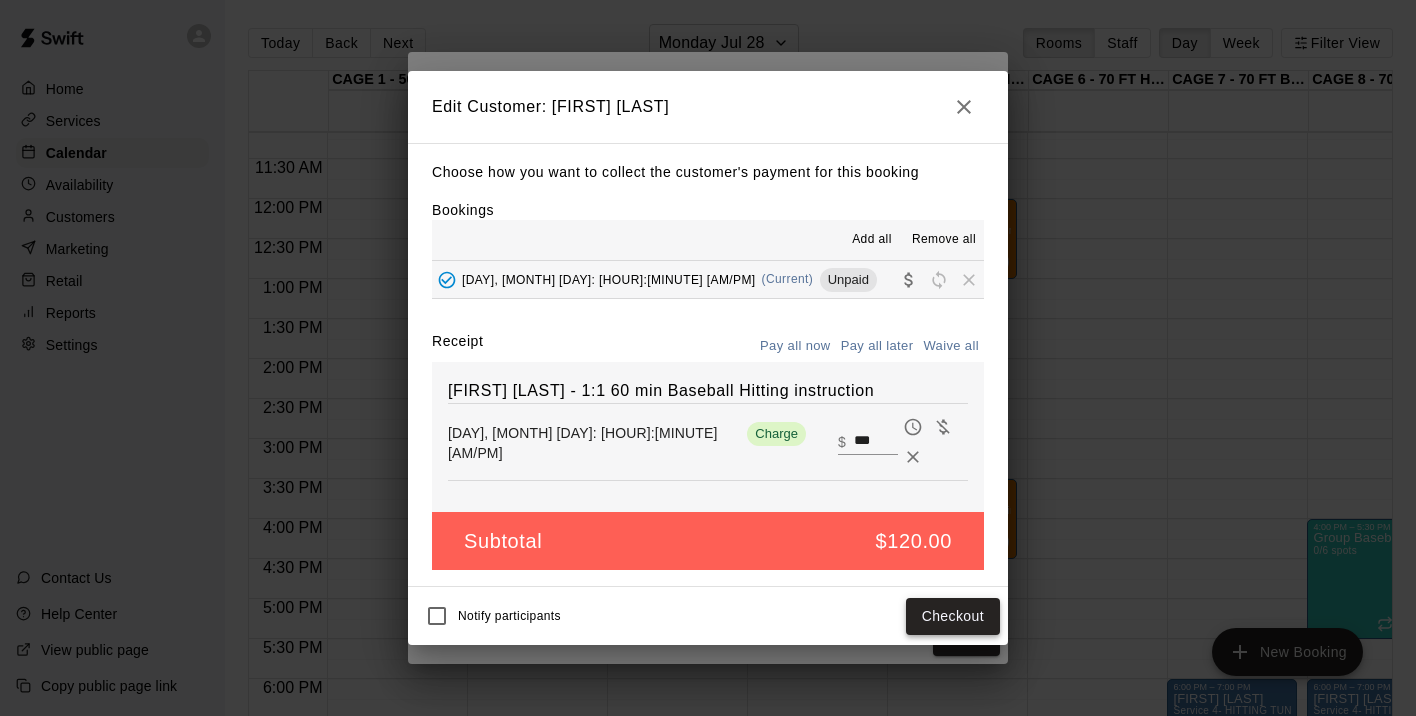 click on "Checkout" at bounding box center [953, 616] 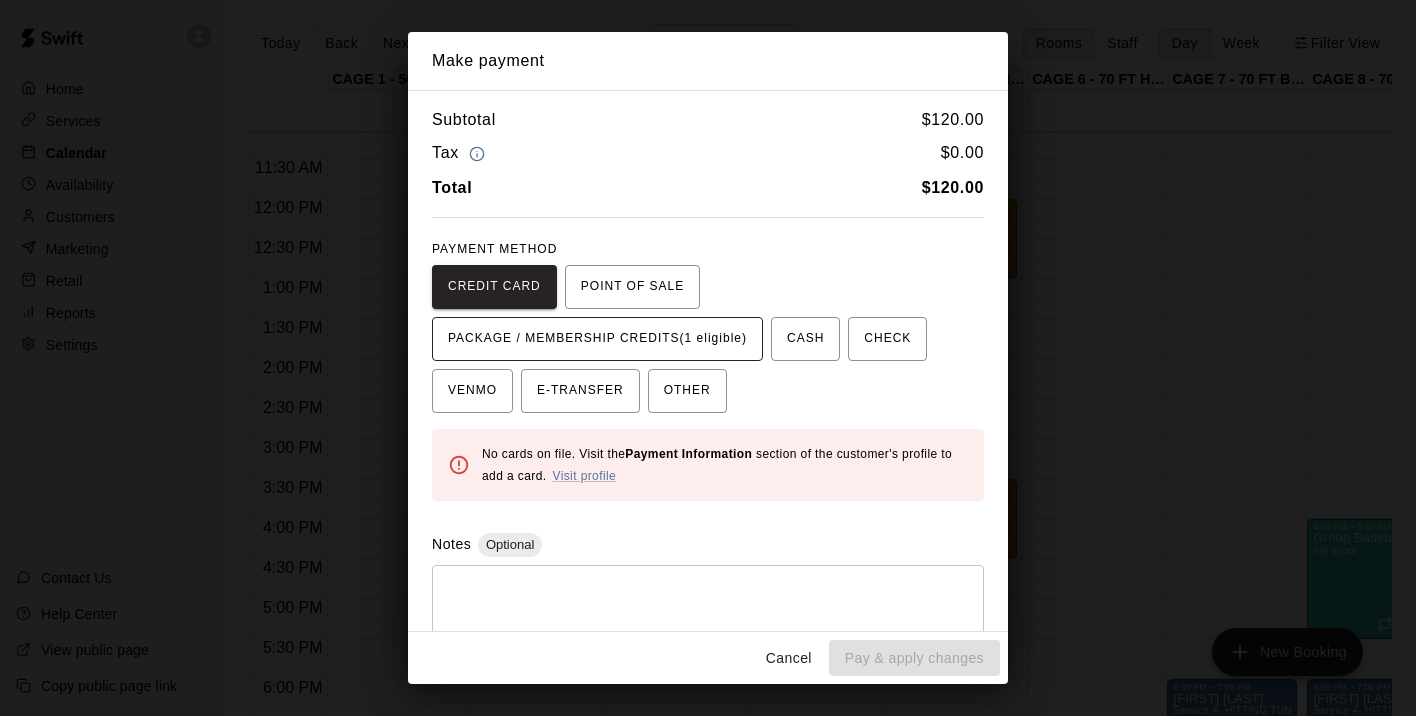 click on "PACKAGE / MEMBERSHIP CREDITS  (1 eligible)" at bounding box center (597, 339) 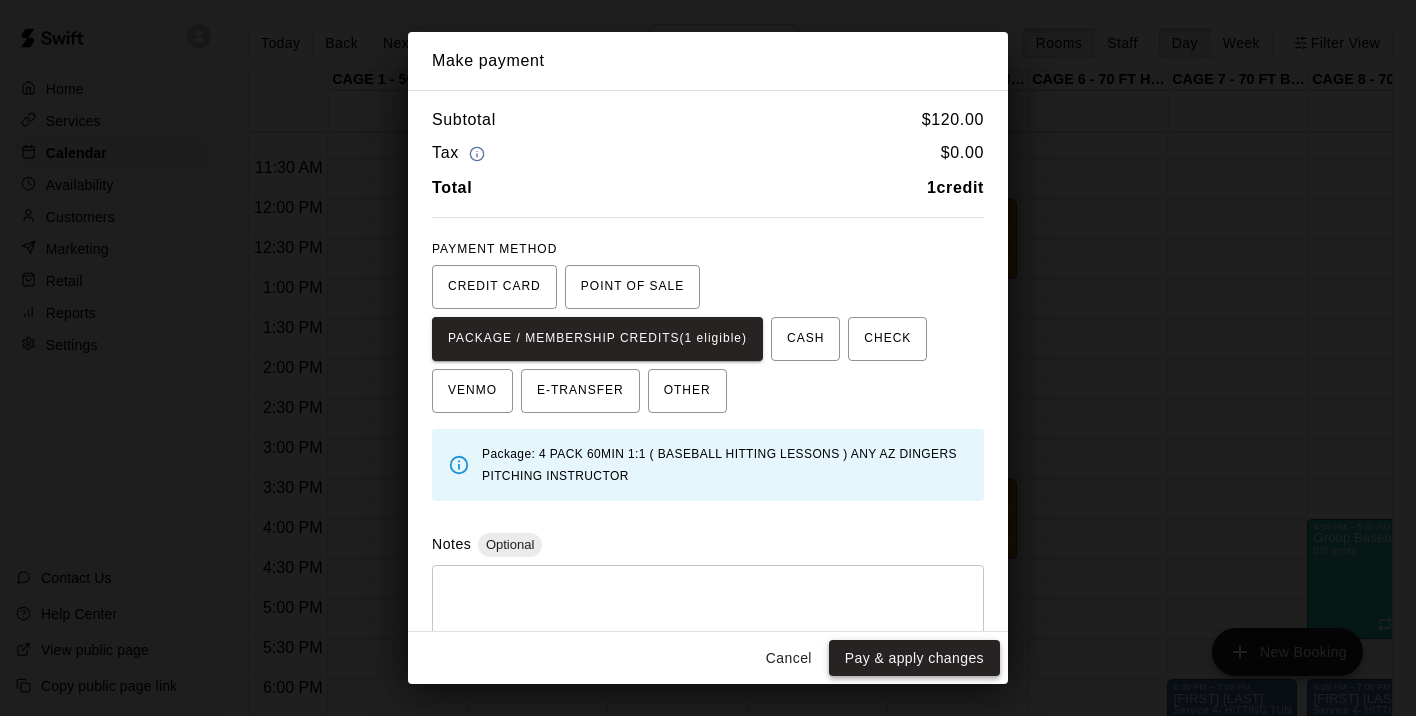 click on "Pay & apply changes" at bounding box center [914, 658] 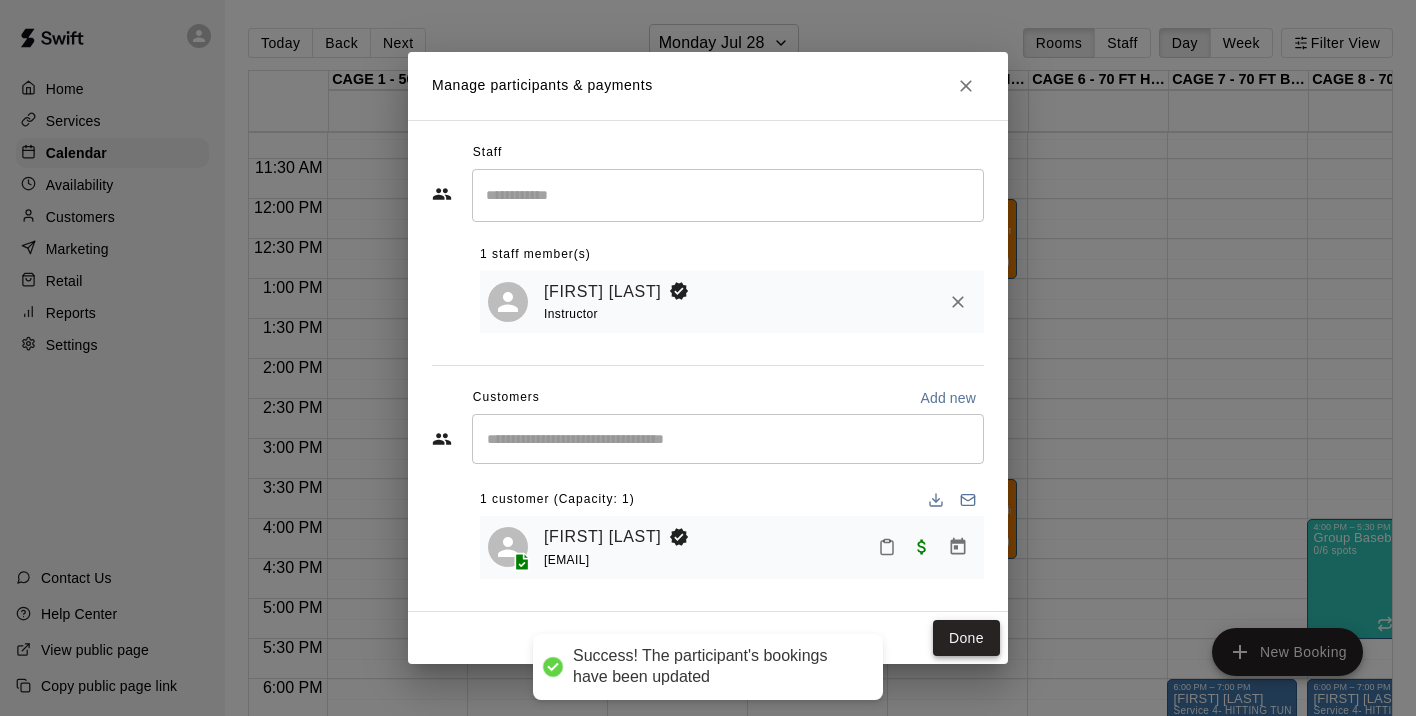 click on "Done" at bounding box center [966, 638] 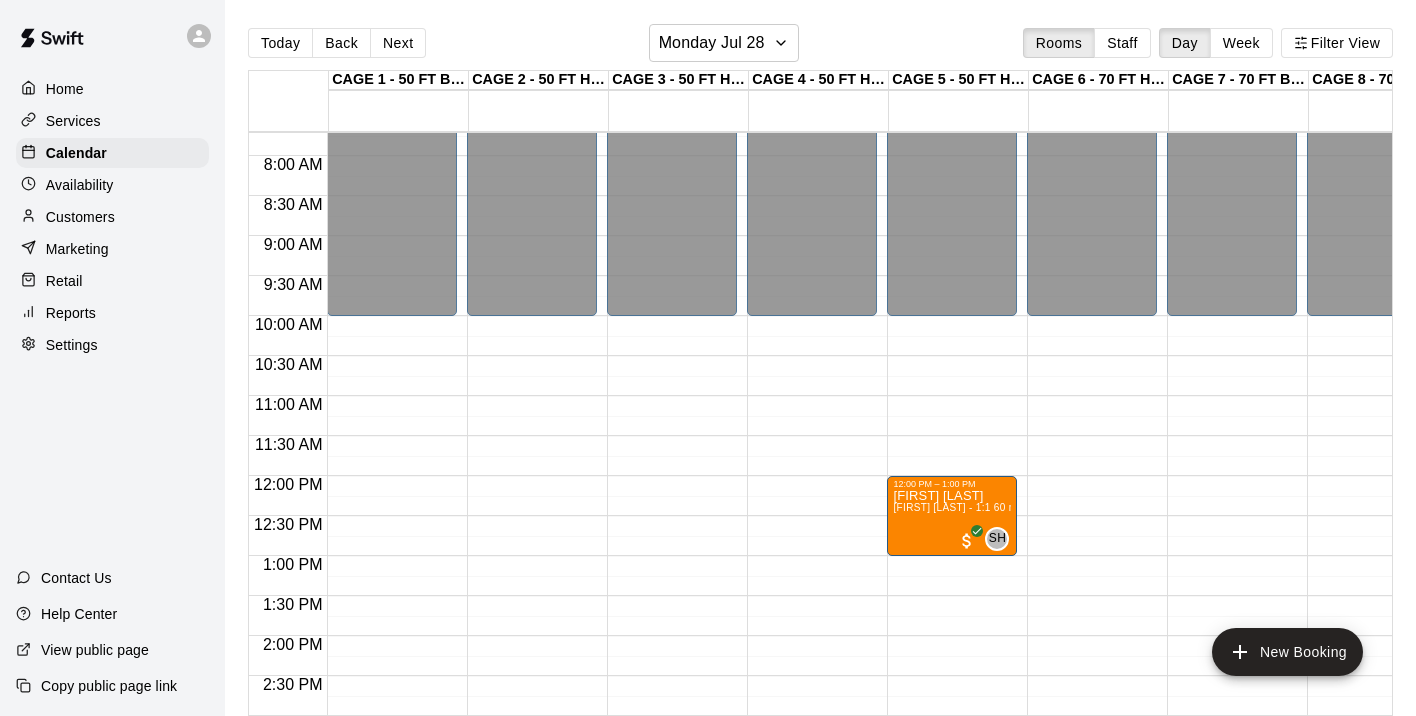 scroll, scrollTop: 616, scrollLeft: 0, axis: vertical 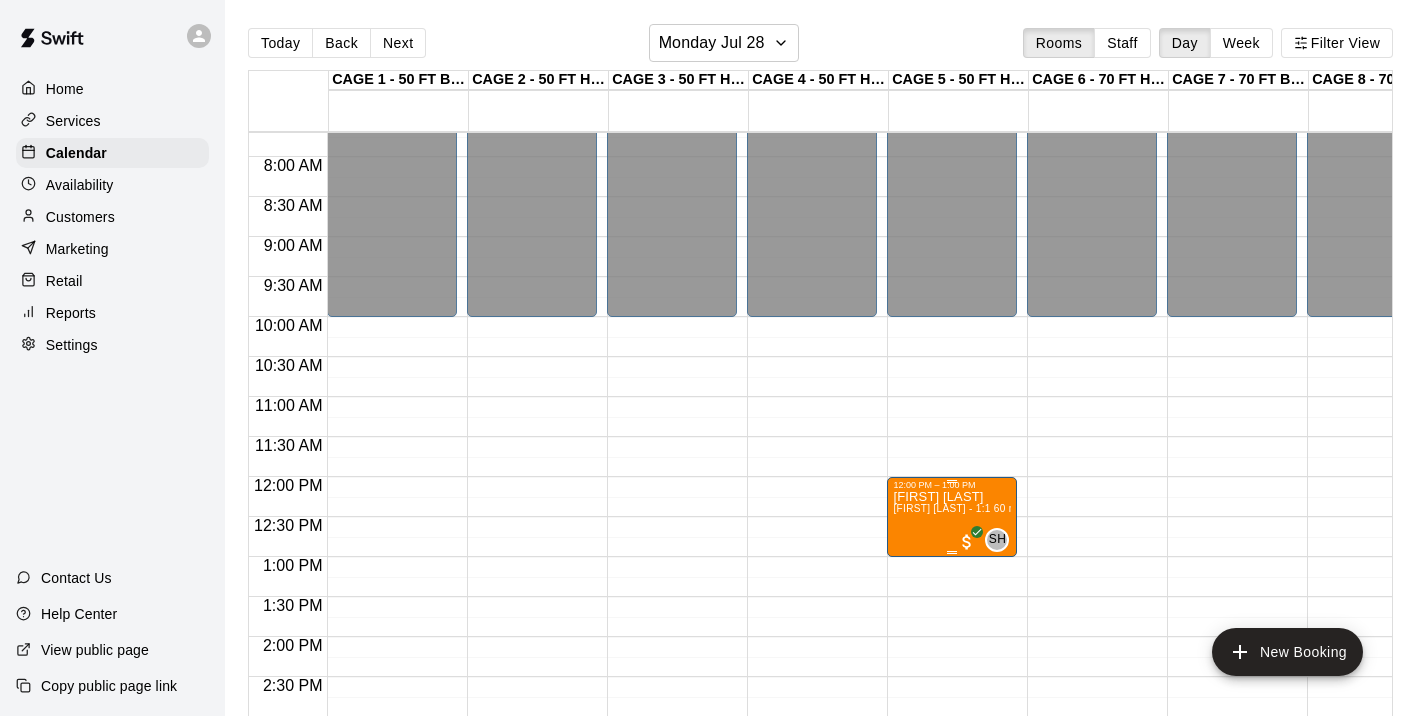 click on "Scott Hairston - 1:1 60 min Baseball Hitting instruction" at bounding box center [1024, 508] 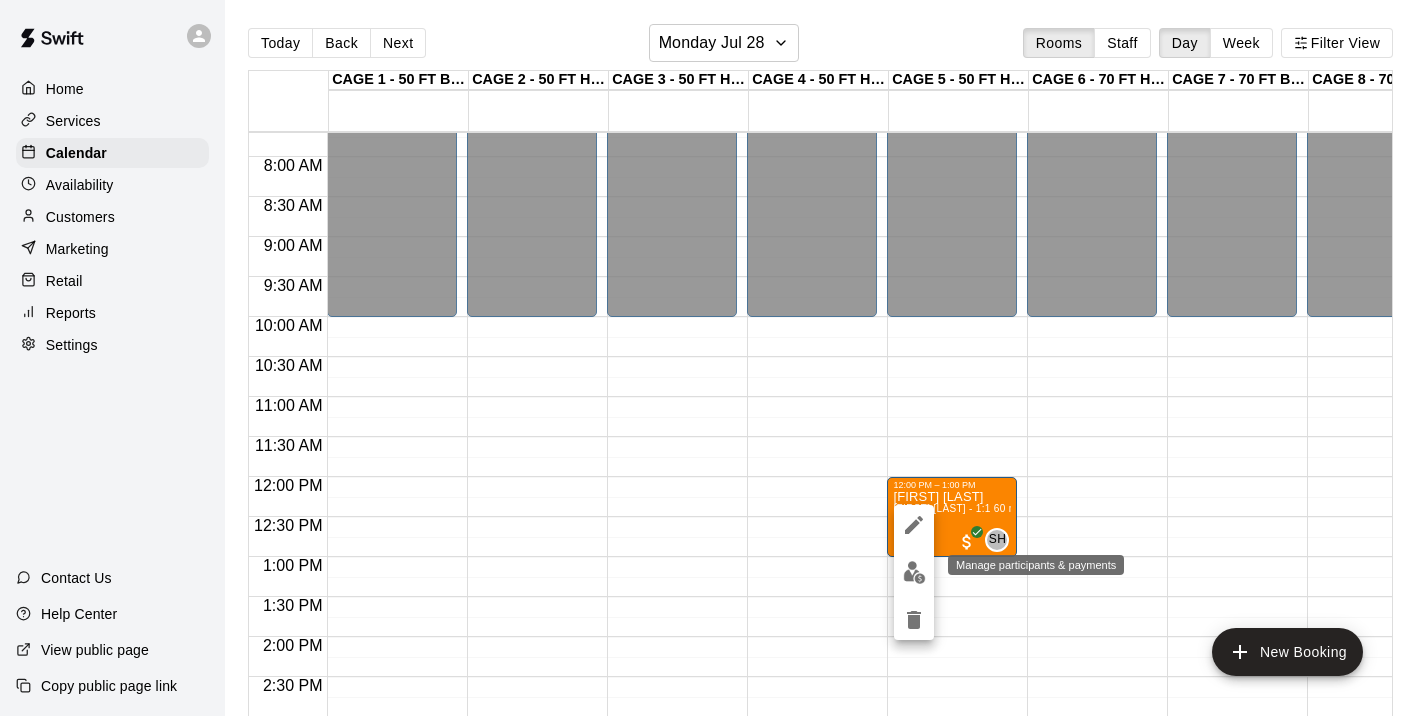 click at bounding box center (914, 572) 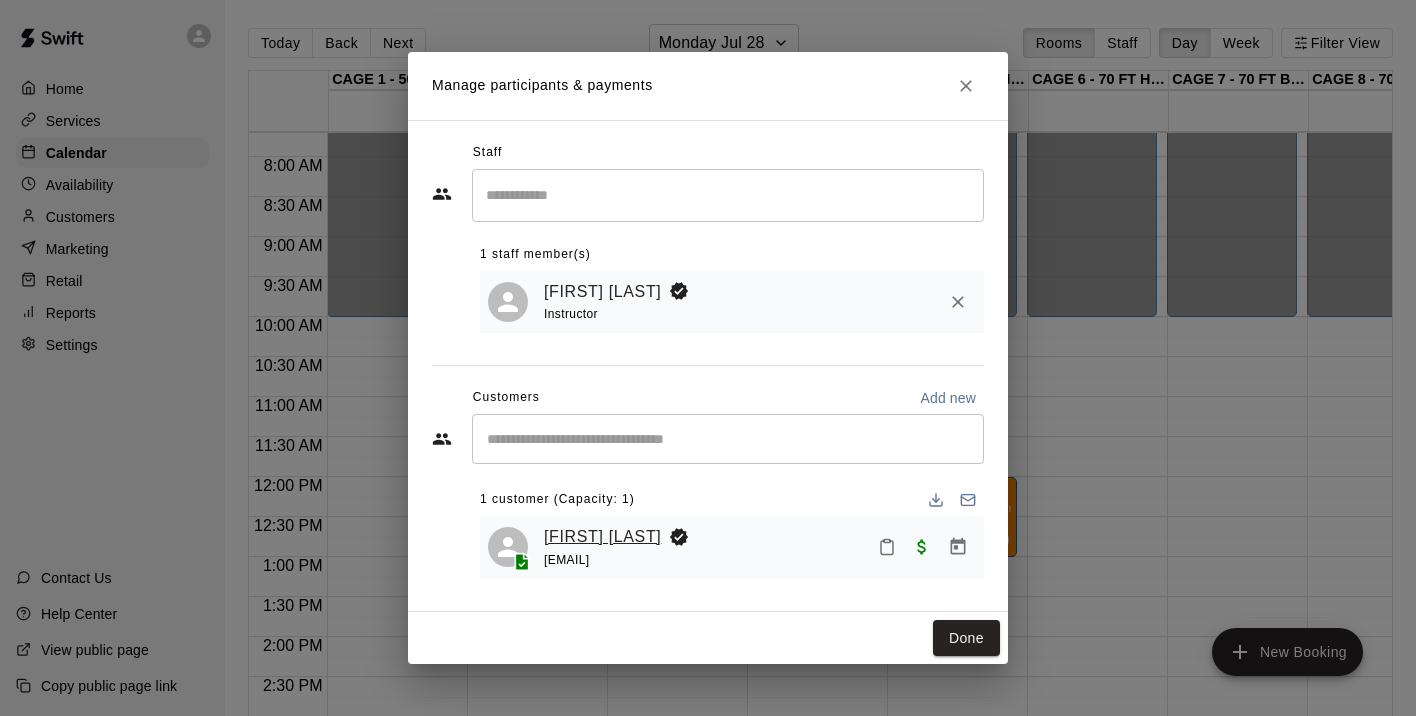 click on "Coen Green" at bounding box center (602, 537) 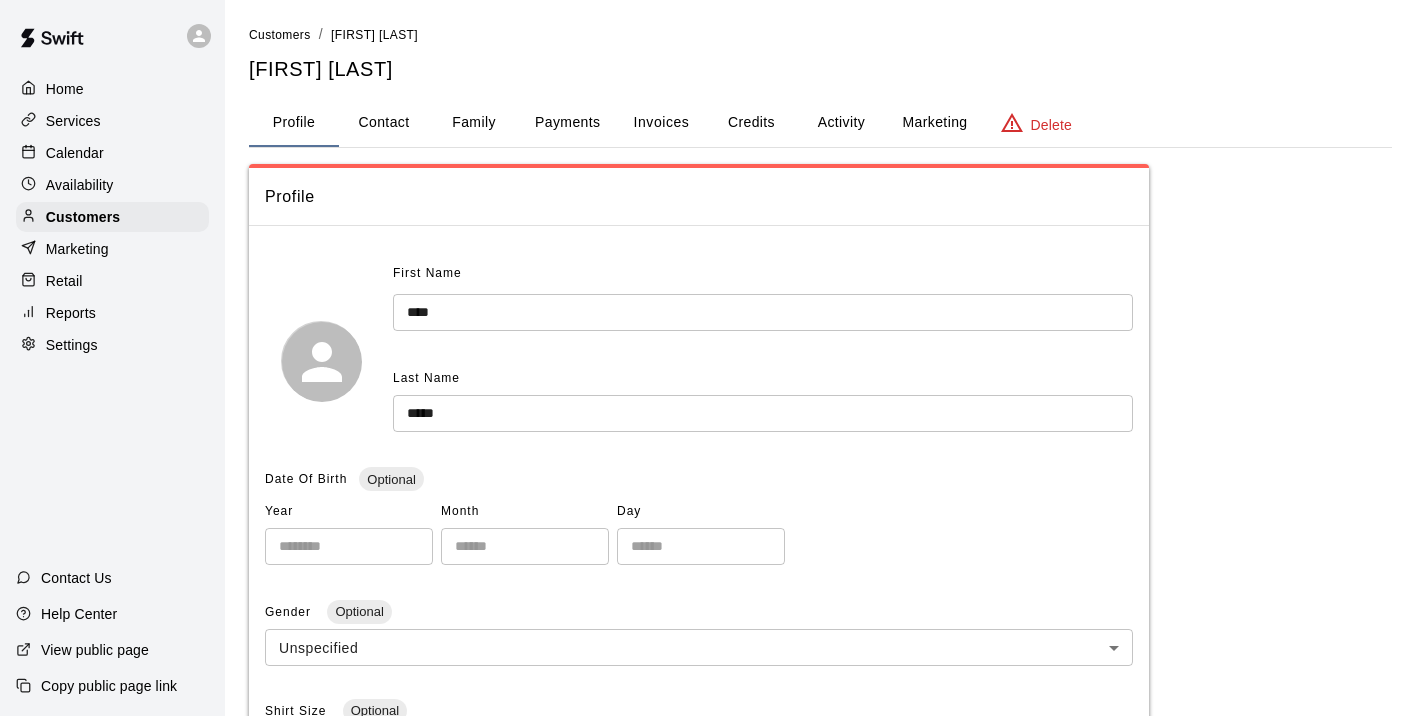 scroll, scrollTop: 0, scrollLeft: 0, axis: both 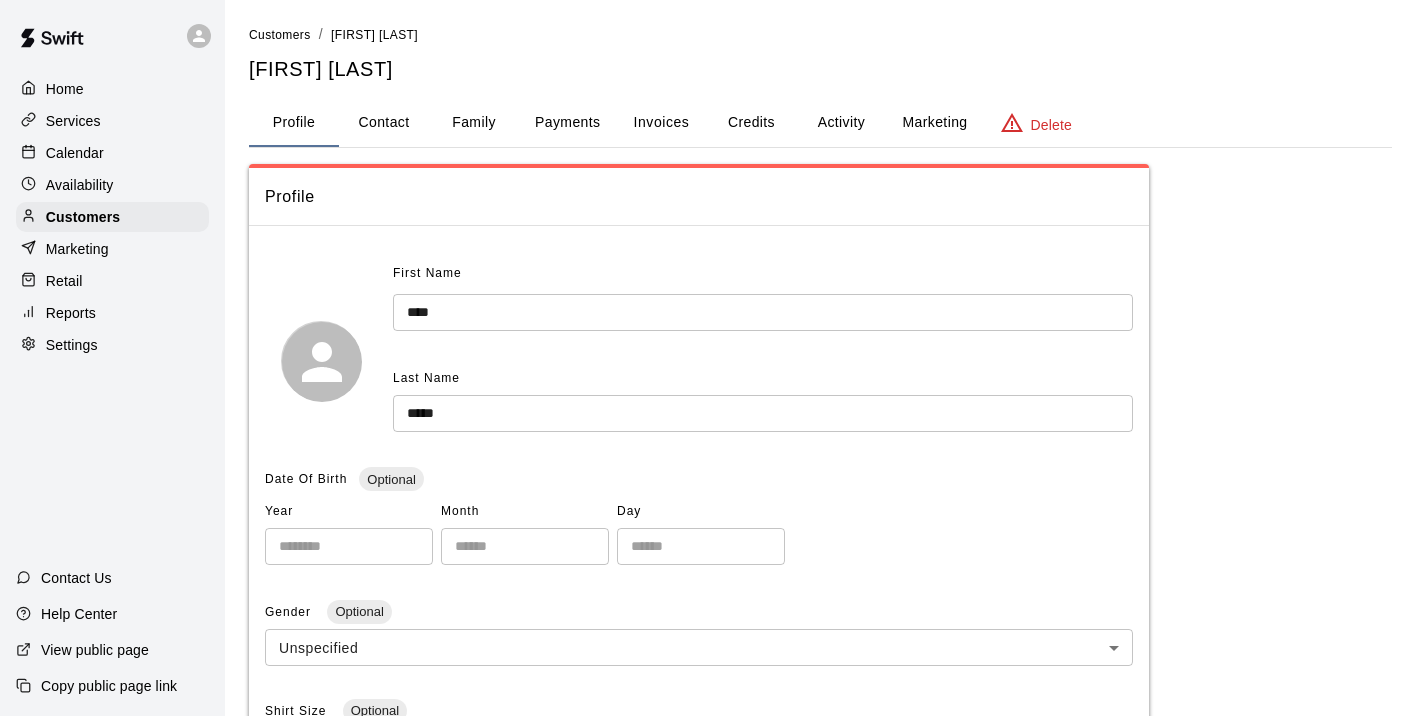 click on "Activity" at bounding box center [841, 123] 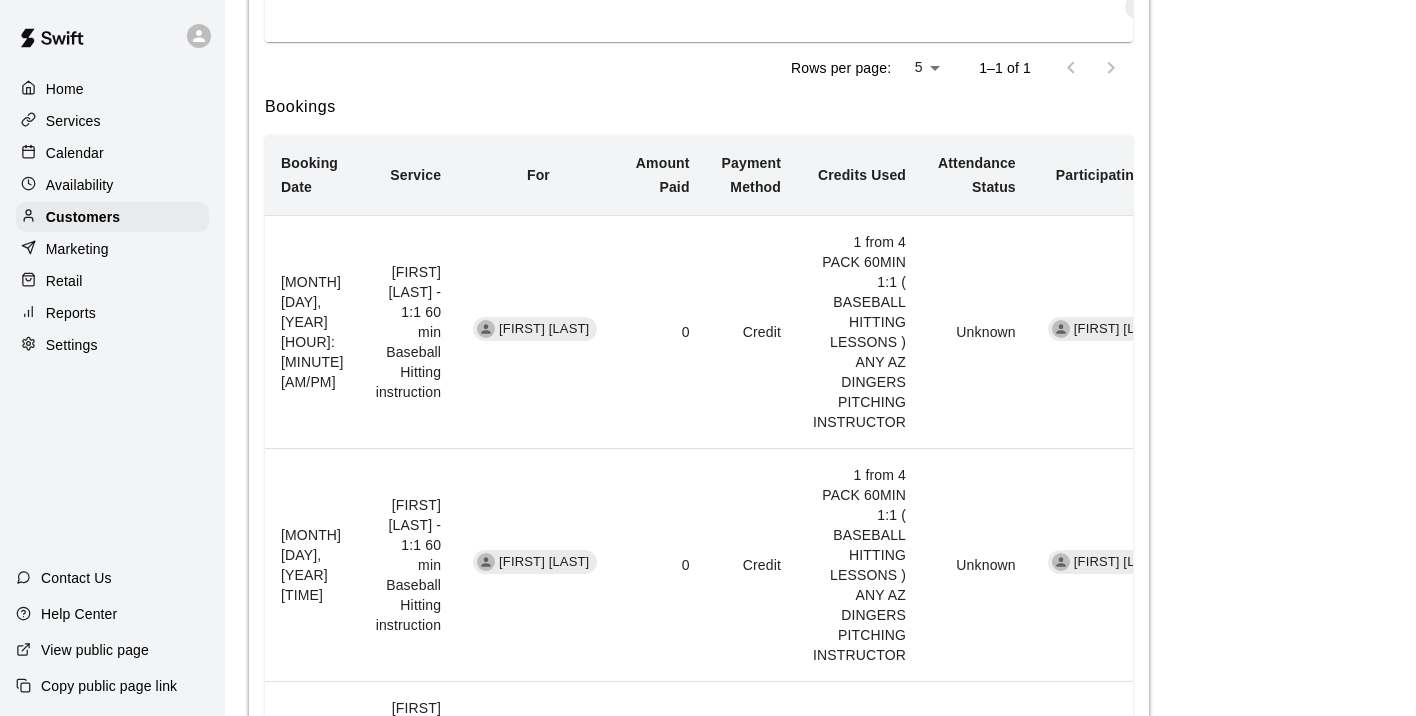scroll, scrollTop: 388, scrollLeft: 0, axis: vertical 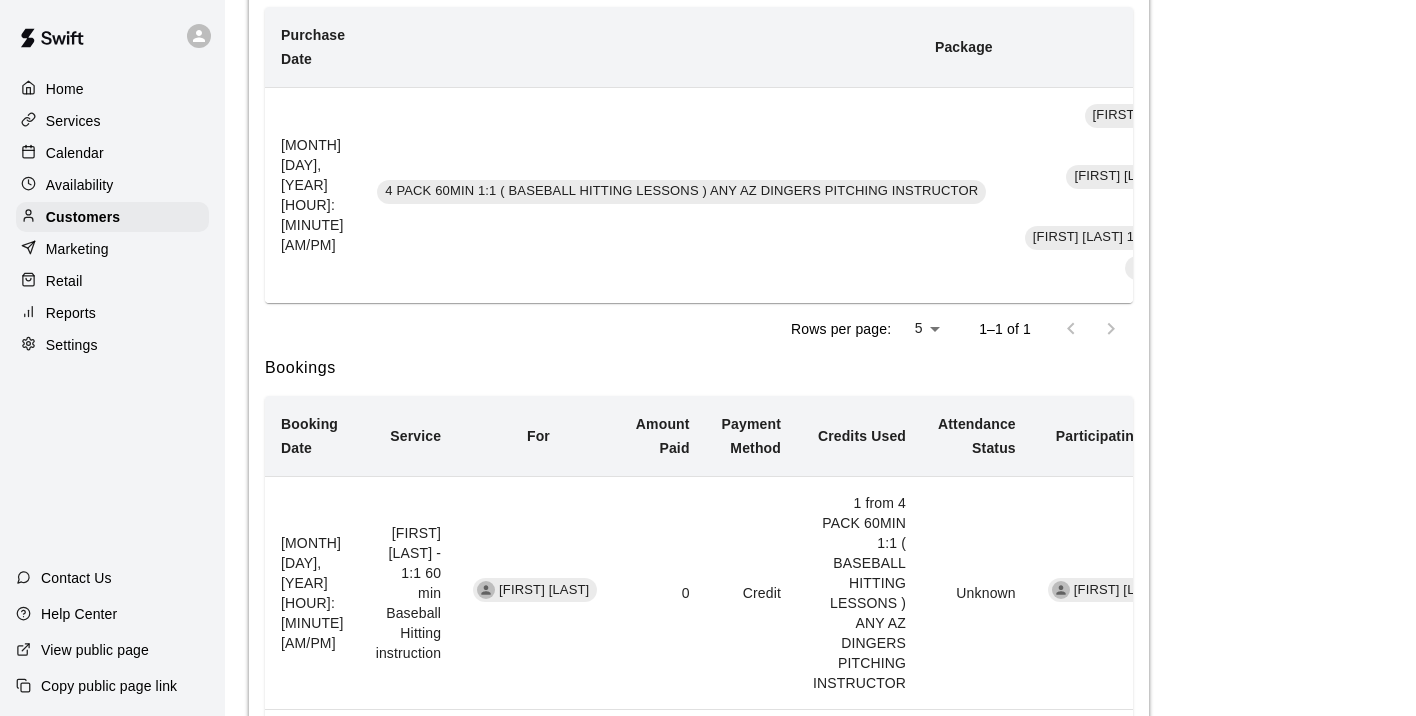 click on "Calendar" at bounding box center [75, 153] 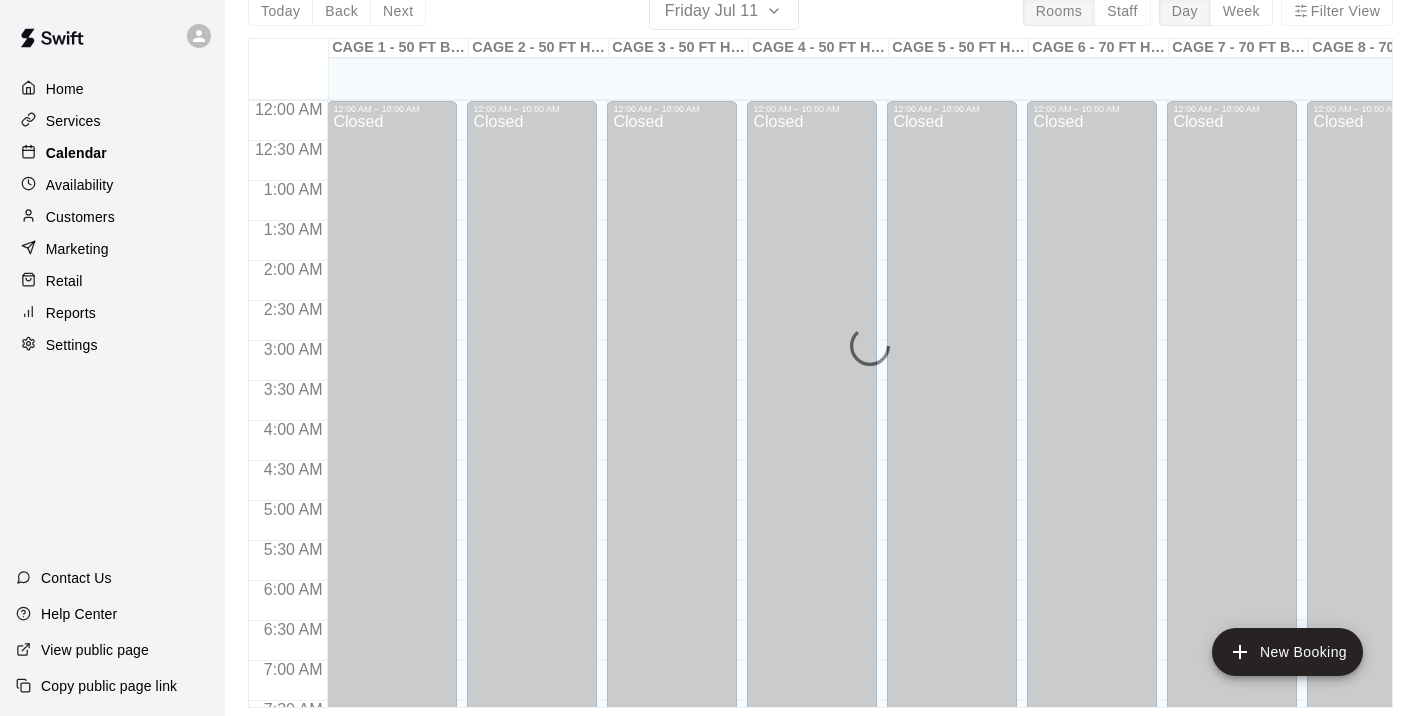 scroll, scrollTop: 0, scrollLeft: 0, axis: both 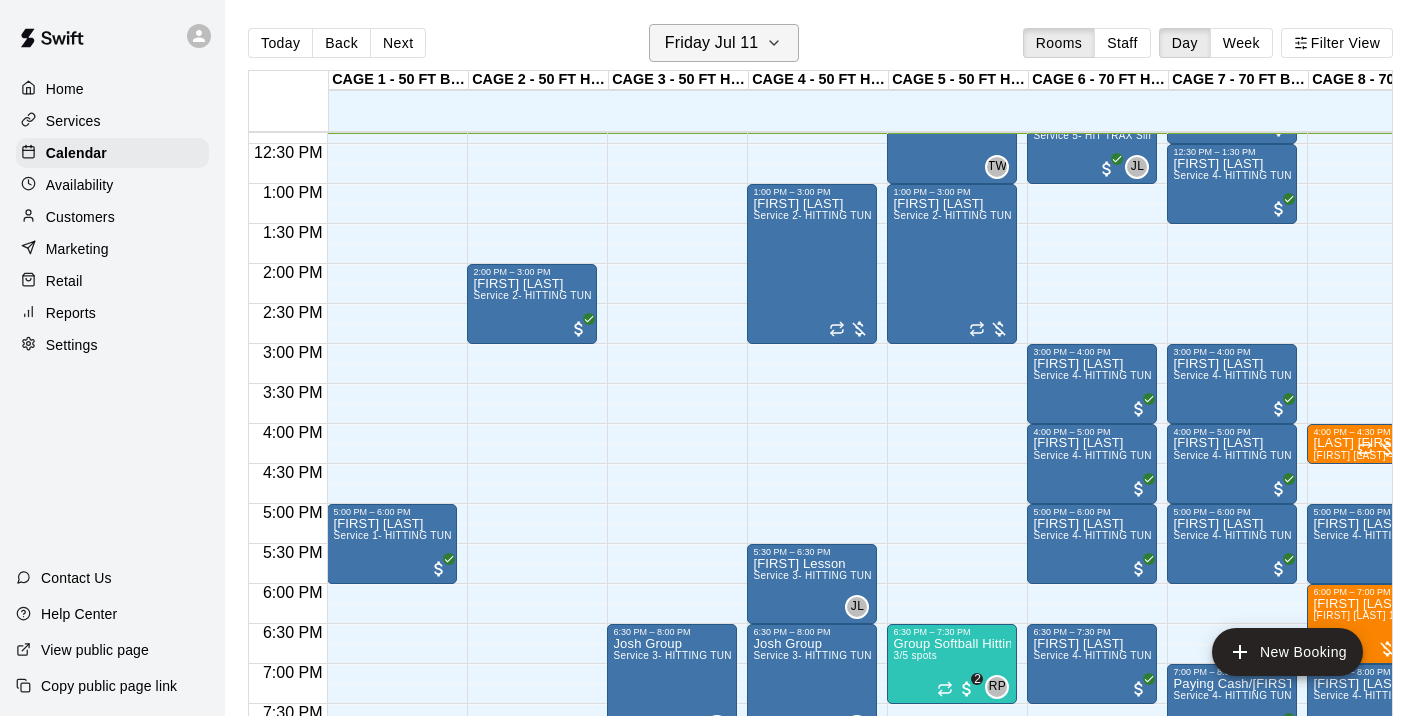 click on "Friday Jul 11" at bounding box center (712, 43) 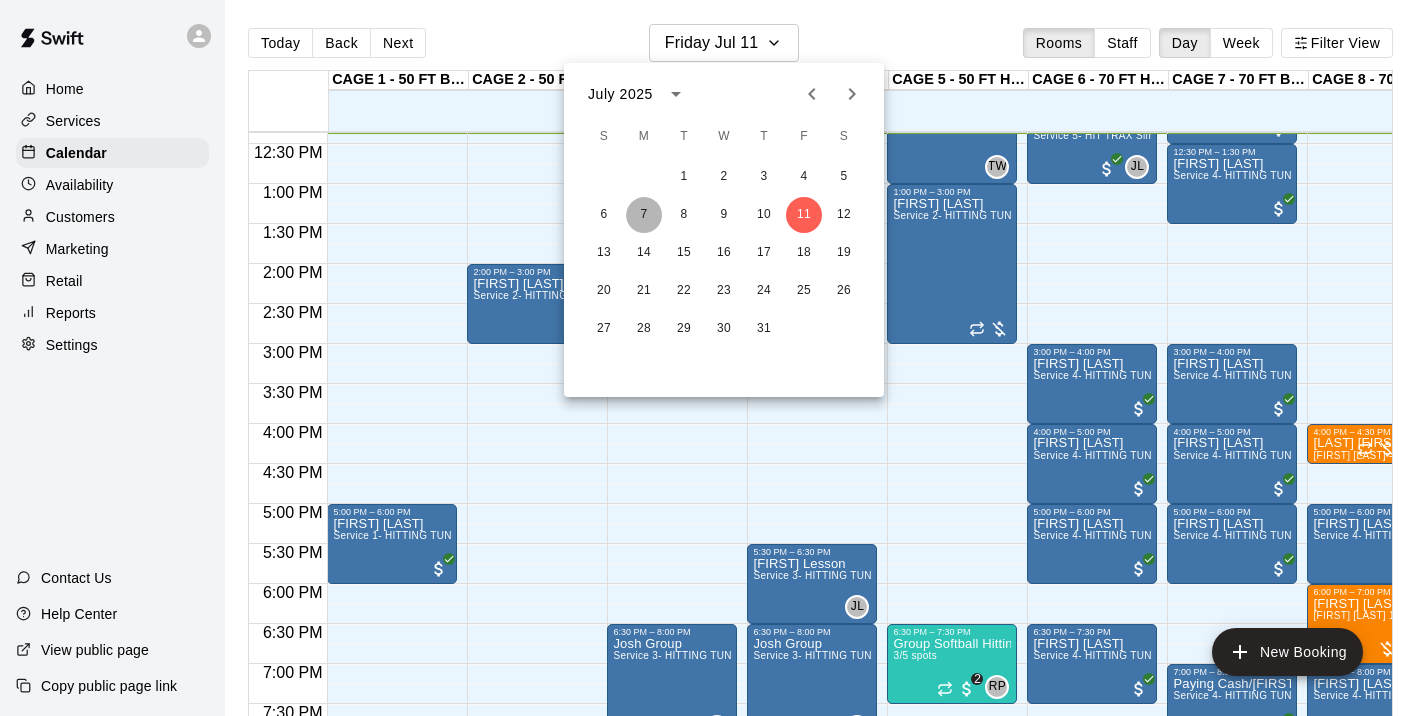 click on "7" at bounding box center (644, 215) 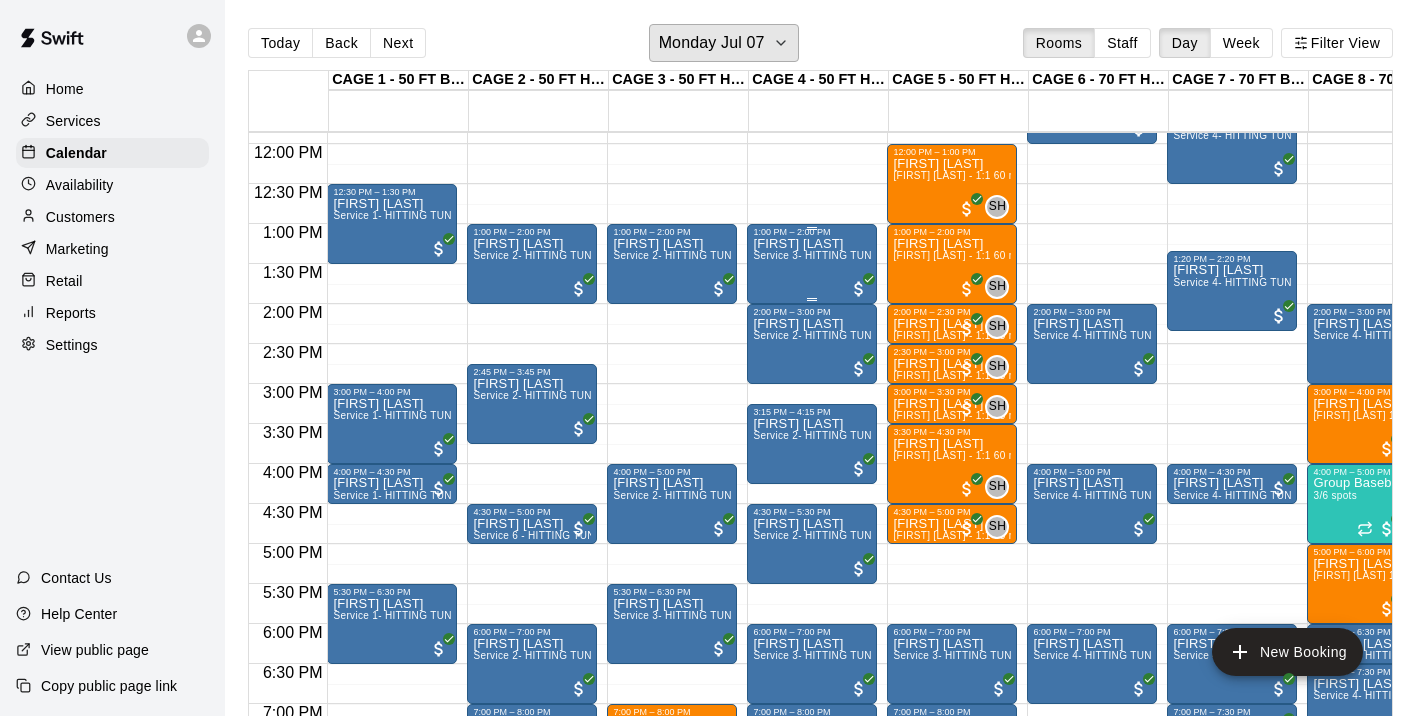 scroll, scrollTop: 950, scrollLeft: 0, axis: vertical 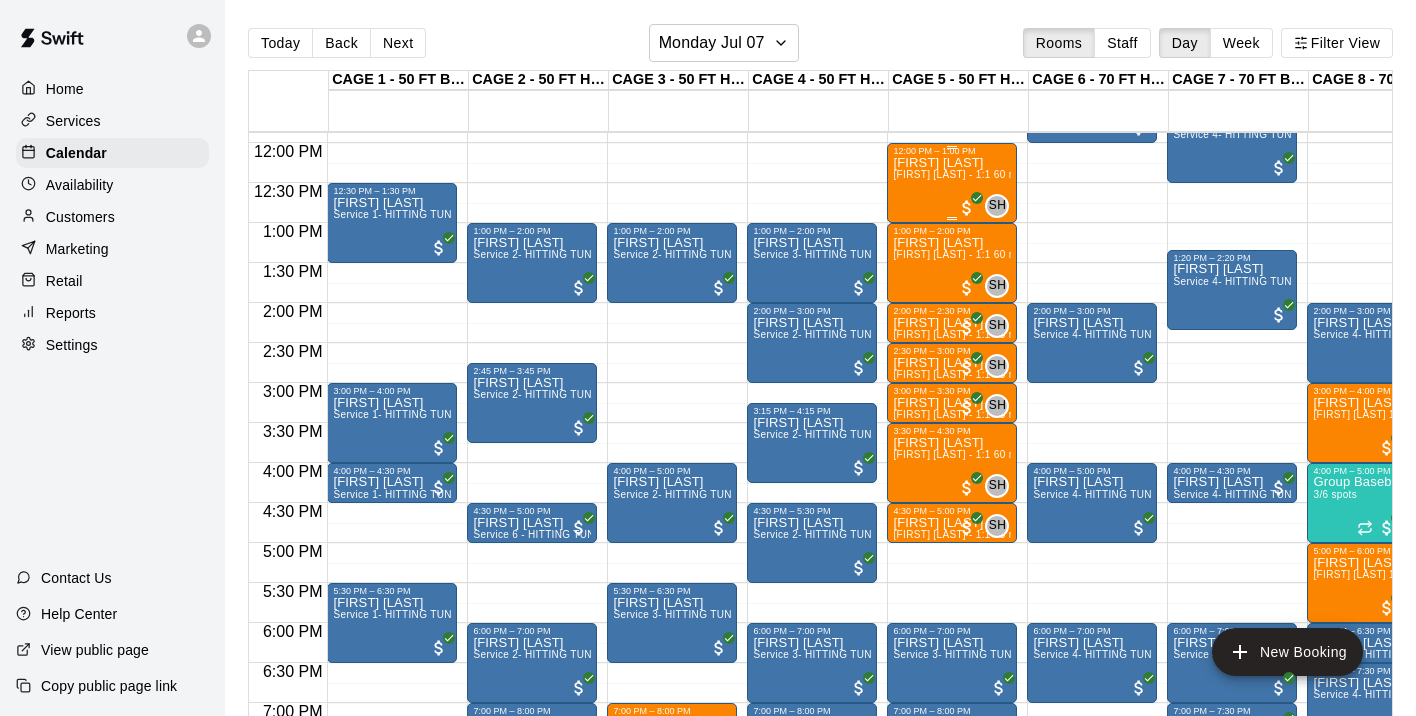 click on "Coen Green Scott Hairston - 1:1 60 min Baseball Hitting instruction" at bounding box center (952, 514) 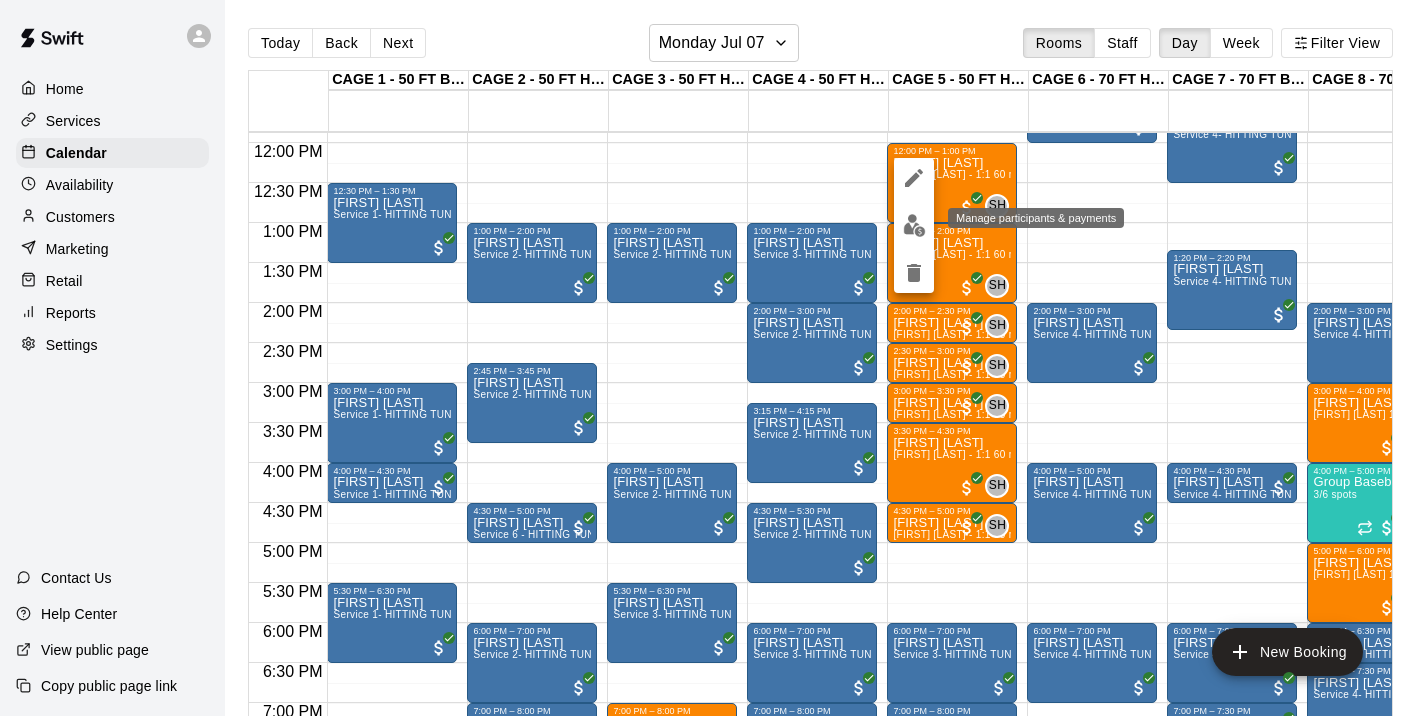 click at bounding box center [914, 225] 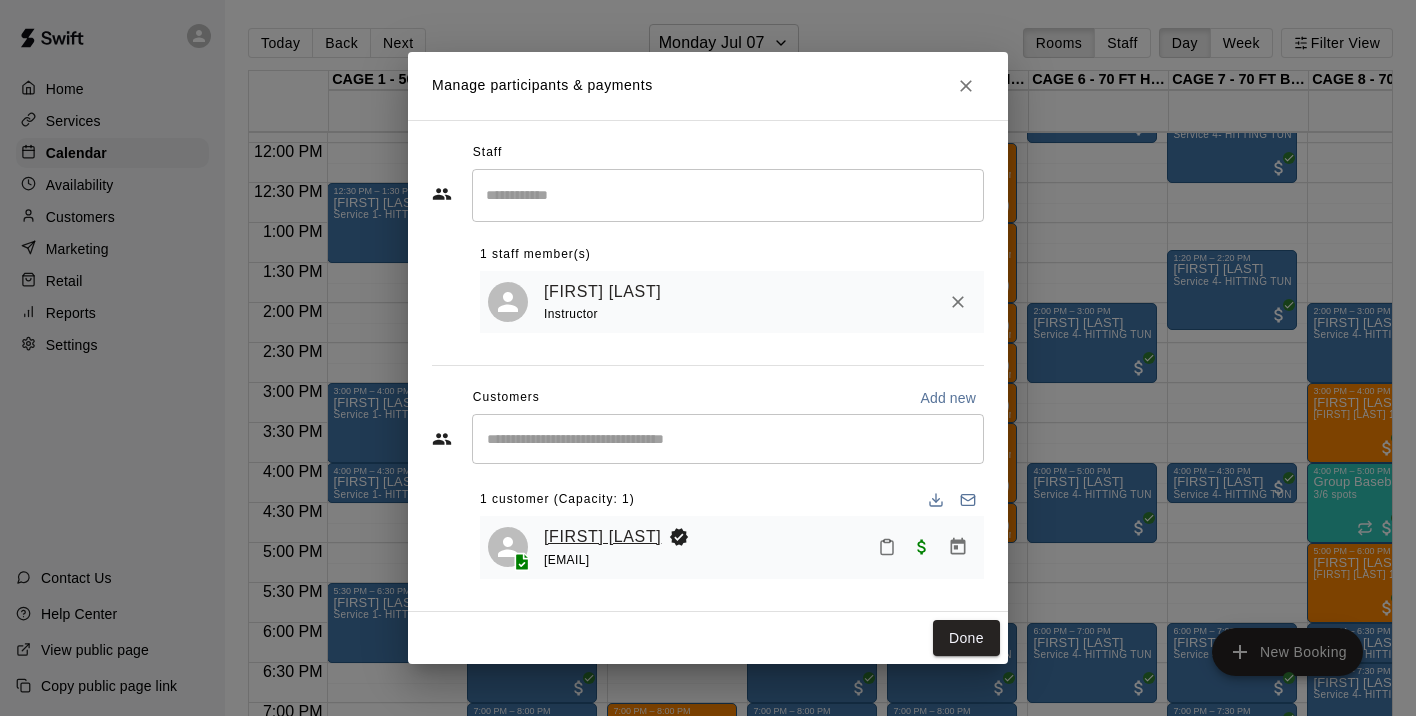 click on "Coen Green" at bounding box center (602, 537) 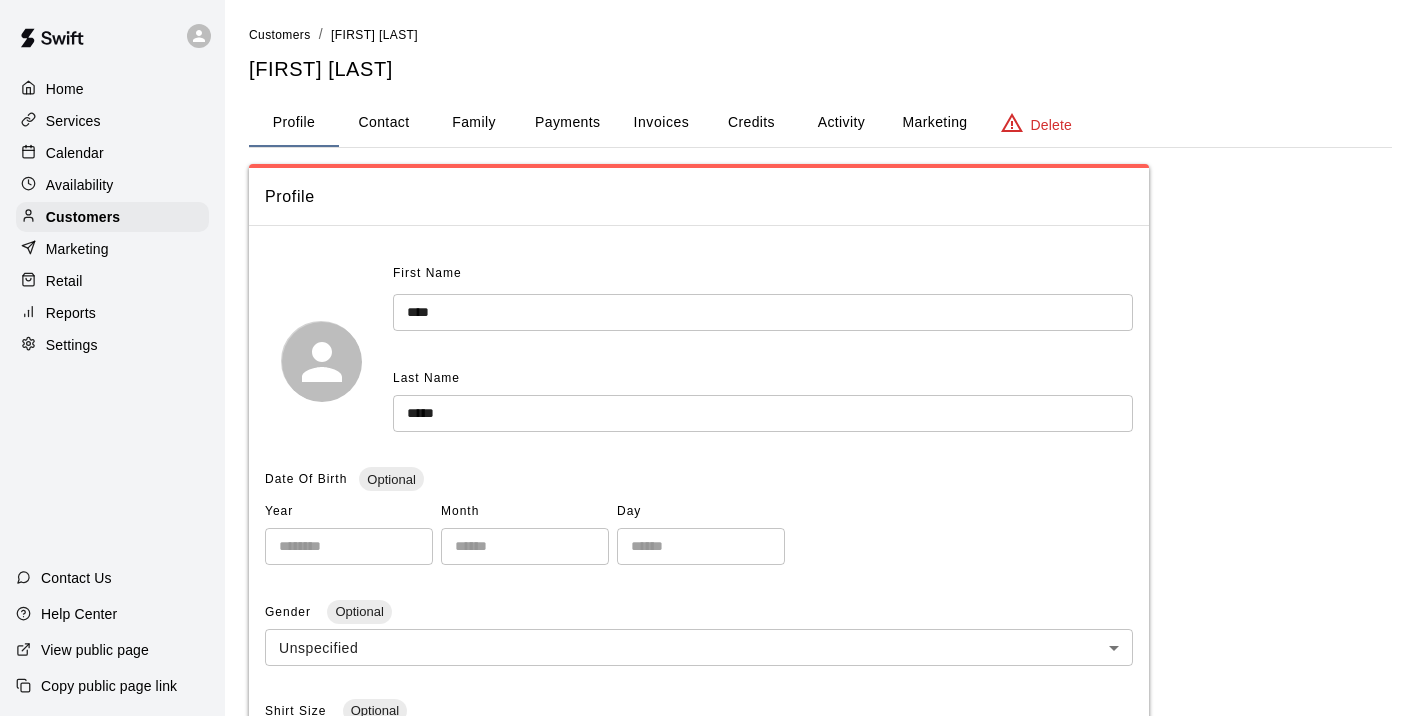 scroll, scrollTop: 0, scrollLeft: 0, axis: both 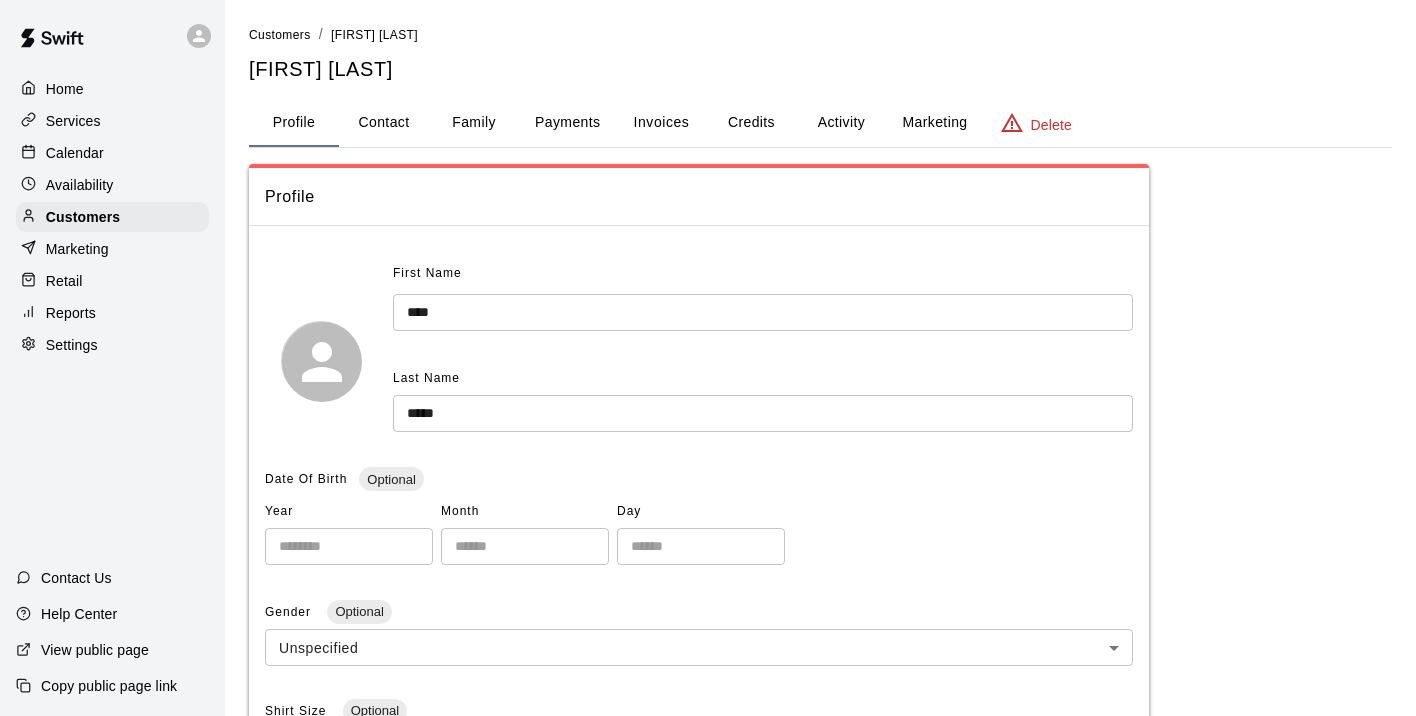 click on "Activity" at bounding box center [841, 123] 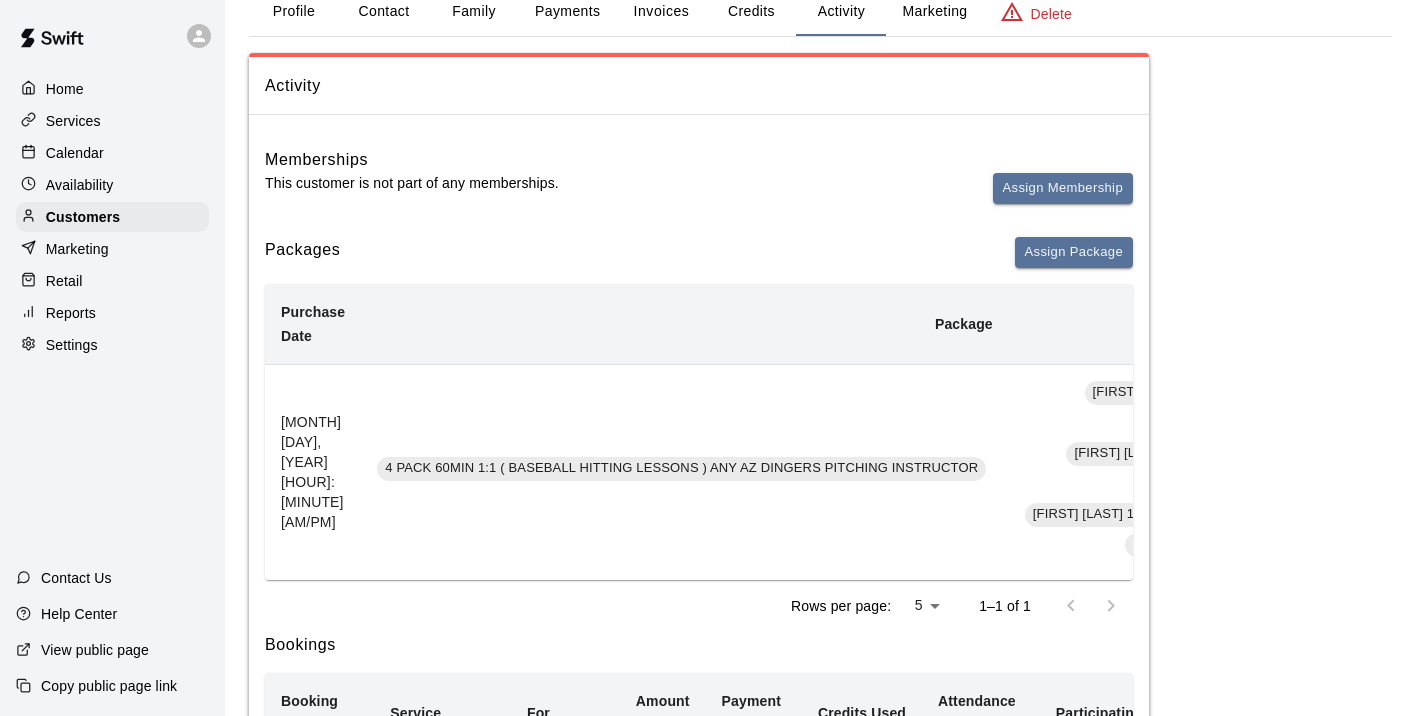scroll, scrollTop: 46, scrollLeft: 0, axis: vertical 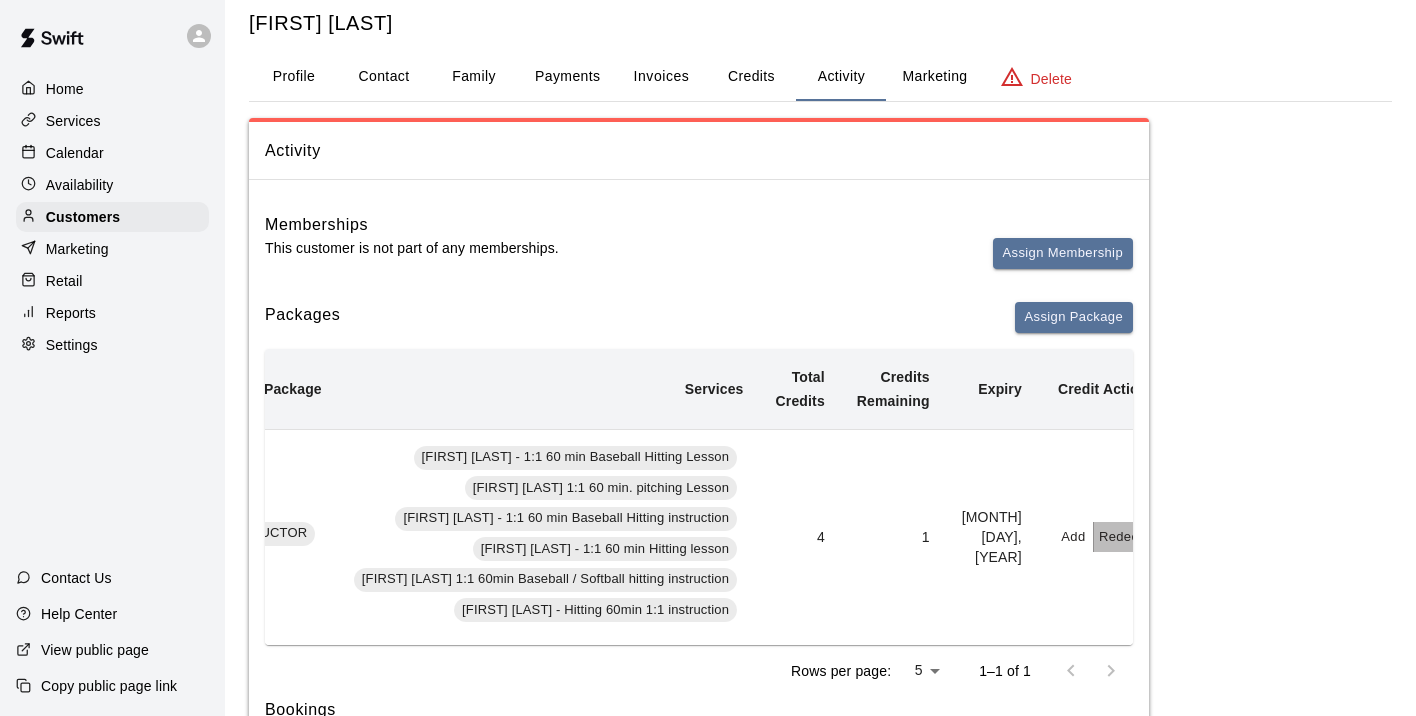 click on "Redeem" at bounding box center [1124, 537] 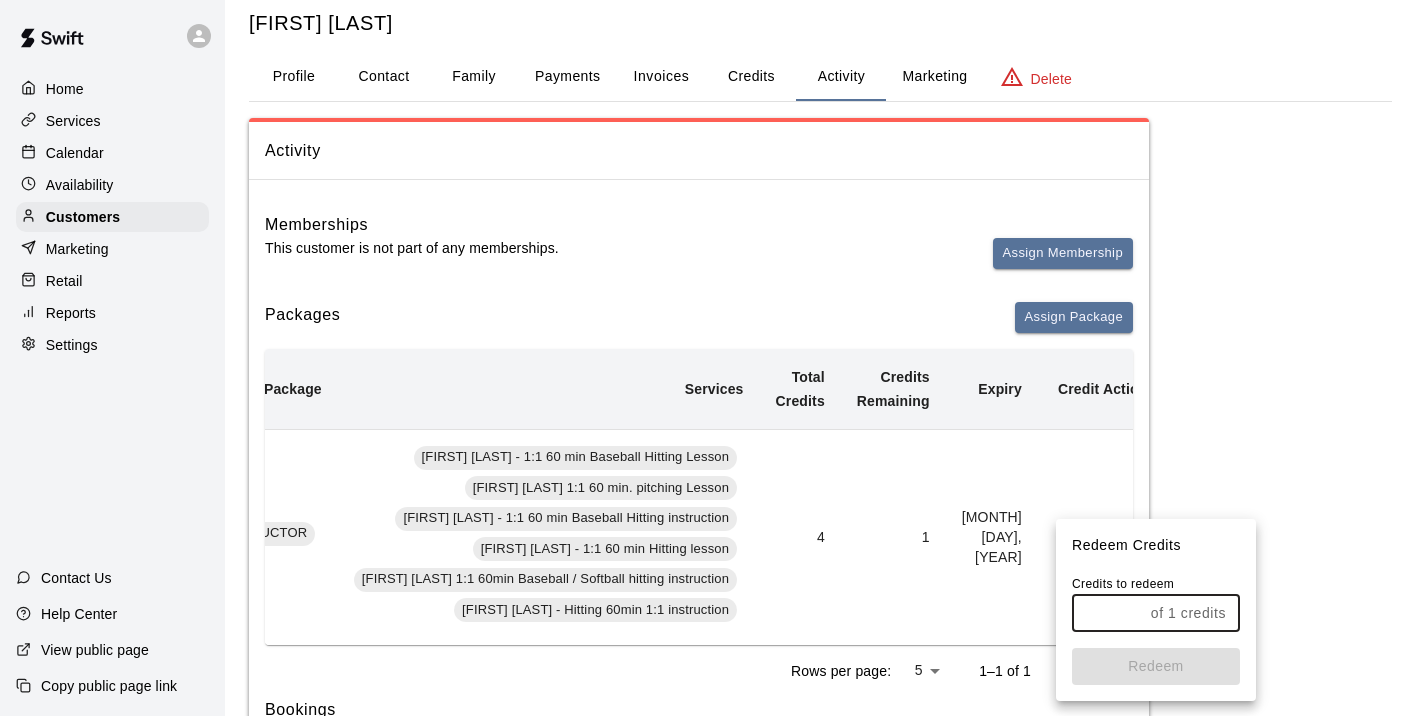 click at bounding box center (1107, 613) 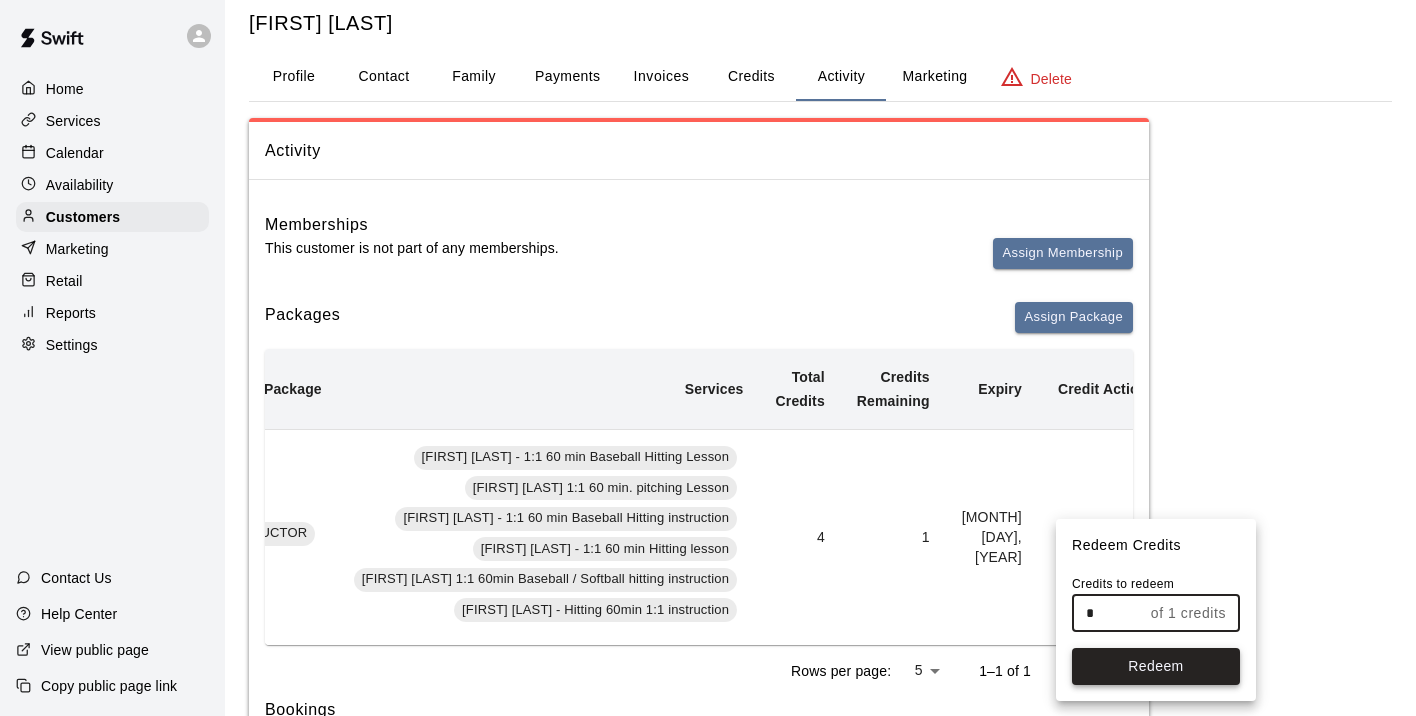 type on "*" 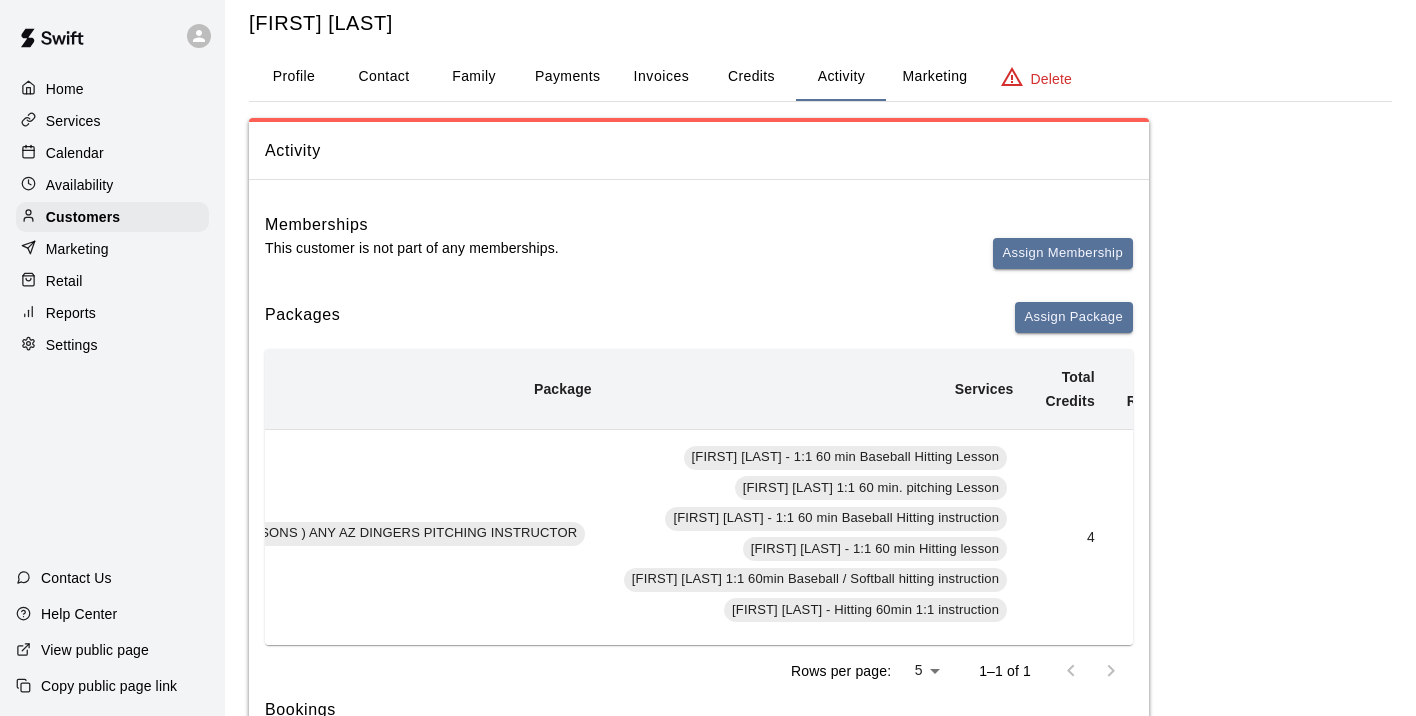 scroll, scrollTop: 0, scrollLeft: 389, axis: horizontal 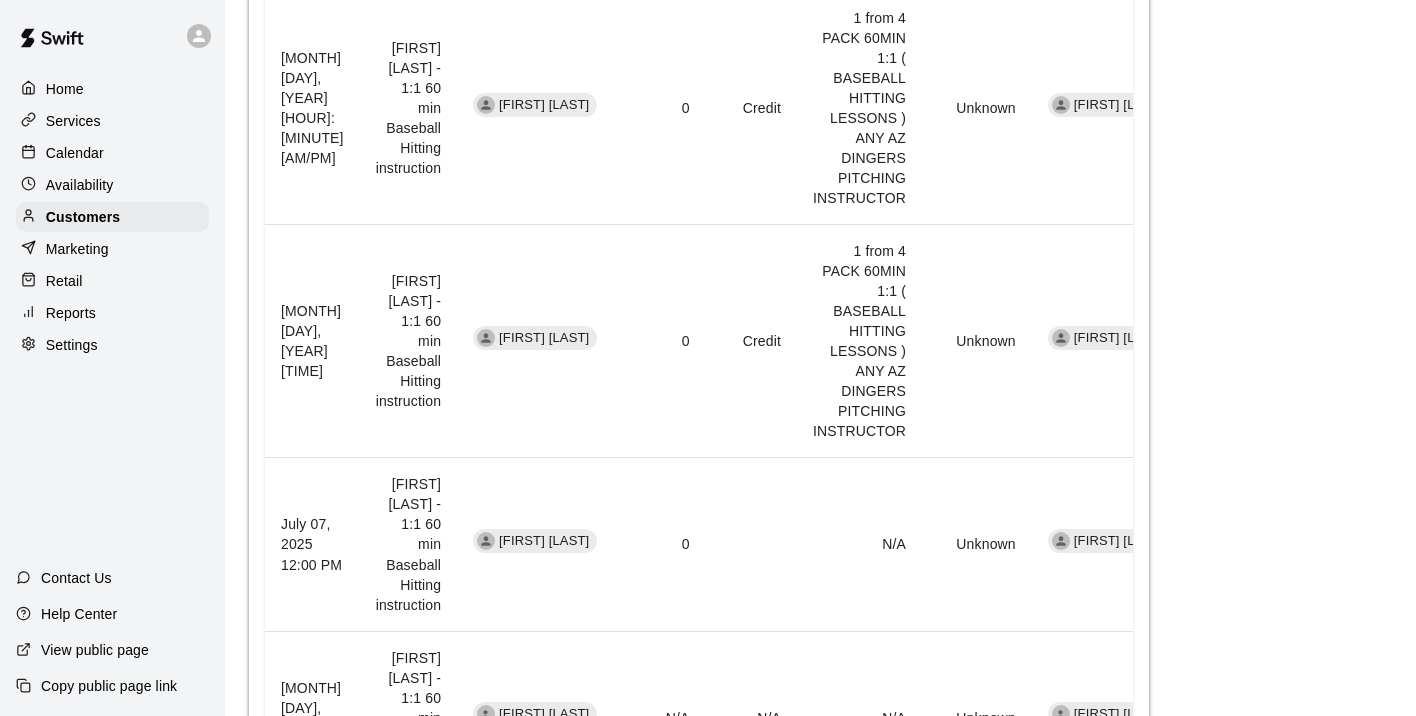 click on "Calendar" at bounding box center (75, 153) 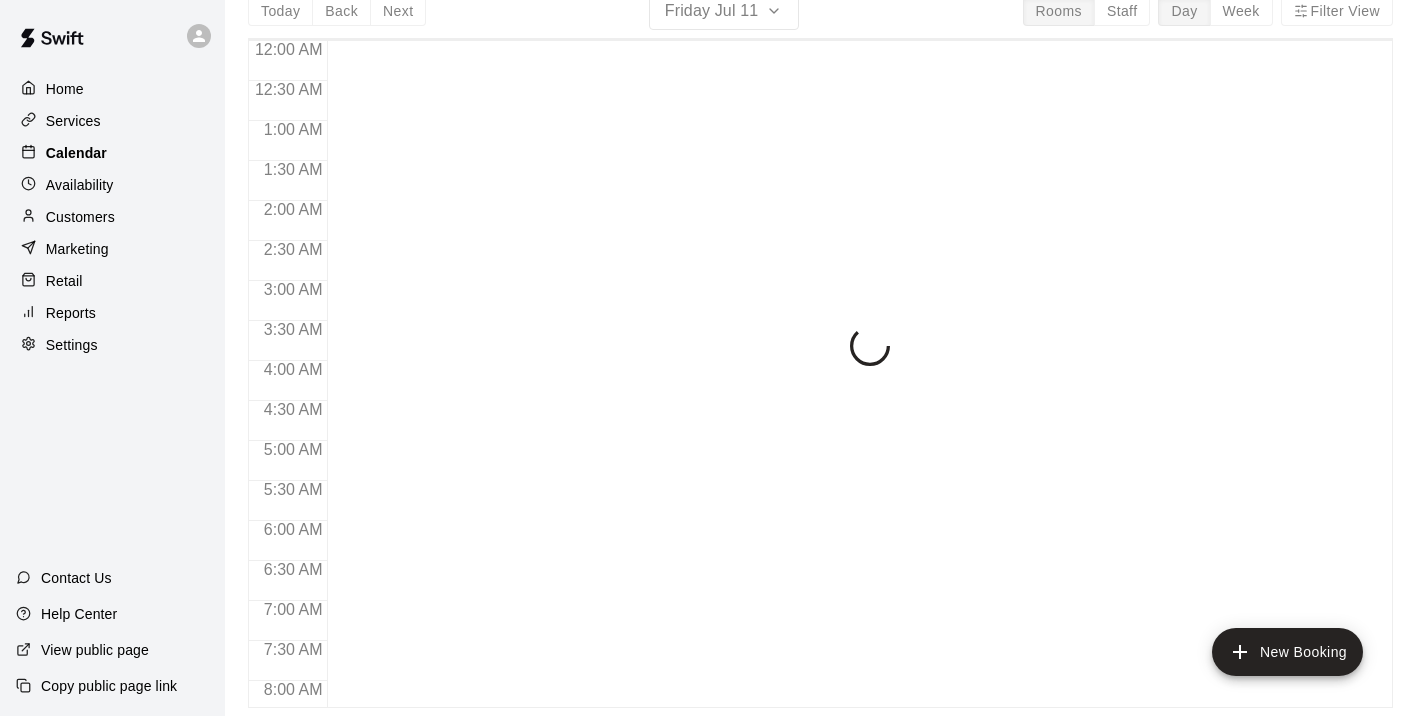 scroll, scrollTop: 0, scrollLeft: 0, axis: both 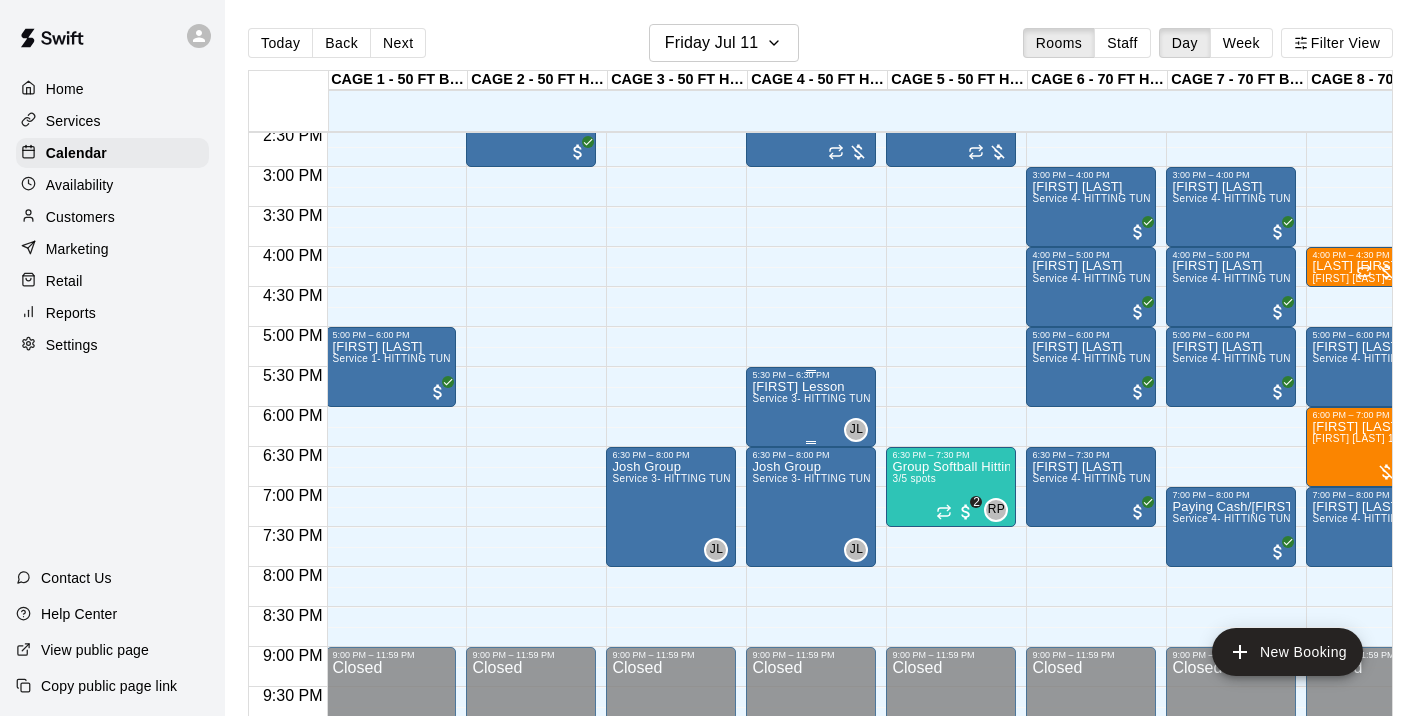 click on "Josh Lesson Service 3- HITTING TUNNEL RENTAL - 50ft Softball" at bounding box center [811, 738] 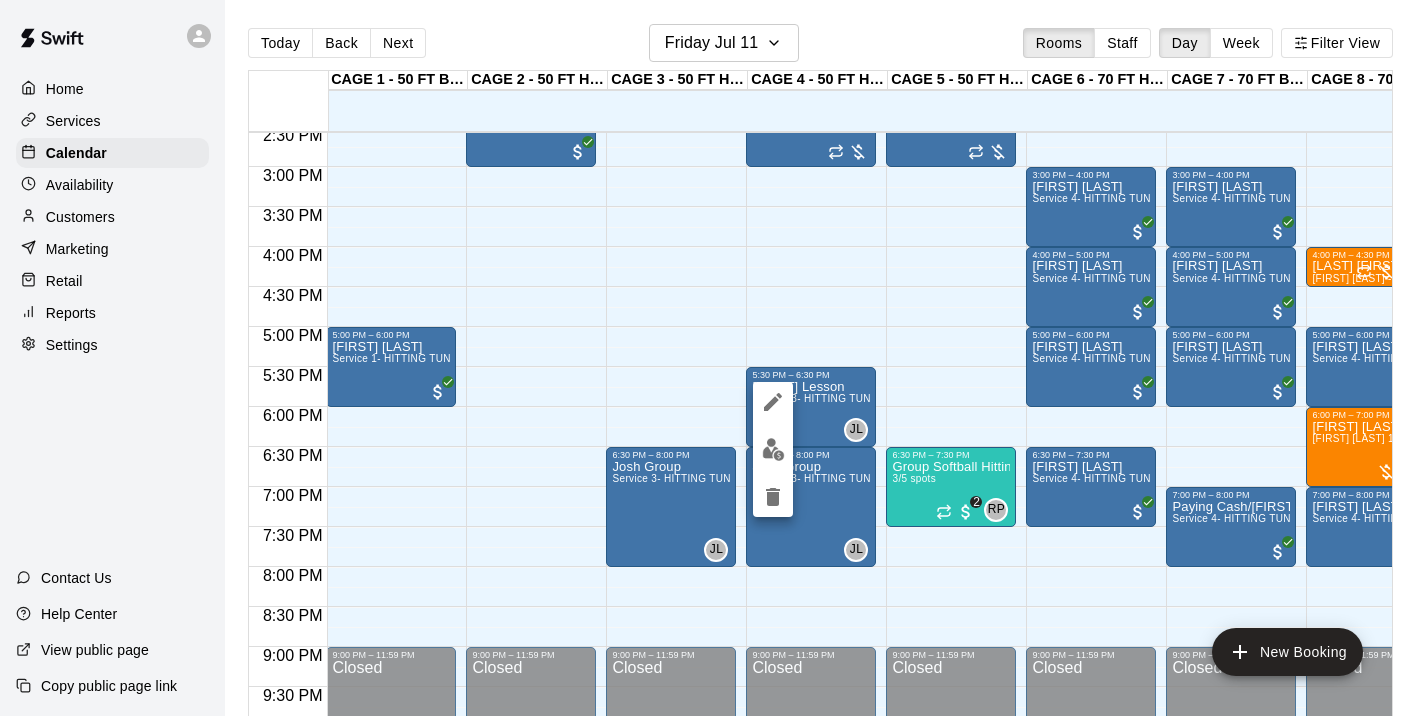 click at bounding box center (773, 449) 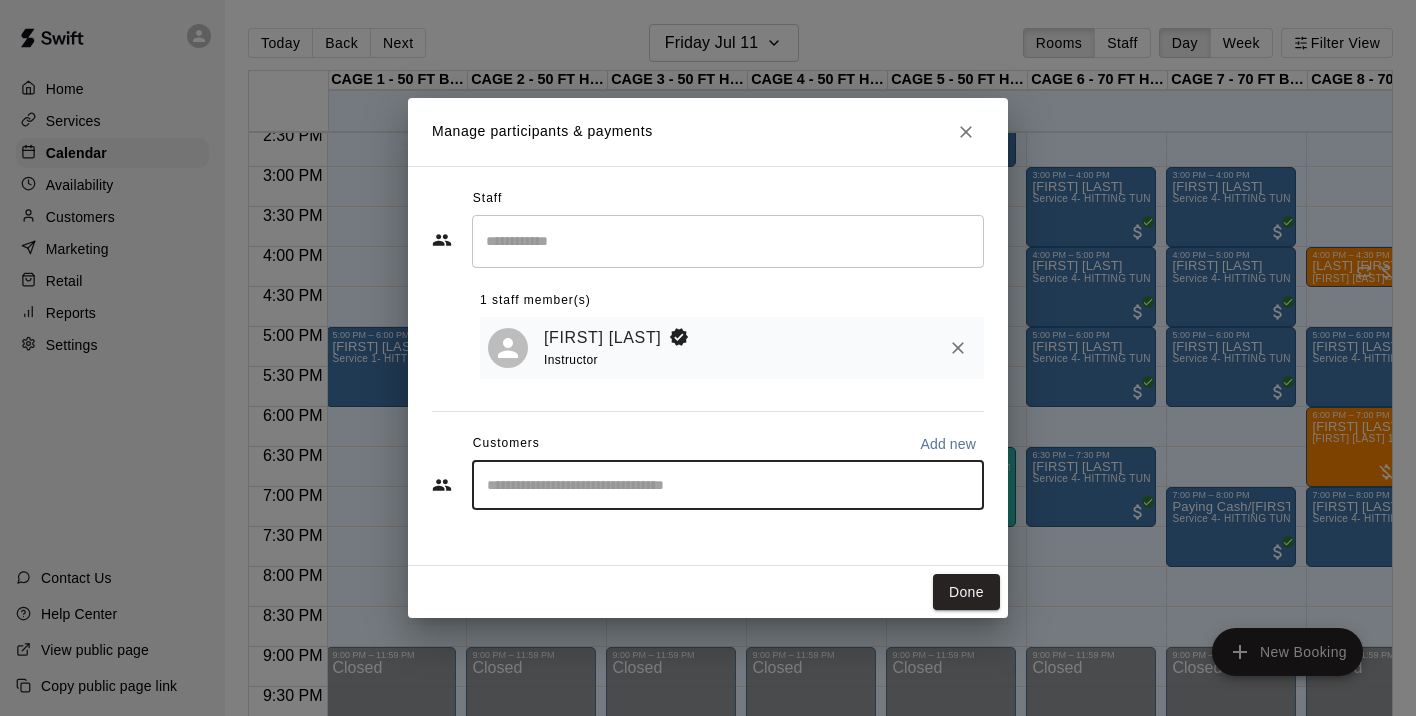 click at bounding box center [728, 485] 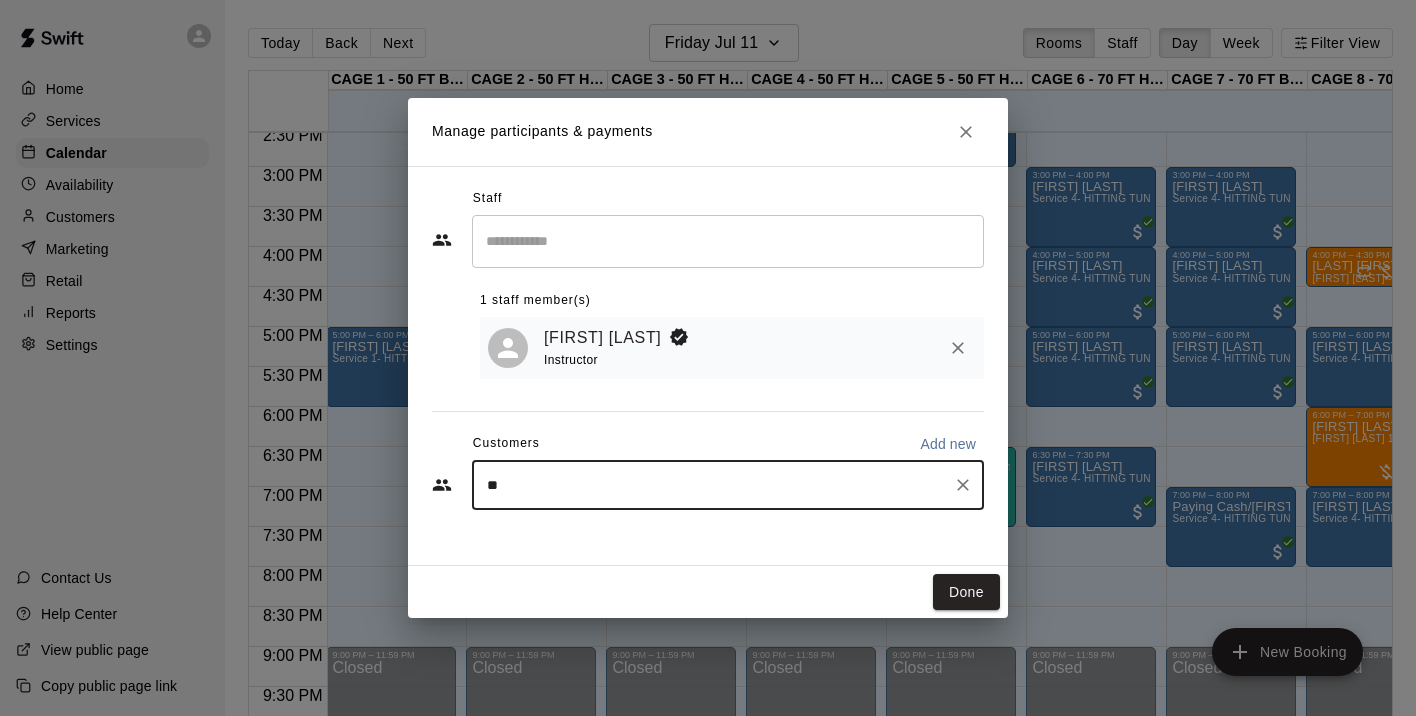 type on "***" 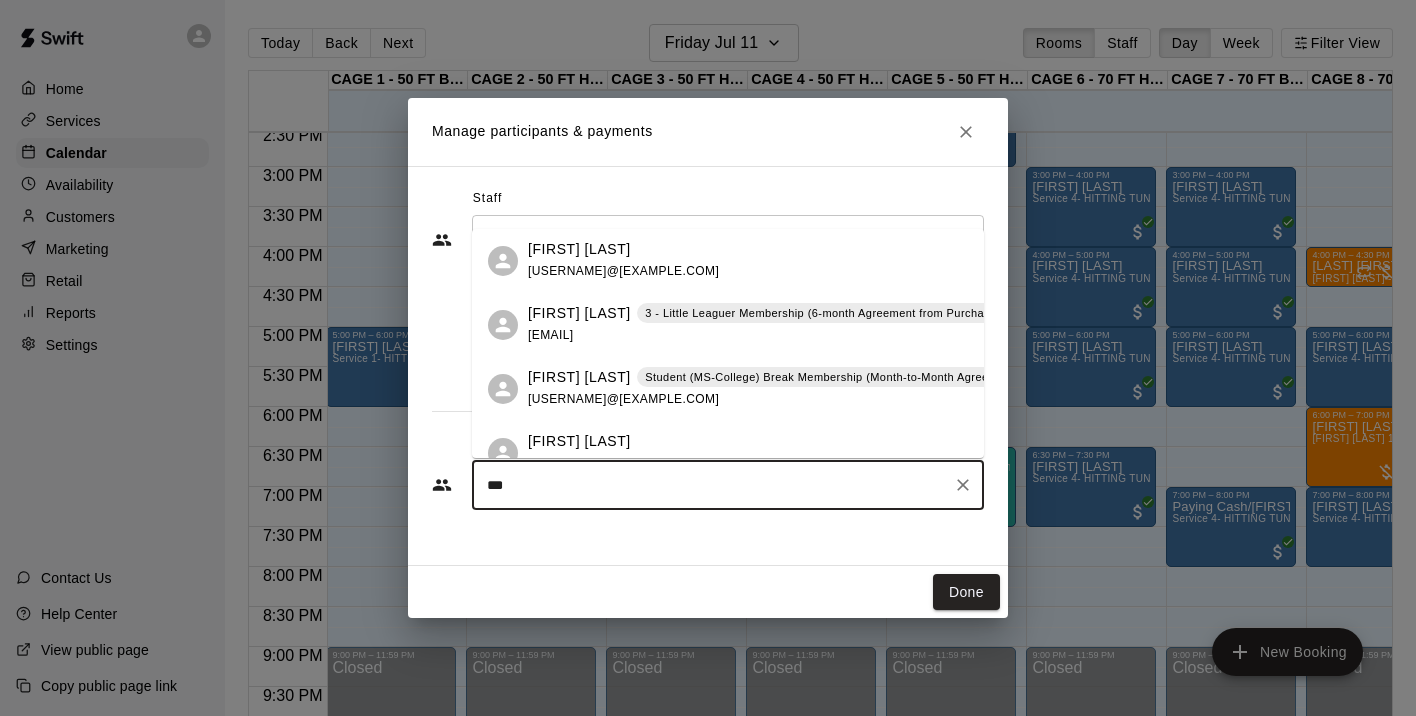 click on "allieskaggs22@gmail.com" at bounding box center [623, 399] 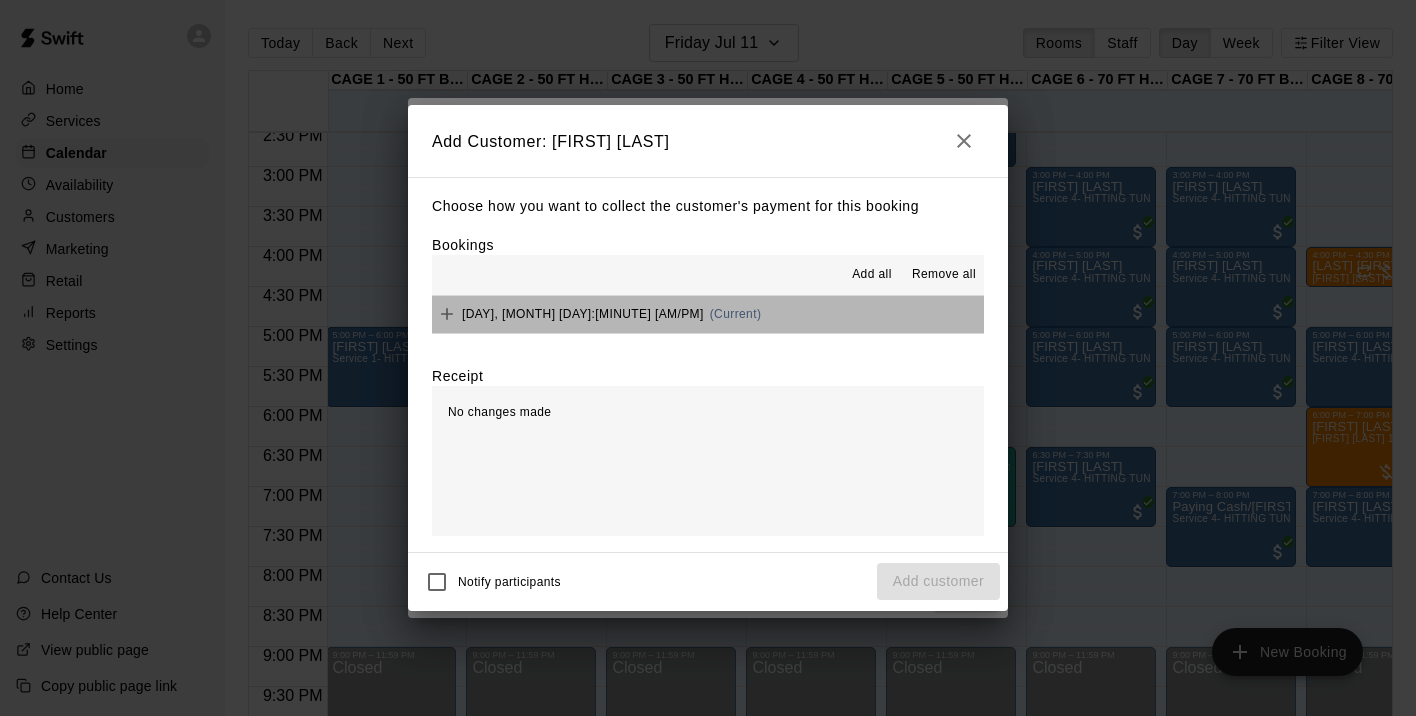 click on "Friday, July 11: 05:30 PM" at bounding box center (583, 314) 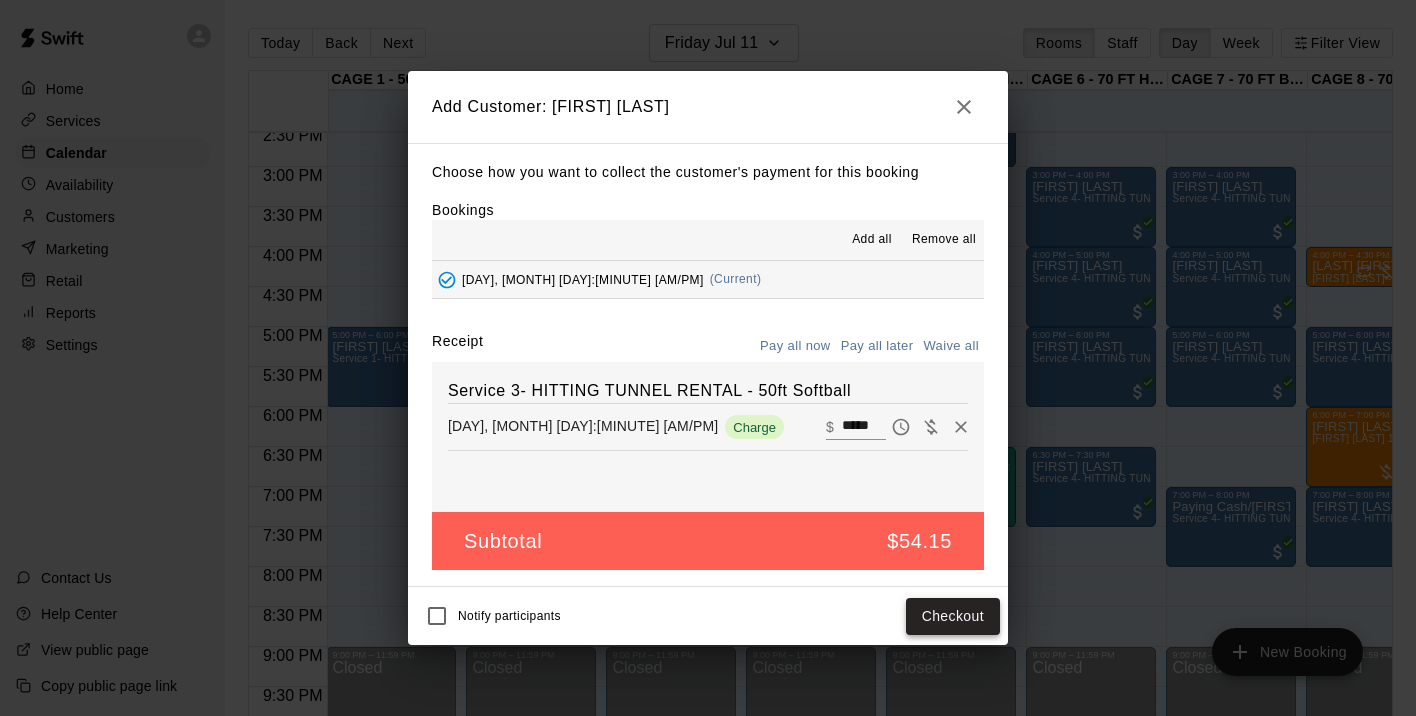 click on "Checkout" at bounding box center (953, 616) 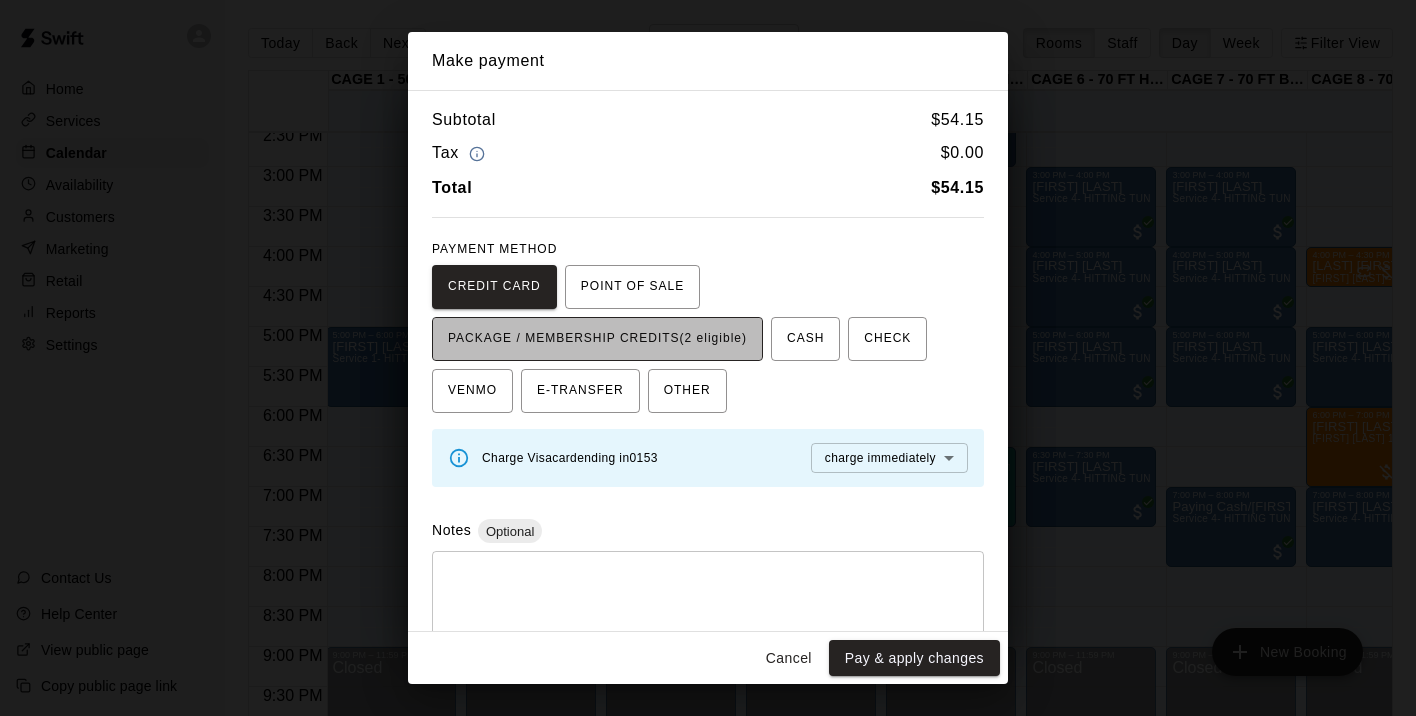 click on "PACKAGE / MEMBERSHIP CREDITS  (2 eligible)" at bounding box center (597, 339) 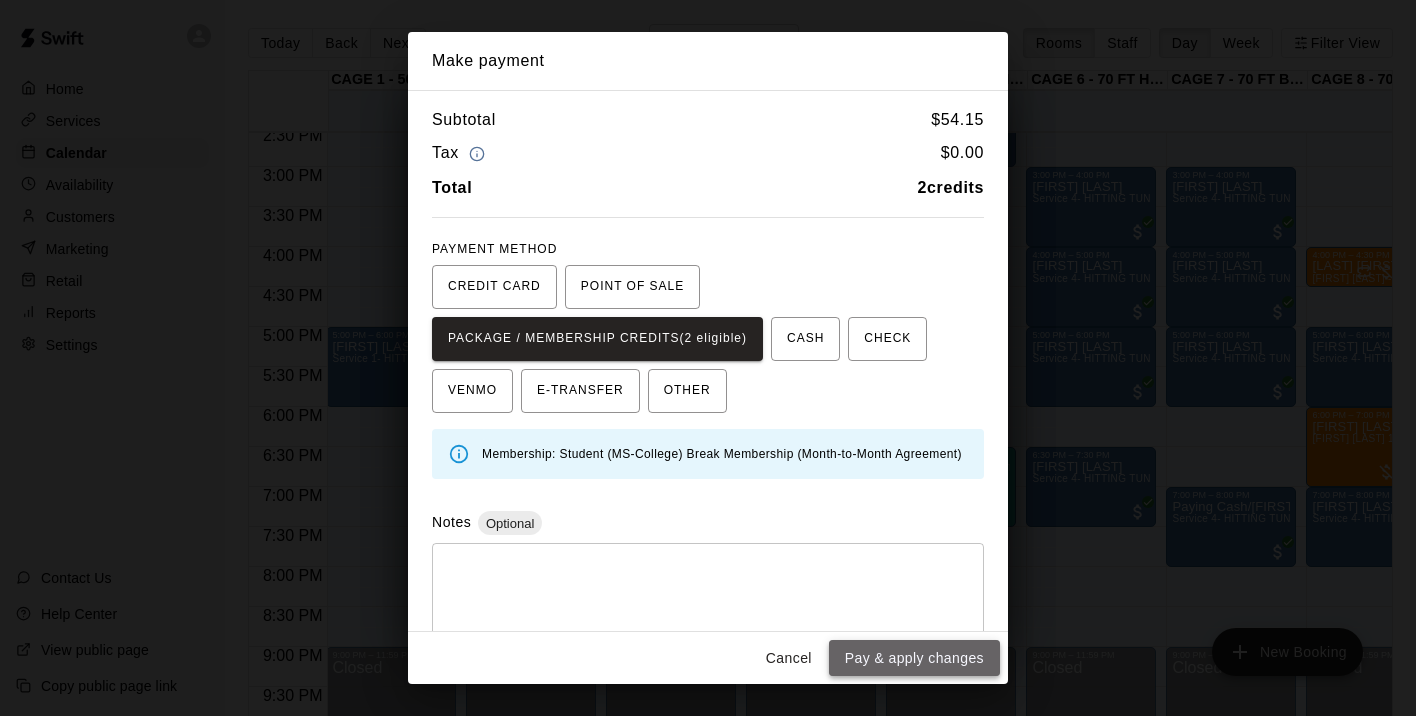 click on "Pay & apply changes" at bounding box center (914, 658) 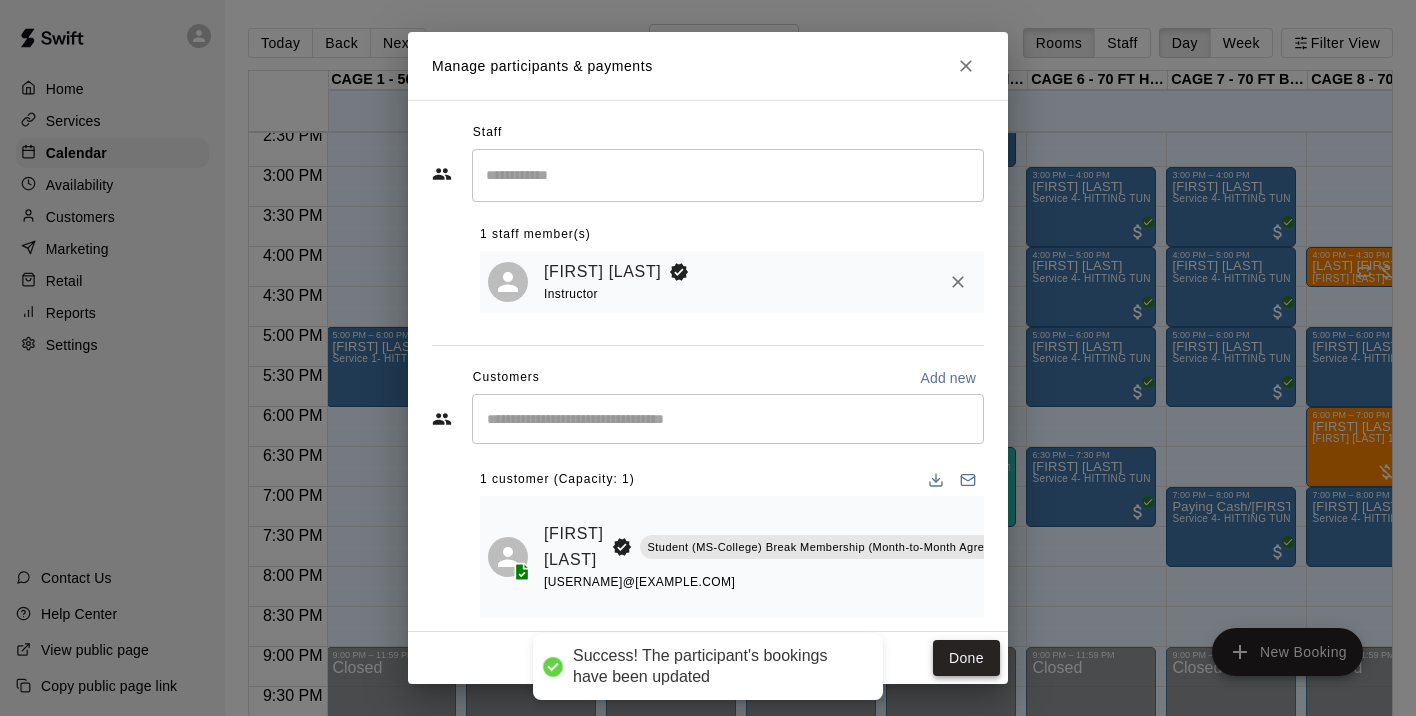 click on "Done" at bounding box center [966, 658] 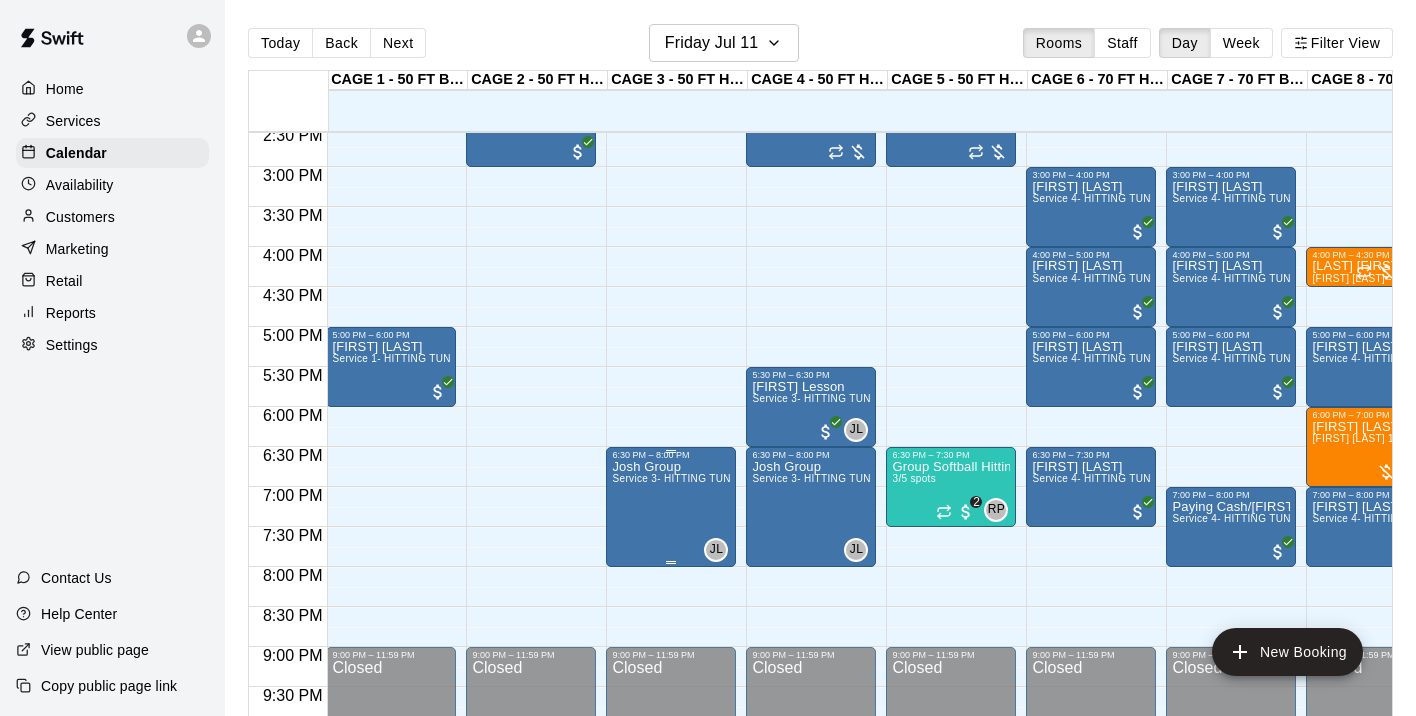 click on "Josh Group Service 3- HITTING TUNNEL RENTAL - 50ft Softball" at bounding box center [671, 818] 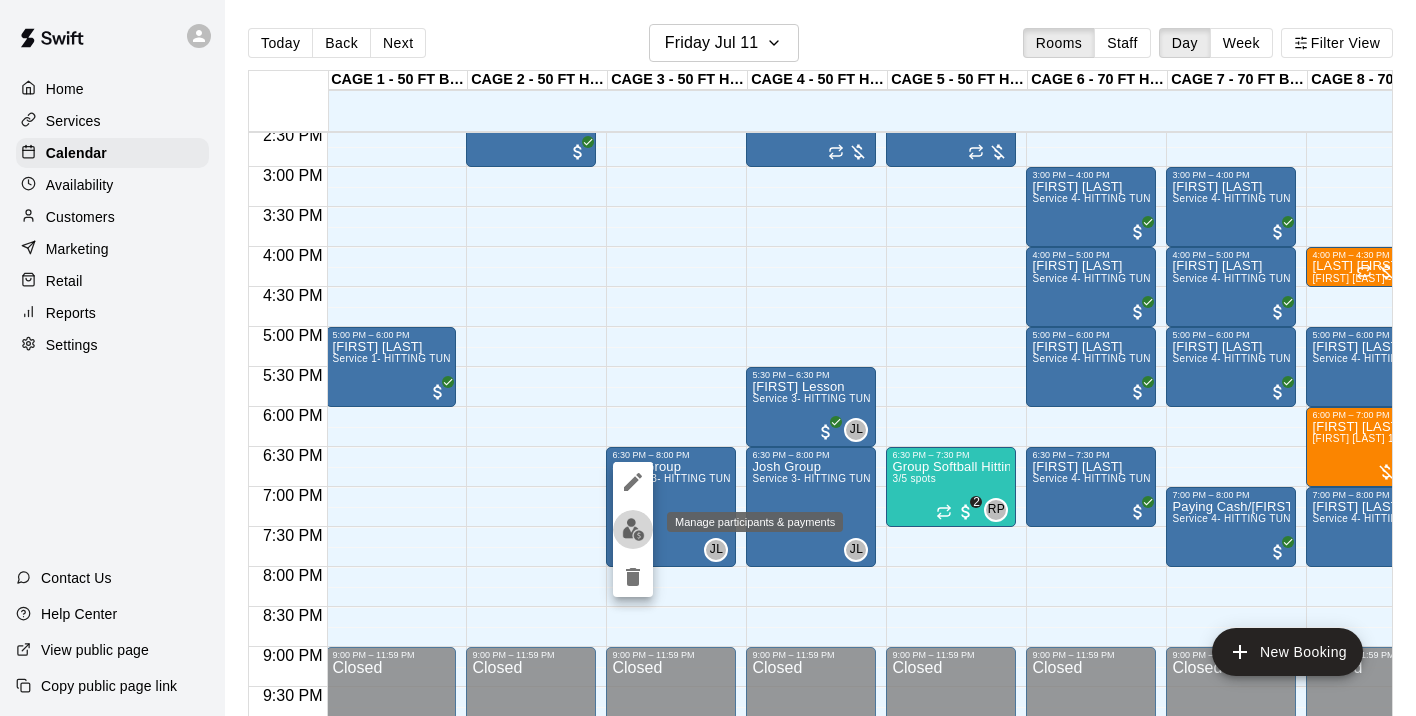 click at bounding box center (633, 529) 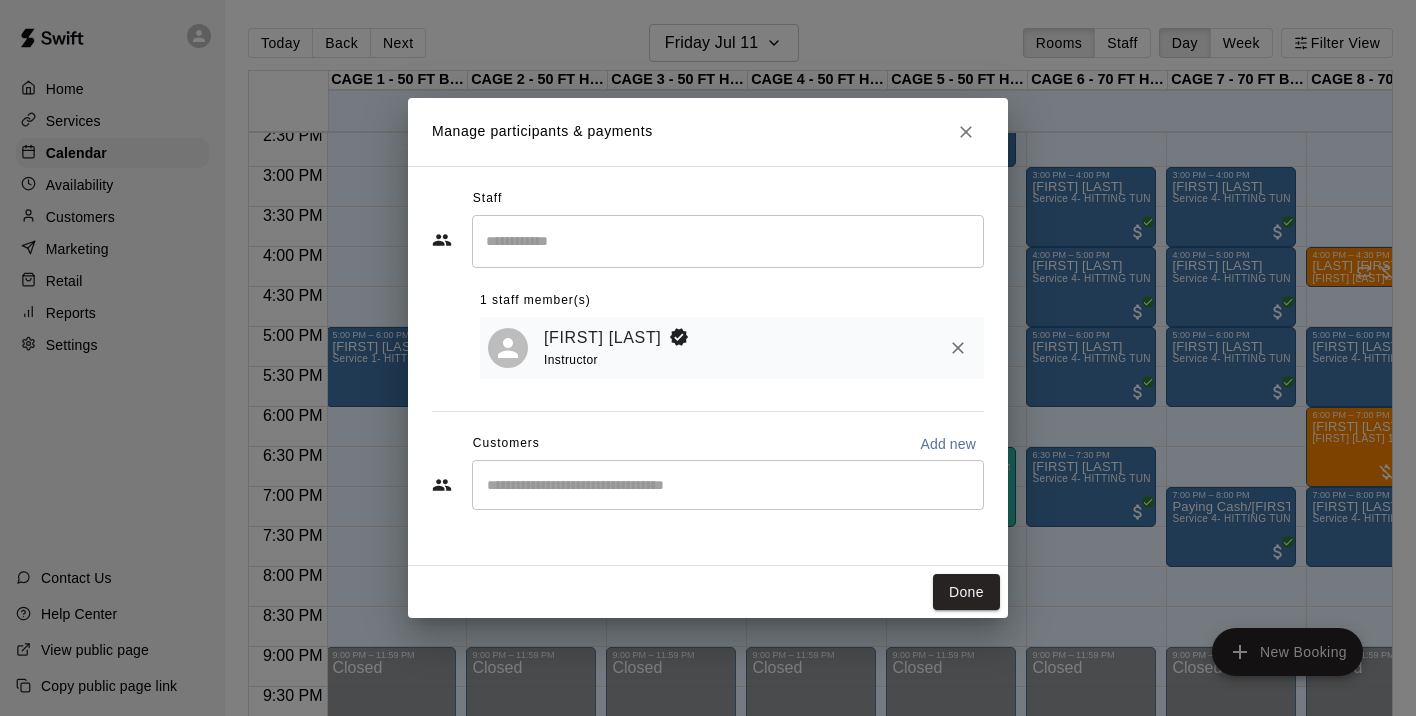 click at bounding box center (728, 485) 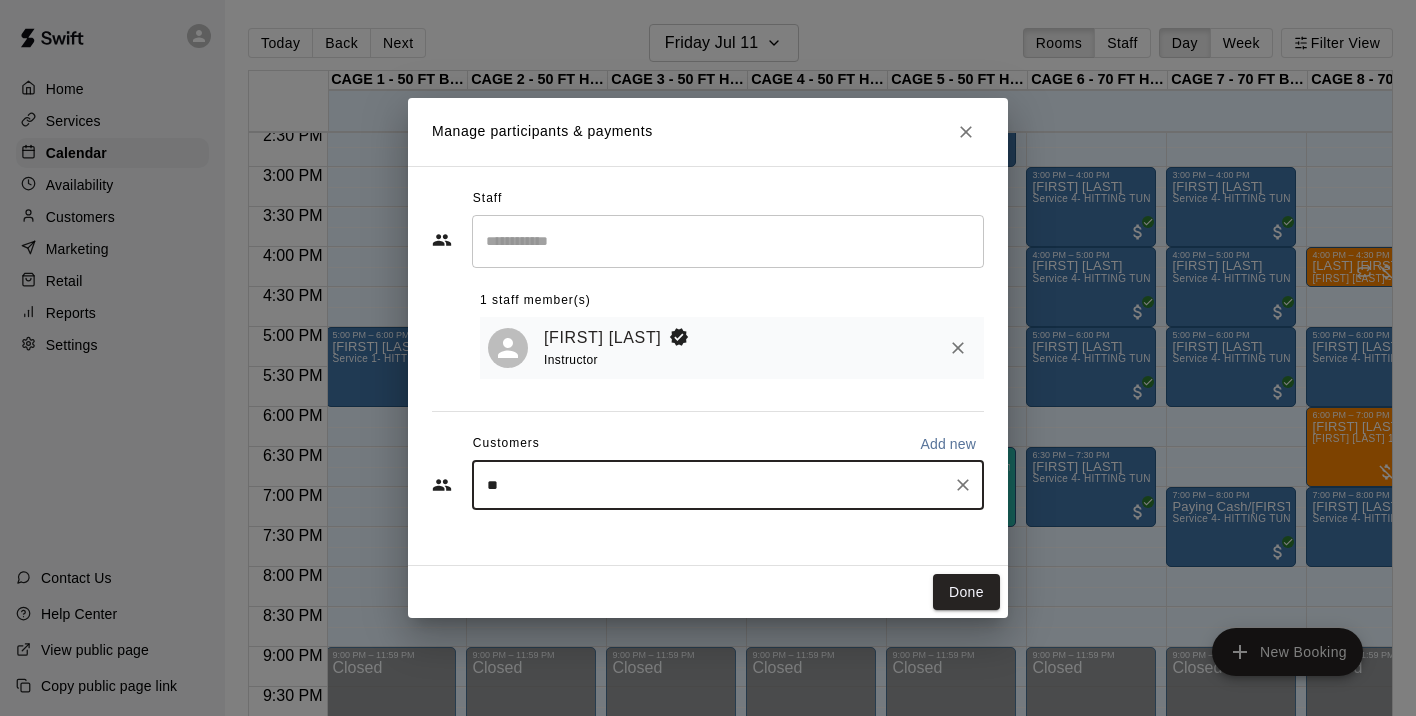 type on "***" 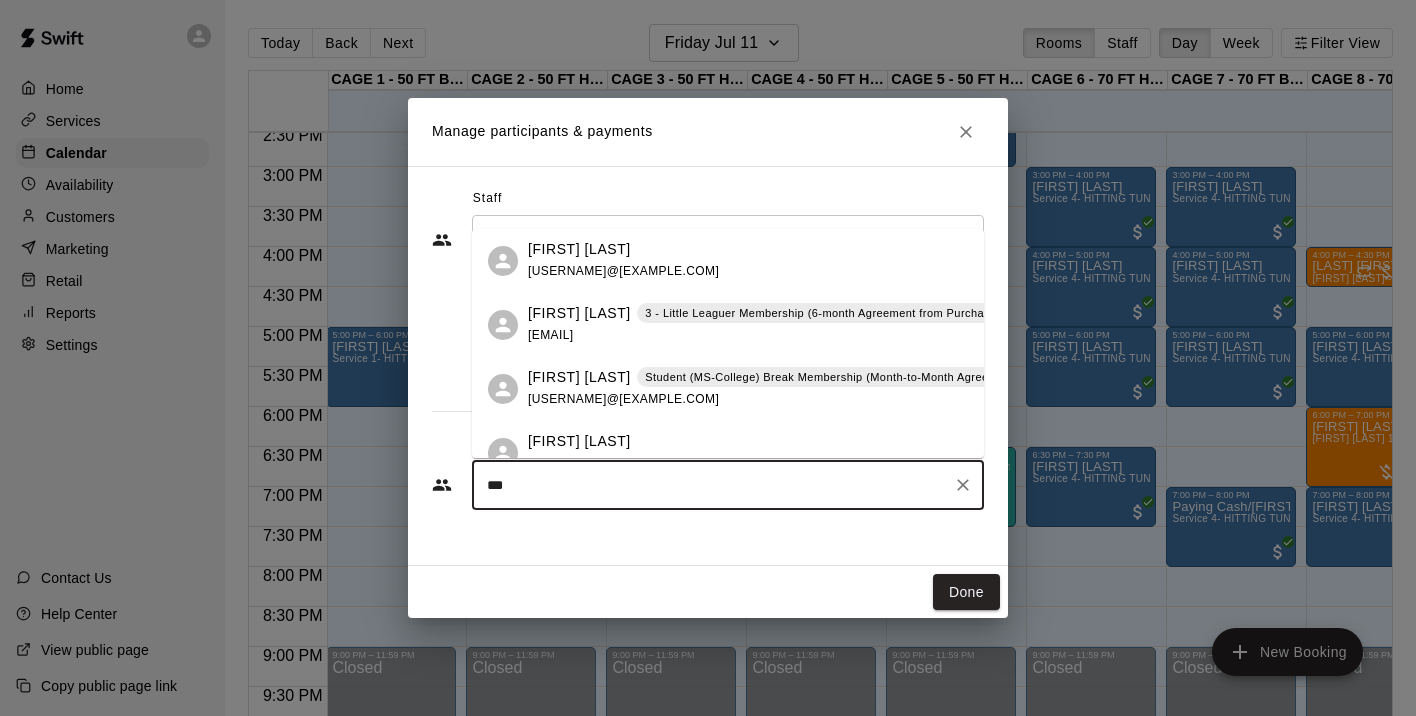 click on "Allie Skaggs" at bounding box center [579, 377] 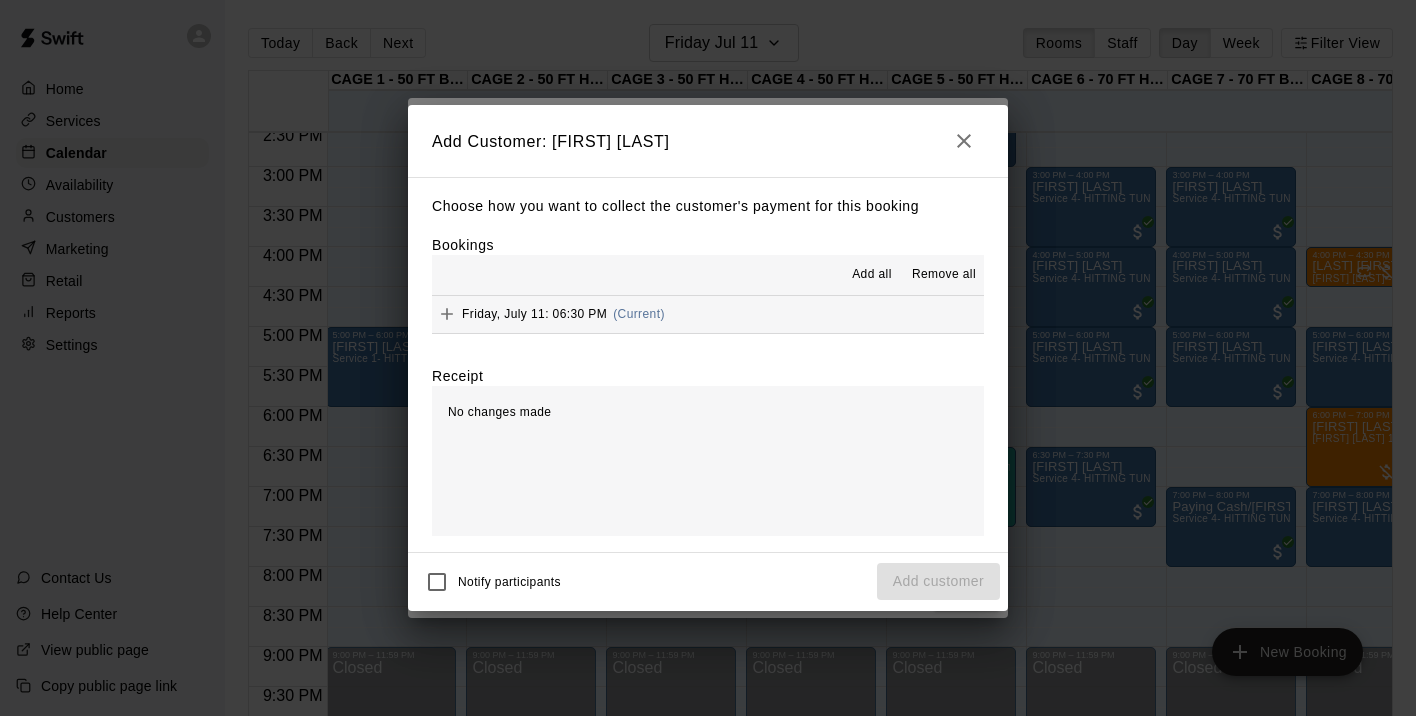 click on "Friday, July 11: 06:30 PM" at bounding box center (534, 314) 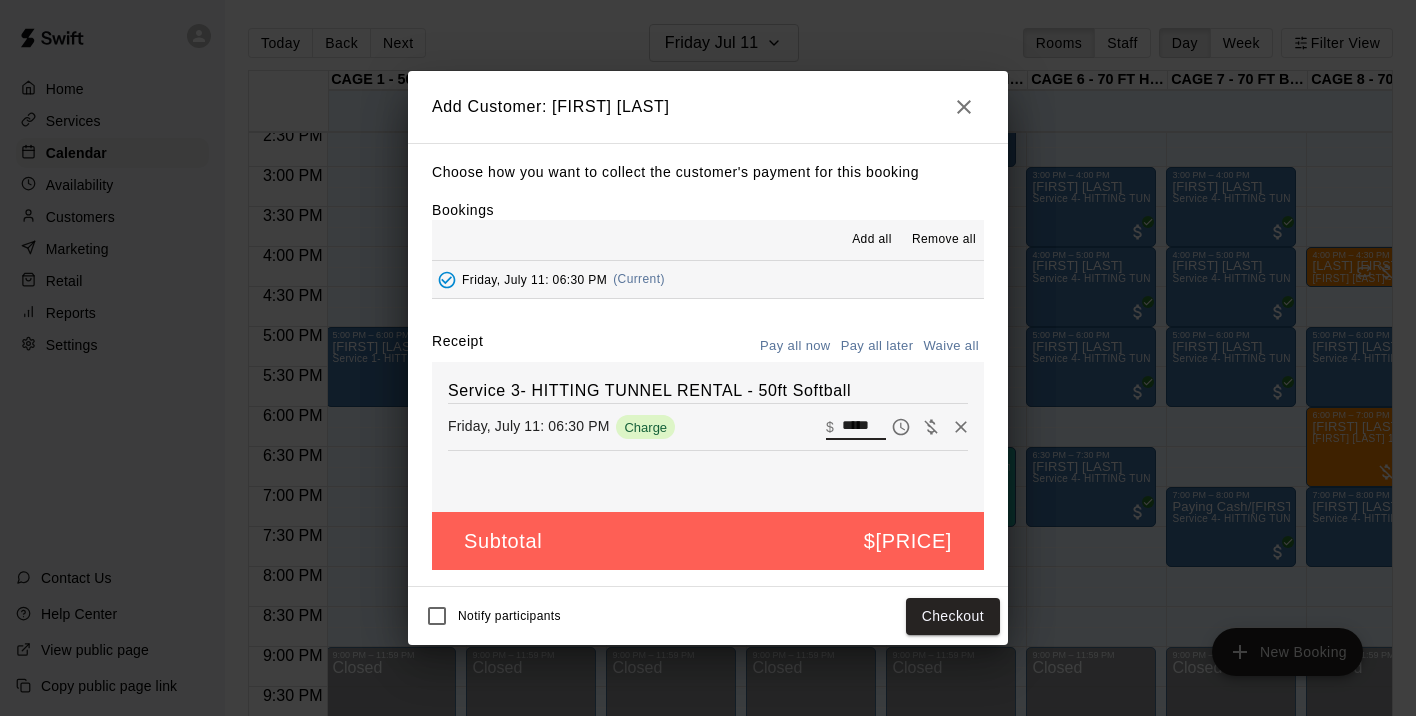 drag, startPoint x: 879, startPoint y: 423, endPoint x: 804, endPoint y: 423, distance: 75 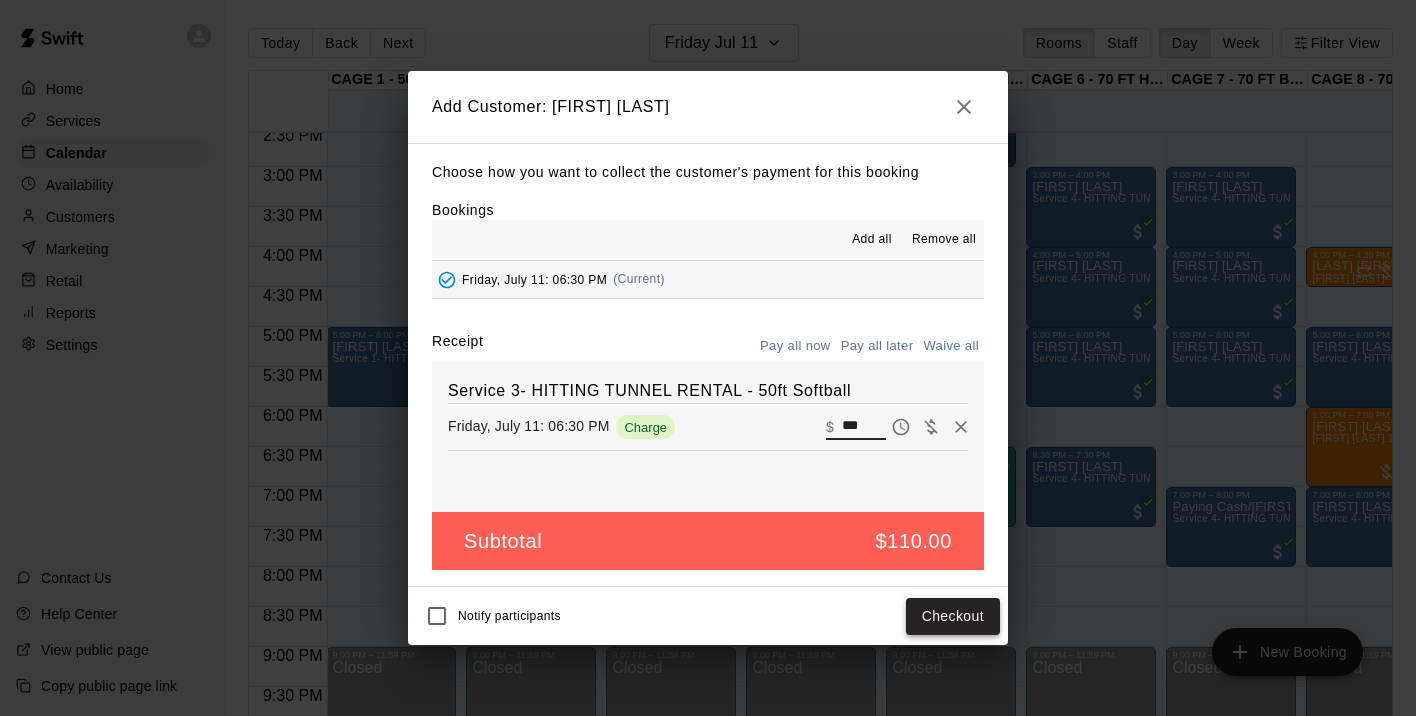type on "***" 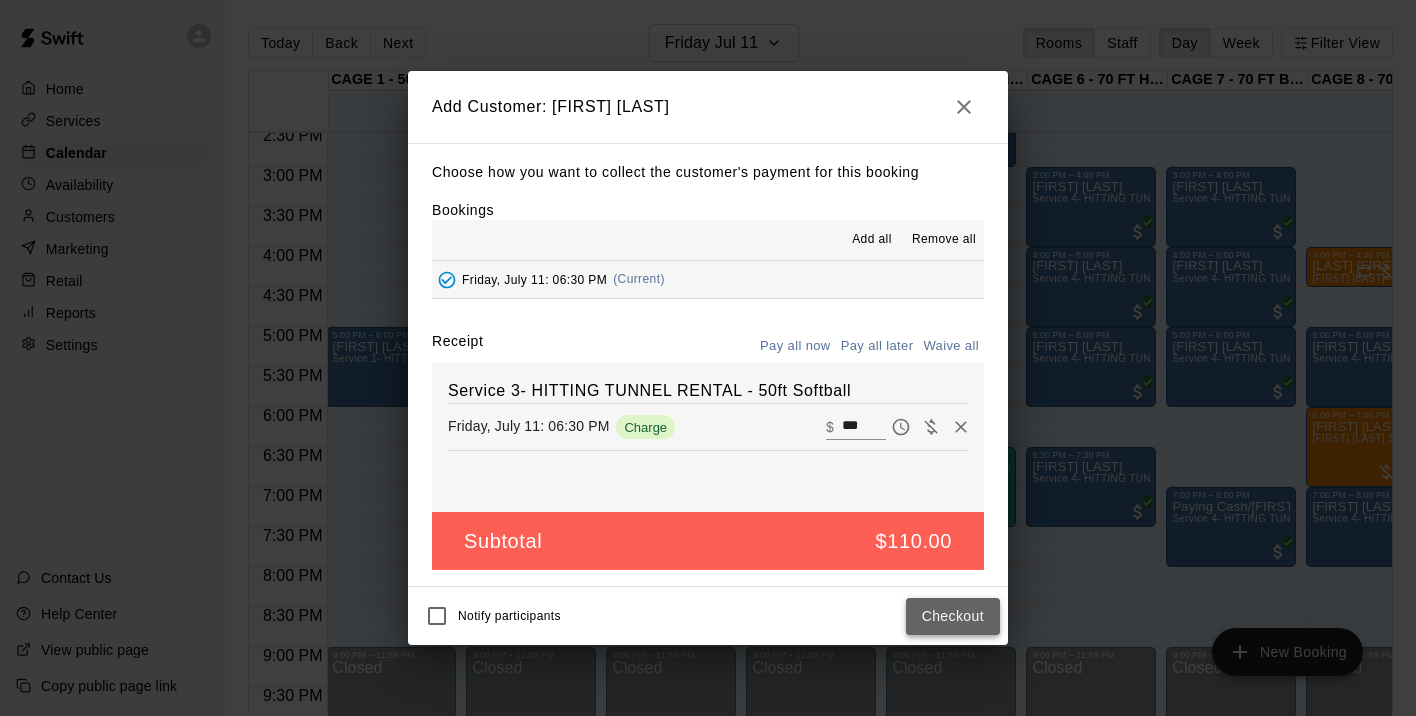 click on "Checkout" at bounding box center [953, 616] 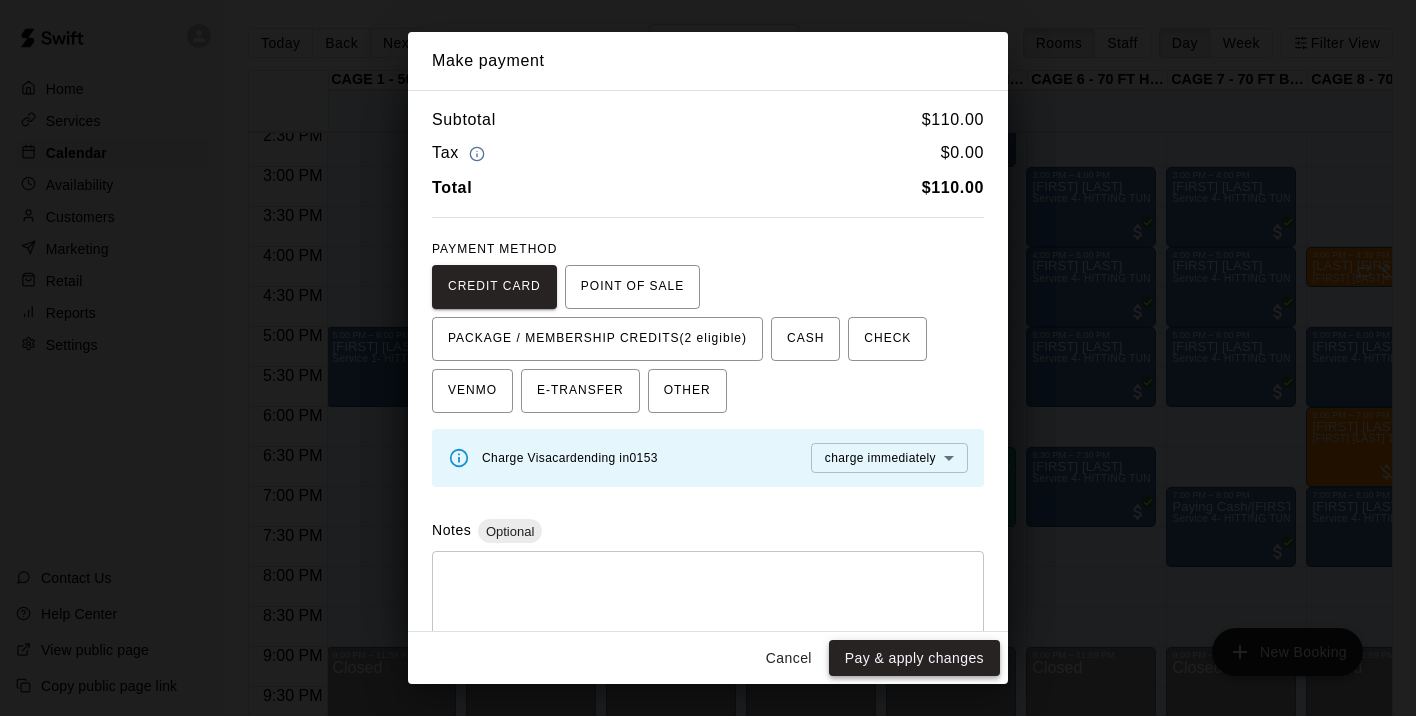 click on "Pay & apply changes" at bounding box center (914, 658) 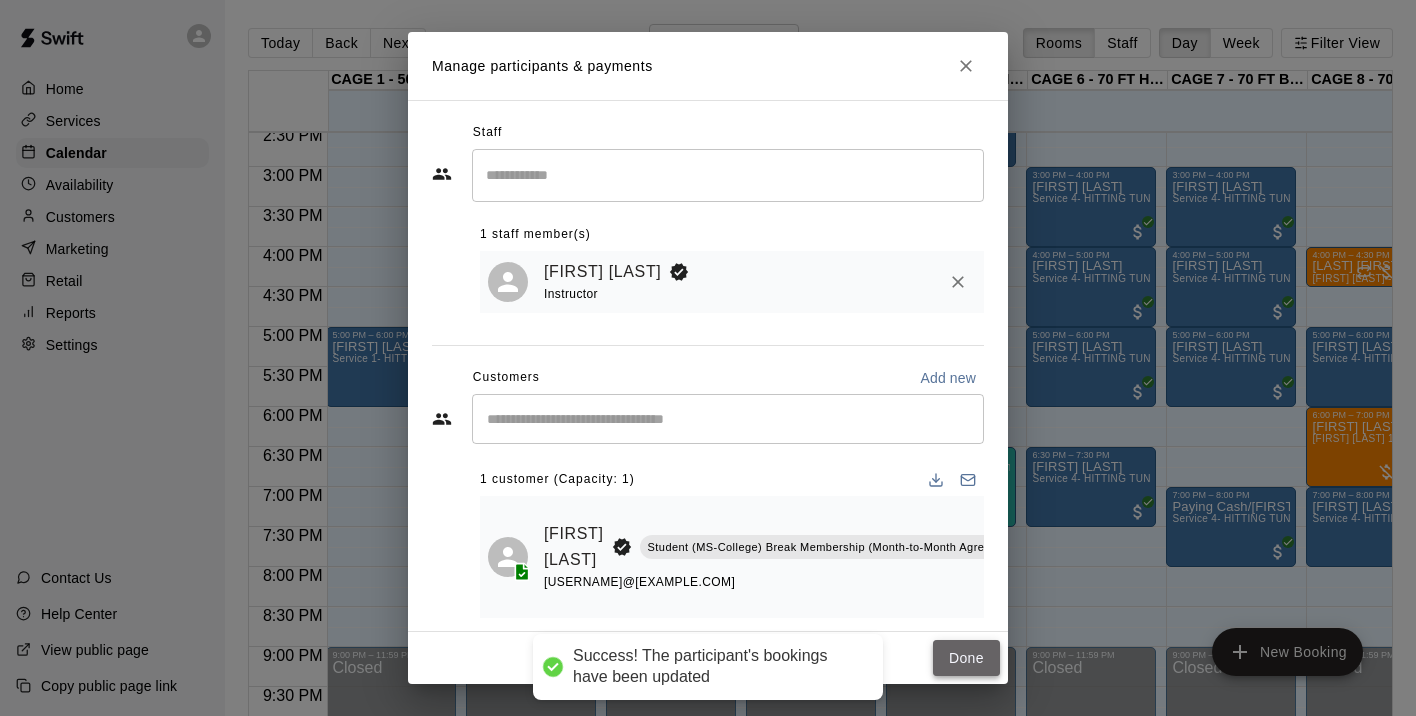 click on "Done" at bounding box center [966, 658] 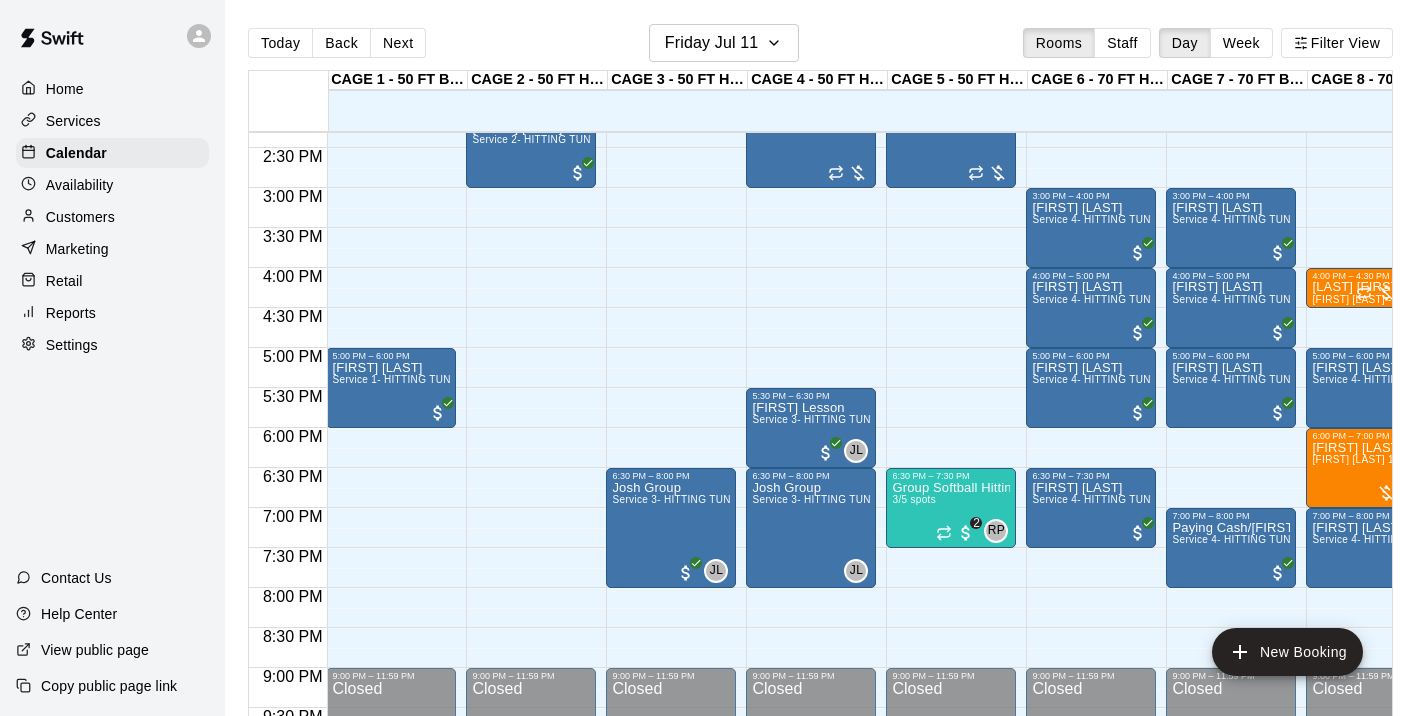 scroll, scrollTop: 1142, scrollLeft: 1, axis: both 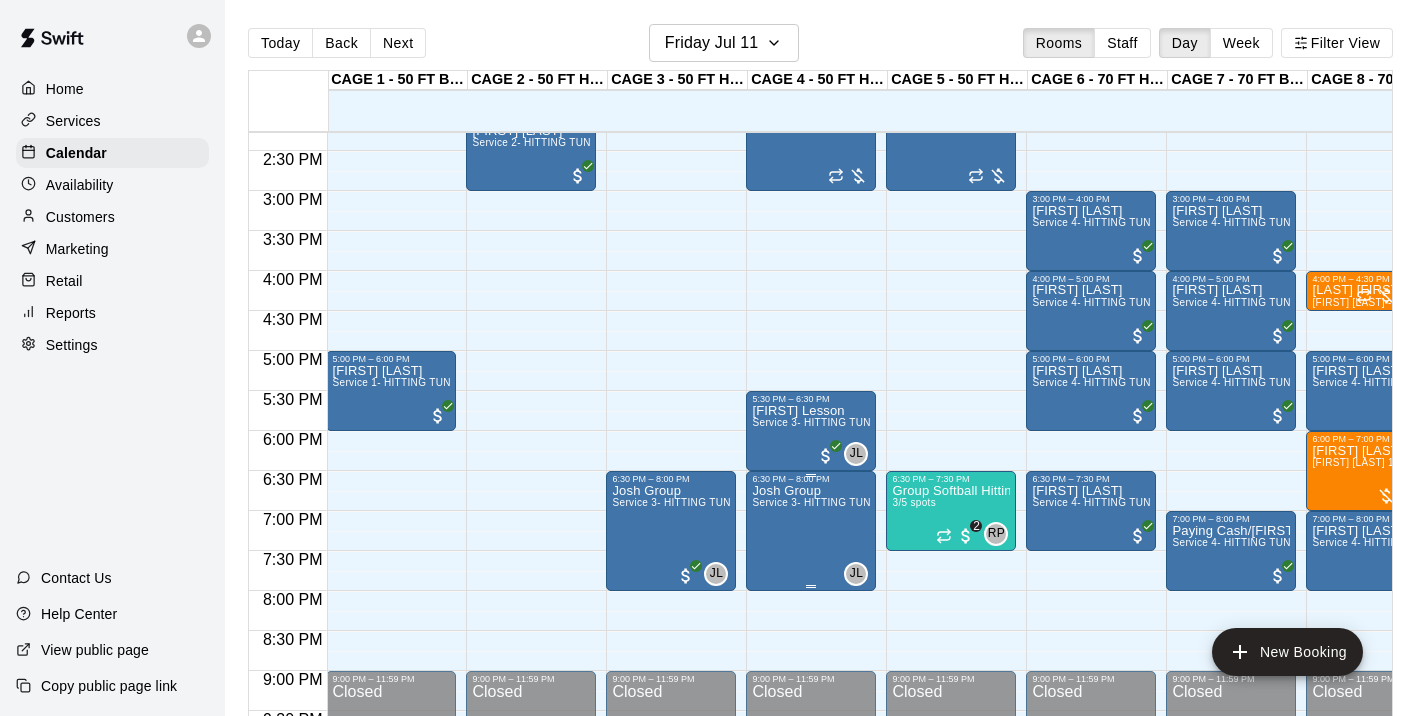 click on "Josh Group Service 3- HITTING TUNNEL RENTAL - 50ft Softball" at bounding box center (811, 842) 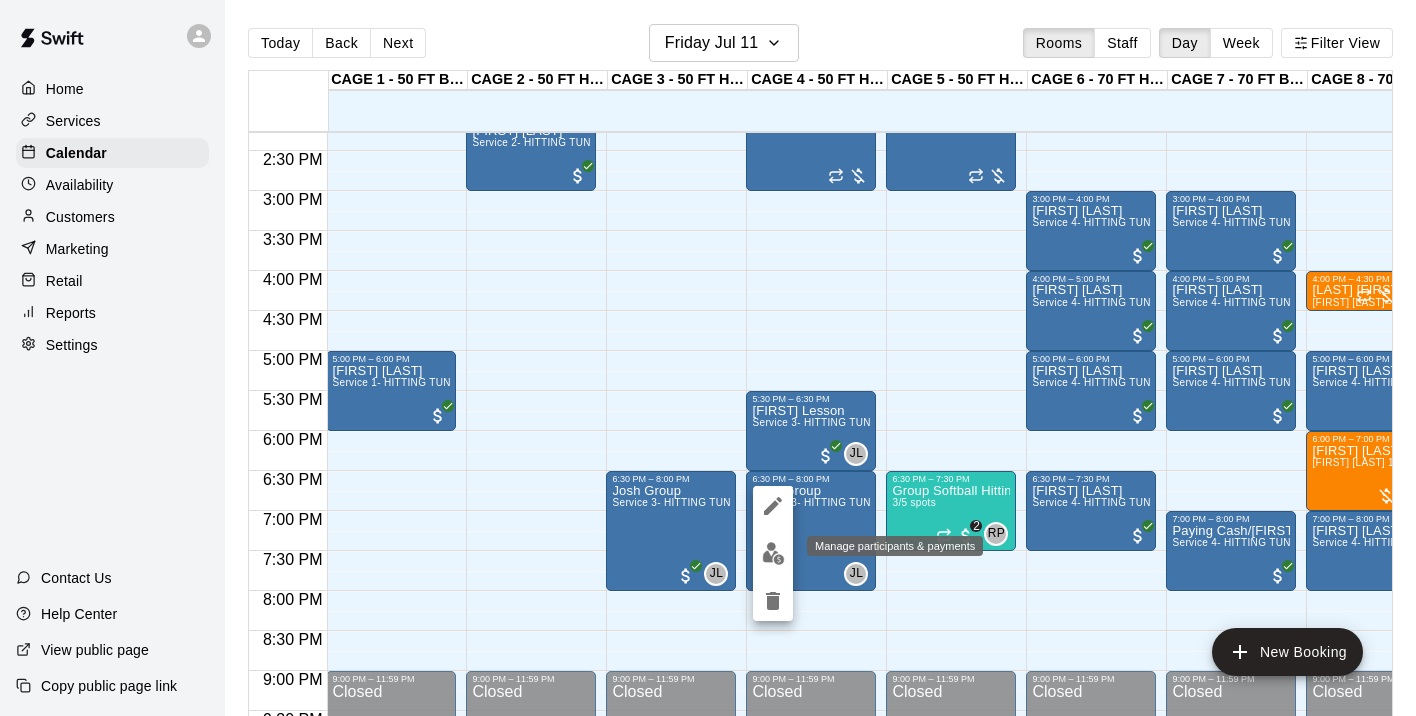 click at bounding box center (773, 553) 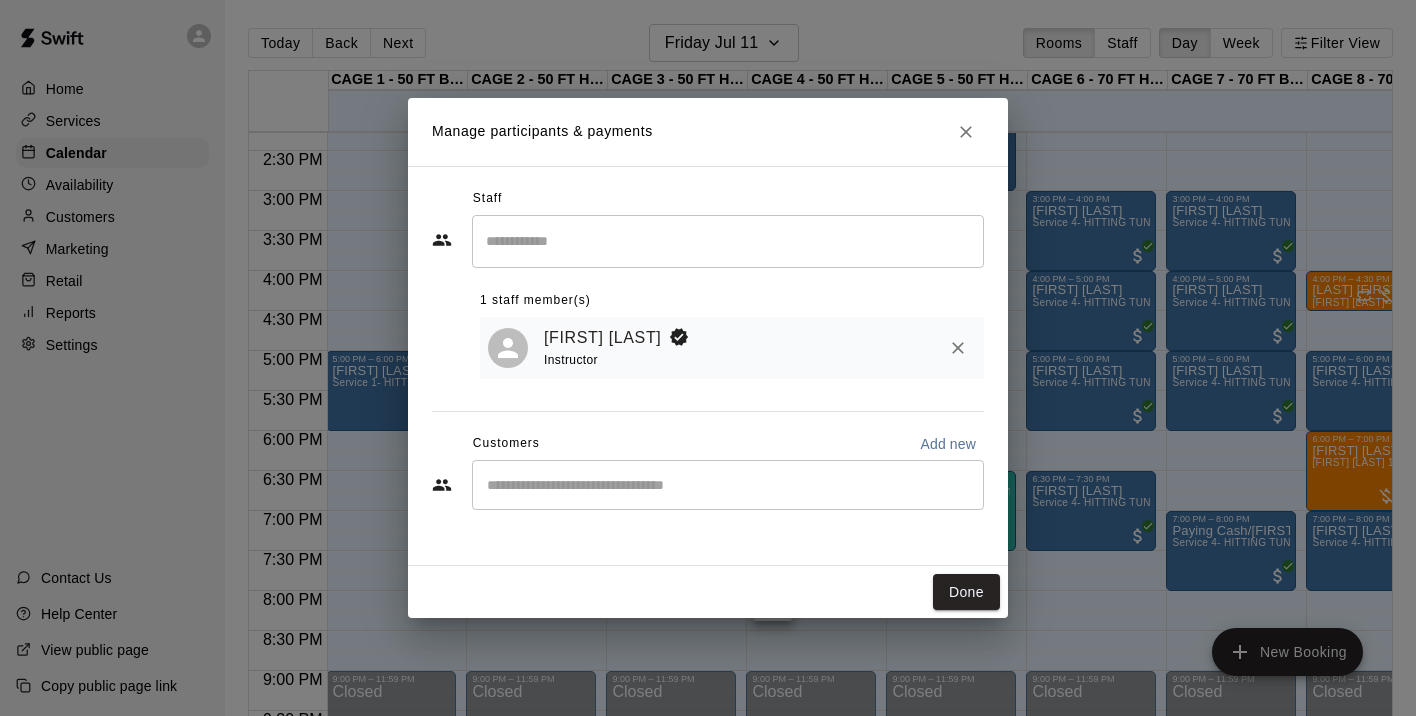 click on "​" at bounding box center [728, 485] 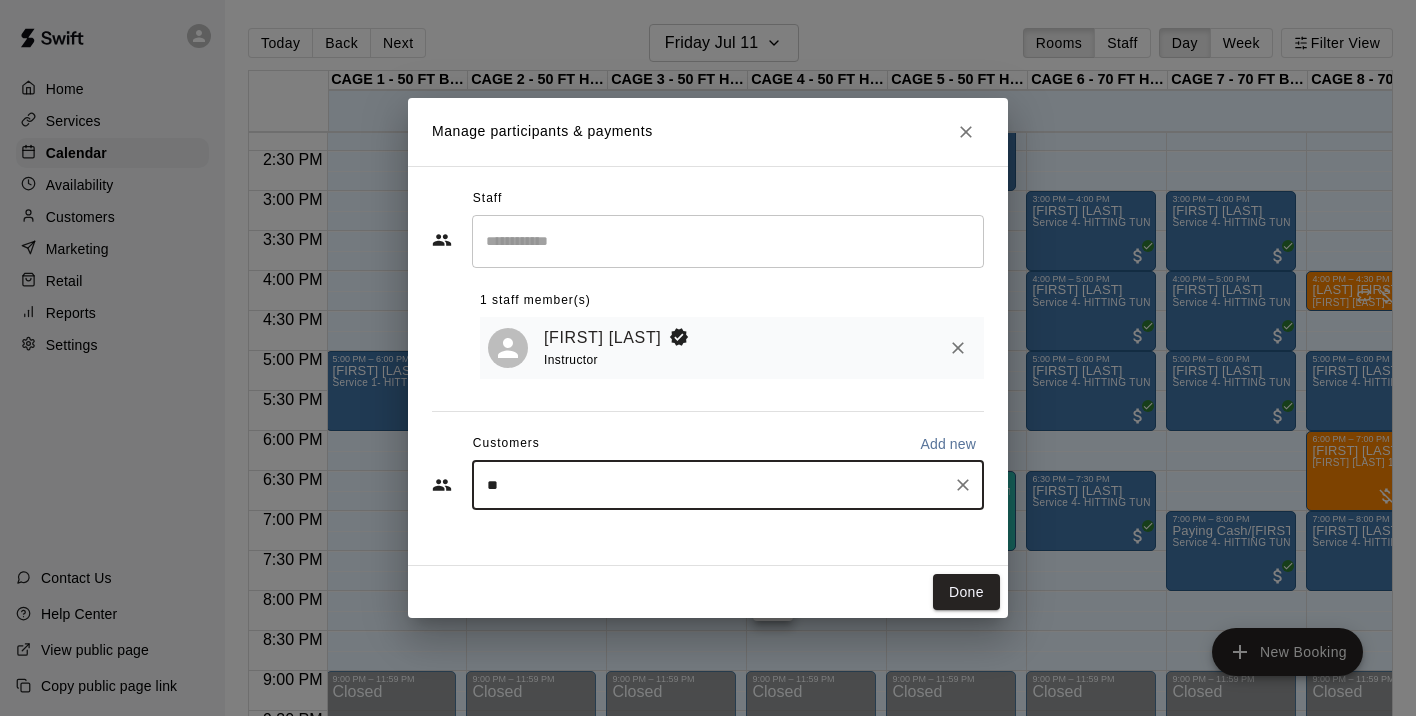 type on "***" 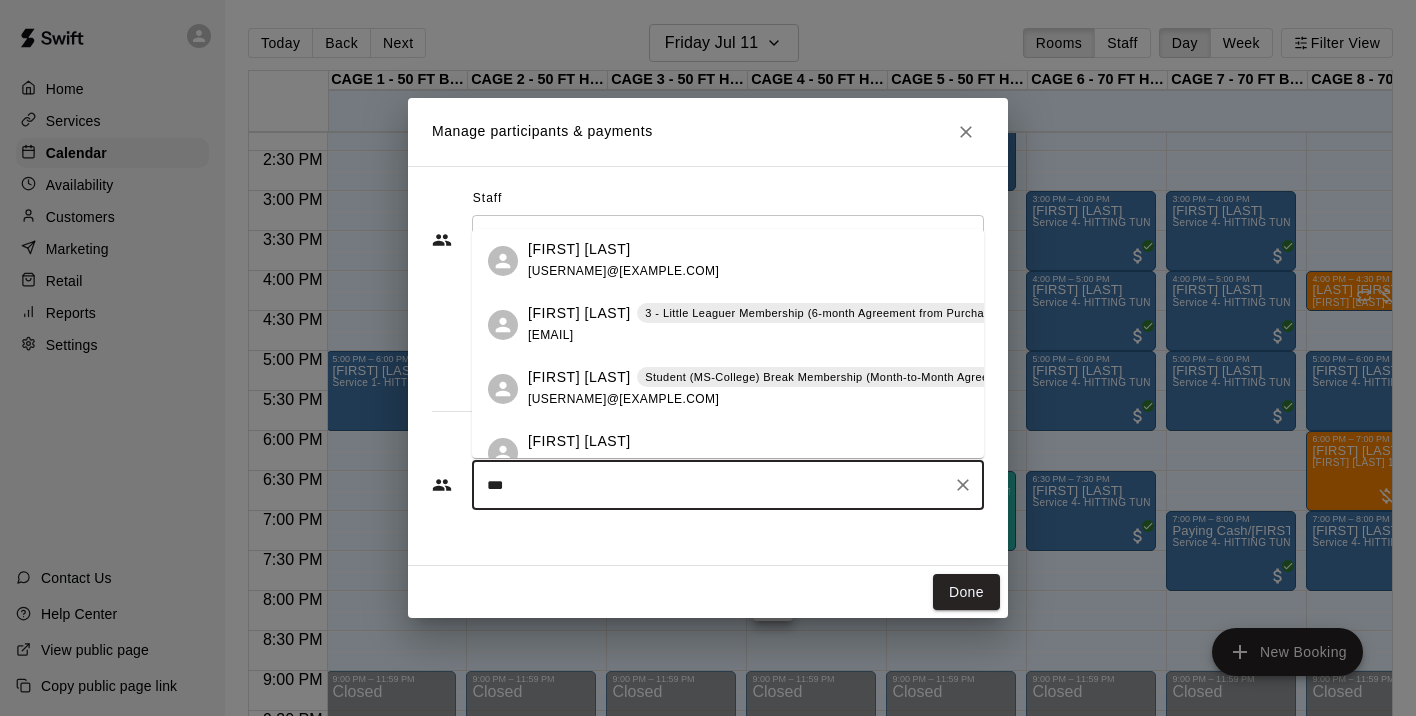 click on "Allie Skaggs" at bounding box center (579, 377) 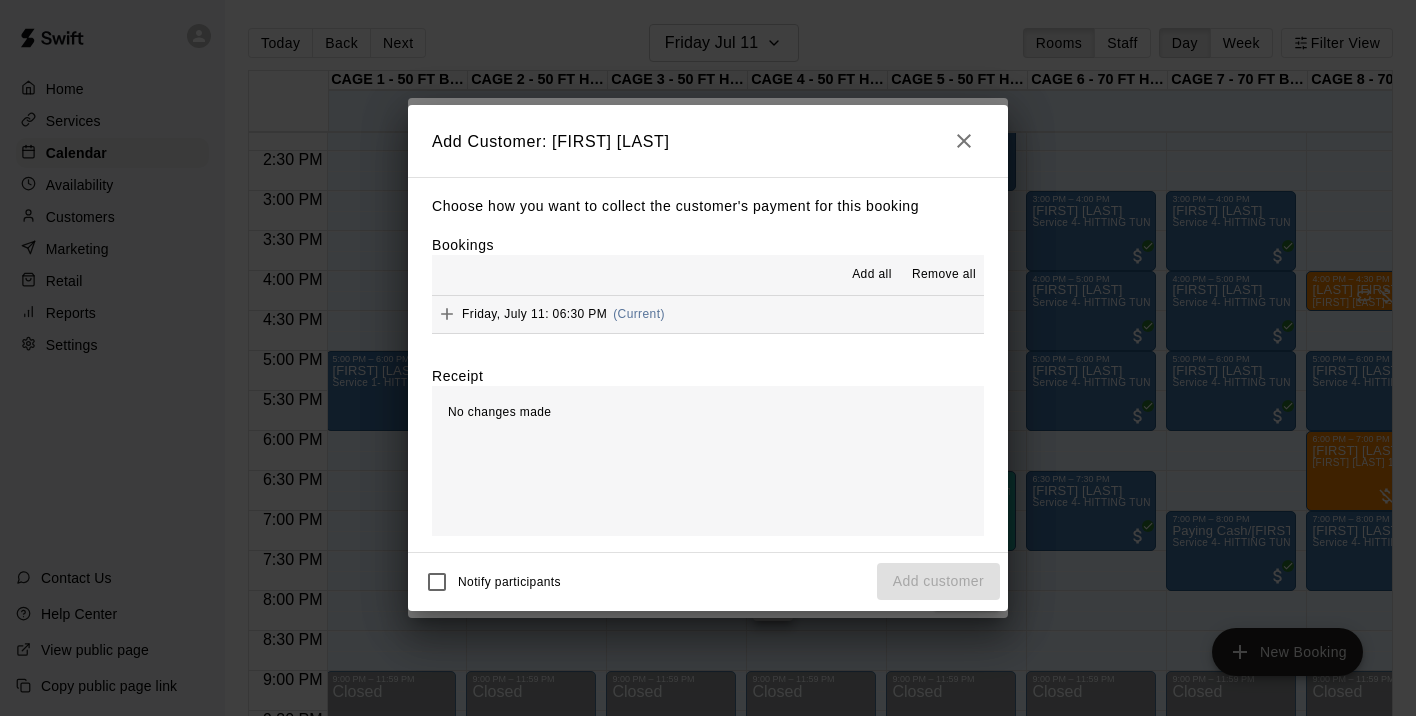 click on "Friday, July 11: 06:30 PM" at bounding box center (534, 314) 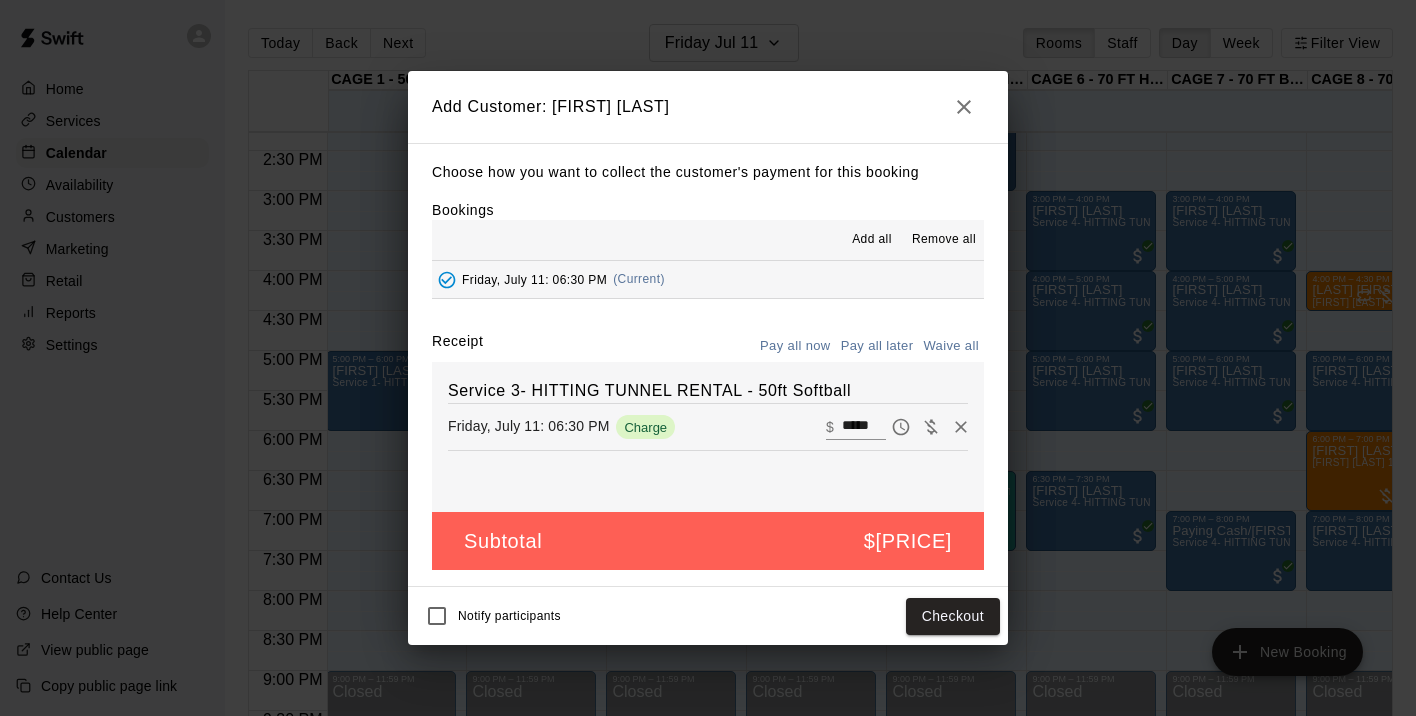 click on "Waive all" at bounding box center [951, 346] 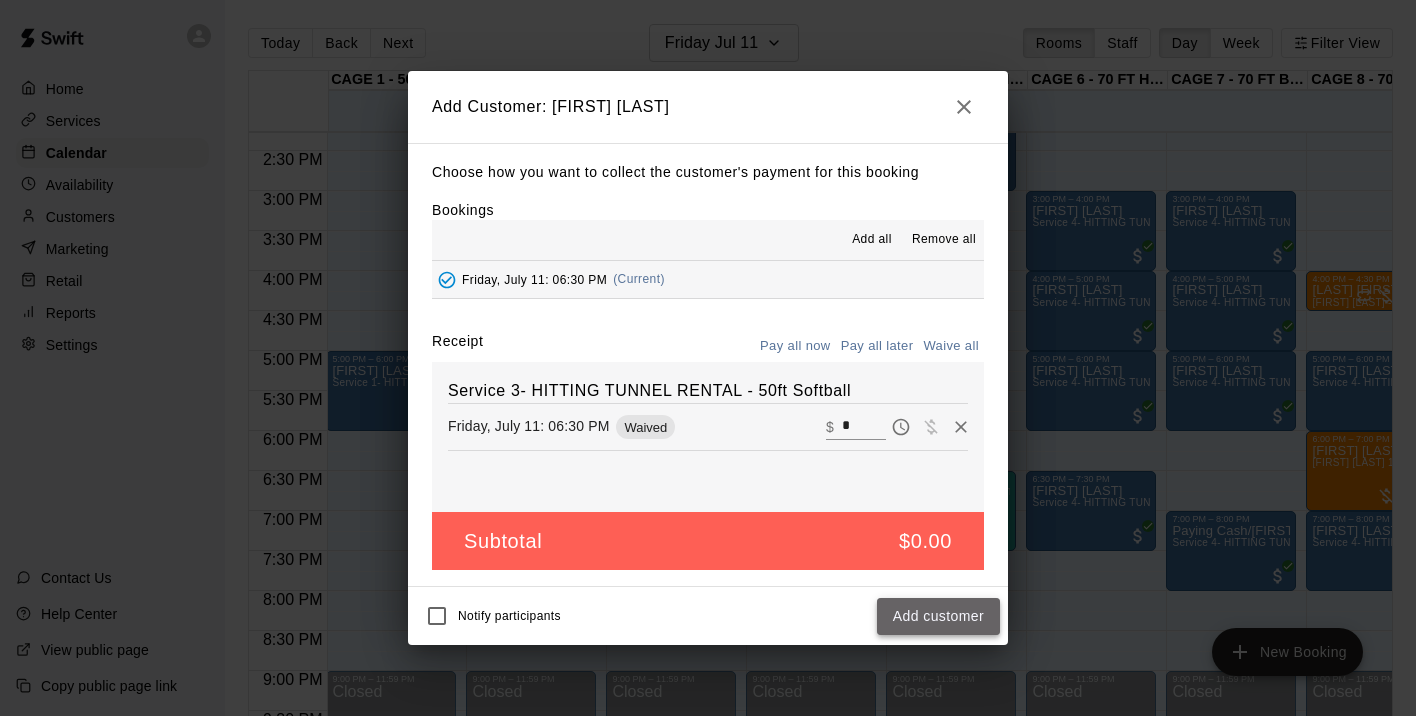 click on "Add customer" at bounding box center (938, 616) 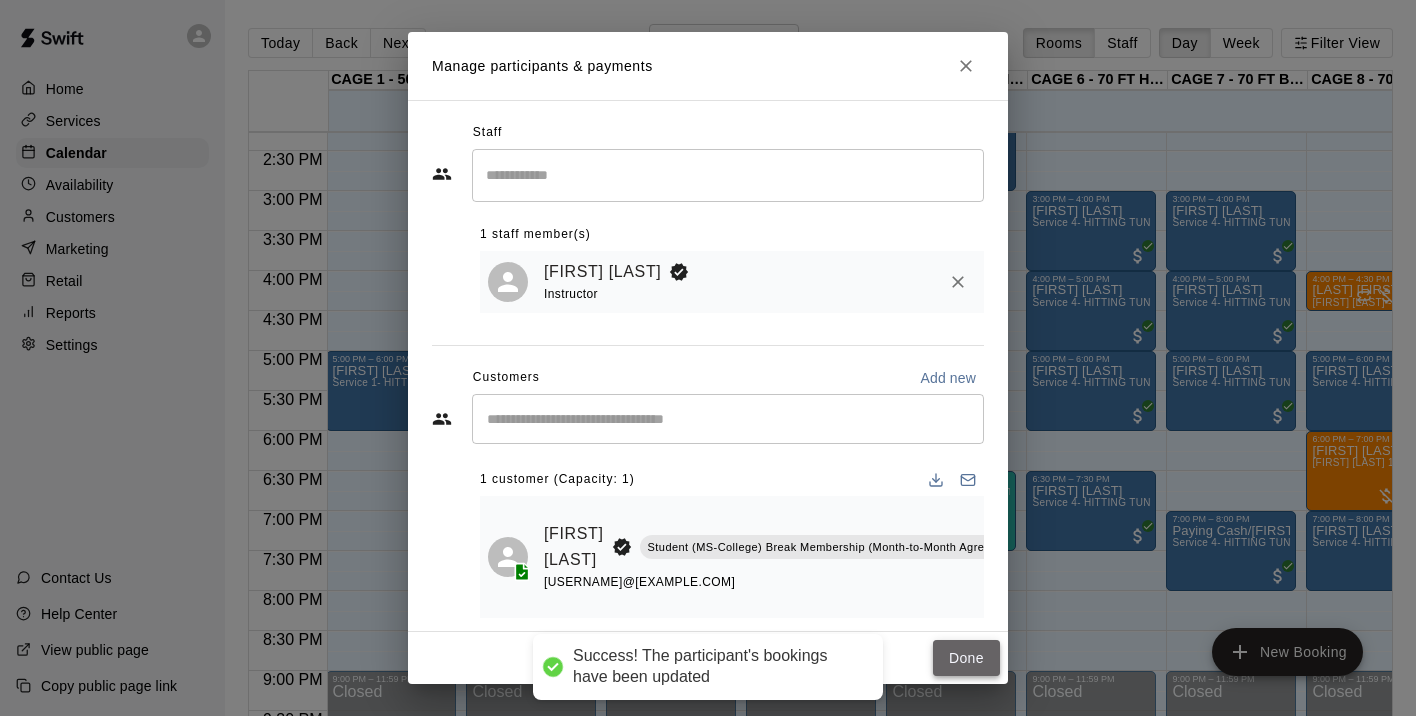 click on "Done" at bounding box center (966, 658) 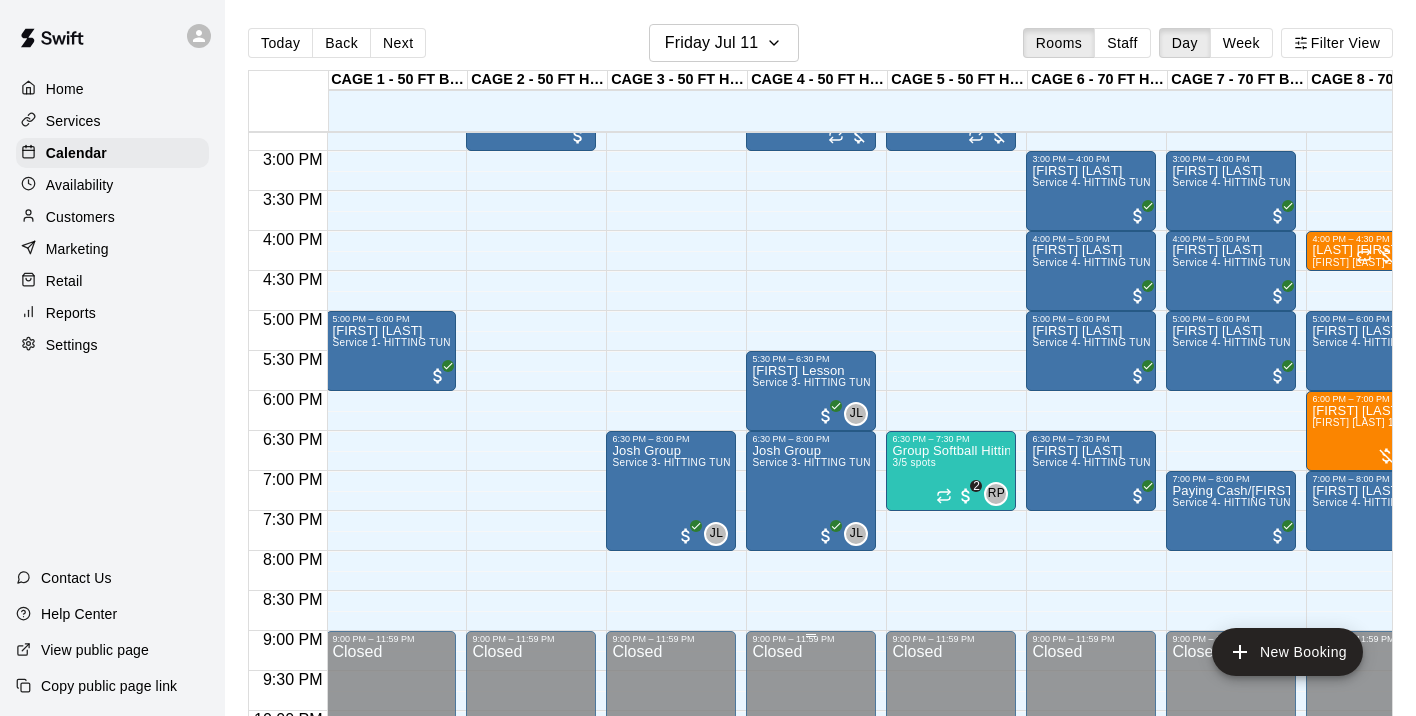 scroll, scrollTop: 1182, scrollLeft: 39, axis: both 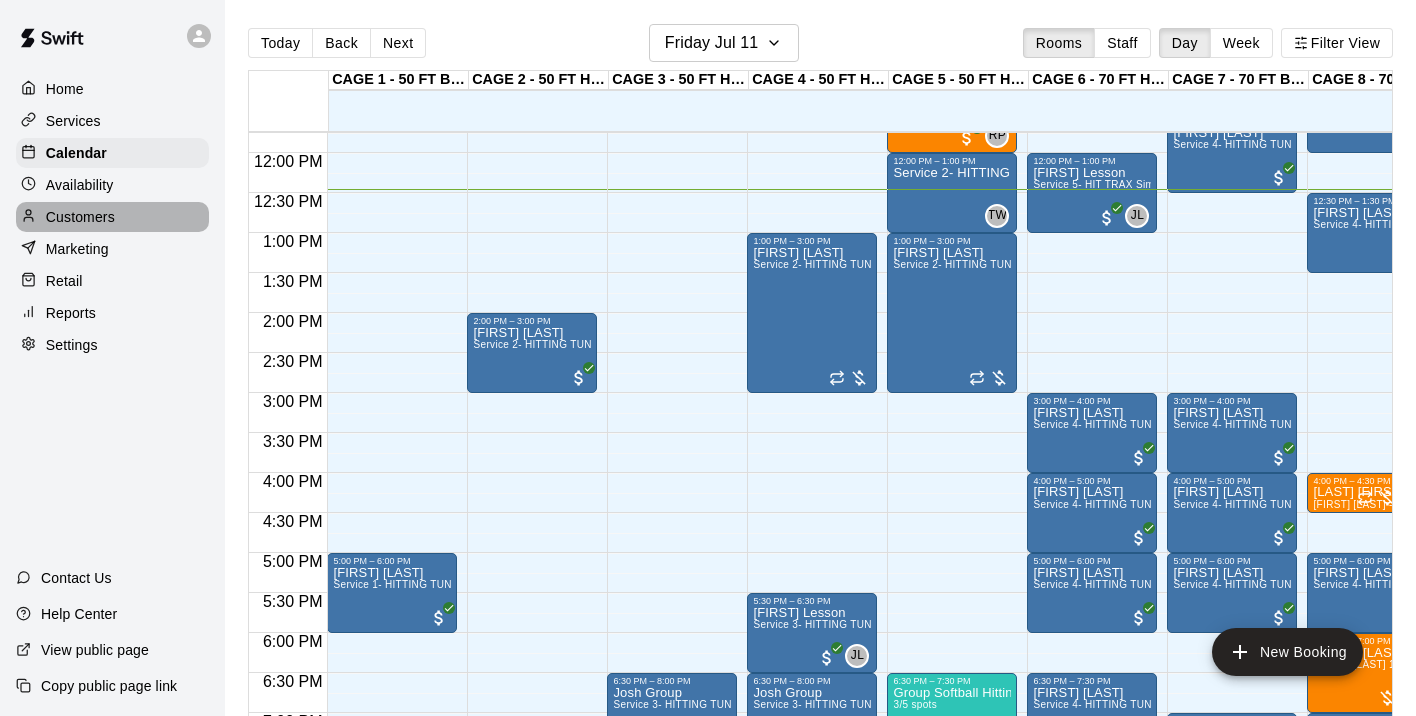 click on "Customers" at bounding box center (80, 217) 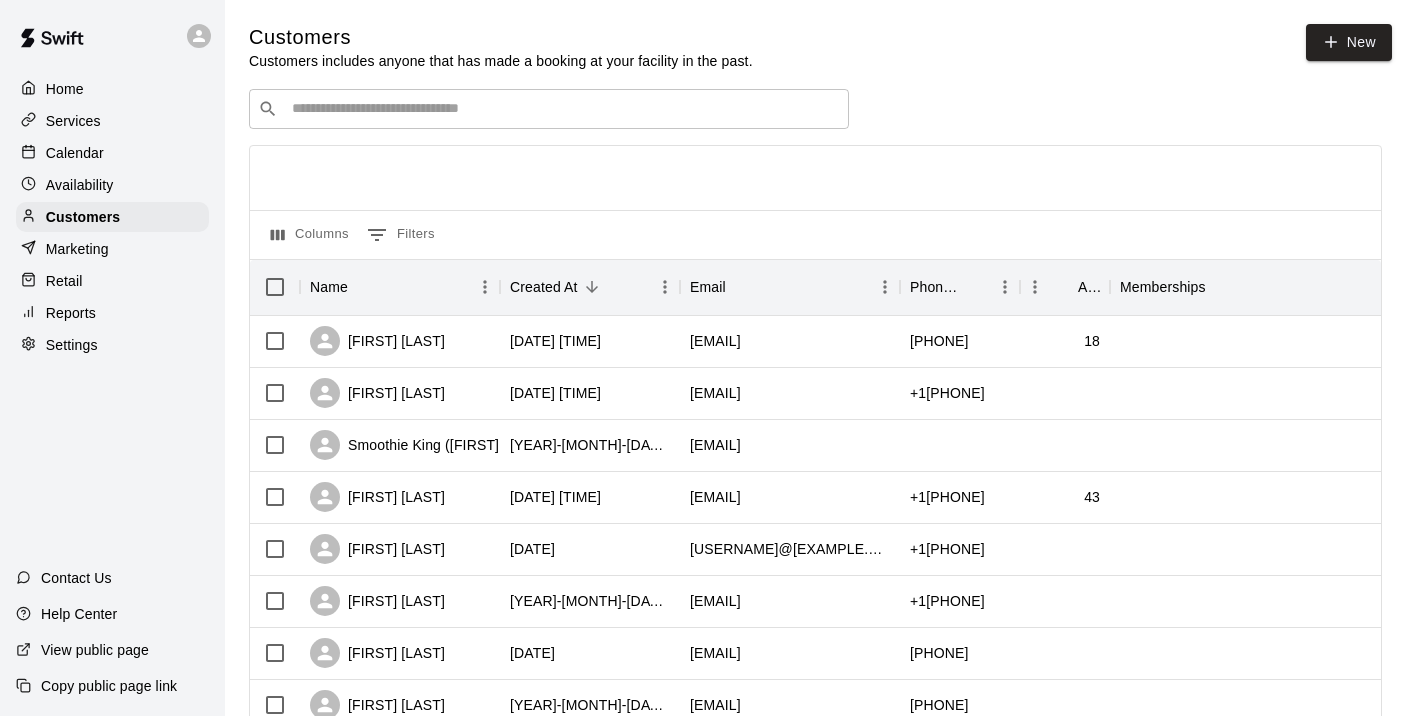 click at bounding box center (563, 109) 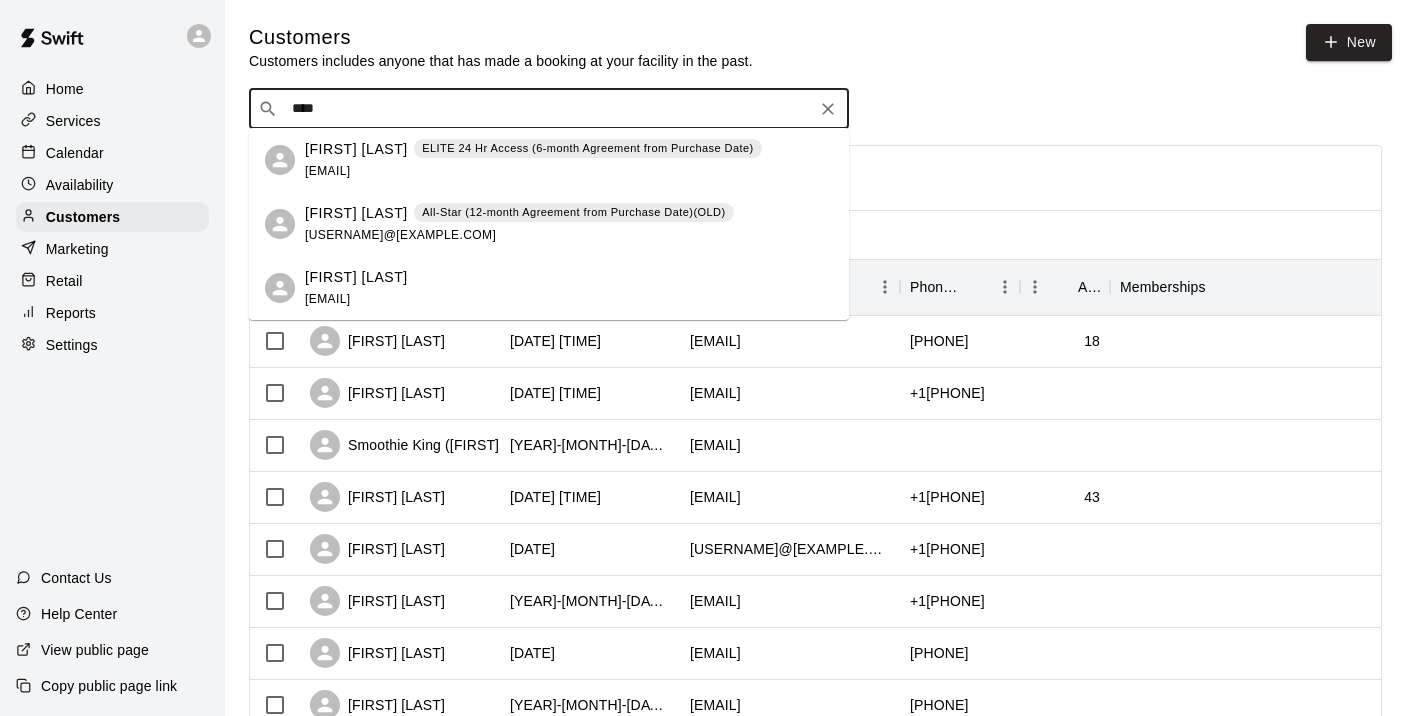 type on "*****" 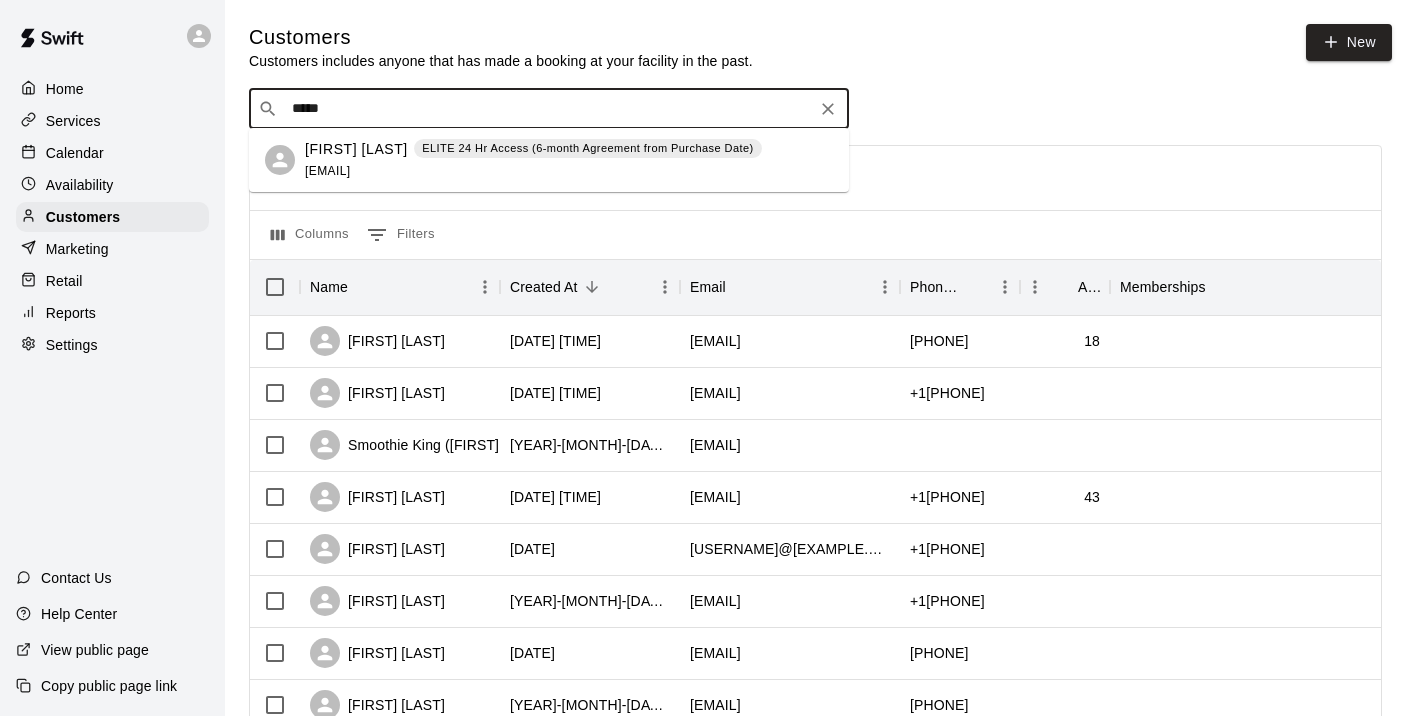 click on "Jet Gonzalez" at bounding box center (356, 149) 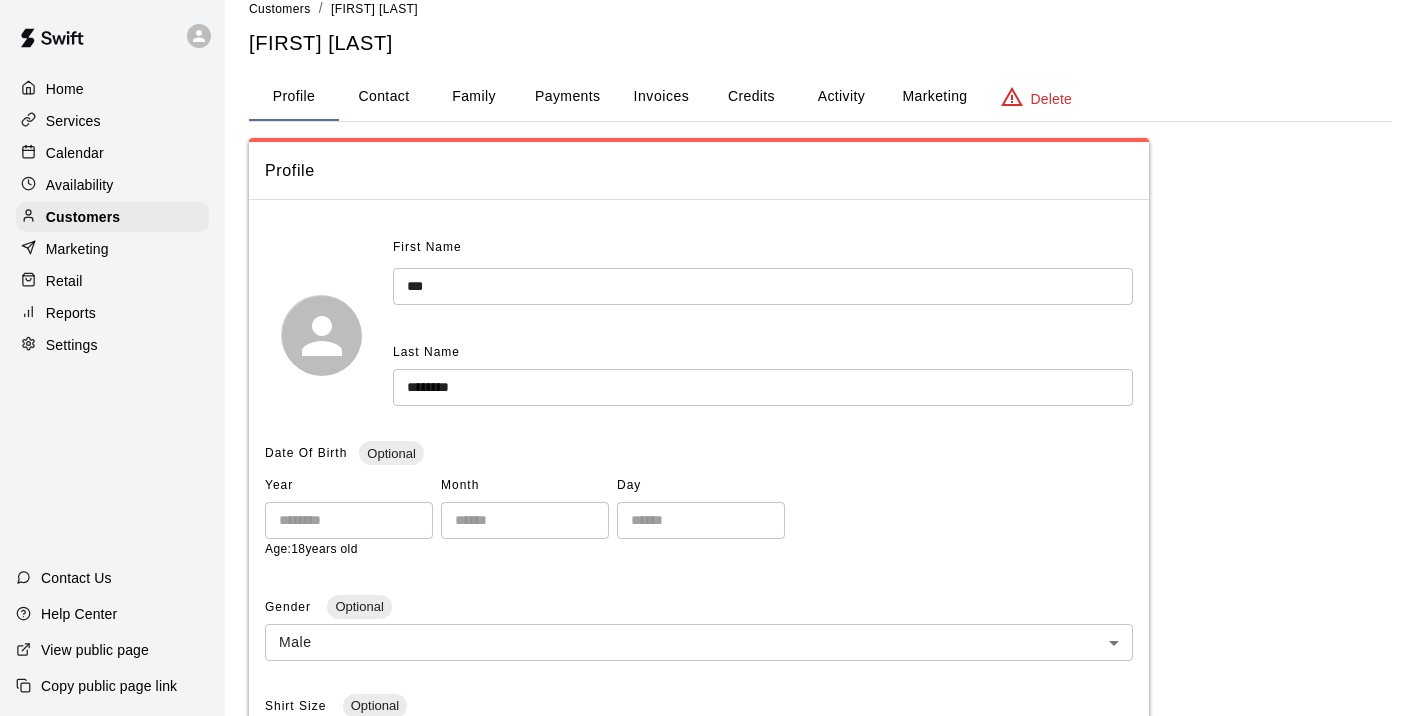 scroll, scrollTop: 42, scrollLeft: 0, axis: vertical 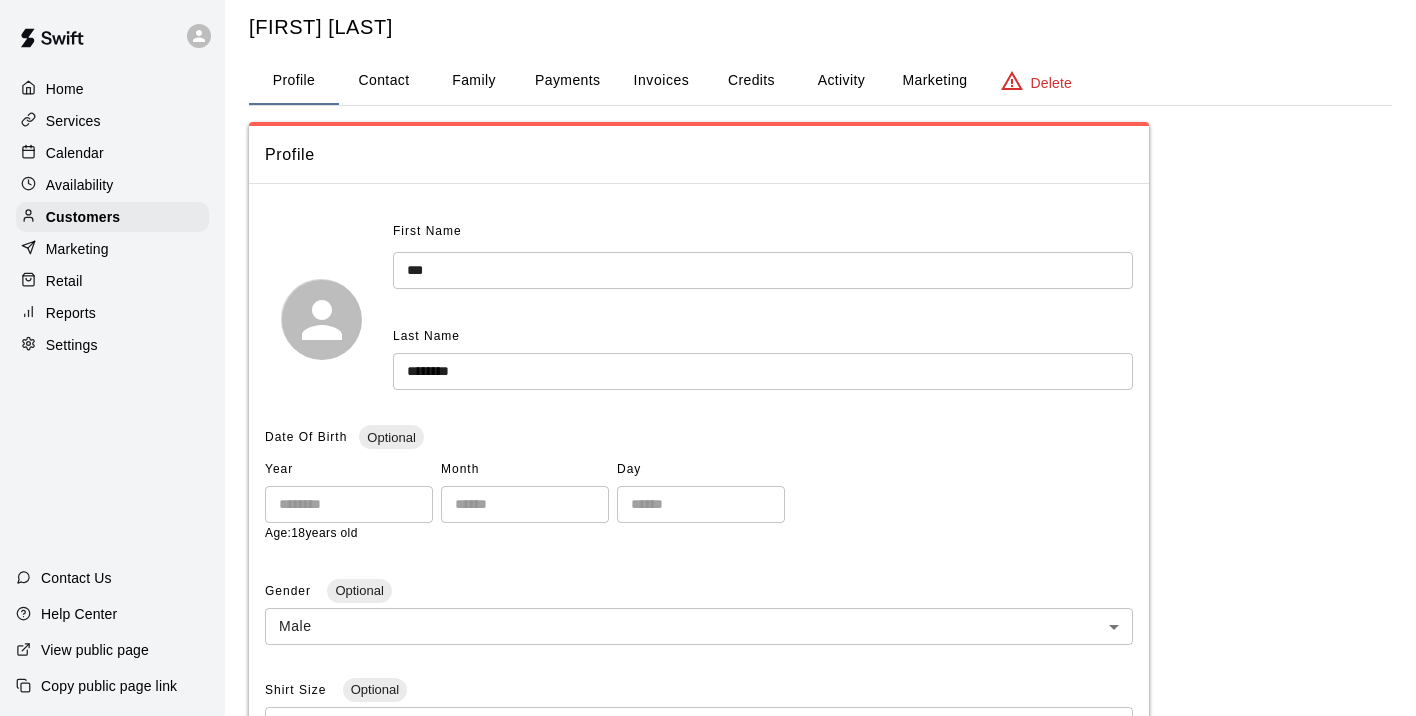click on "Payments" at bounding box center [567, 81] 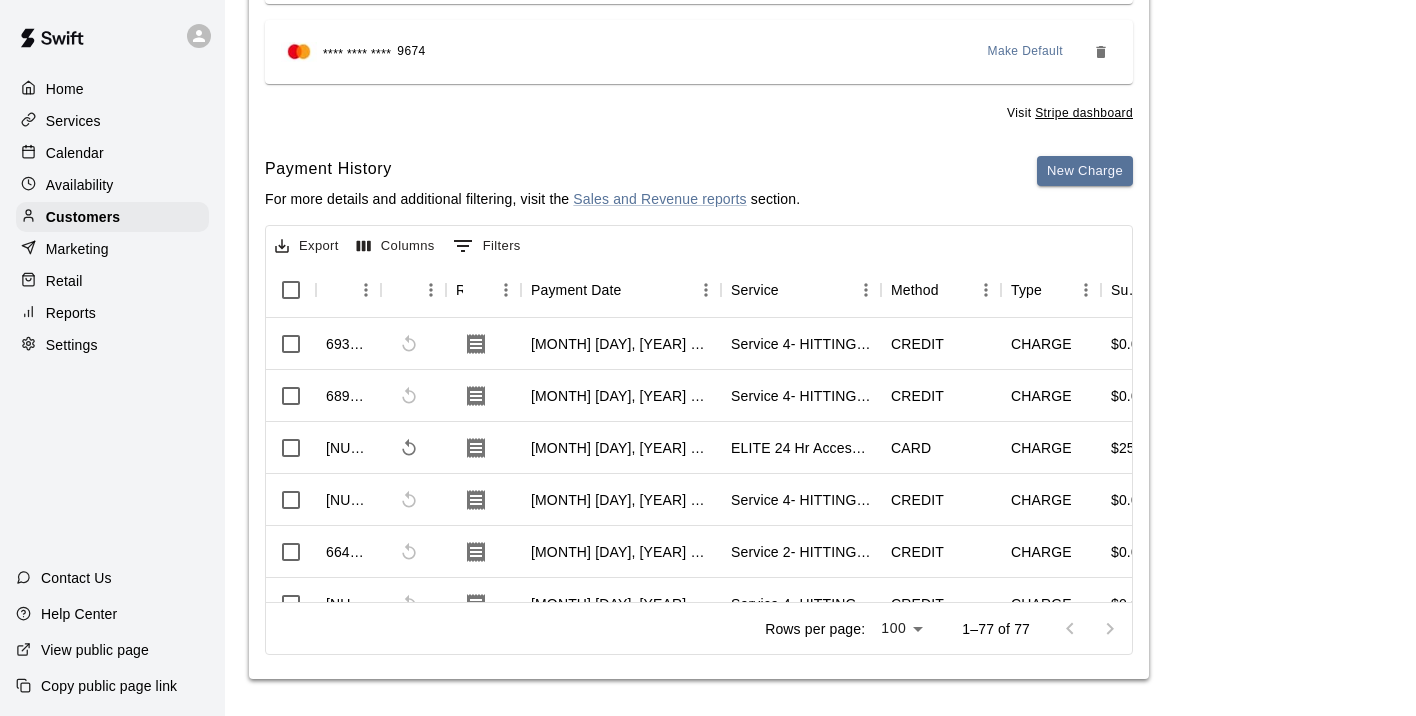 scroll, scrollTop: 370, scrollLeft: 0, axis: vertical 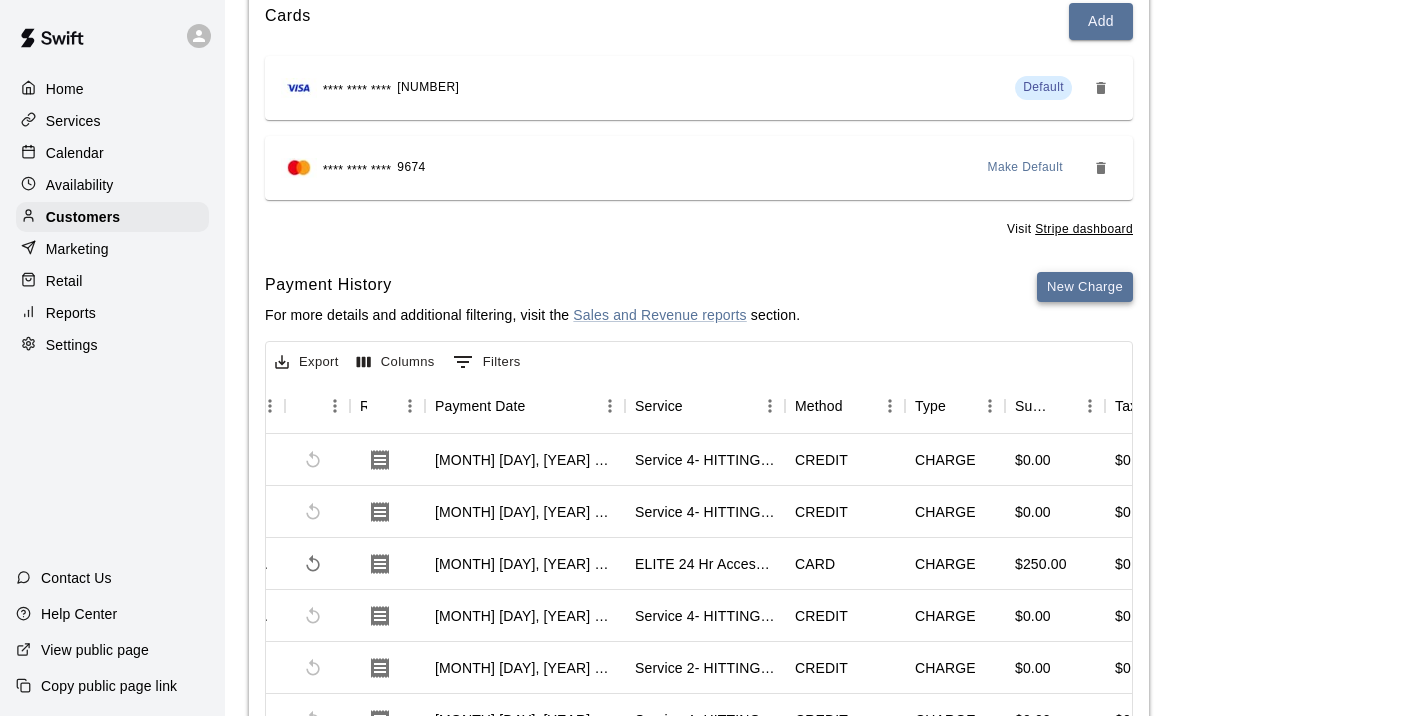 click on "New Charge" at bounding box center (1085, 287) 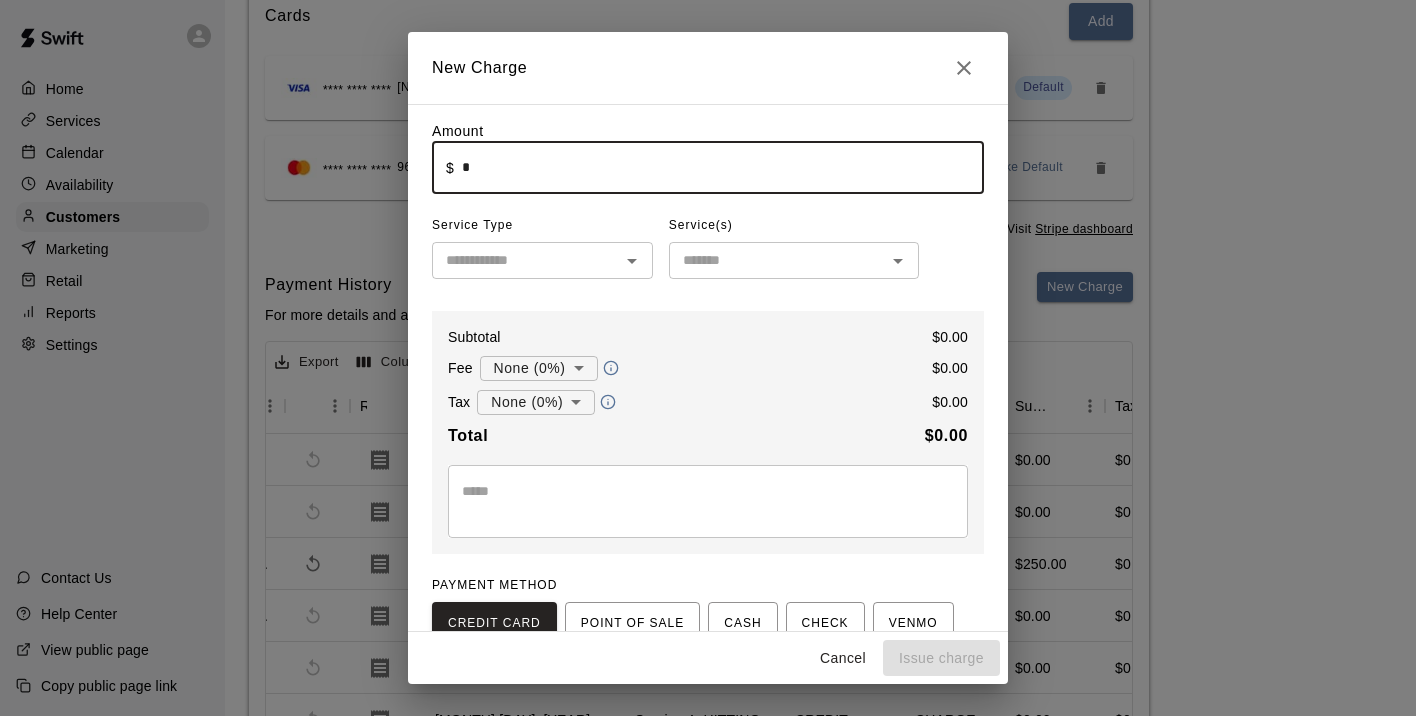 click on "*" at bounding box center (723, 167) 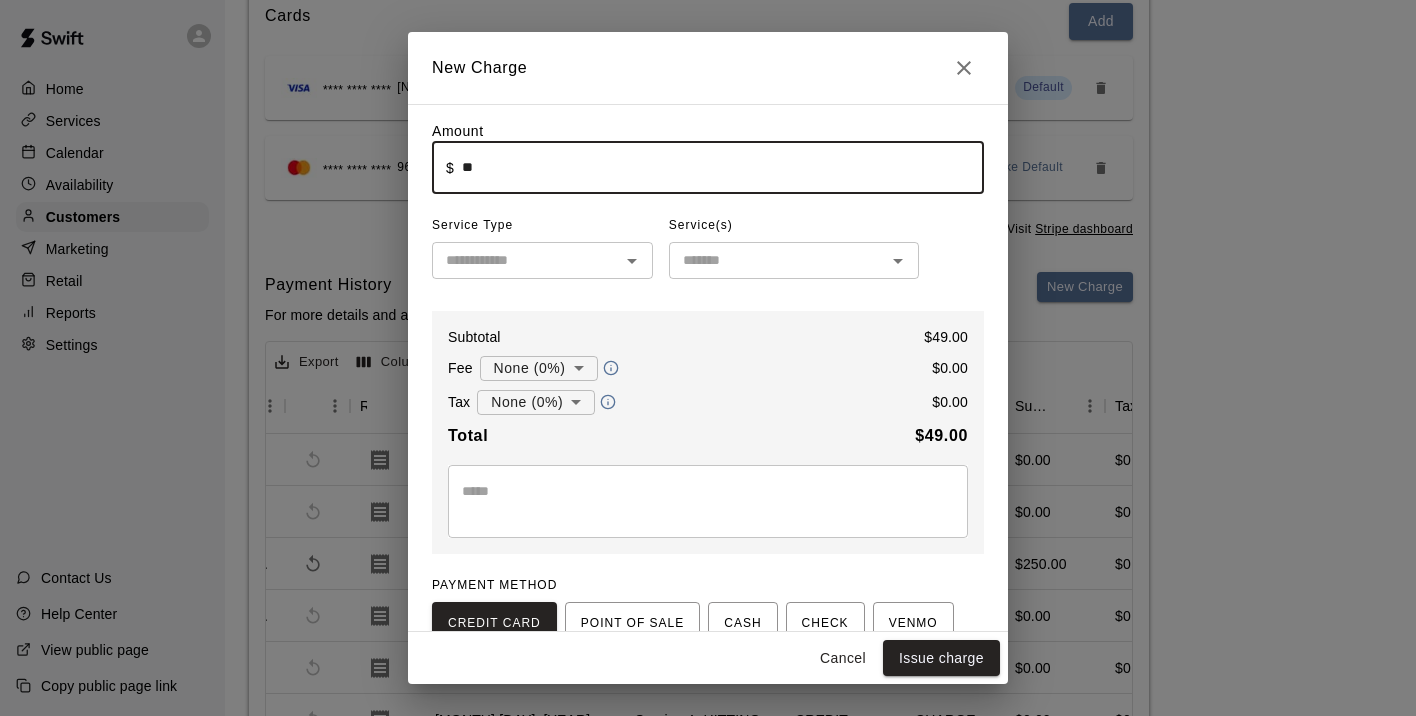 type on "*****" 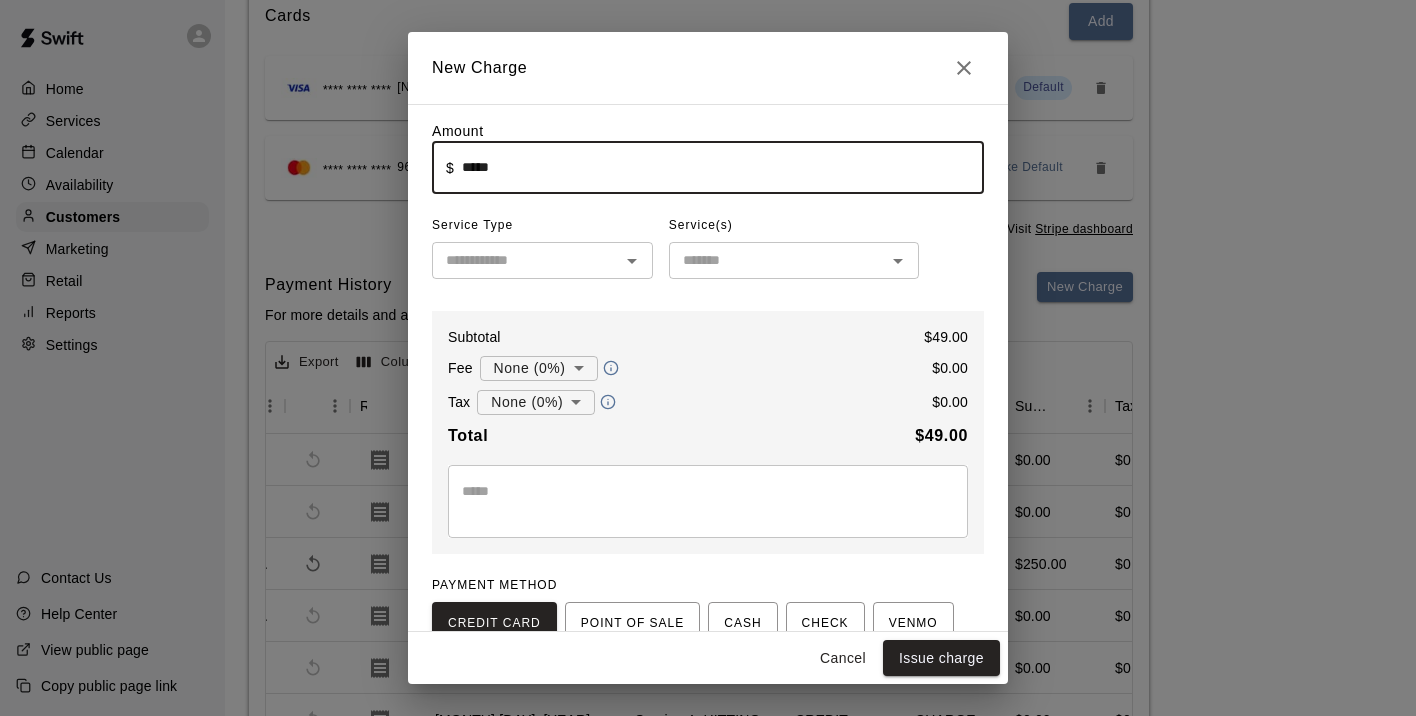 click at bounding box center [526, 260] 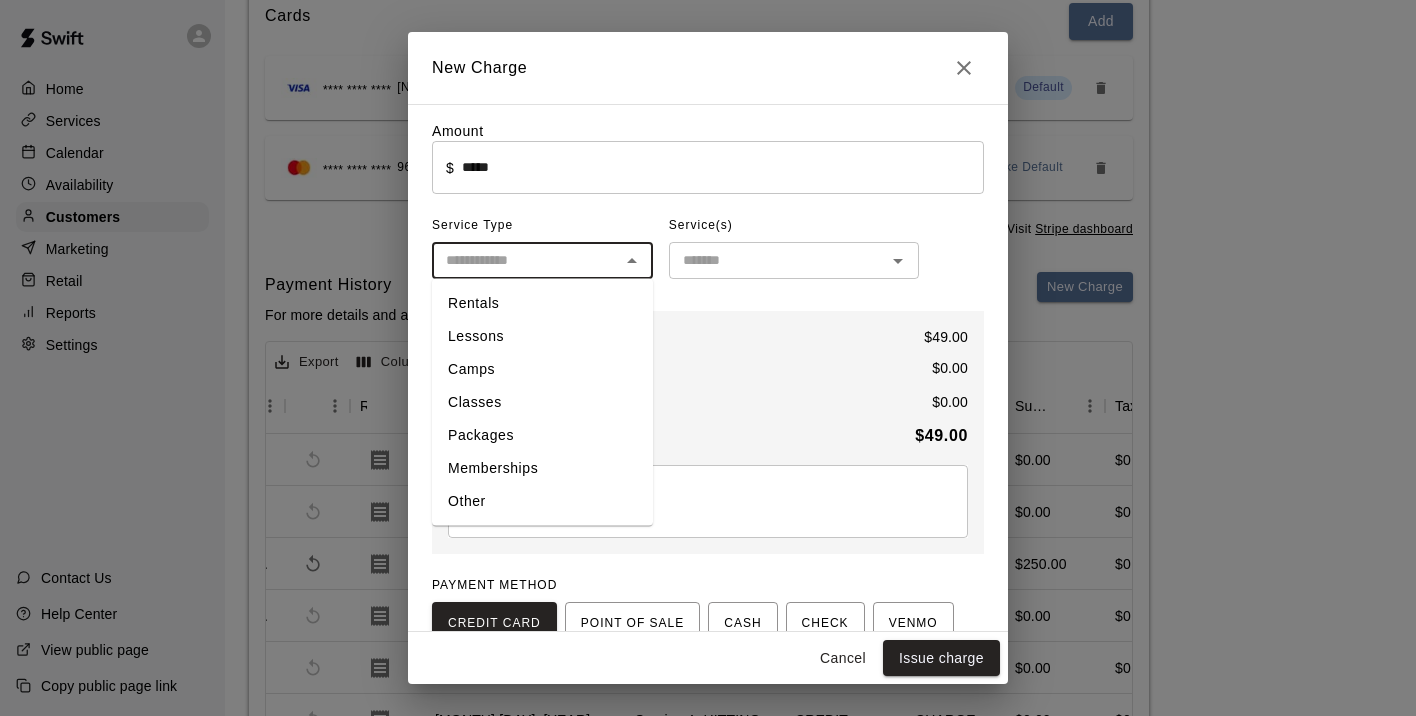 click on "Memberships" at bounding box center [542, 468] 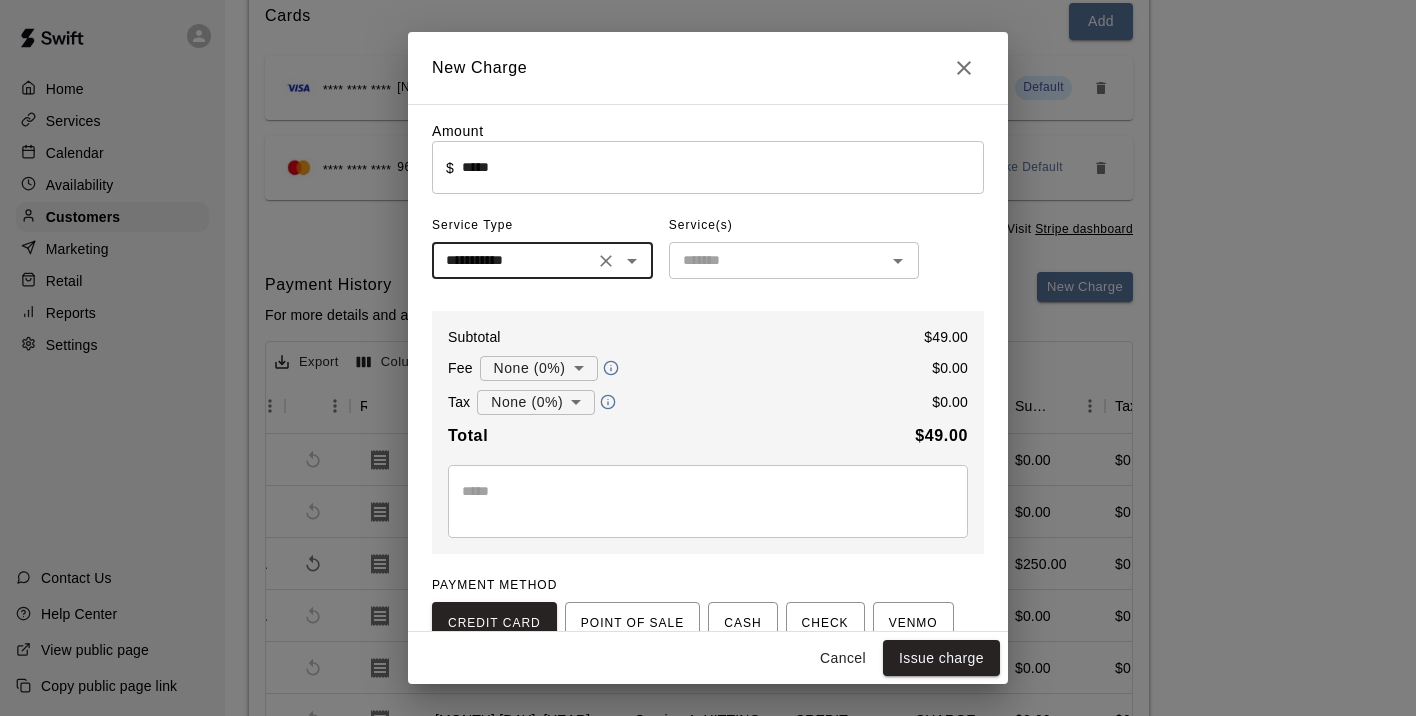click at bounding box center [777, 260] 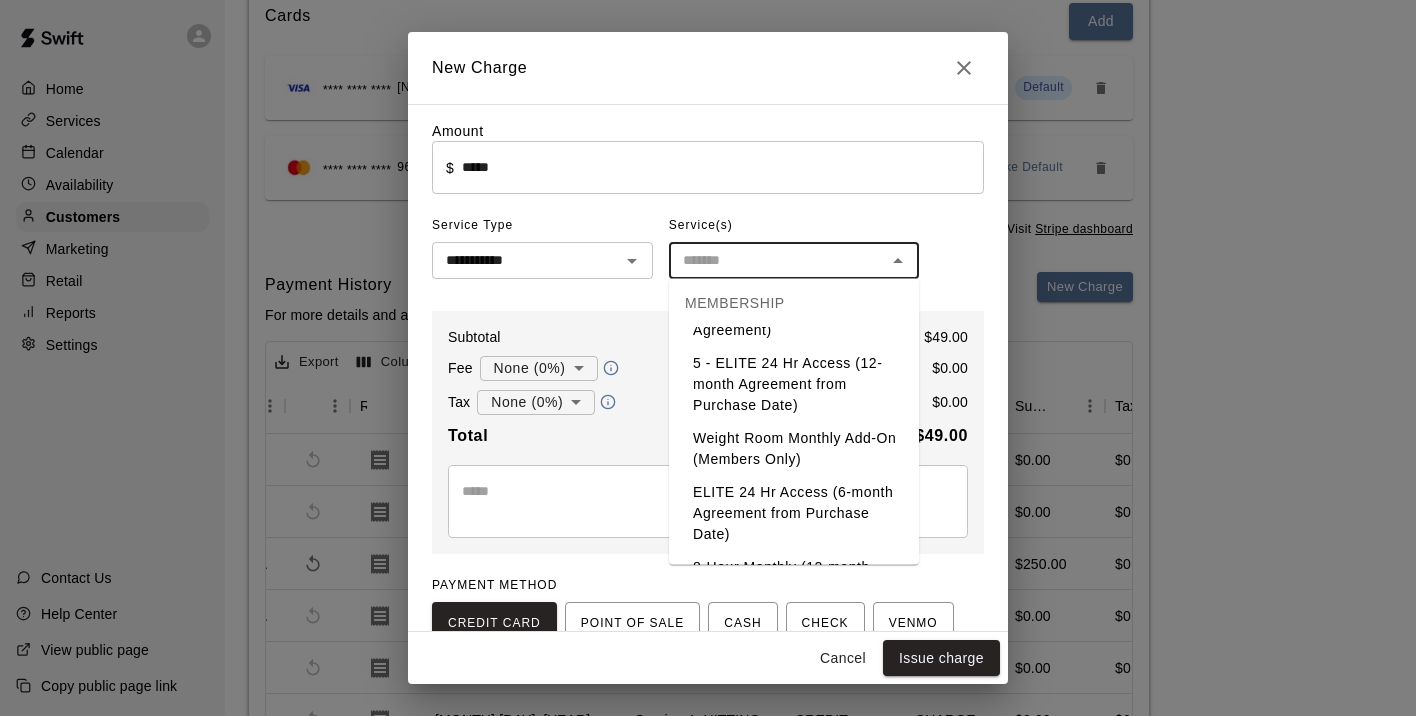 scroll, scrollTop: 963, scrollLeft: 0, axis: vertical 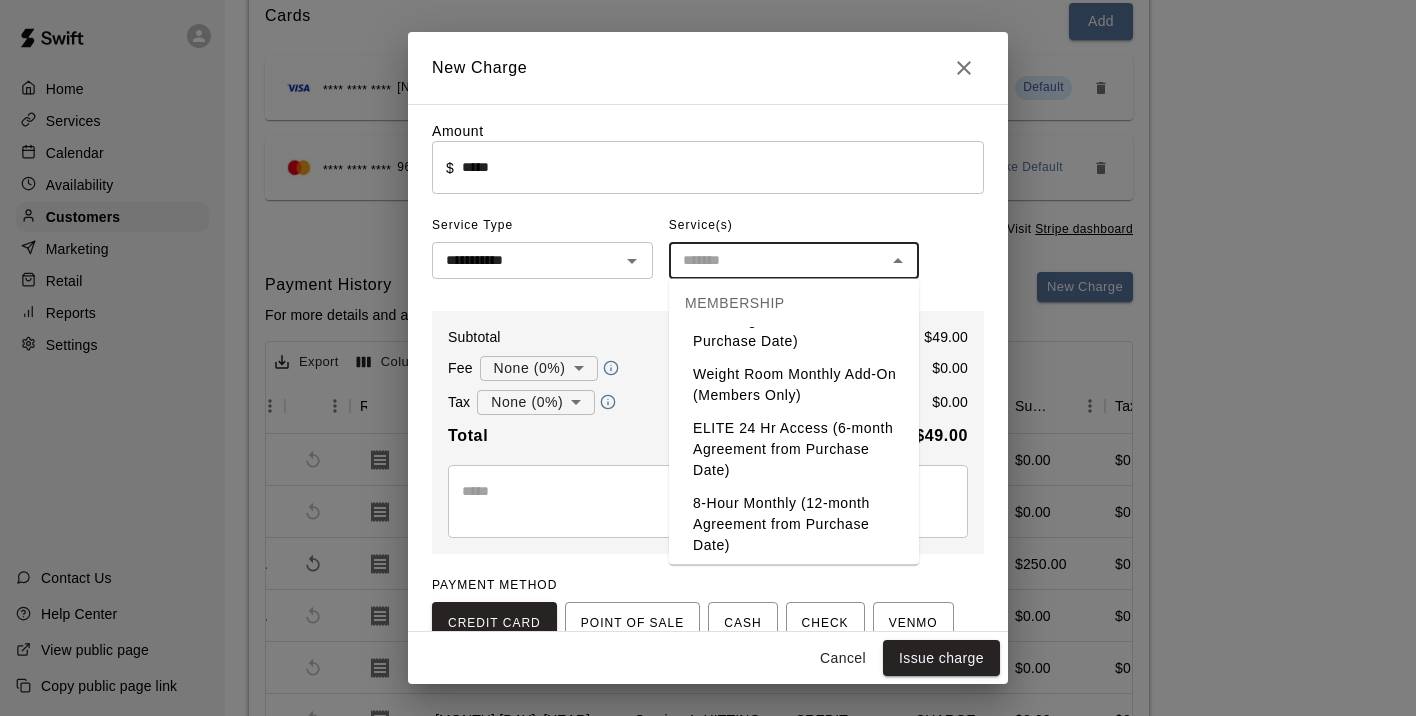 click on "ELITE 24 Hr Access (6-month Agreement from Purchase Date)" at bounding box center (794, 450) 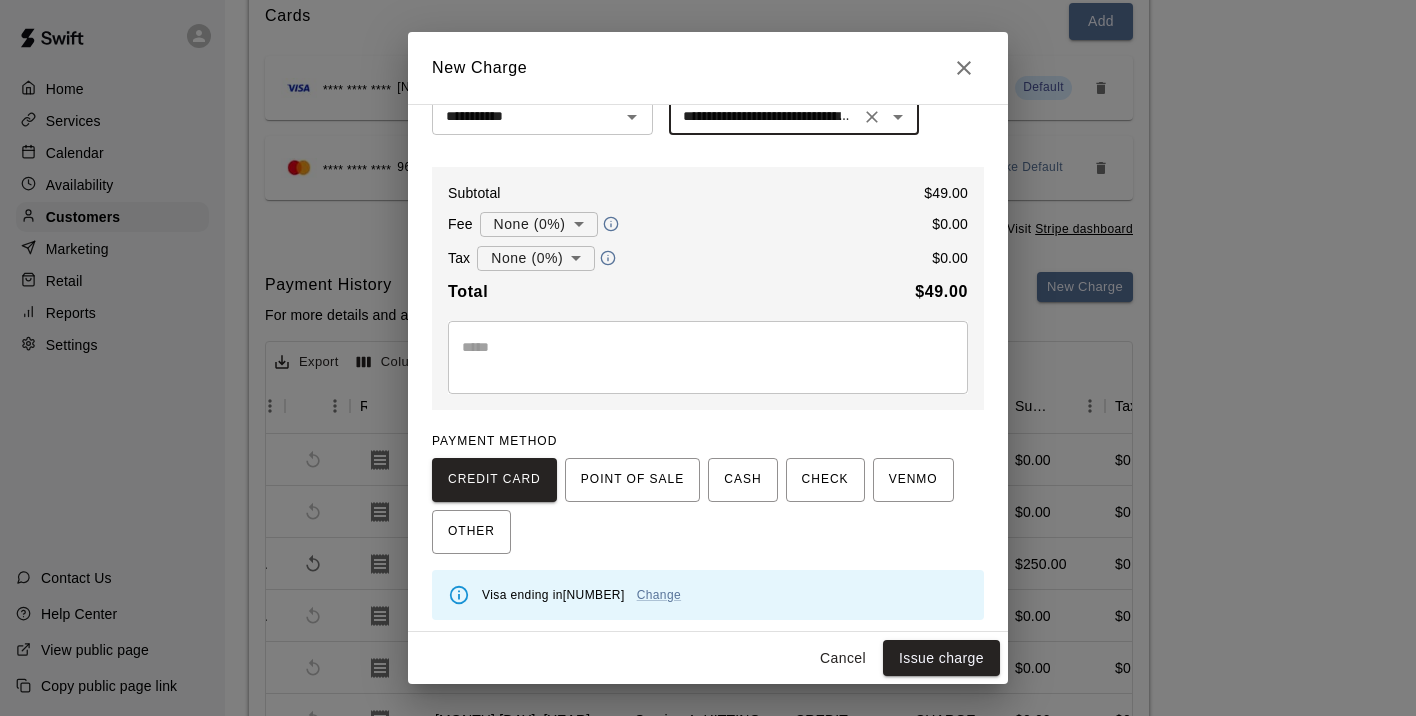 scroll, scrollTop: 143, scrollLeft: 0, axis: vertical 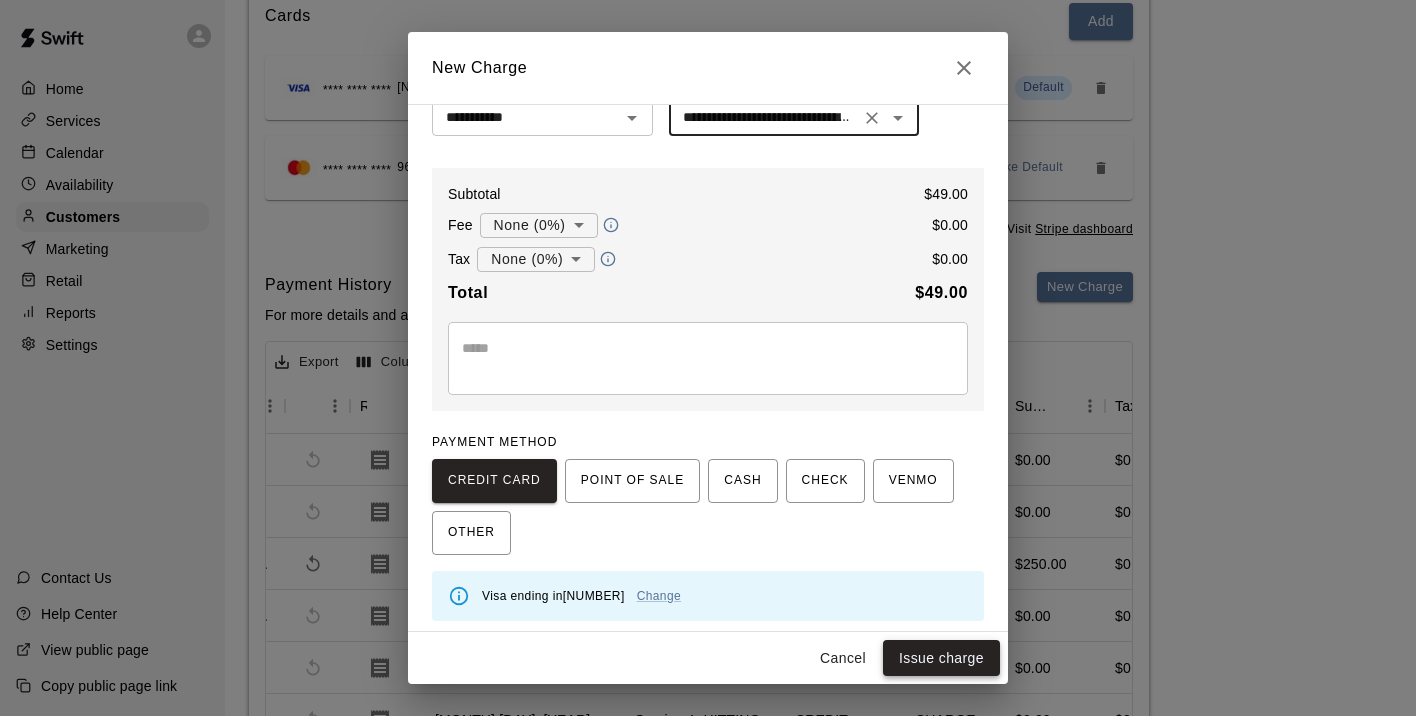click on "Issue charge" at bounding box center [941, 658] 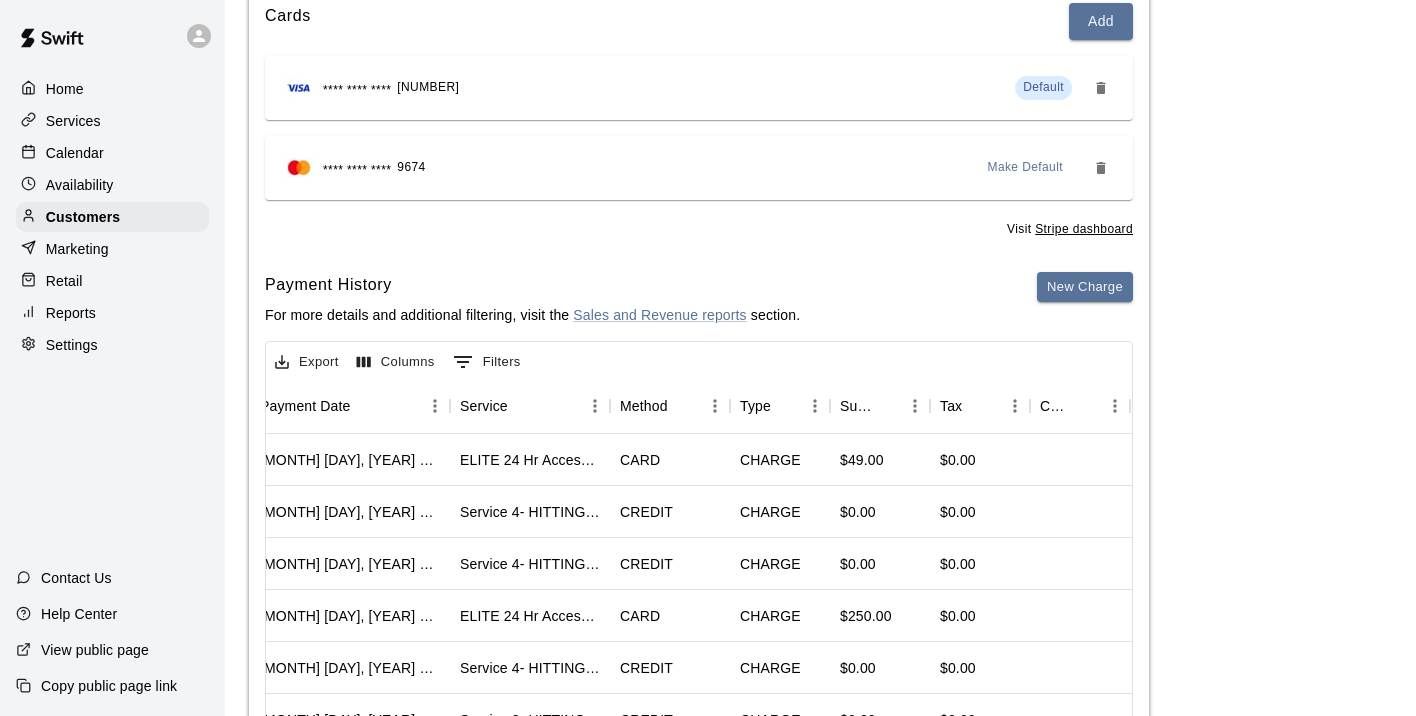 scroll, scrollTop: 0, scrollLeft: 271, axis: horizontal 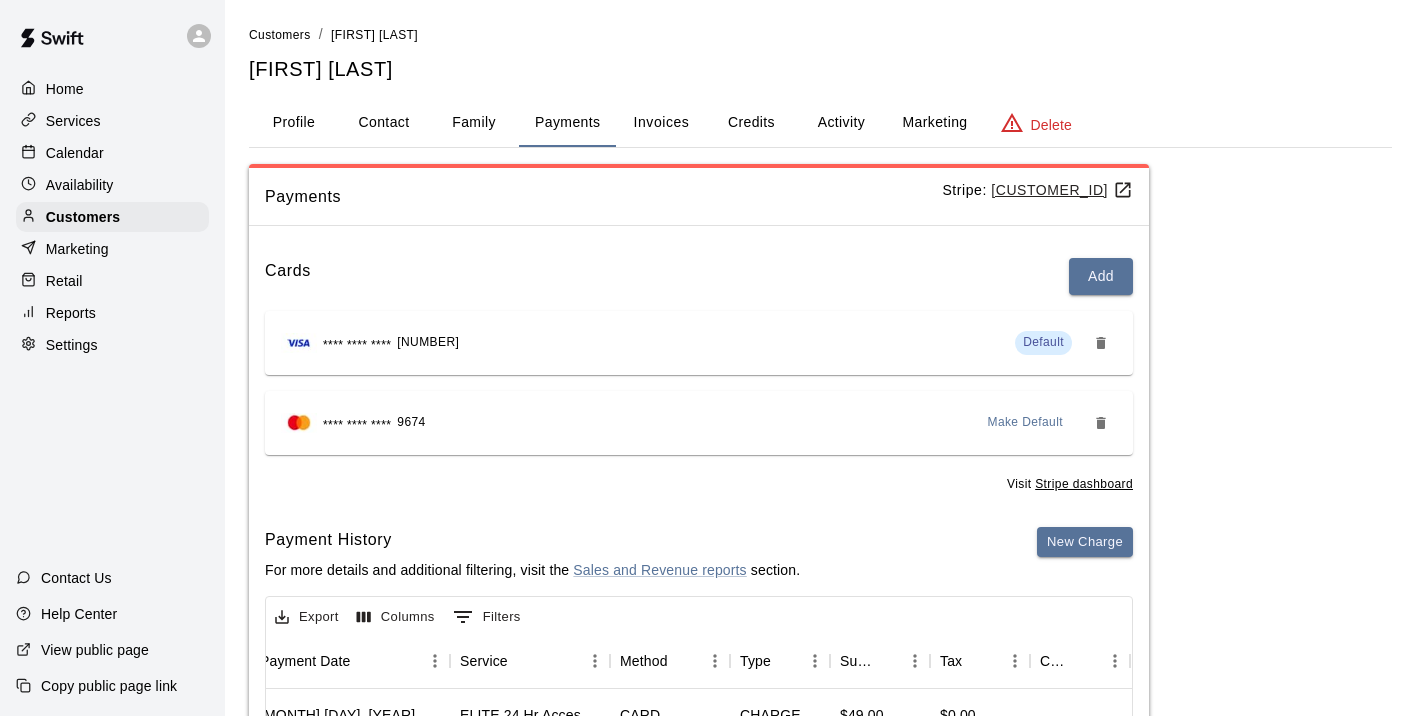 click on "Activity" at bounding box center [841, 123] 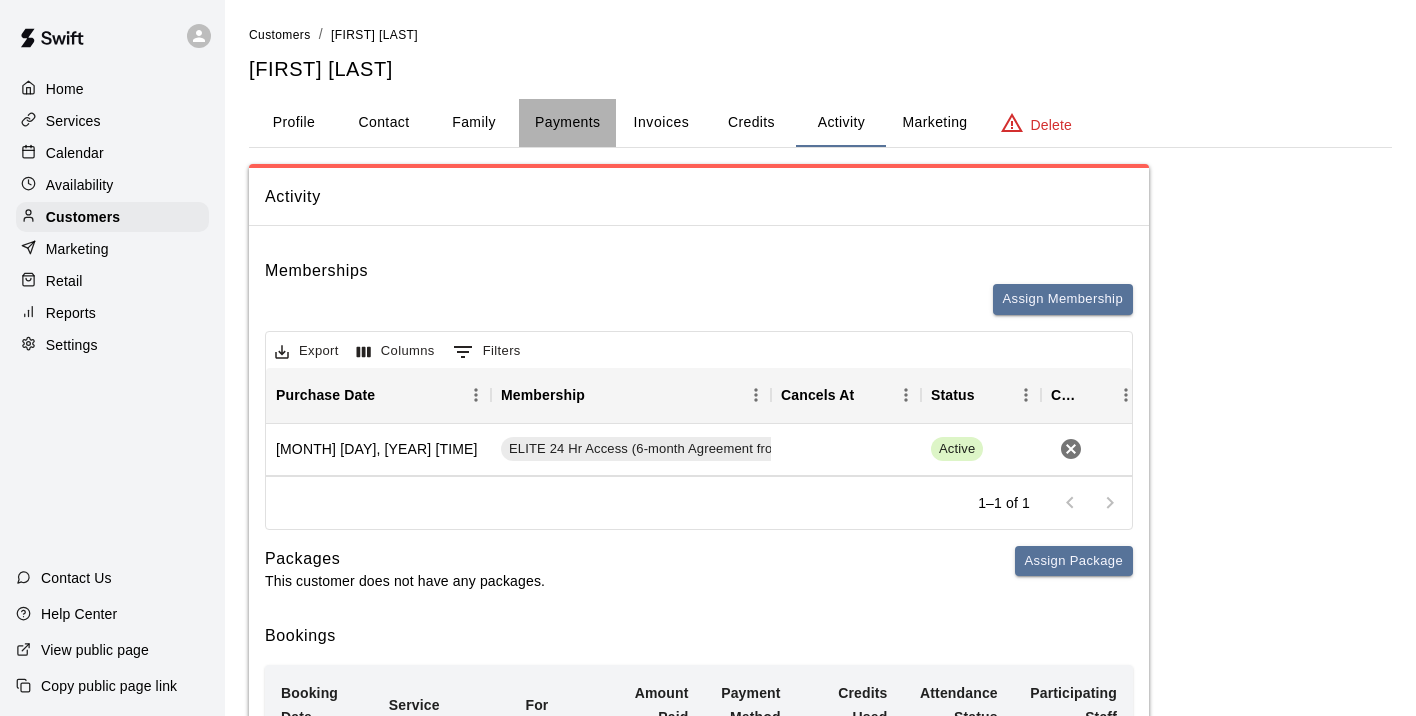 click on "Payments" at bounding box center [567, 123] 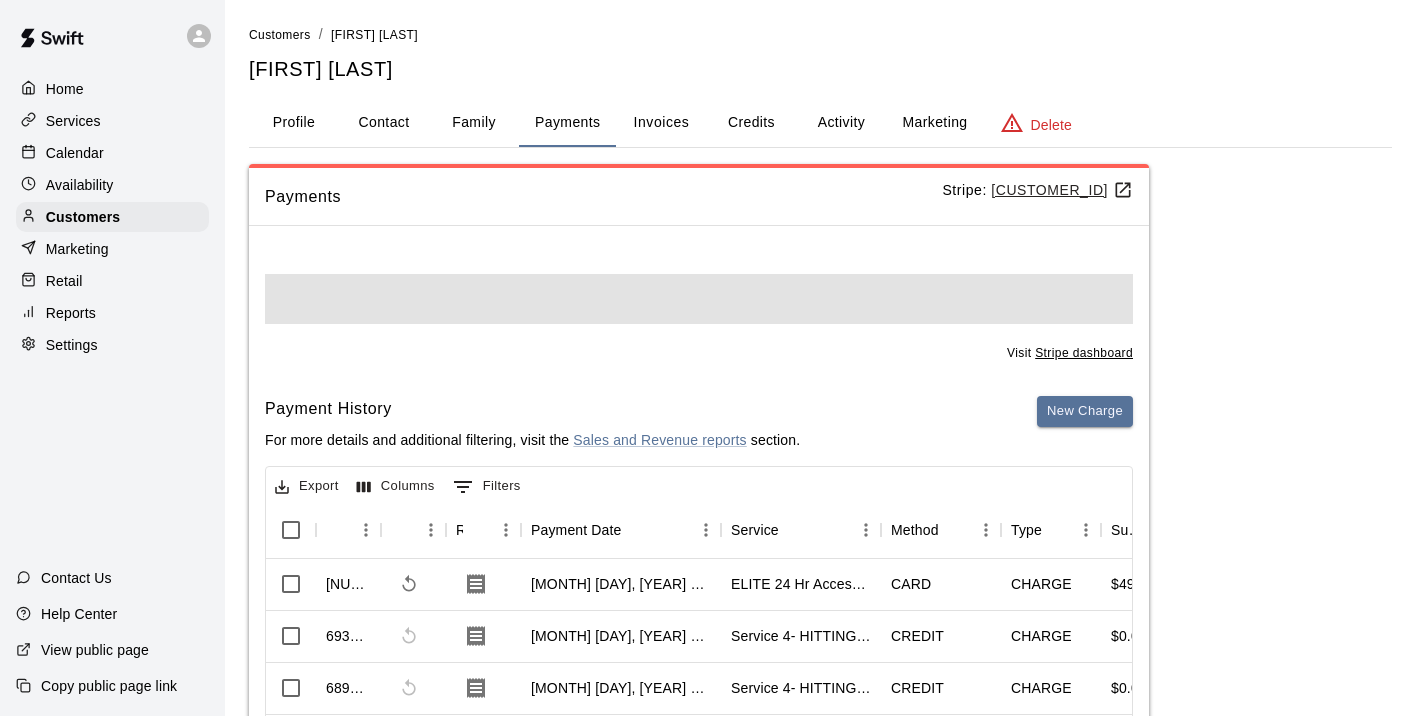 click on "cus_Q5Y7XGmhXVSHoN" at bounding box center [1062, 190] 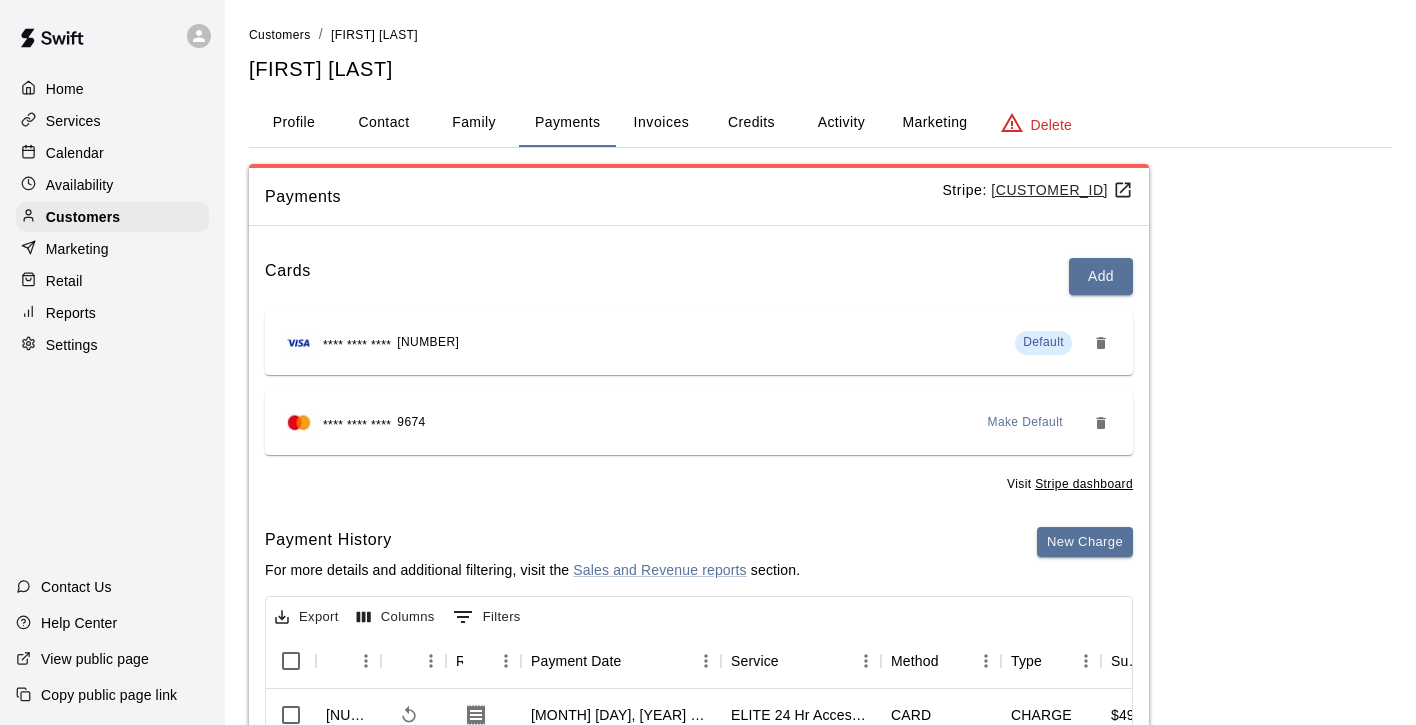 click on "Calendar" at bounding box center [75, 153] 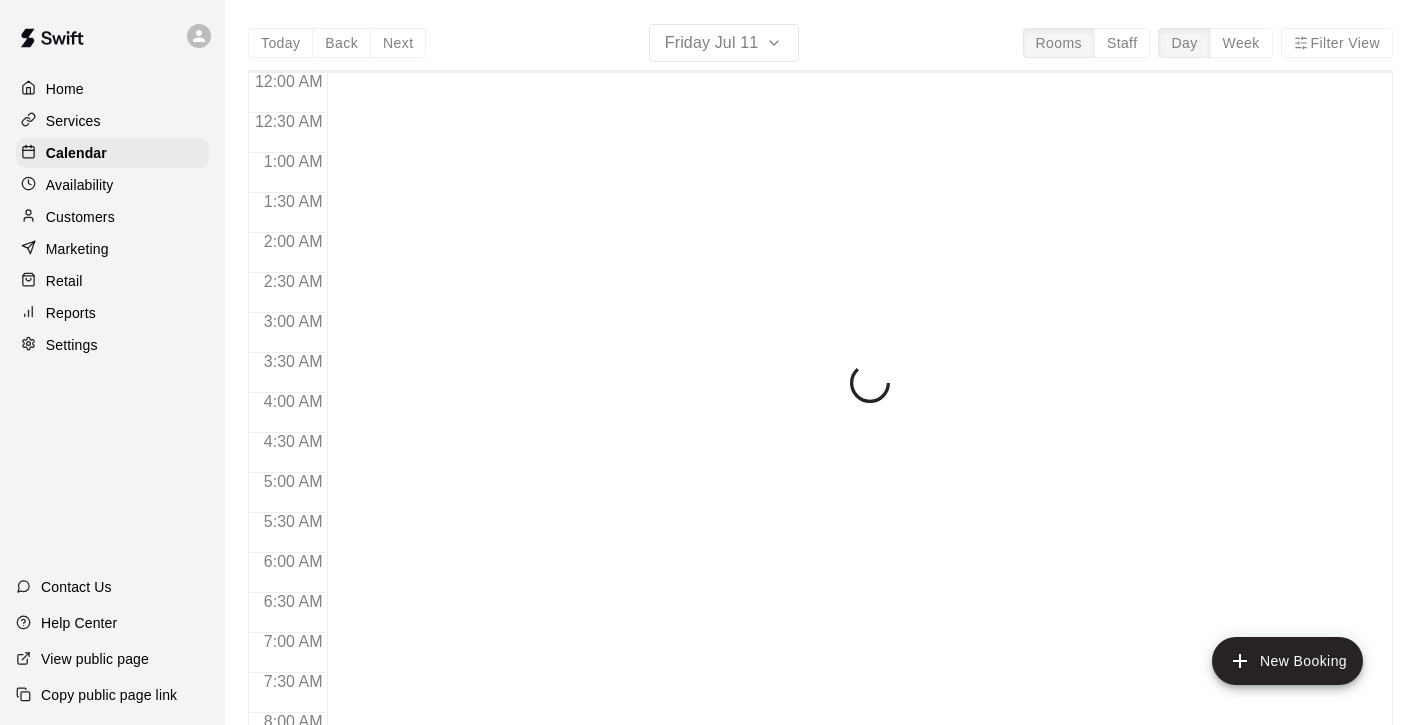 scroll, scrollTop: 1017, scrollLeft: 0, axis: vertical 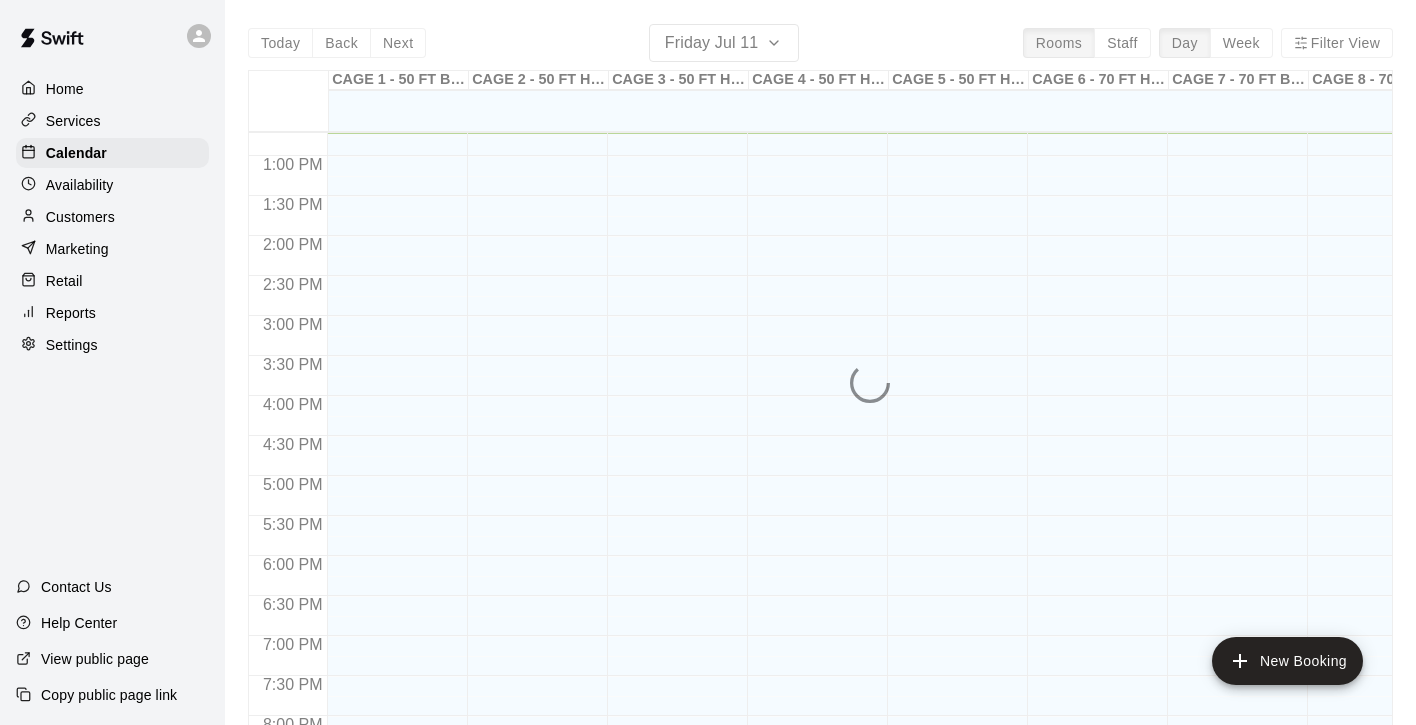 click on "Customers" at bounding box center [80, 217] 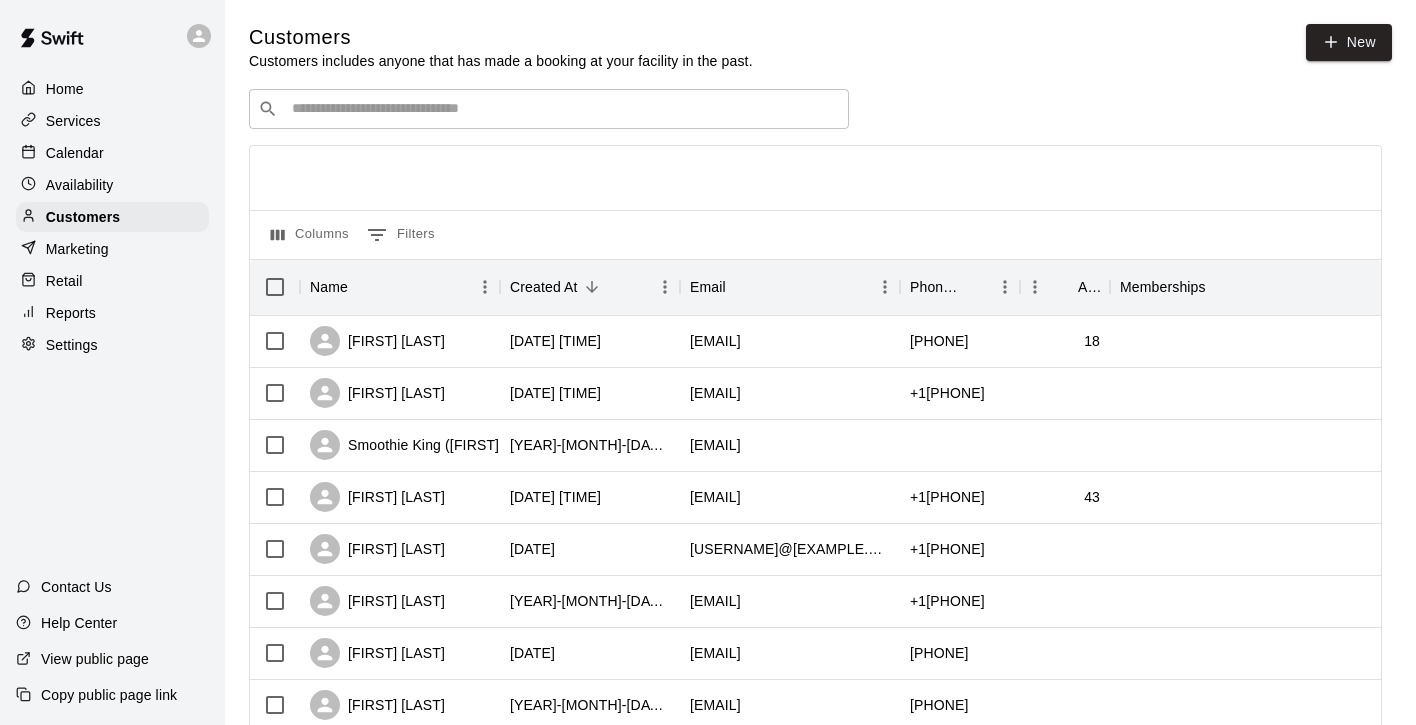 click at bounding box center (563, 109) 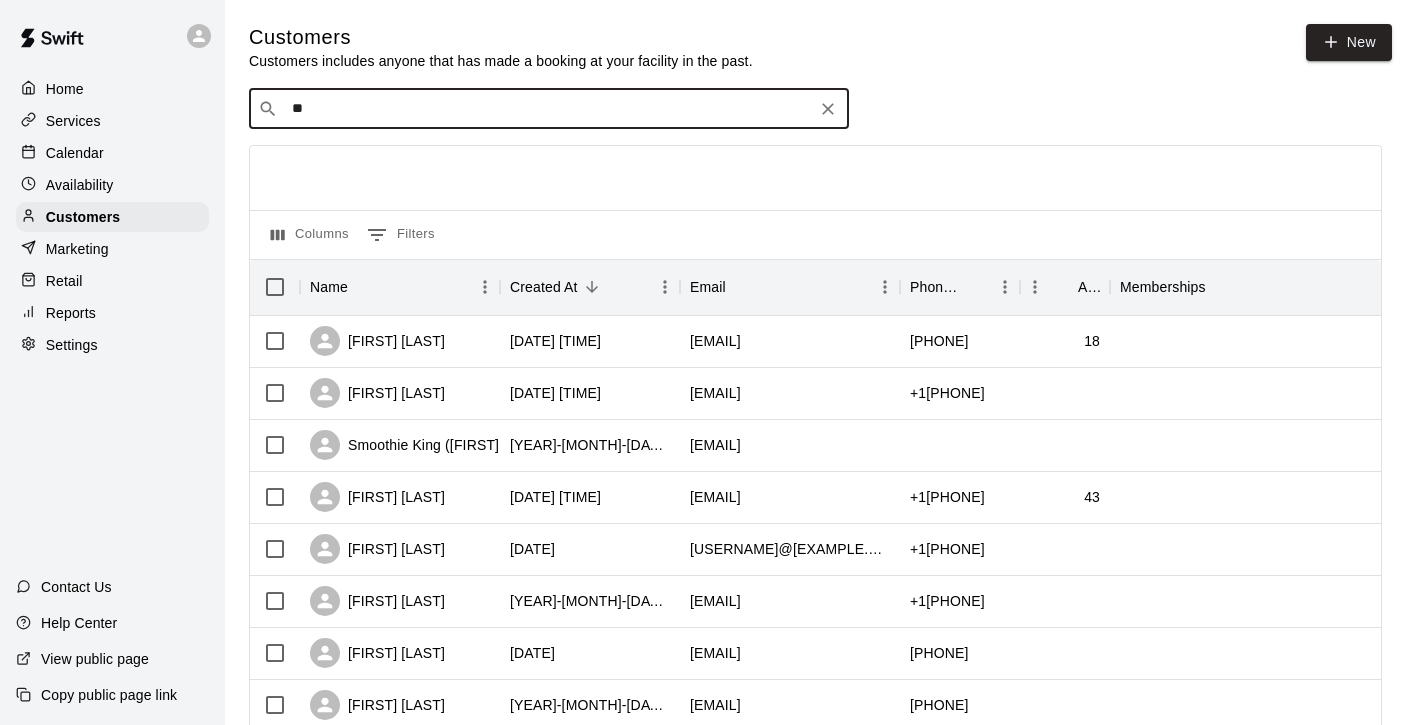 type on "***" 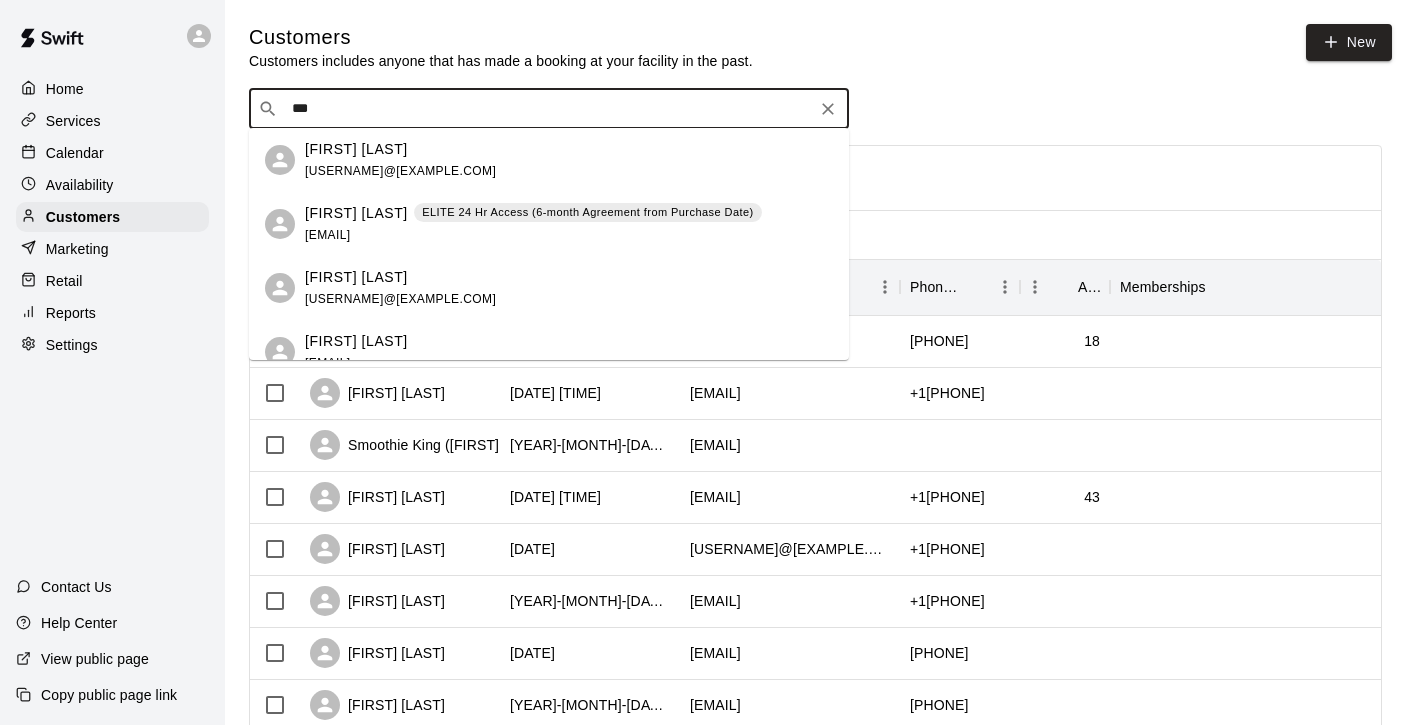click on "Jet Gonzalez" at bounding box center (356, 213) 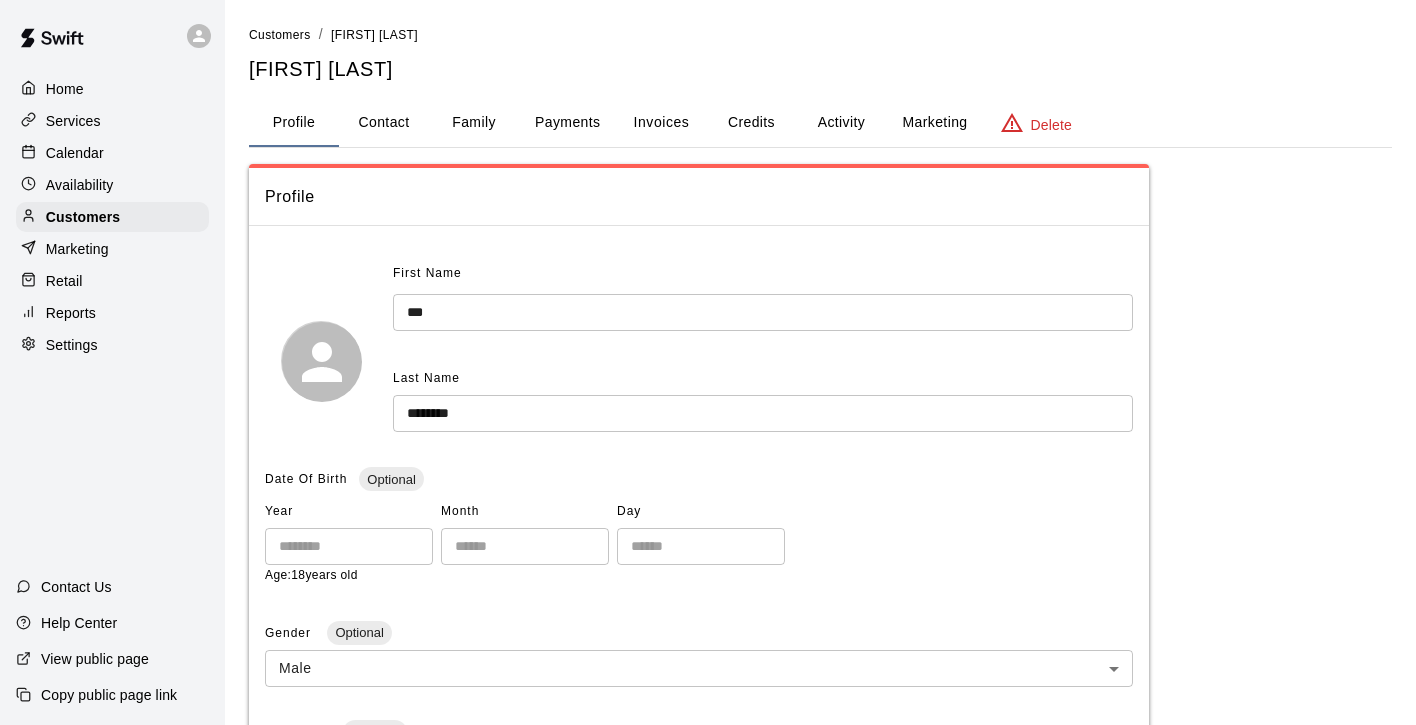 click on "Activity" at bounding box center [841, 123] 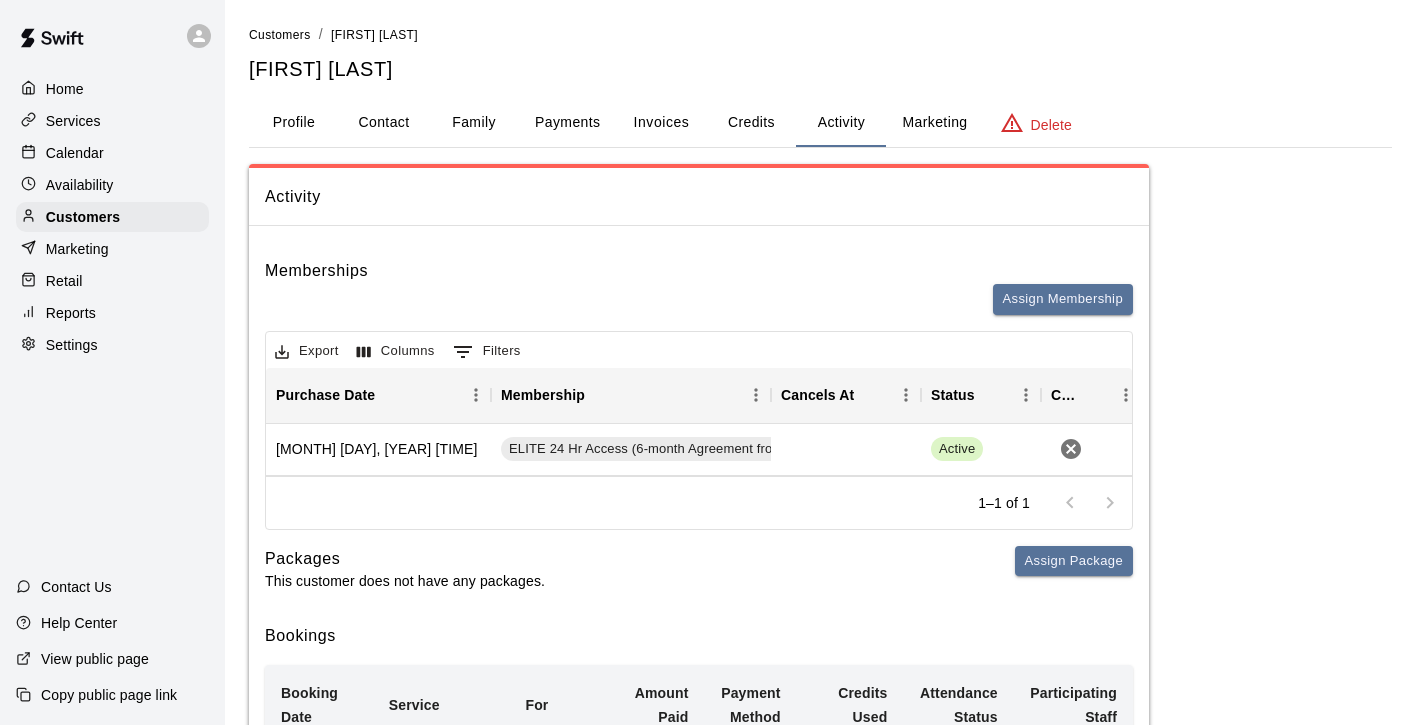 scroll, scrollTop: 0, scrollLeft: 0, axis: both 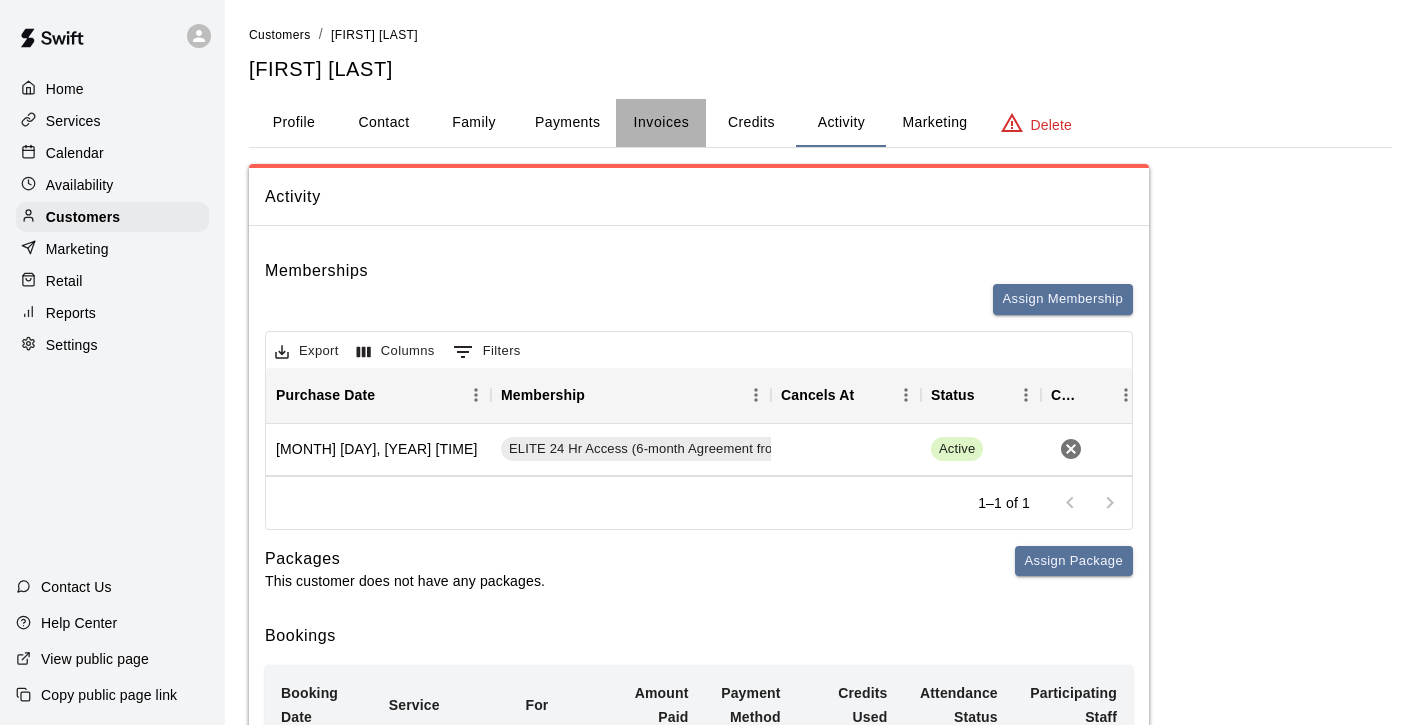 click on "Invoices" at bounding box center (662, 122) 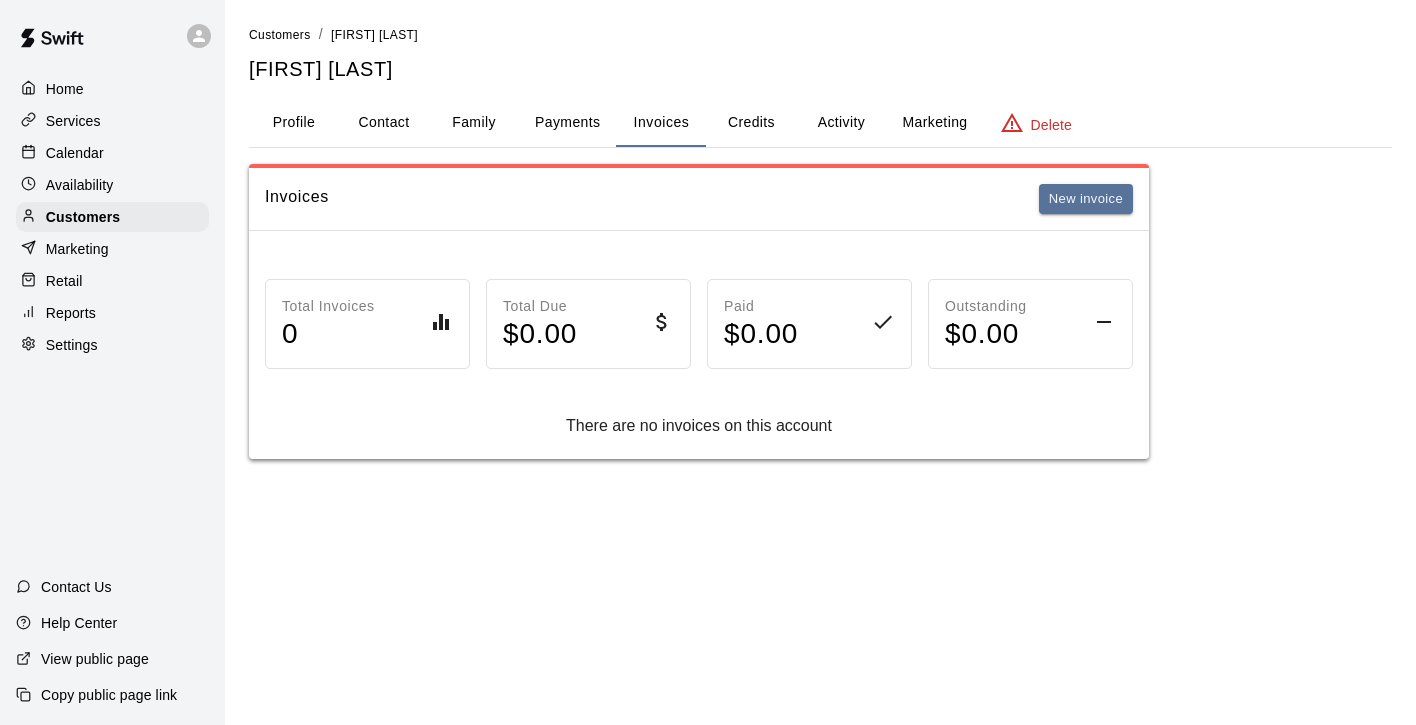 click on "Activity" at bounding box center (841, 123) 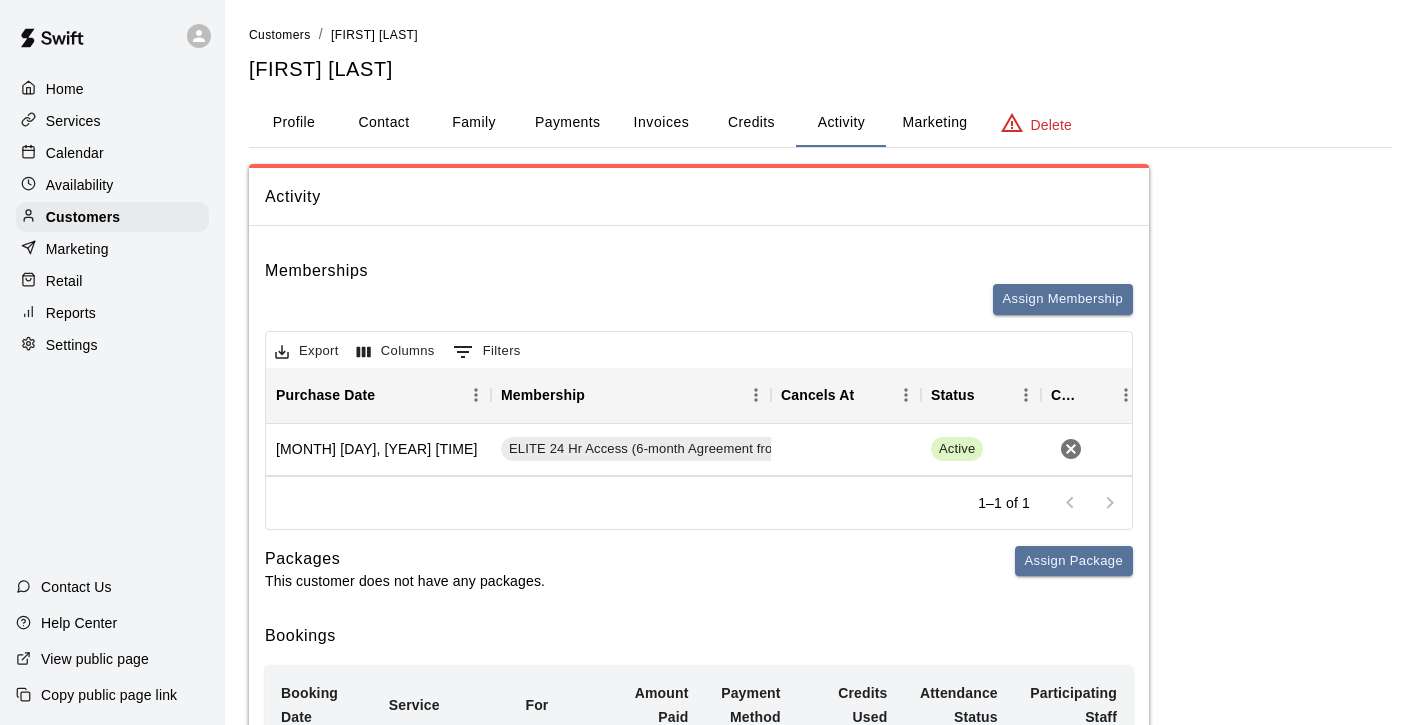 scroll, scrollTop: 0, scrollLeft: 0, axis: both 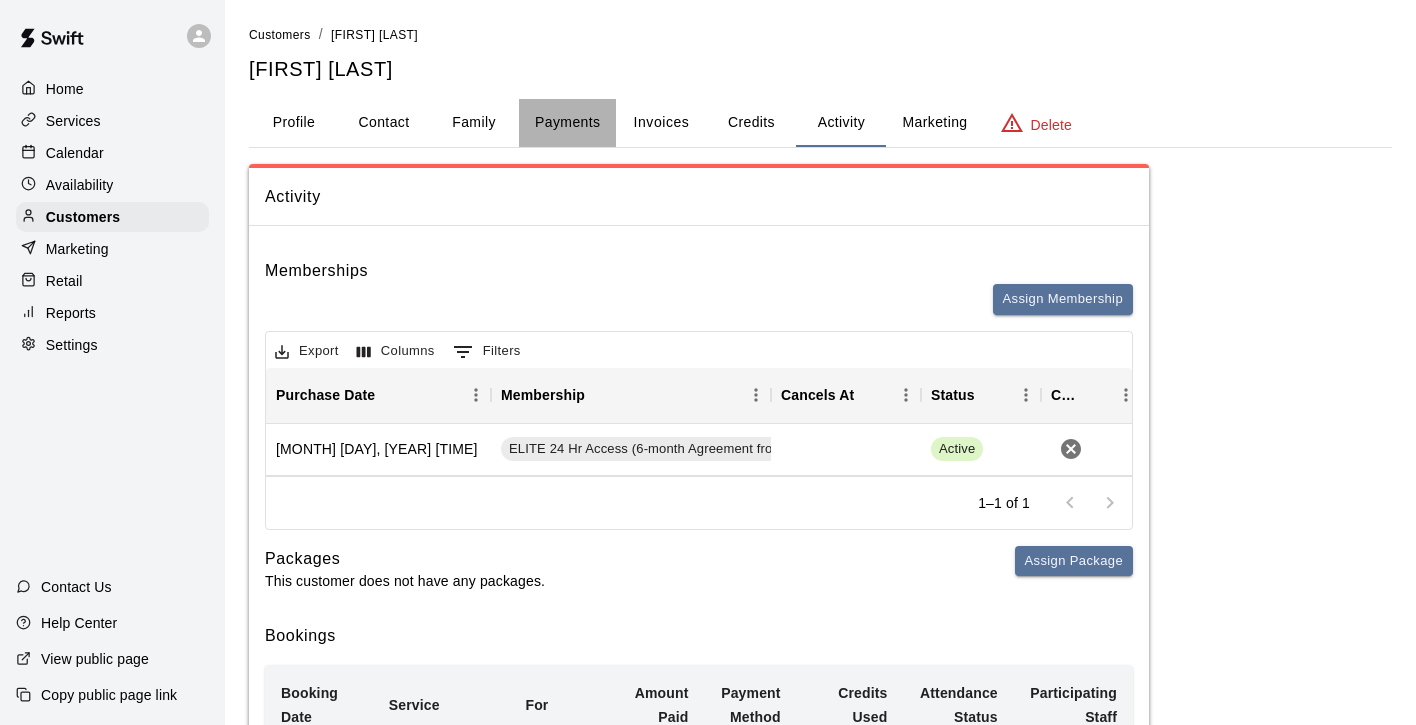 click on "Payments" at bounding box center [567, 123] 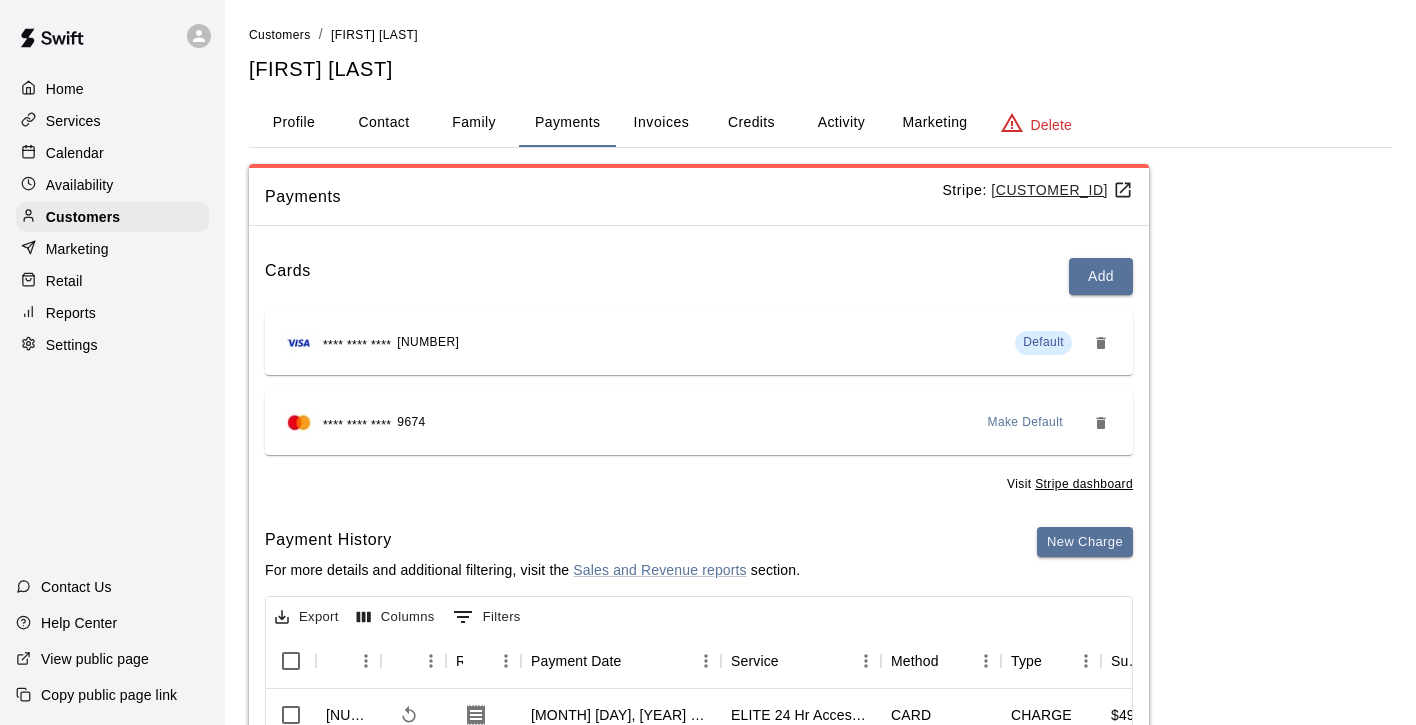 click on "cus_Q5Y7XGmhXVSHoN" at bounding box center [1062, 190] 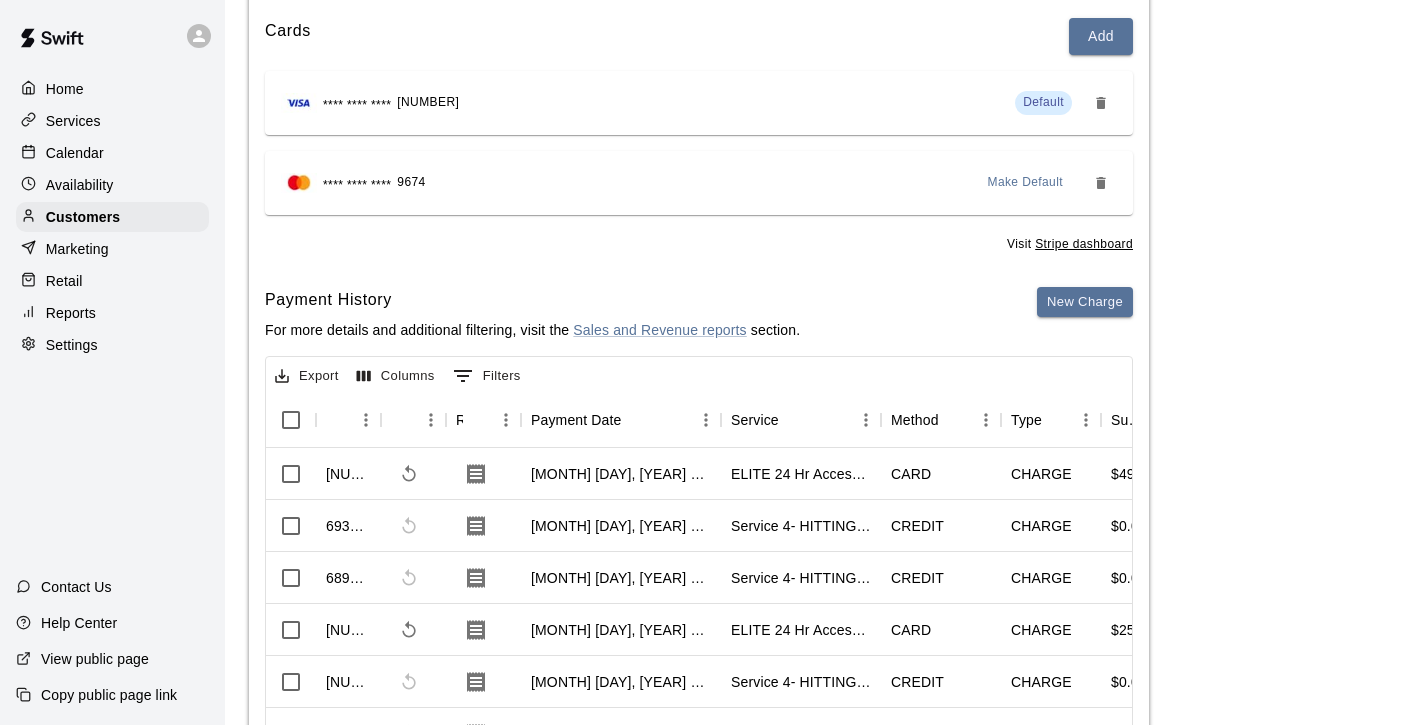 scroll, scrollTop: 1, scrollLeft: 0, axis: vertical 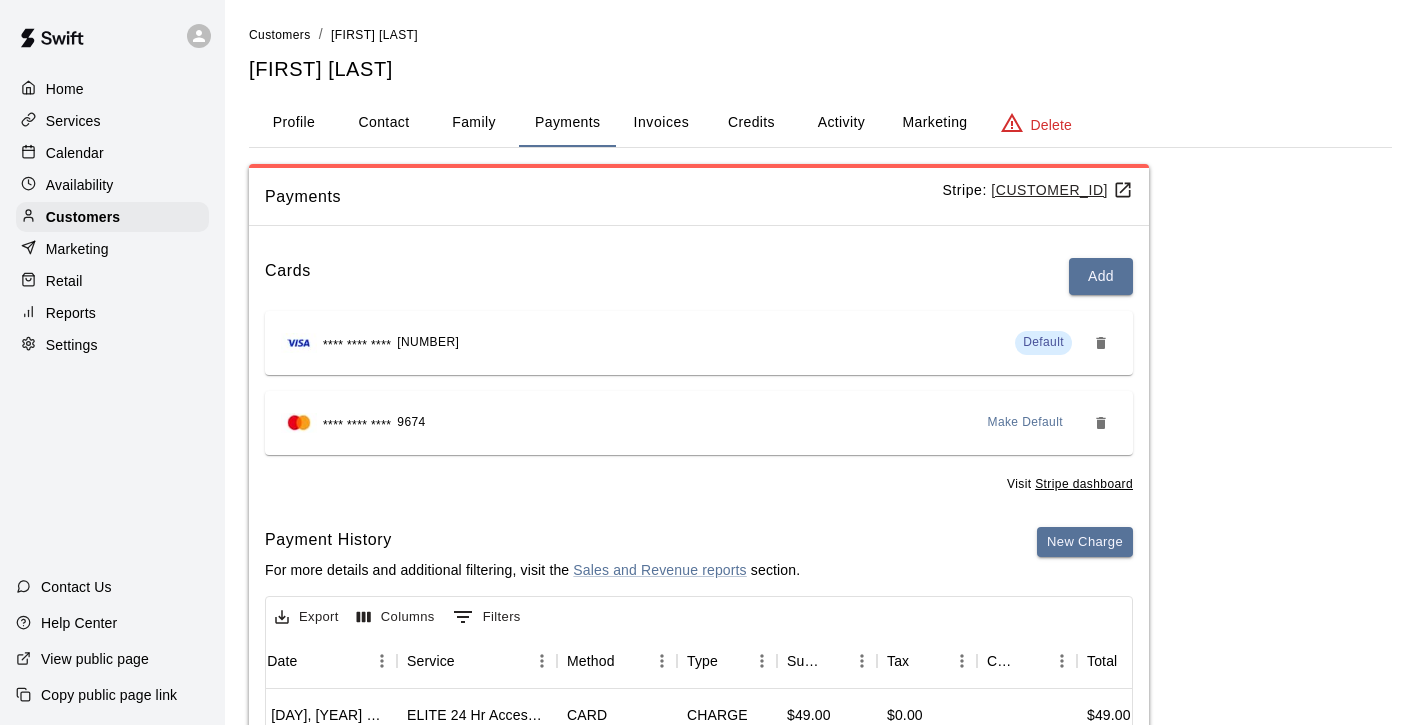 click on "Payments" at bounding box center [567, 123] 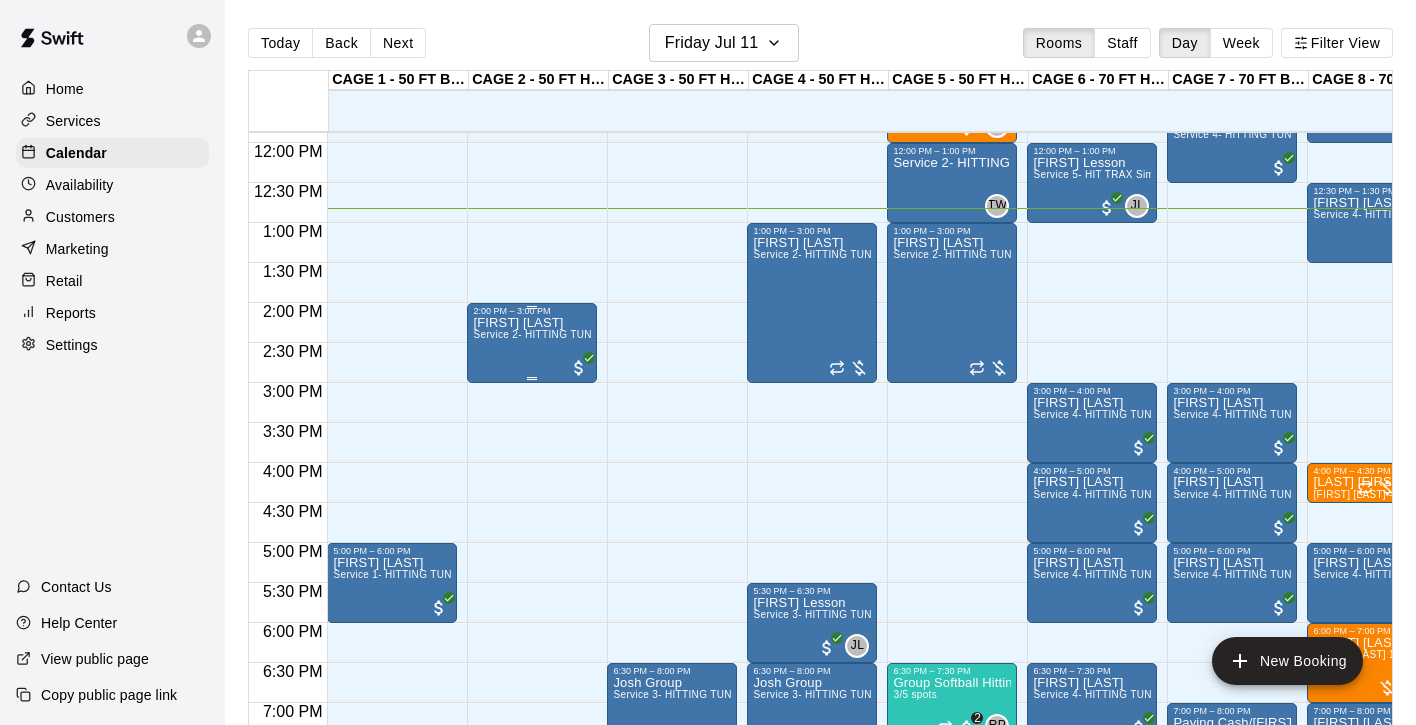 scroll, scrollTop: 943, scrollLeft: 0, axis: vertical 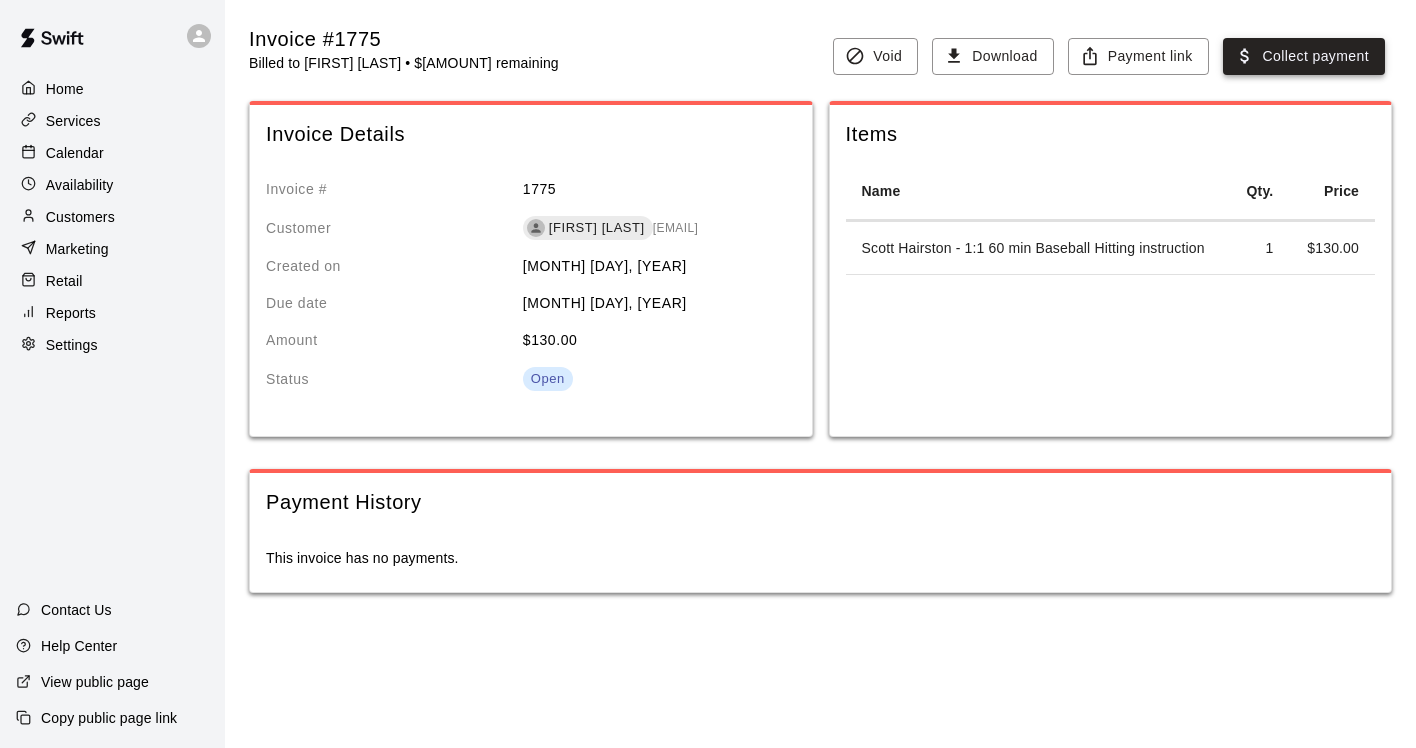 click on "Collect payment" at bounding box center [1304, 56] 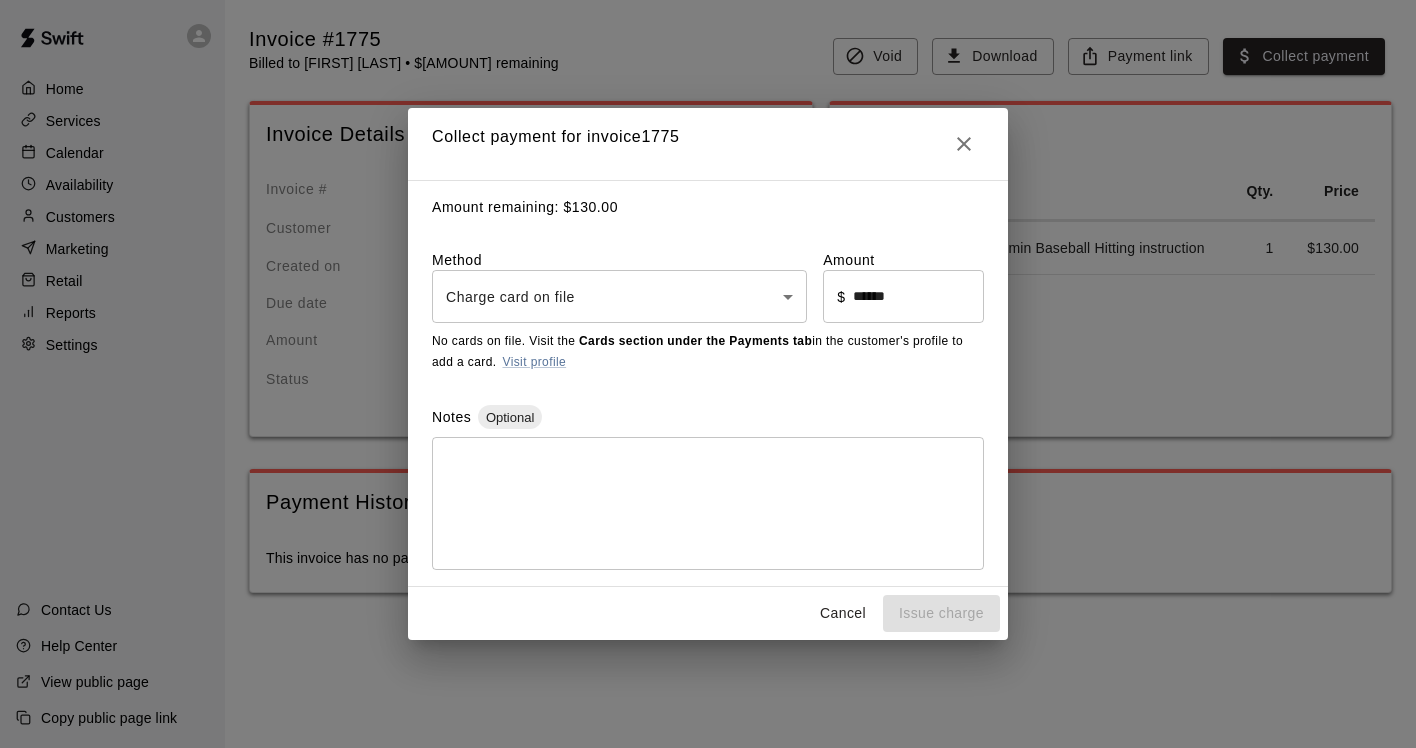 click on "Home Services Calendar Availability Customers Marketing Retail Reports Settings Contact Us Help Center View public page Copy public page link Invoice #1775 Billed to [FIRST] [LAST] • $[AMOUNT] remaining Void Download Payment link Collect payment Invoice Details Invoice # 1775 Customer [FIRST] [LAST] [EMAIL] Created on [MONTH] [DAY], [YEAR] Due date [MONTH] [DAY], [YEAR] Amount $[AMOUNT] Status Open Items Name Qty. Price [FIRST] [LAST] - 1:1 60 min Baseball Hitting instruction  1 $[AMOUNT] Payment History This invoice has no payments. /invoices/1775 Close cross-small Collect payment for invoice  1775 Amount remaining: $[AMOUNT] Method Charge card on file **** ​ Amount ​ $[AMOUNT] ​ No cards on file. Visit the   Cards section under the Payments tab  in the customer's profile to add a card. Visit profile Notes Optional * ​ Cancel Issue charge" at bounding box center [708, 316] 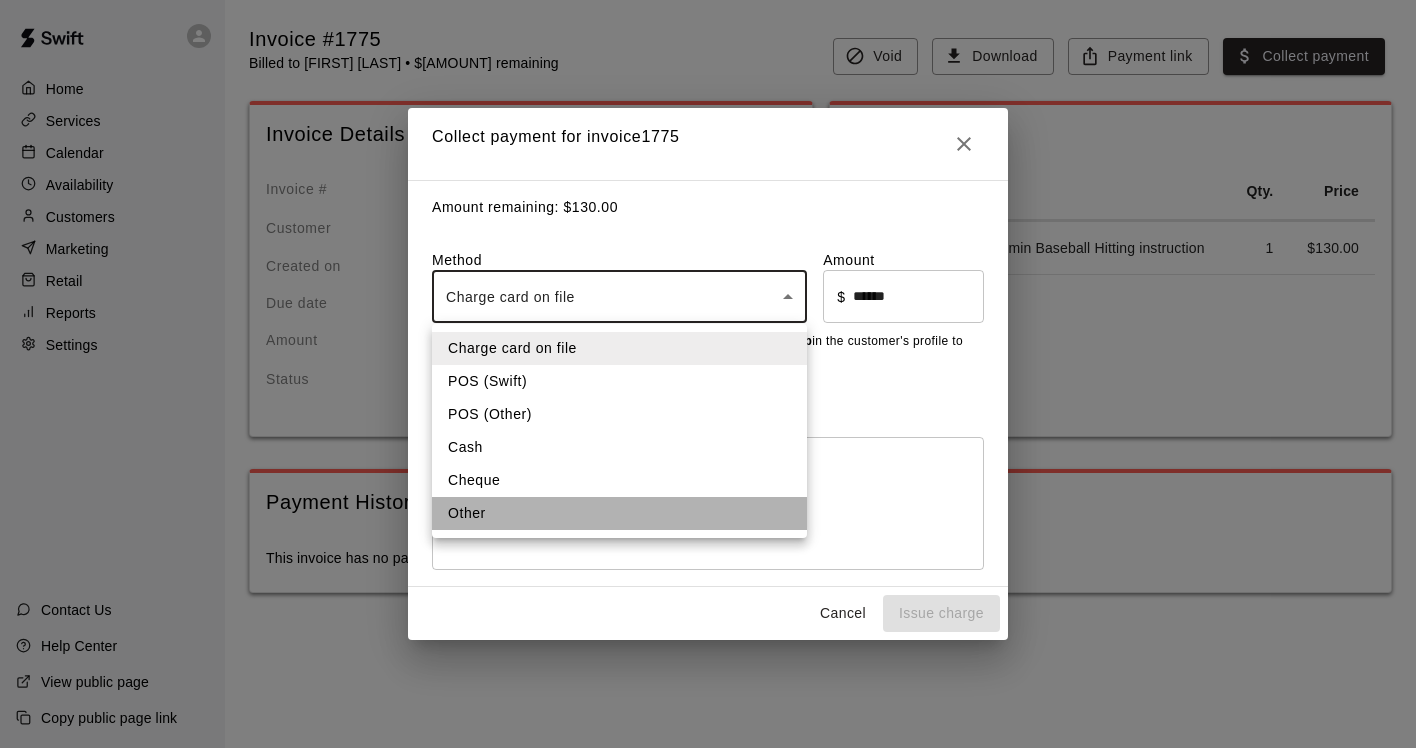 click on "Other" at bounding box center [619, 513] 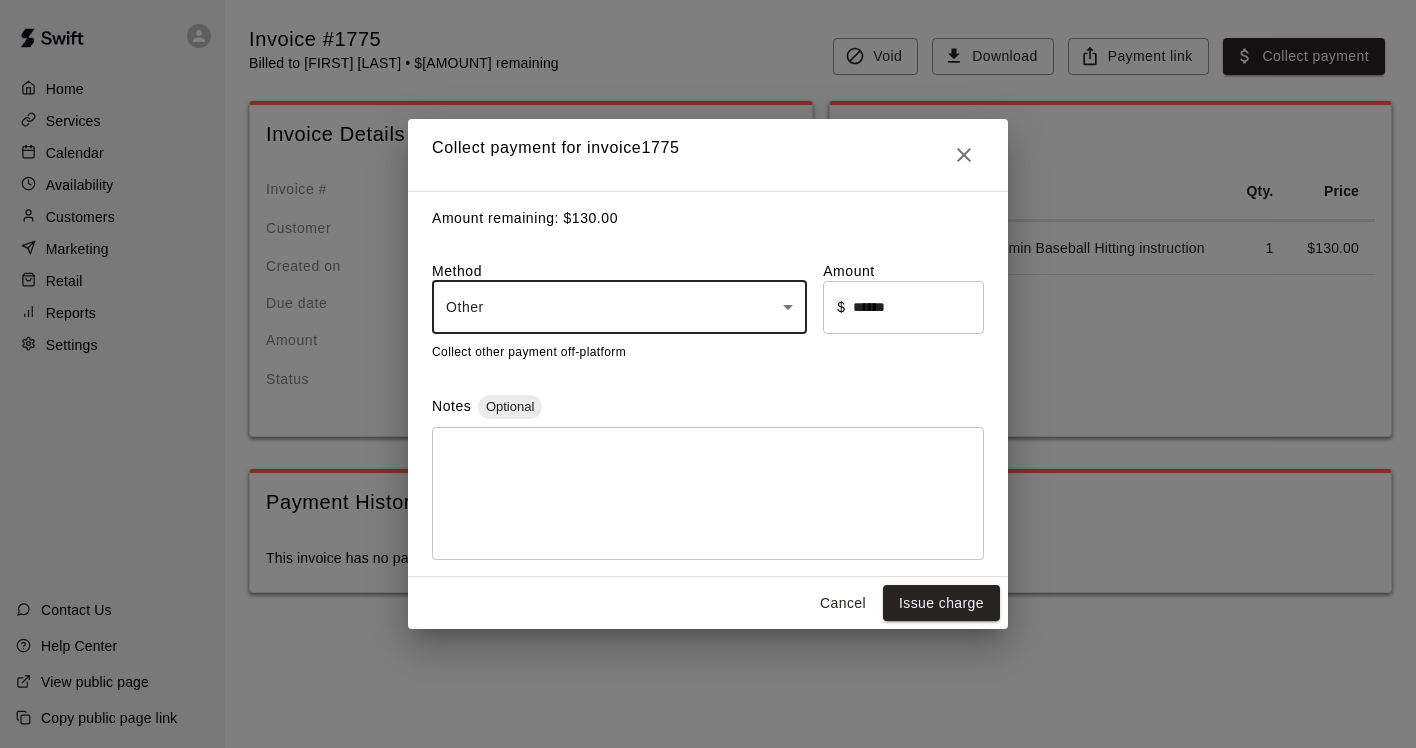 click at bounding box center [708, 493] 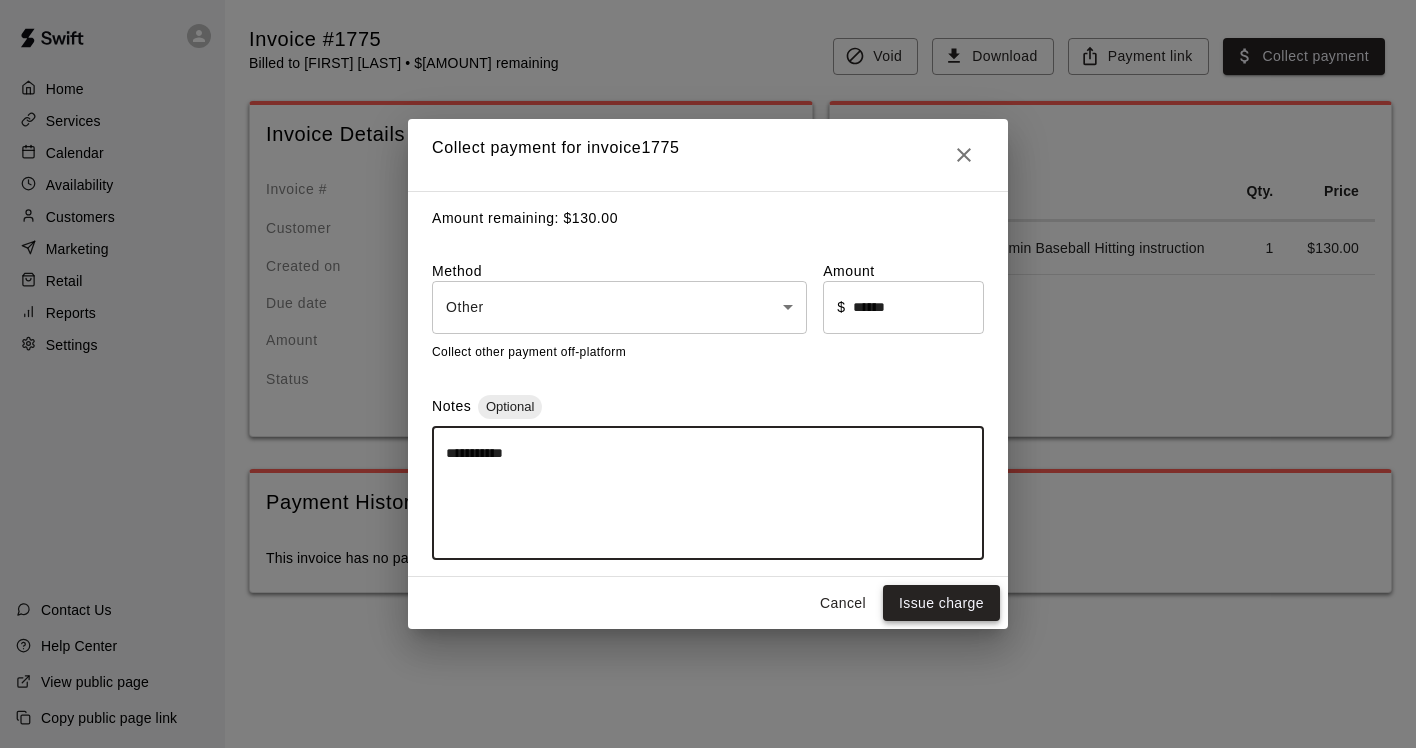 type on "**********" 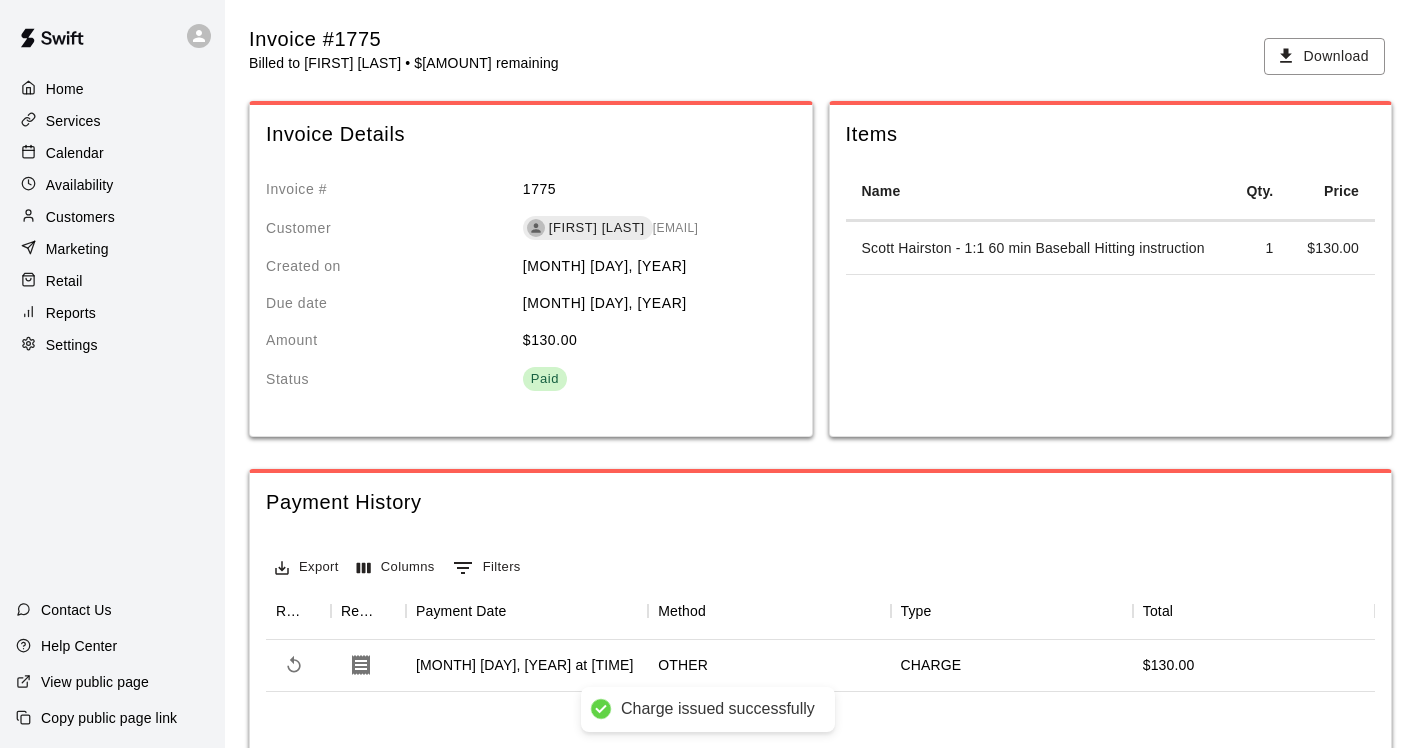 scroll, scrollTop: 0, scrollLeft: 0, axis: both 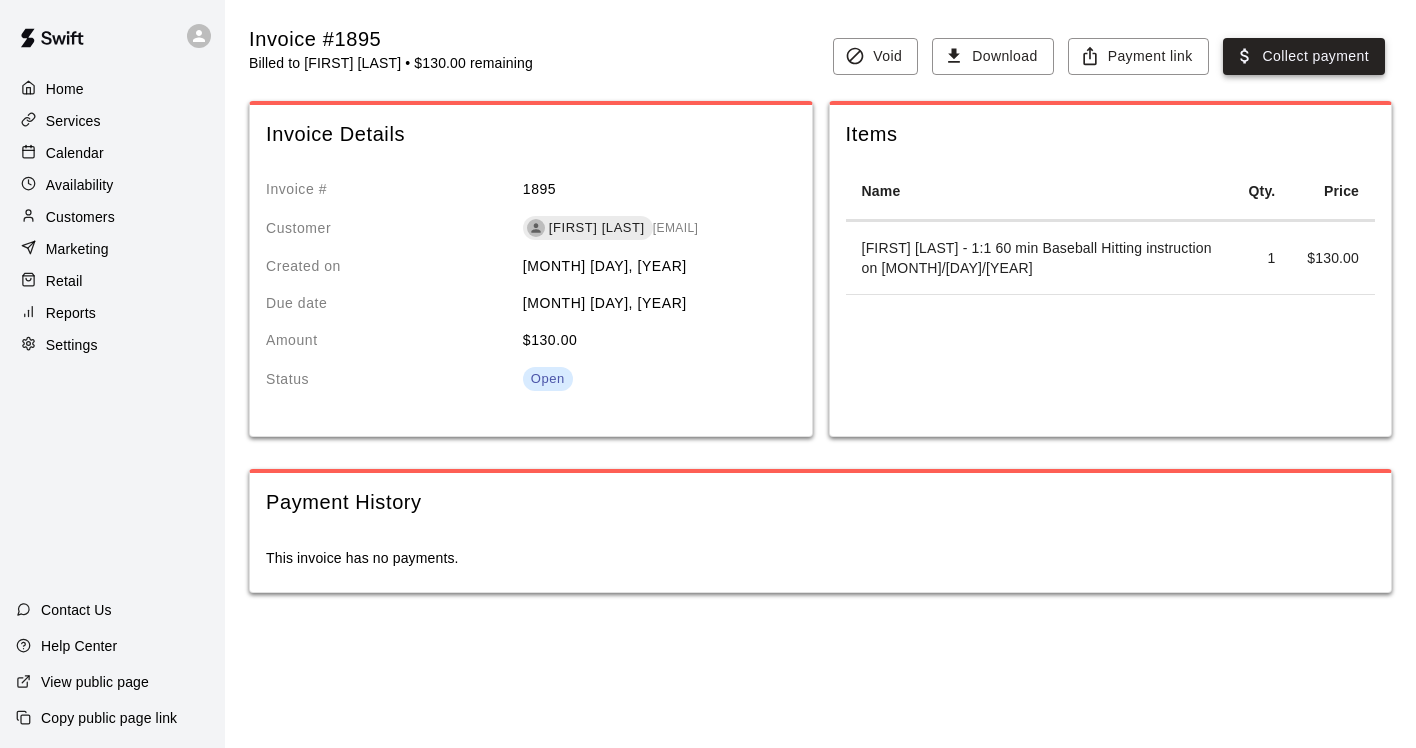 click on "Collect payment" at bounding box center [1304, 56] 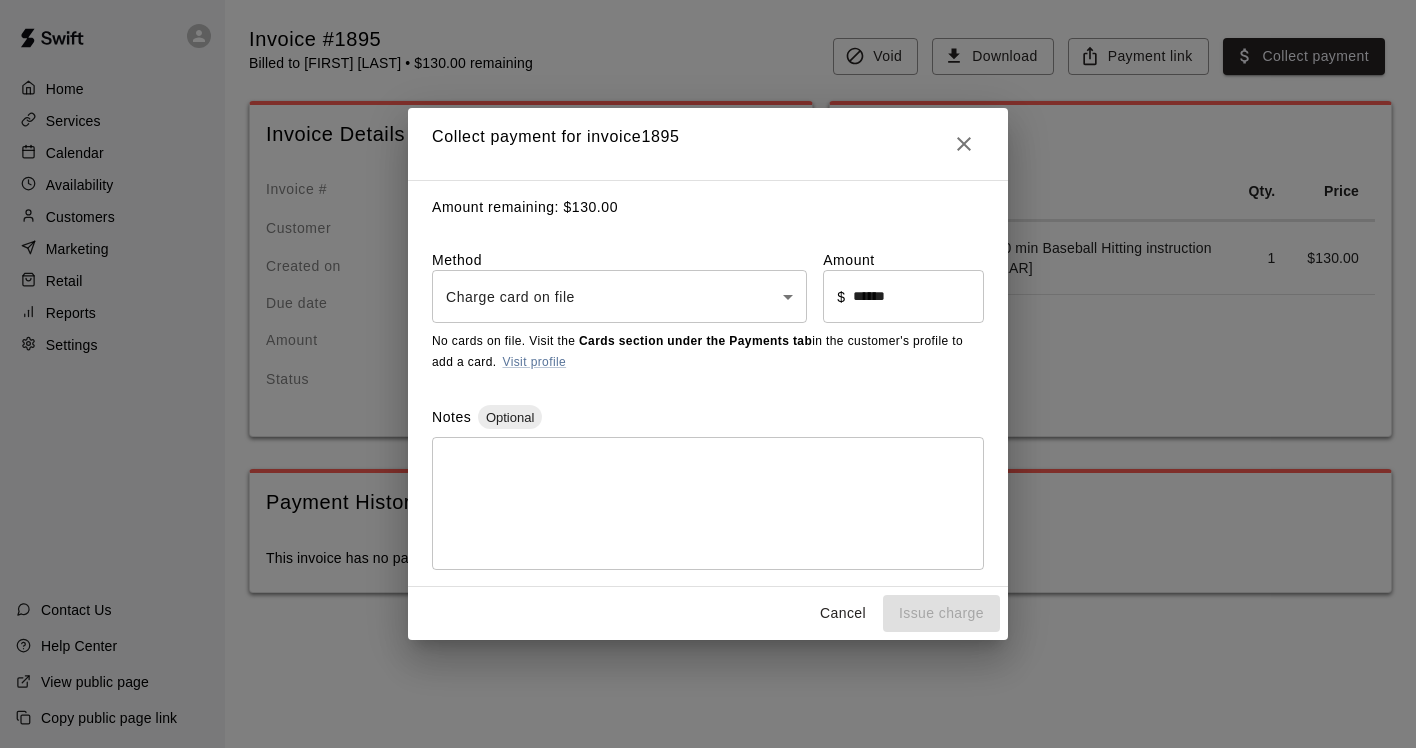 click on "Home Services Calendar Availability Customers Marketing Retail Reports Settings Contact Us Help Center View public page Copy public page link Invoice #1895 Billed to [FIRST] [LAST] • $130.00 remaining Void Download Payment link Collect payment Invoice Details Invoice # 1895 Customer [FIRST] [LAST] [EMAIL] Created on [MONTH] [DAY], [YEAR] Due date [MONTH] [DAY], [YEAR] Amount $ 130.00 Status Open Items Name Qty. Price [FIRST] [LAST] - 1:1 60 min Baseball Hitting instruction on [MONTH]/[DAY]/[YEAR] 1 $ 130.00 Payment History This invoice has no payments. /invoices/1895 Close cross-small Collect payment for invoice  1895 Amount remaining: $ 130.00 Method Charge card on file **** ​ Amount ​ $ ****** ​ No cards on file. Visit the   Cards section under the Payments tab  in the customer's profile to add a card. Visit profile Notes Optional * ​ Cancel Issue charge" at bounding box center (708, 316) 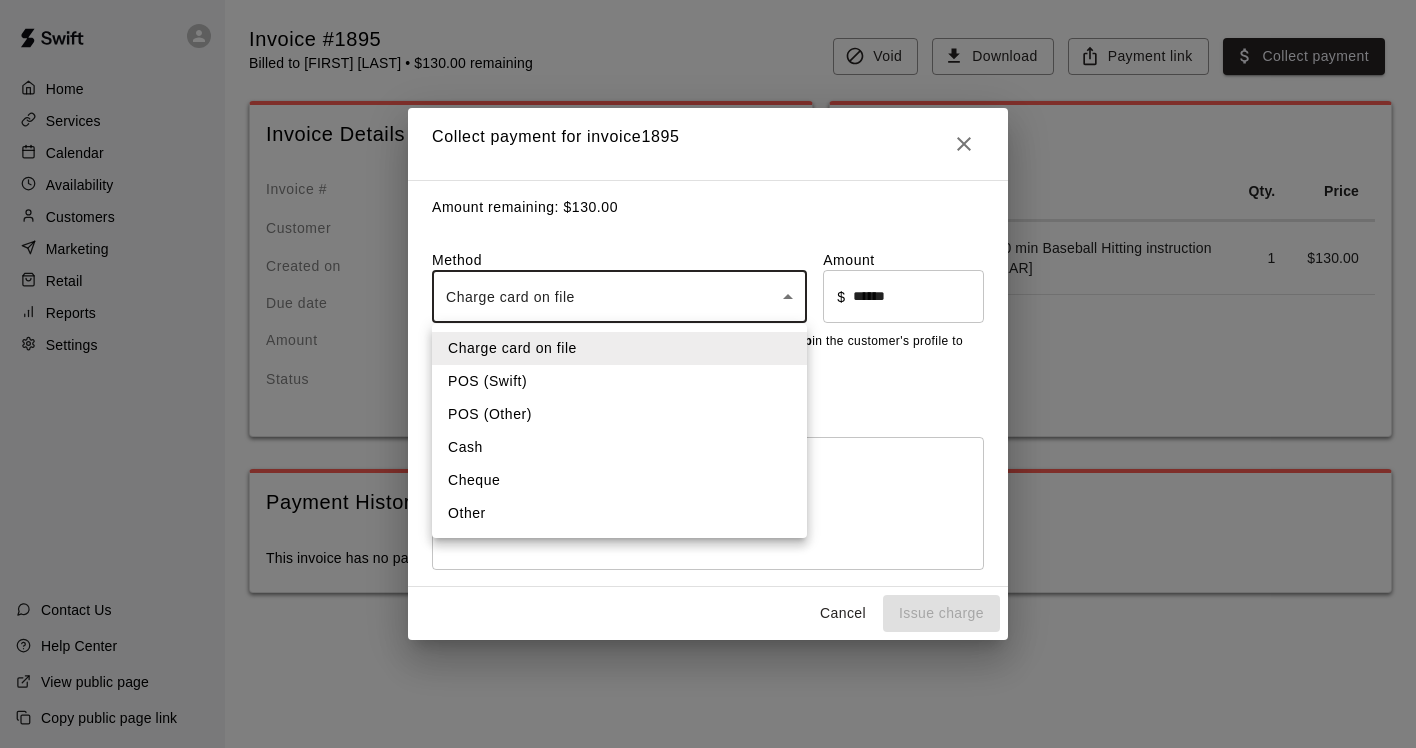 click on "Other" at bounding box center (619, 513) 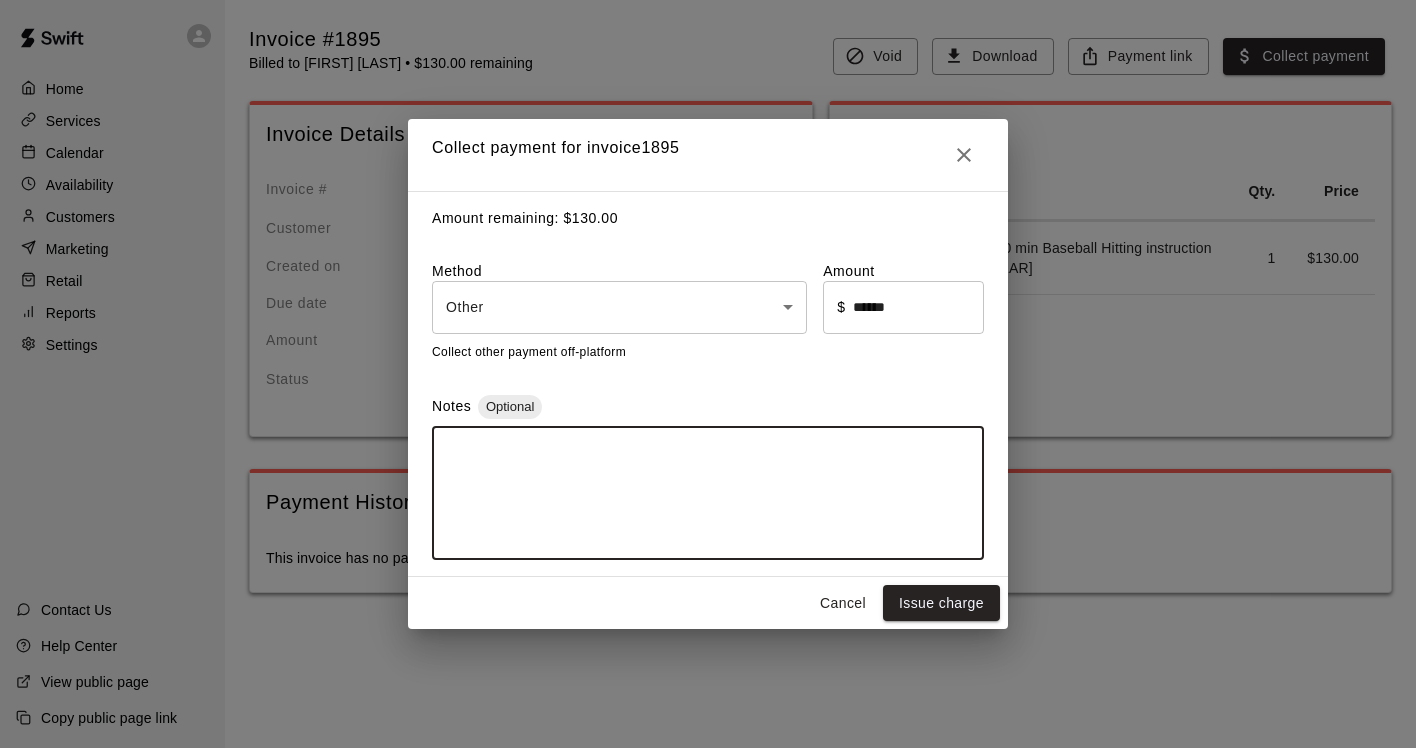 click at bounding box center (708, 493) 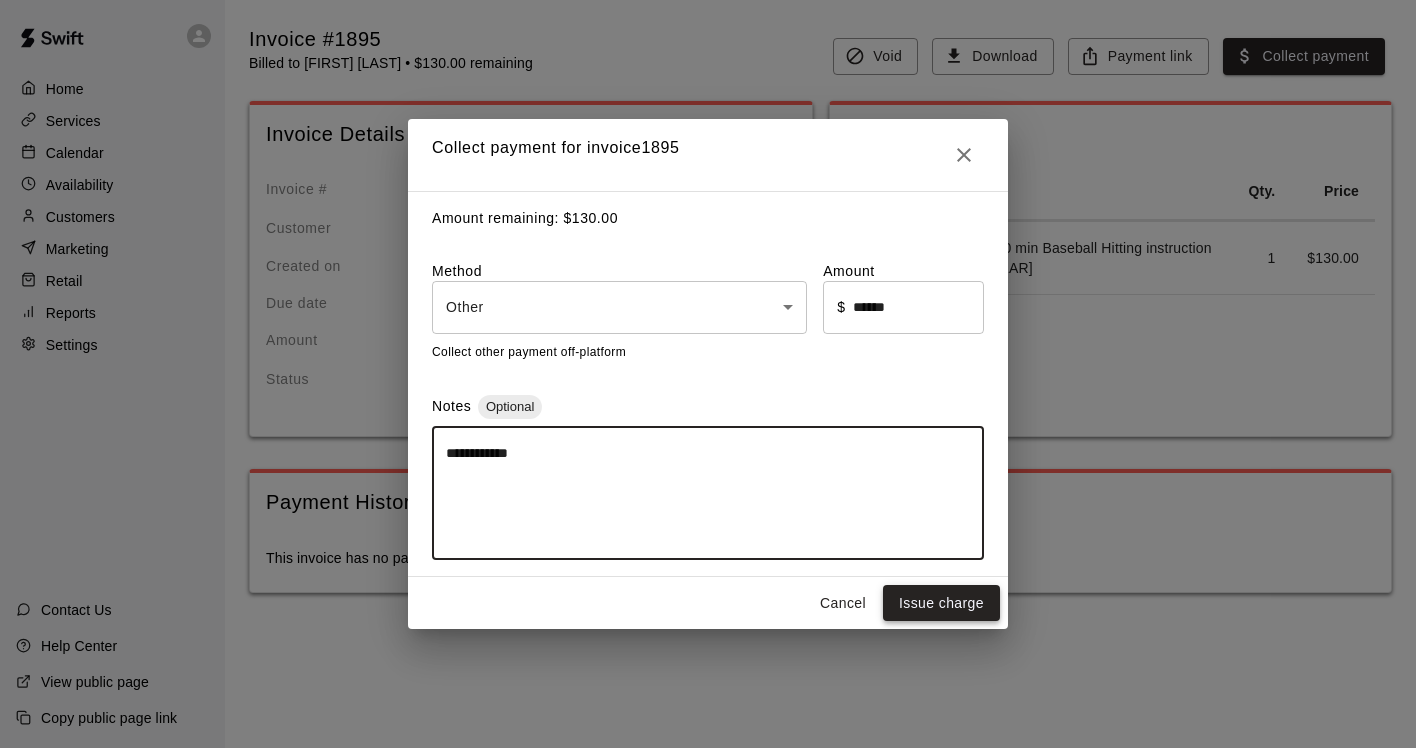 type on "**********" 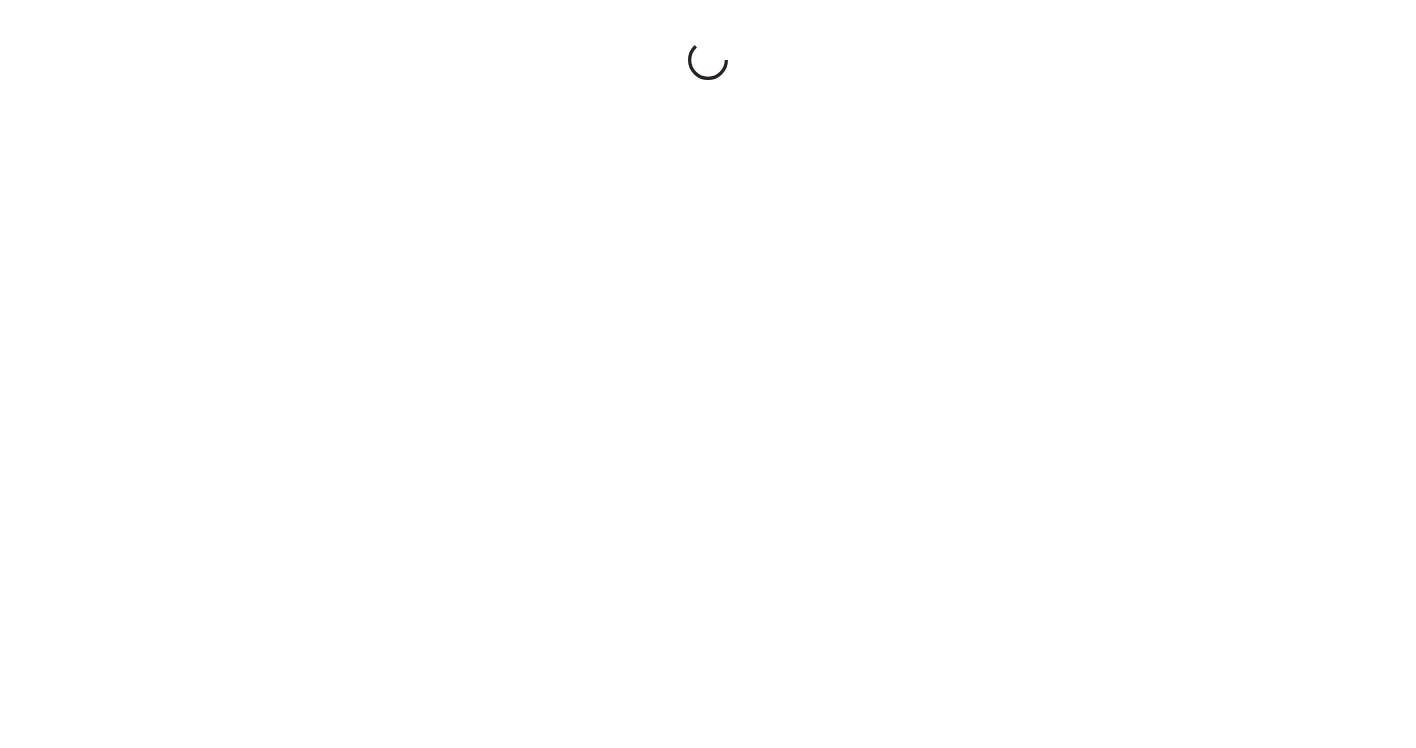 scroll, scrollTop: 0, scrollLeft: 0, axis: both 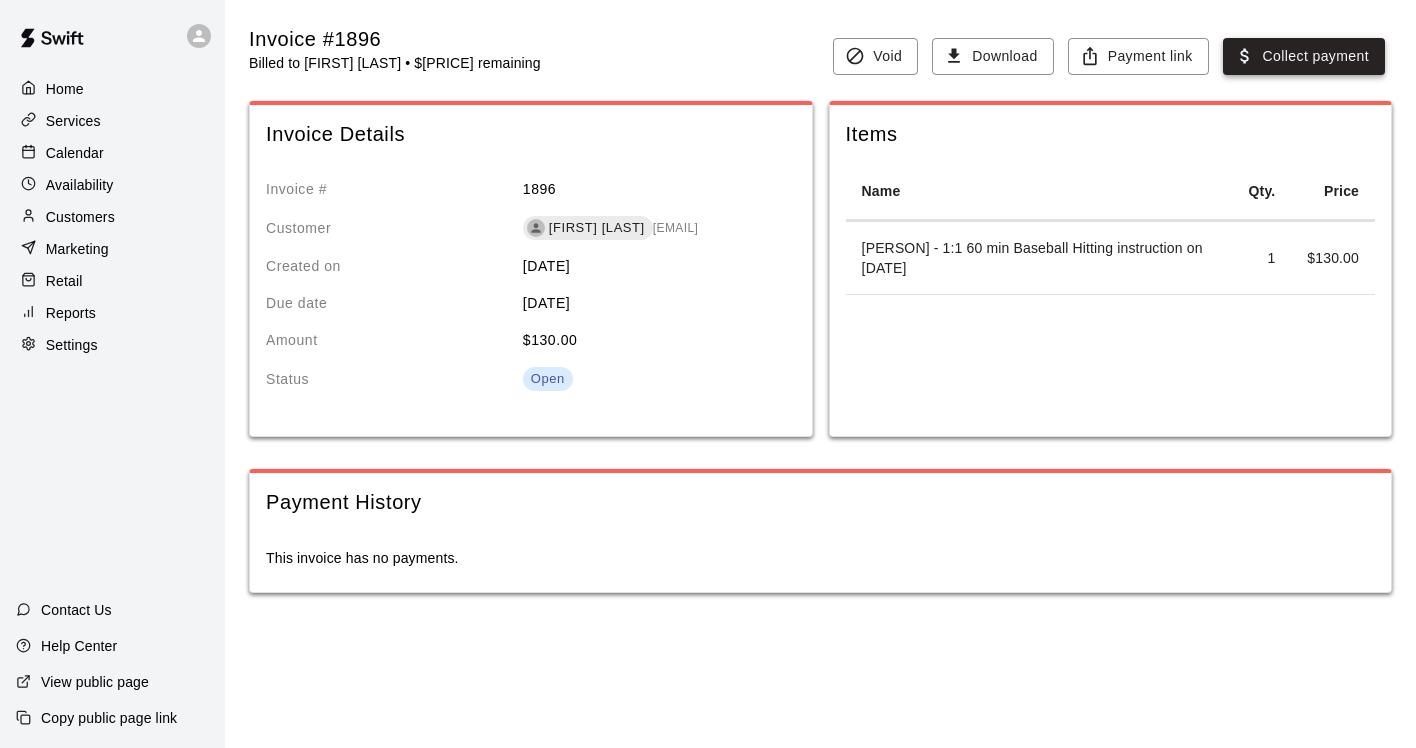 click on "Collect payment" at bounding box center (1304, 56) 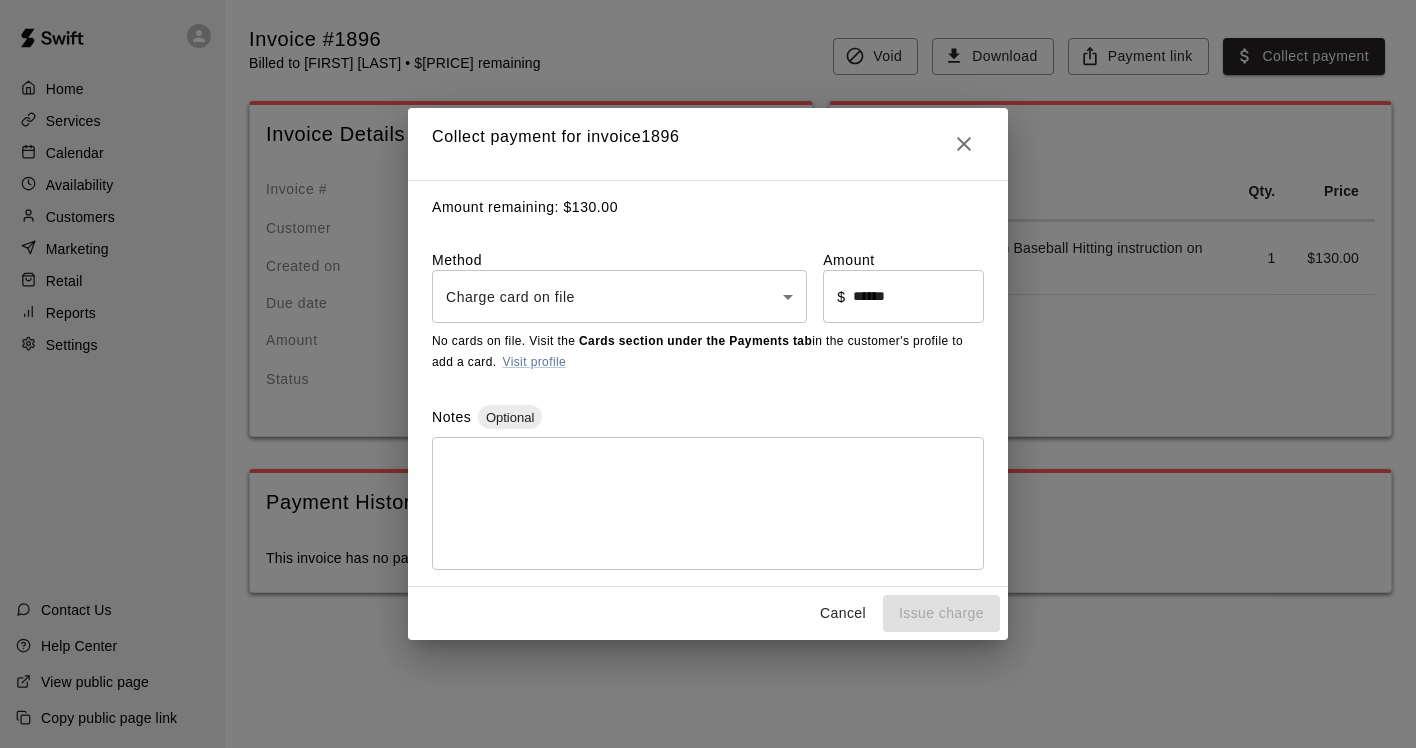 click on "Home Services Calendar Availability Customers Marketing Retail Reports Settings Contact Us Help Center View public page Copy public page link Invoice #1896 Billed to [FIRST] [LAST] • $130.00 remaining Void Download Payment link Collect payment Invoice Details Invoice # 1896 Customer [FIRST] [LAST] [EMAIL] Created on [MONTH] [DAY], [YEAR] Due date [MONTH] [DAY], [YEAR] Amount $ 130.00 Status Open Items Name Qty. Price [FIRST] [LAST] - 1:1 60 min Baseball Hitting instruction on [DATE] 1 $ 130.00 Payment History This invoice has no payments. /invoices/1896 Close cross-small Collect payment for invoice  1896 Amount remaining: $ 130.00 Method Charge card on file **** ​ Amount ​ $ ****** ​ No cards on file. Visit the   Cards section under the Payments tab  in the customer's profile to add a card. Visit profile Notes Optional * ​ Cancel Issue charge" at bounding box center (708, 316) 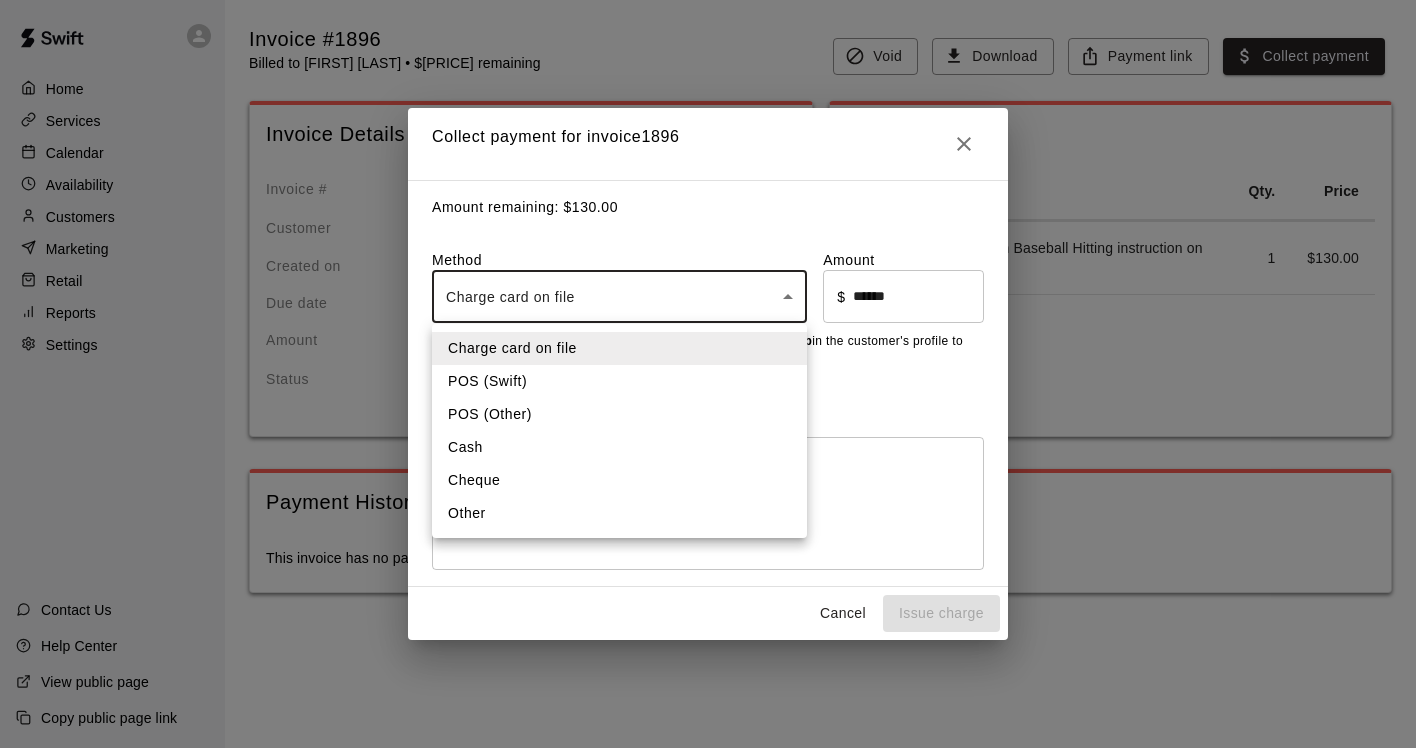 click on "Other" at bounding box center (619, 513) 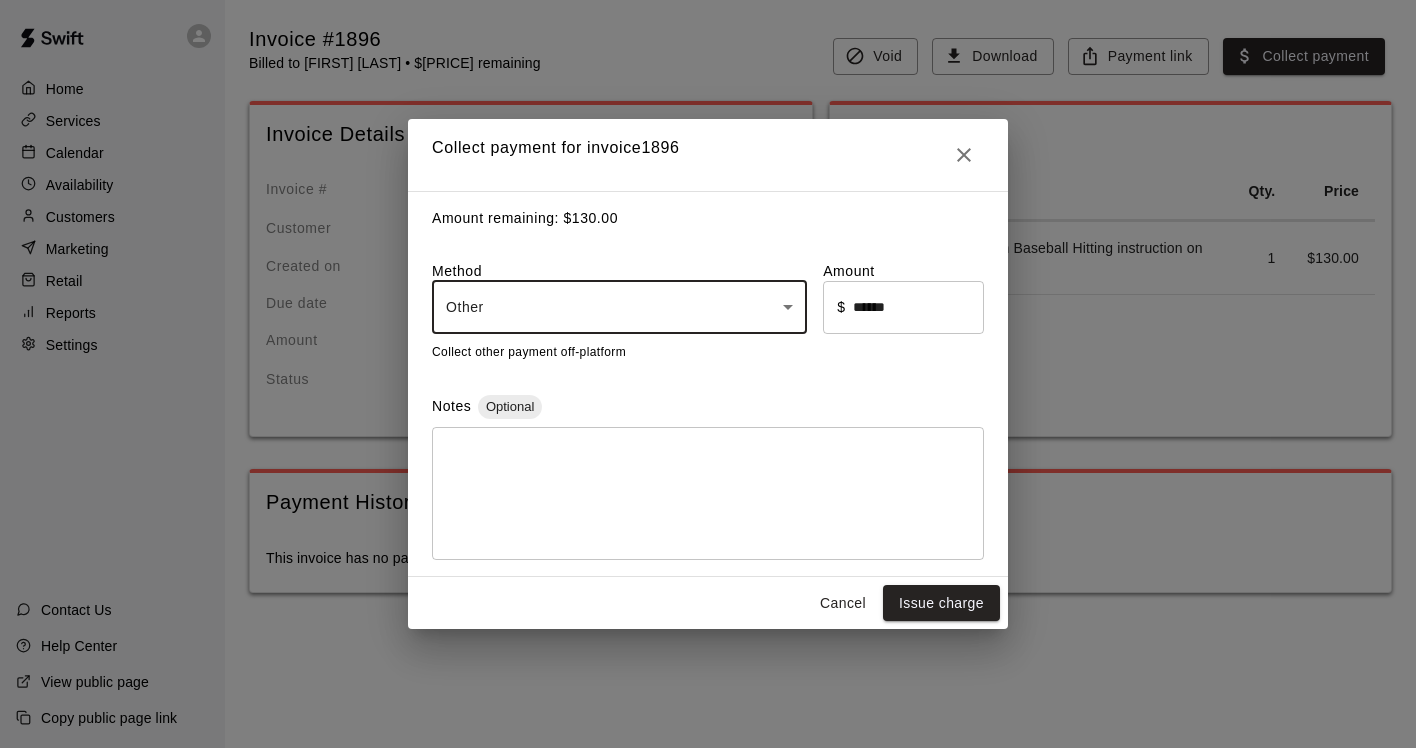 click at bounding box center [708, 493] 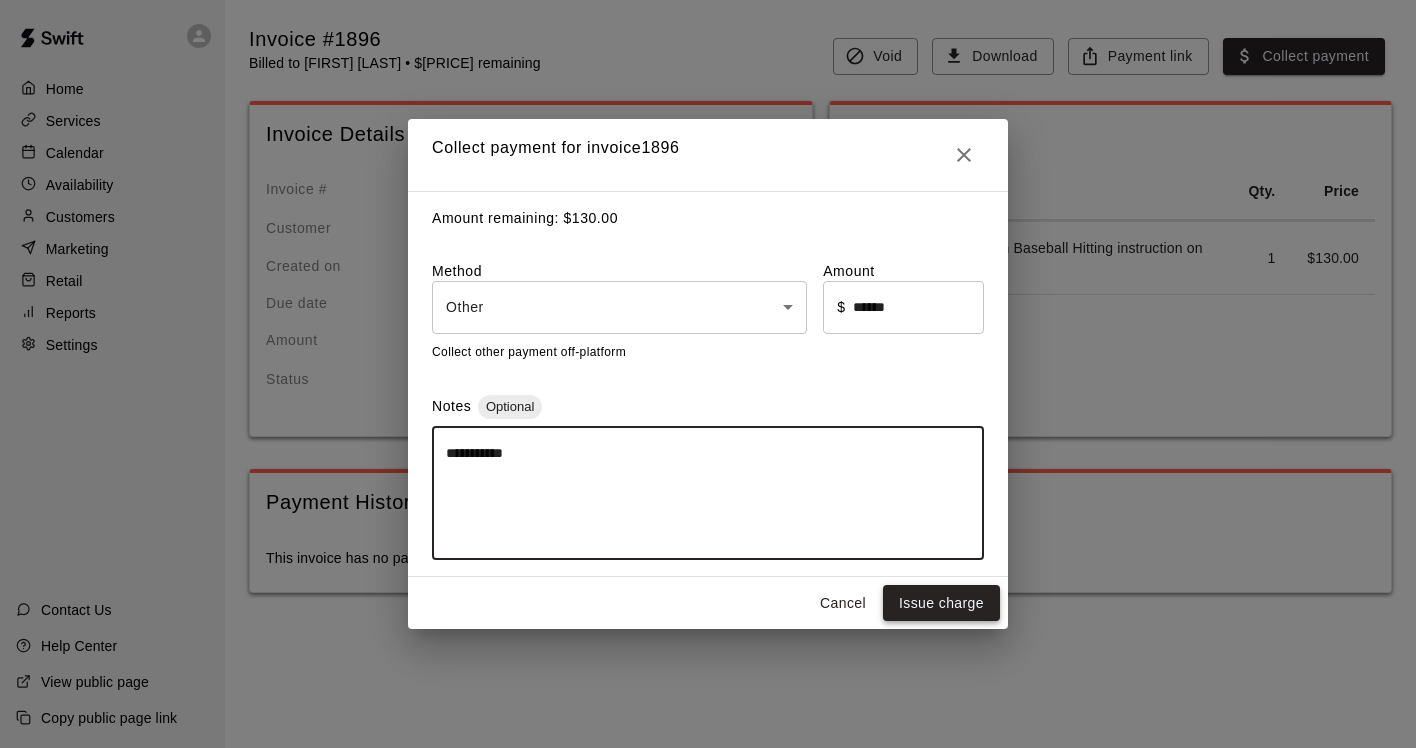 type on "**********" 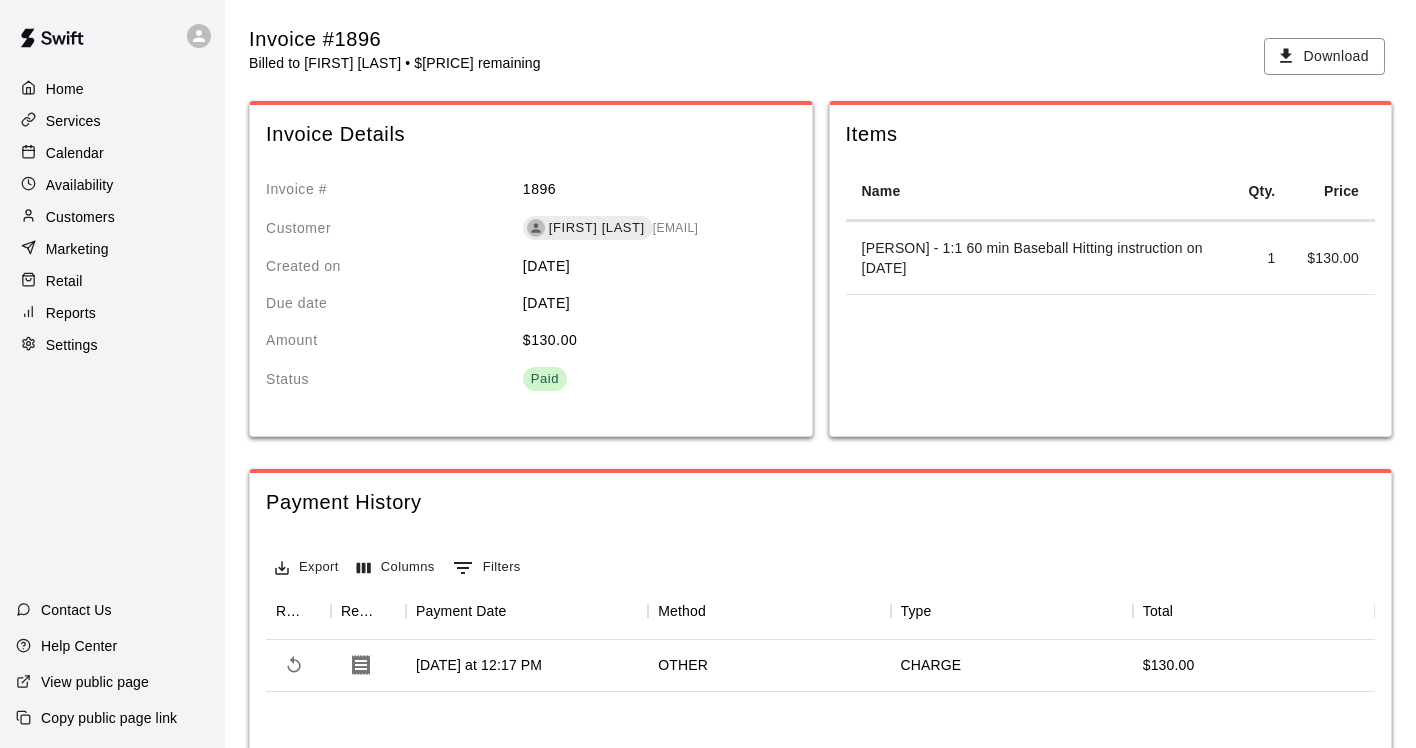 scroll, scrollTop: 0, scrollLeft: 0, axis: both 